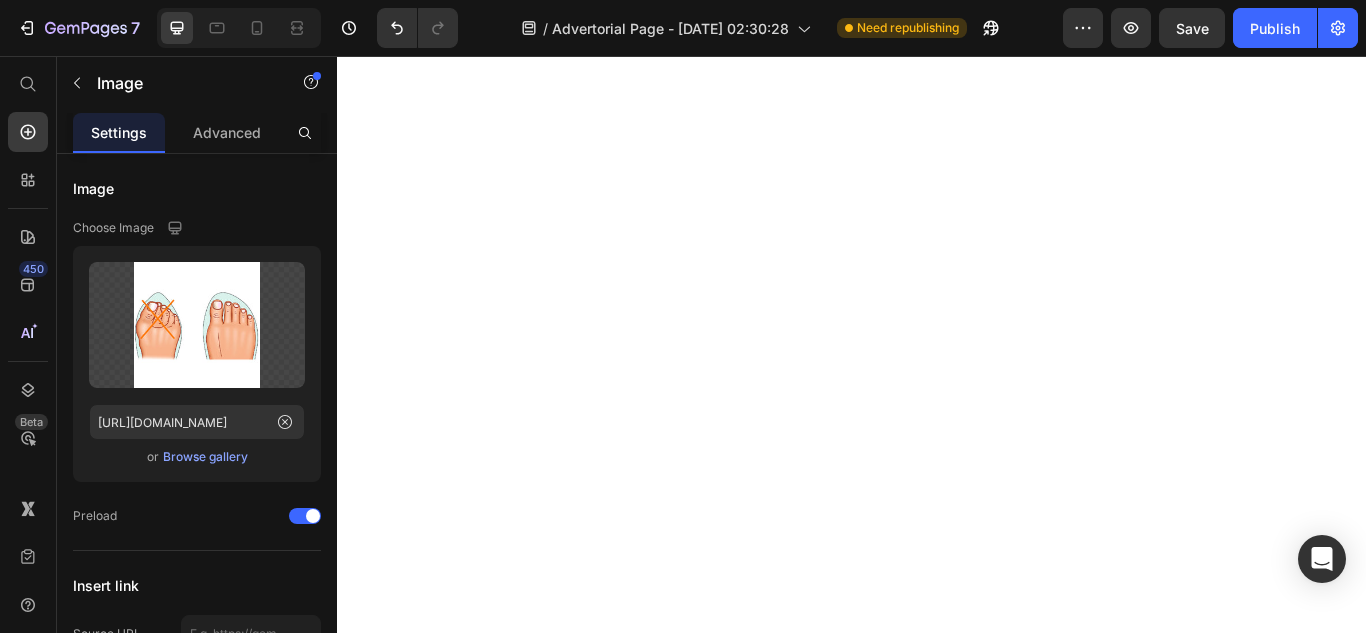 scroll, scrollTop: 0, scrollLeft: 0, axis: both 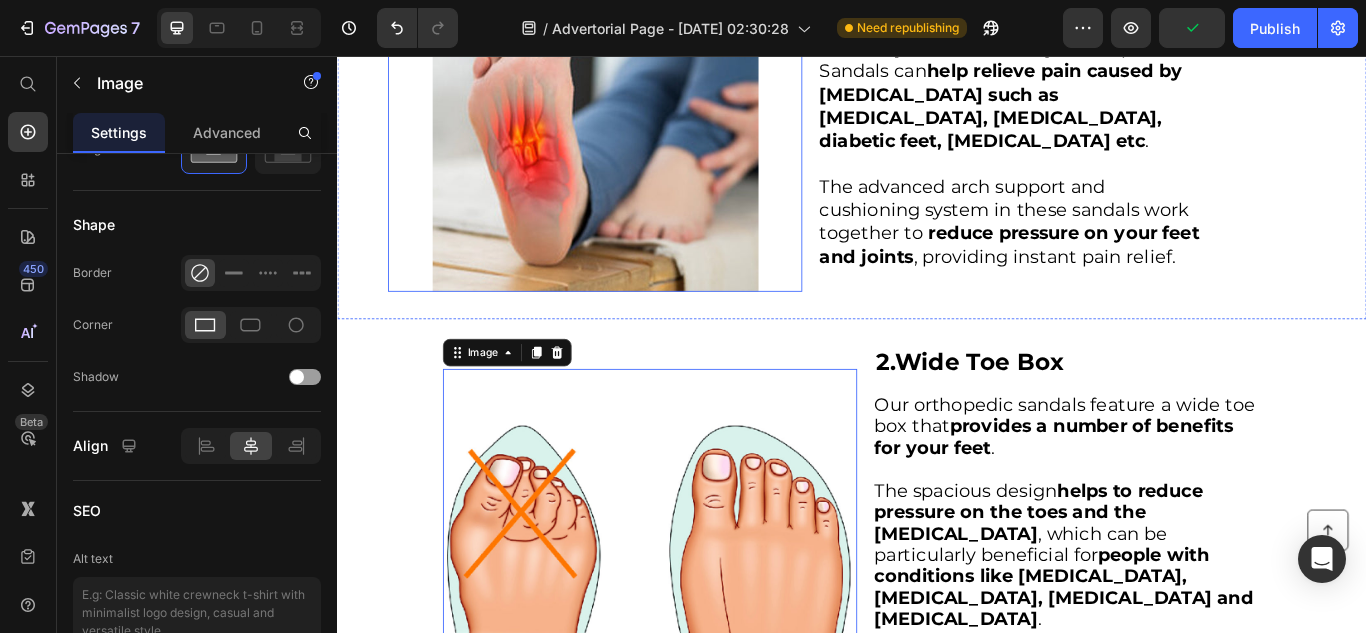 click at bounding box center [637, 141] 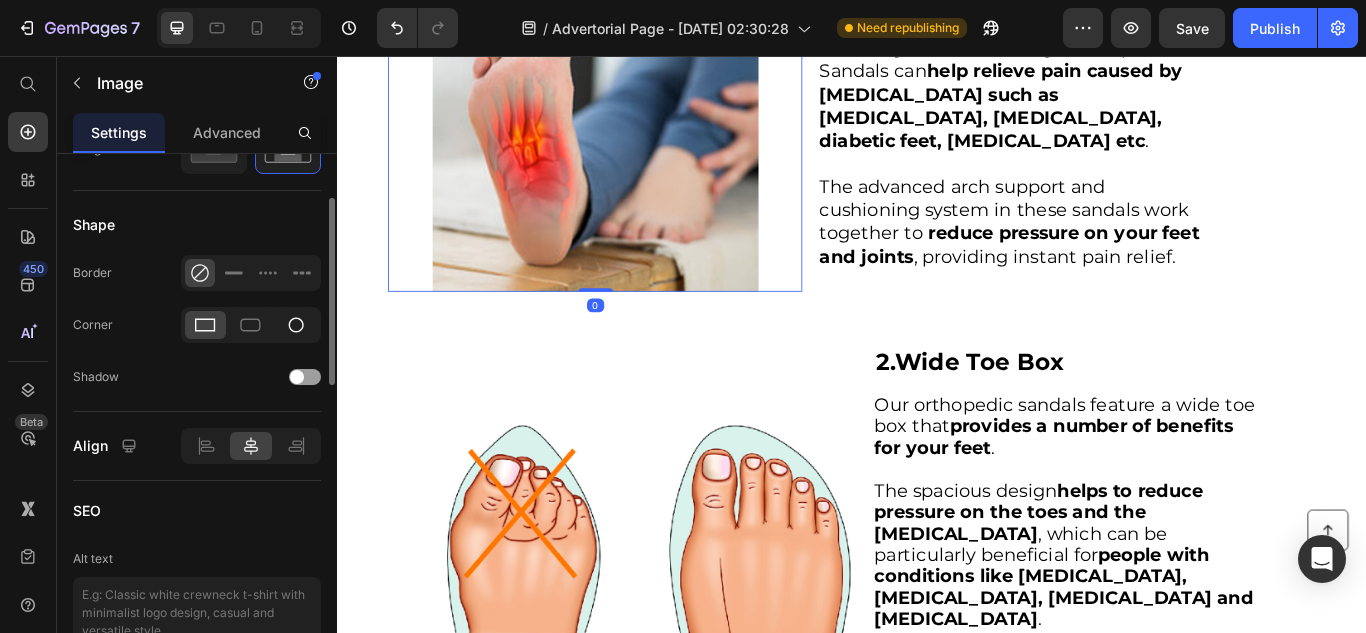 scroll, scrollTop: 610, scrollLeft: 0, axis: vertical 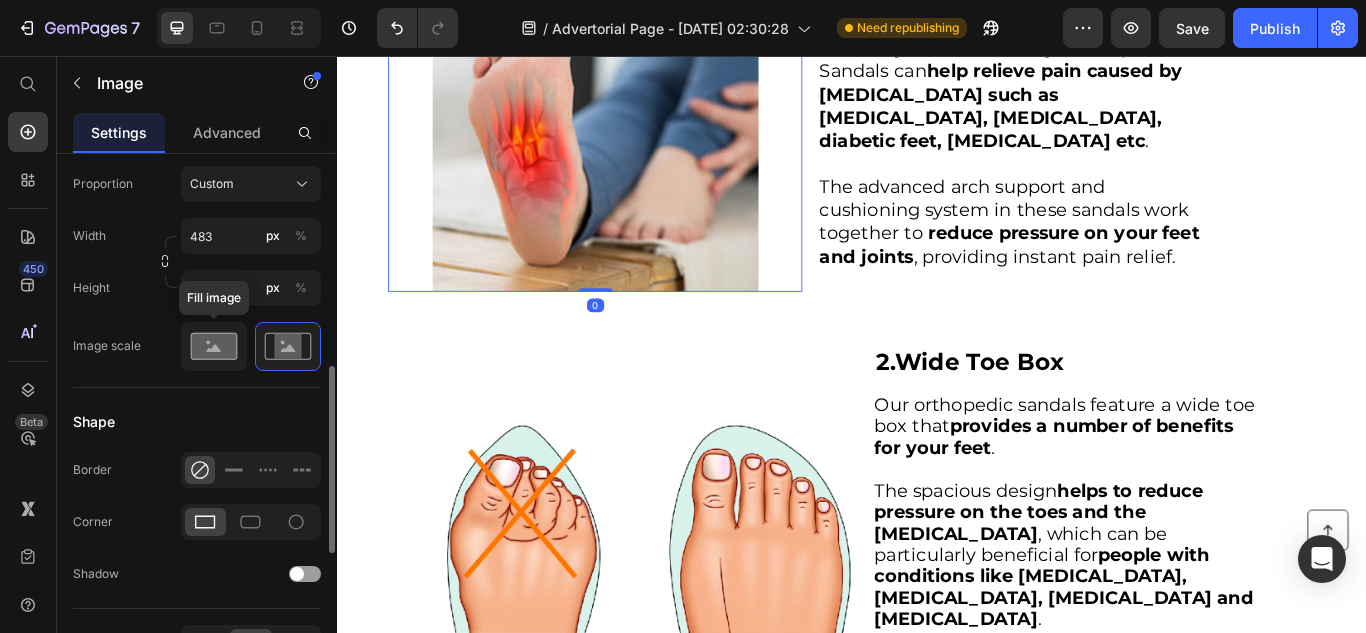 click 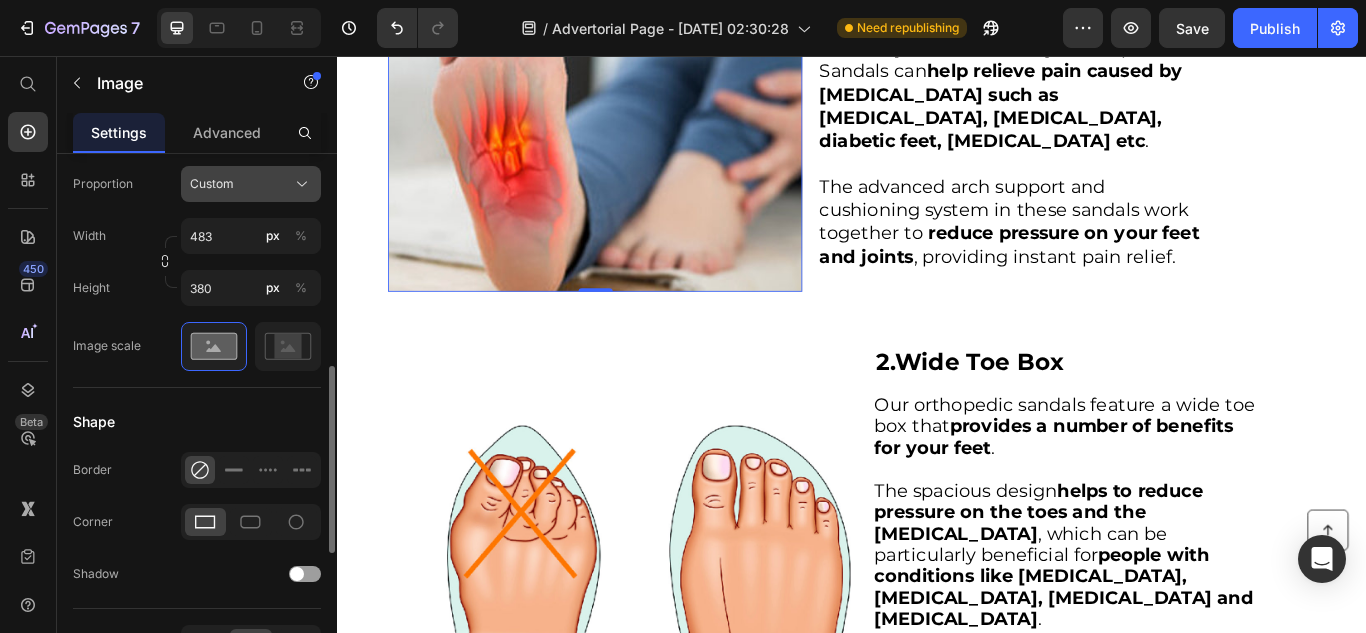 click on "Custom" 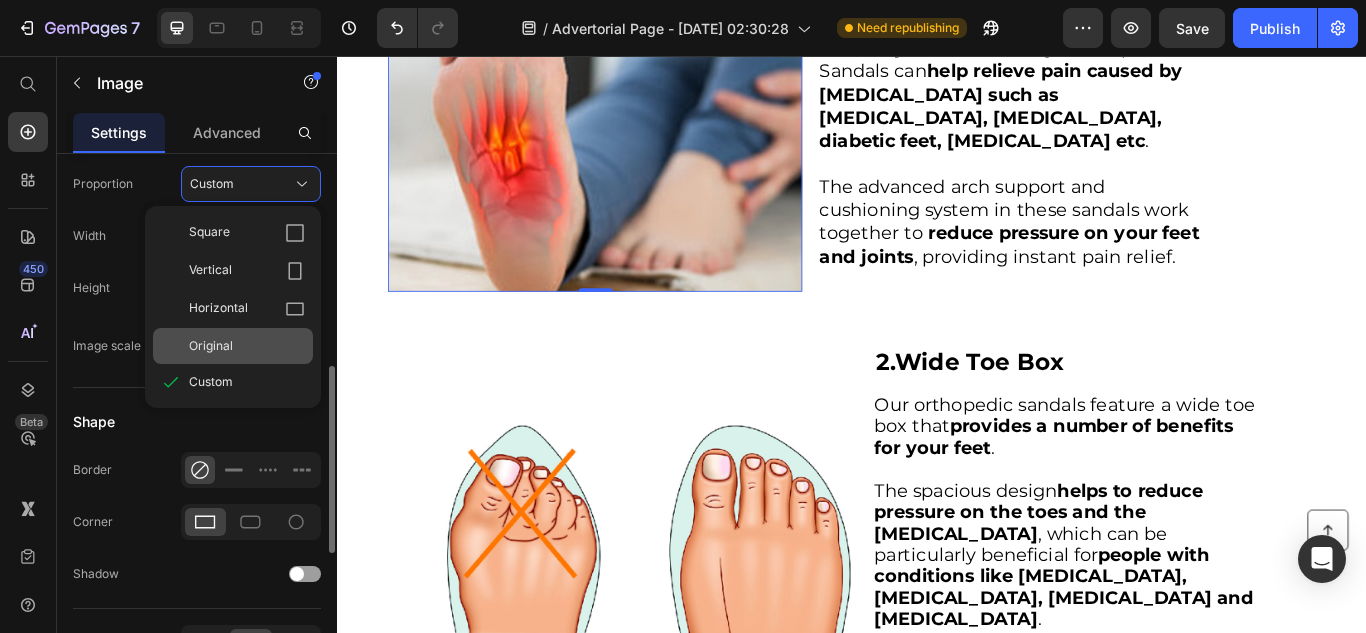 click on "Original" at bounding box center [211, 346] 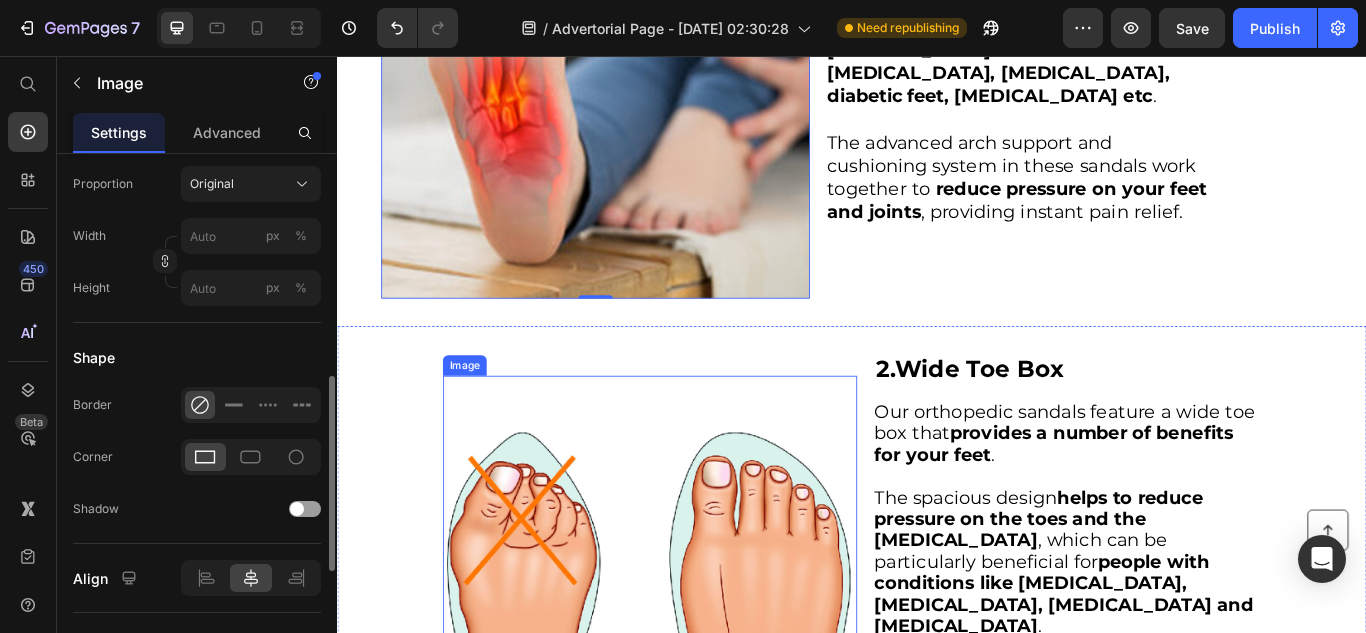 scroll, scrollTop: 752, scrollLeft: 0, axis: vertical 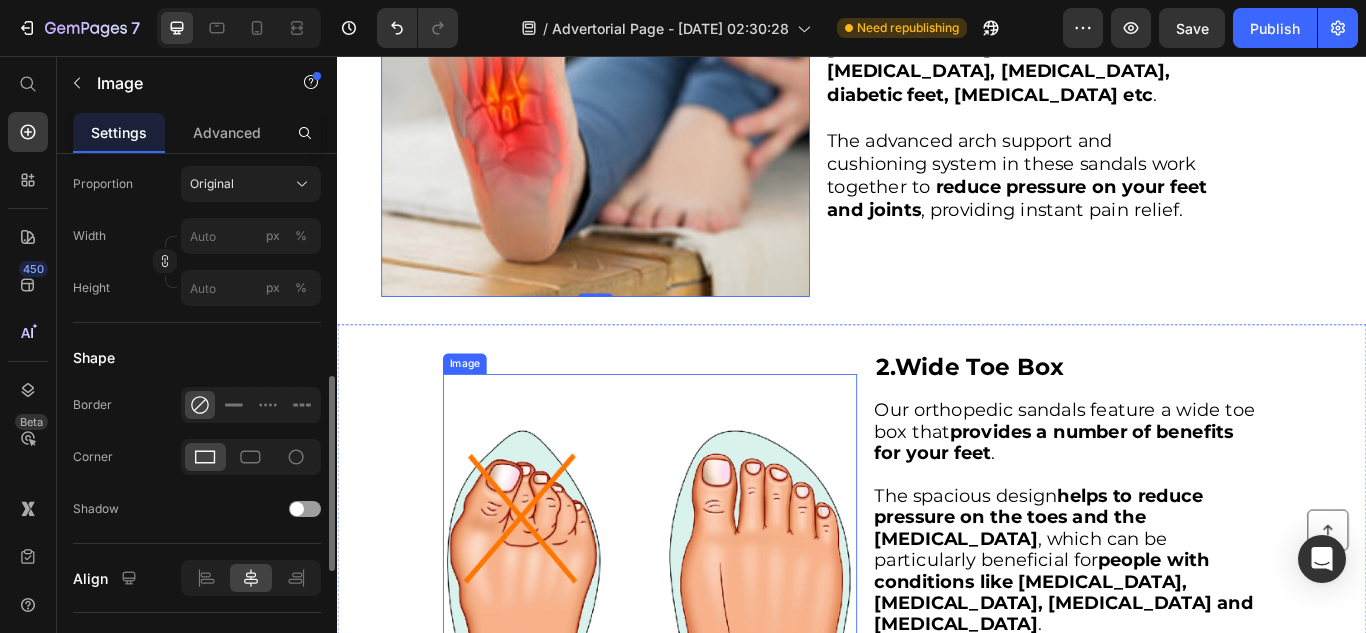 click at bounding box center [701, 617] 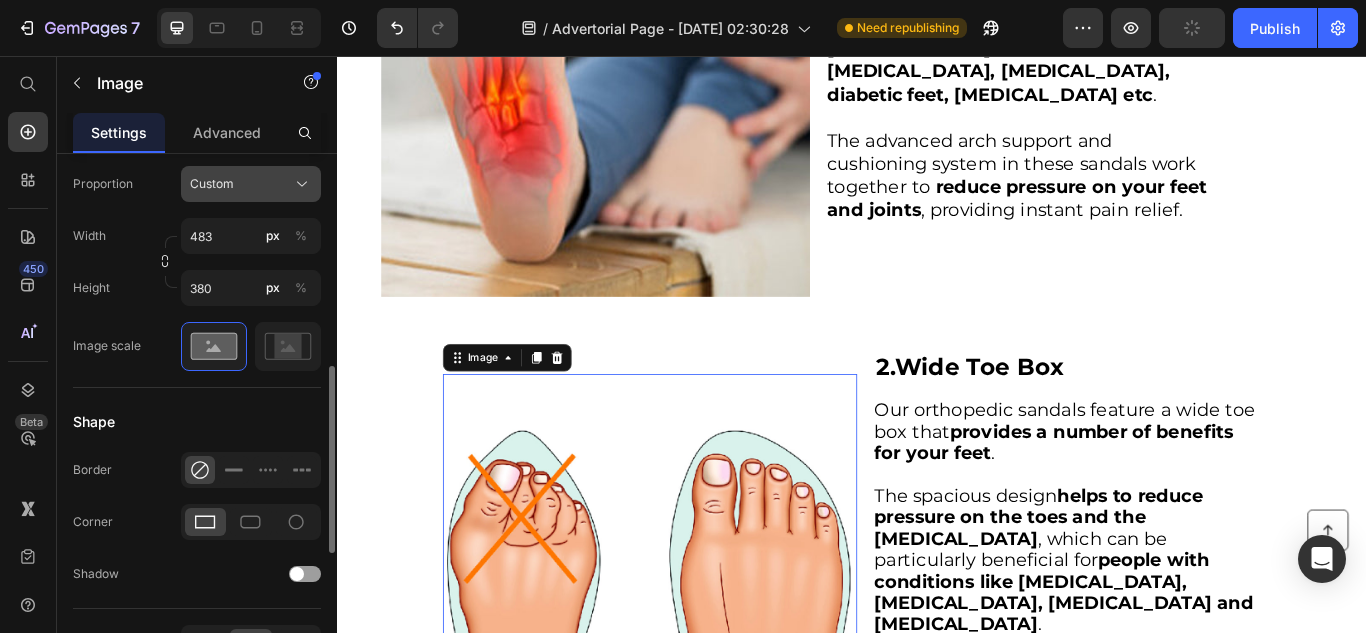 click on "Custom" at bounding box center (212, 184) 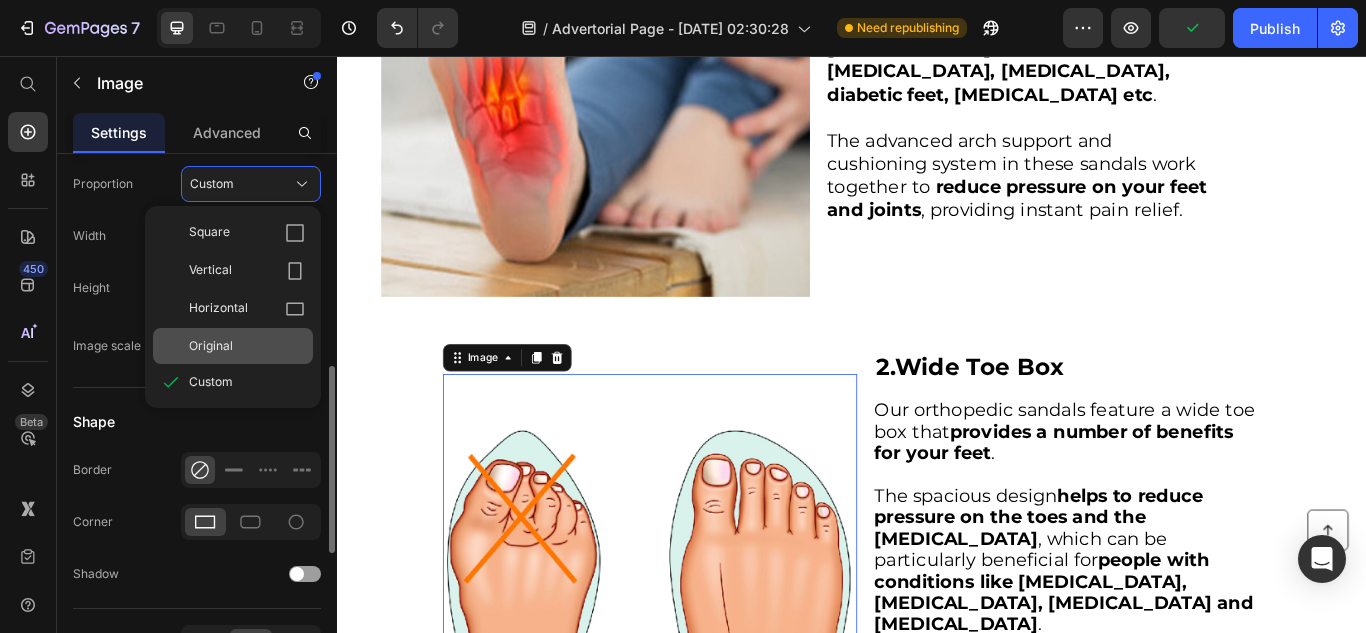 click on "Original" at bounding box center (211, 346) 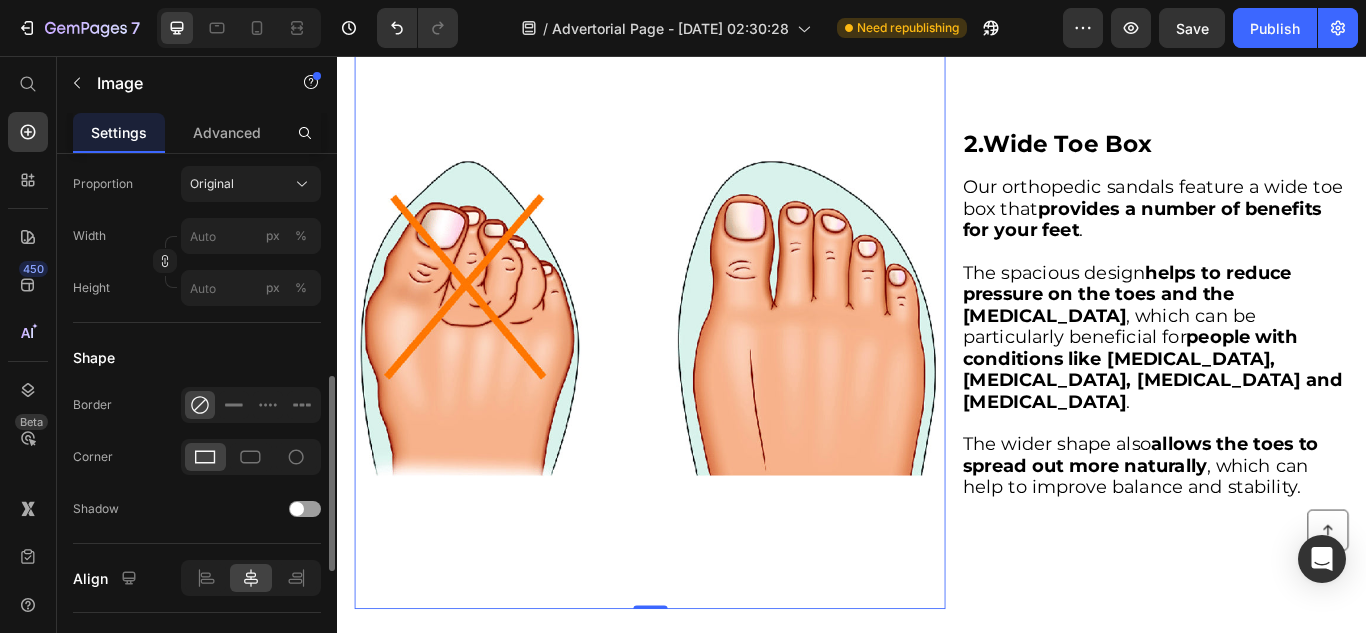 scroll, scrollTop: 1140, scrollLeft: 0, axis: vertical 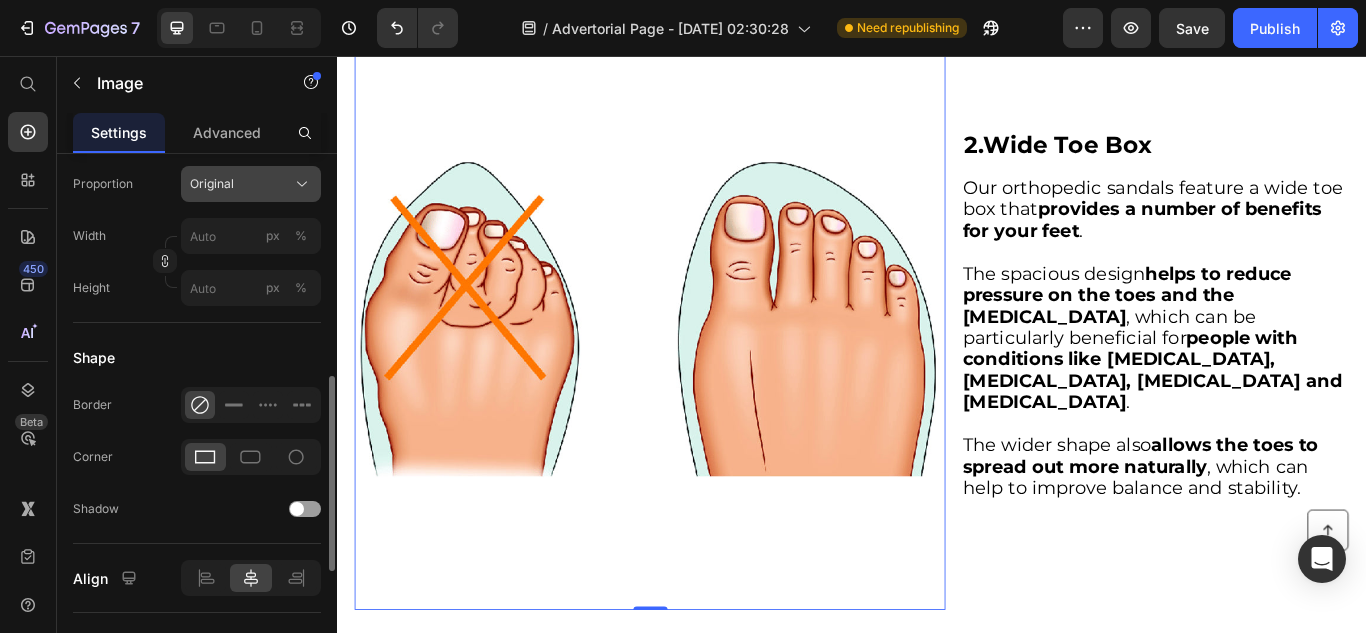 click on "Original" 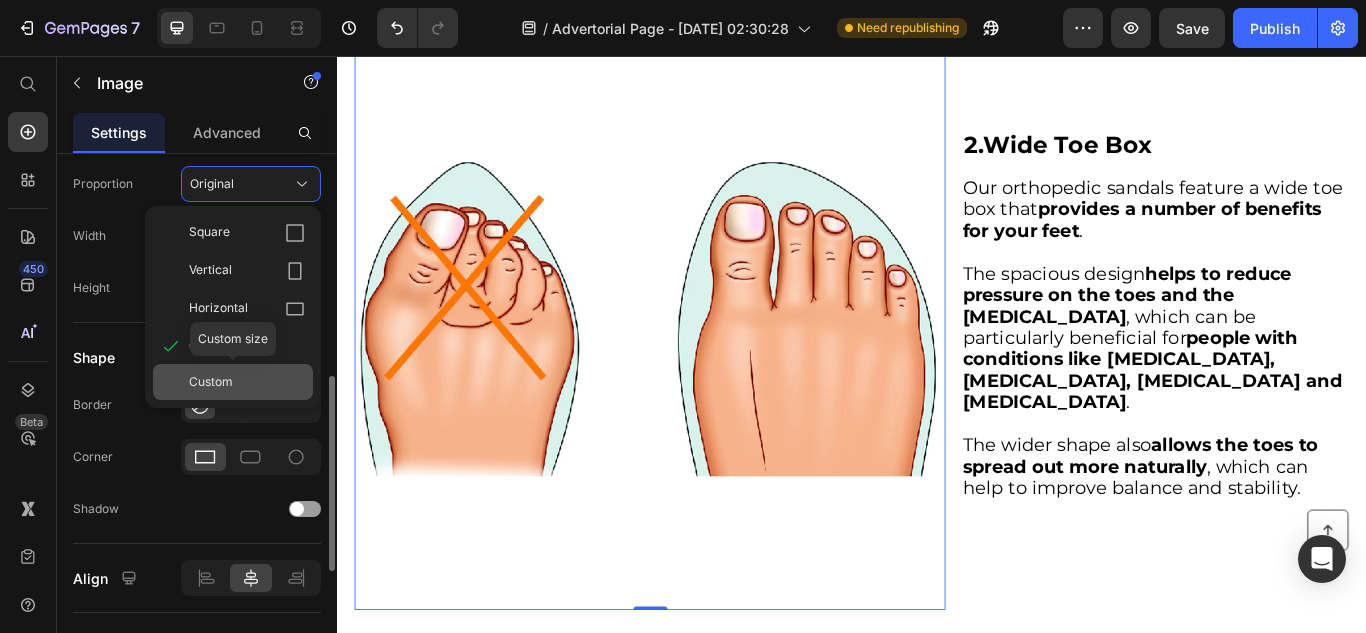 click on "Custom" at bounding box center [211, 382] 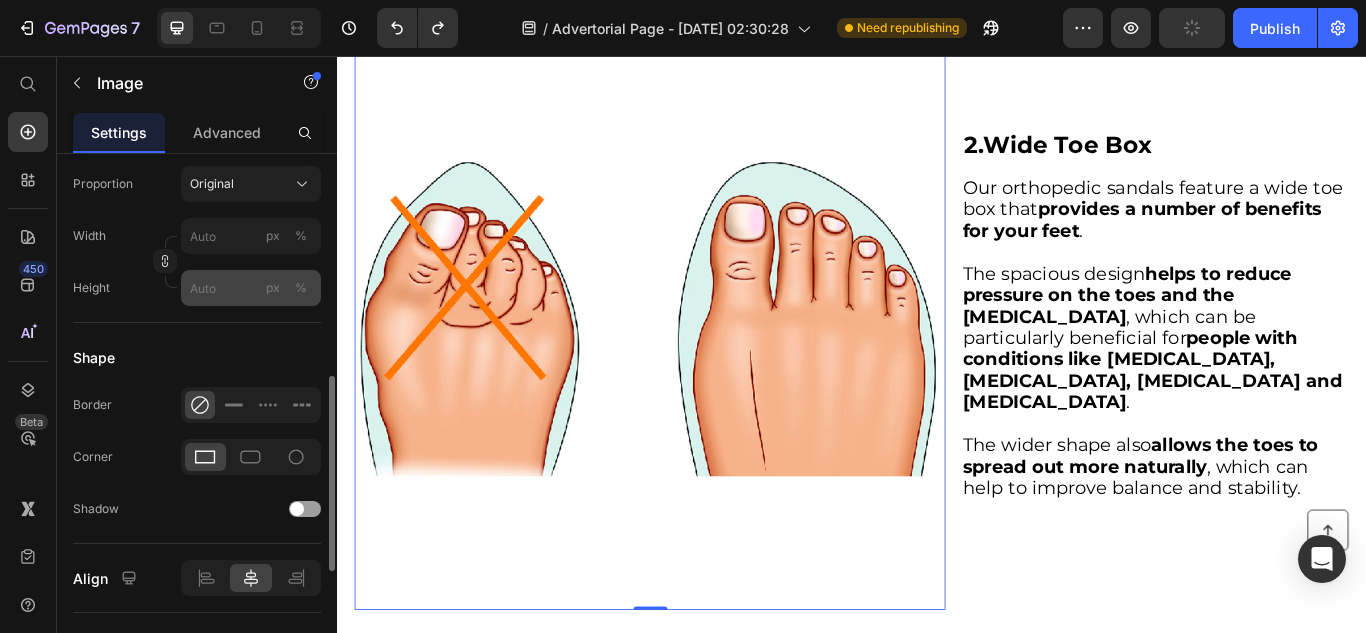 type on "483" 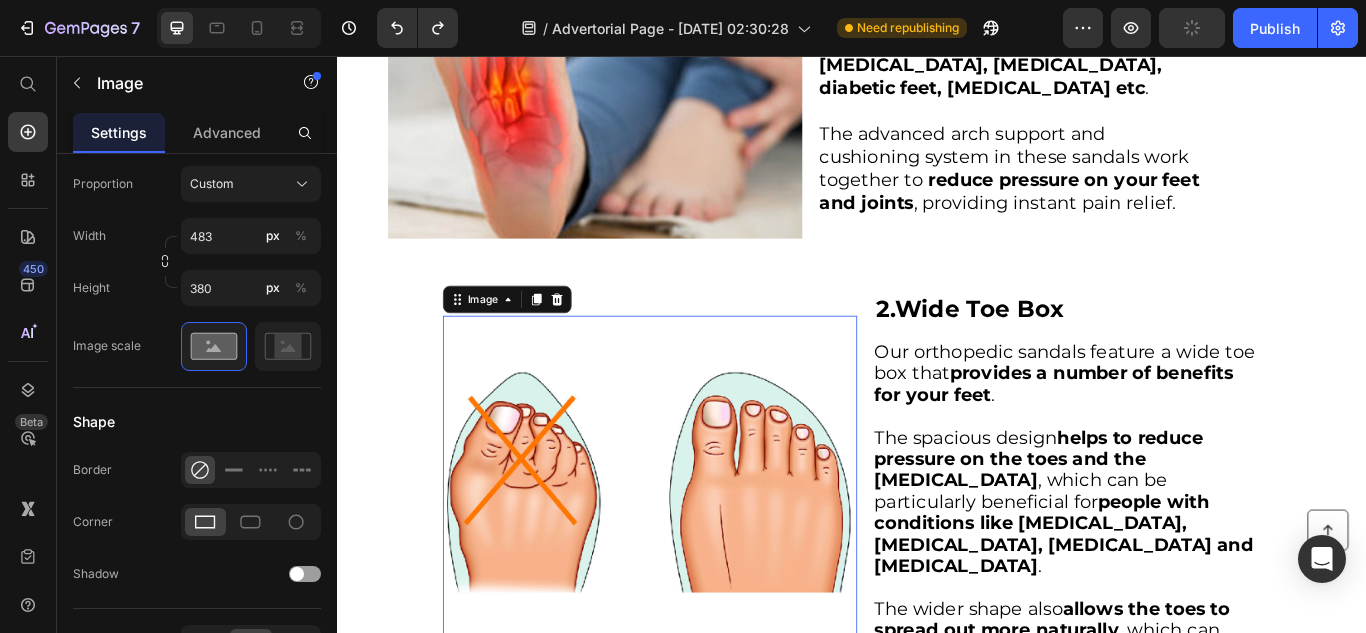 scroll, scrollTop: 702, scrollLeft: 0, axis: vertical 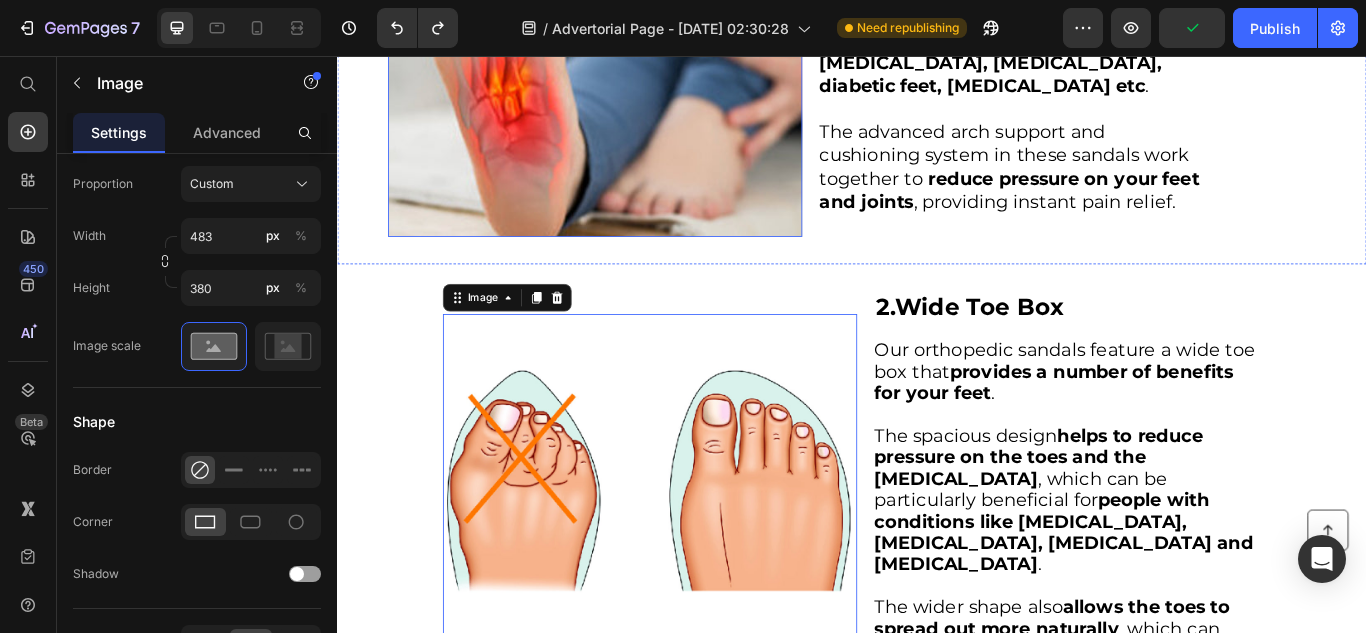 click at bounding box center [637, 77] 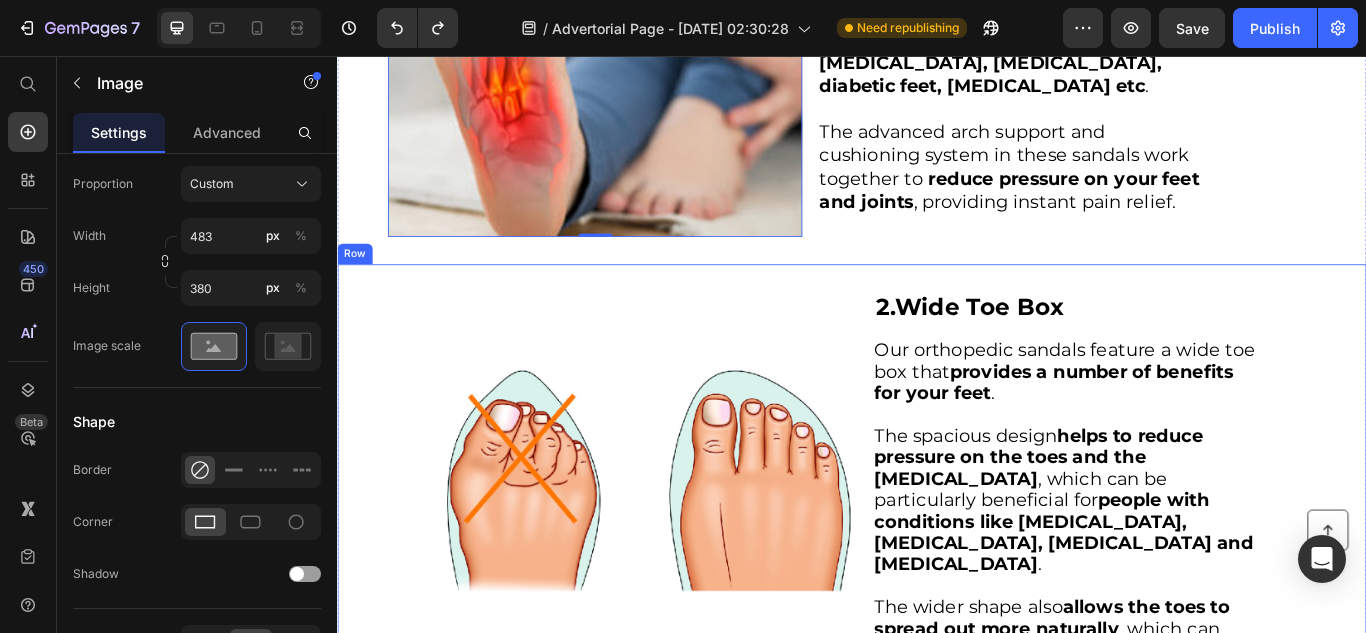 click on "Image 2.  Wide Toe Box Heading Our orthopedic sandals feature a wide toe box that  provides a number of benefits for your feet . The spacious design  helps to reduce pressure on the toes and the [MEDICAL_DATA] , which can be particularly beneficial for  people with conditions like [MEDICAL_DATA], [MEDICAL_DATA], [MEDICAL_DATA] and [MEDICAL_DATA] . The wider shape also  allows the toes to spread out more naturally , which can help to improve balance and stability. Text Block Row" at bounding box center (937, 546) 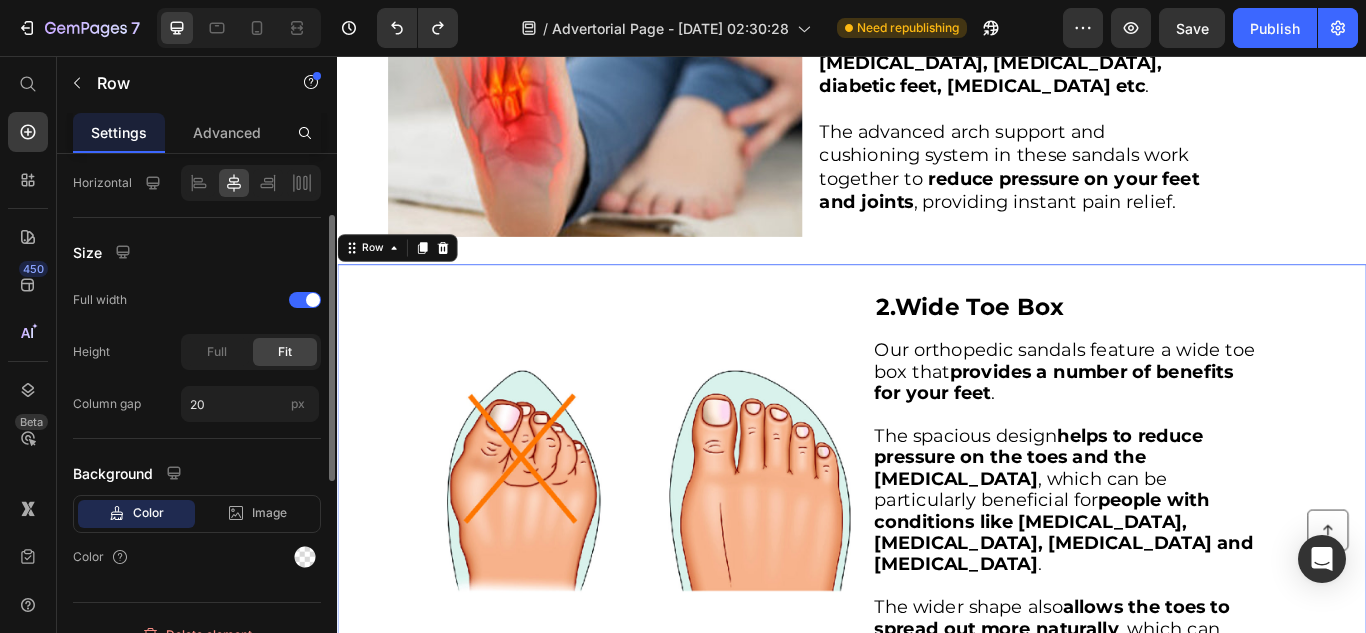 scroll, scrollTop: 541, scrollLeft: 0, axis: vertical 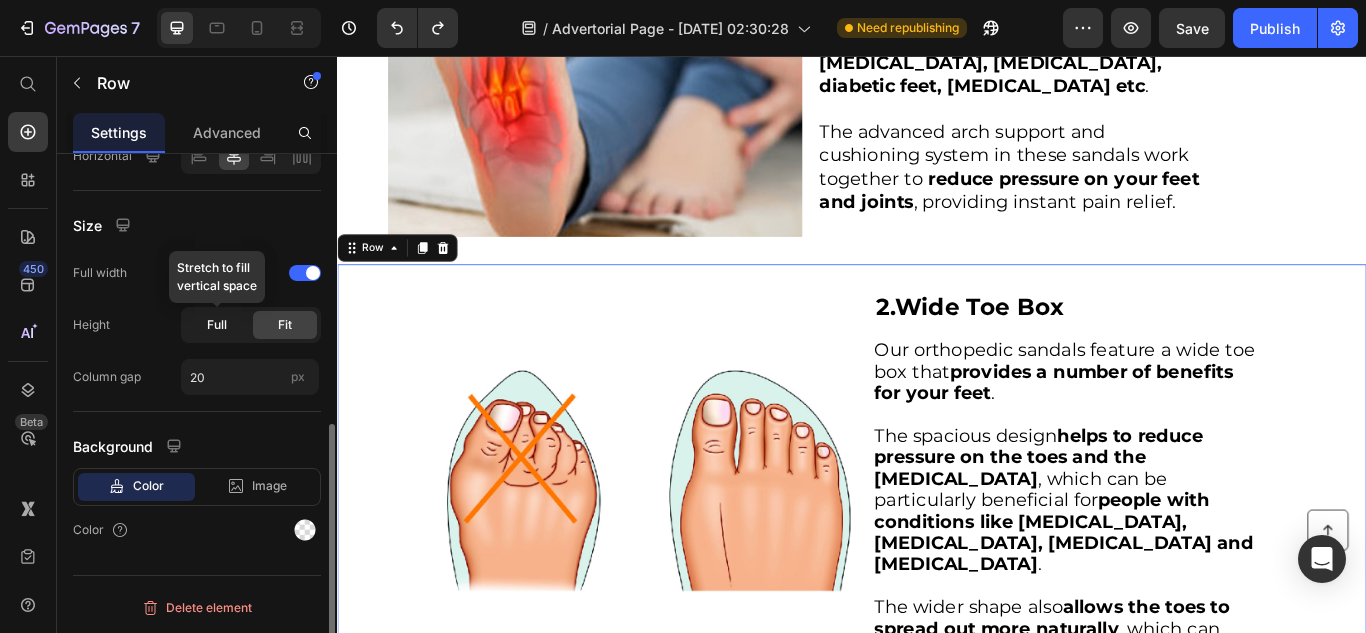 click on "Full" 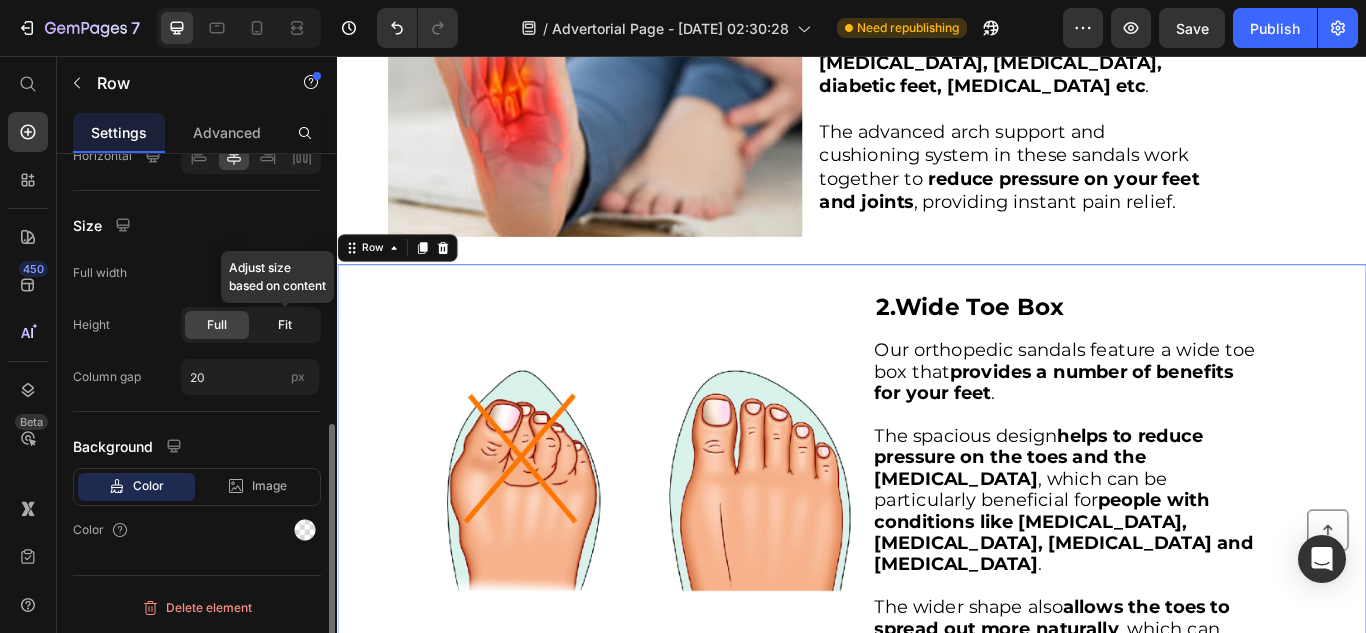 click on "Fit" 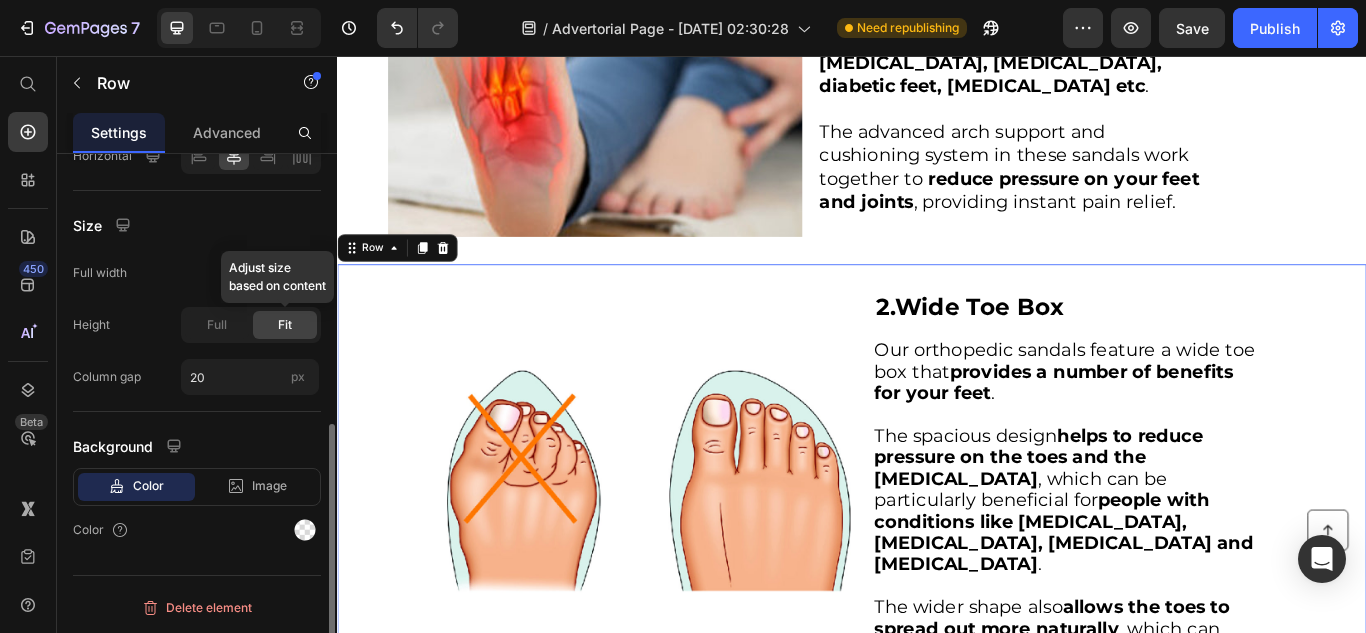 click on "Fit" 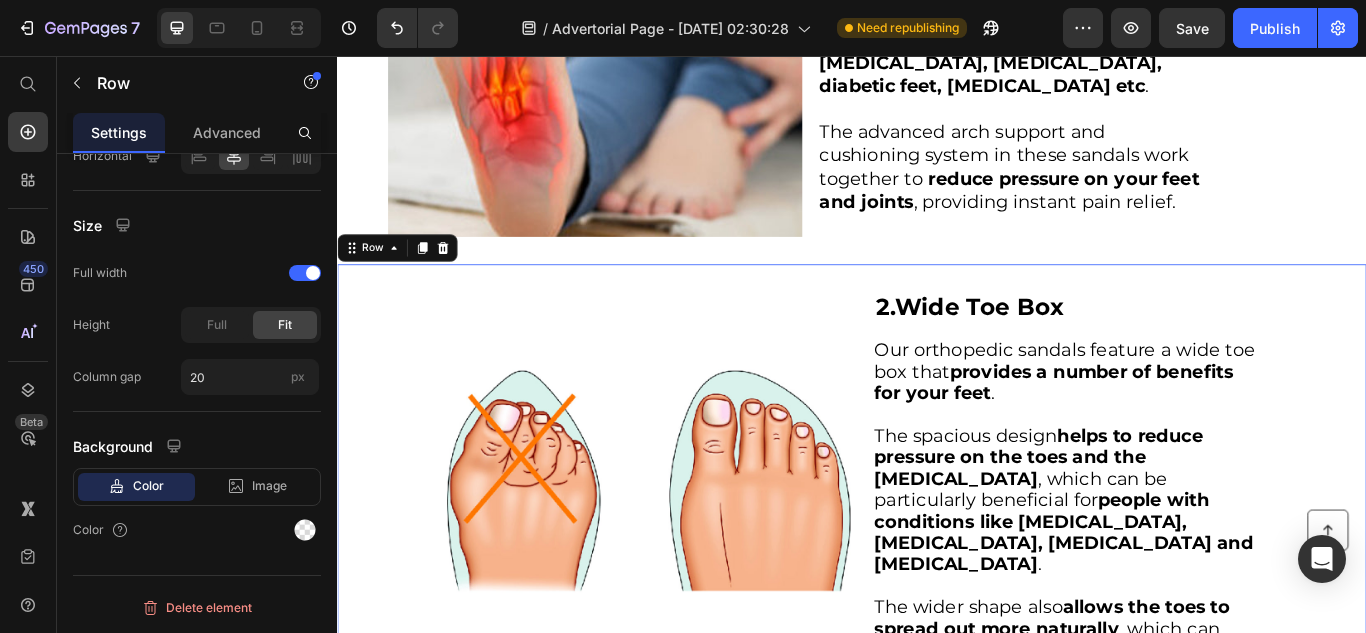 click on "Image 2.  Wide Toe Box Heading Our orthopedic sandals feature a wide toe box that  provides a number of benefits for your feet . The spacious design  helps to reduce pressure on the toes and the [MEDICAL_DATA] , which can be particularly beneficial for  people with conditions like [MEDICAL_DATA], [MEDICAL_DATA], [MEDICAL_DATA] and [MEDICAL_DATA] . The wider shape also  allows the toes to spread out more naturally , which can help to improve balance and stability. Text Block Row   0" at bounding box center (937, 546) 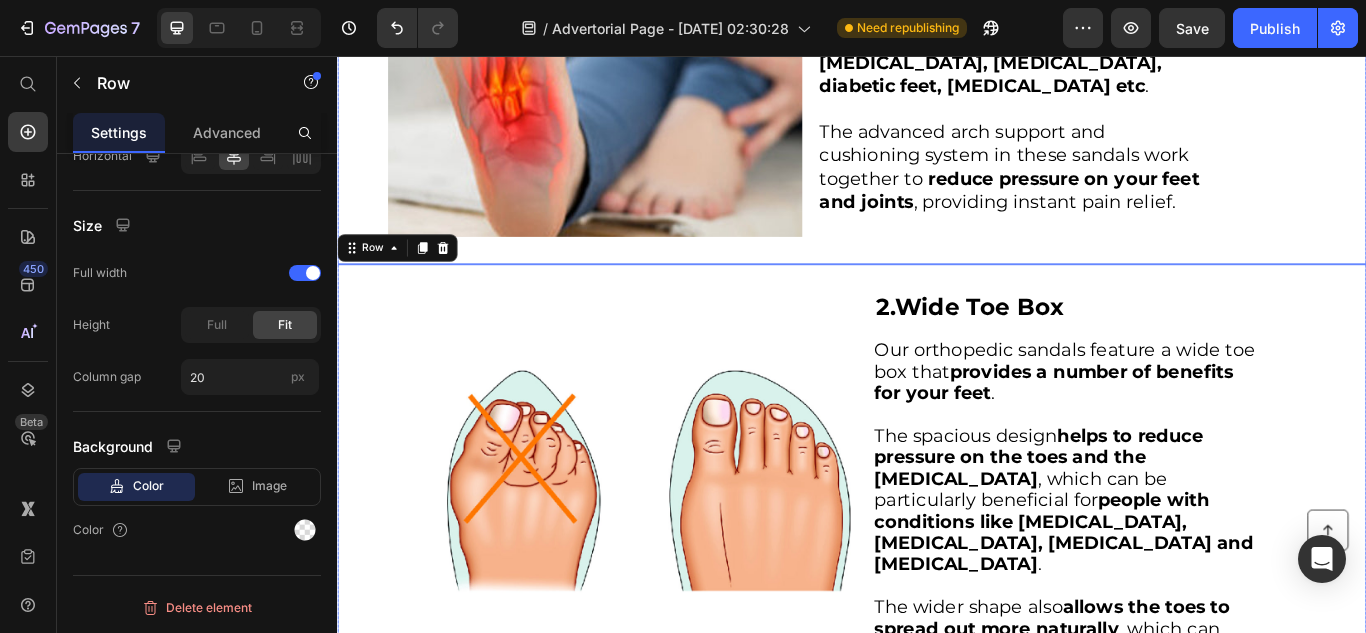 click on "Image 1.  Proven to Reduce Pain and Discomfort Heading ORTHO [PERSON_NAME] - Orthopedic Sandals can  help relieve pain caused by [MEDICAL_DATA] such as [MEDICAL_DATA], [MEDICAL_DATA], diabetic feet, [MEDICAL_DATA] etc .   ﻿The advanced arch support and cushioning system in these sandals work together to  reduce pressure on your feet and joints , providing instant pain relief. Text Block Row" at bounding box center [937, 77] 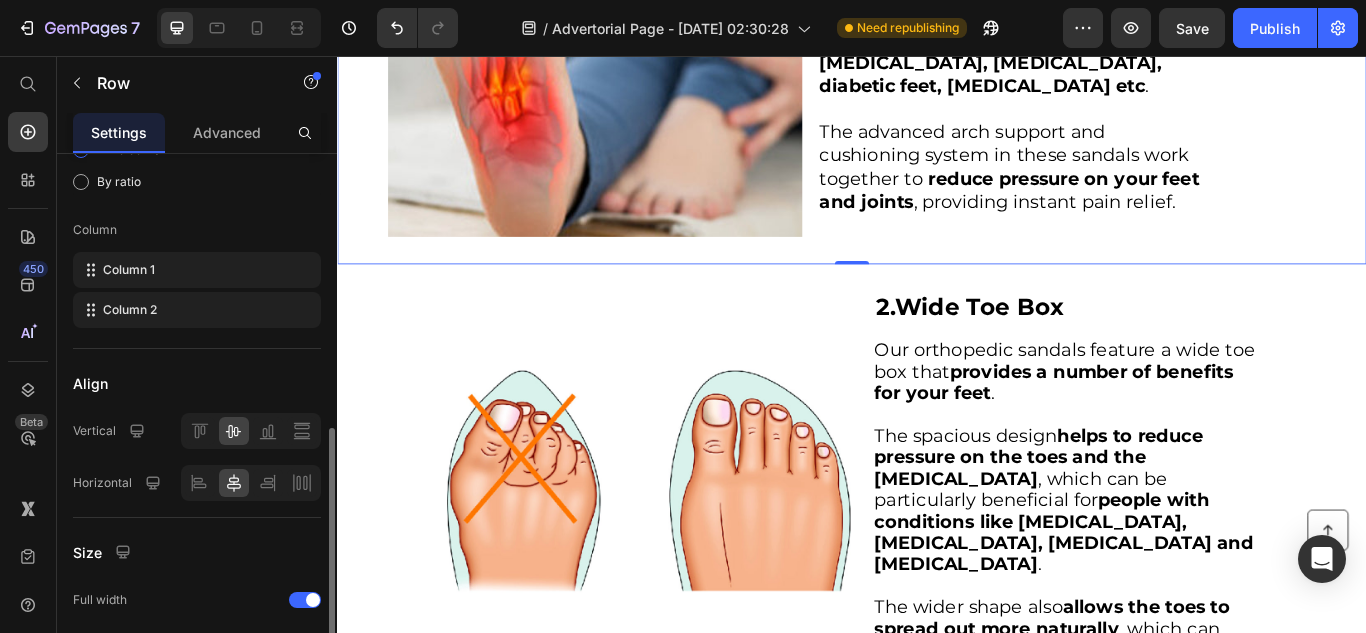 scroll, scrollTop: 541, scrollLeft: 0, axis: vertical 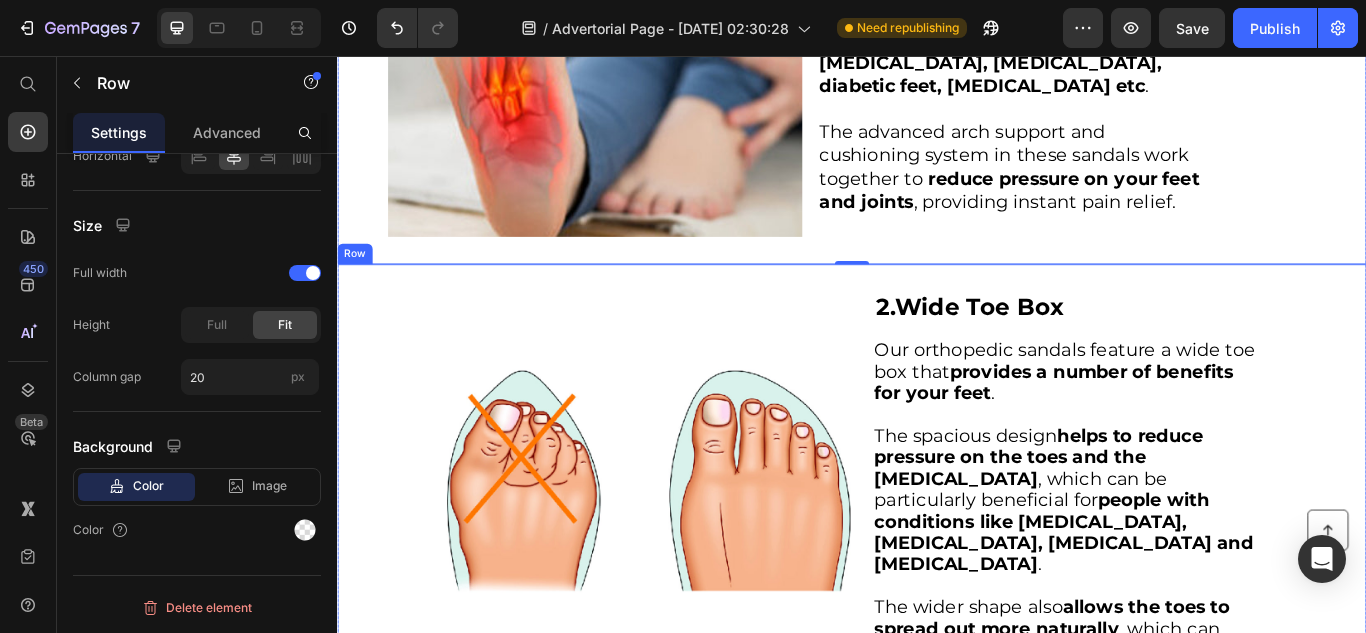 click on "Image 2.  Wide Toe Box Heading Our orthopedic sandals feature a wide toe box that  provides a number of benefits for your feet . The spacious design  helps to reduce pressure on the toes and the [MEDICAL_DATA] , which can be particularly beneficial for  people with conditions like [MEDICAL_DATA], [MEDICAL_DATA], [MEDICAL_DATA] and [MEDICAL_DATA] . The wider shape also  allows the toes to spread out more naturally , which can help to improve balance and stability. Text Block Row" at bounding box center (937, 546) 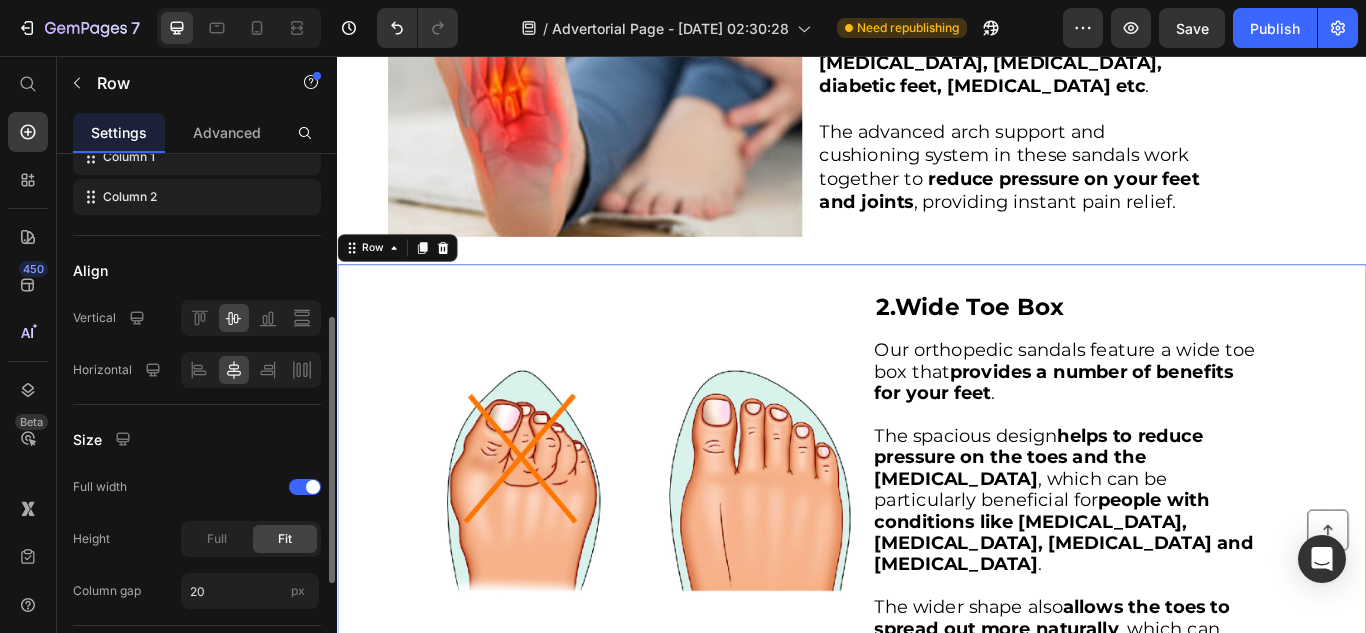 scroll, scrollTop: 541, scrollLeft: 0, axis: vertical 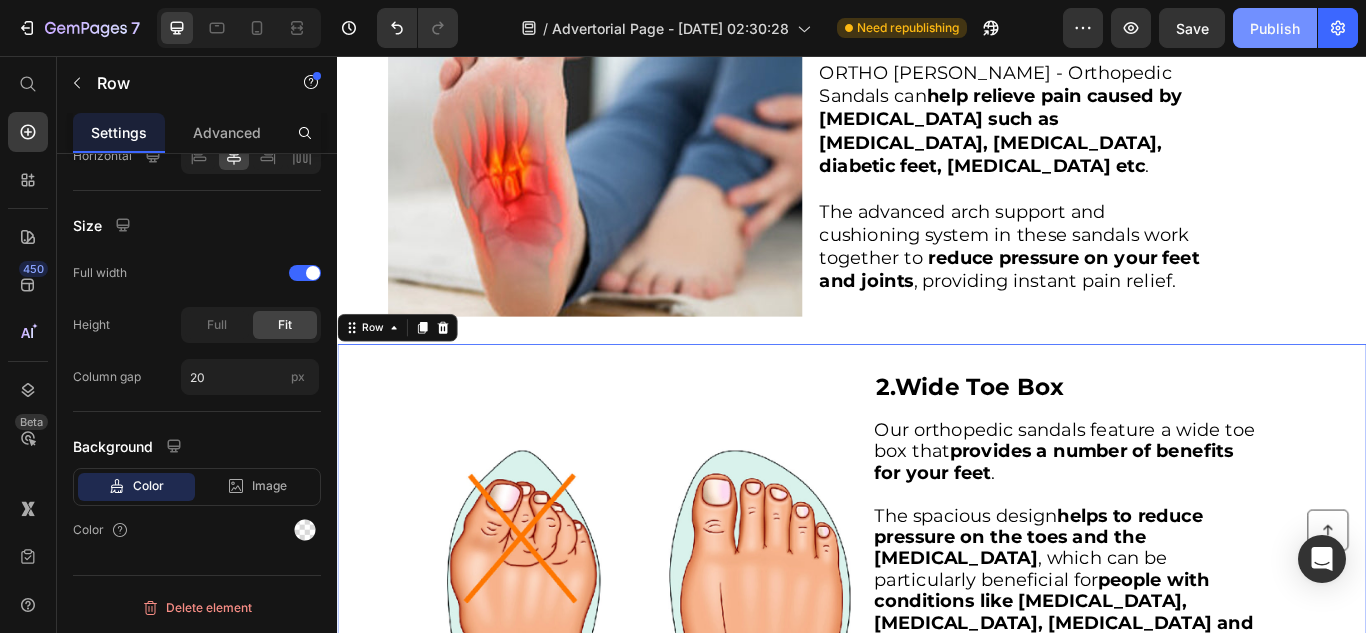 click on "Publish" 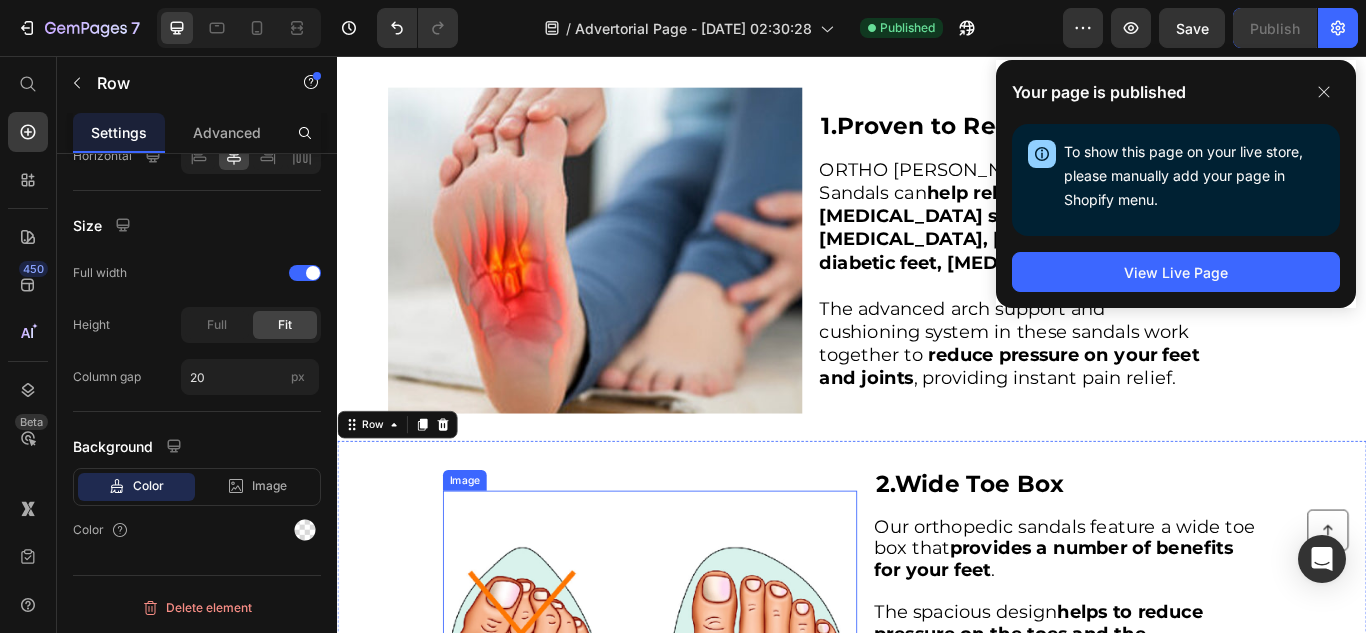 scroll, scrollTop: 464, scrollLeft: 0, axis: vertical 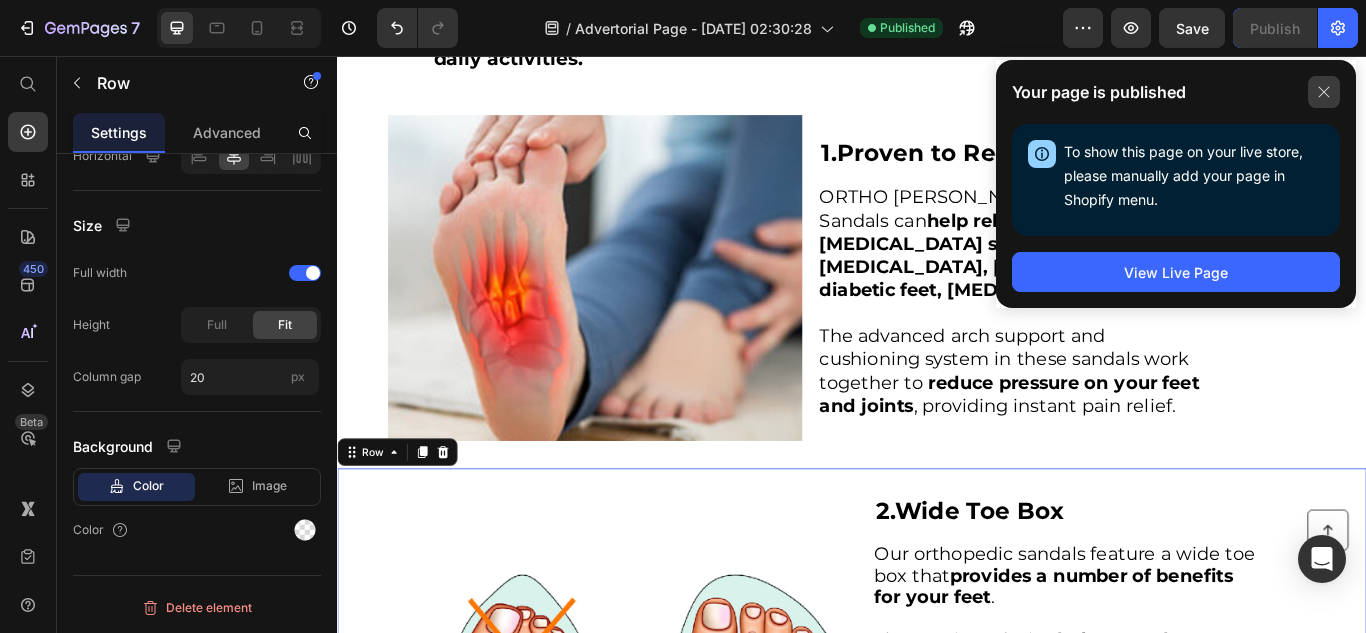 click 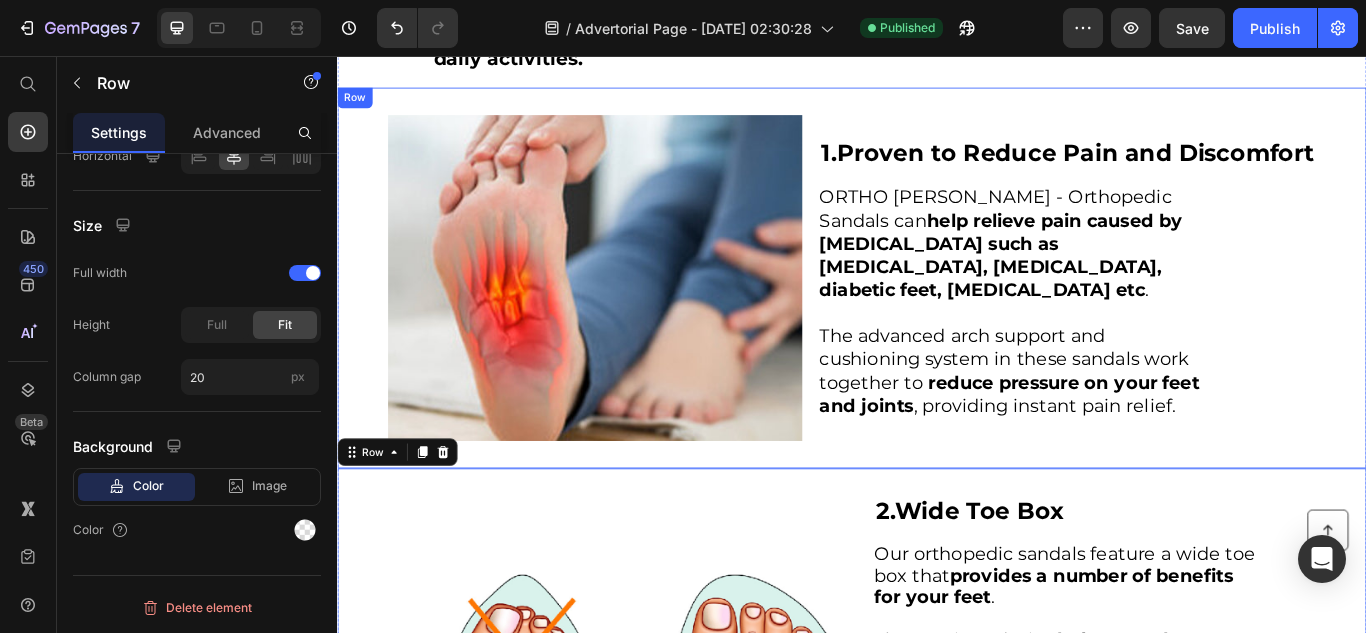 click on "1.  Proven to Reduce Pain and Discomfort Heading ORTHO [PERSON_NAME] - Orthopedic Sandals can  help relieve pain caused by [MEDICAL_DATA] such as [MEDICAL_DATA], [MEDICAL_DATA], diabetic feet, [MEDICAL_DATA] etc .   ﻿The advanced arch support and cushioning system in these sandals work together to  reduce pressure on your feet and joints , providing instant pain relief. Text Block" at bounding box center [1188, 315] 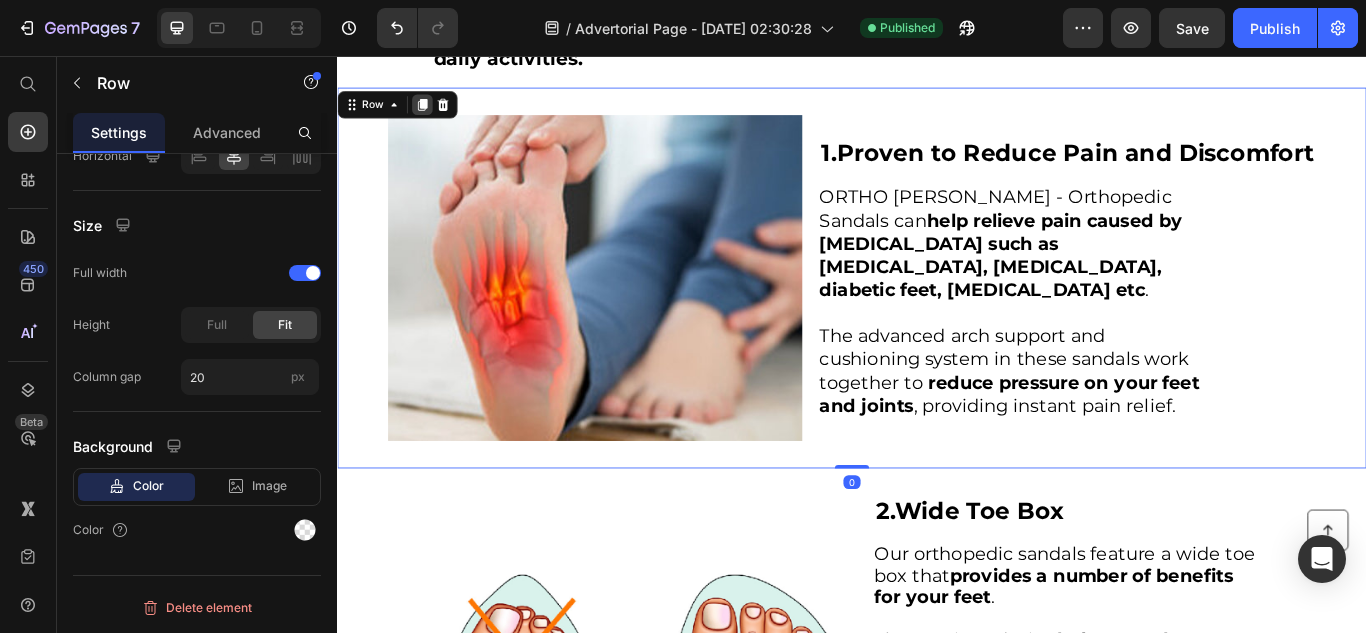 click 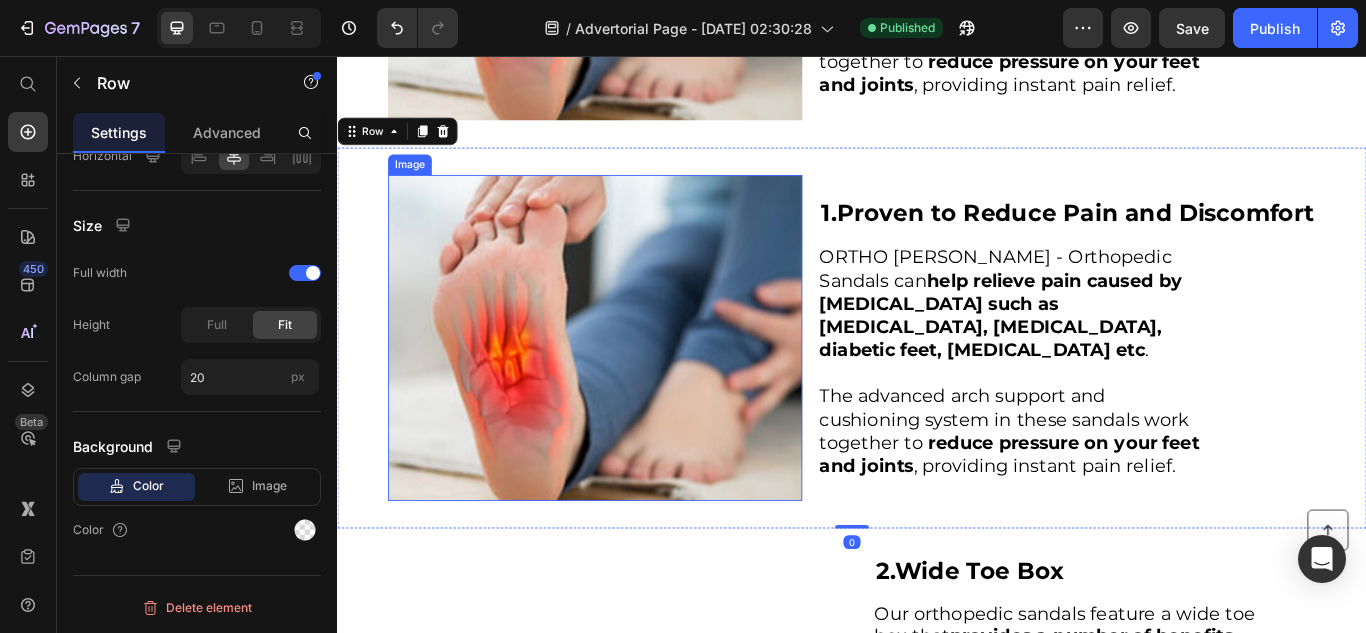 scroll, scrollTop: 875, scrollLeft: 0, axis: vertical 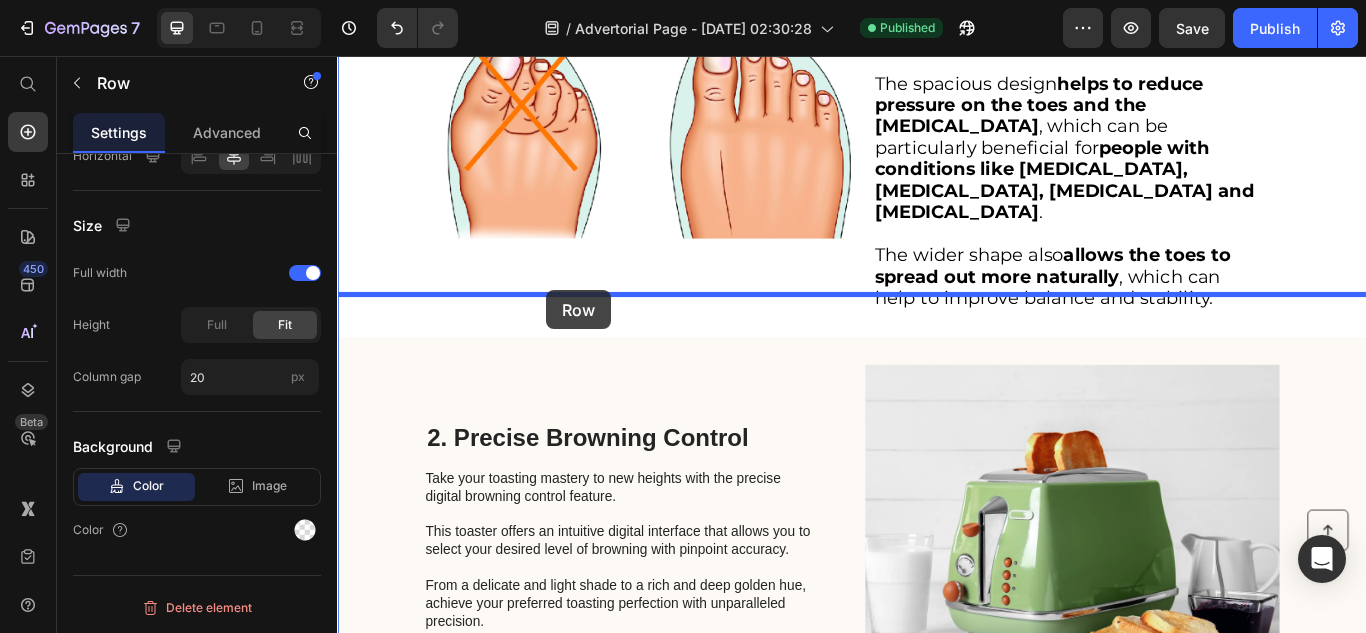 drag, startPoint x: 368, startPoint y: 110, endPoint x: 580, endPoint y: 329, distance: 304.80322 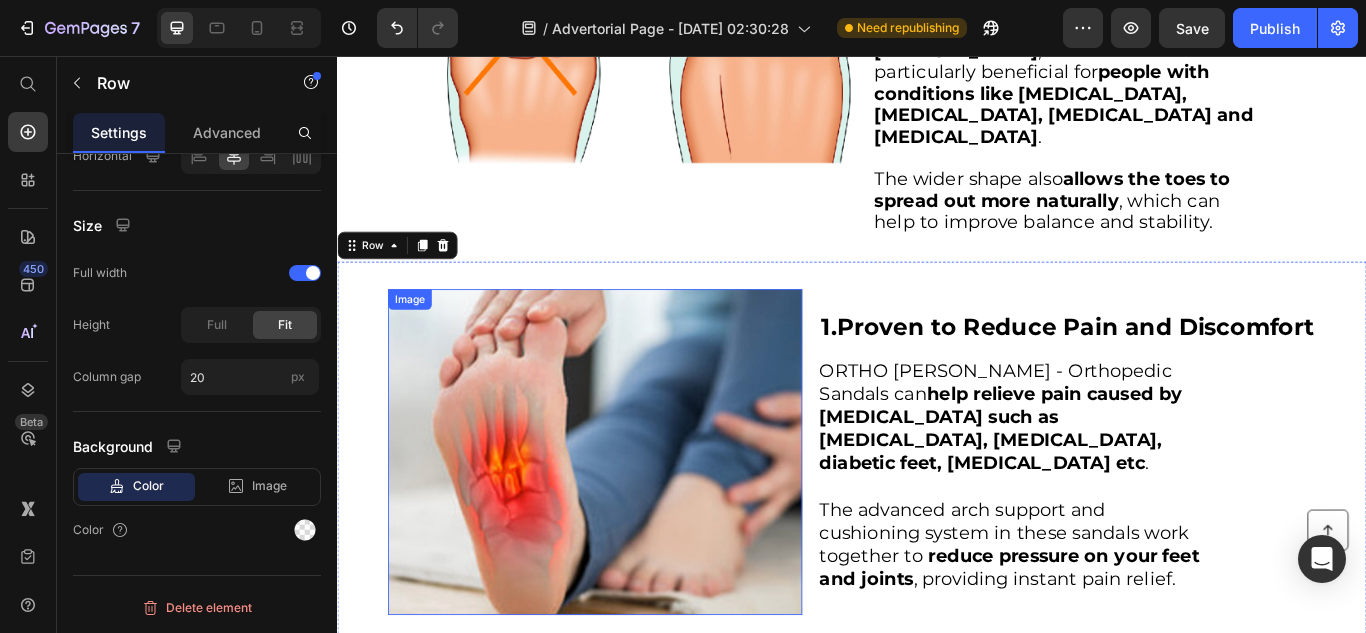 scroll, scrollTop: 1197, scrollLeft: 0, axis: vertical 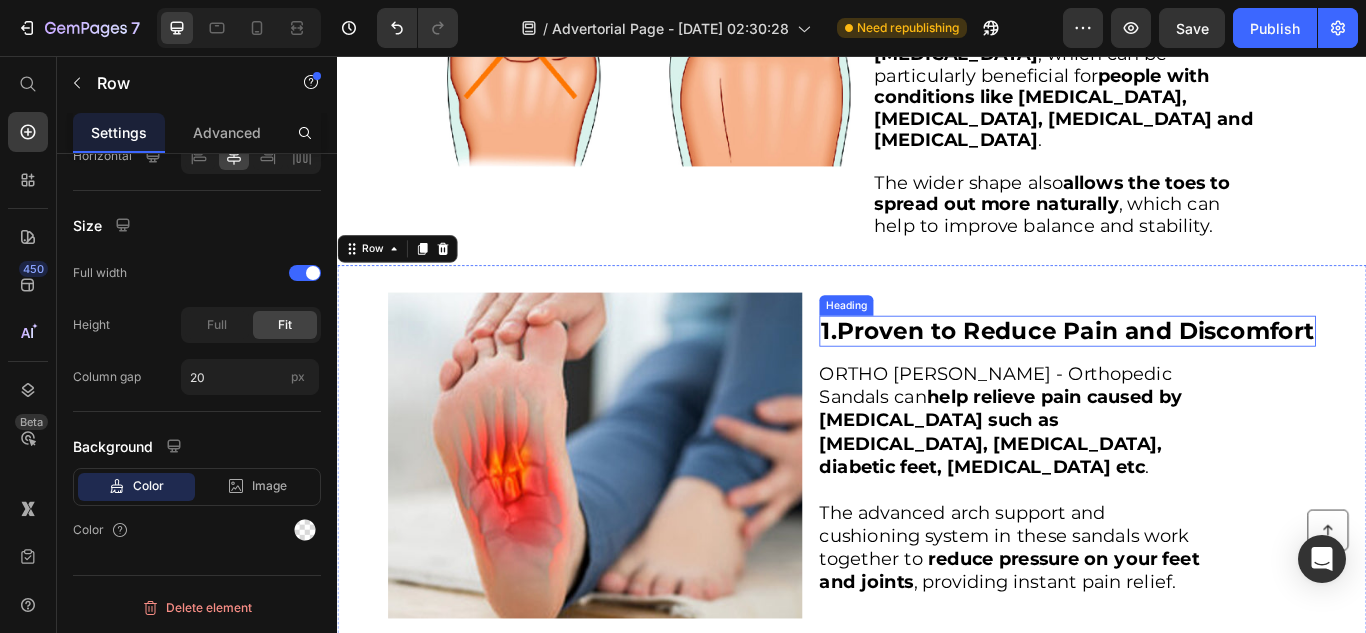 click on "Proven to Reduce Pain and Discomfort" at bounding box center (1197, 376) 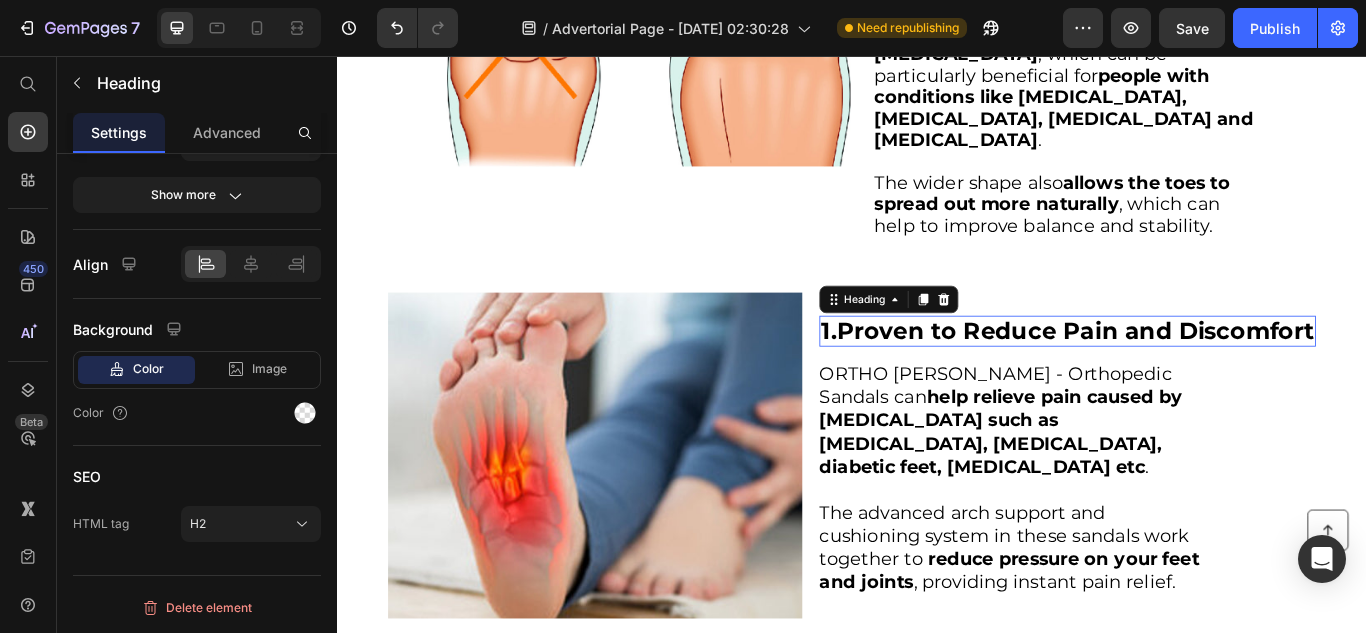click on "Proven to Reduce Pain and Discomfort" at bounding box center [1197, 376] 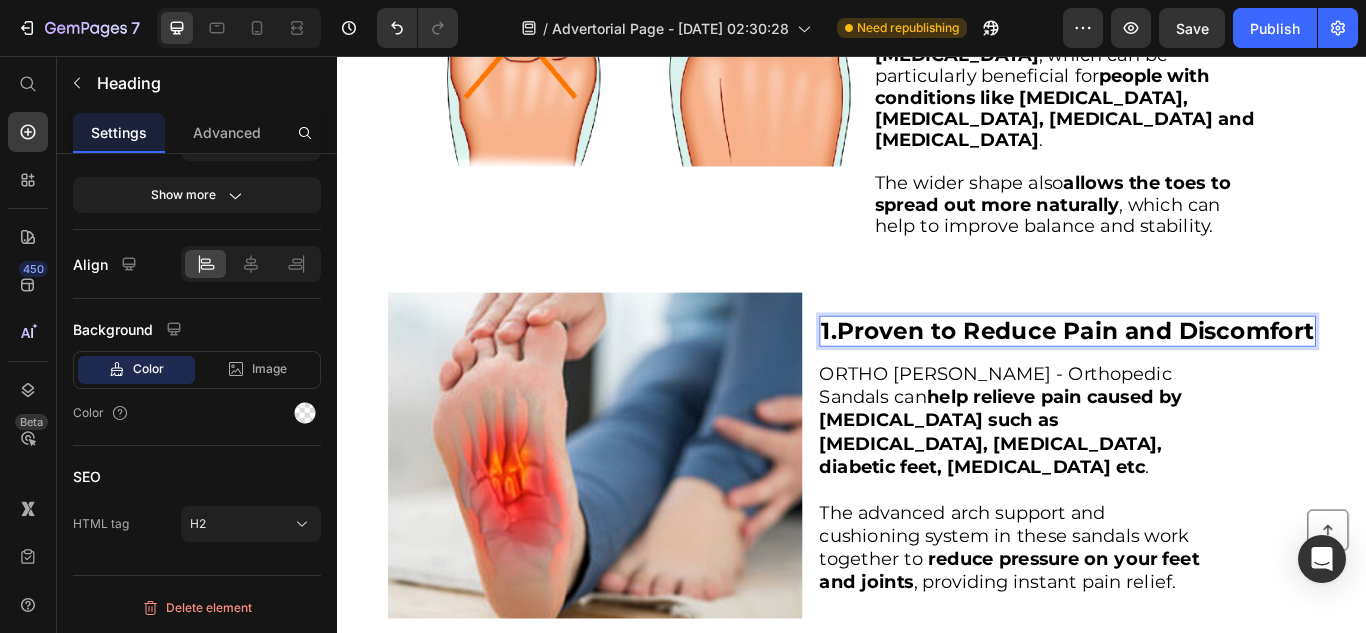 scroll, scrollTop: 0, scrollLeft: 0, axis: both 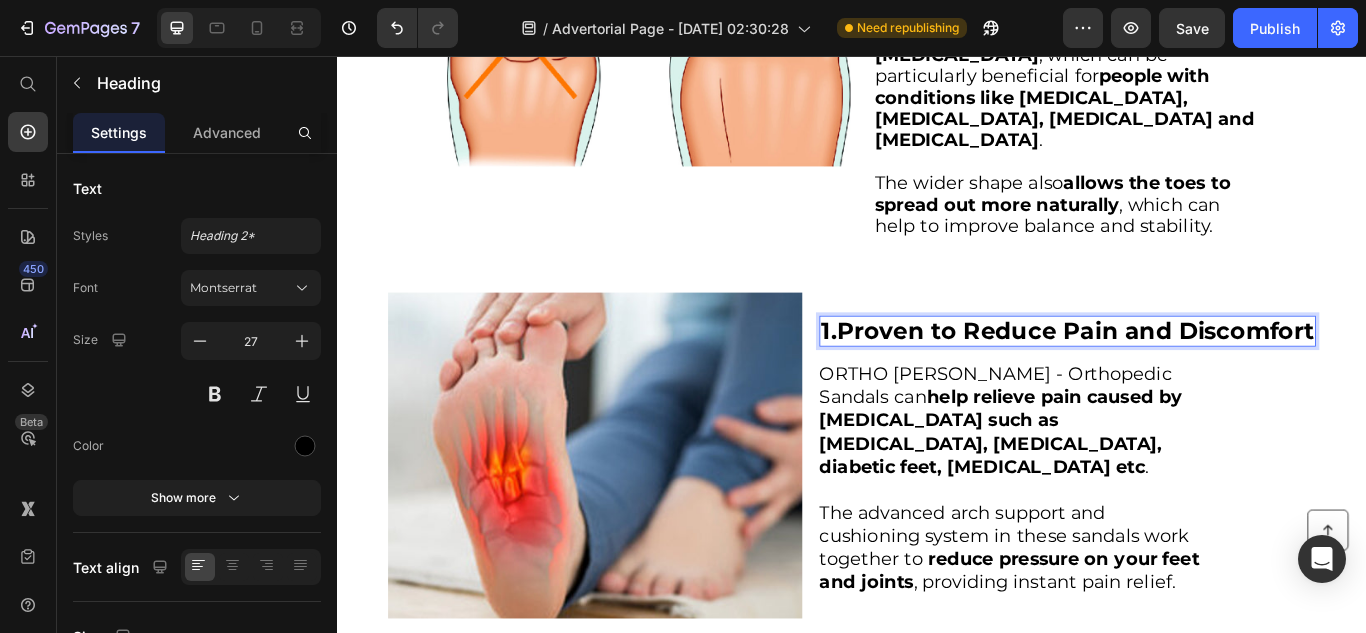 click on "Proven to Reduce Pain and Discomfort" at bounding box center (1197, 376) 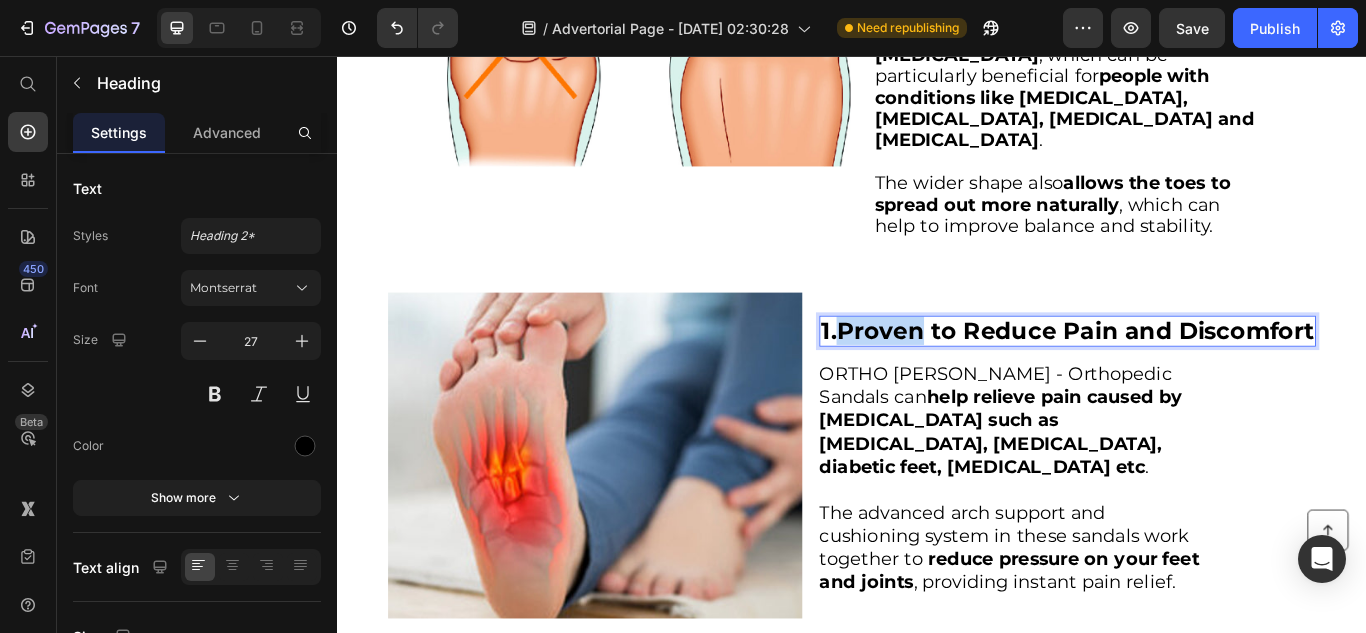 click on "Proven to Reduce Pain and Discomfort" at bounding box center [1197, 376] 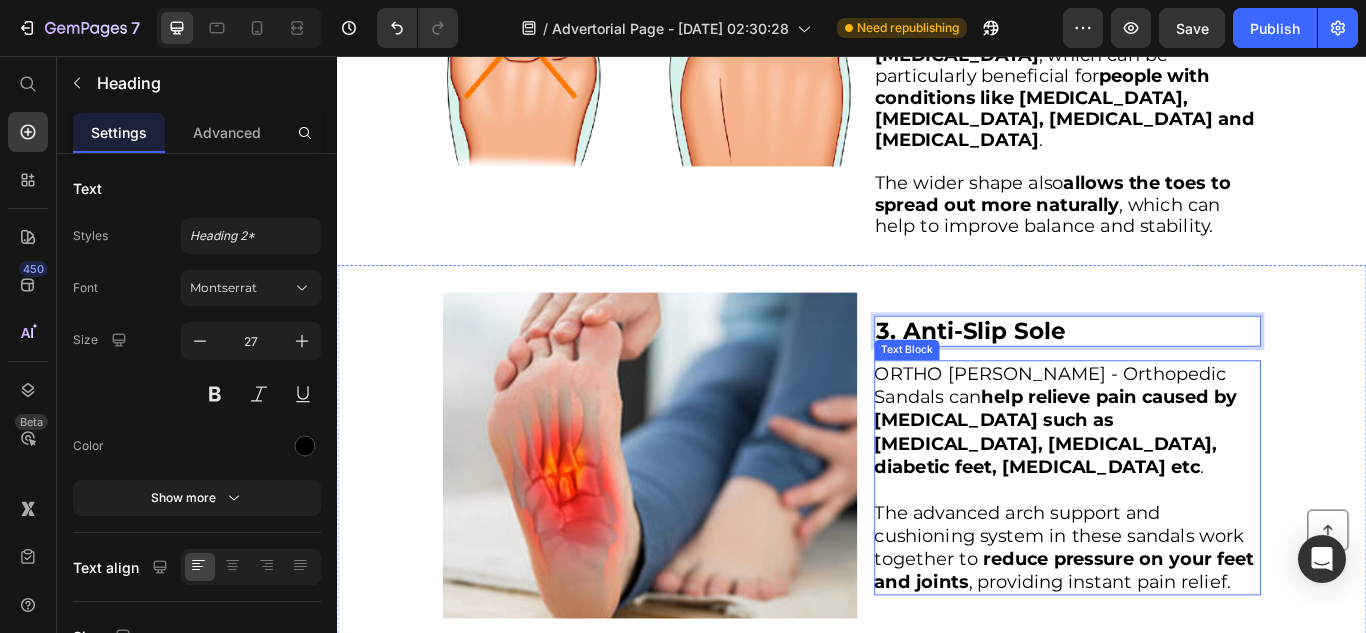 click on "help relieve pain caused by [MEDICAL_DATA] such as [MEDICAL_DATA], [MEDICAL_DATA], diabetic feet, [MEDICAL_DATA] etc" at bounding box center (1174, 494) 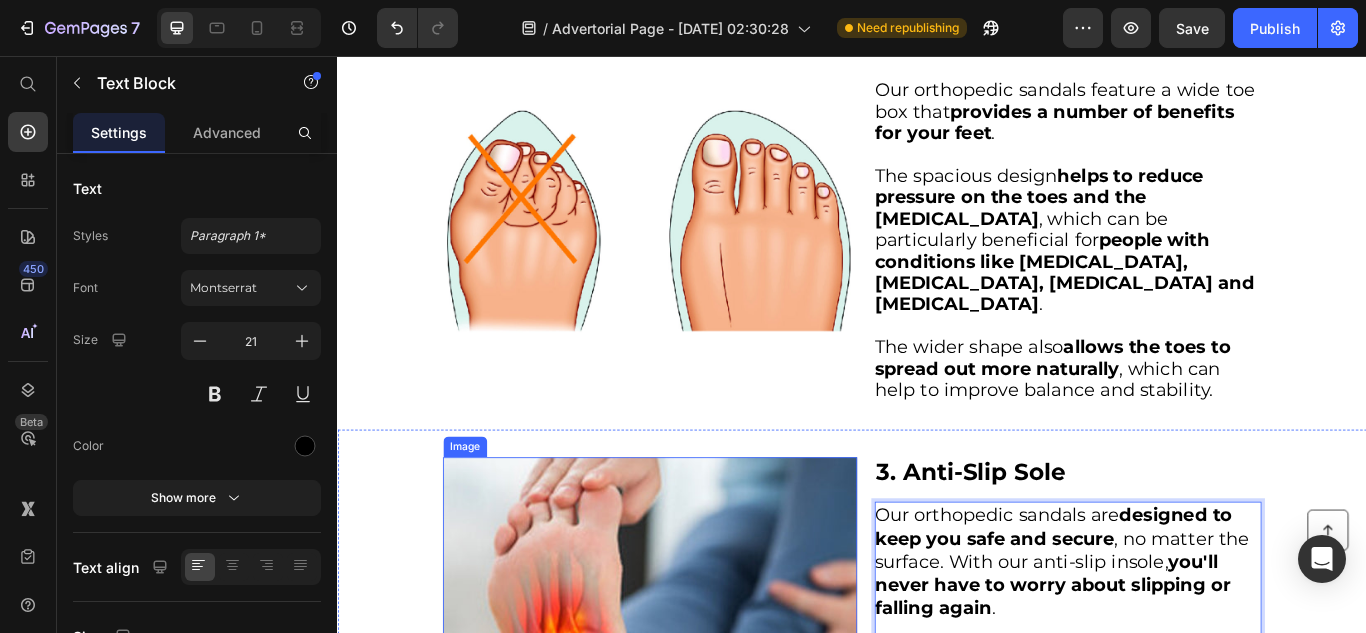 scroll, scrollTop: 1000, scrollLeft: 0, axis: vertical 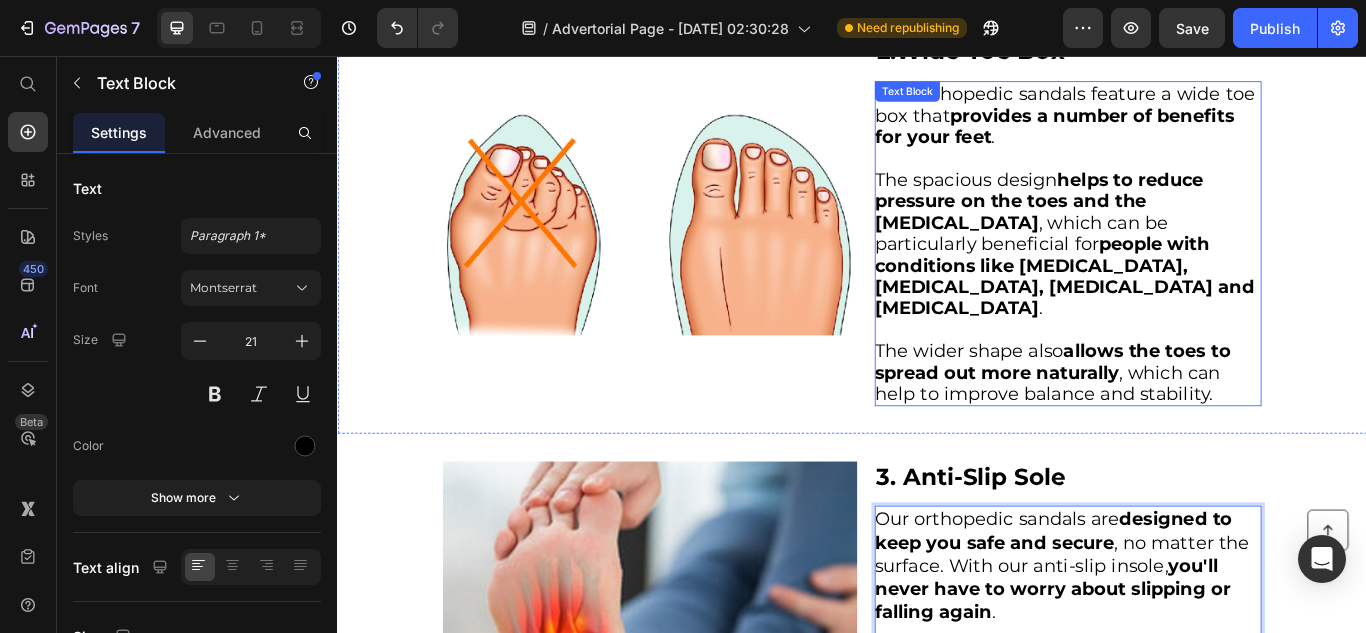click on "The spacious design  helps to reduce pressure on the toes and the [MEDICAL_DATA] , which can be particularly beneficial for  people with conditions like [MEDICAL_DATA], [MEDICAL_DATA], [MEDICAL_DATA] and [MEDICAL_DATA] ." at bounding box center [1187, 275] 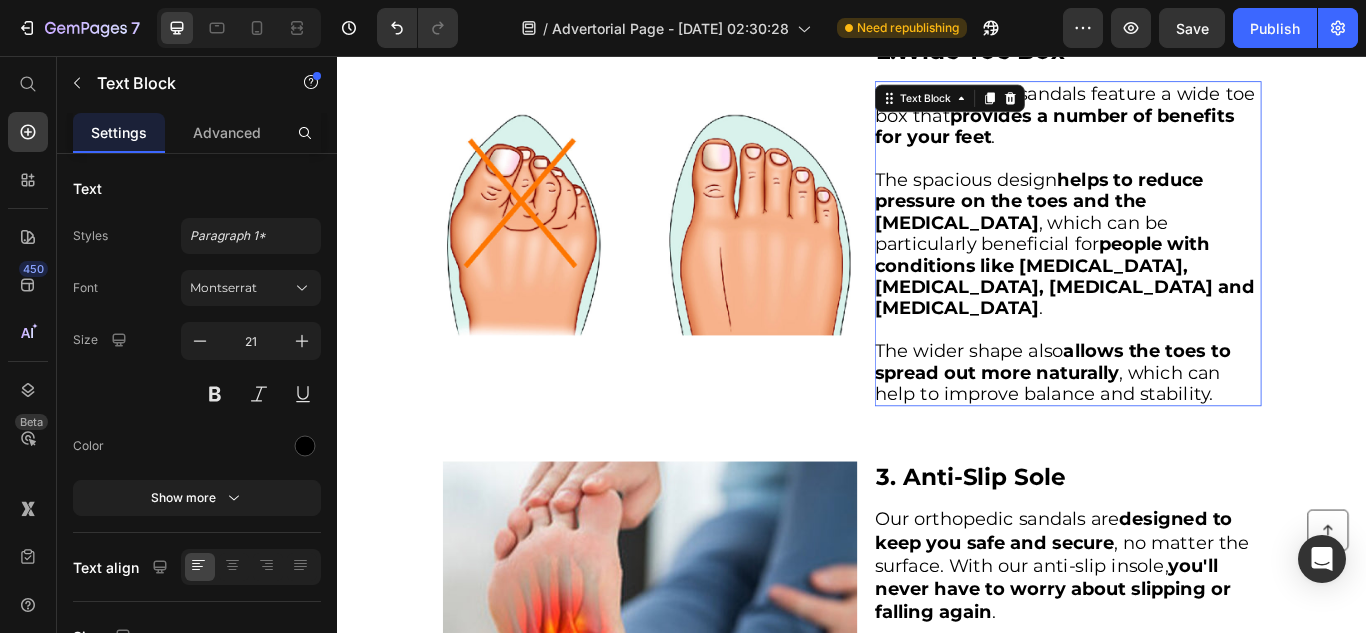 scroll, scrollTop: 0, scrollLeft: 0, axis: both 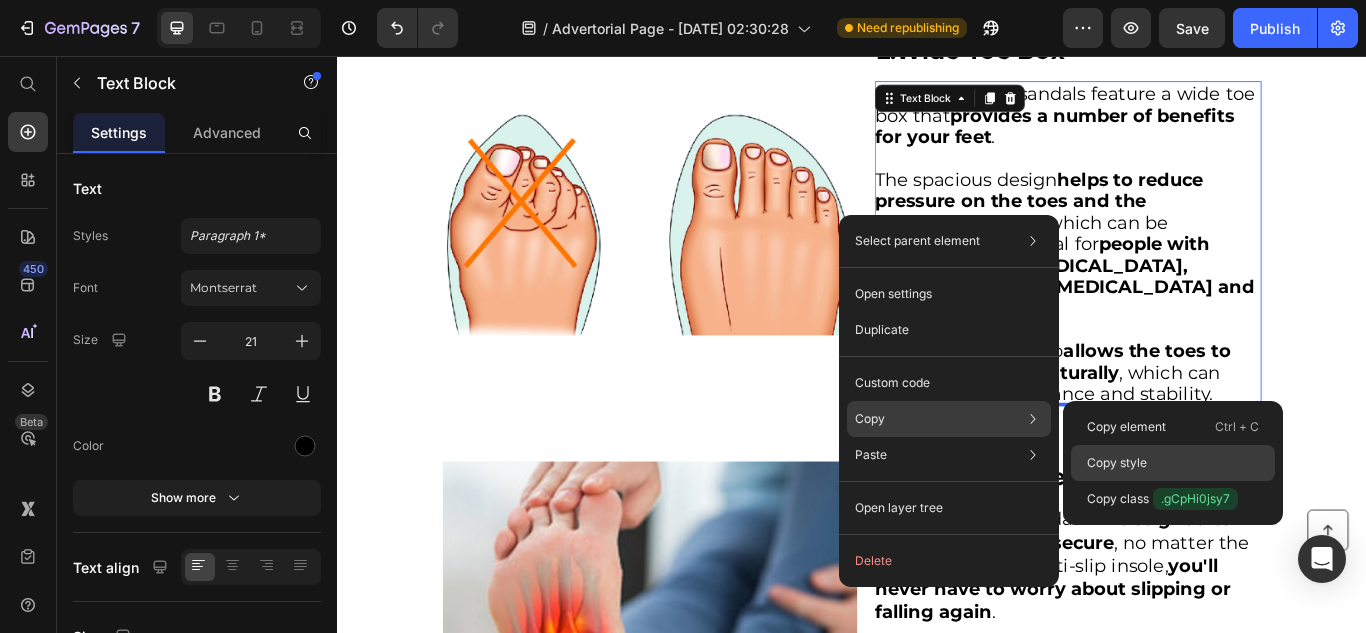 click on "Copy style" at bounding box center [1117, 463] 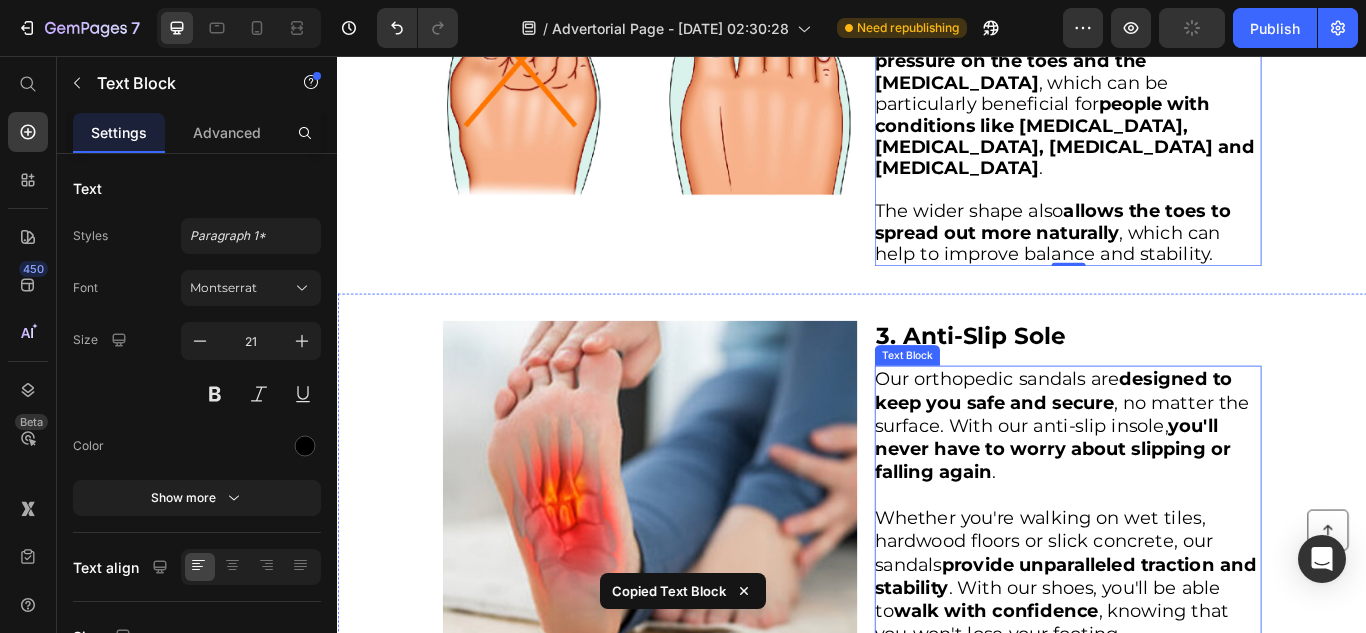 scroll, scrollTop: 1165, scrollLeft: 0, axis: vertical 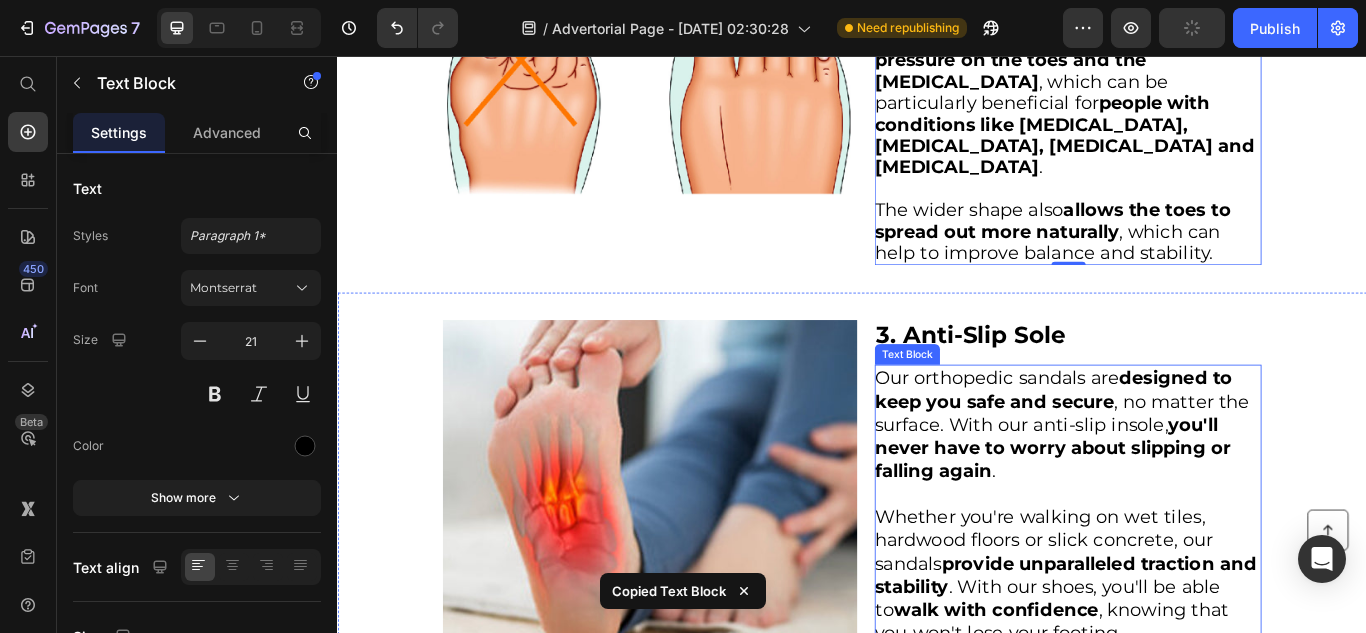 click on "Our orthopedic sandals are  designed to keep you safe and secure , no matter the surface. With our anti-slip insole,  you'll never have to worry about slipping or falling again ." at bounding box center [1187, 485] 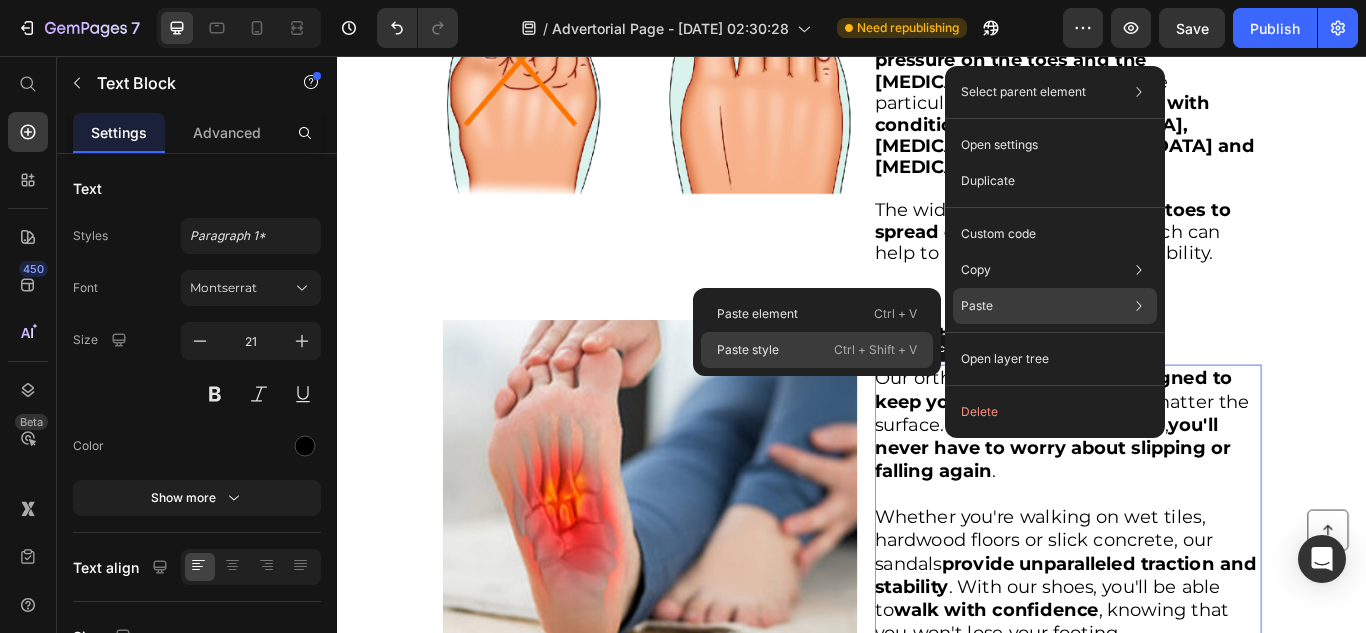 click on "Paste style  Ctrl + Shift + V" 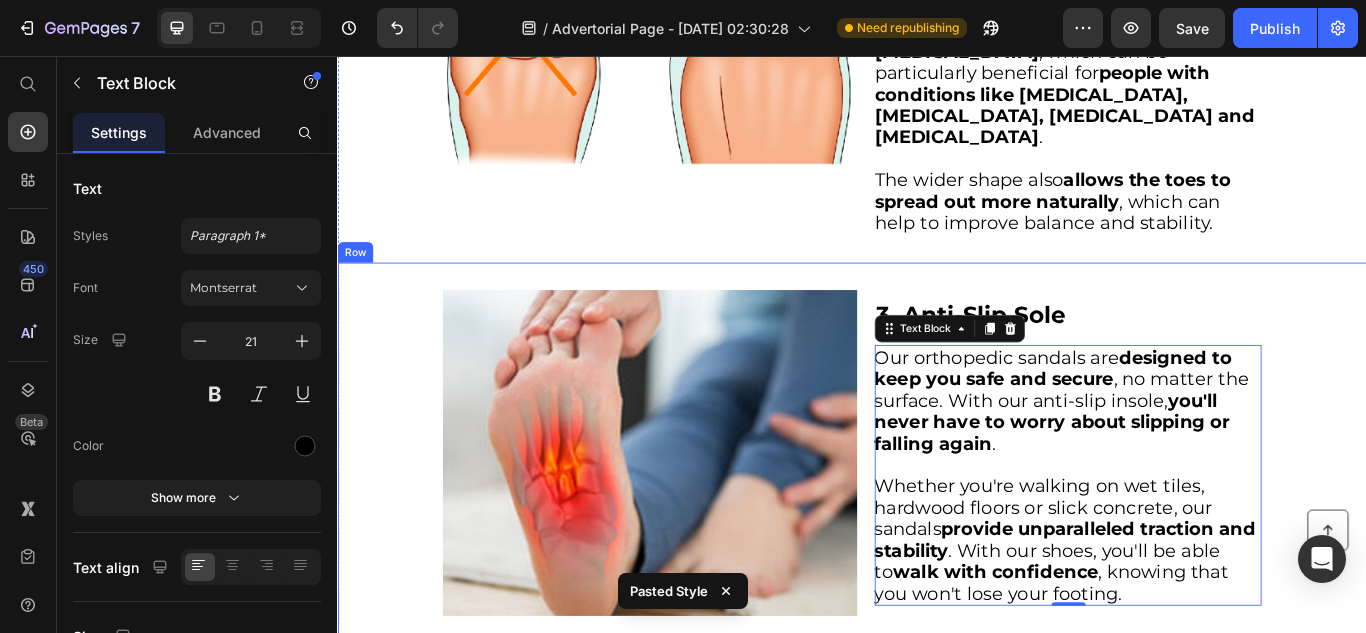 scroll, scrollTop: 1212, scrollLeft: 0, axis: vertical 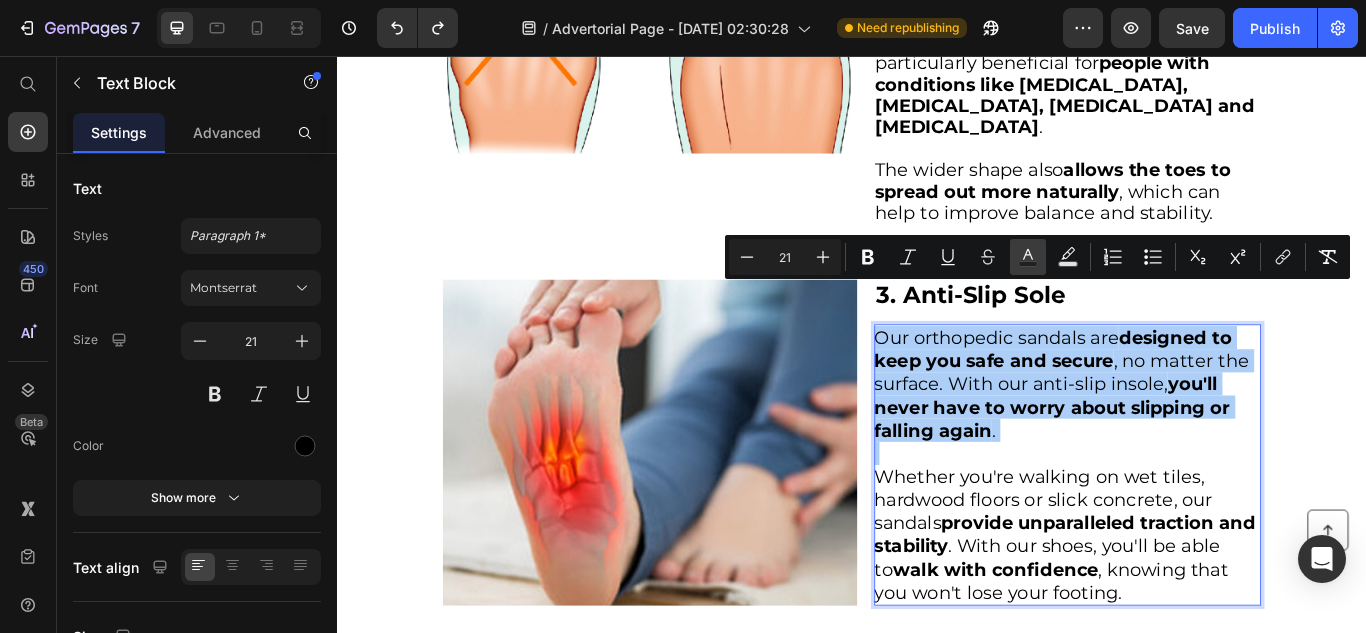 click 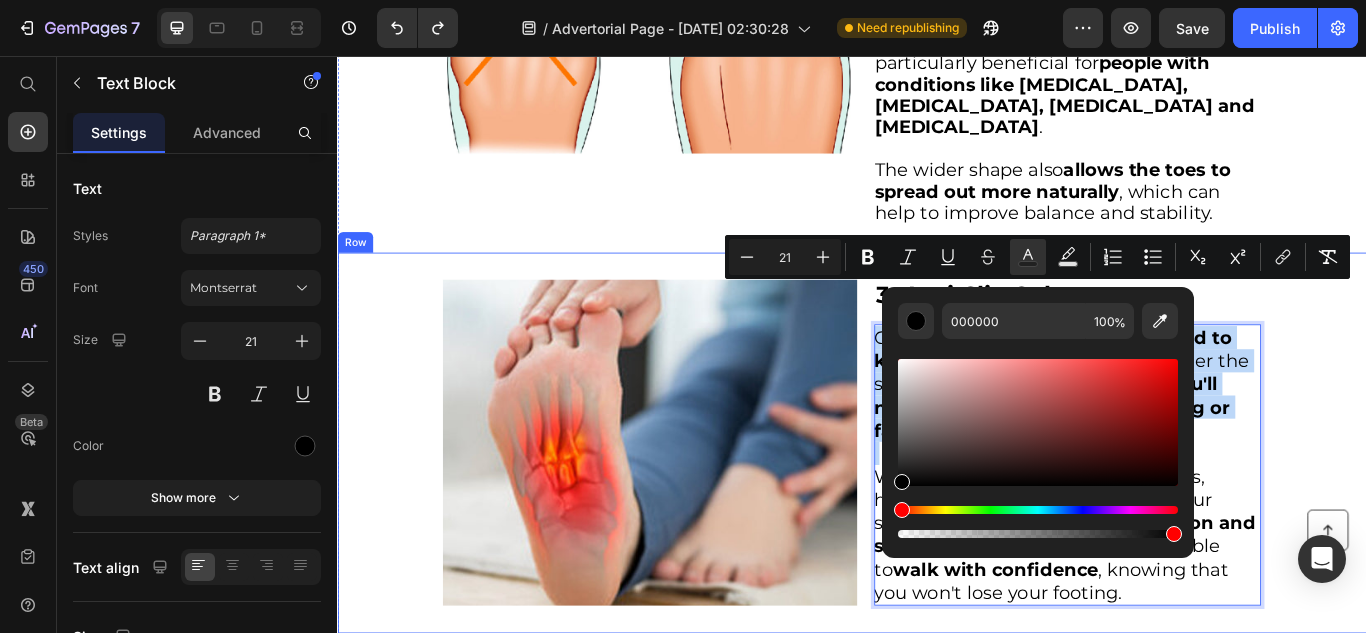 click on "Image ⁠⁠⁠⁠⁠⁠⁠ 3. Anti-Slip Sole Heading Our orthopedic sandals are  designed to keep you safe and secure , no matter the surface. With our anti-slip insole,  you'll never have to worry about slipping or falling again . Whether you're walking on wet tiles, hardwood floors or slick concrete, our sandals  provide unparalleled traction and stability . With our shoes, you'll be able to  walk with confidence , knowing that you won't lose your footing. Text Block   0 Row" at bounding box center (937, 507) 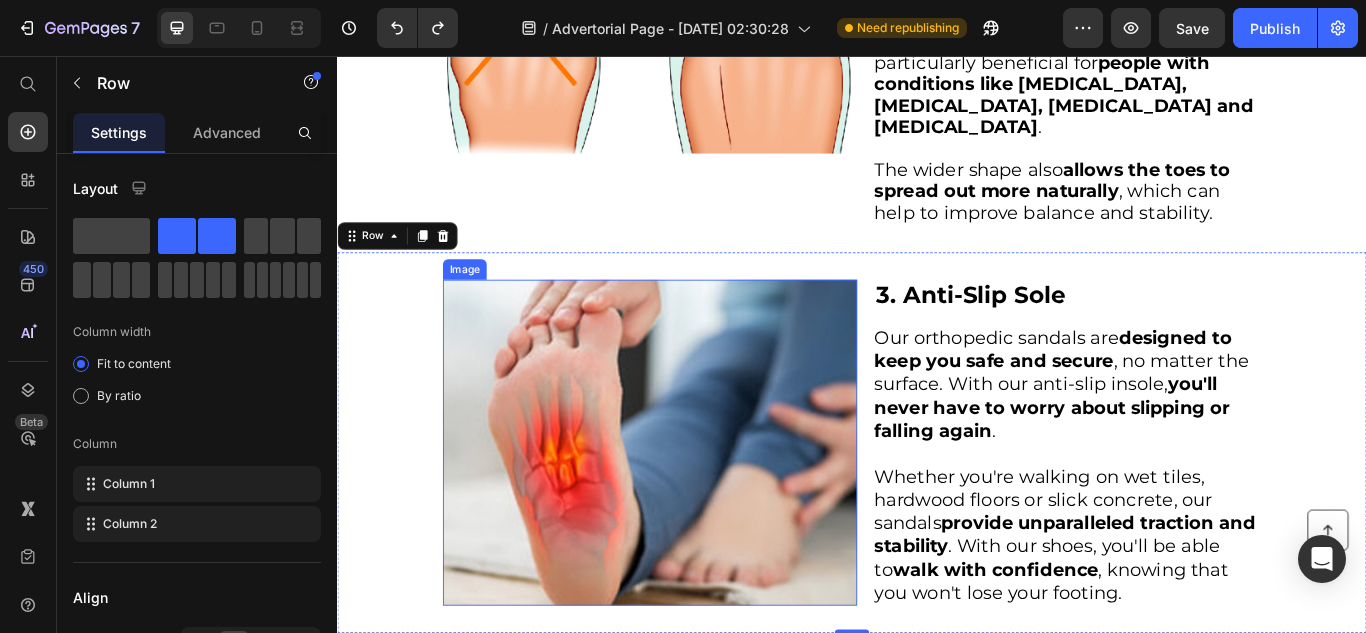 click at bounding box center [701, 507] 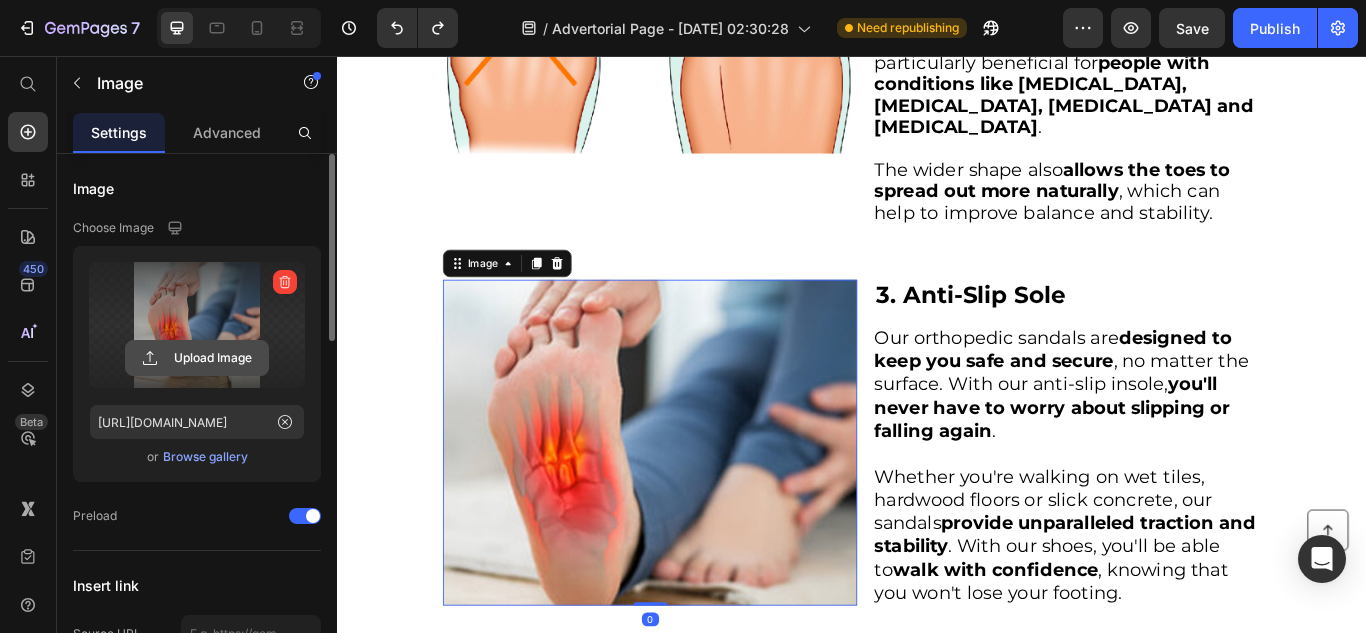 click 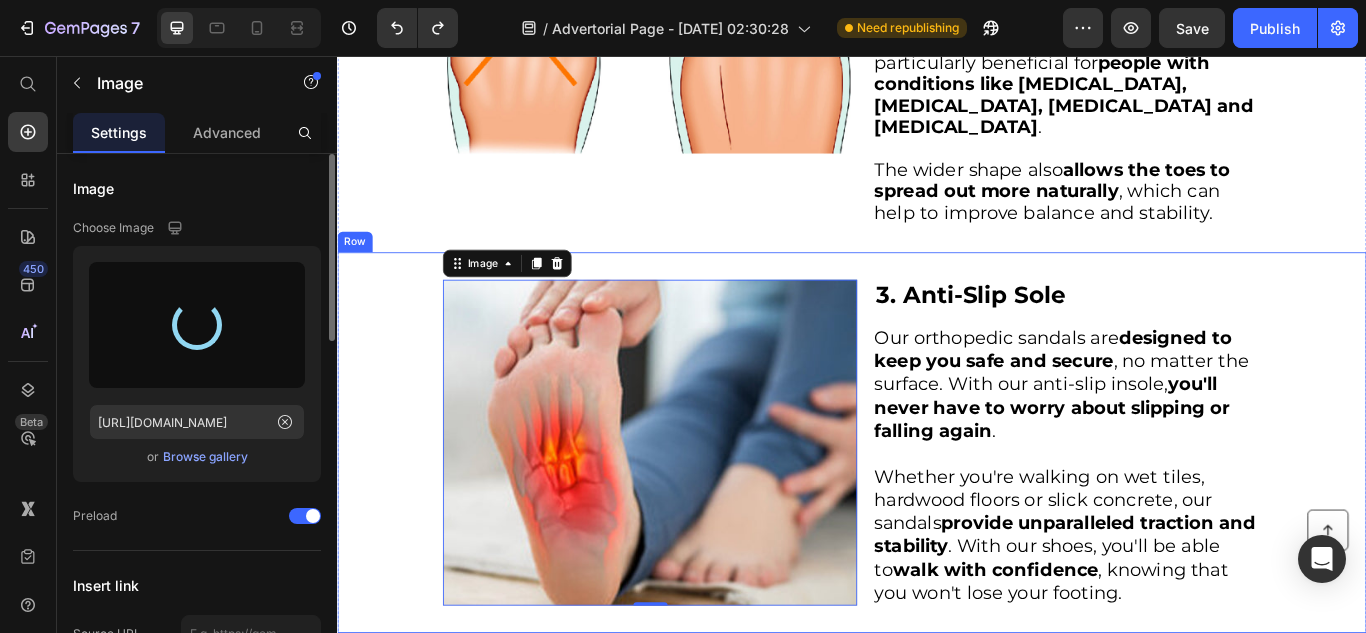 type on "[URL][DOMAIN_NAME]" 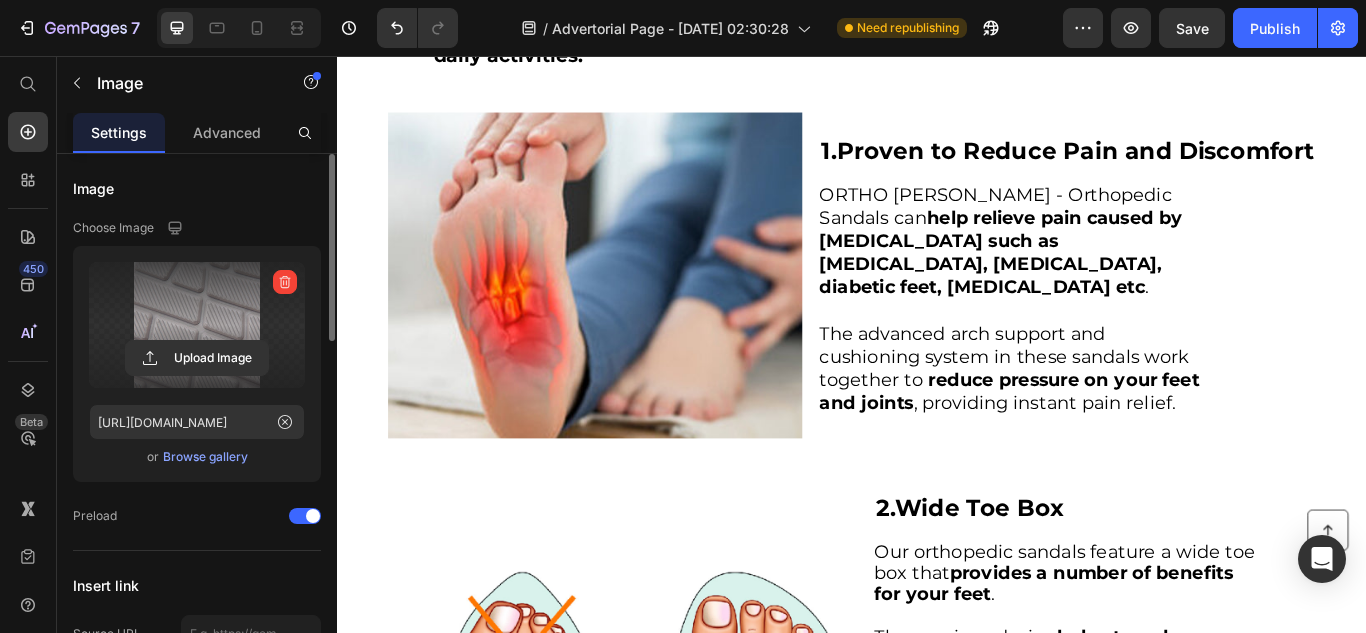 scroll, scrollTop: 465, scrollLeft: 0, axis: vertical 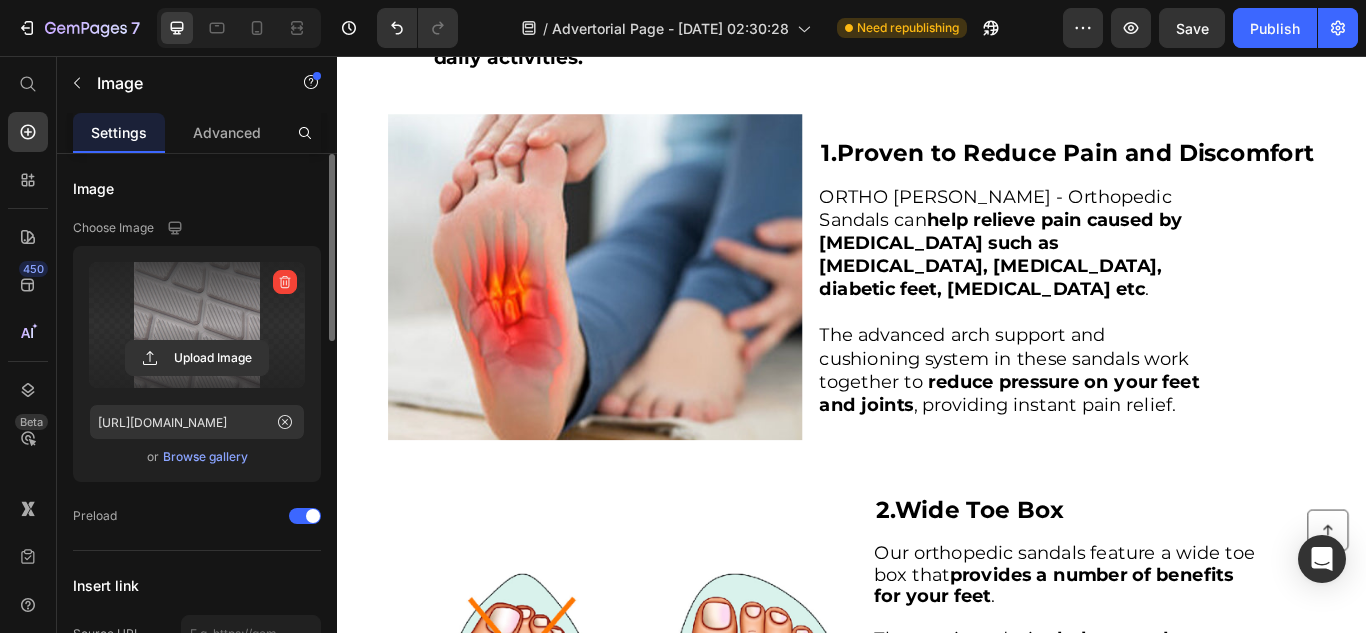 click at bounding box center [637, 314] 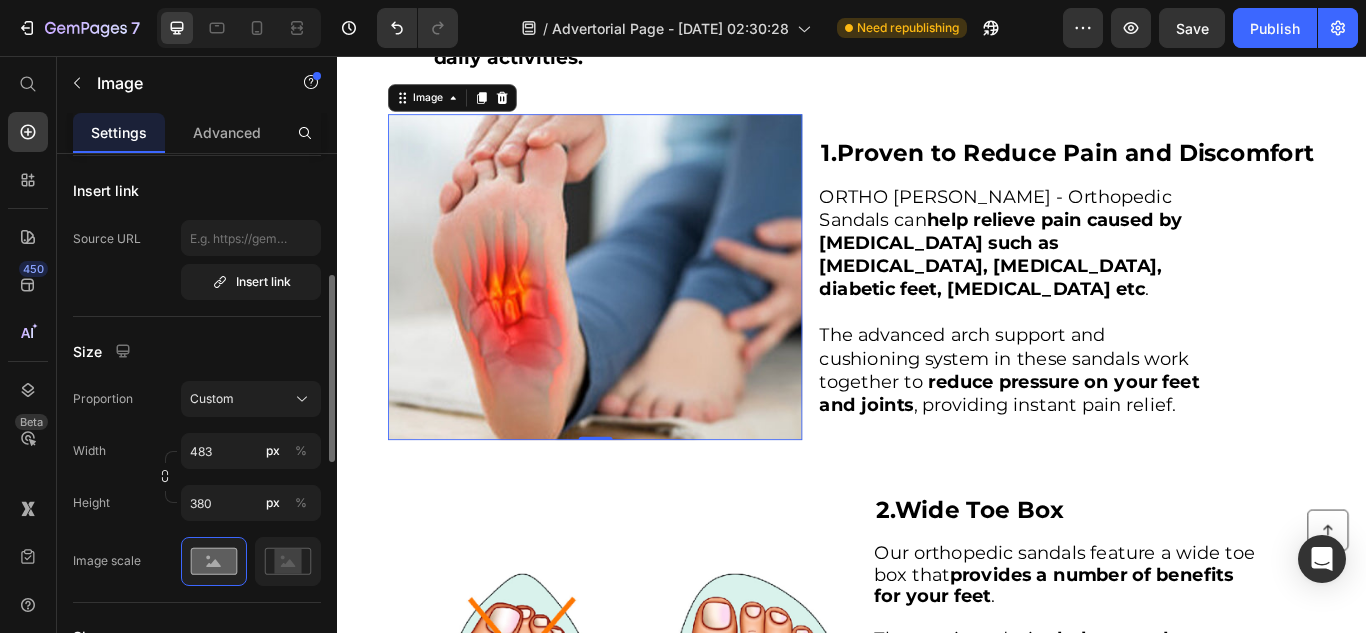 scroll, scrollTop: 416, scrollLeft: 0, axis: vertical 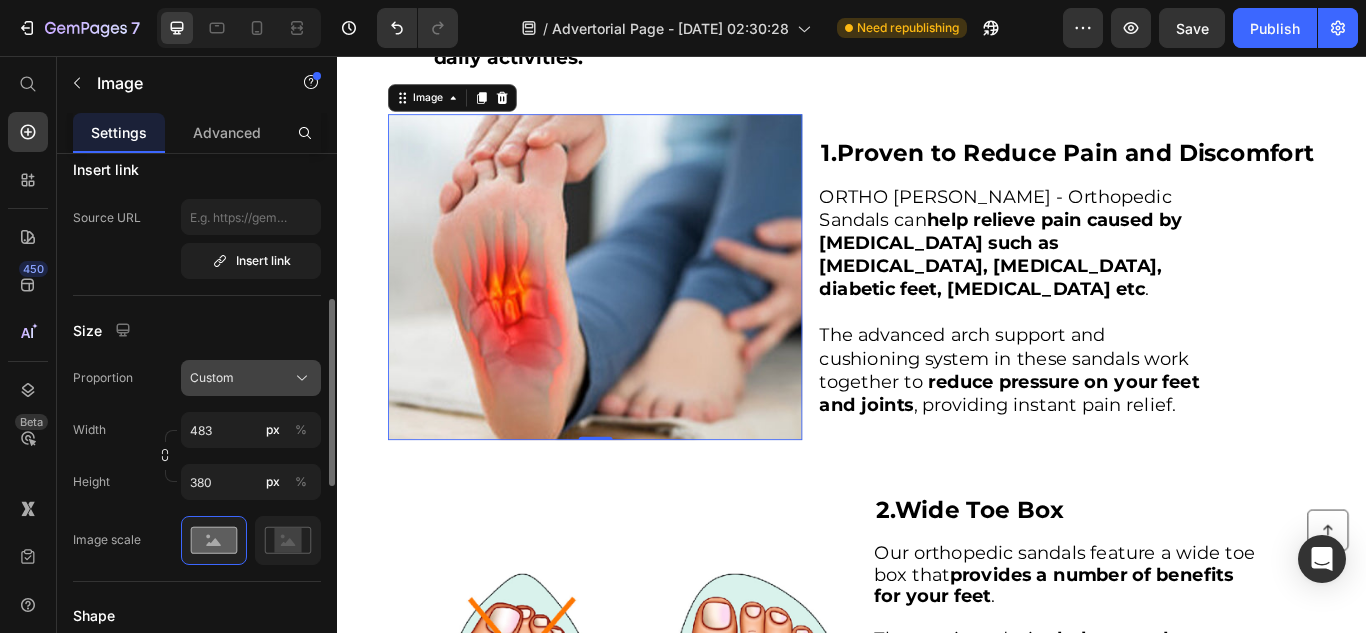 click on "Custom" at bounding box center [212, 378] 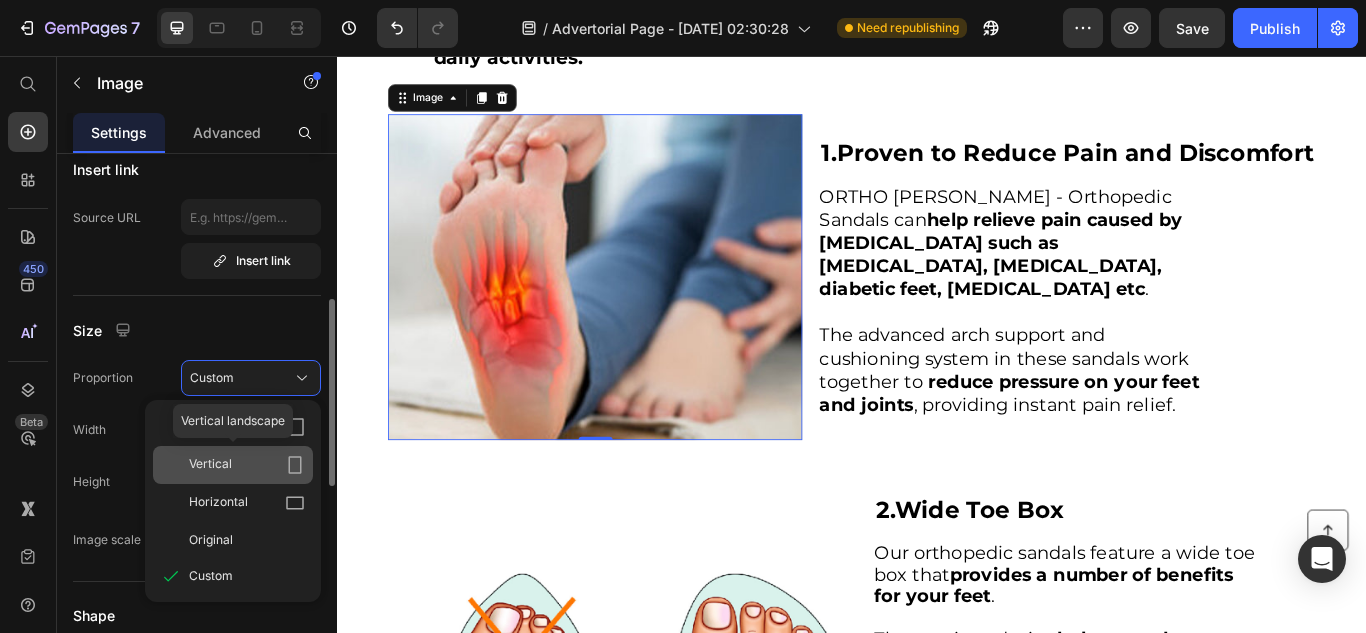 click on "Vertical" at bounding box center [247, 465] 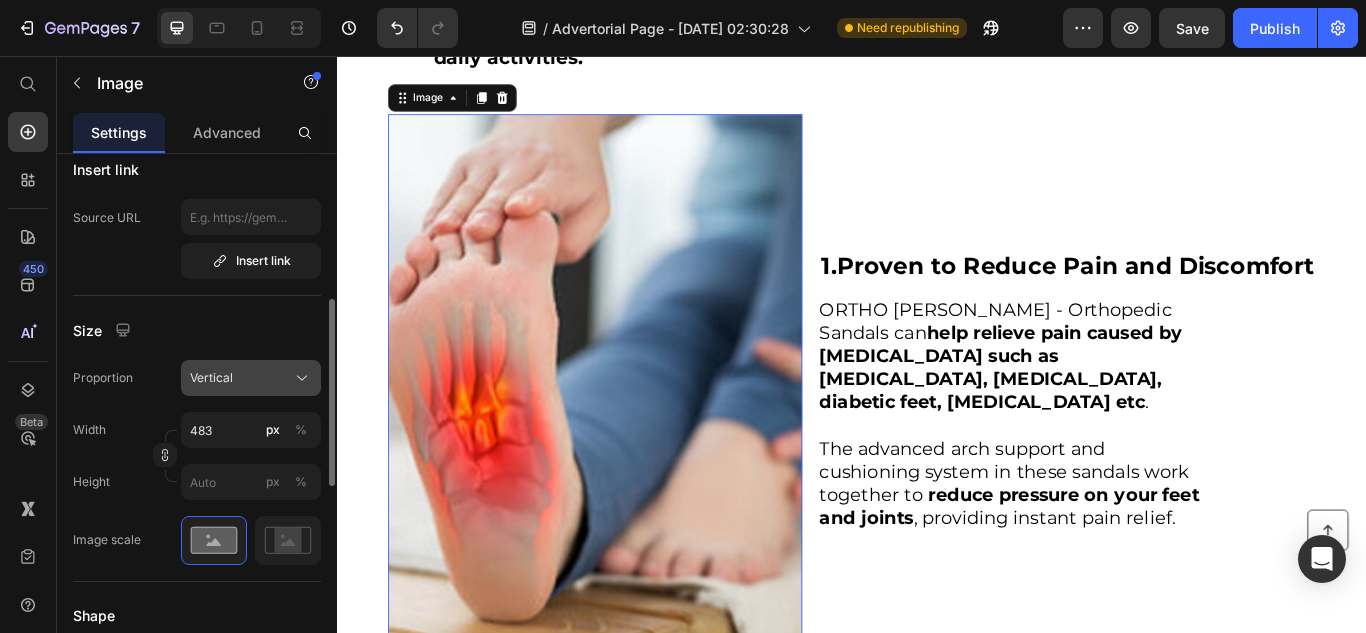 click on "Vertical" at bounding box center [251, 378] 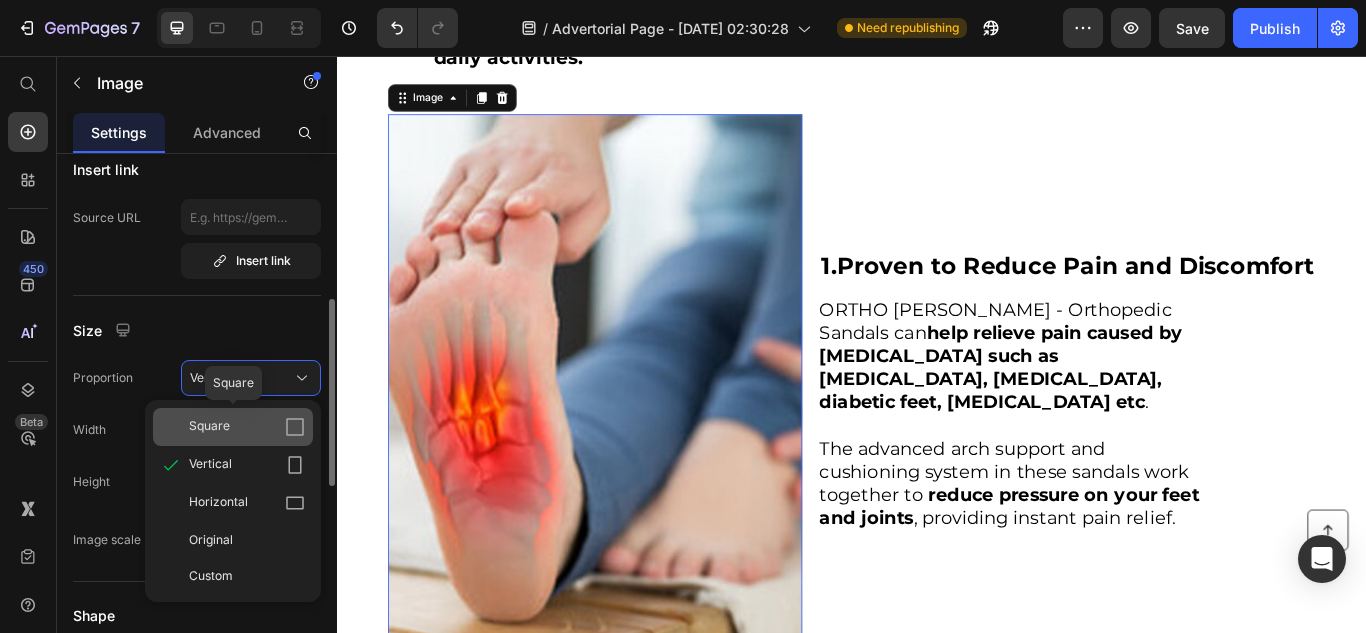 click on "Square" at bounding box center [247, 427] 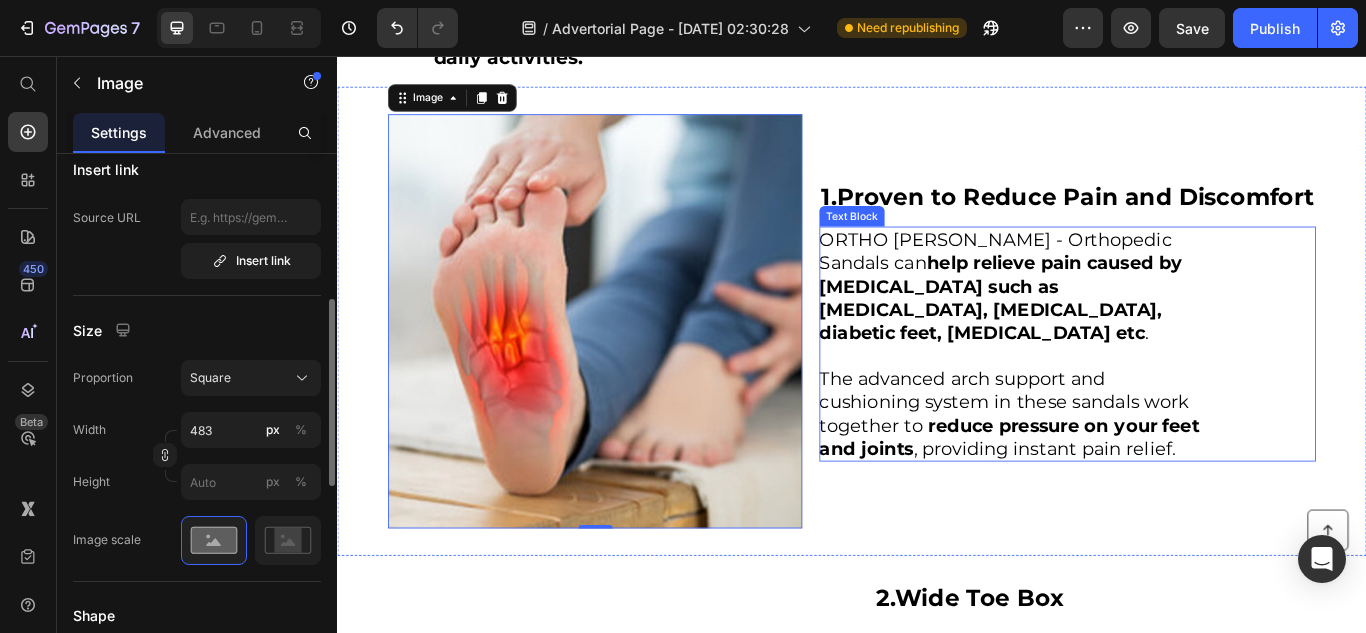 click on "help relieve pain caused by [MEDICAL_DATA] such as [MEDICAL_DATA], [MEDICAL_DATA], diabetic feet, [MEDICAL_DATA] etc" at bounding box center [1110, 338] 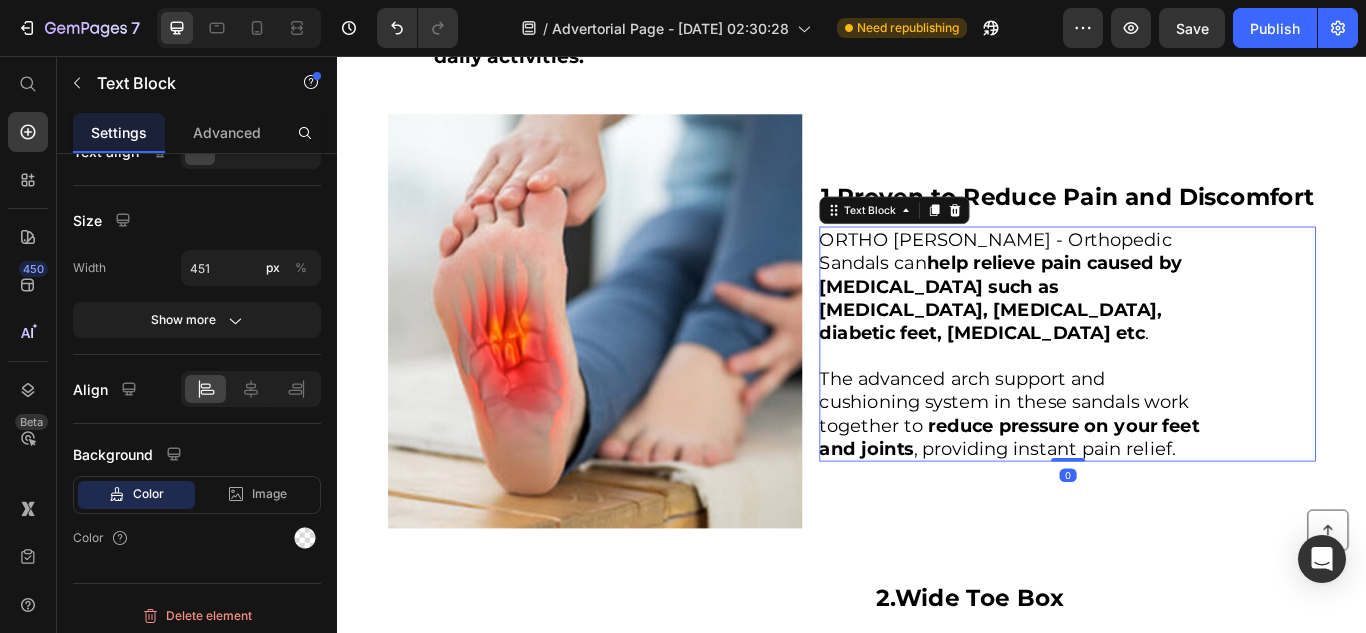 scroll, scrollTop: 0, scrollLeft: 0, axis: both 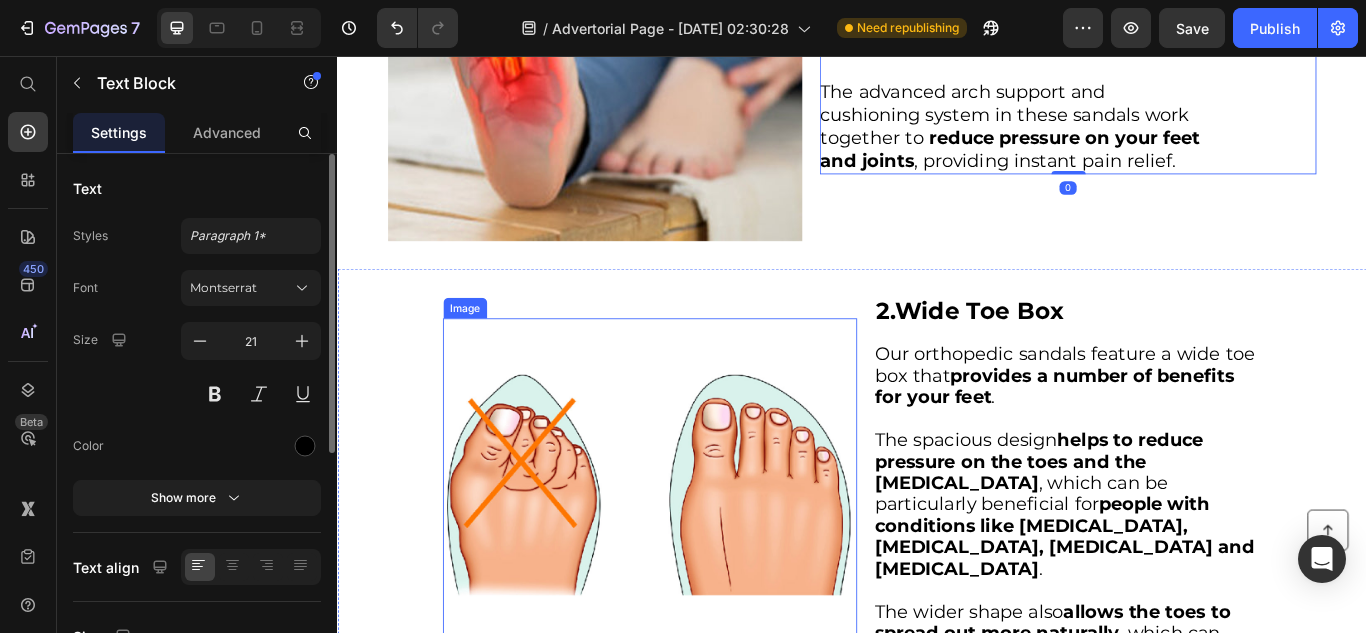 click at bounding box center (701, 552) 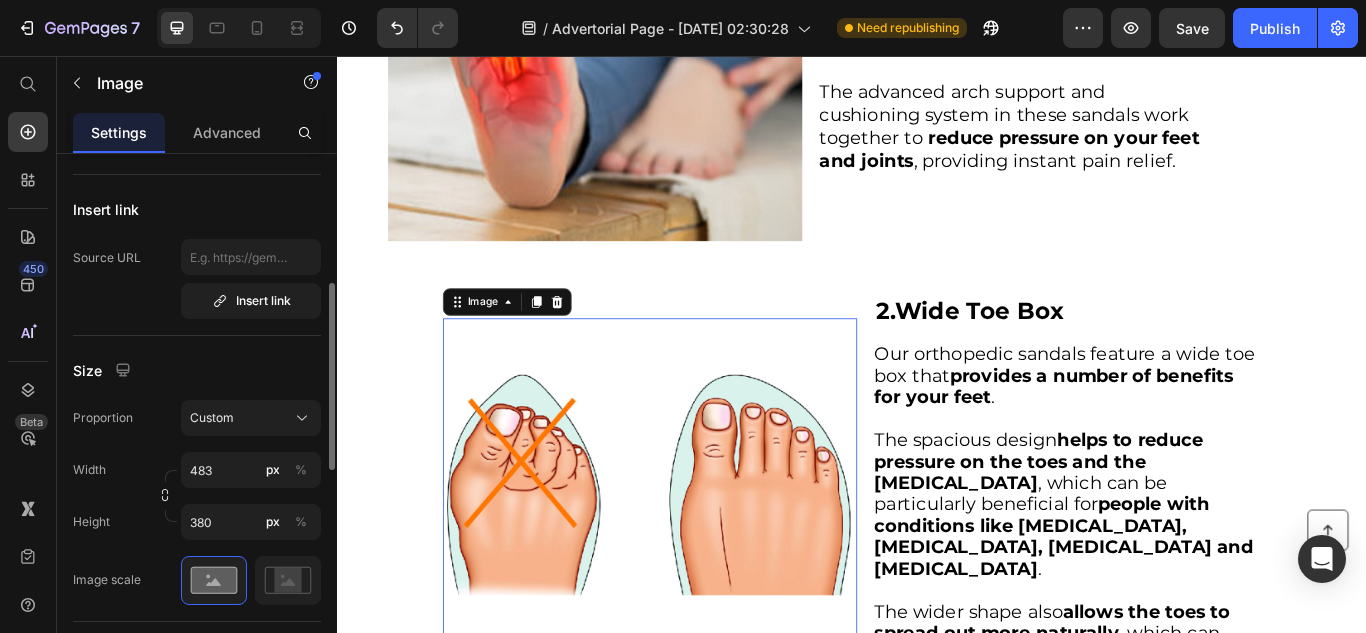 scroll, scrollTop: 378, scrollLeft: 0, axis: vertical 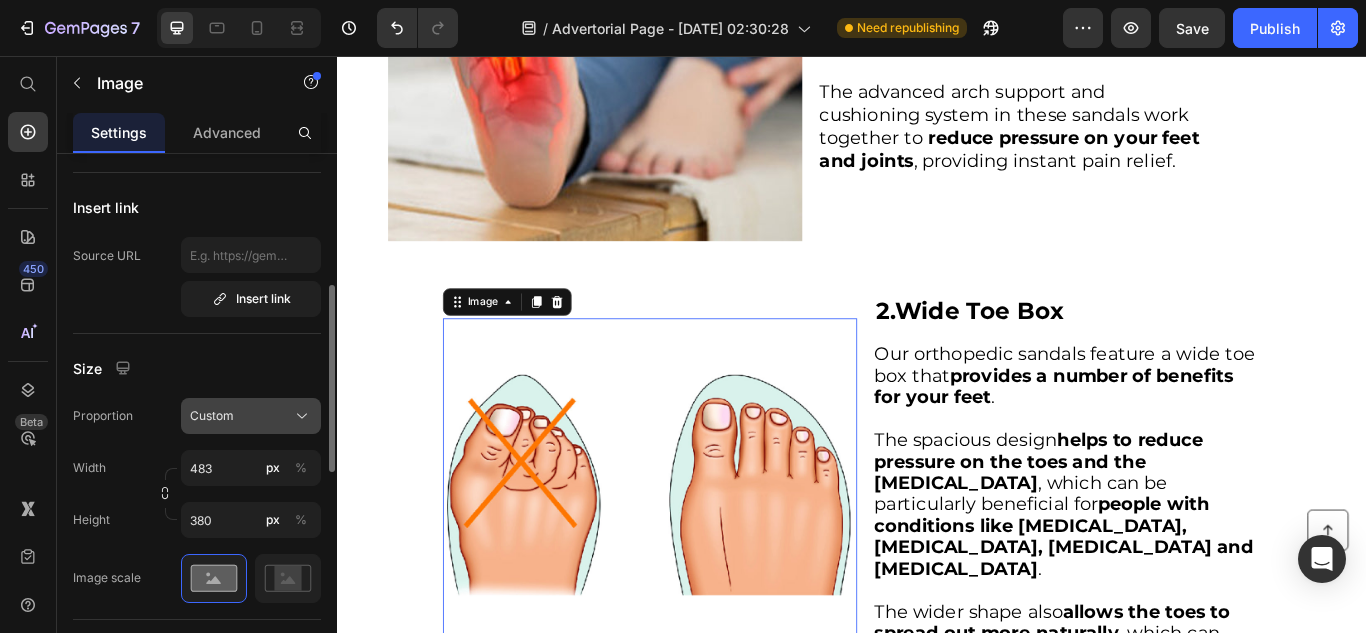 click on "Custom" at bounding box center (212, 416) 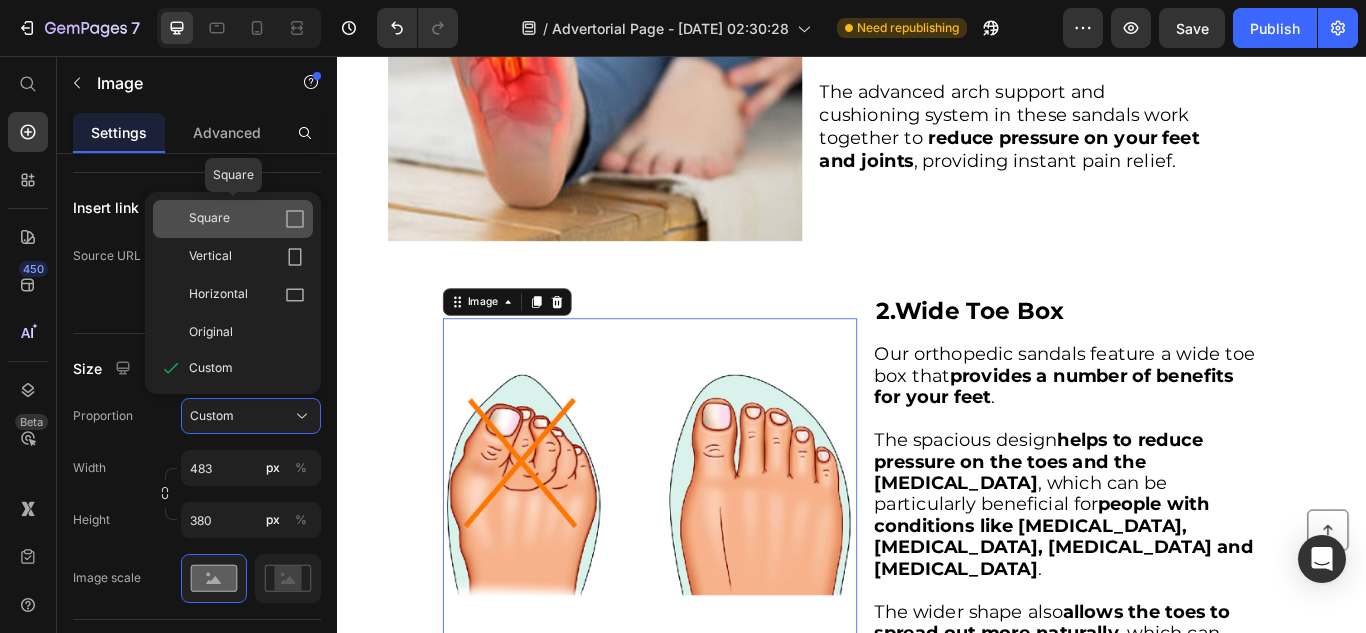 click on "Square" 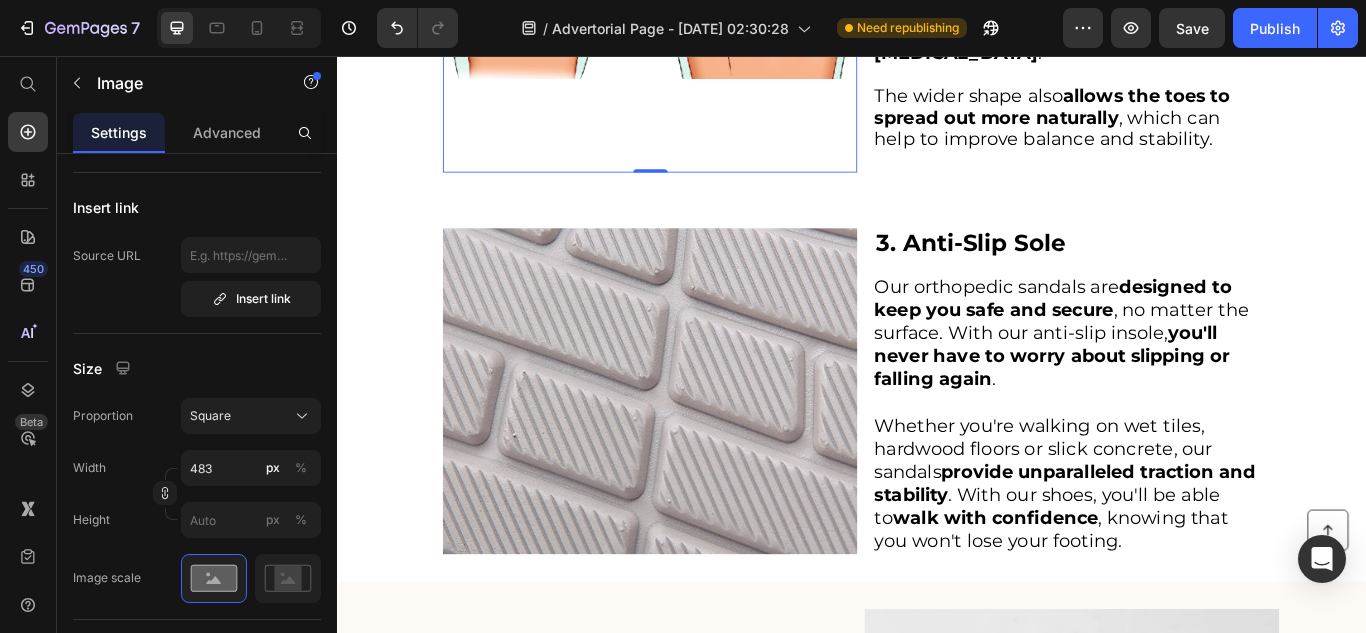 scroll, scrollTop: 1428, scrollLeft: 0, axis: vertical 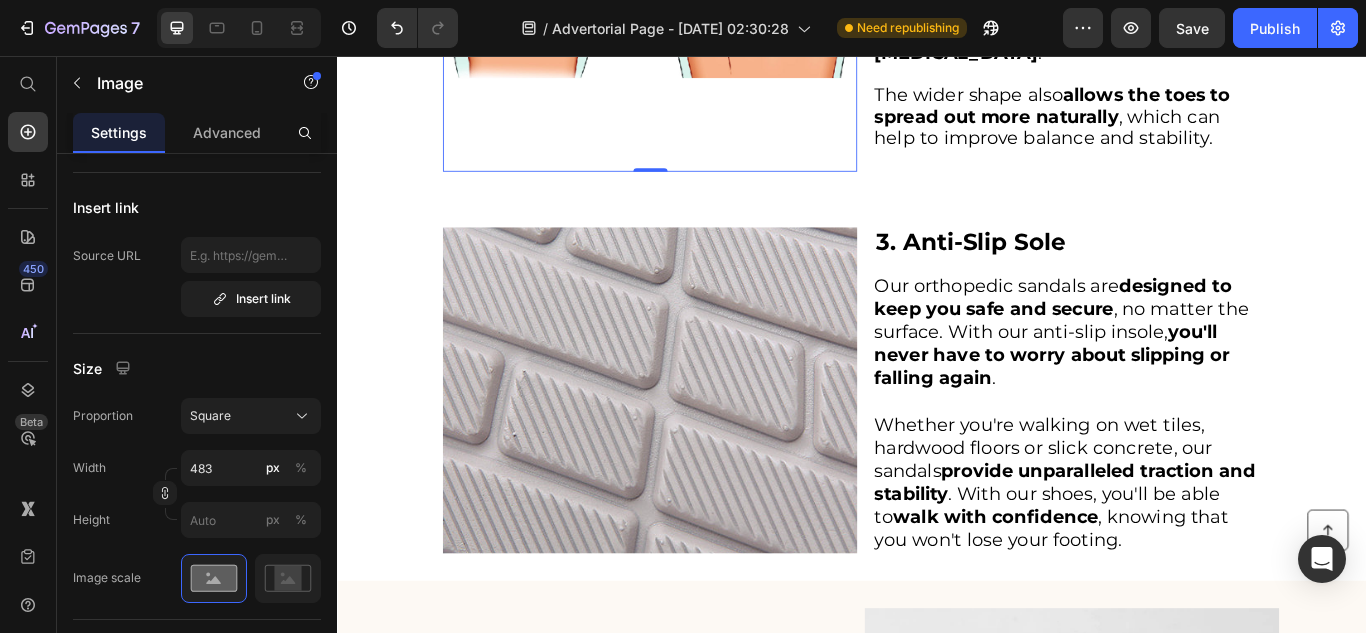 click at bounding box center [701, 446] 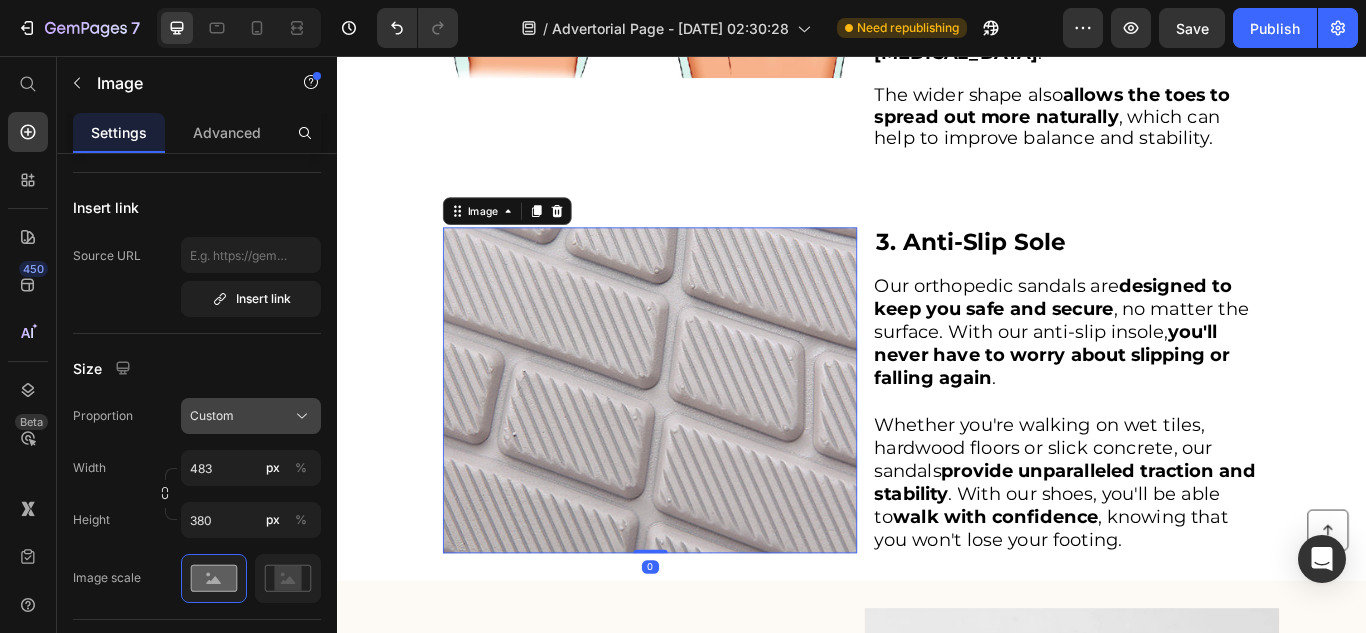 click on "Custom" at bounding box center (212, 416) 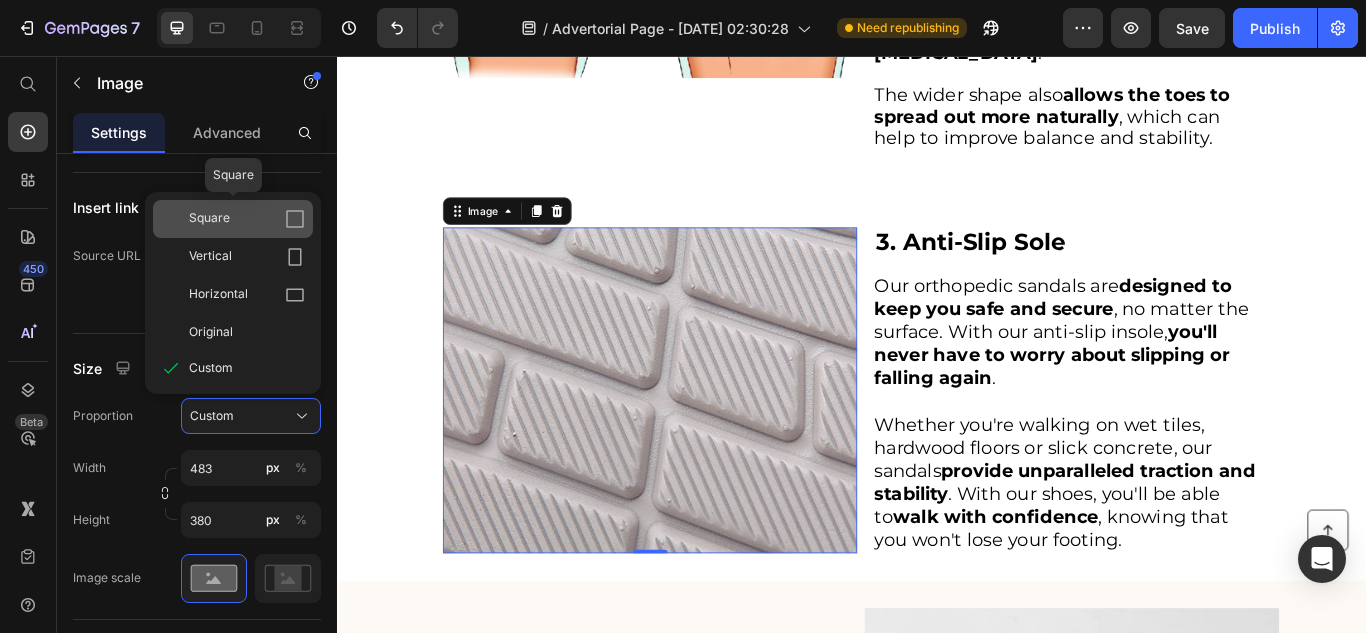 click on "Square" at bounding box center [247, 219] 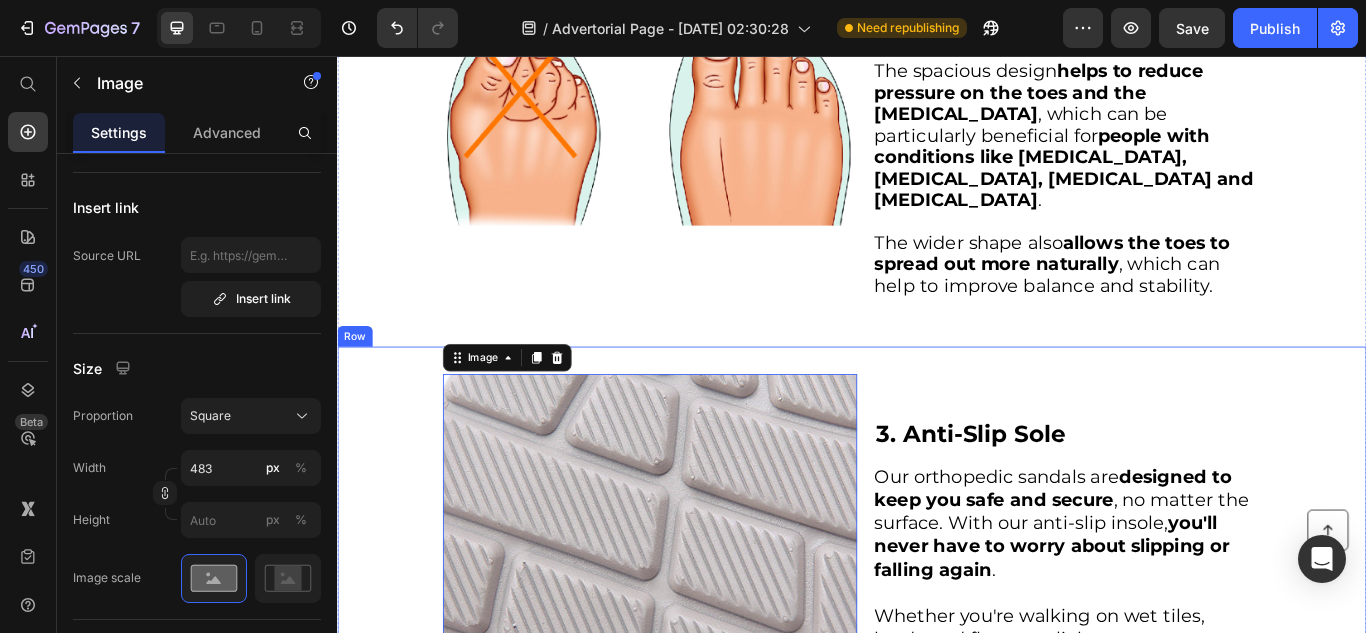 scroll, scrollTop: 1254, scrollLeft: 0, axis: vertical 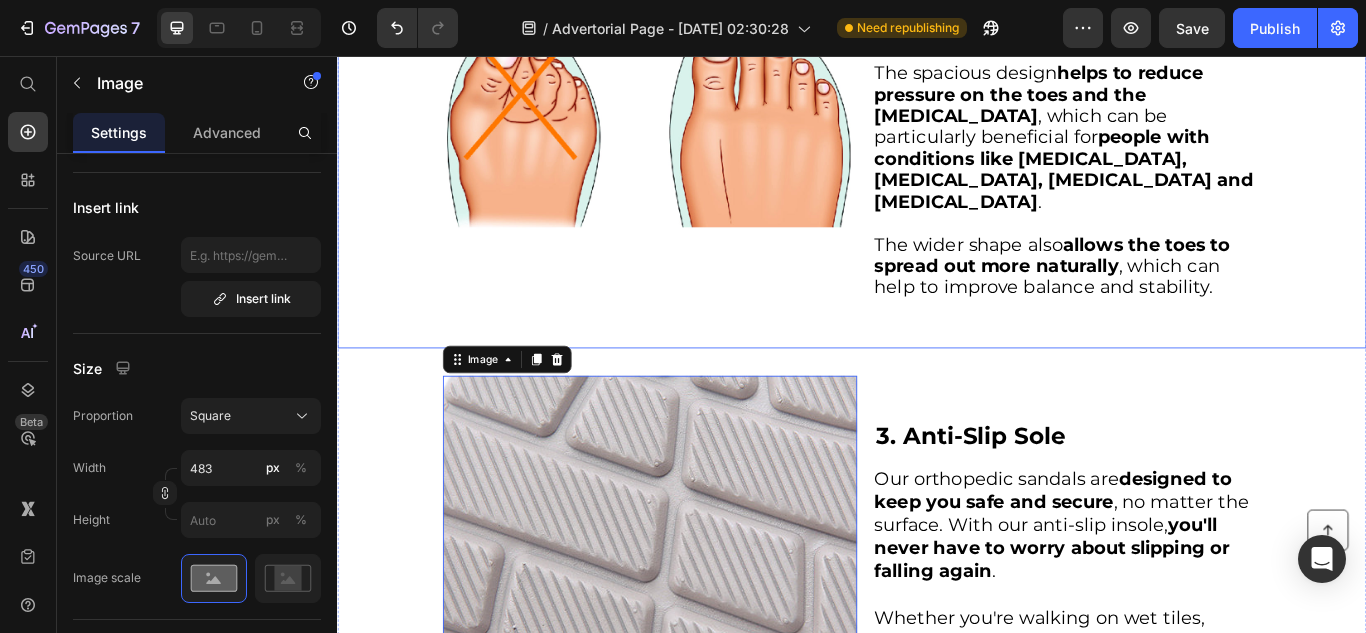 click on "Image 2.  Wide Toe Box Heading Our orthopedic sandals feature a wide toe box that  provides a number of benefits for your feet . The spacious design  helps to reduce pressure on the toes and the [MEDICAL_DATA] , which can be particularly beneficial for  people with conditions like [MEDICAL_DATA], [MEDICAL_DATA], [MEDICAL_DATA] and [MEDICAL_DATA] . The wider shape also  allows the toes to spread out more naturally , which can help to improve balance and stability. Text Block Row" at bounding box center [937, 123] 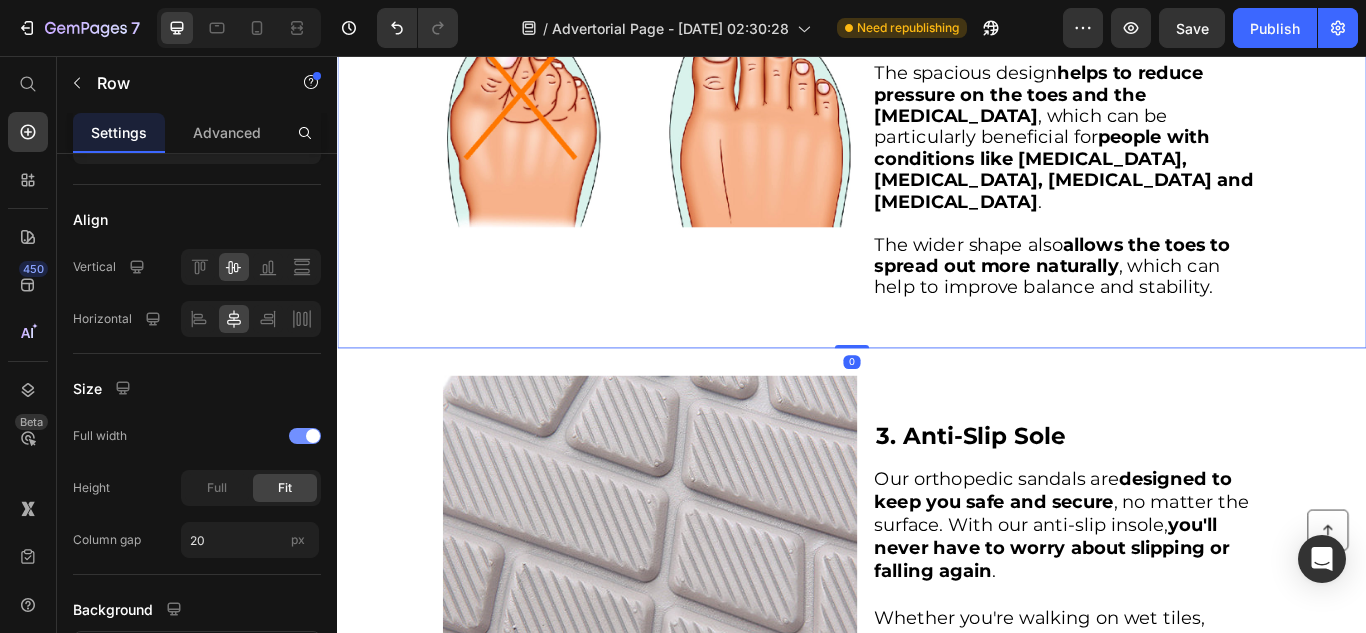 scroll, scrollTop: 0, scrollLeft: 0, axis: both 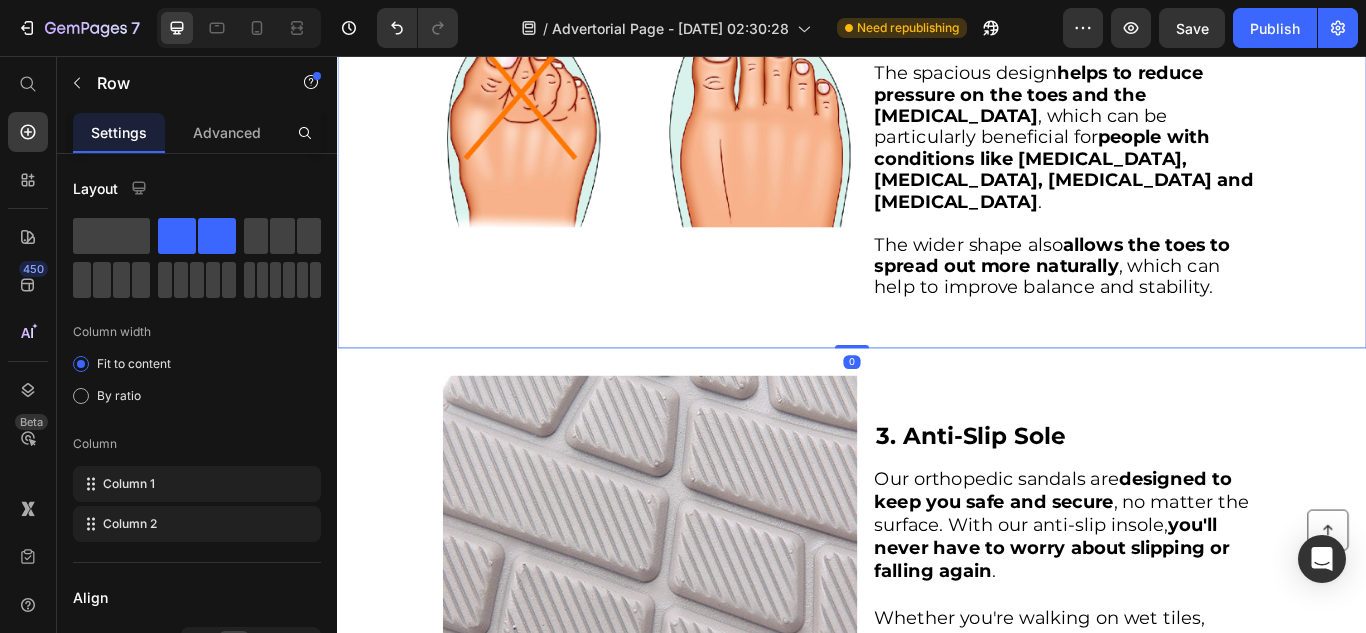 drag, startPoint x: 938, startPoint y: 396, endPoint x: 938, endPoint y: 362, distance: 34 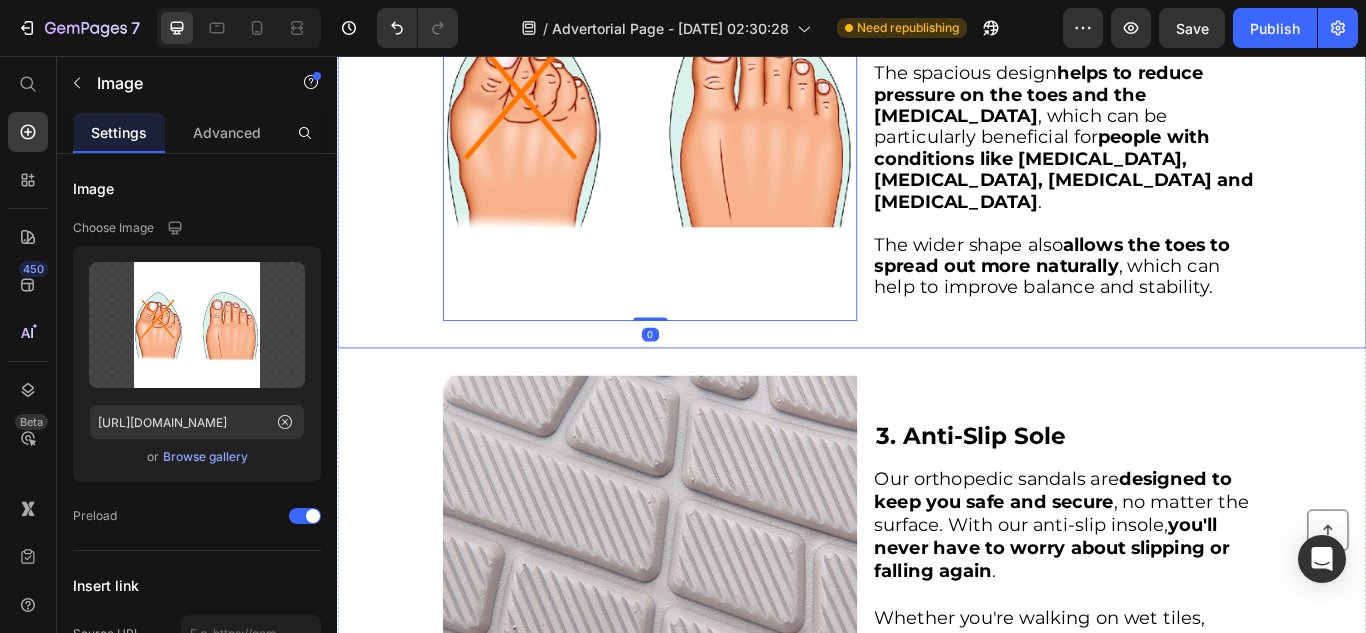 click on "2.  Wide Toe Box Heading Our orthopedic sandals feature a wide toe box that  provides a number of benefits for your feet . The spacious design  helps to reduce pressure on the toes and the [MEDICAL_DATA] , which can be particularly beneficial for  people with conditions like [MEDICAL_DATA], [MEDICAL_DATA], [MEDICAL_DATA] and [MEDICAL_DATA] . The wider shape also  allows the toes to spread out more naturally , which can help to improve balance and stability. Text Block" at bounding box center [1188, 123] 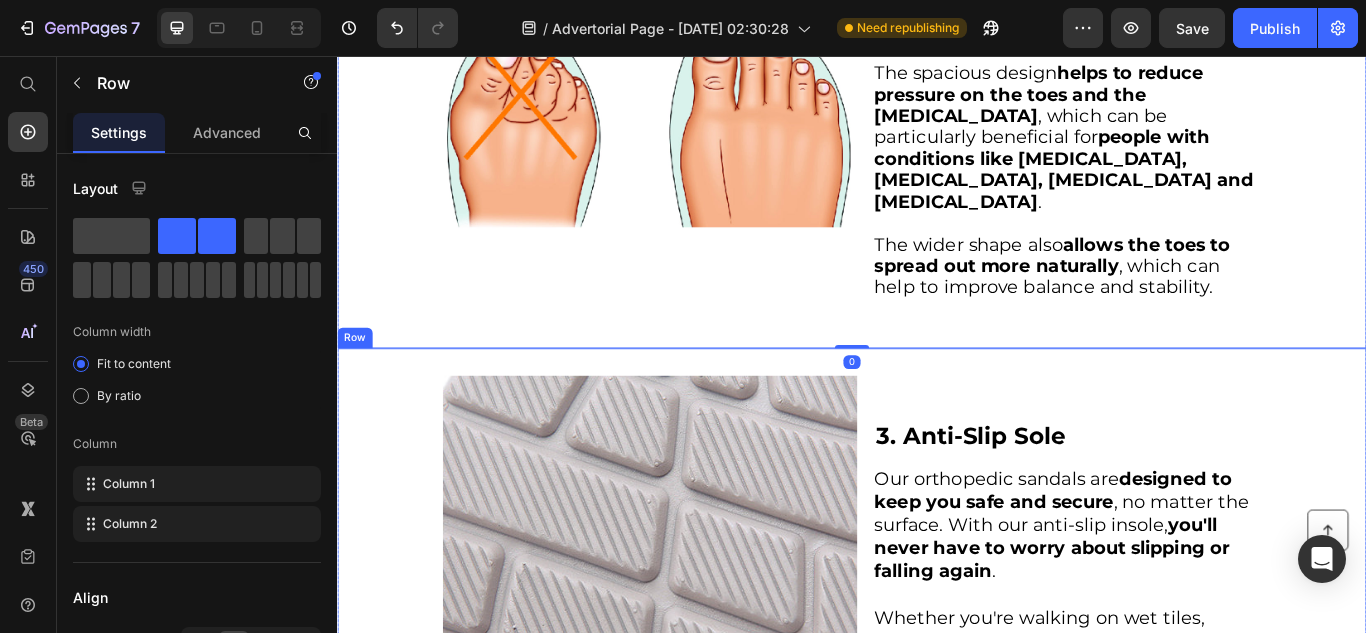 click on "⁠⁠⁠⁠⁠⁠⁠ 3. Anti-Slip Sole Heading Our orthopedic sandals are  designed to keep you safe and secure , no matter the surface. With our anti-slip insole,  you'll never have to worry about slipping or falling again . Whether you're walking on wet tiles, hardwood floors or slick concrete, our sandals  provide unparalleled traction and stability . With our shoes, you'll be able to  walk with confidence , knowing that you won't lose your footing. Text Block" at bounding box center (1188, 670) 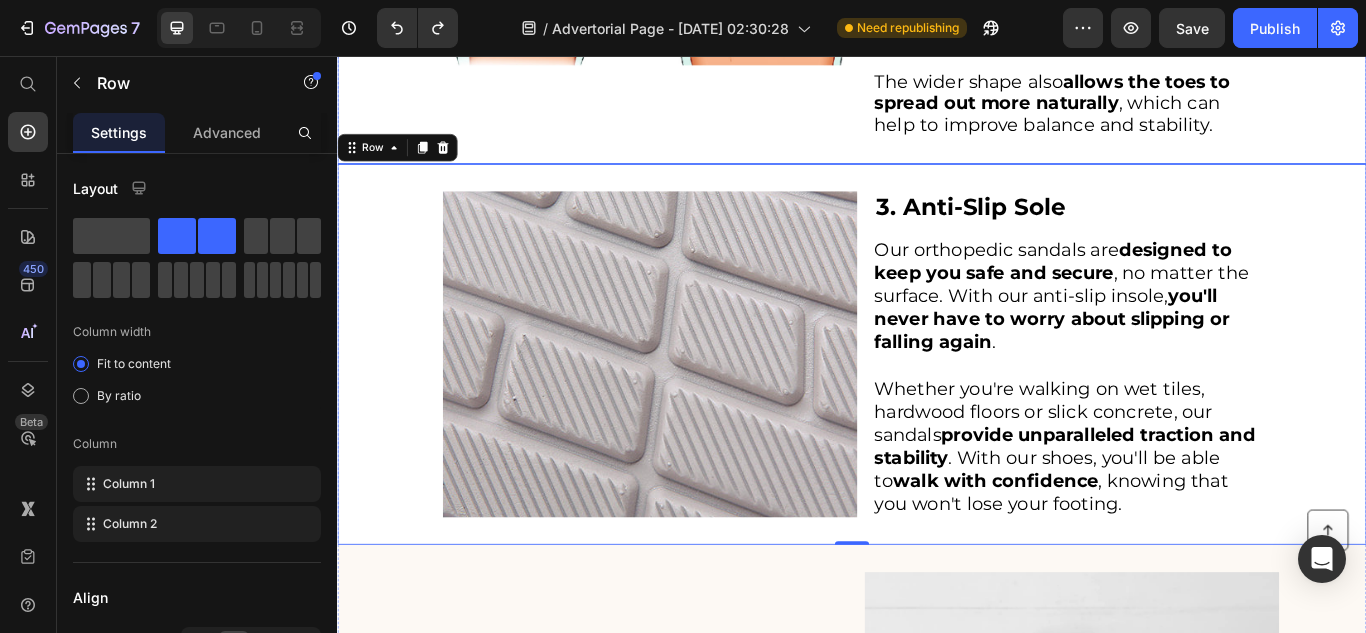scroll, scrollTop: 1316, scrollLeft: 0, axis: vertical 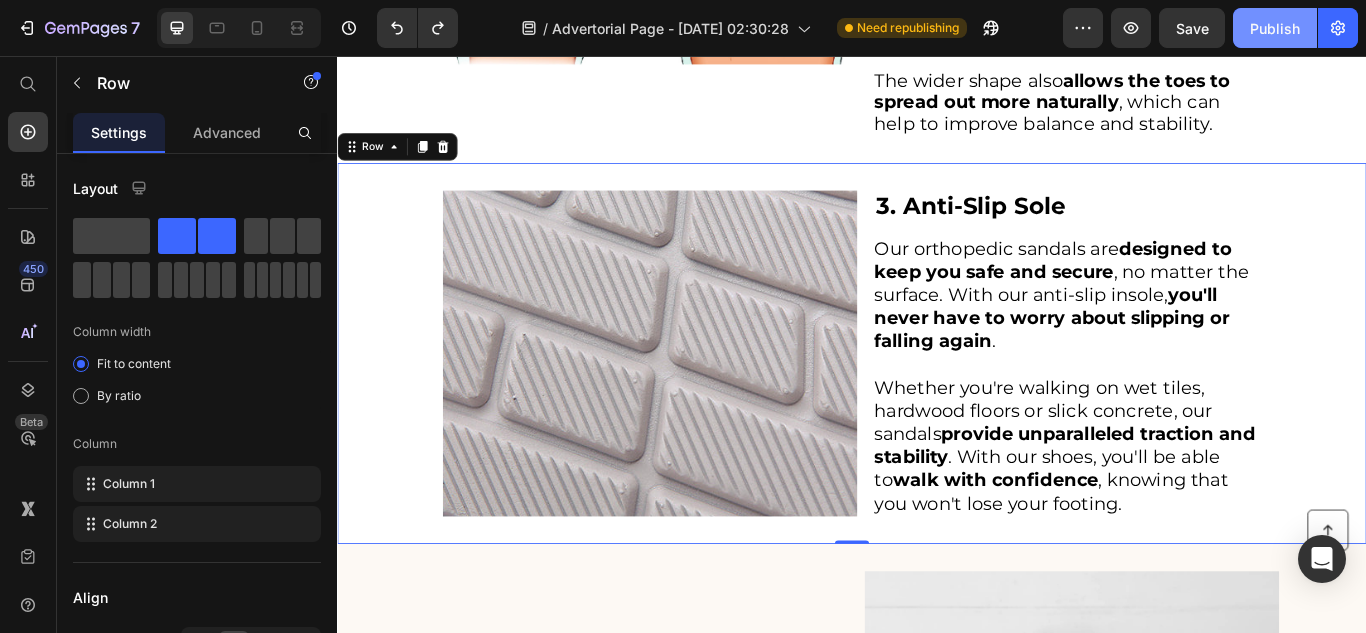 click on "Publish" at bounding box center (1275, 28) 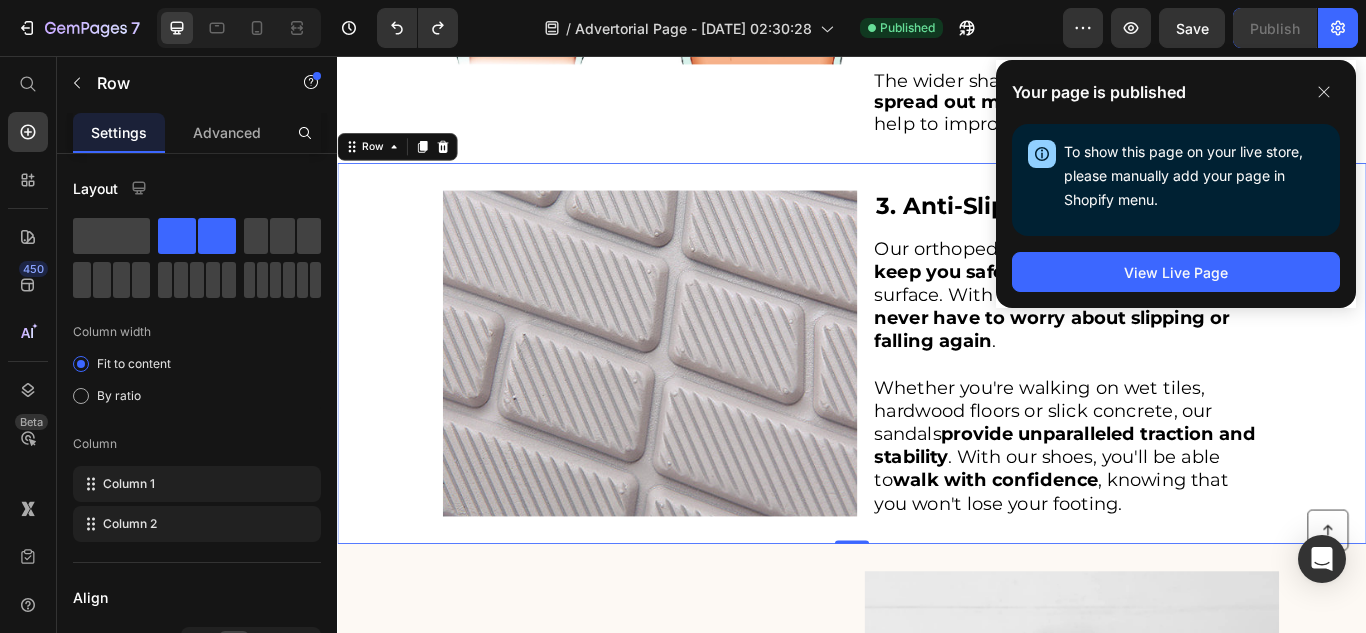 click on "Image ⁠⁠⁠⁠⁠⁠⁠ 3. Anti-Slip Sole Heading Our orthopedic sandals are  designed to keep you safe and secure , no matter the surface. With our anti-slip insole,  you'll never have to worry about slipping or falling again . Whether you're walking on wet tiles, hardwood floors or slick concrete, our sandals  provide unparalleled traction and stability . With our shoes, you'll be able to  walk with confidence , knowing that you won't lose your footing. Text Block Row   0" at bounding box center (937, 403) 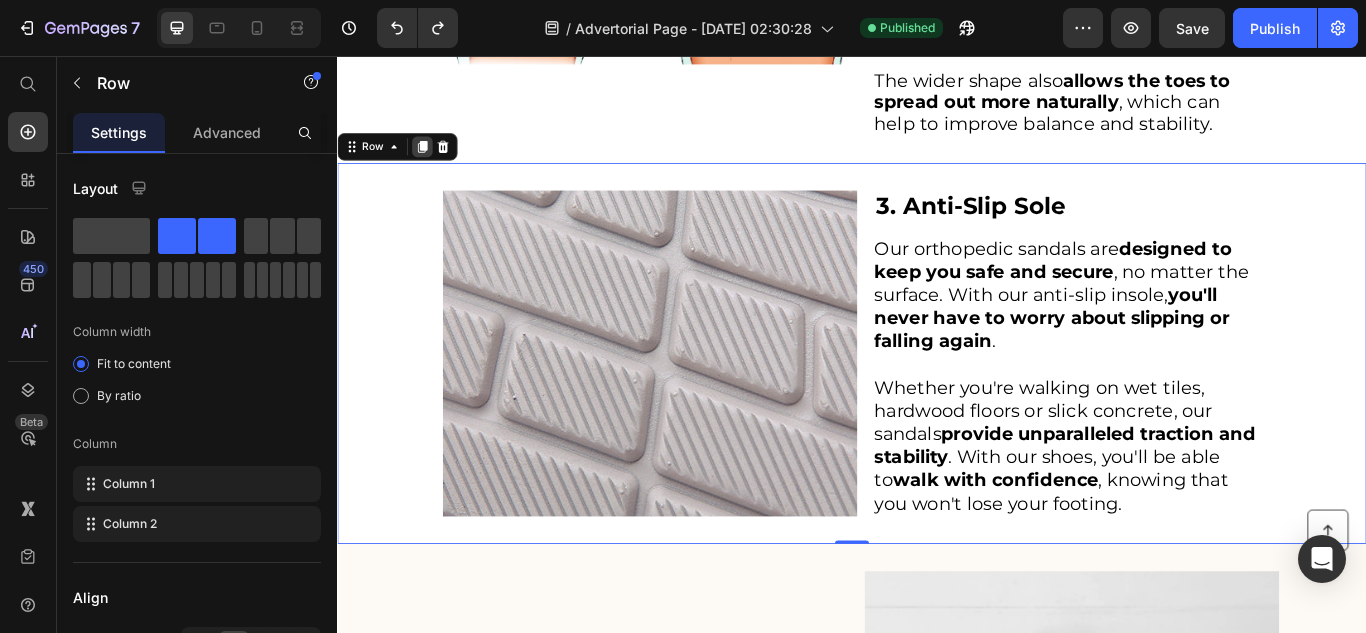 click 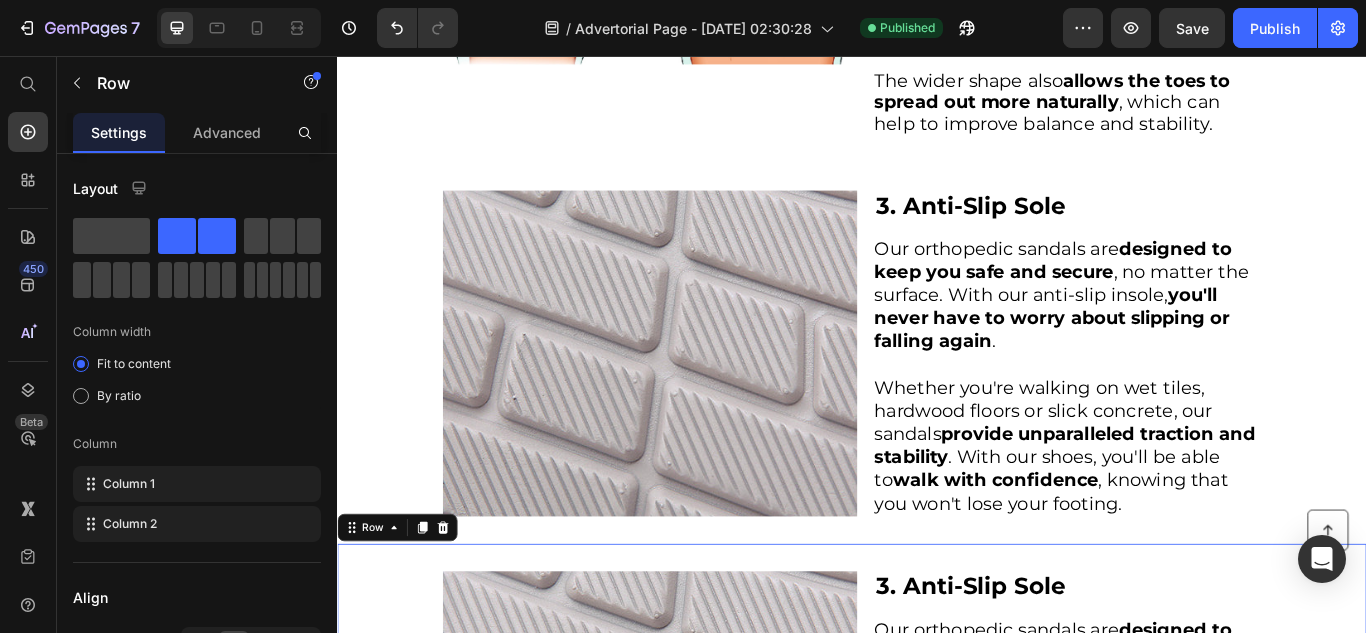 scroll, scrollTop: 1765, scrollLeft: 0, axis: vertical 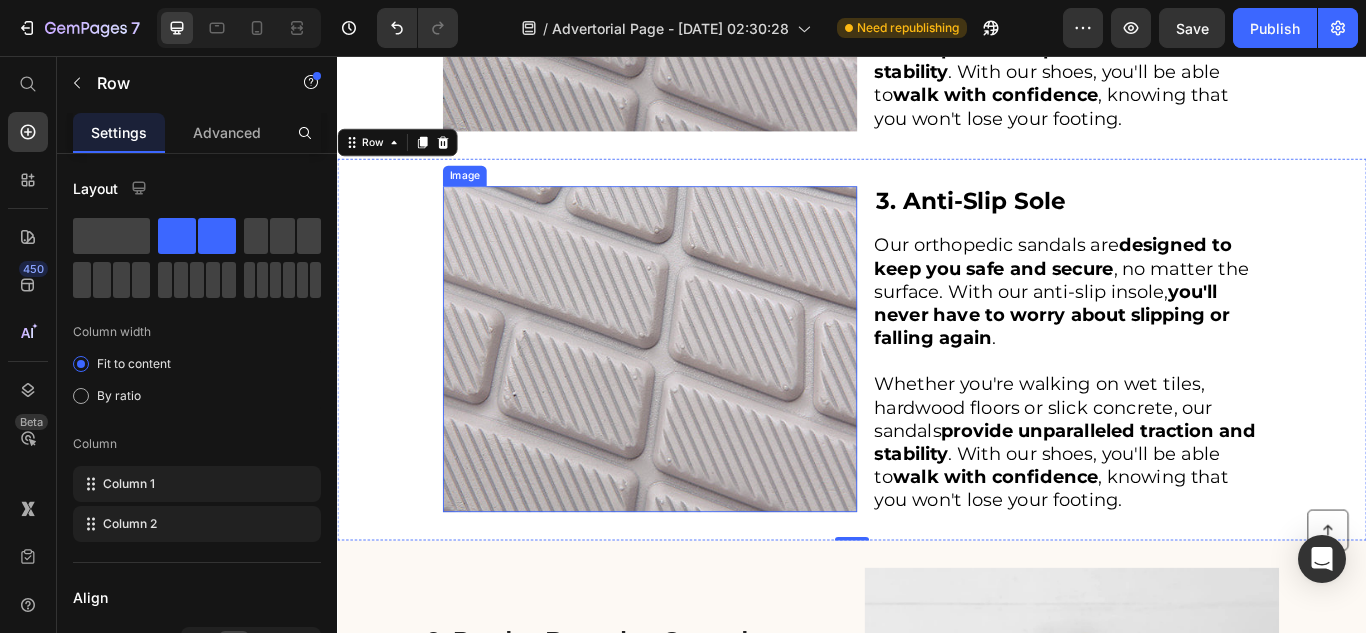 click at bounding box center (701, 398) 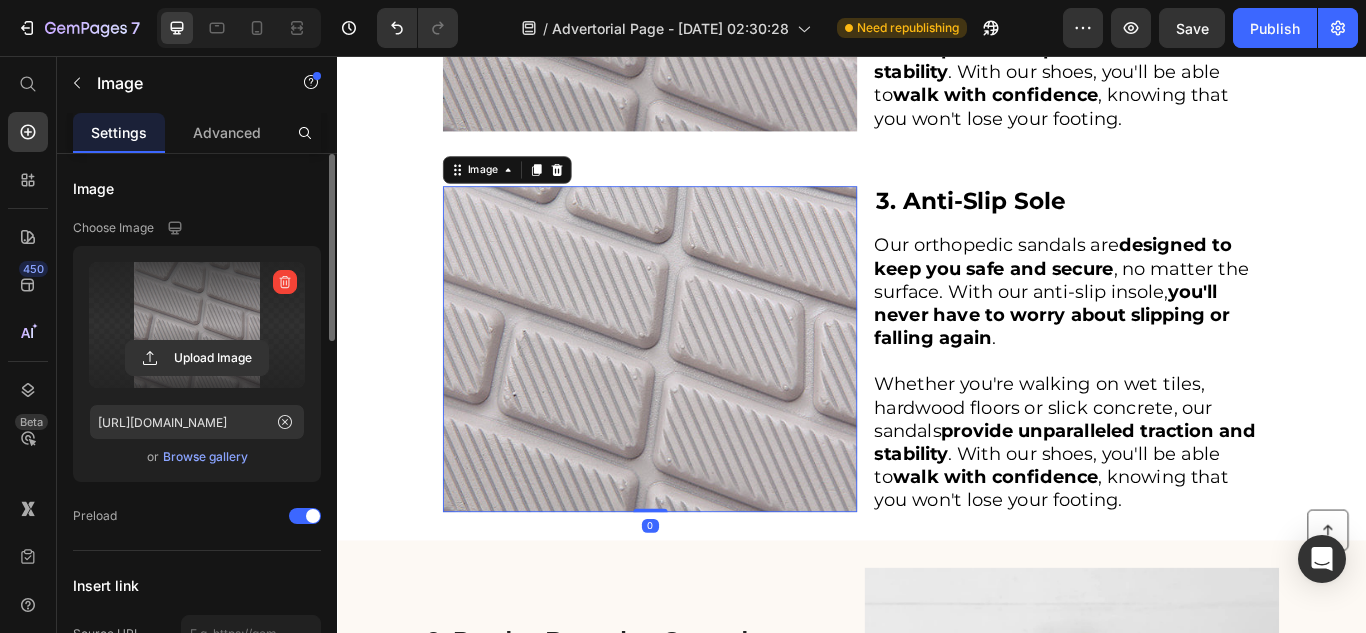 click at bounding box center (197, 325) 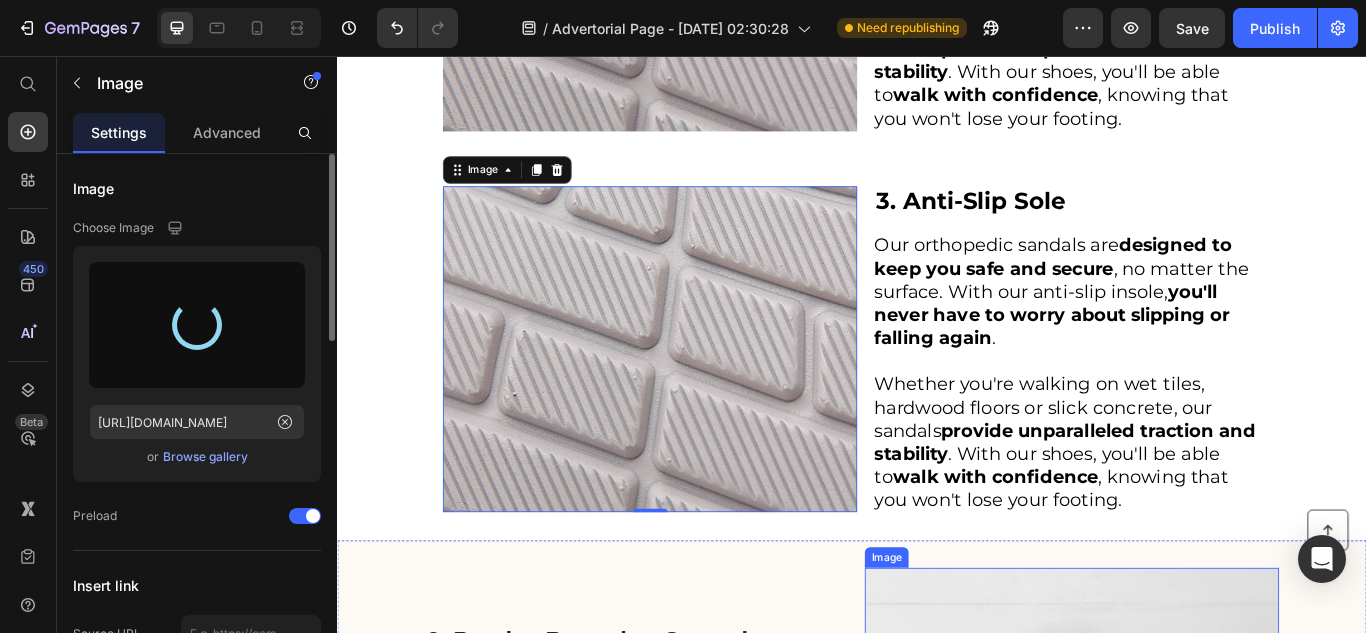 type on "[URL][DOMAIN_NAME]" 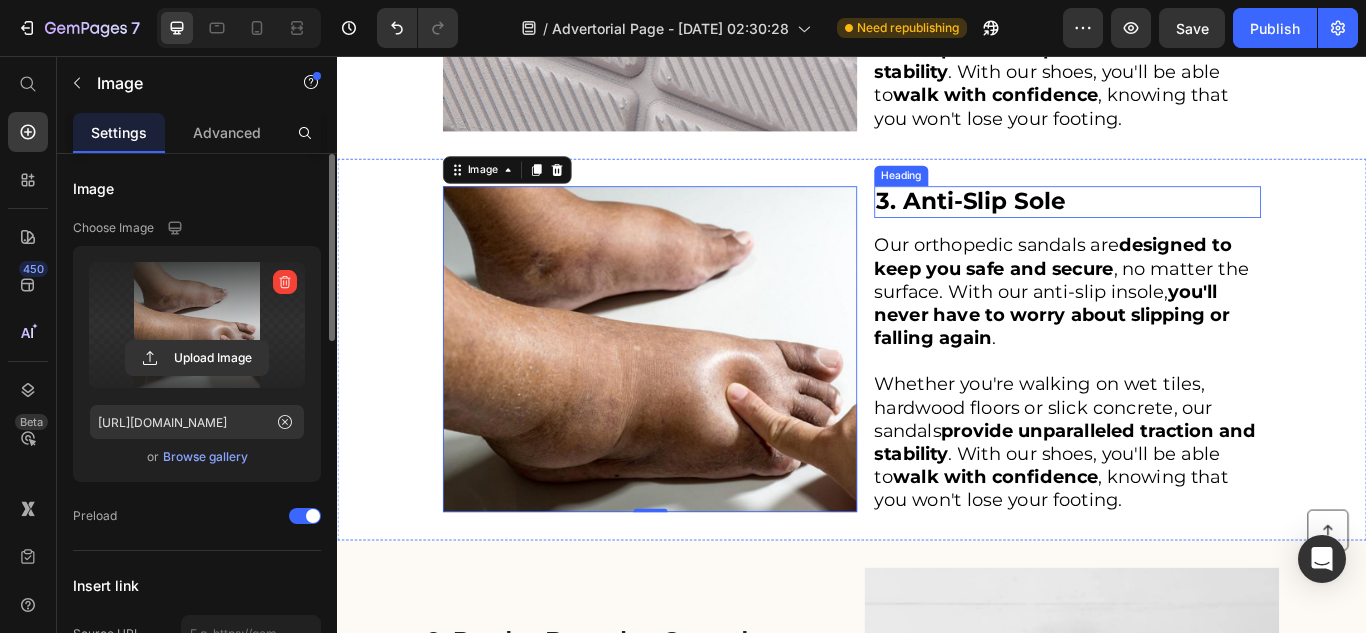 click on "3. Anti-Slip Sole" at bounding box center [1075, 225] 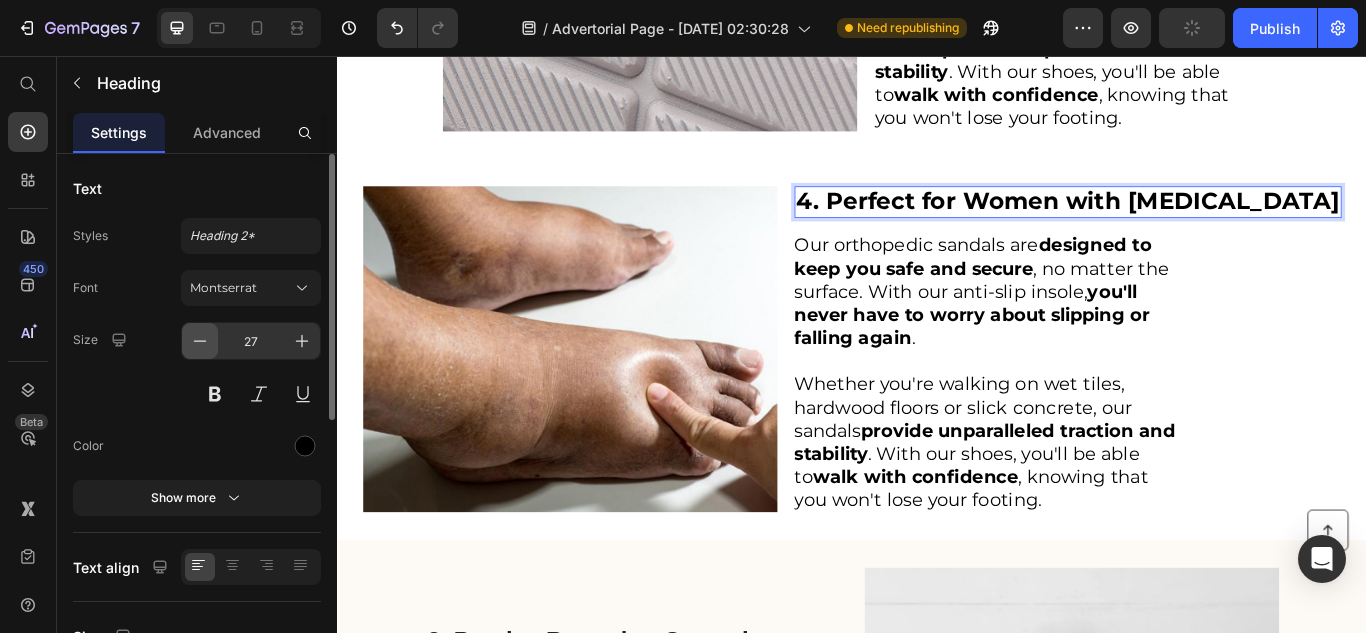 click 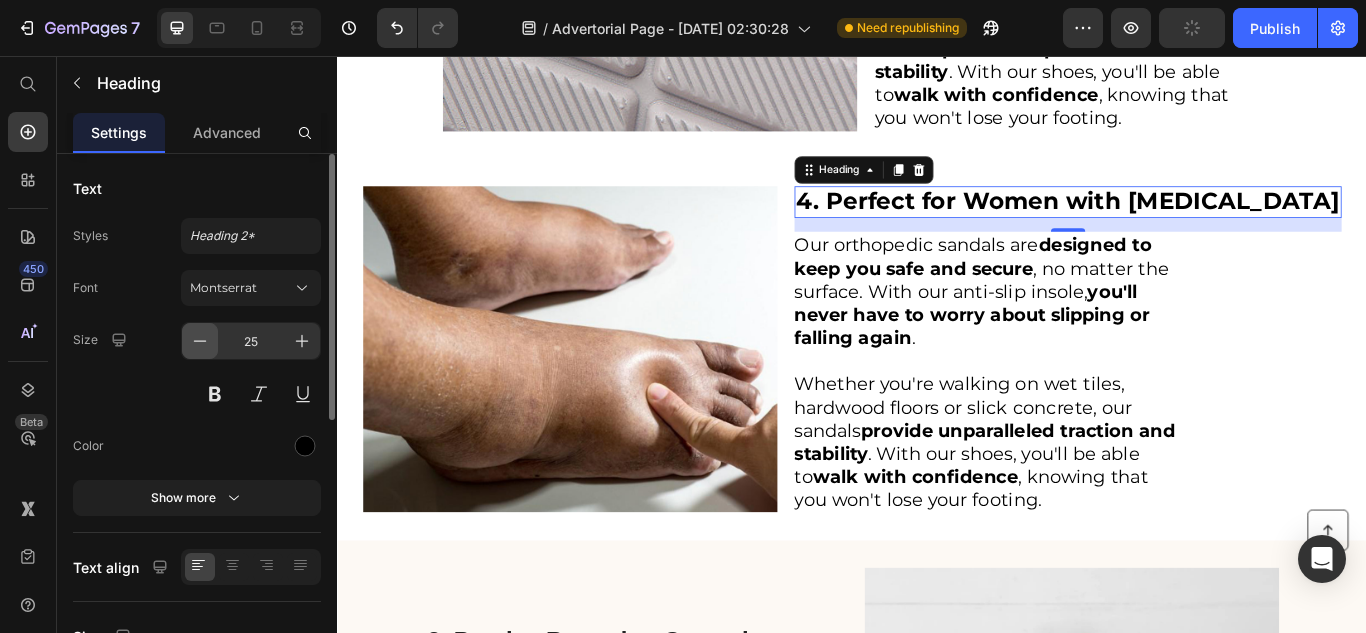 click 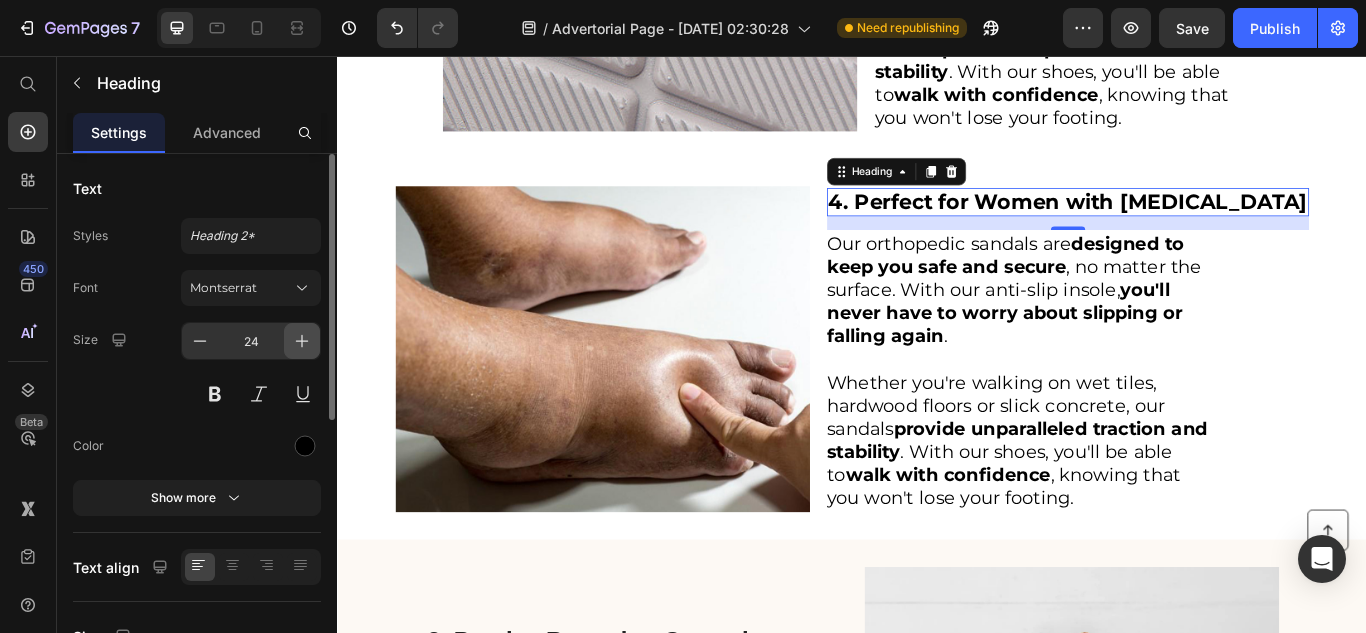 click 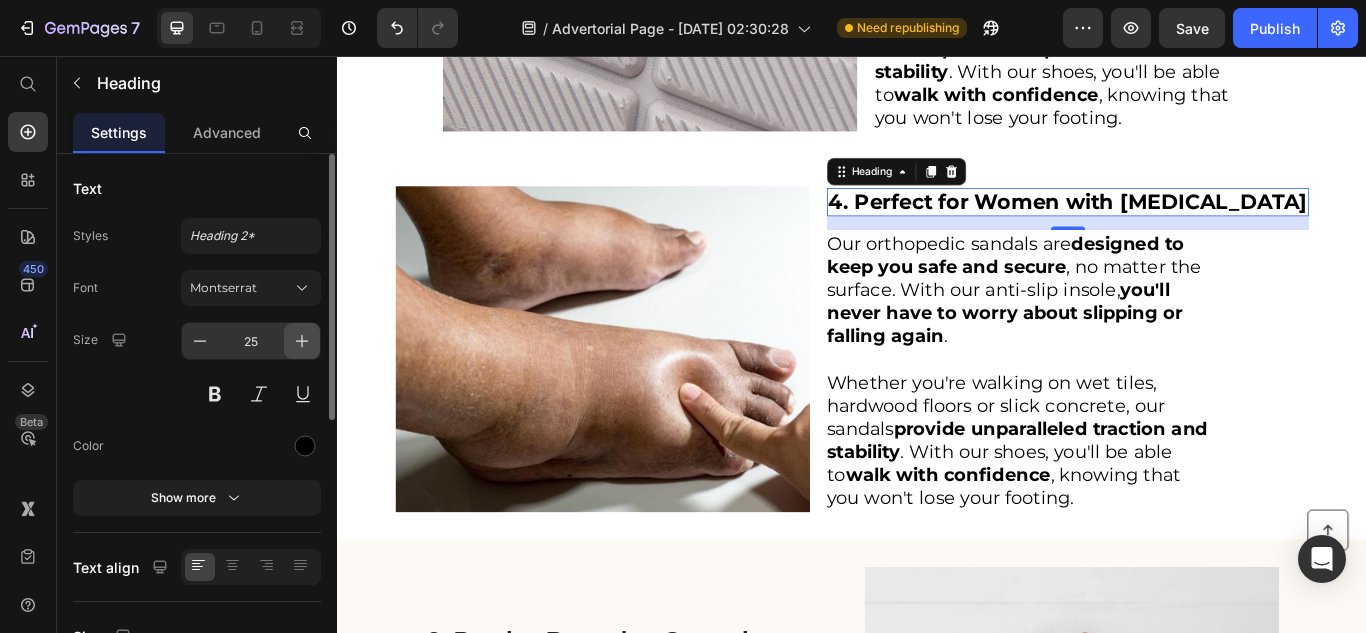 click 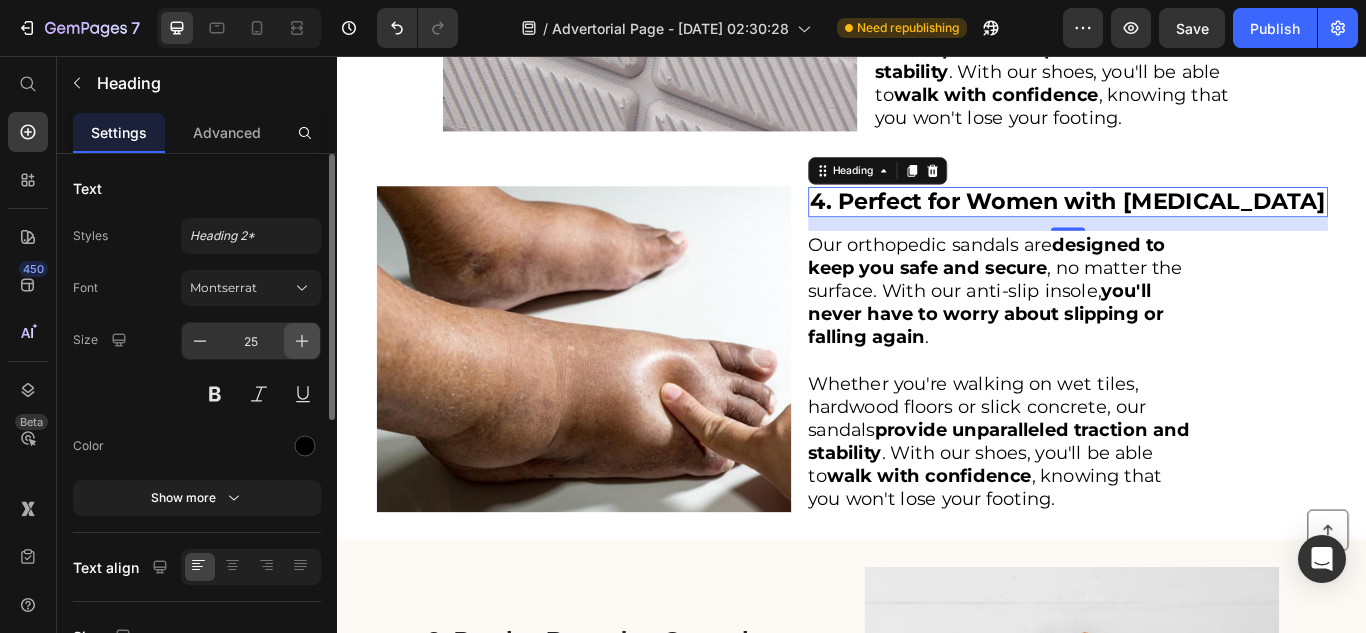 click 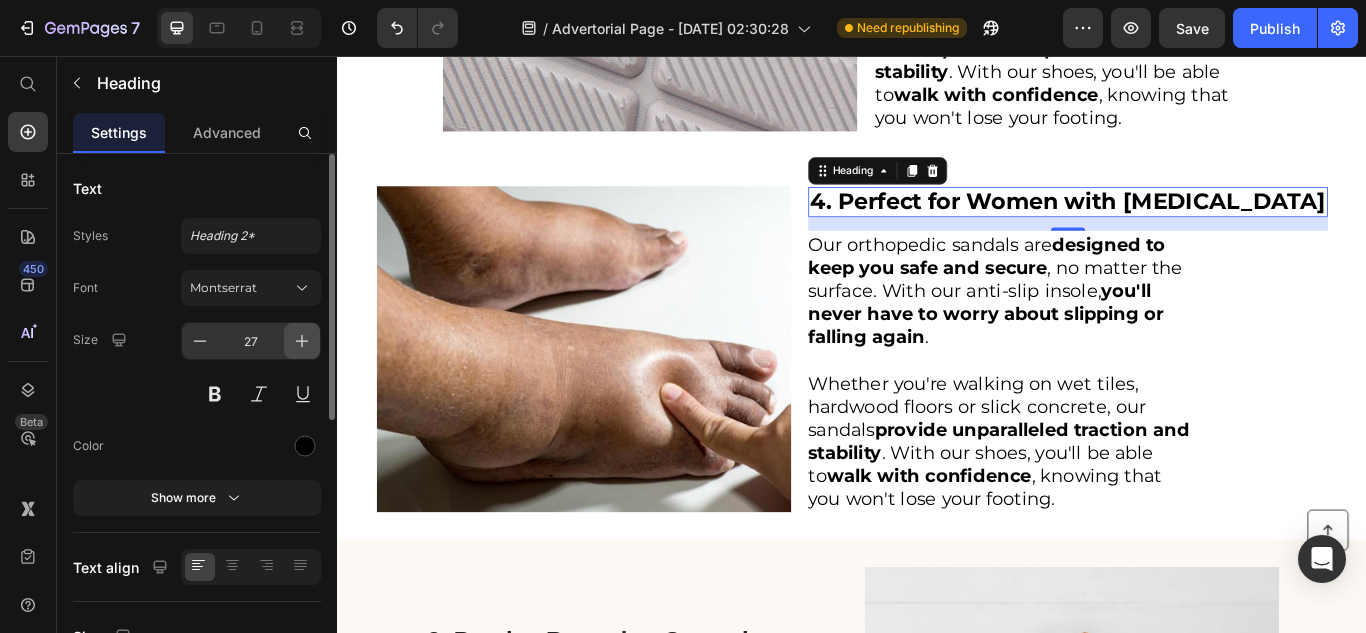click 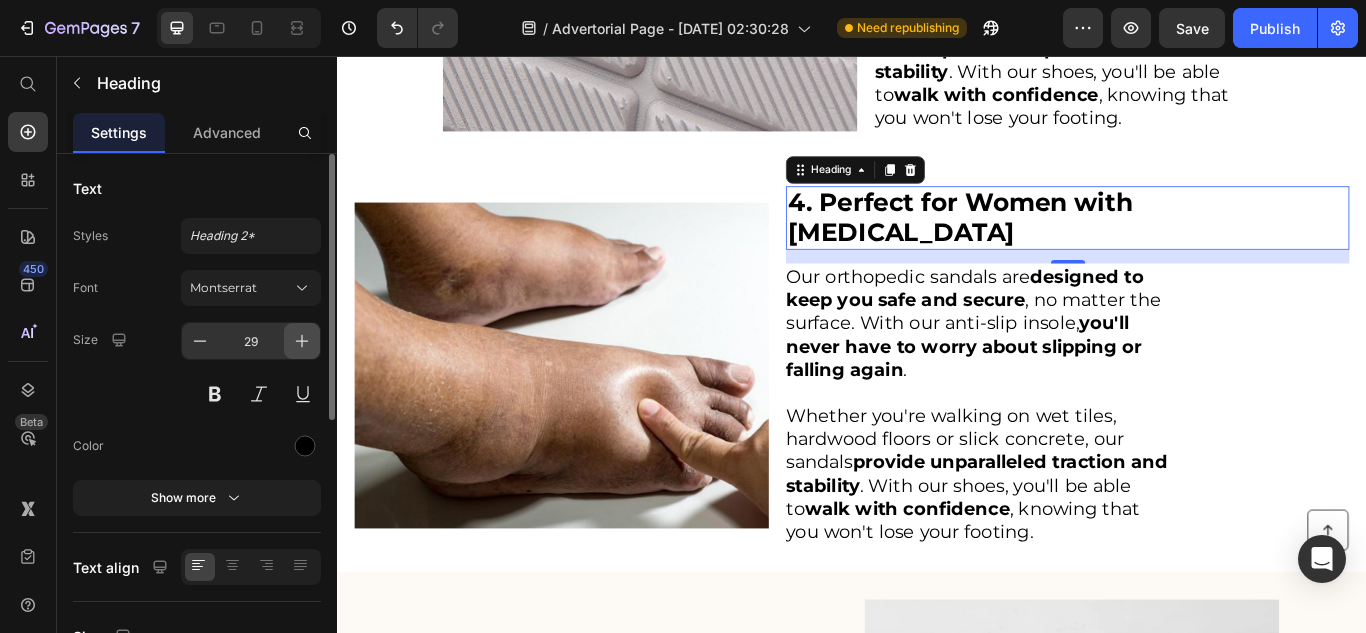 click 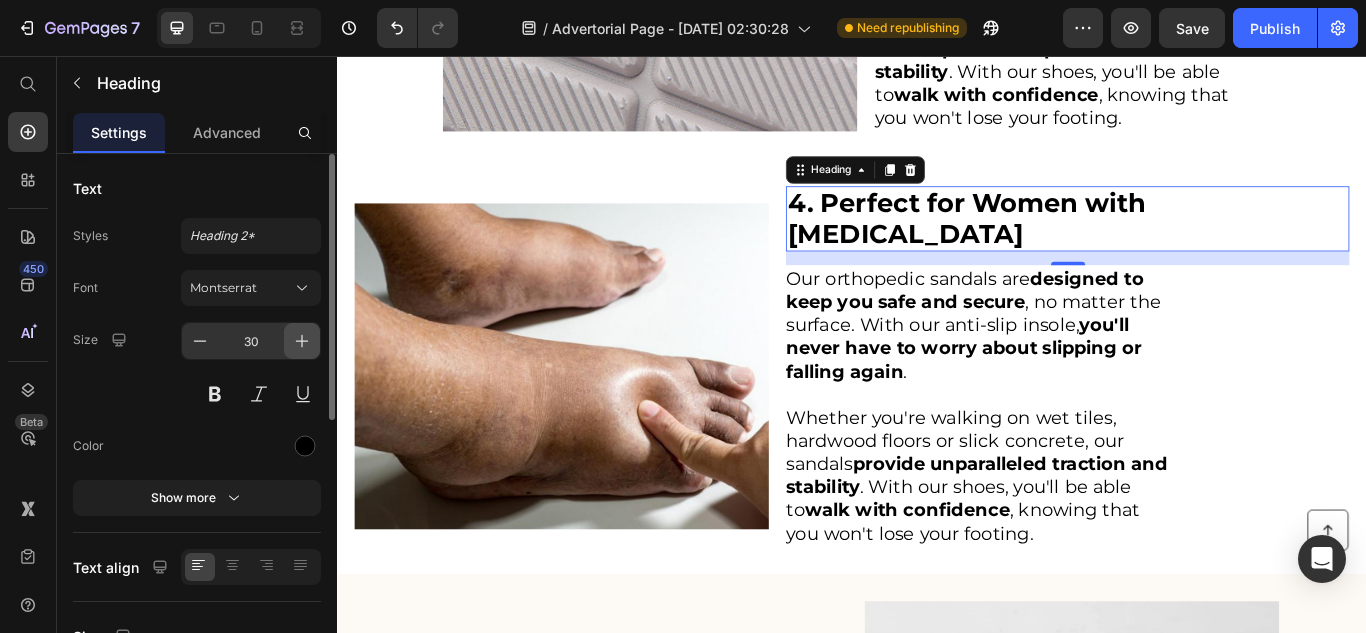 click 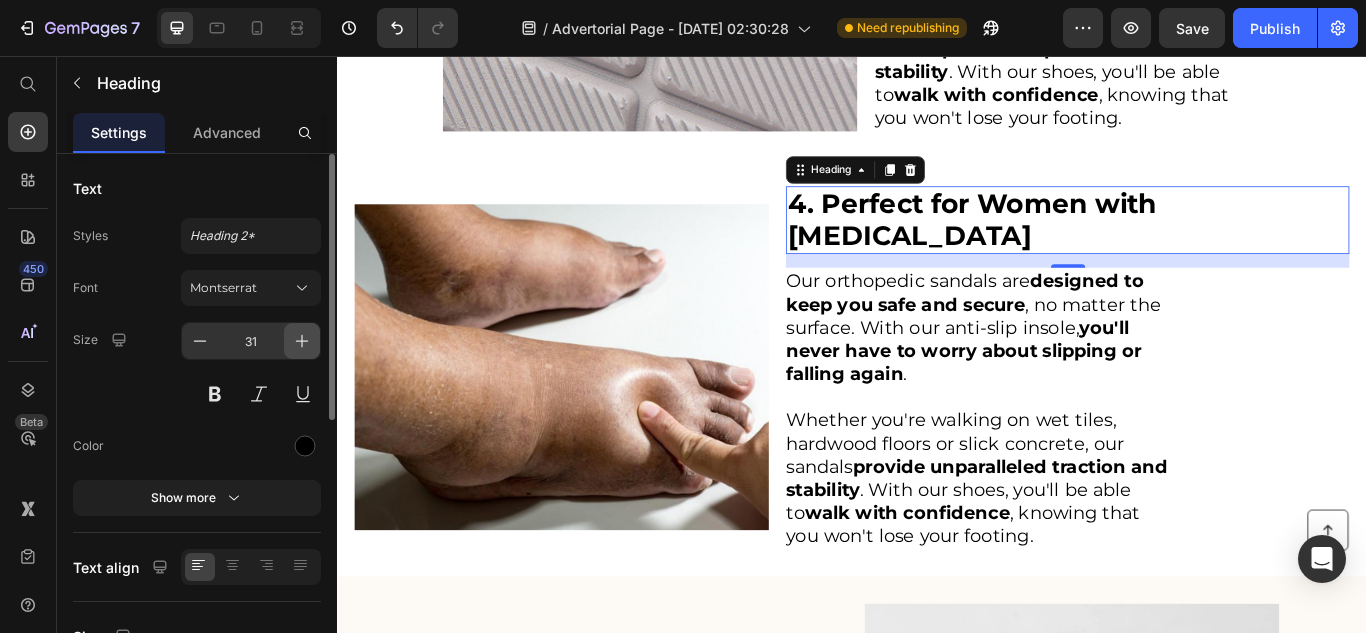 click 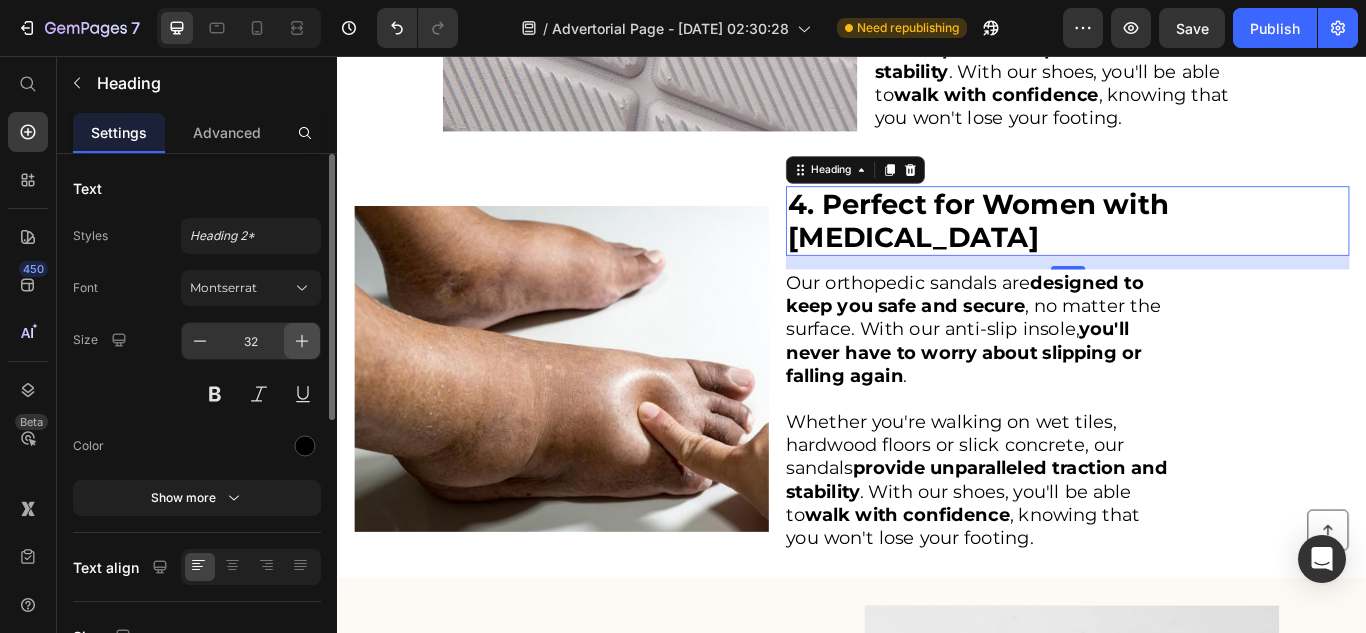 click 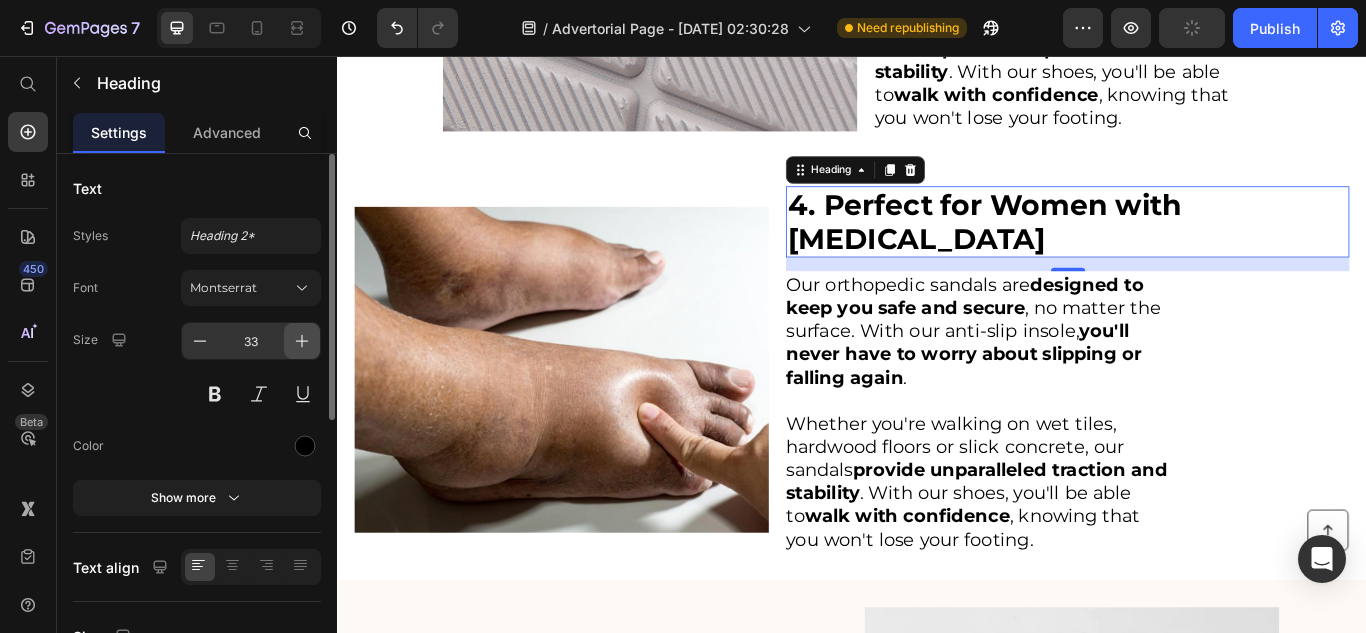 click 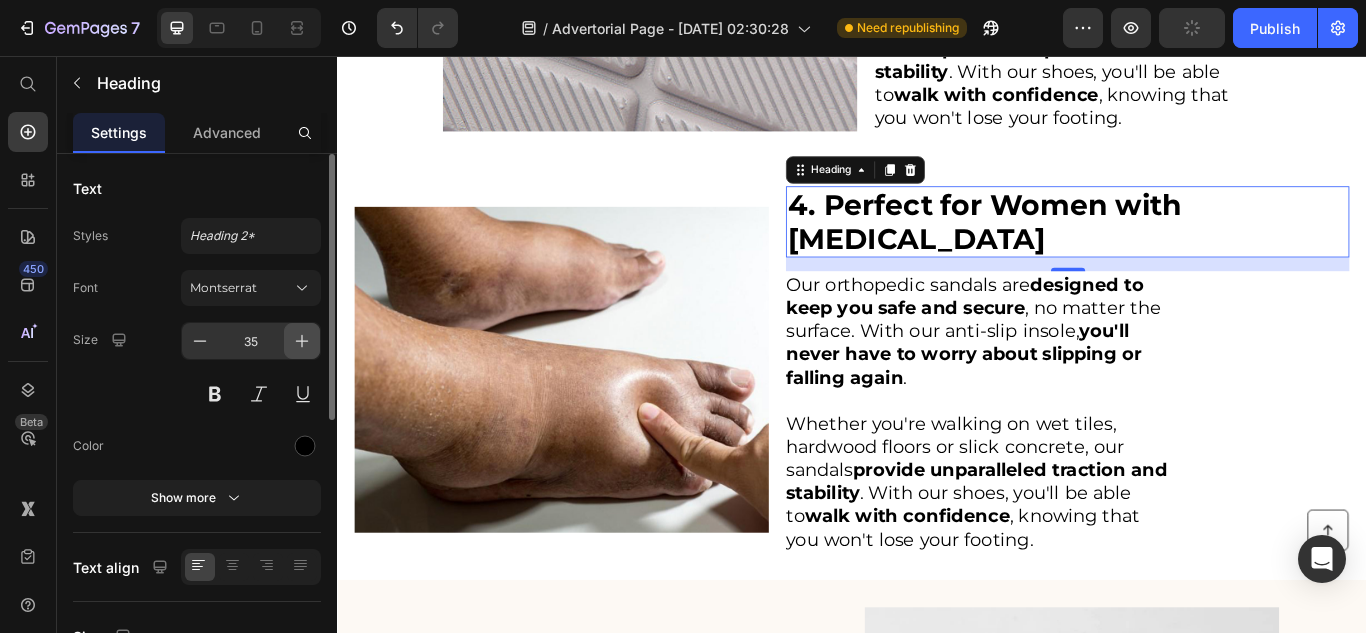 click 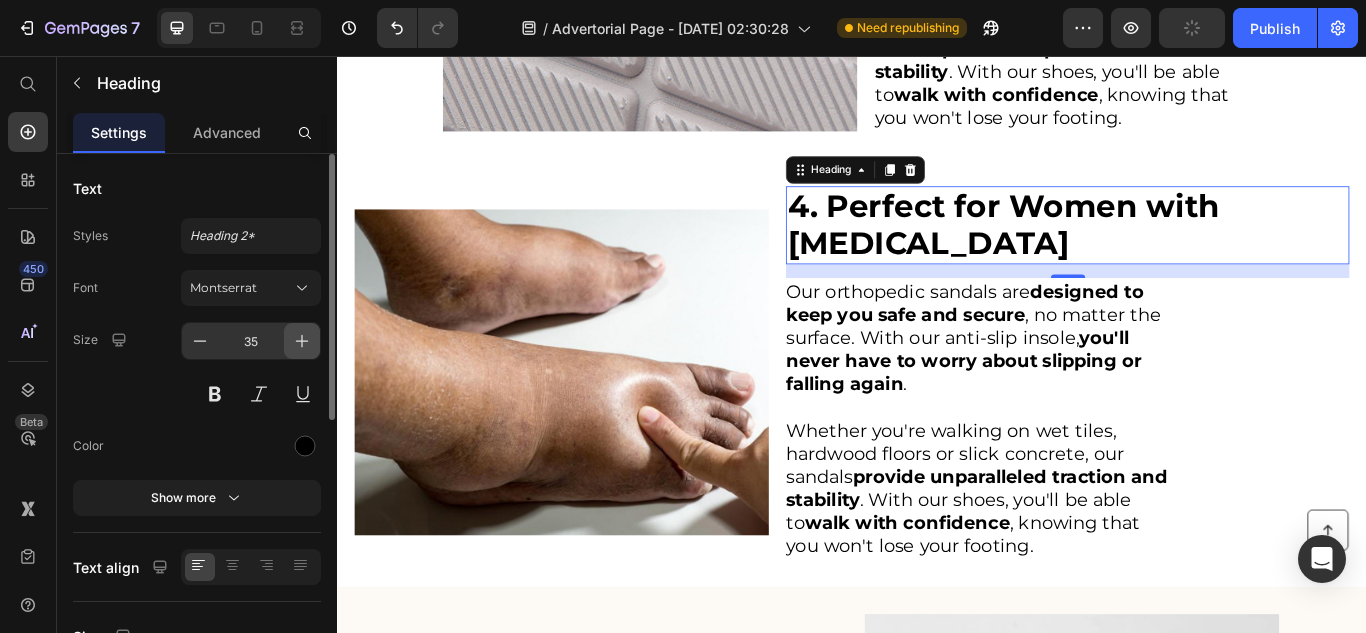 click 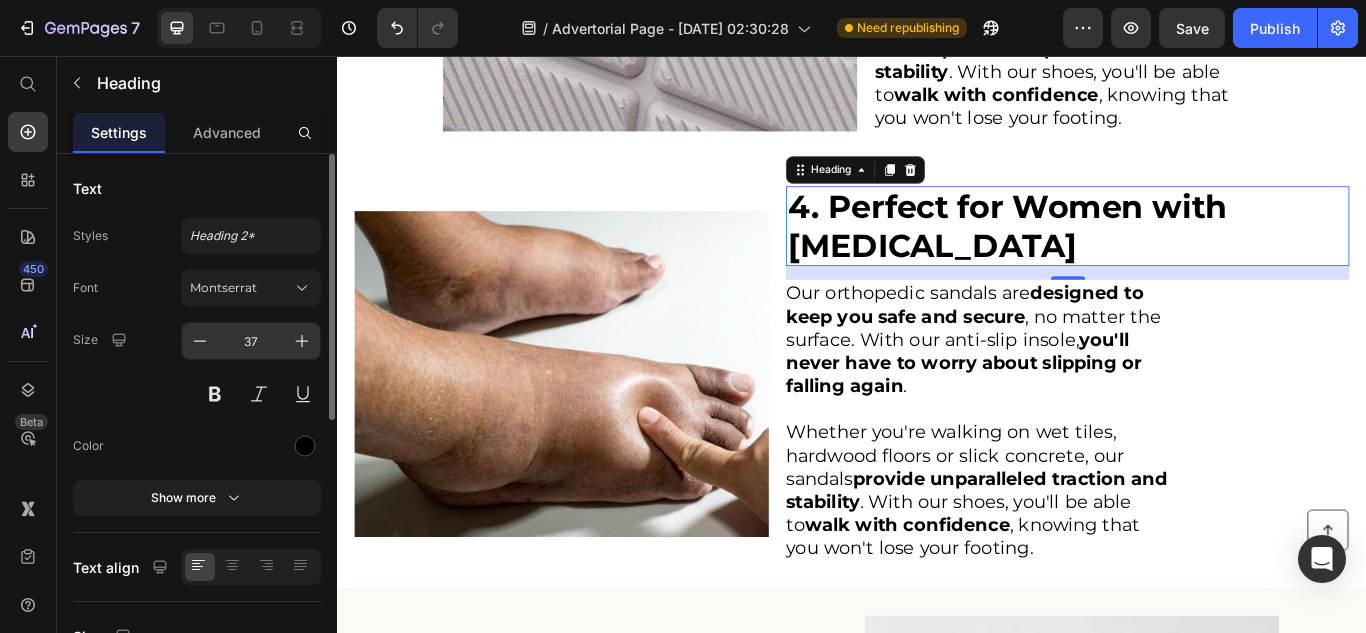 click on "37" at bounding box center [251, 341] 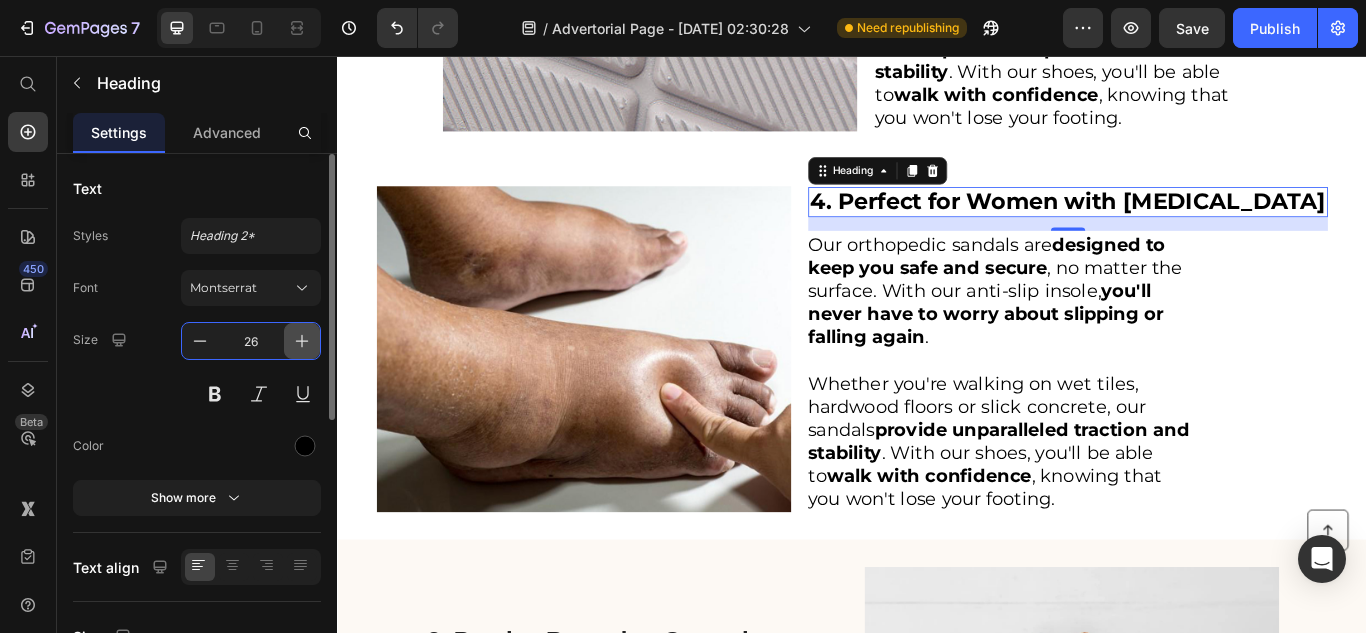 click 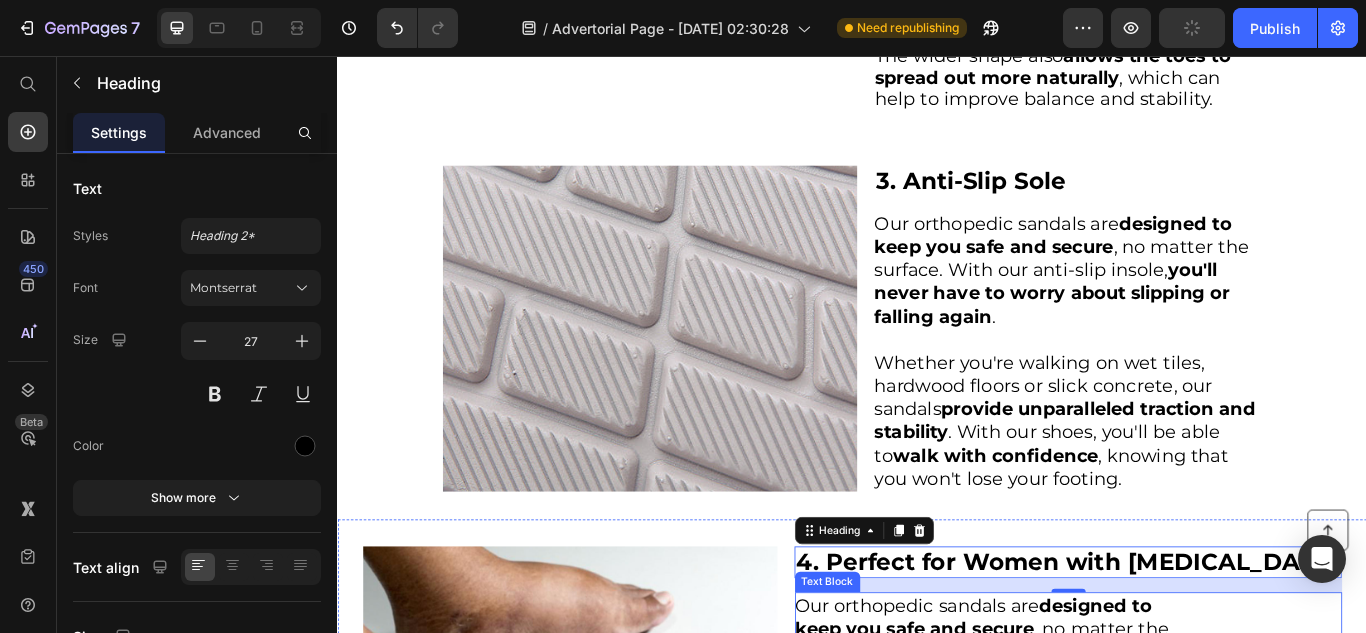 scroll, scrollTop: 1340, scrollLeft: 0, axis: vertical 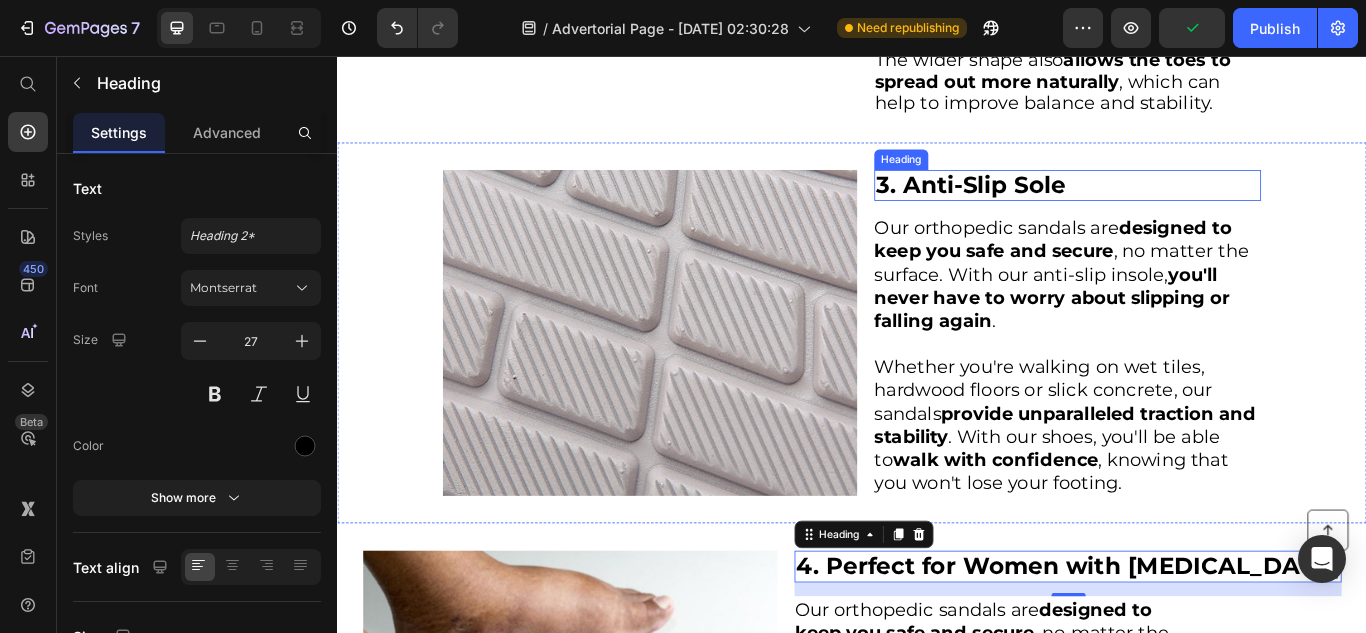click on "3. Anti-Slip Sole" at bounding box center (1075, 206) 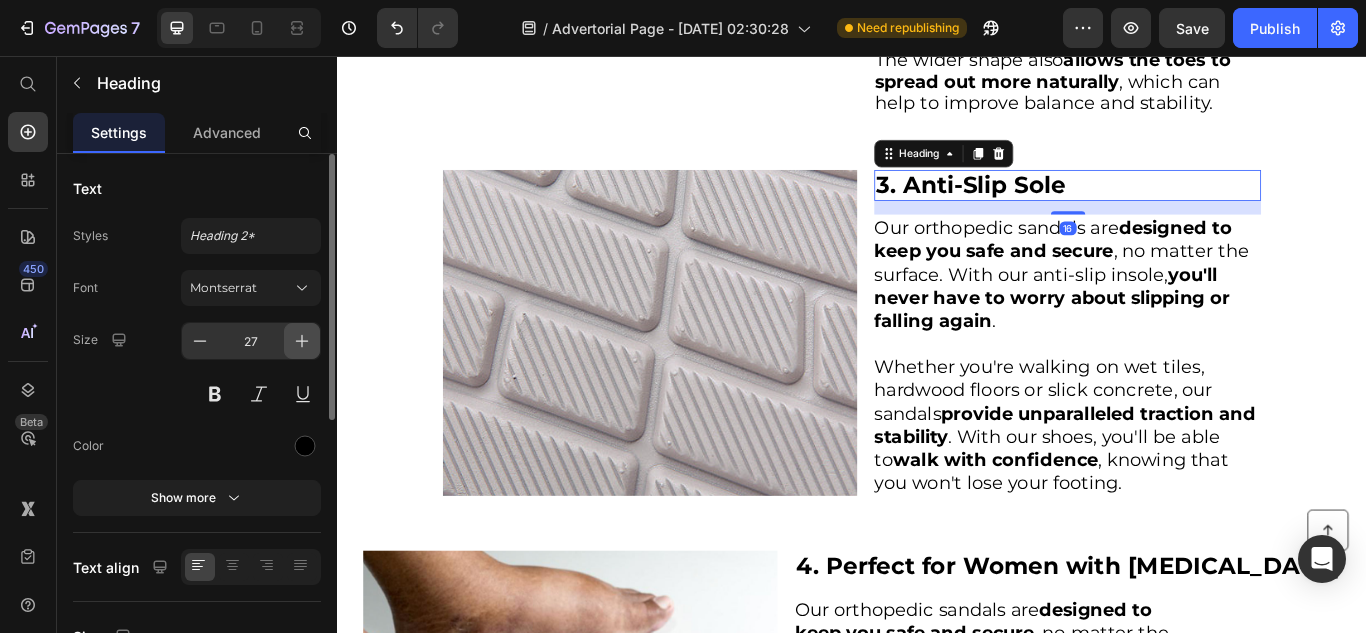 click 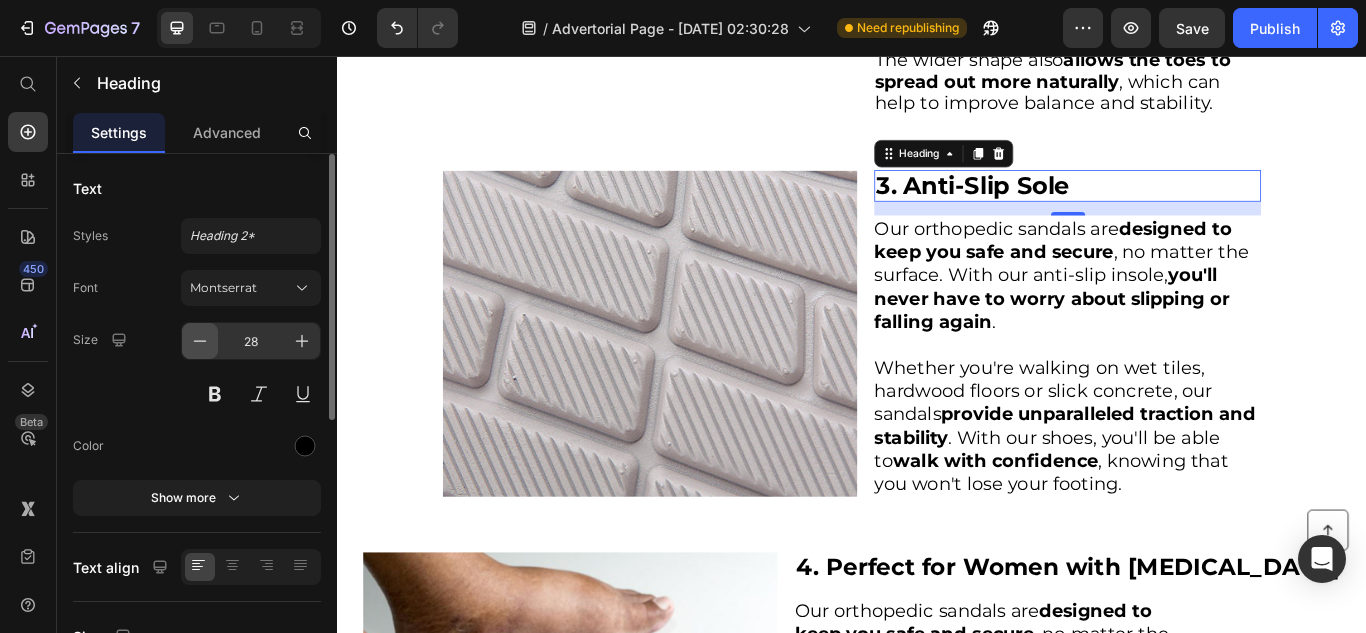 click 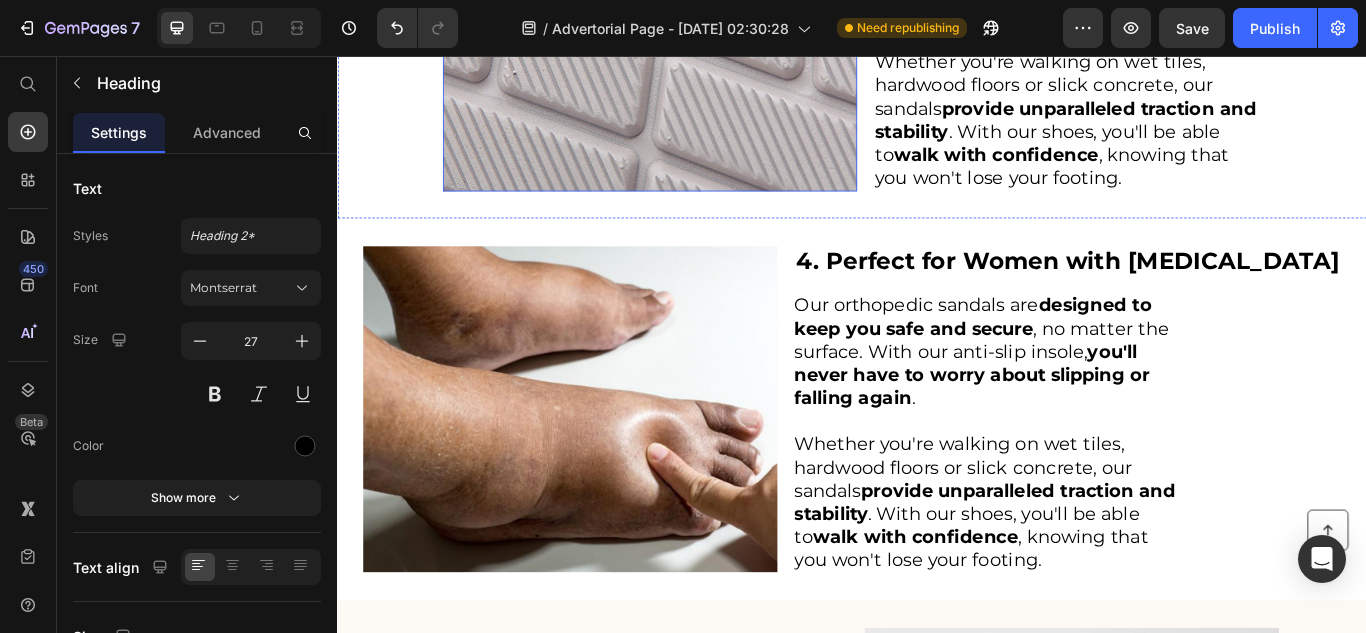 scroll, scrollTop: 1700, scrollLeft: 0, axis: vertical 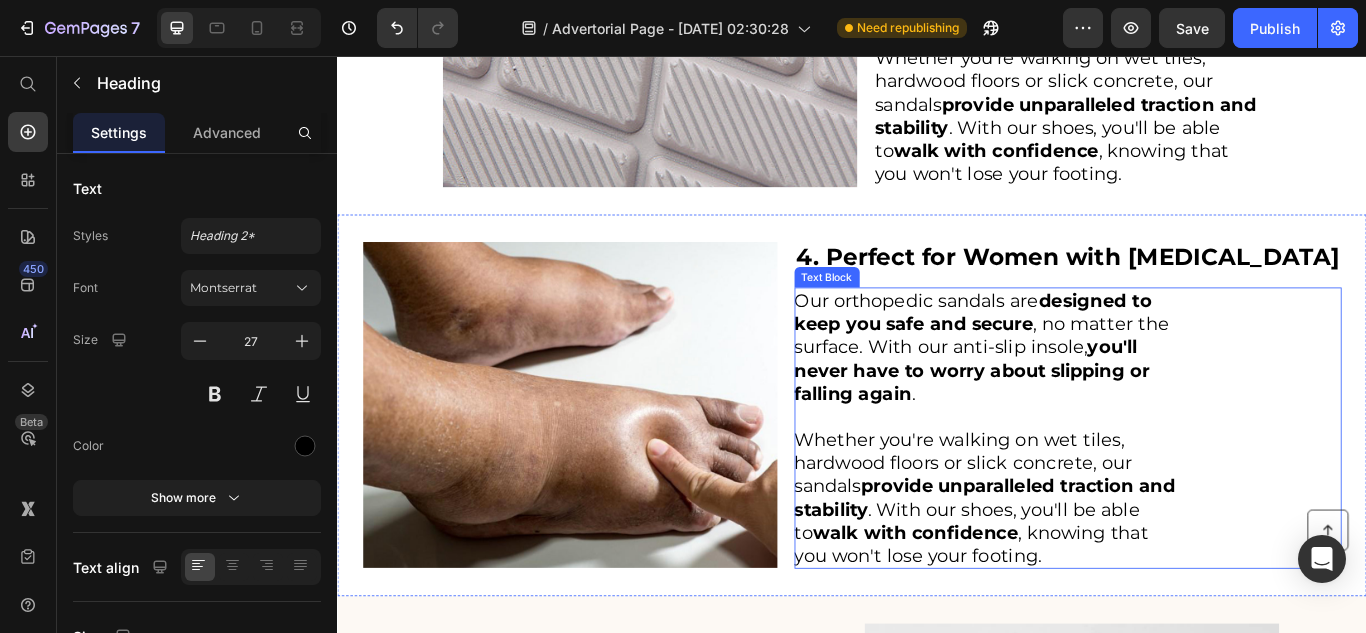 click on "Our orthopedic sandals are  designed to keep you safe and secure , no matter the surface. With our anti-slip insole,  you'll never have to worry about slipping or falling again ." at bounding box center (1094, 395) 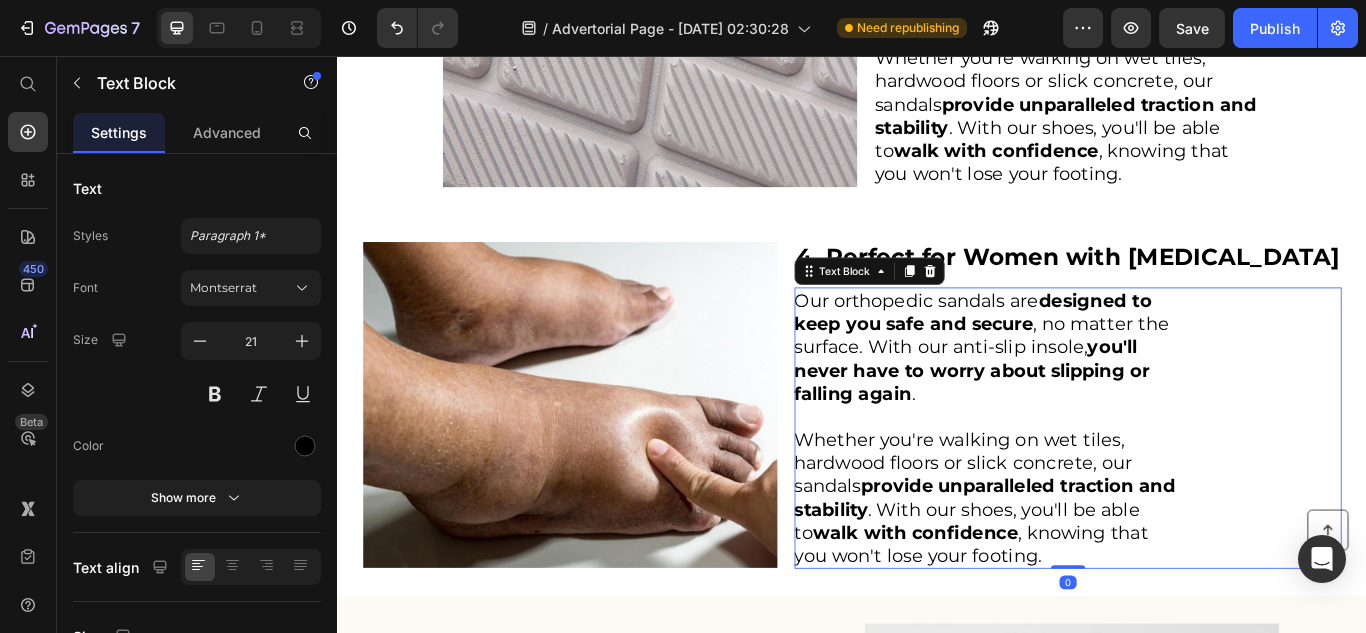 click on "Our orthopedic sandals are  designed to keep you safe and secure , no matter the surface. With our anti-slip insole,  you'll never have to worry about slipping or falling again ." at bounding box center (1094, 395) 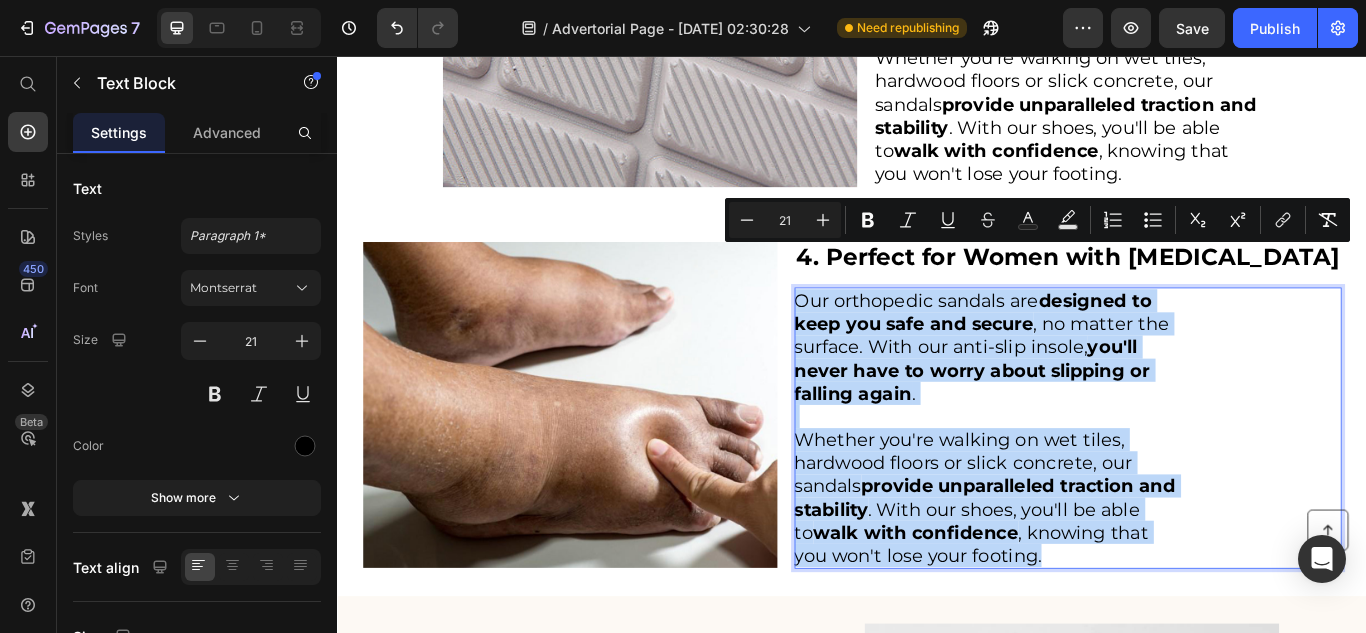scroll, scrollTop: 69, scrollLeft: 0, axis: vertical 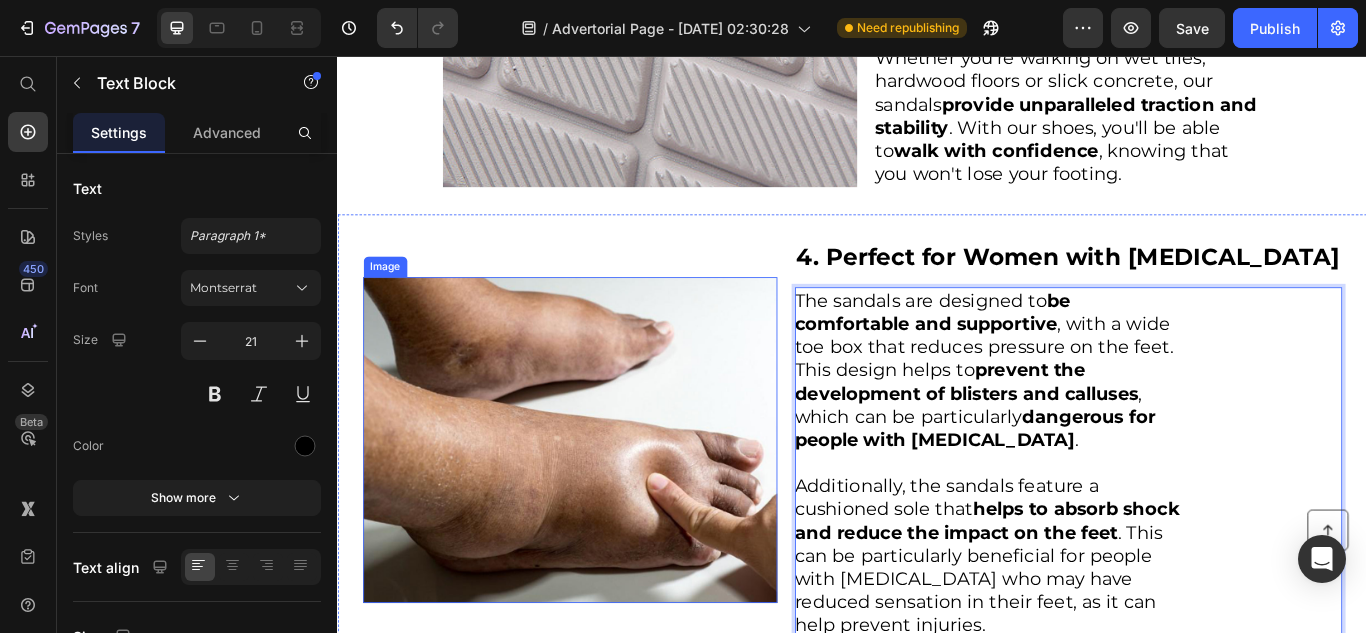 click at bounding box center (608, 504) 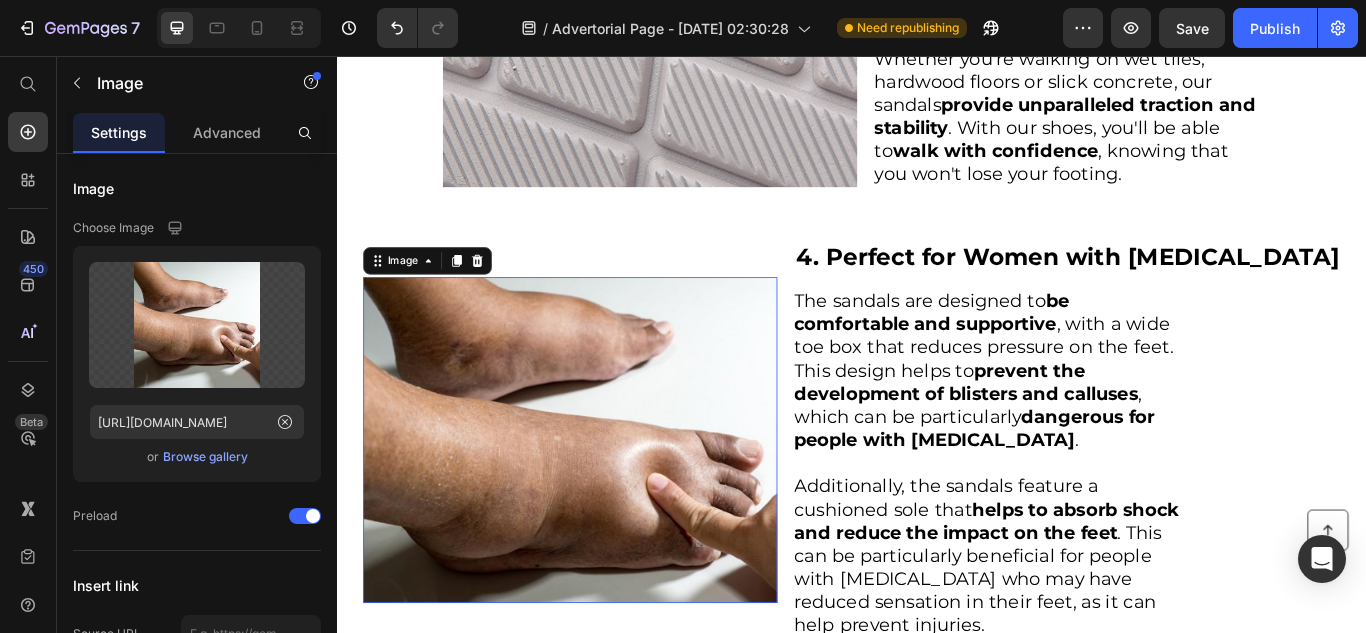 scroll, scrollTop: 0, scrollLeft: 0, axis: both 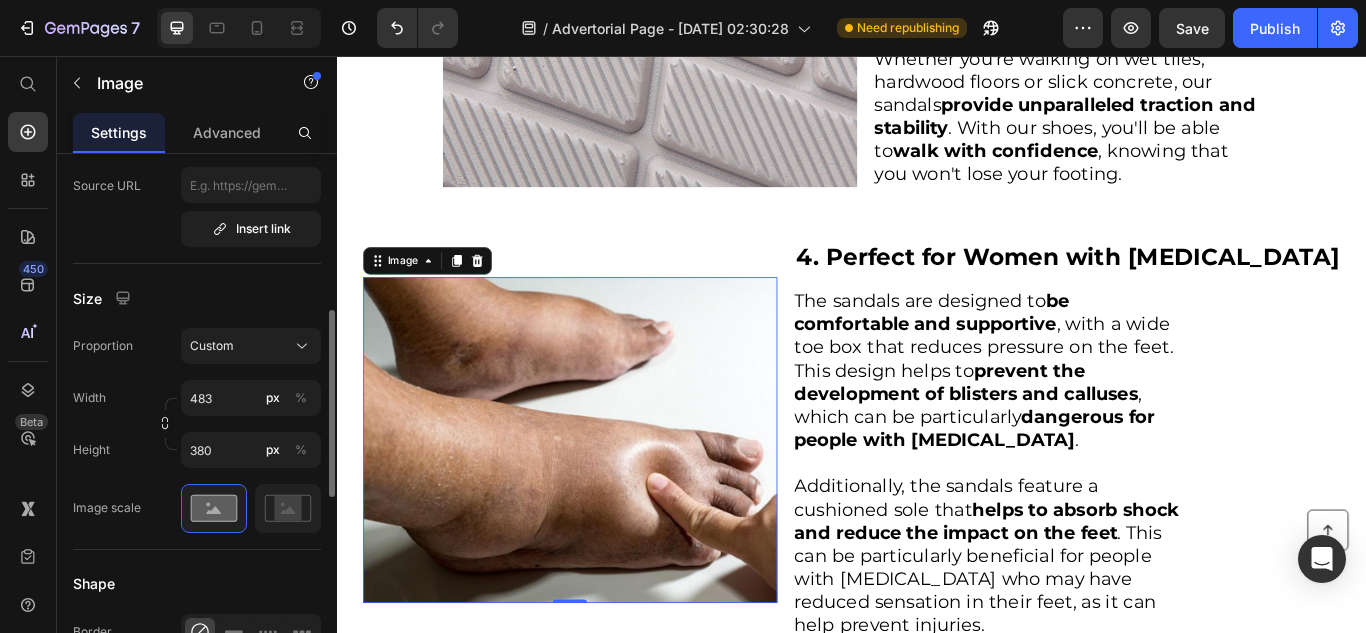 click on "Custom" at bounding box center (251, 346) 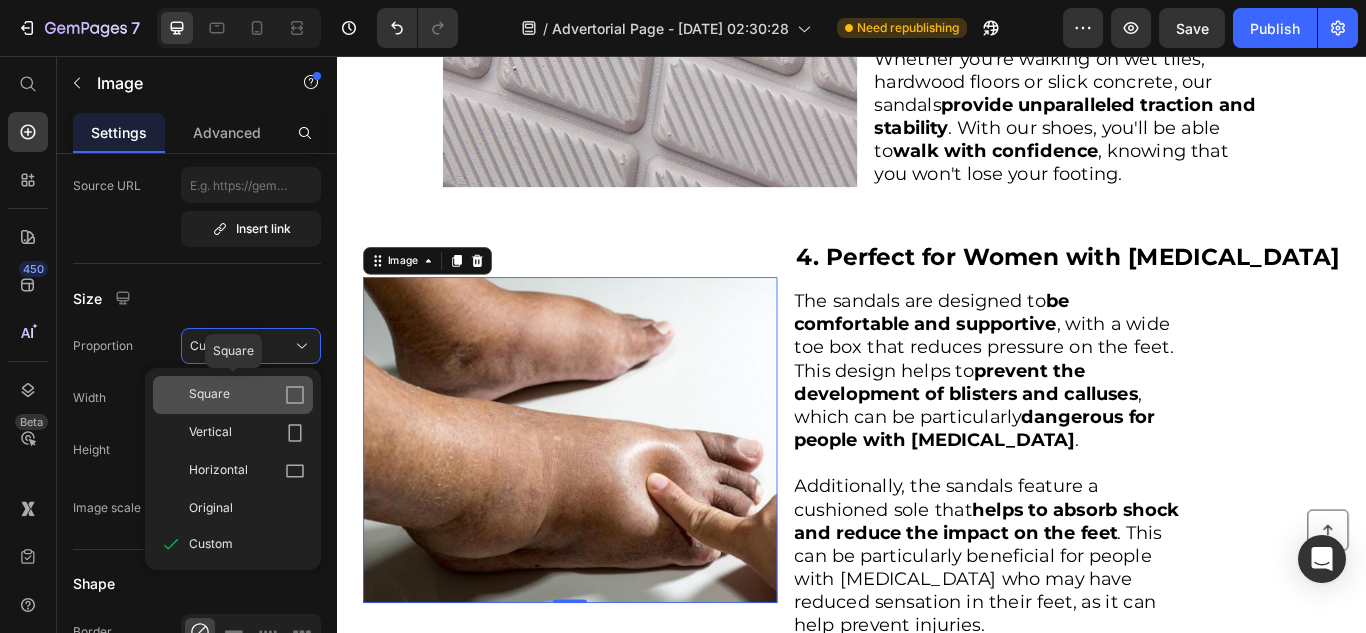 click on "Square" at bounding box center (247, 395) 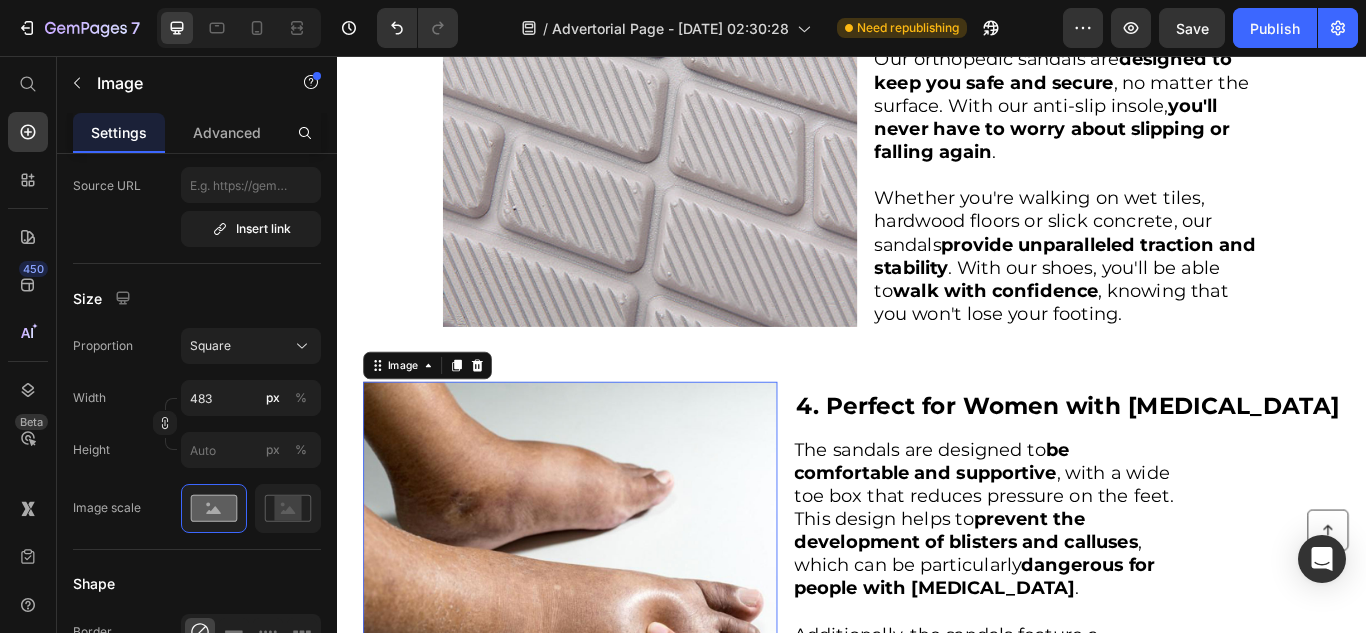 scroll, scrollTop: 1534, scrollLeft: 0, axis: vertical 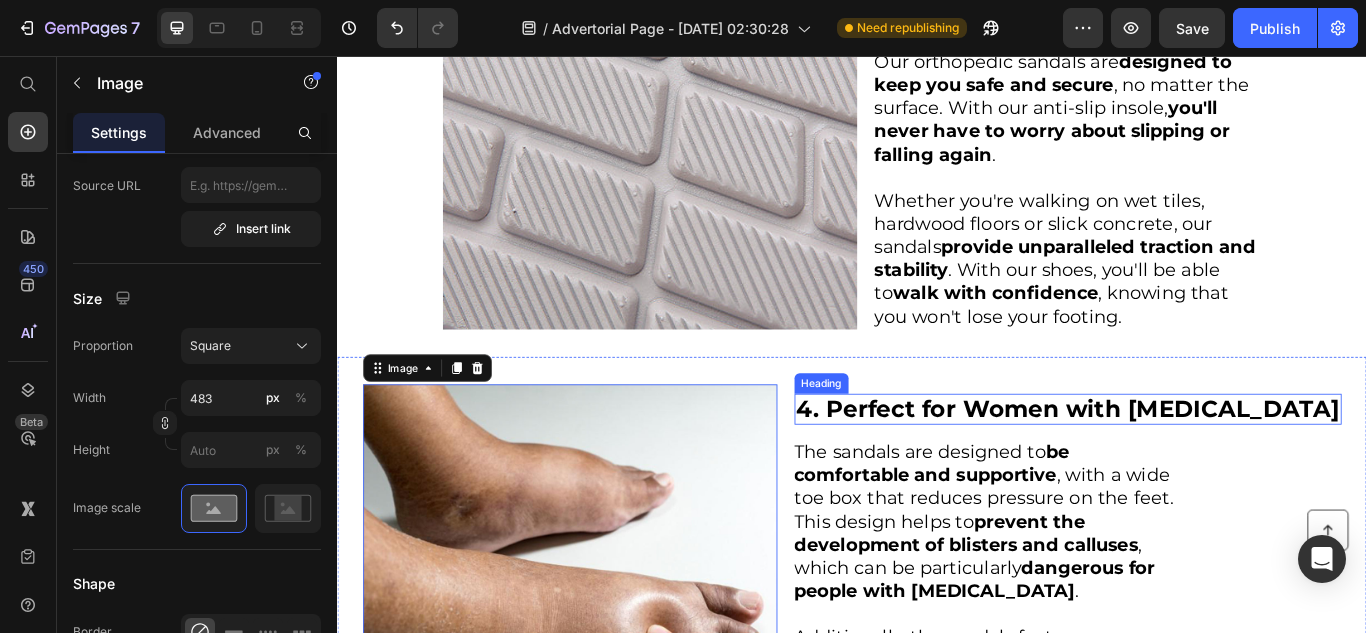 click on "4. Perfect for Women with [MEDICAL_DATA]" at bounding box center [1189, 467] 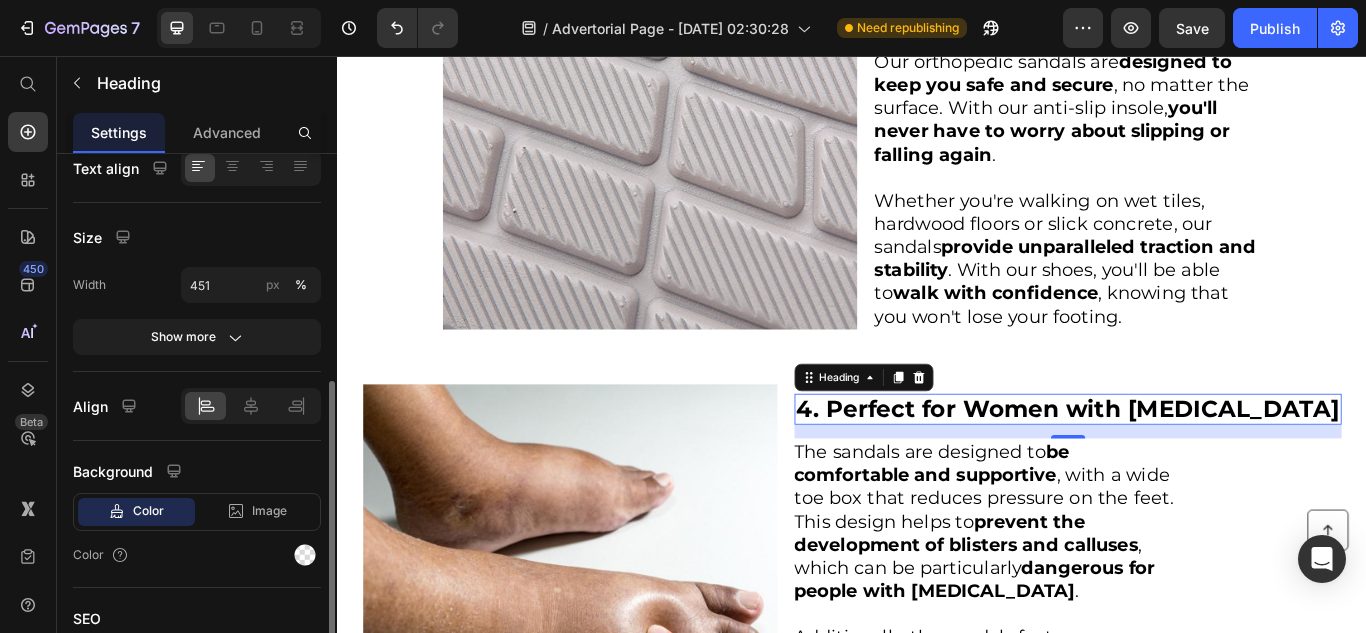 scroll, scrollTop: 444, scrollLeft: 0, axis: vertical 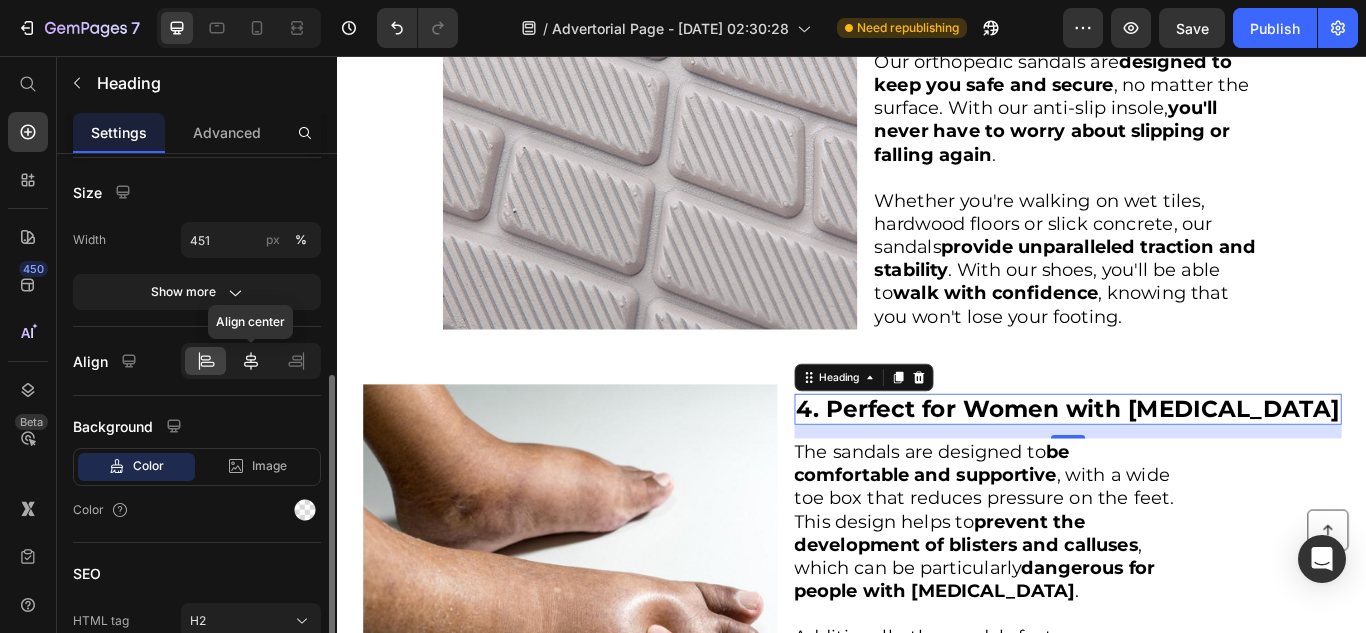 click 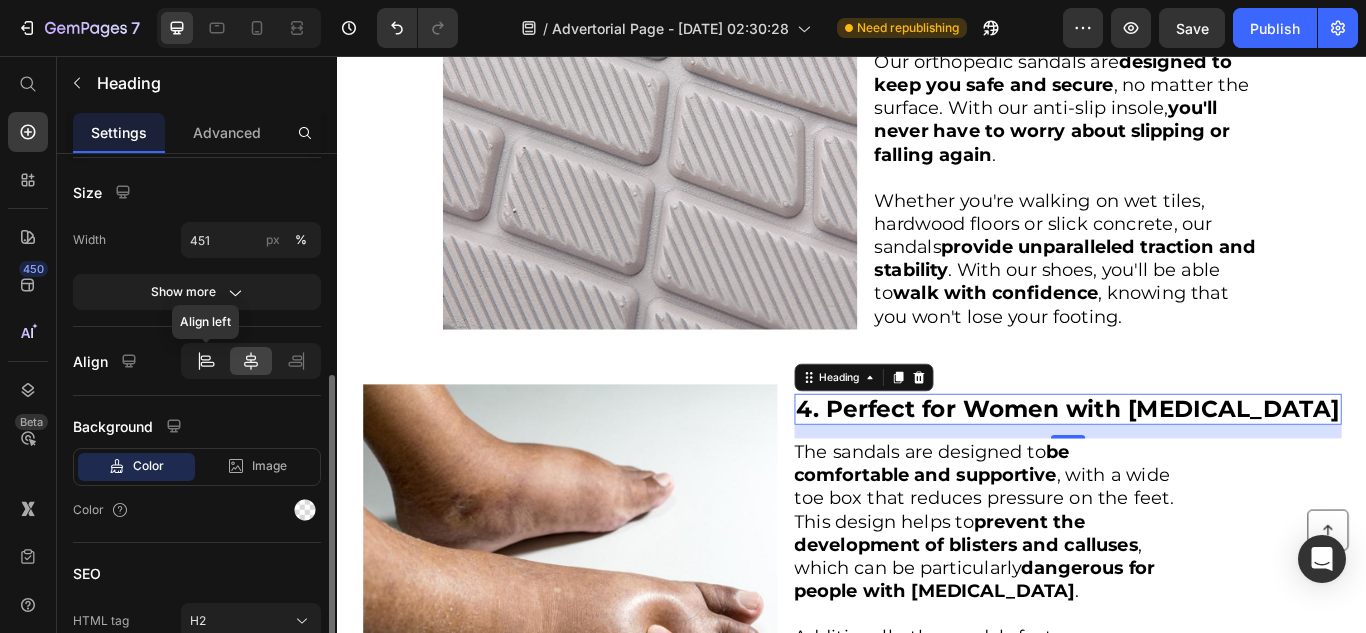 click 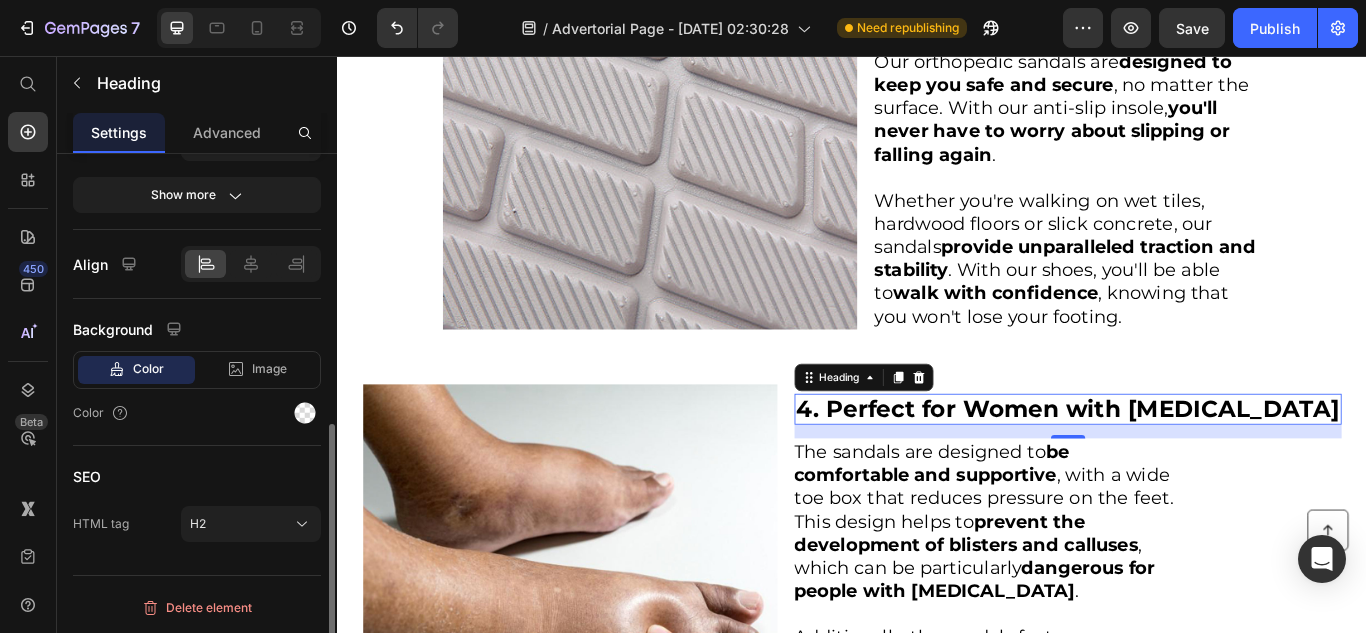 scroll, scrollTop: 0, scrollLeft: 0, axis: both 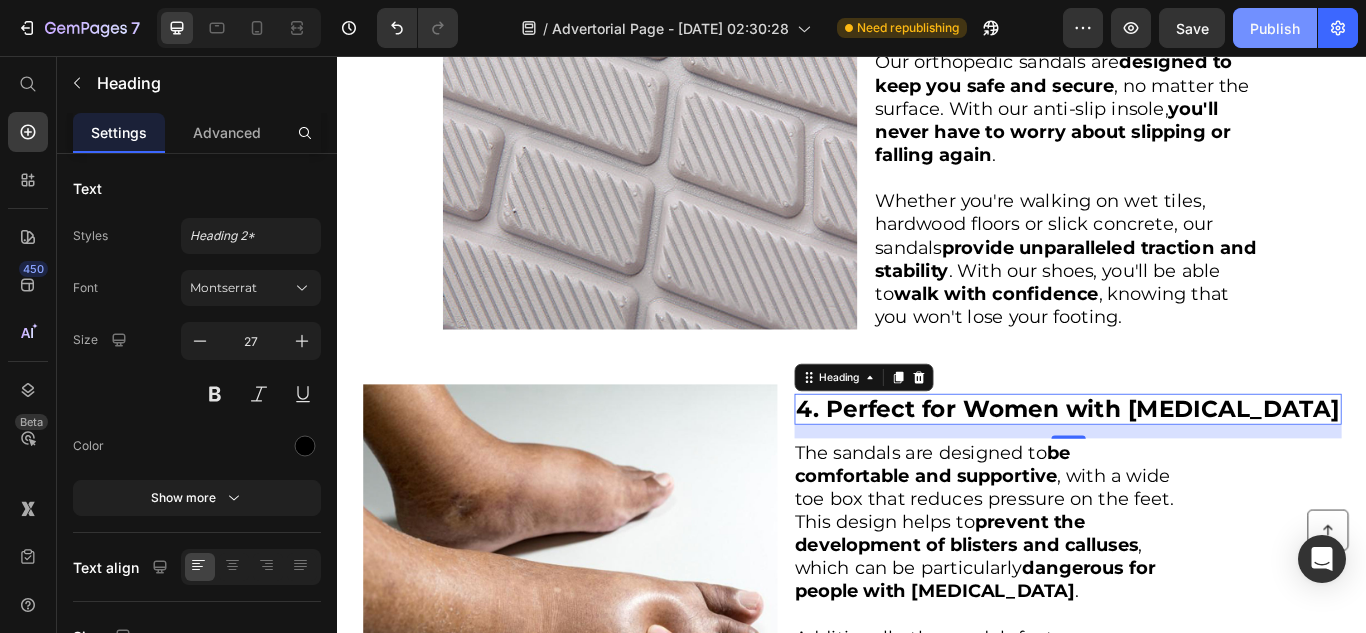 click on "Publish" at bounding box center (1275, 28) 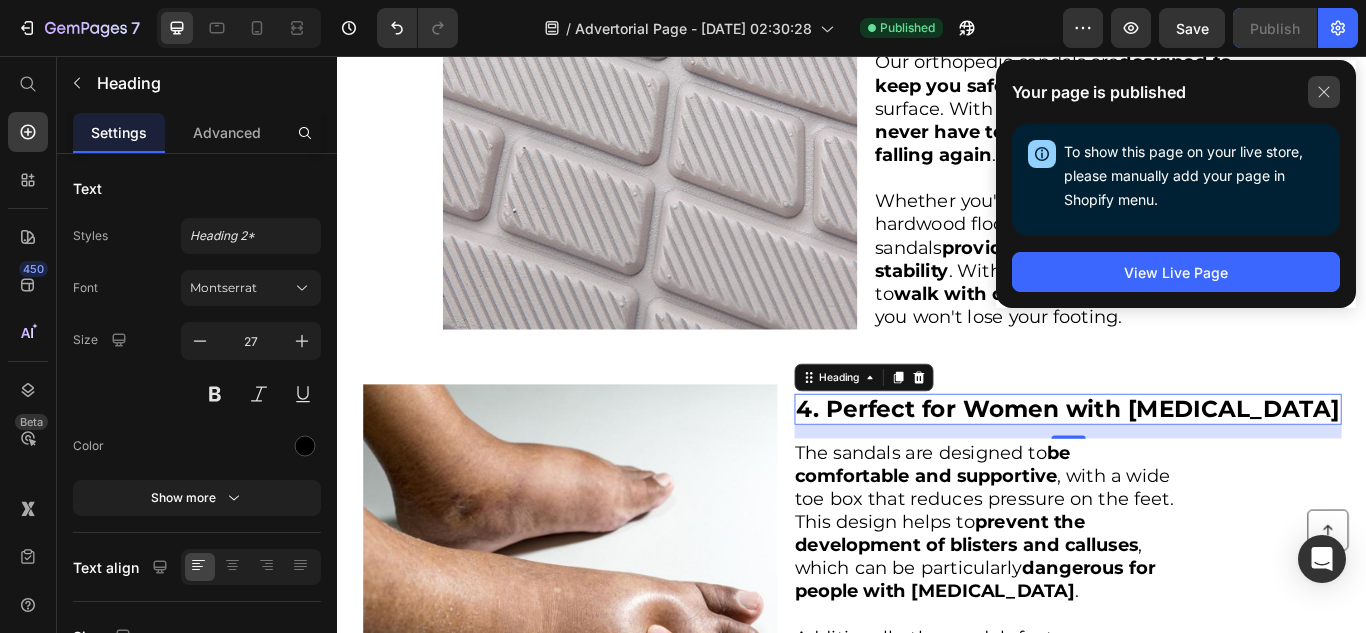 click 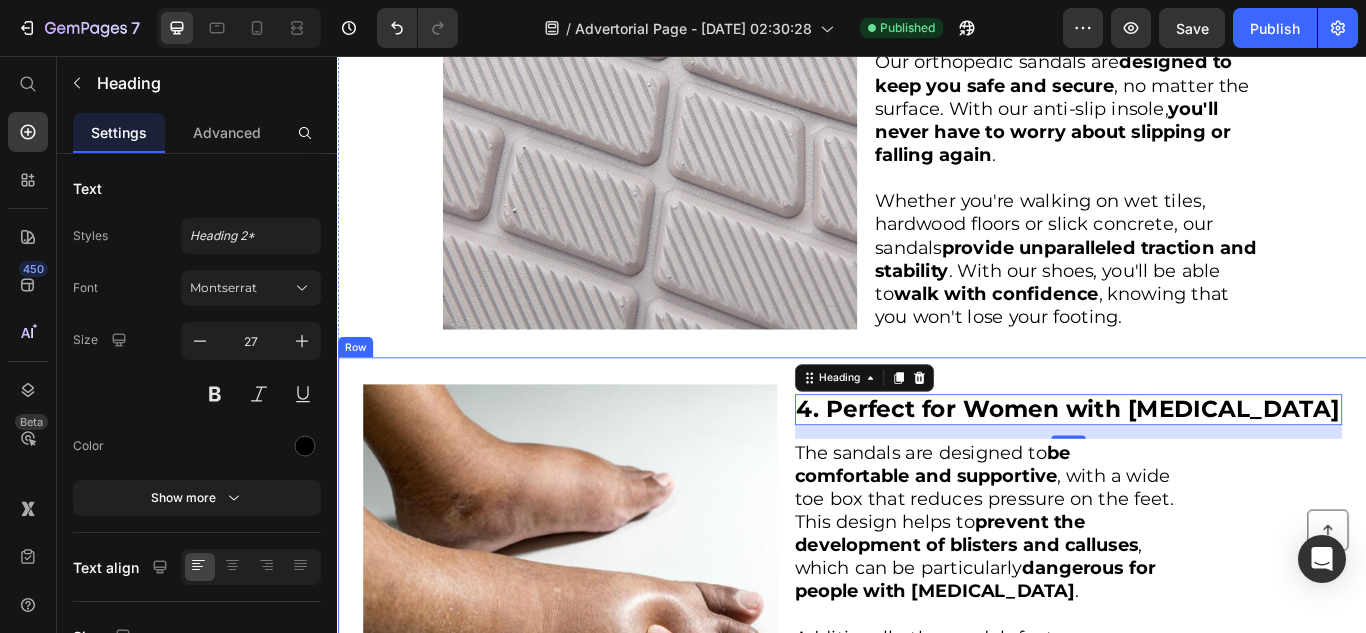click on "Image ⁠⁠⁠⁠⁠⁠⁠ 4. Perfect for Women with [MEDICAL_DATA] Heading   16 The sandals are designed to  be comfortable and supportive , with a wide toe box that reduces pressure on the feet. This design helps to  prevent the development of blisters and calluses , which can be particularly  dangerous for people with [MEDICAL_DATA] . Additionally, the sandals feature a cushioned sole that  helps to absorb shock and reduce the impact on the feet . This can be particularly beneficial for people with [MEDICAL_DATA] who may have reduced sensation in their feet, as it can help prevent injuries. Text Block Row" at bounding box center (937, 680) 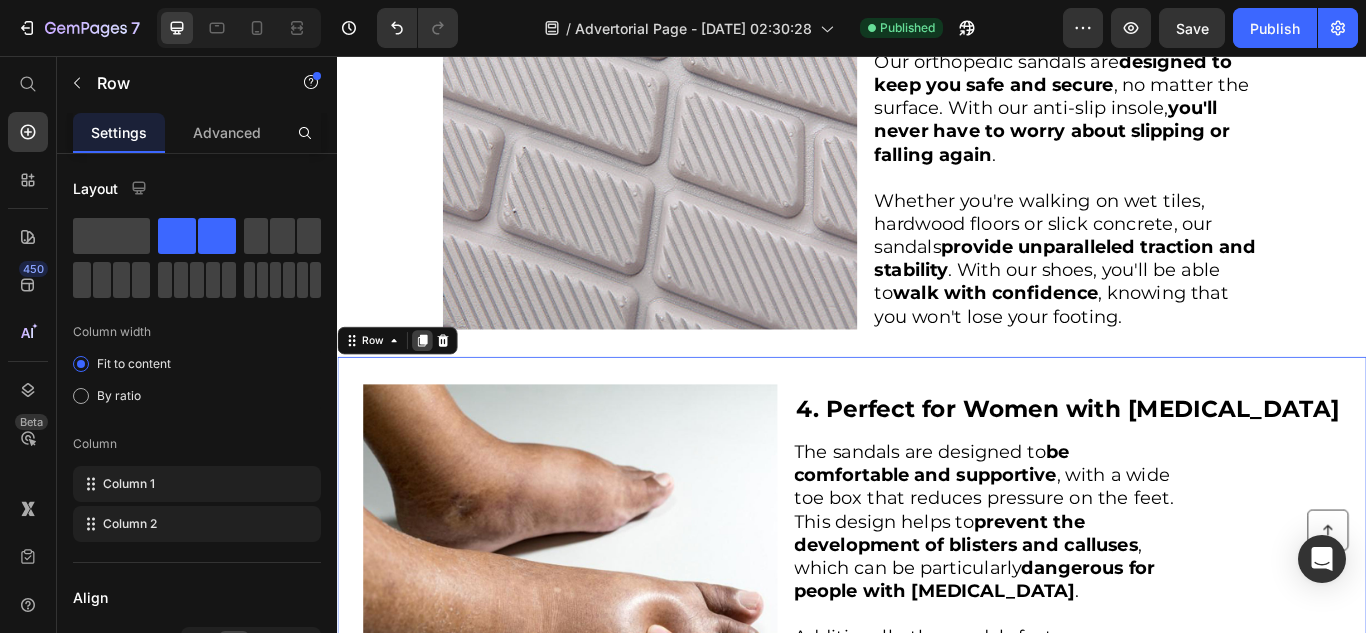 click at bounding box center (436, 388) 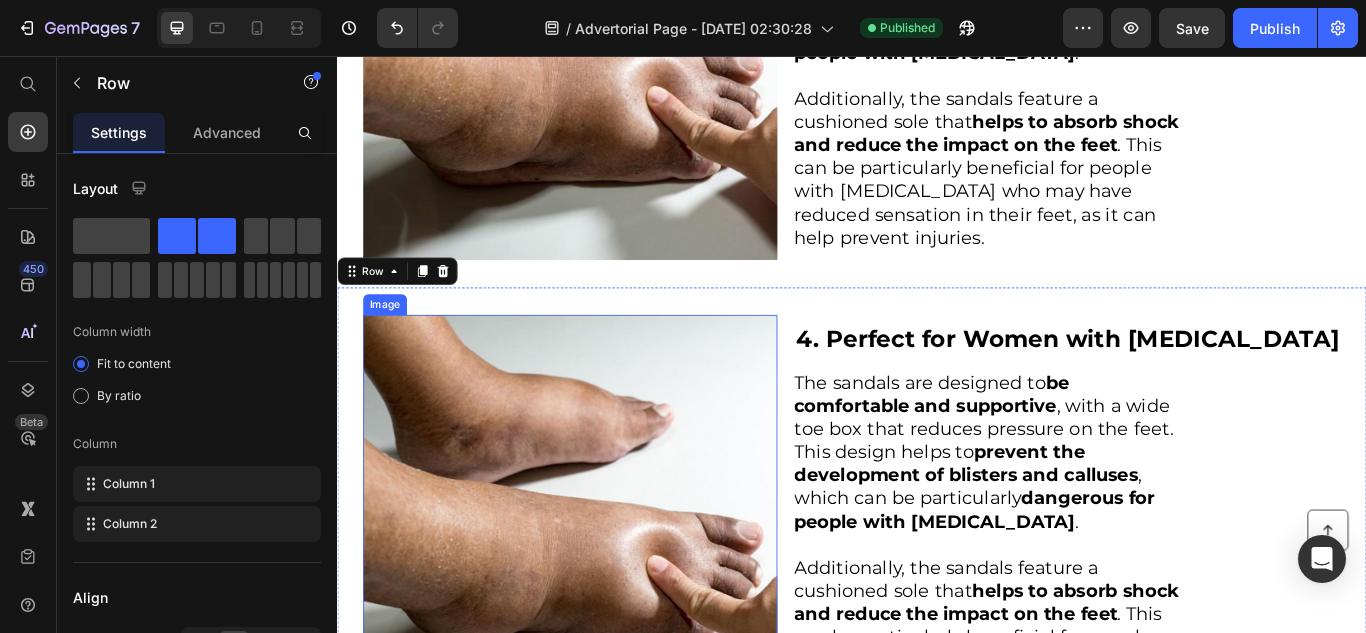 scroll, scrollTop: 2175, scrollLeft: 0, axis: vertical 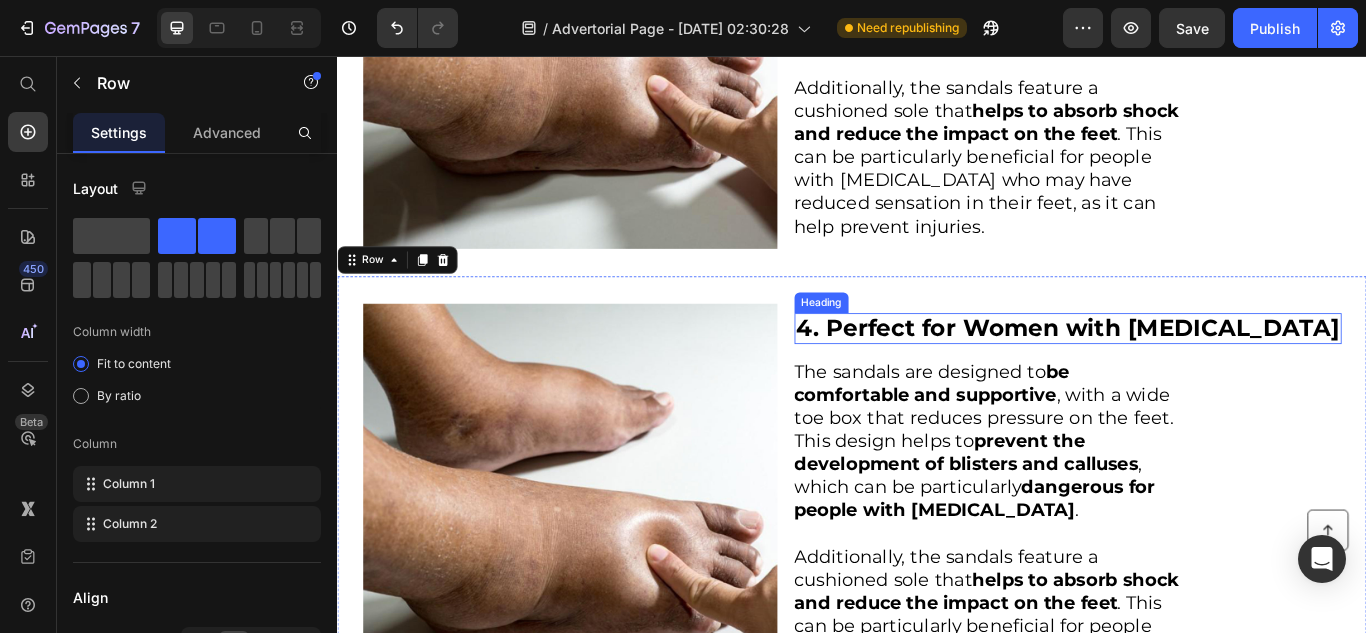 click on "4. Perfect for Women with [MEDICAL_DATA]" at bounding box center [1189, 373] 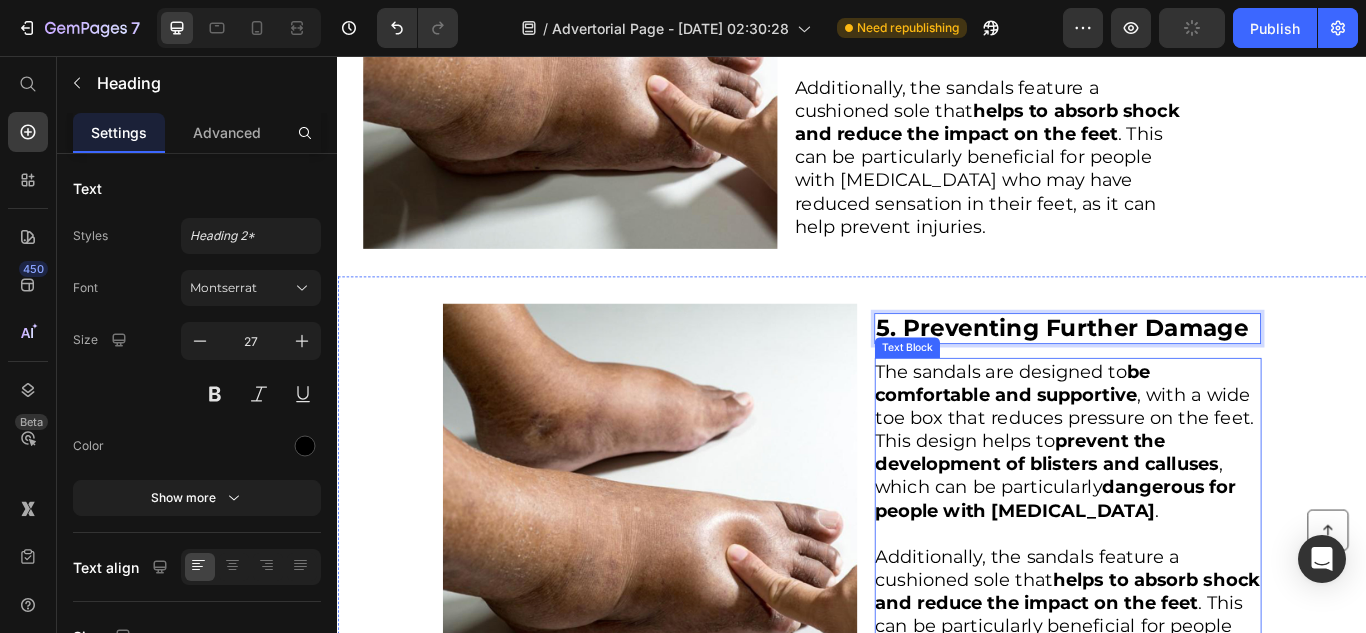 click on "The sandals are designed to  be comfortable and supportive , with a wide toe box that reduces pressure on the feet. This design helps to  prevent the development of blisters and calluses , which can be particularly  dangerous for people with [MEDICAL_DATA] ." at bounding box center (1187, 504) 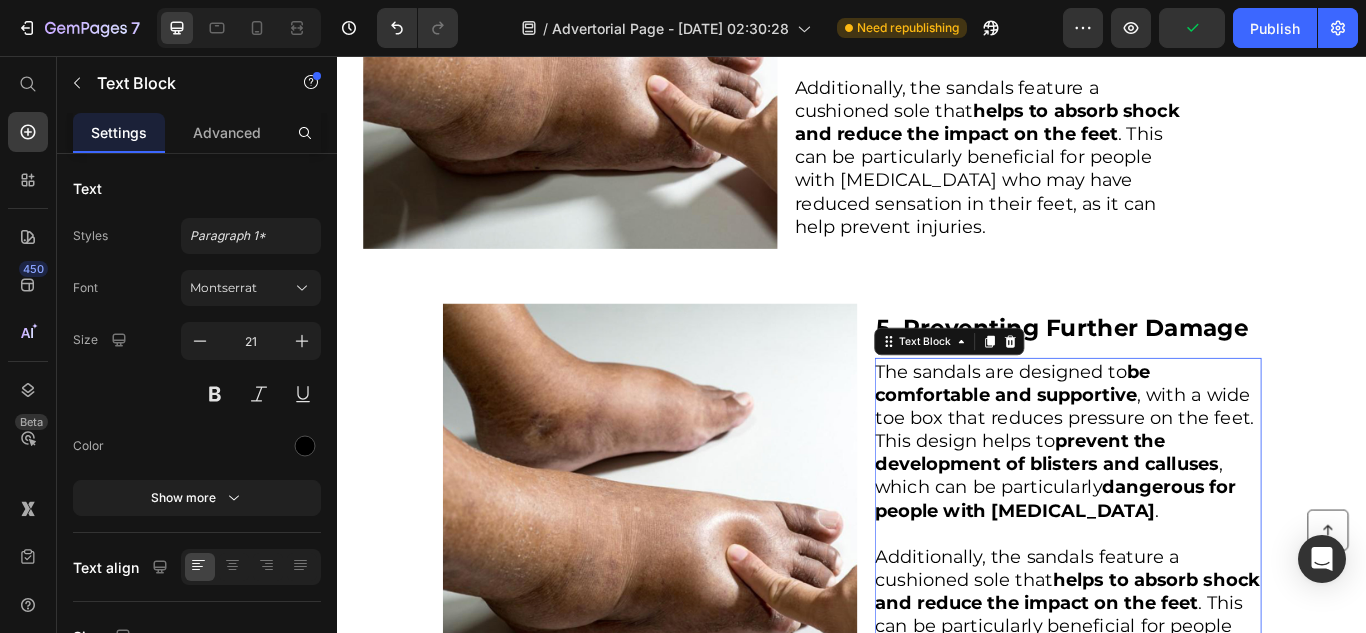 click on "The sandals are designed to  be comfortable and supportive , with a wide toe box that reduces pressure on the feet. This design helps to  prevent the development of blisters and calluses , which can be particularly  dangerous for people with [MEDICAL_DATA] ." at bounding box center [1187, 504] 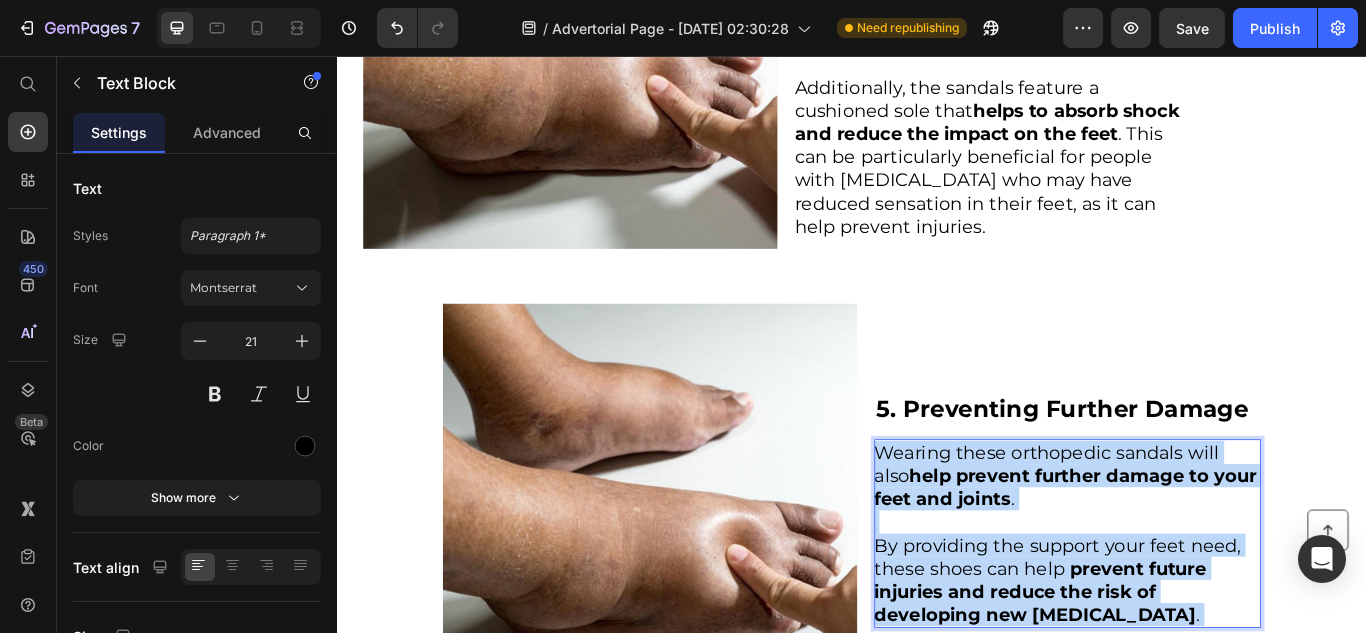 scroll, scrollTop: 2270, scrollLeft: 0, axis: vertical 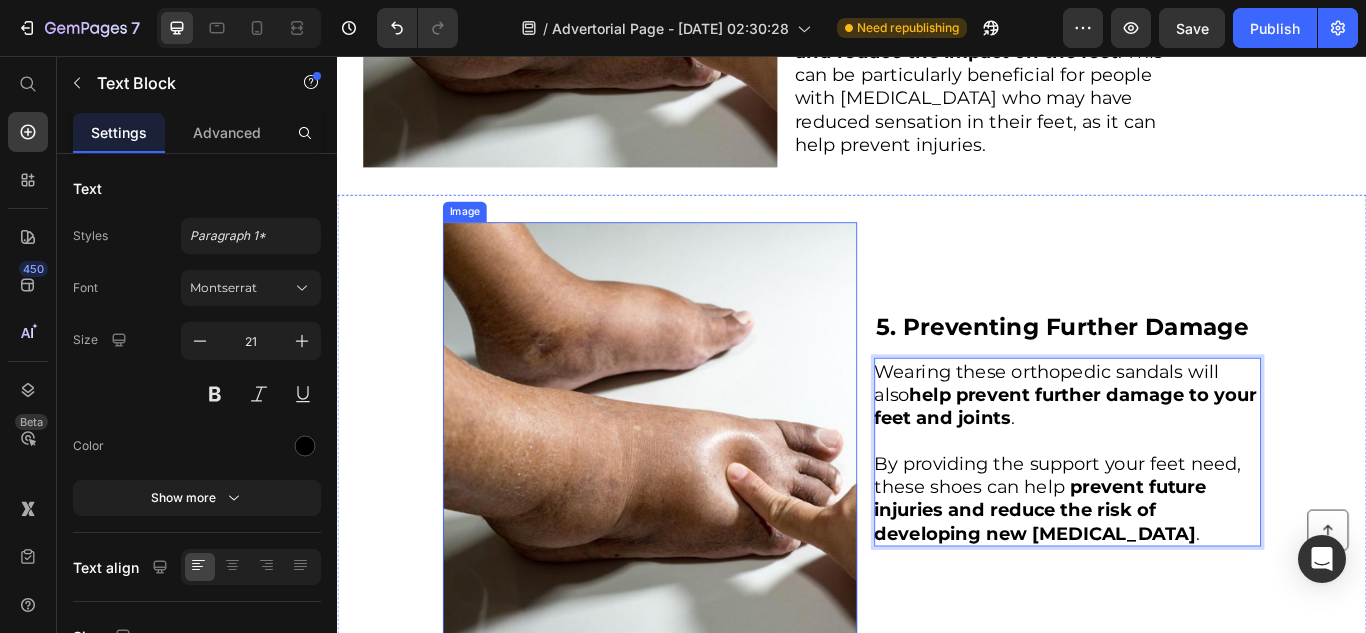 click at bounding box center [701, 491] 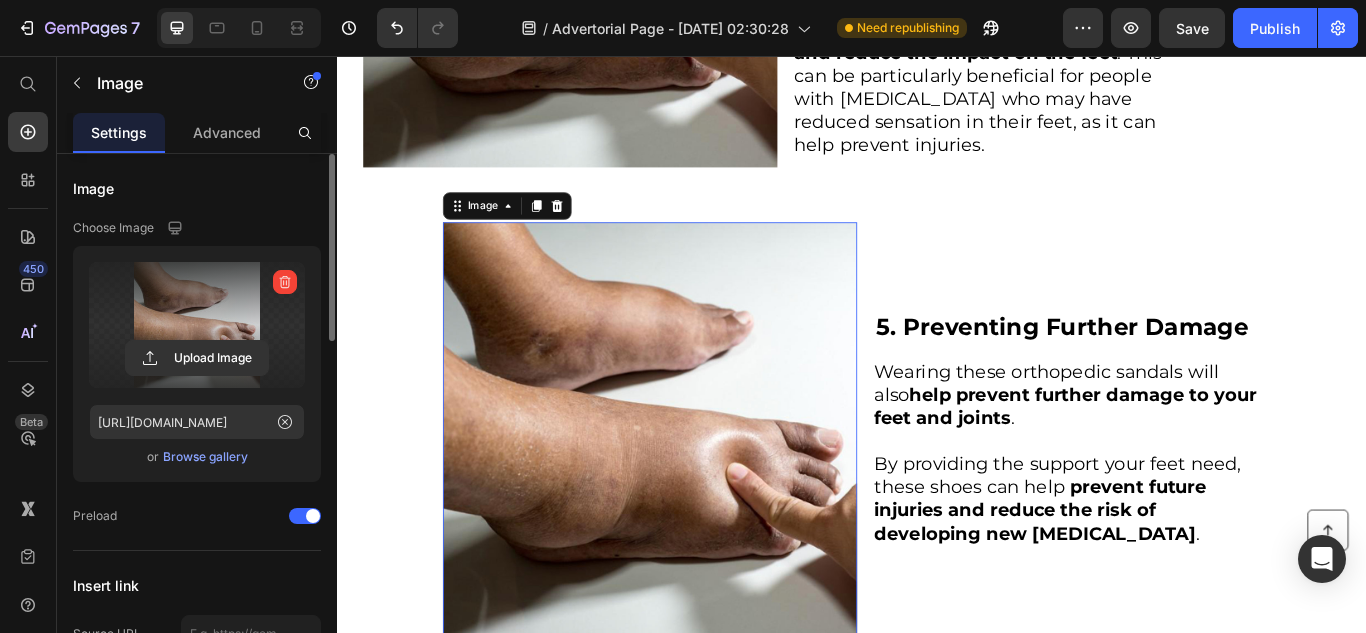 click at bounding box center (197, 325) 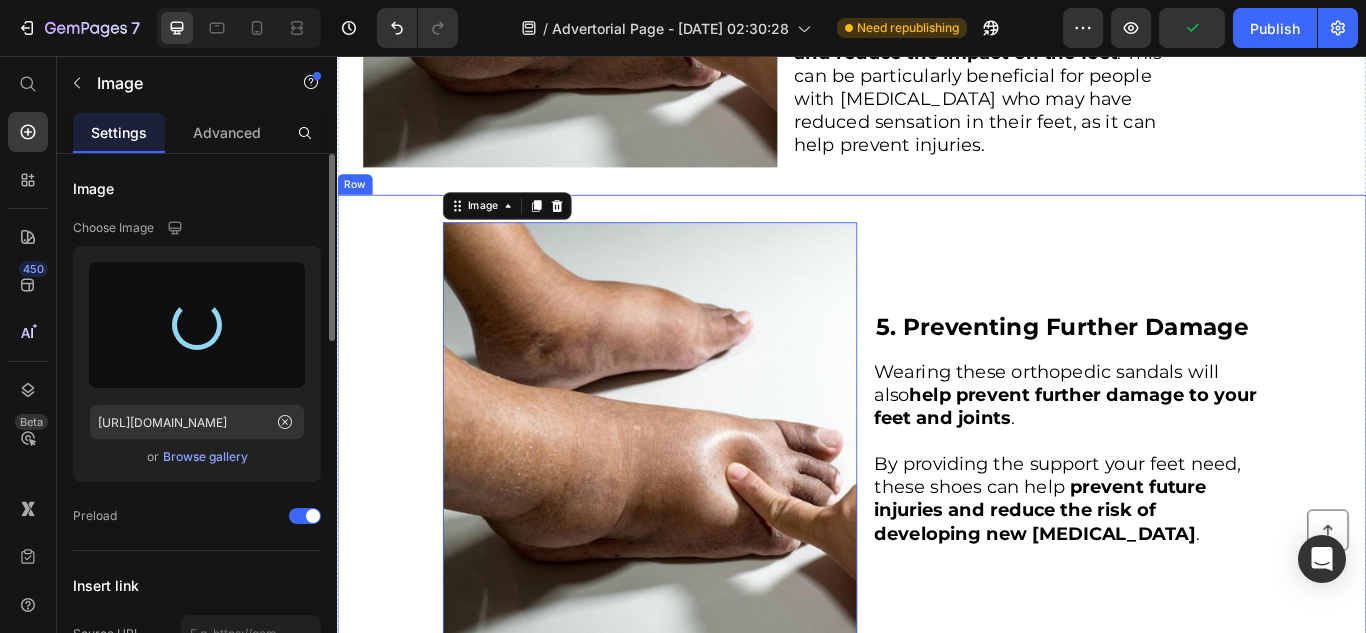 type on "[URL][DOMAIN_NAME]" 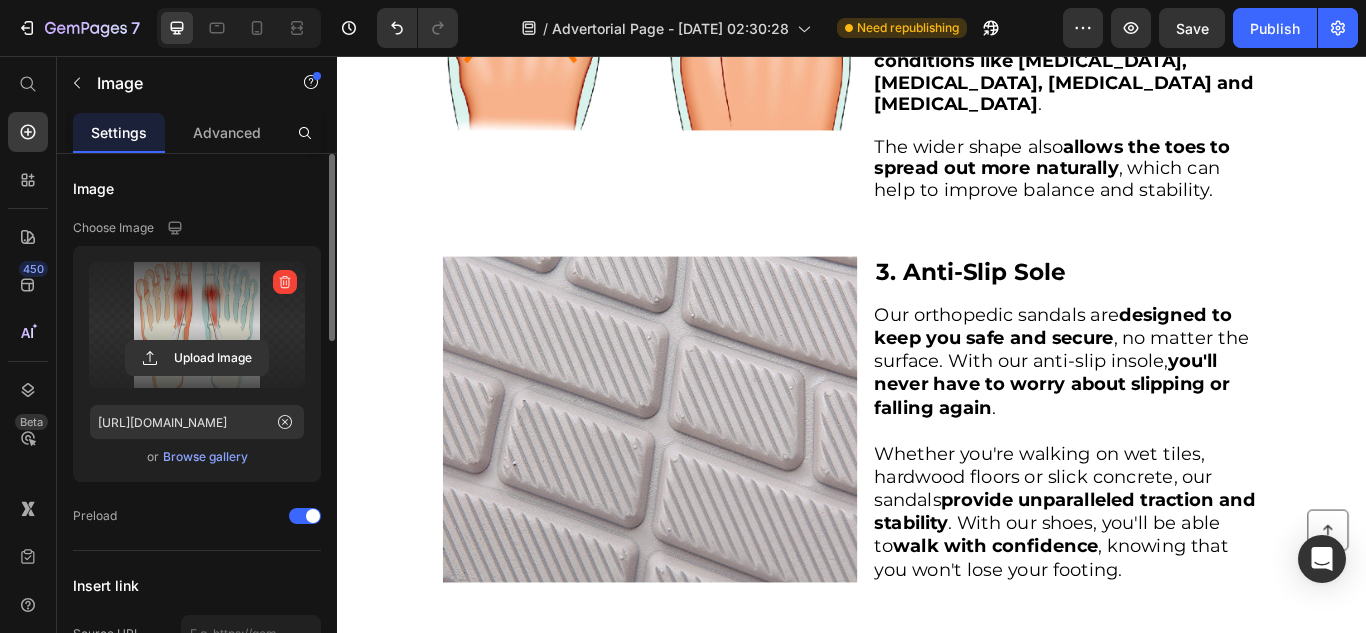 scroll, scrollTop: 1236, scrollLeft: 0, axis: vertical 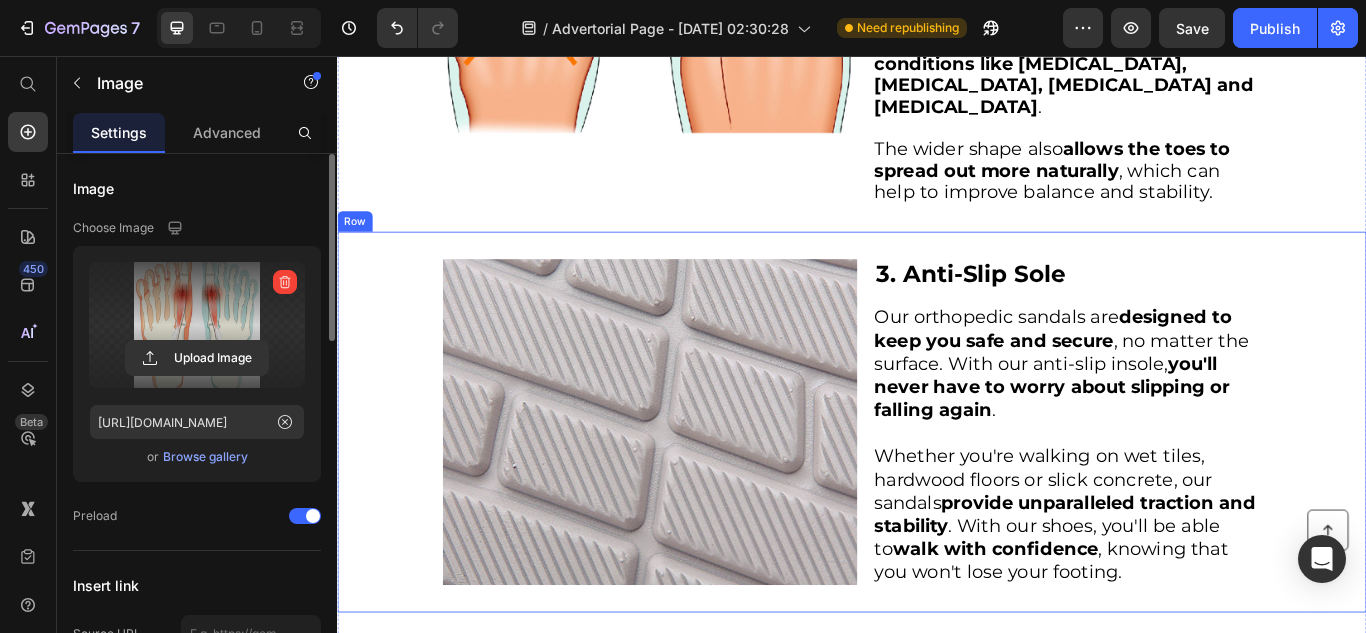 click on "Image ⁠⁠⁠⁠⁠⁠⁠ 3. Anti-Slip Sole Heading Our orthopedic sandals are  designed to keep you safe and secure , no matter the surface. With our anti-slip insole,  you'll never have to worry about slipping or falling again . Whether you're walking on wet tiles, hardwood floors or slick concrete, our sandals  provide unparalleled traction and stability . With our shoes, you'll be able to  walk with confidence , knowing that you won't lose your footing. Text Block Row" at bounding box center (937, 483) 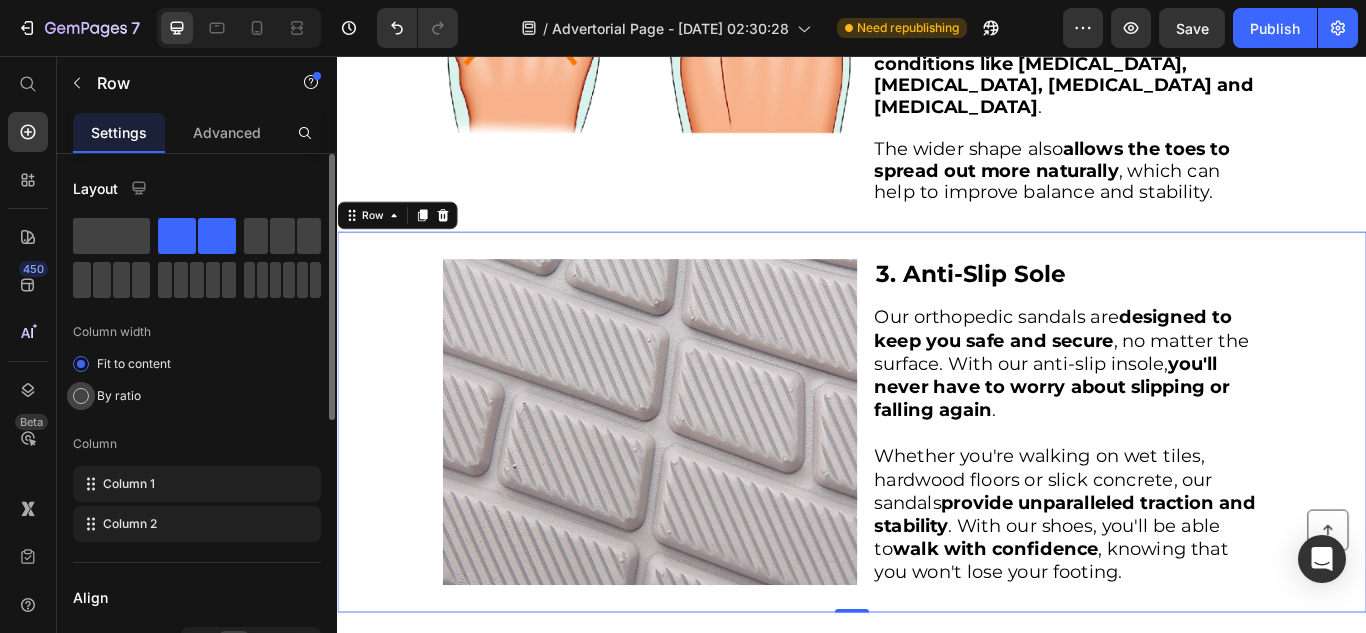 click on "By ratio" at bounding box center (119, 396) 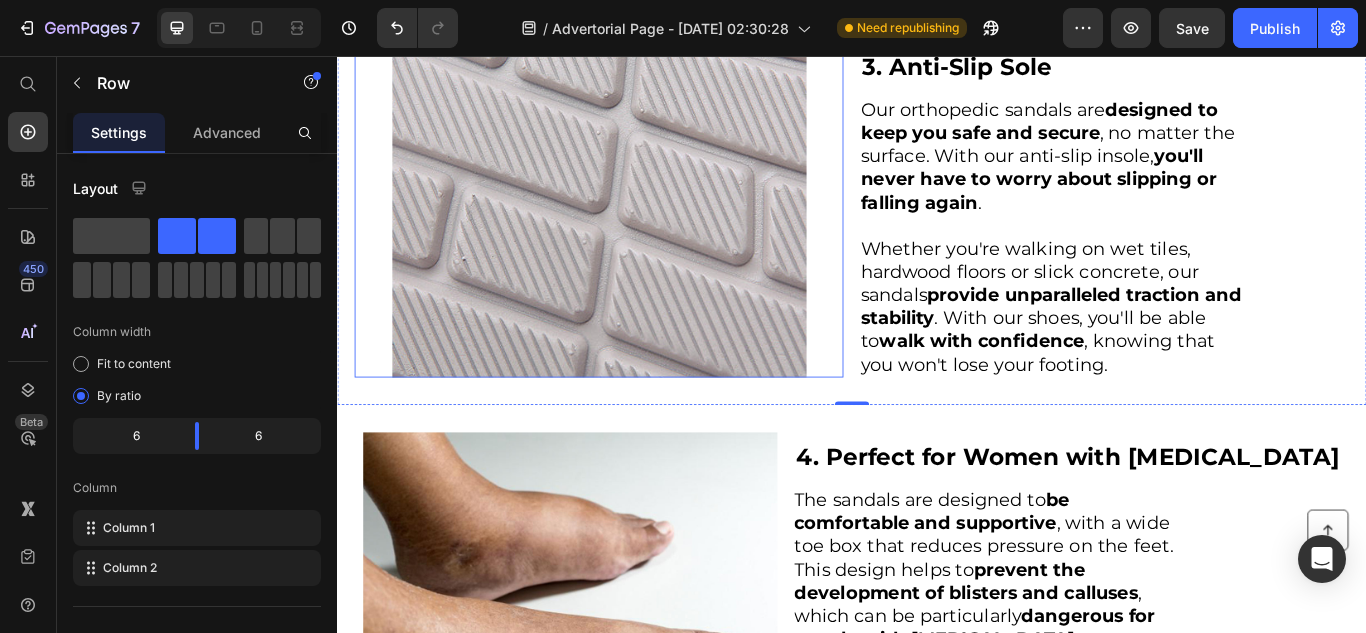 scroll, scrollTop: 1481, scrollLeft: 0, axis: vertical 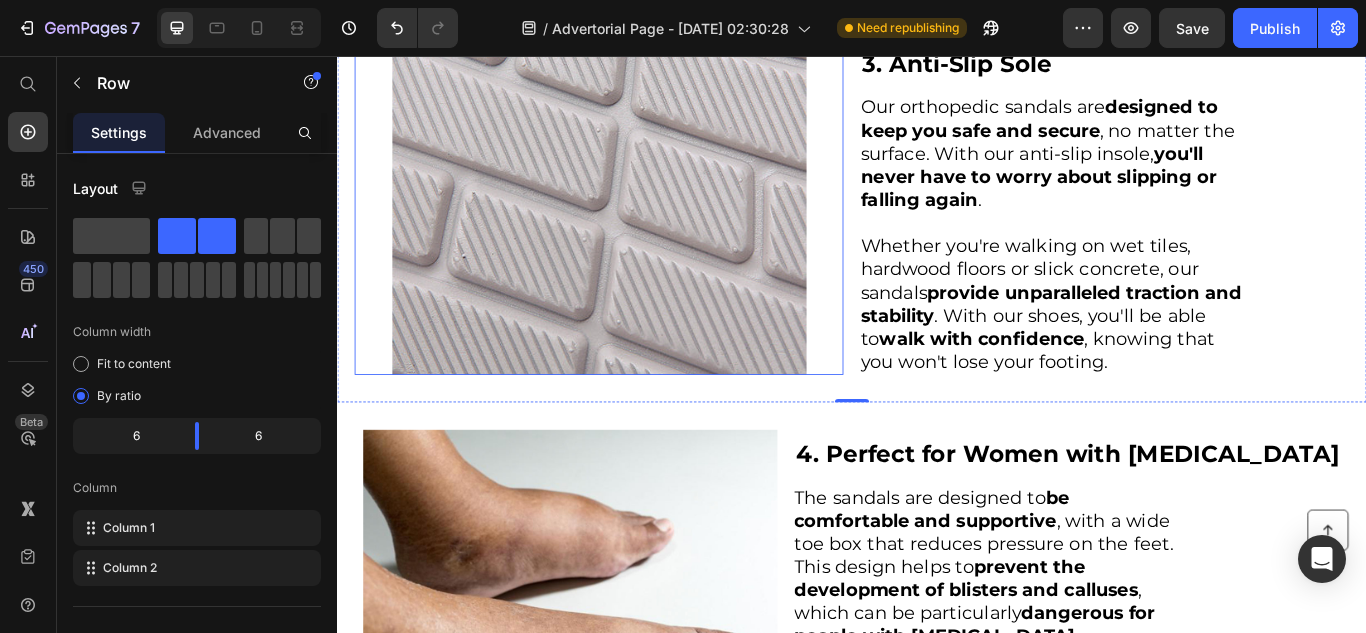 click at bounding box center [608, 733] 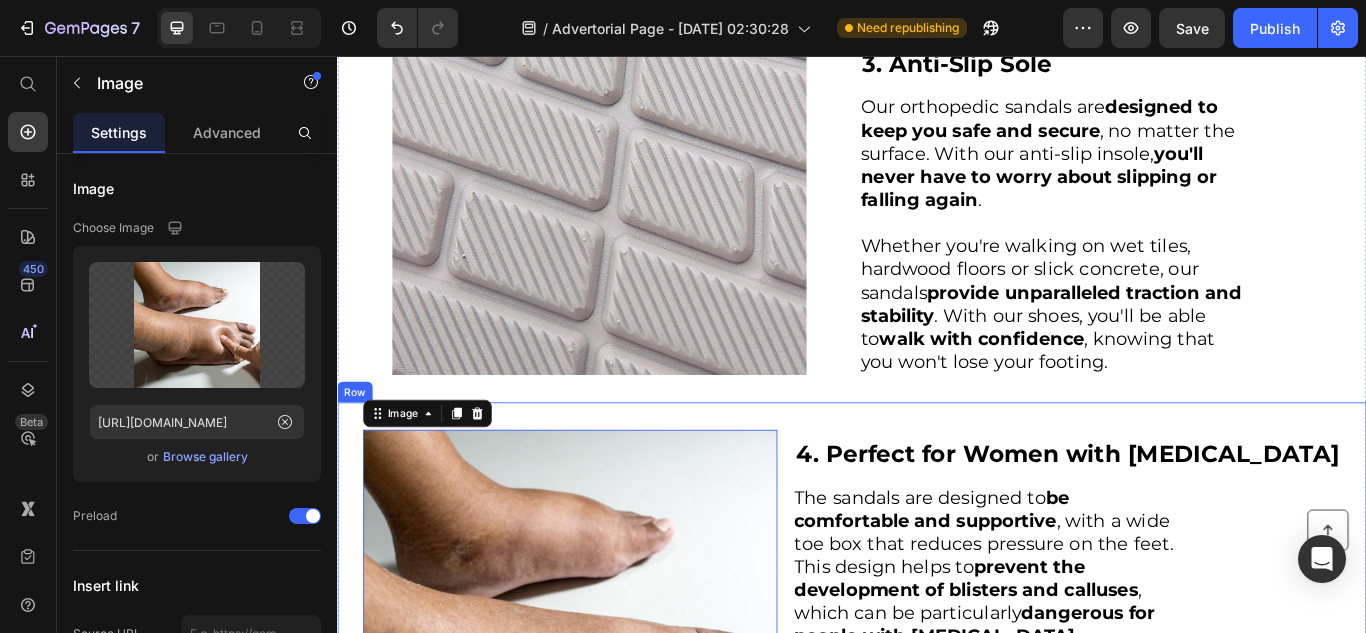 click on "Image   0 ⁠⁠⁠⁠⁠⁠⁠ 4. Perfect for Women with [MEDICAL_DATA] Heading The sandals are designed to  be comfortable and supportive , with a wide toe box that reduces pressure on the feet. This design helps to  prevent the development of blisters and calluses , which can be particularly  dangerous for people with [MEDICAL_DATA] . Additionally, the sandals feature a cushioned sole that  helps to absorb shock and reduce the impact on the feet . This can be particularly beneficial for people with [MEDICAL_DATA] who may have reduced sensation in their feet, as it can help prevent injuries. Text Block Row" at bounding box center [937, 733] 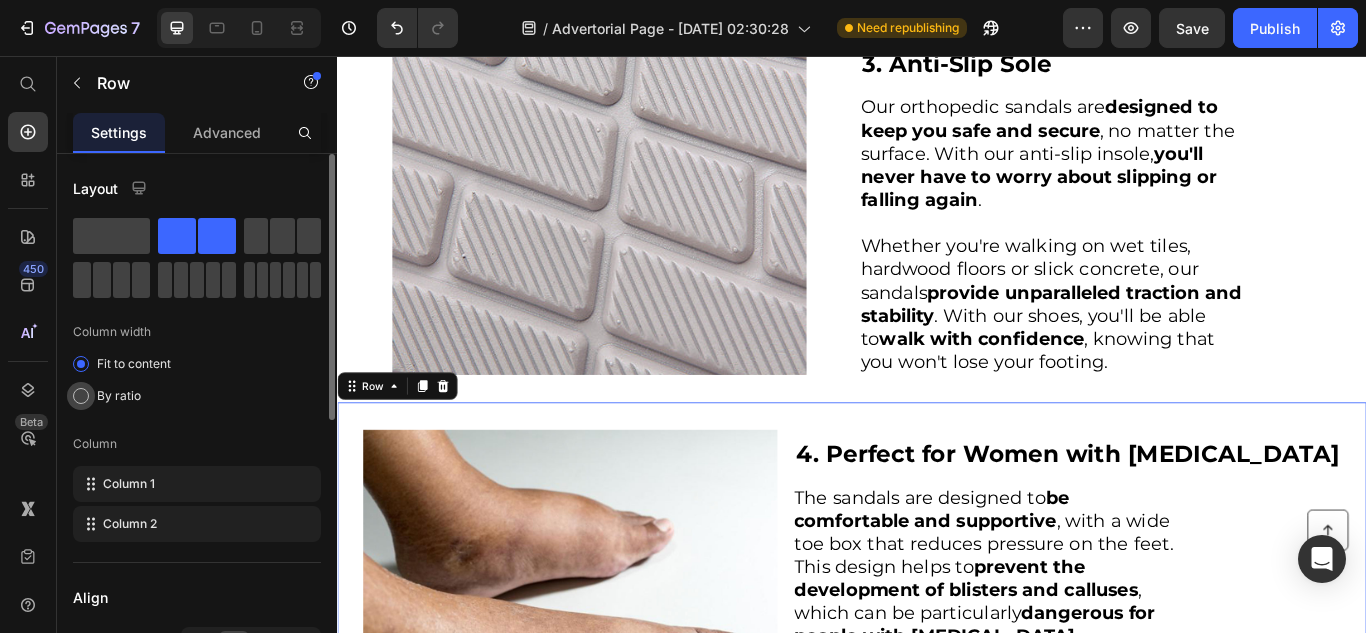 click at bounding box center (81, 396) 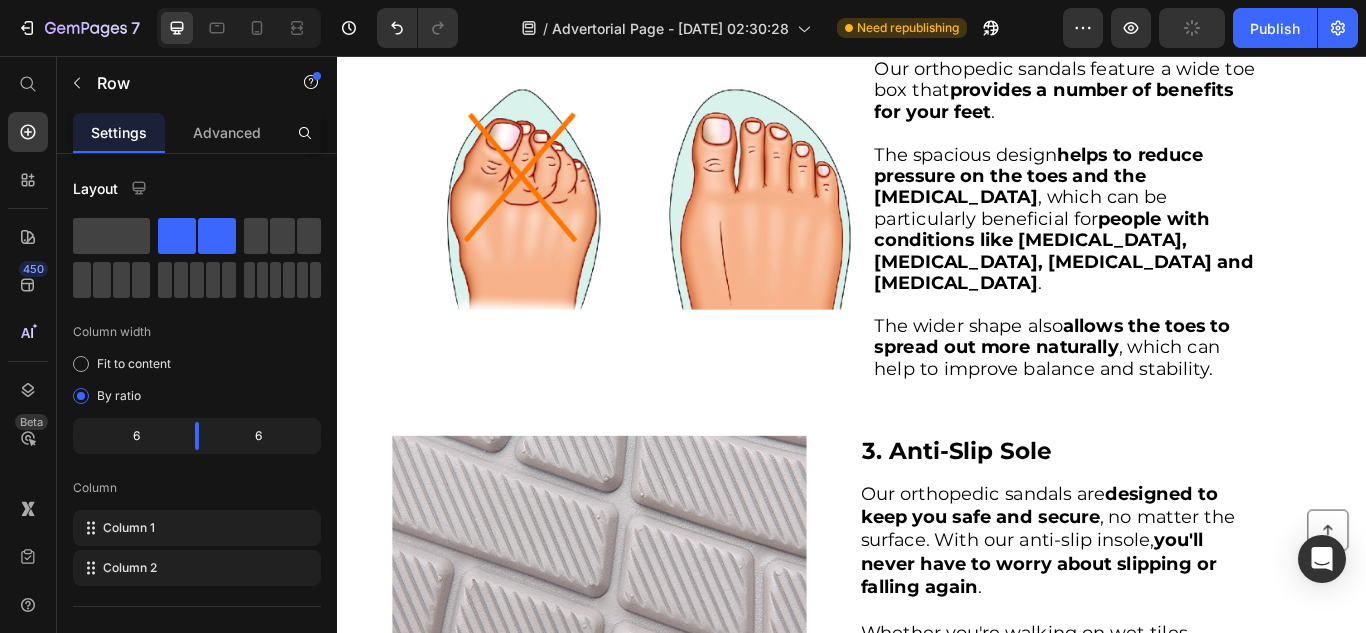 scroll, scrollTop: 929, scrollLeft: 0, axis: vertical 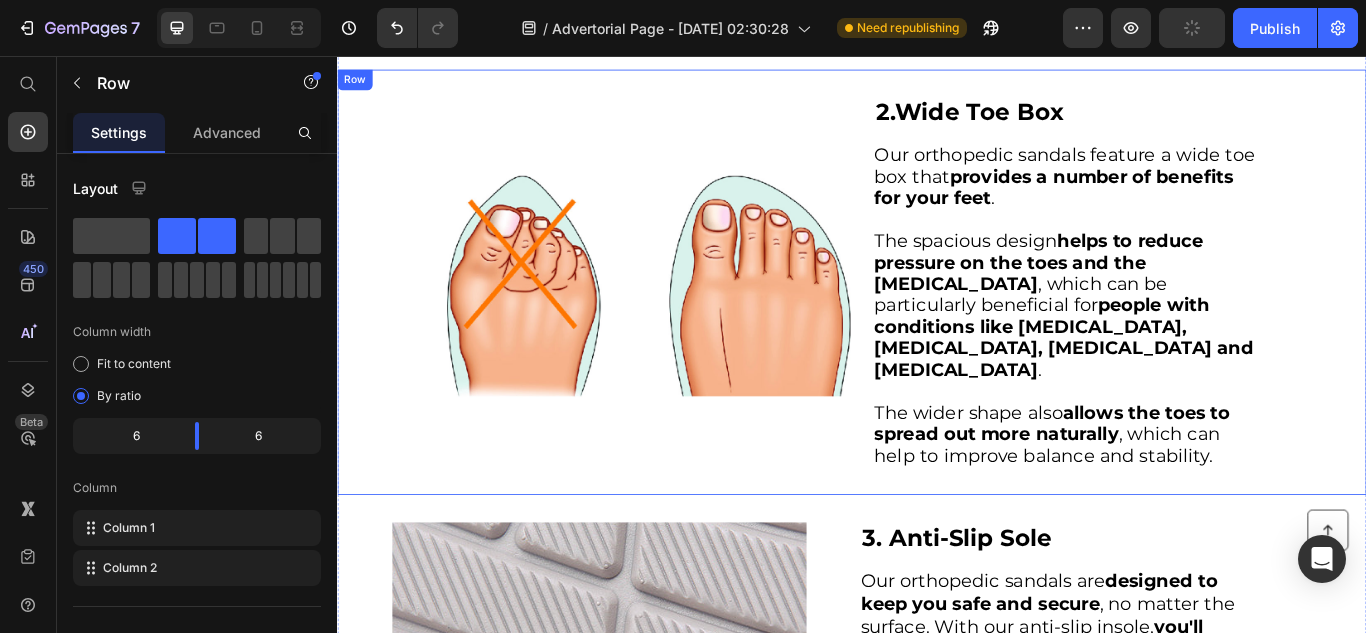 click on "Image 2.  Wide Toe Box Heading Our orthopedic sandals feature a wide toe box that  provides a number of benefits for your feet . The spacious design  helps to reduce pressure on the toes and the [MEDICAL_DATA] , which can be particularly beneficial for  people with conditions like [MEDICAL_DATA], [MEDICAL_DATA], [MEDICAL_DATA] and [MEDICAL_DATA] . The wider shape also  allows the toes to spread out more naturally , which can help to improve balance and stability. Text Block Row" at bounding box center [937, 319] 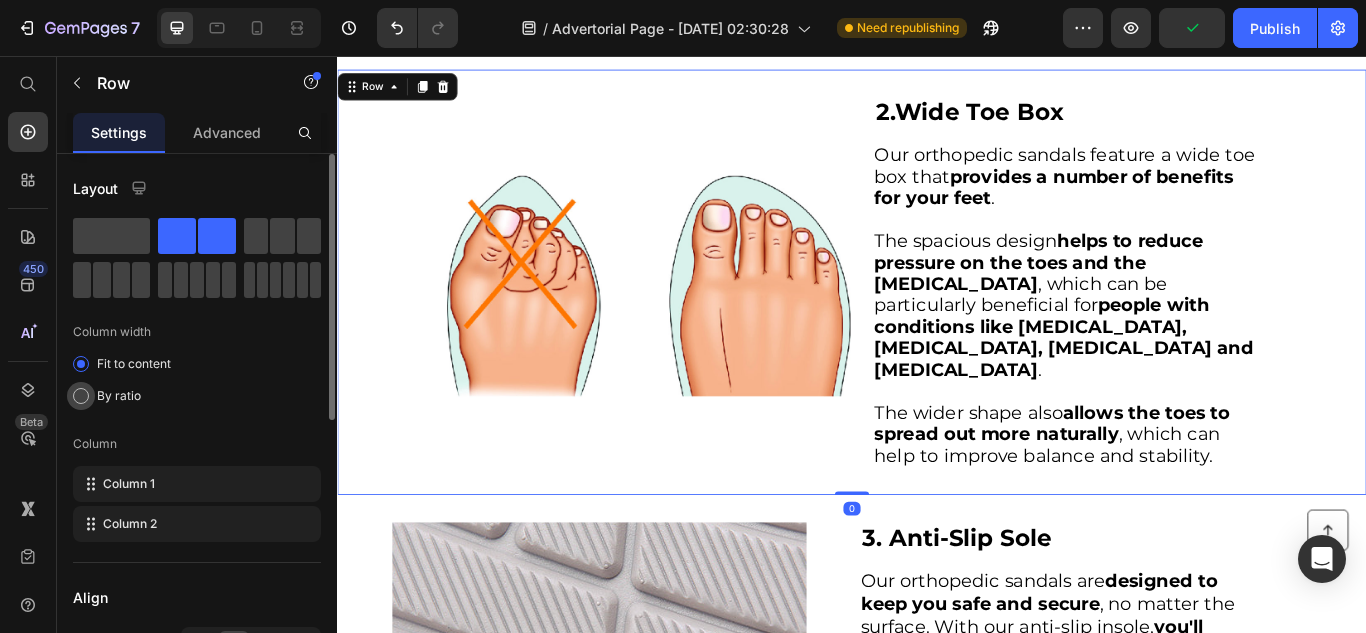 click at bounding box center [81, 396] 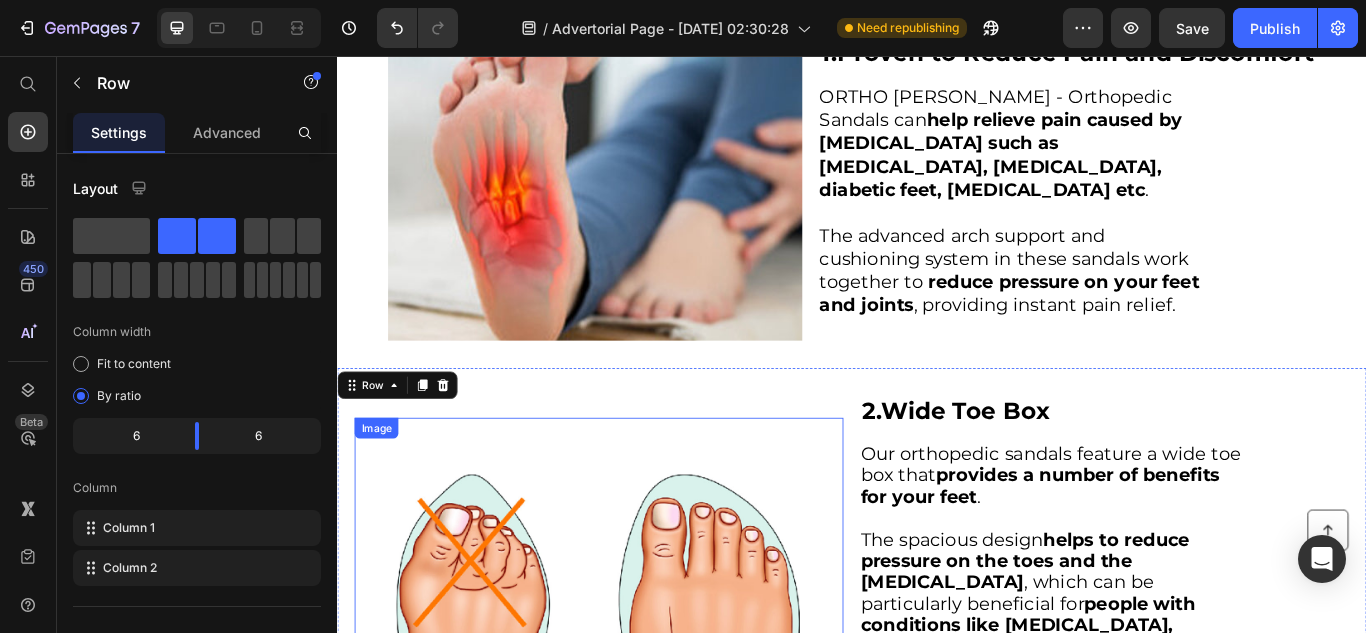 scroll, scrollTop: 580, scrollLeft: 0, axis: vertical 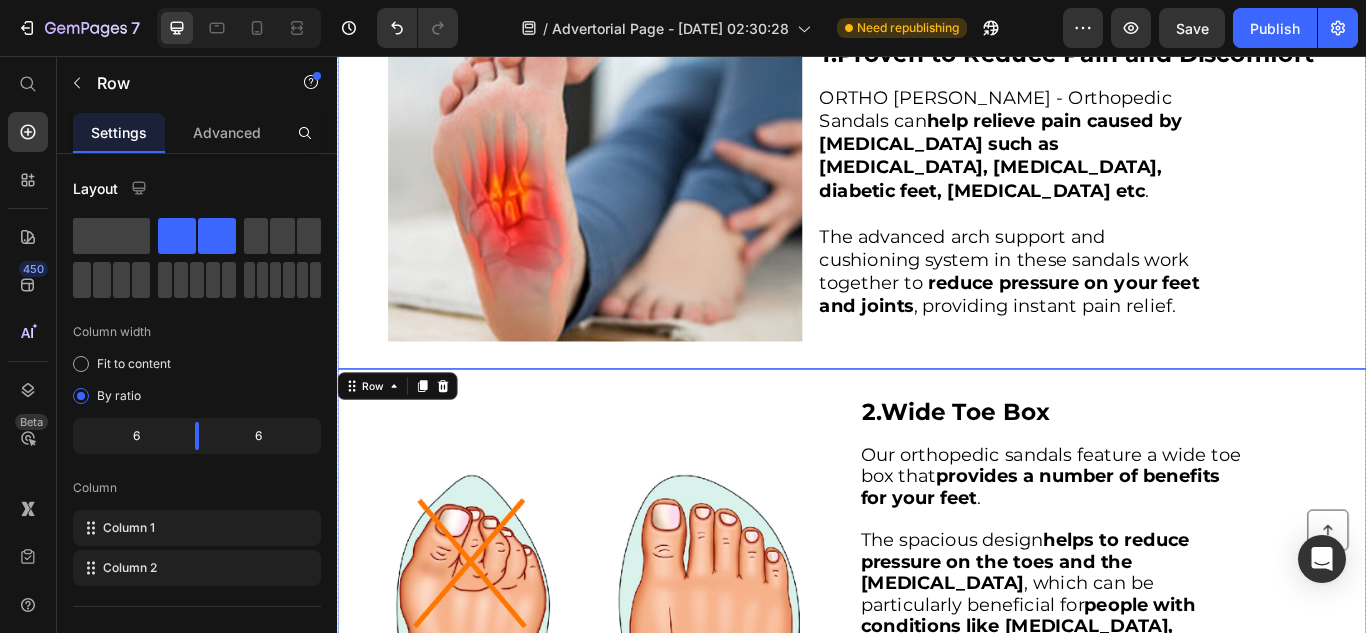 click on "Image 1.  Proven to Reduce Pain and Discomfort Heading ORTHO [PERSON_NAME] - Orthopedic Sandals can  help relieve pain caused by [MEDICAL_DATA] such as [MEDICAL_DATA], [MEDICAL_DATA], diabetic feet, [MEDICAL_DATA] etc .   ﻿The advanced arch support and cushioning system in these sandals work together to  reduce pressure on your feet and joints , providing instant pain relief. Text Block Row" at bounding box center (937, 199) 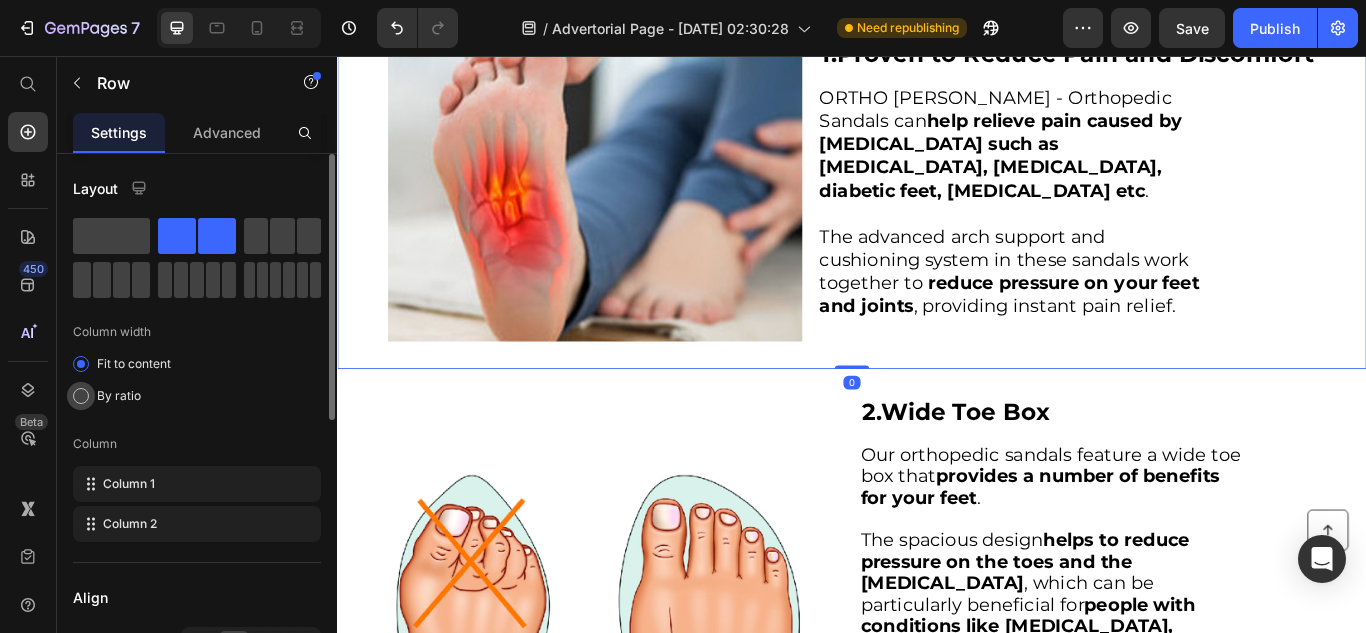 click at bounding box center [81, 396] 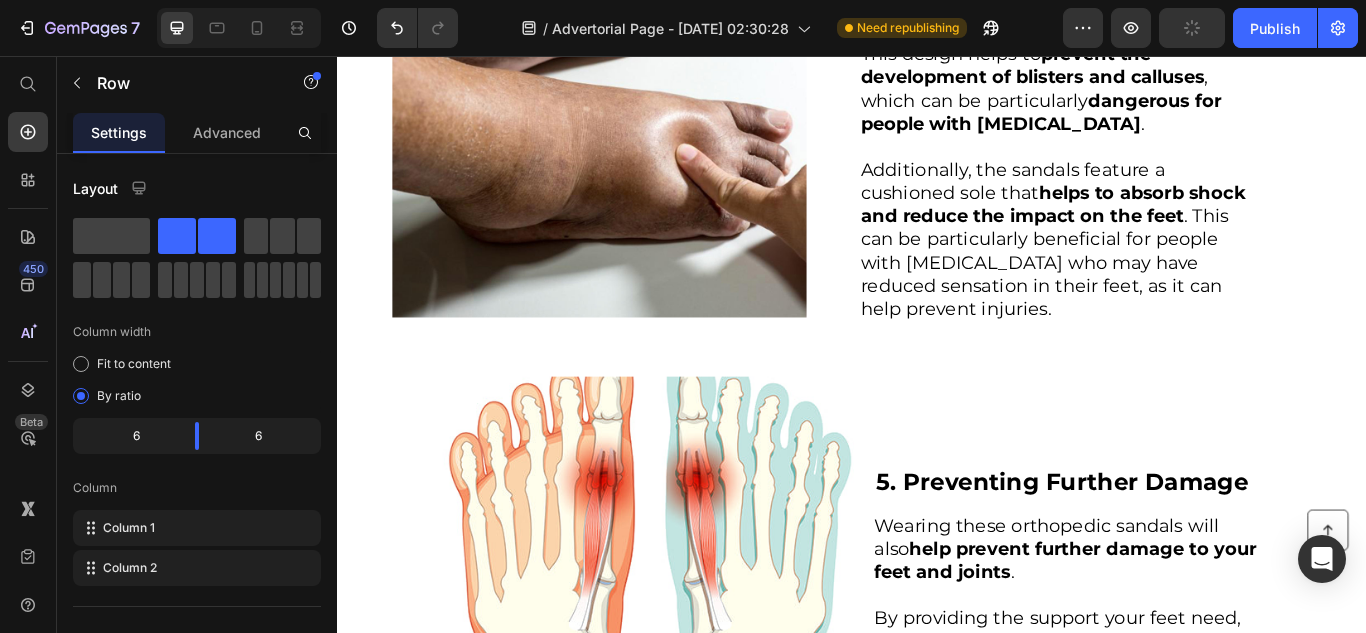 scroll, scrollTop: 2111, scrollLeft: 0, axis: vertical 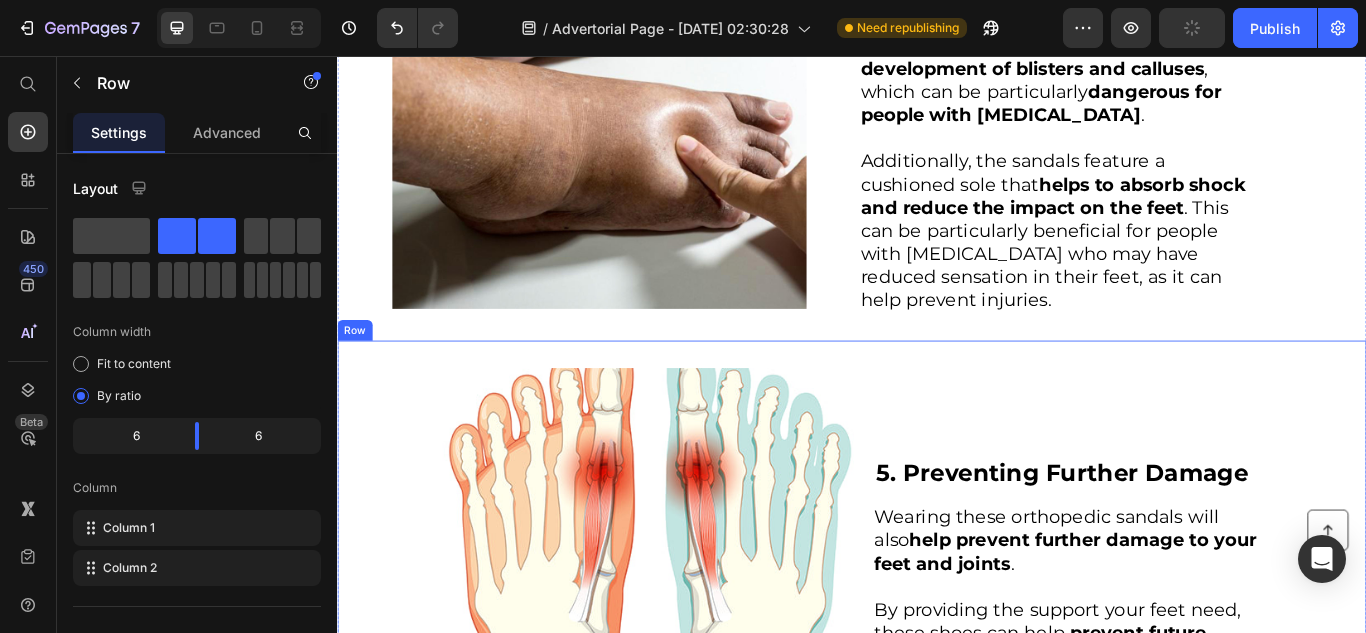 click on "Image ⁠⁠⁠⁠⁠⁠⁠ 5. Preventing Further Damage Heading Wearing these orthopedic sandals will also  help prevent further damage to your feet and joints . ﻿By providing the support your feet need, these shoes can help  prevent future injuries and reduce the risk of developing new [MEDICAL_DATA] . Text Block Row" at bounding box center (937, 661) 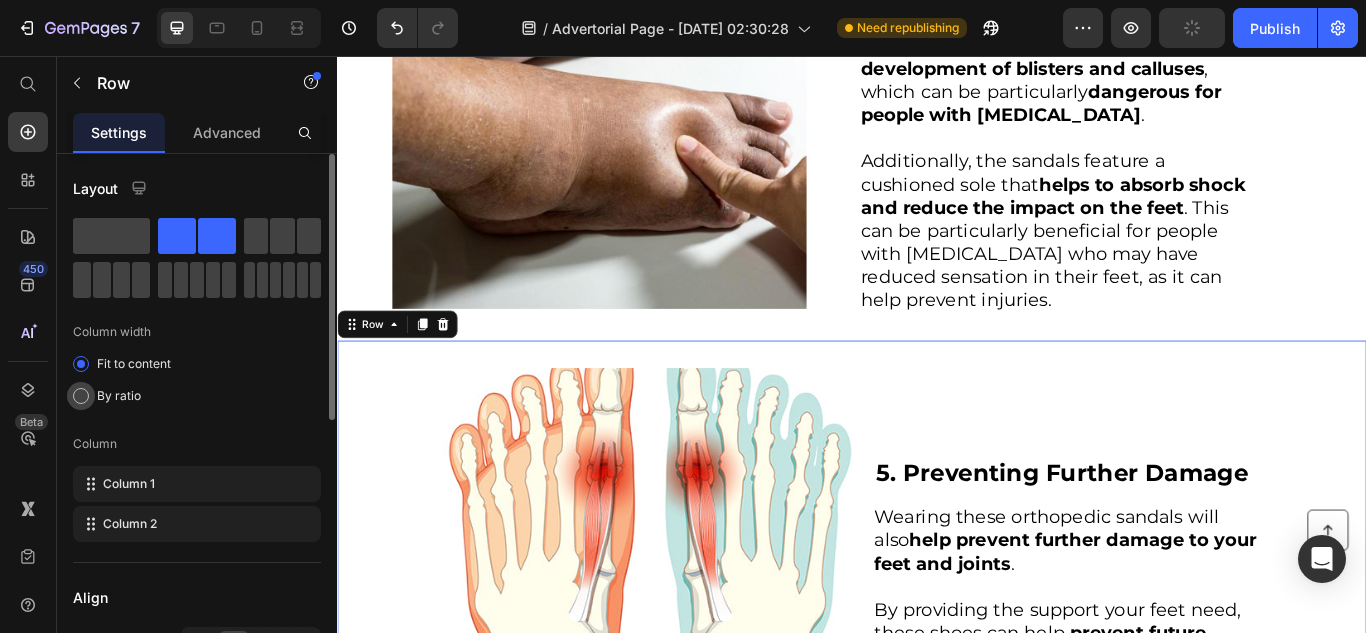 click on "By ratio" 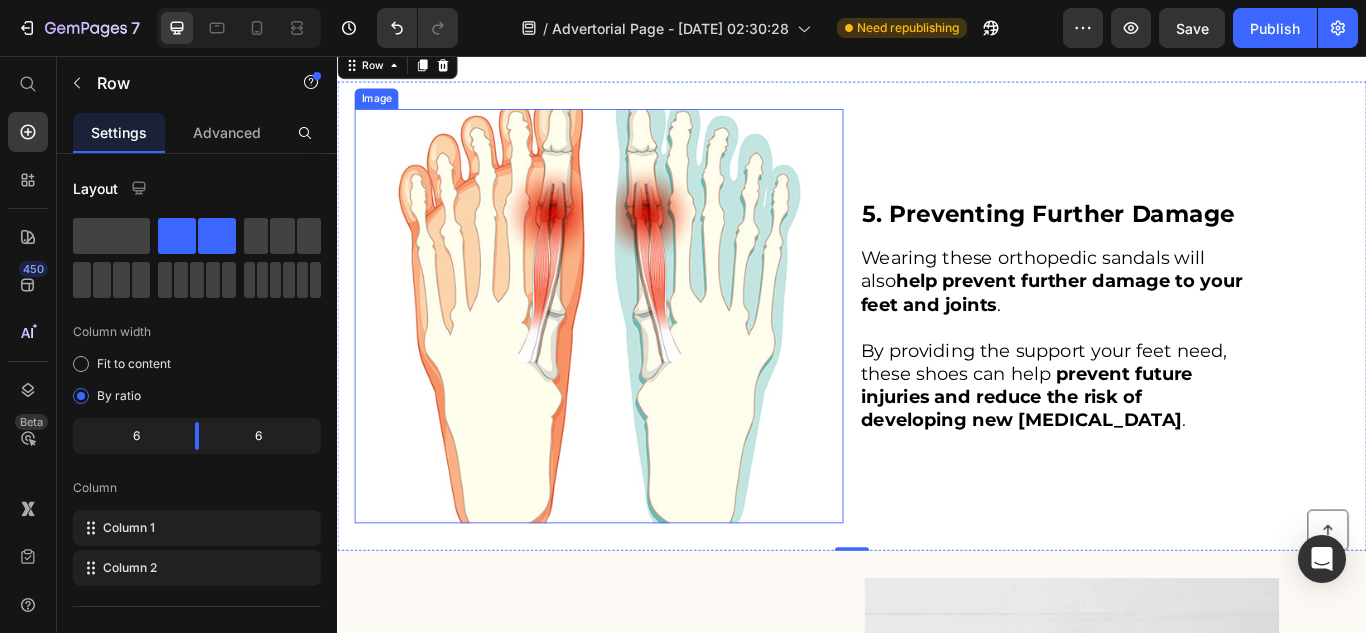 scroll, scrollTop: 2353, scrollLeft: 0, axis: vertical 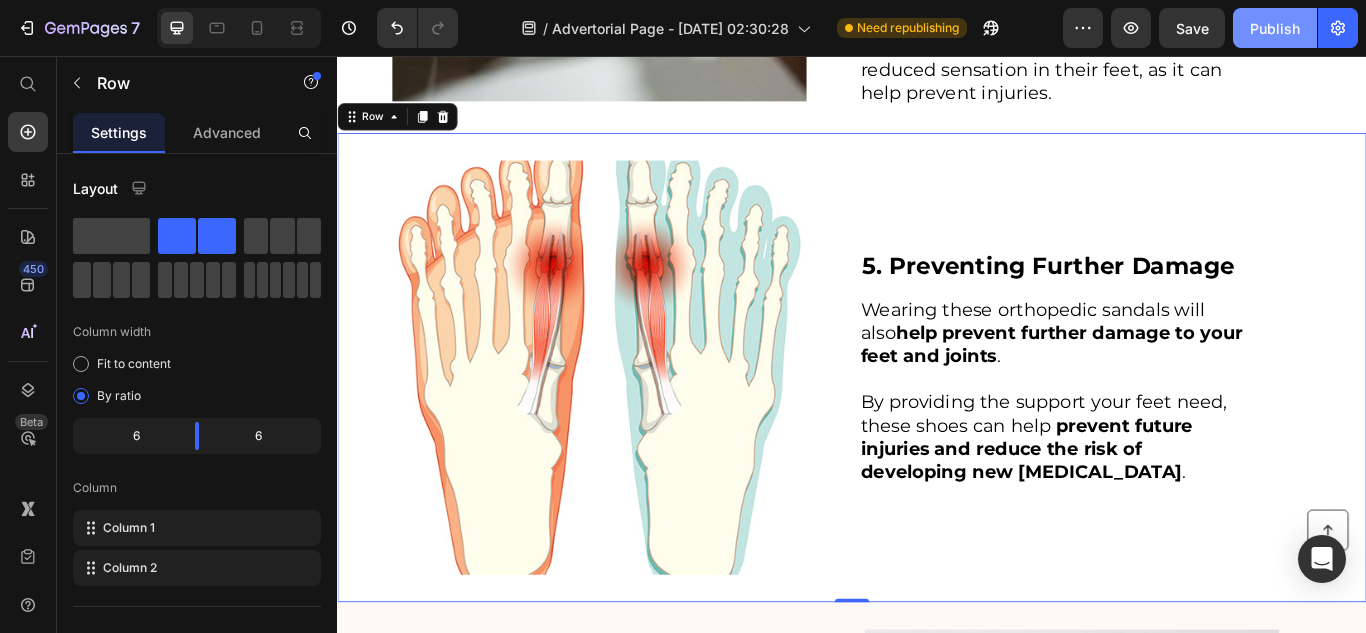 click on "Publish" at bounding box center [1275, 28] 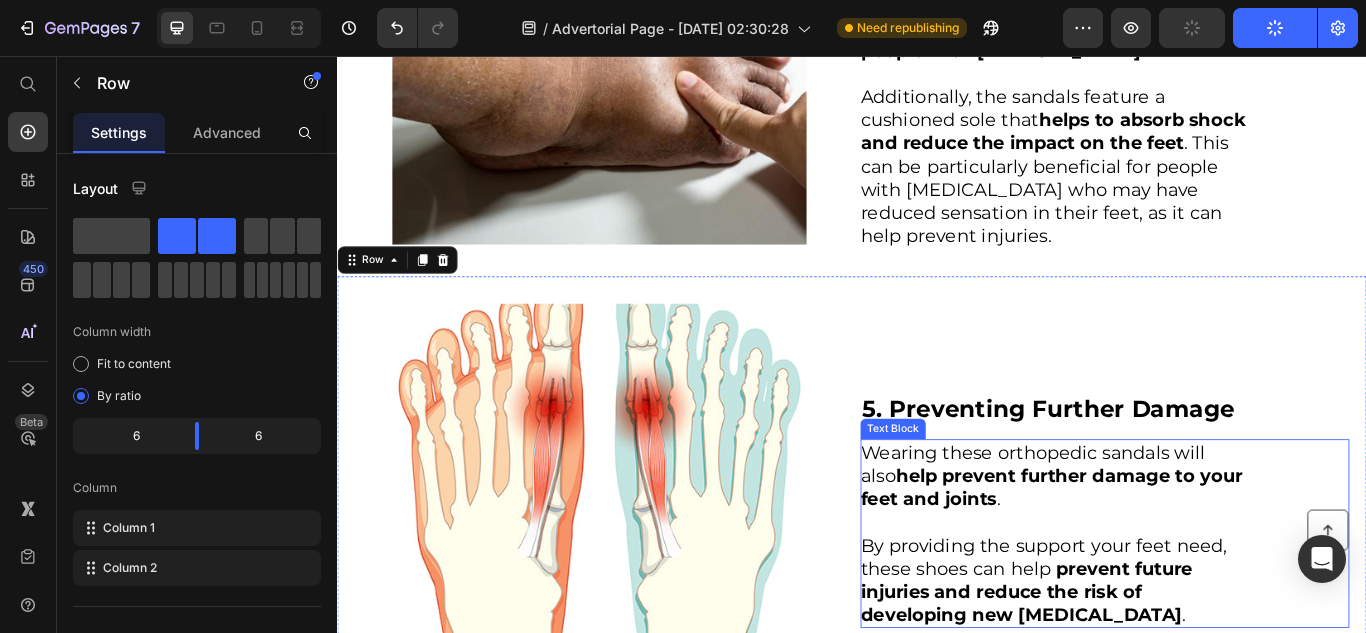 scroll, scrollTop: 2315, scrollLeft: 0, axis: vertical 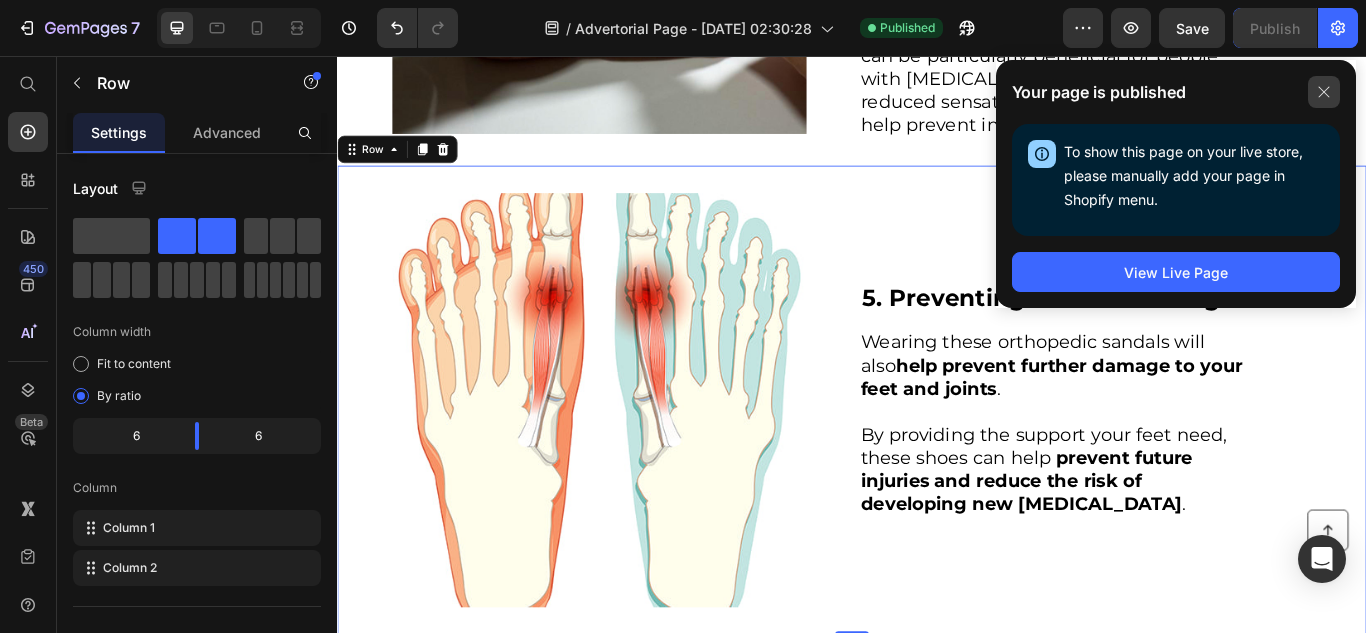 click 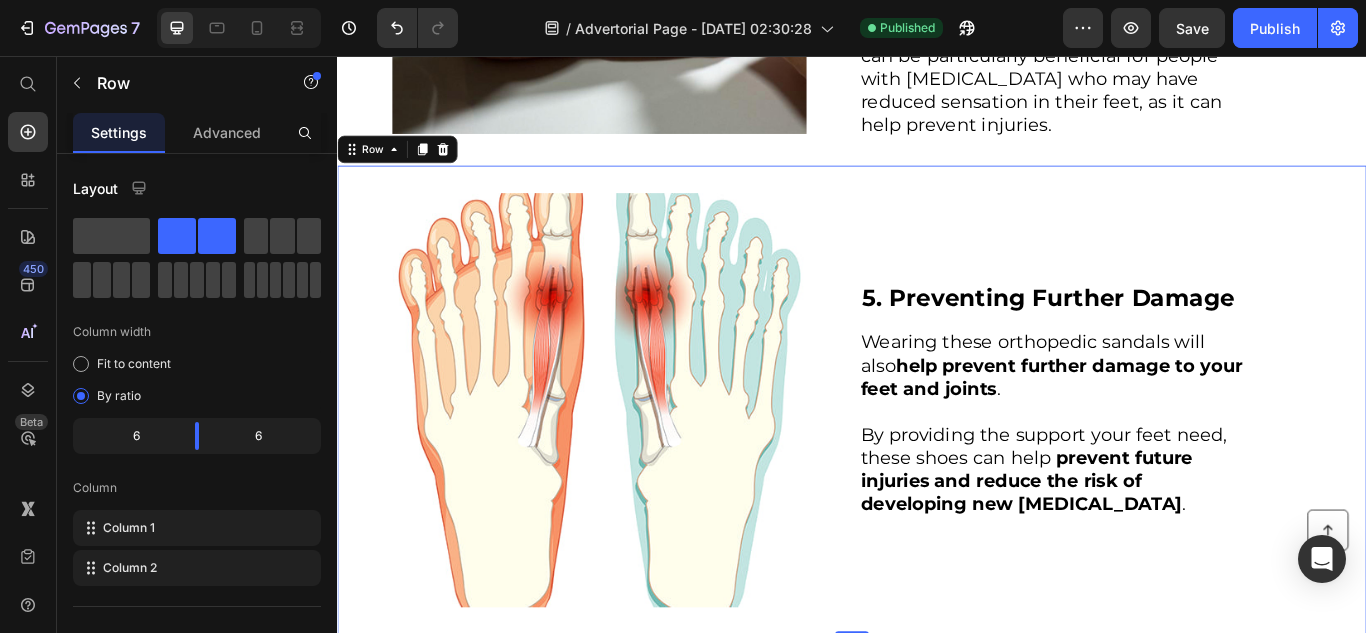 click on "⁠⁠⁠⁠⁠⁠⁠ 5. Preventing Further Damage Heading Wearing these orthopedic sandals will also  help prevent further damage to your feet and joints . ﻿By providing the support your feet need, these shoes can help  prevent future injuries and reduce the risk of developing new [MEDICAL_DATA] . Text Block" at bounding box center (1232, 457) 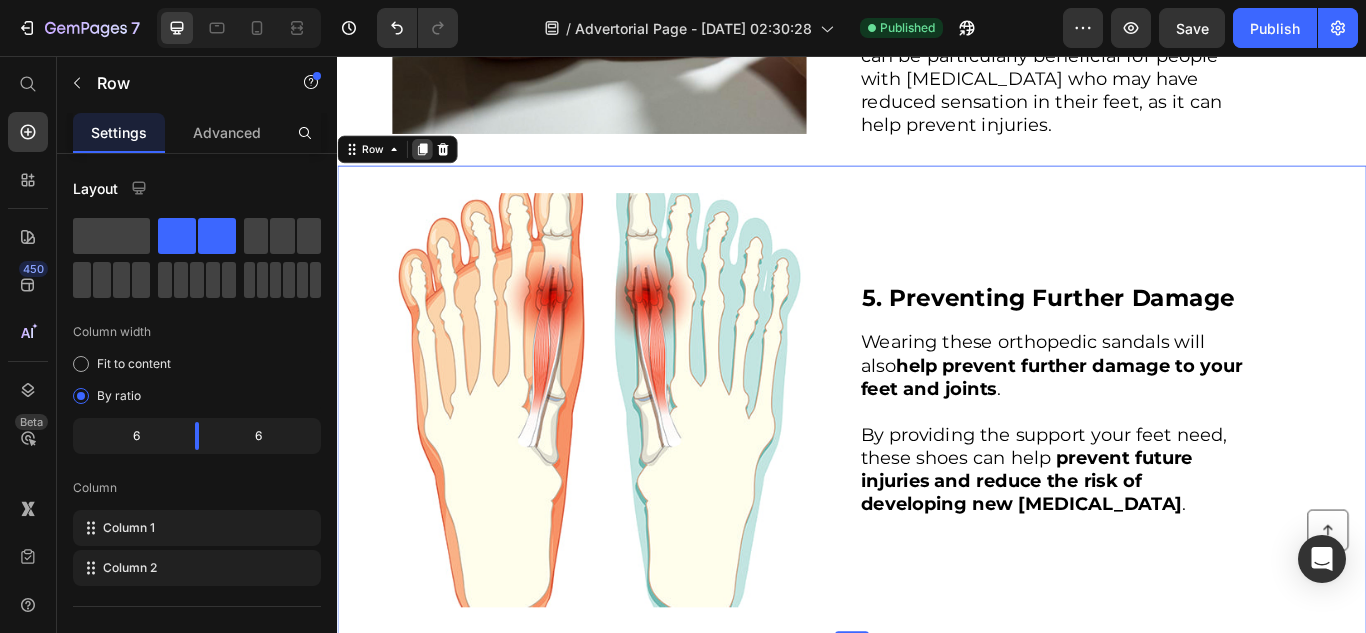 click 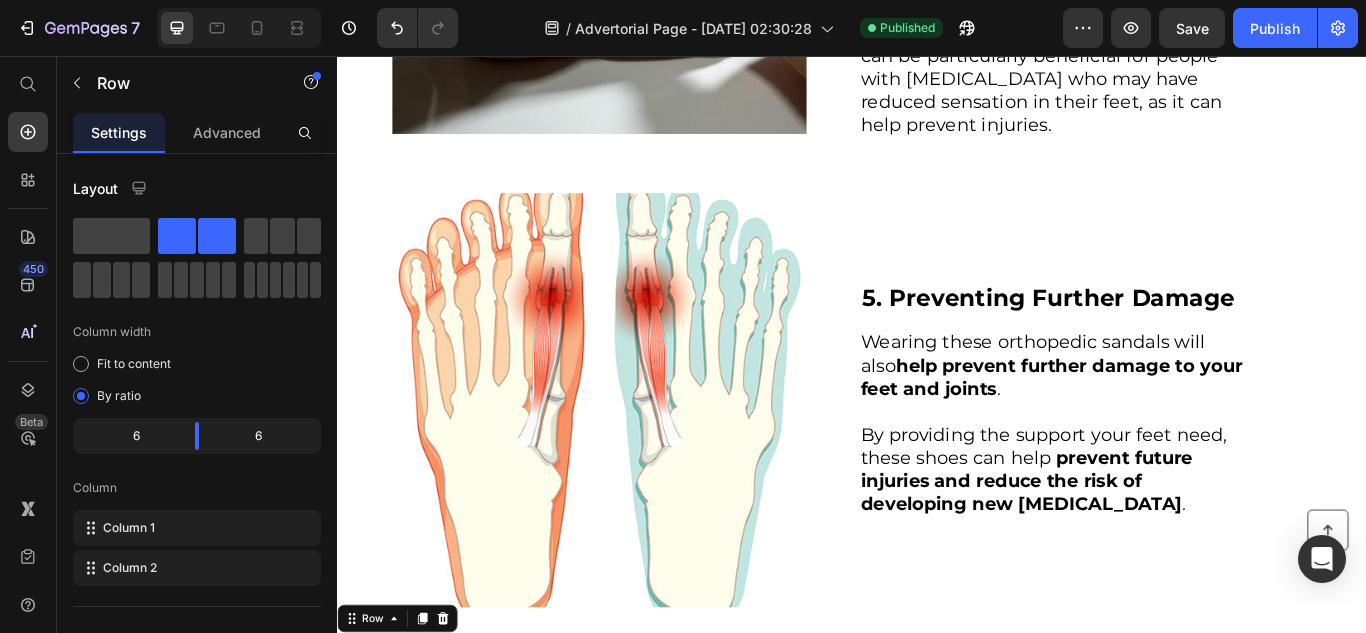 scroll, scrollTop: 2859, scrollLeft: 0, axis: vertical 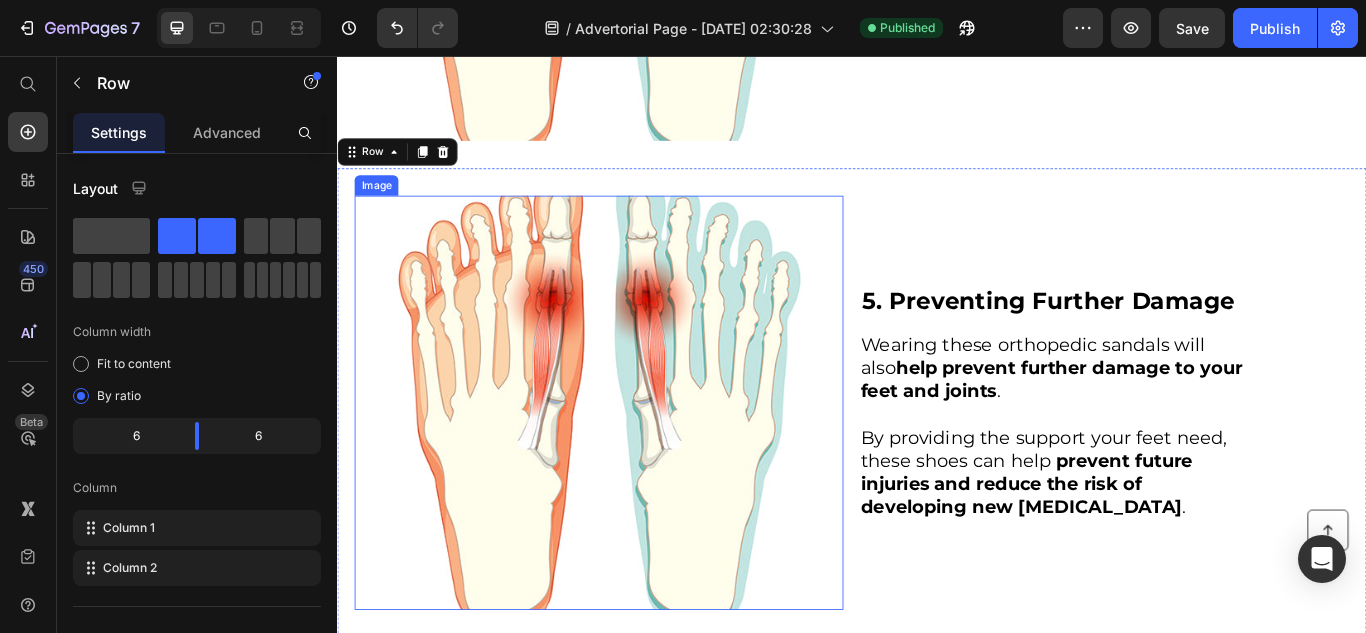 click at bounding box center [642, 460] 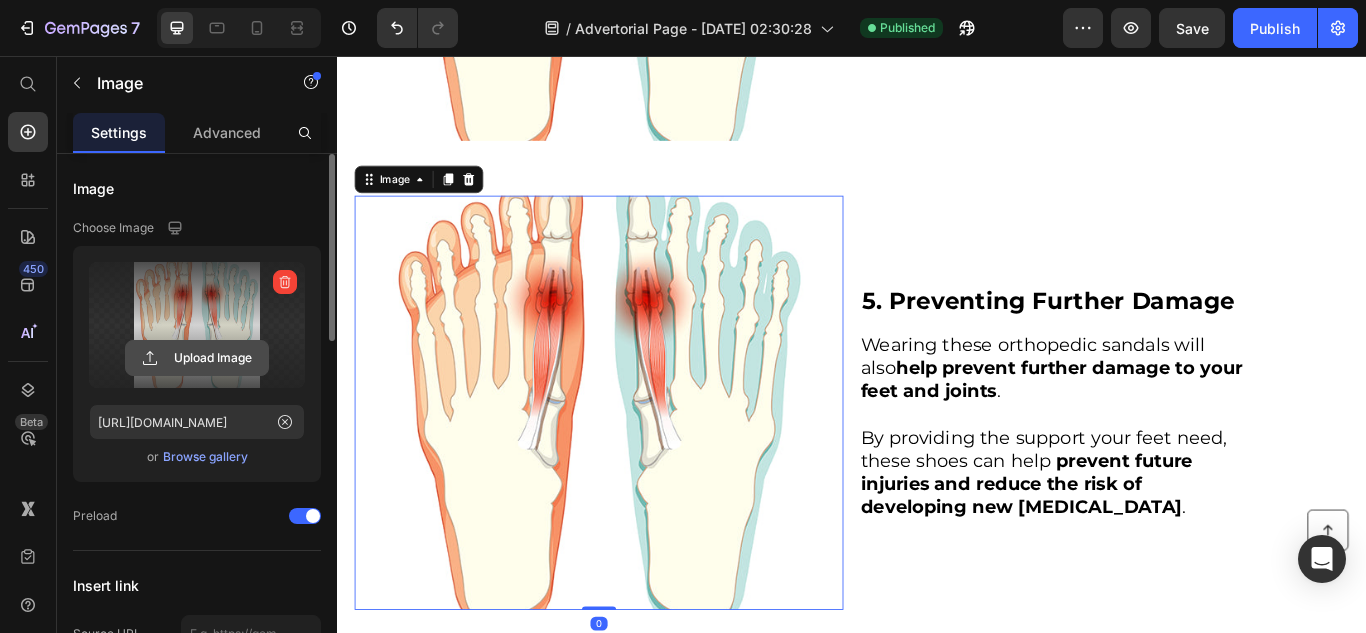 click 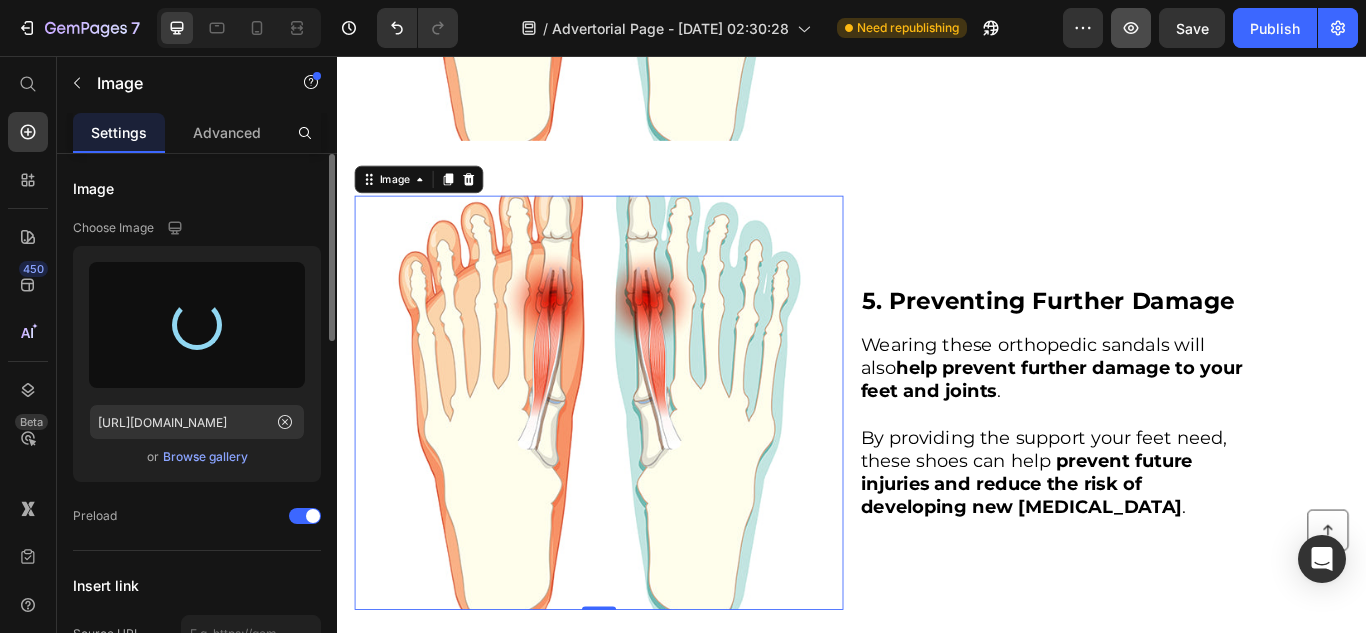 type on "[URL][DOMAIN_NAME]" 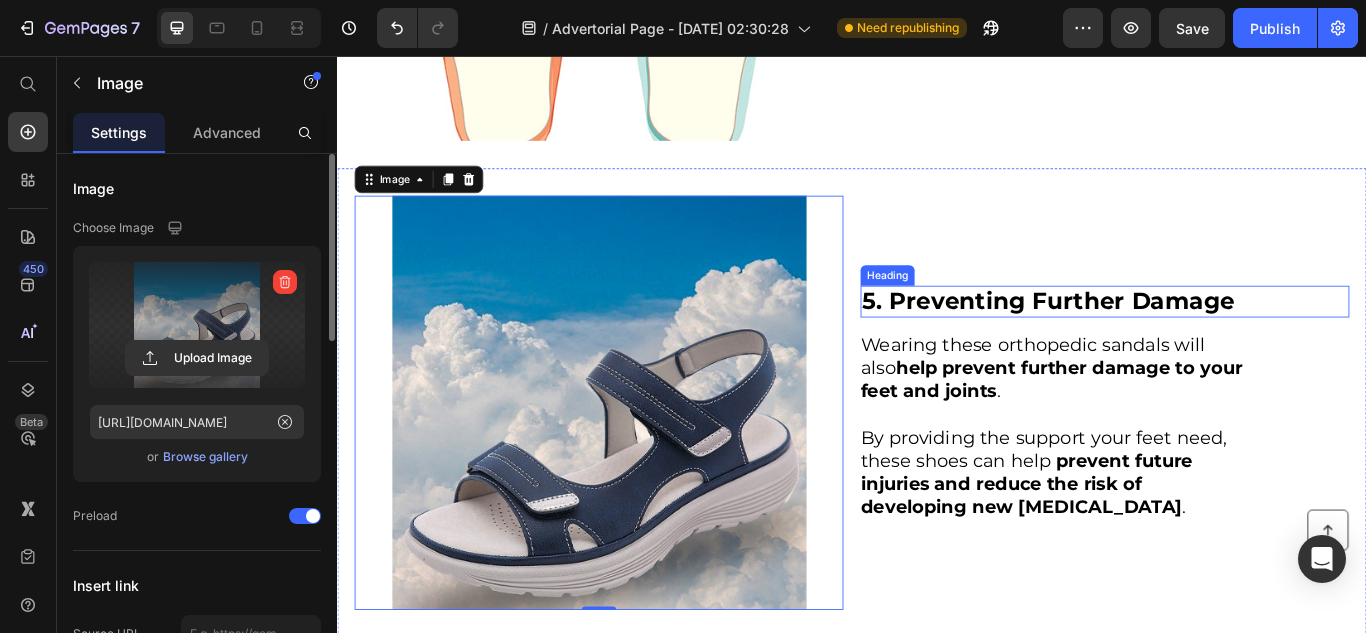 click on "5. Preventing Further Damage" at bounding box center [1166, 341] 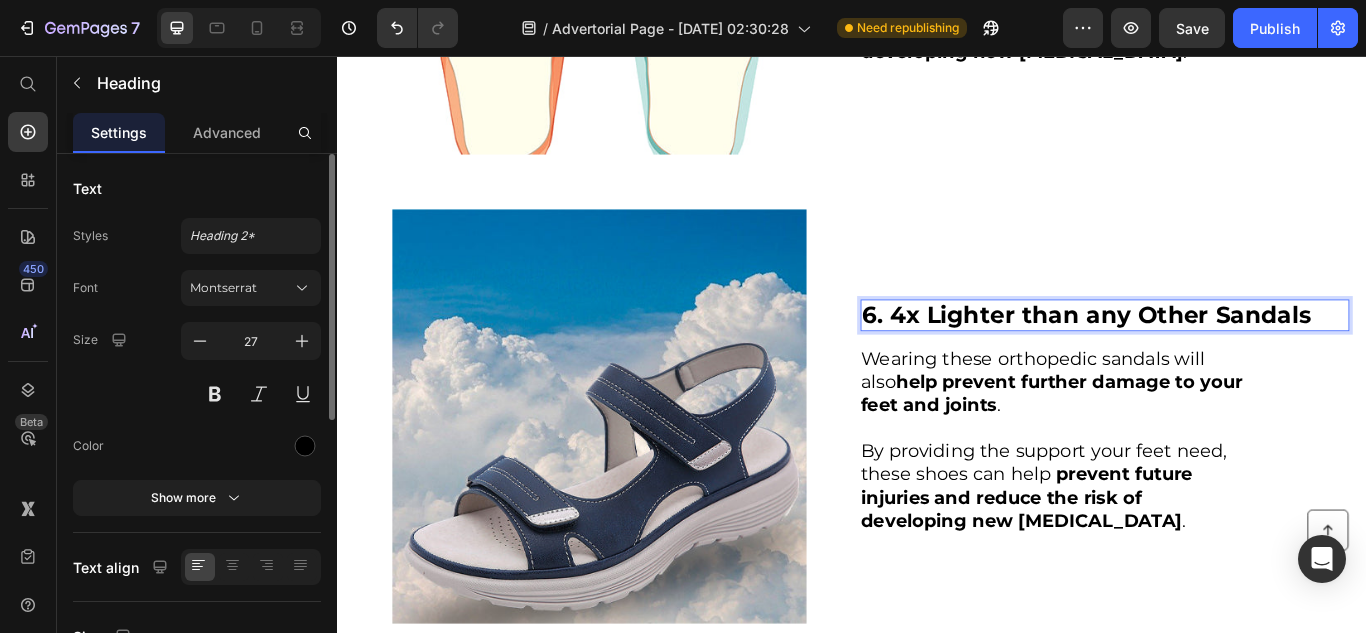 scroll, scrollTop: 2859, scrollLeft: 0, axis: vertical 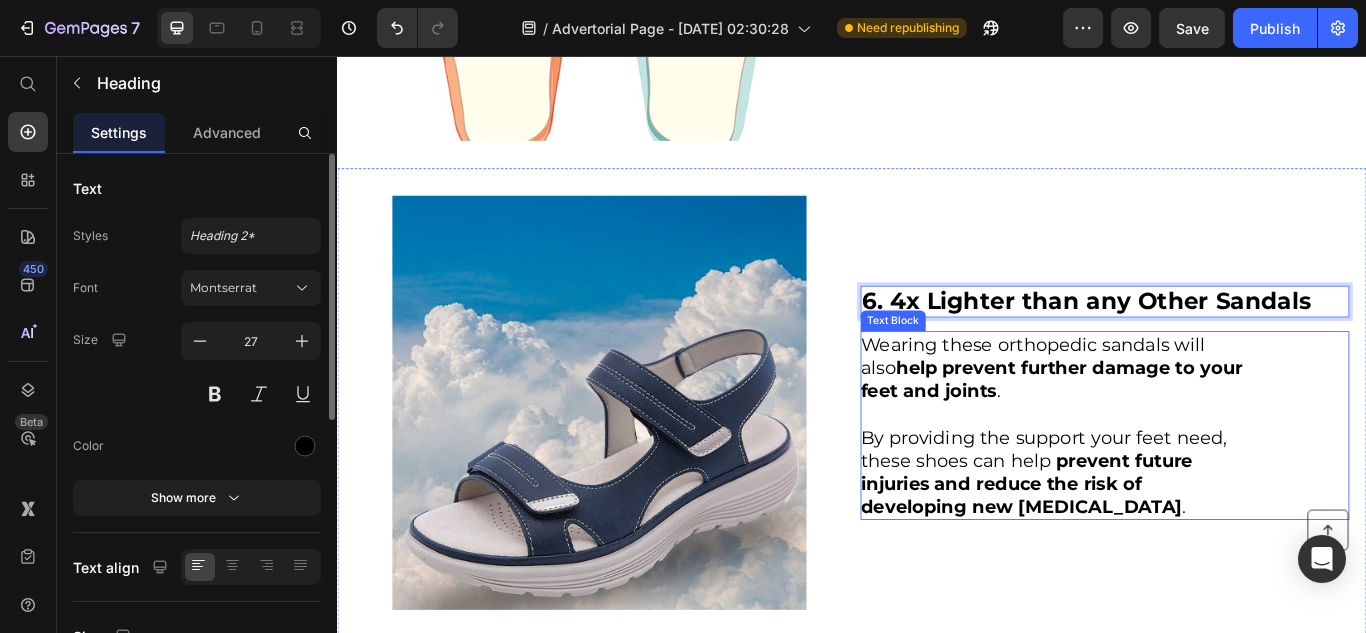click on "help prevent further damage to your feet and joints" at bounding box center [1170, 433] 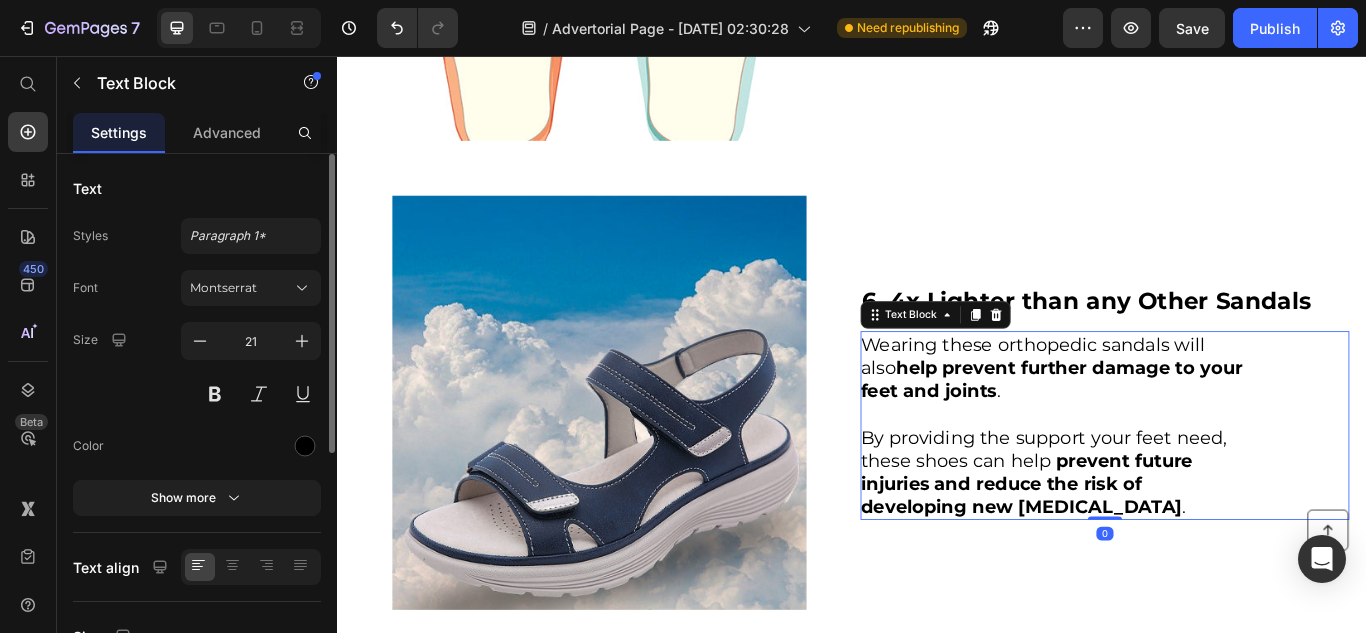 click on "help prevent further damage to your feet and joints" at bounding box center (1170, 433) 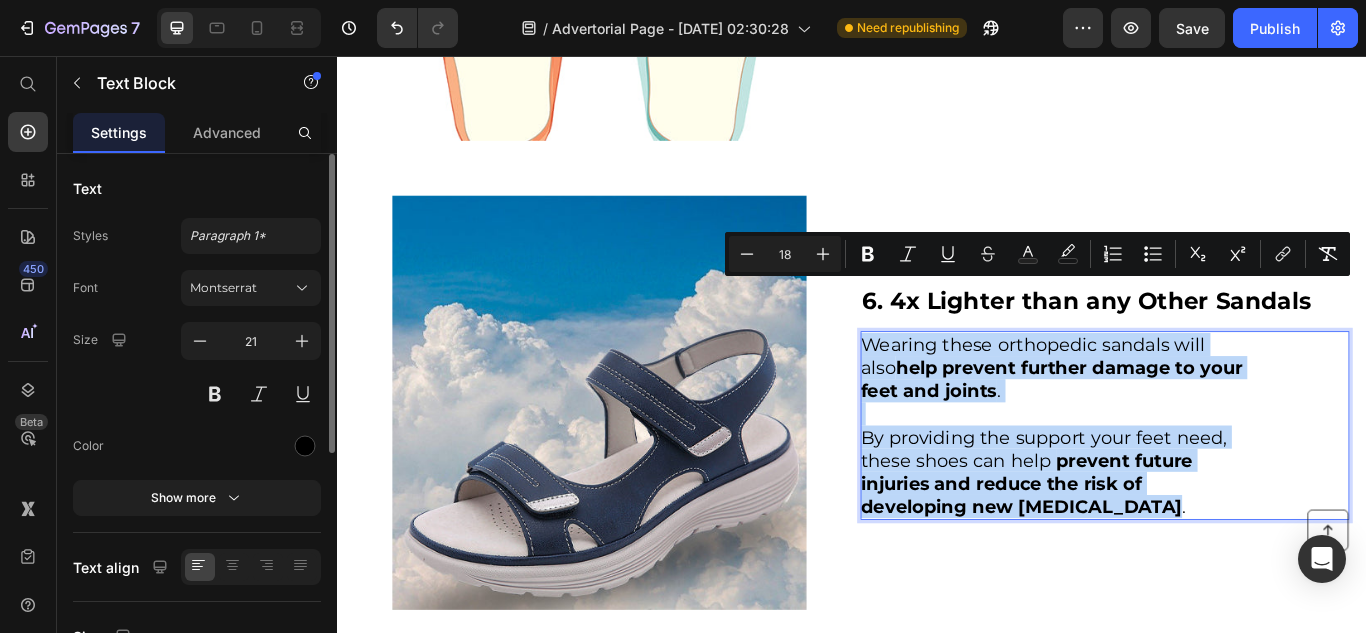 scroll, scrollTop: 2829, scrollLeft: 0, axis: vertical 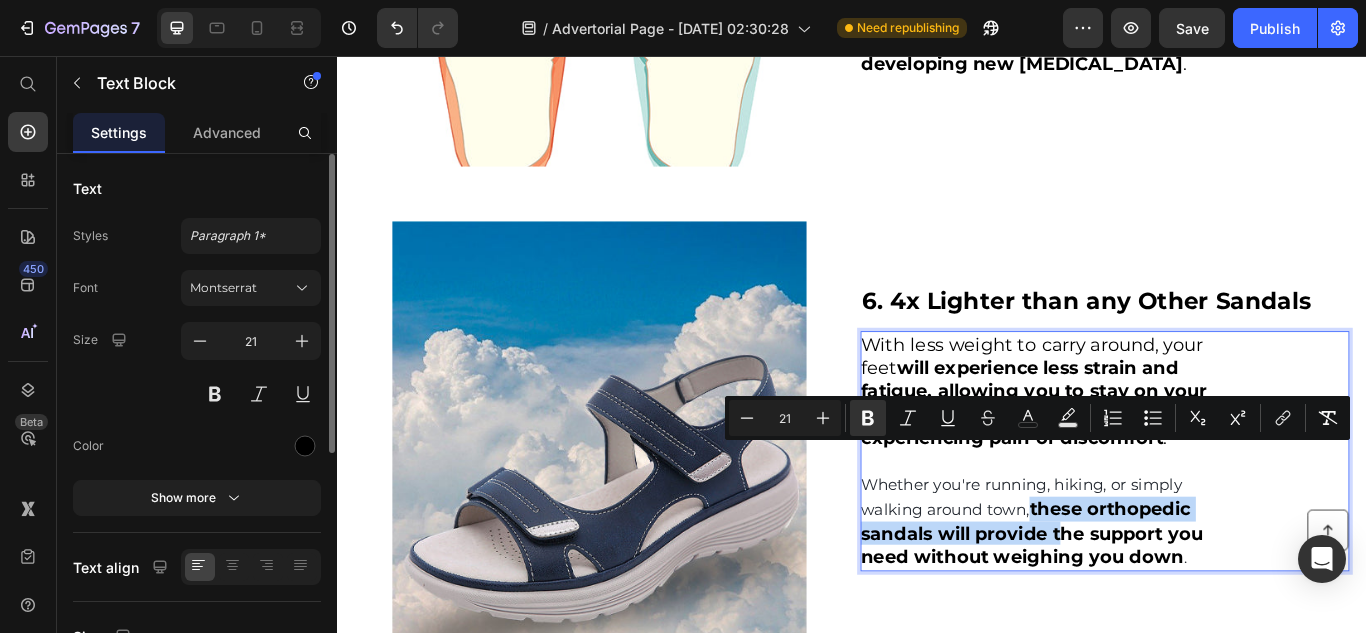 drag, startPoint x: 1151, startPoint y: 522, endPoint x: 1179, endPoint y: 537, distance: 31.764761 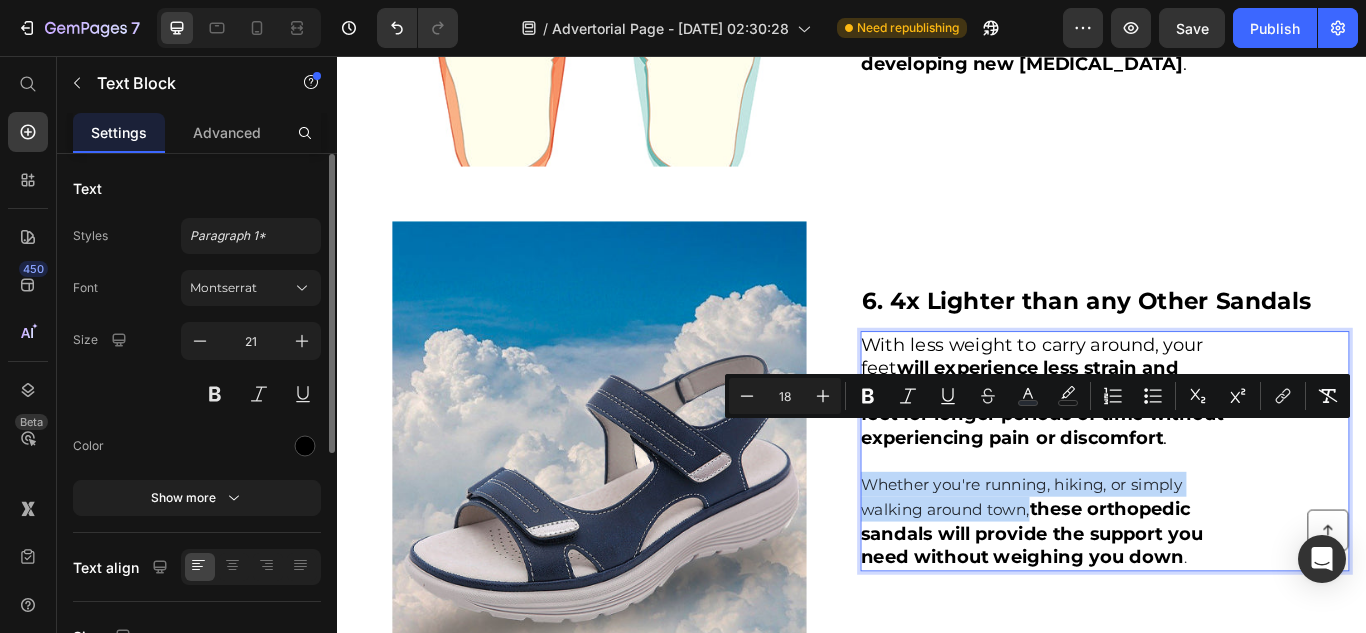 drag, startPoint x: 1144, startPoint y: 526, endPoint x: 954, endPoint y: 491, distance: 193.1968 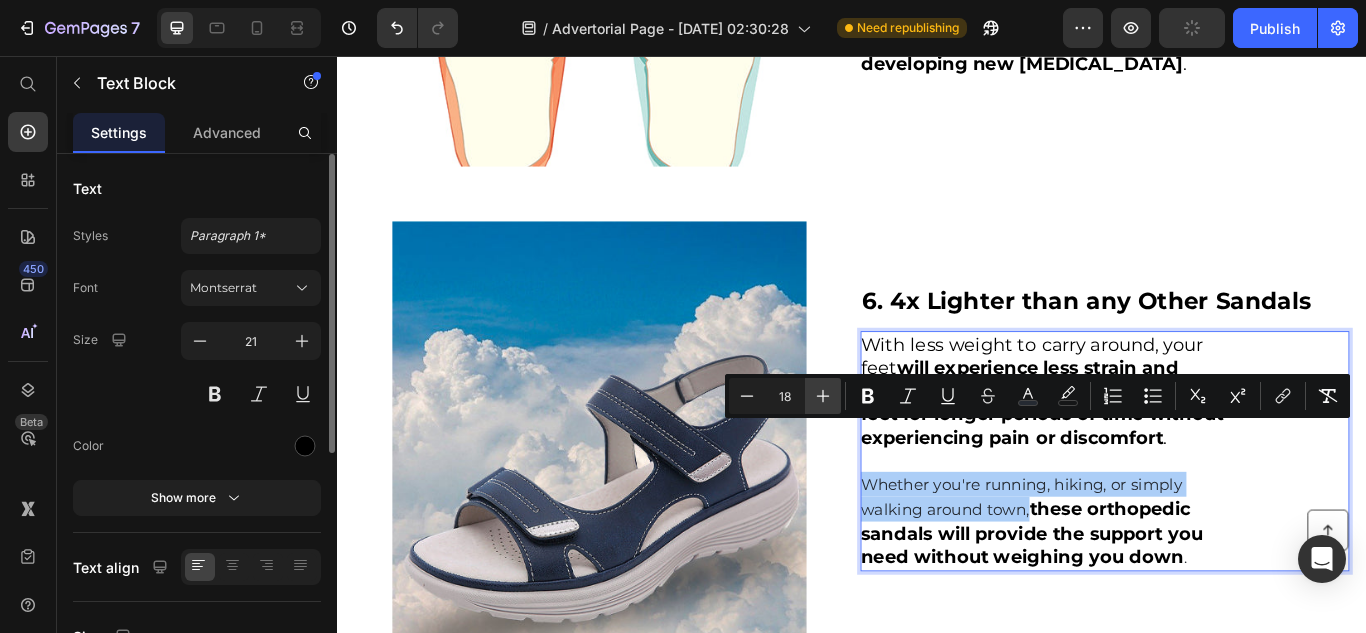 click on "Plus" at bounding box center [823, 396] 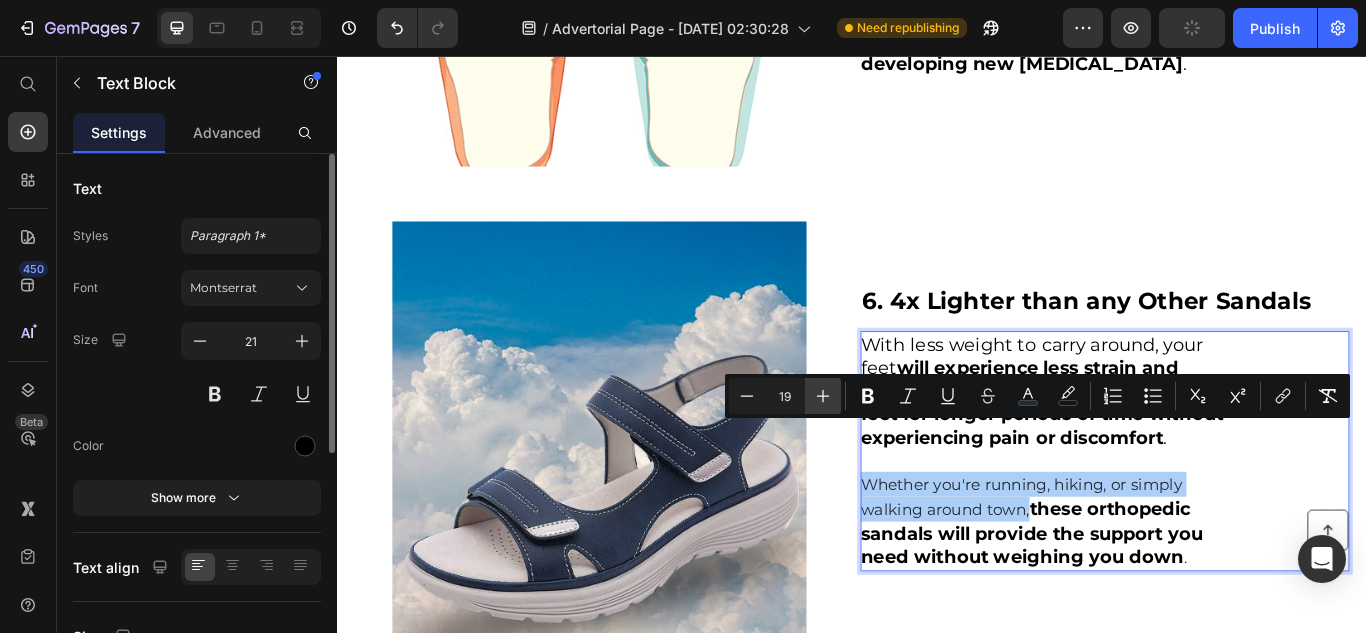 click on "Plus" at bounding box center [823, 396] 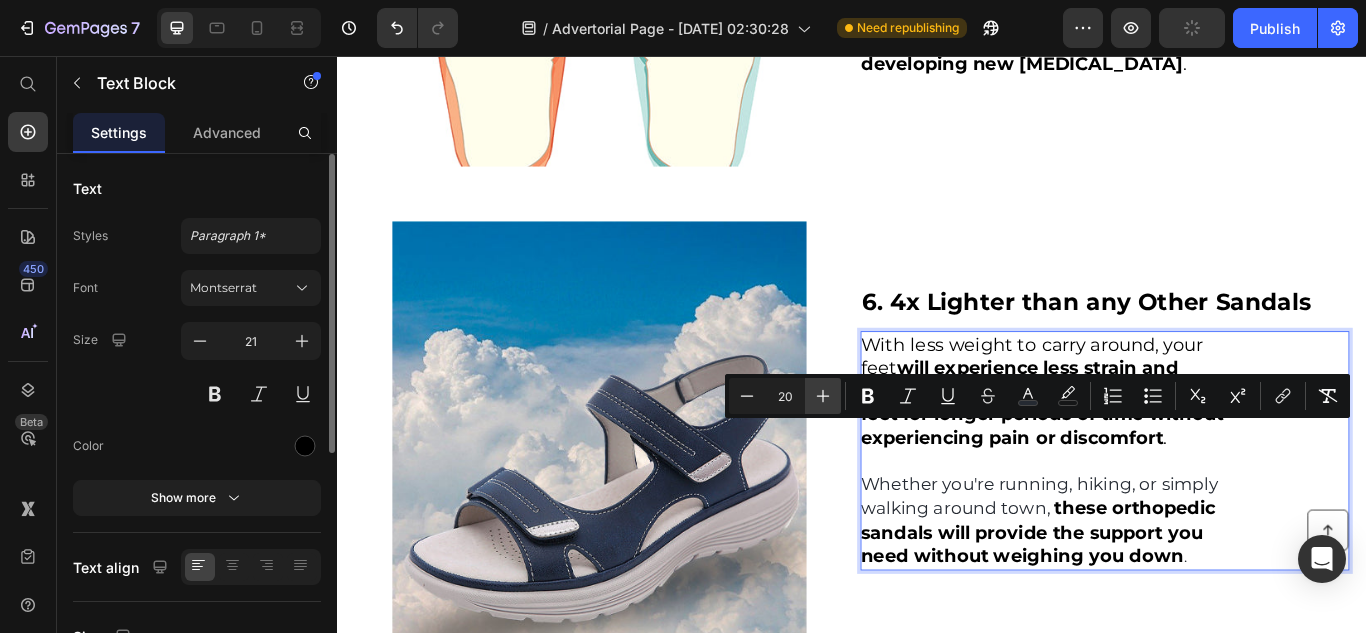 click on "Plus" at bounding box center [823, 396] 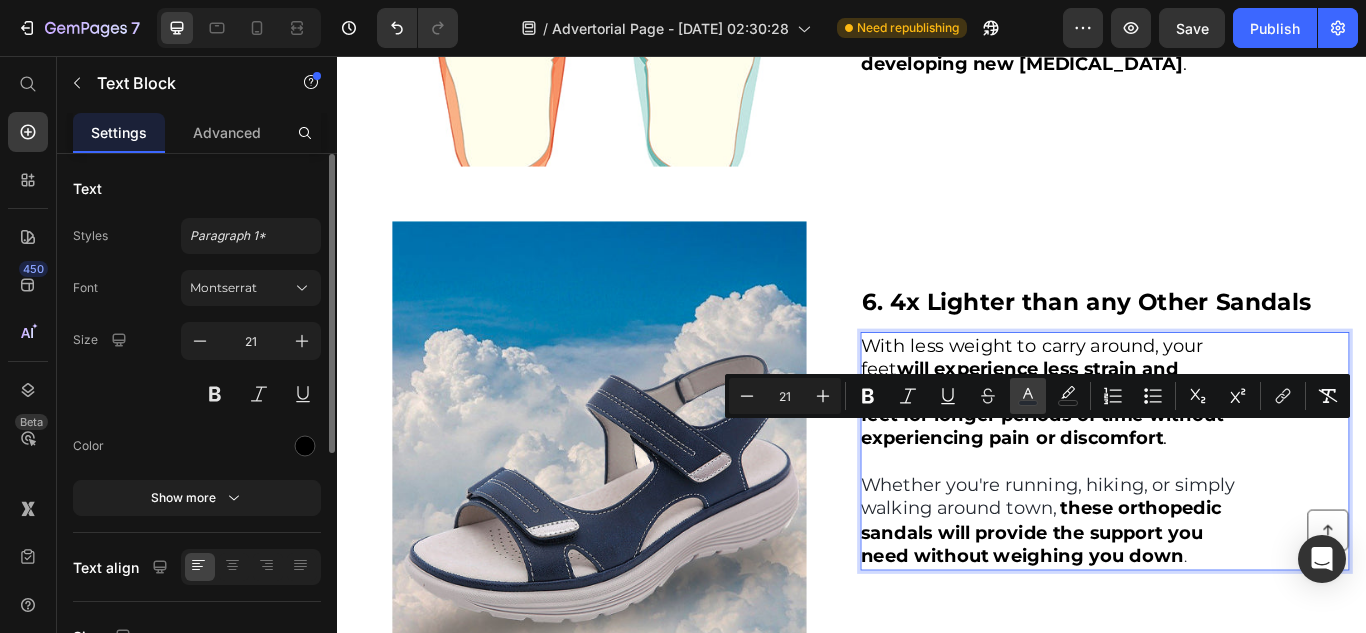 click 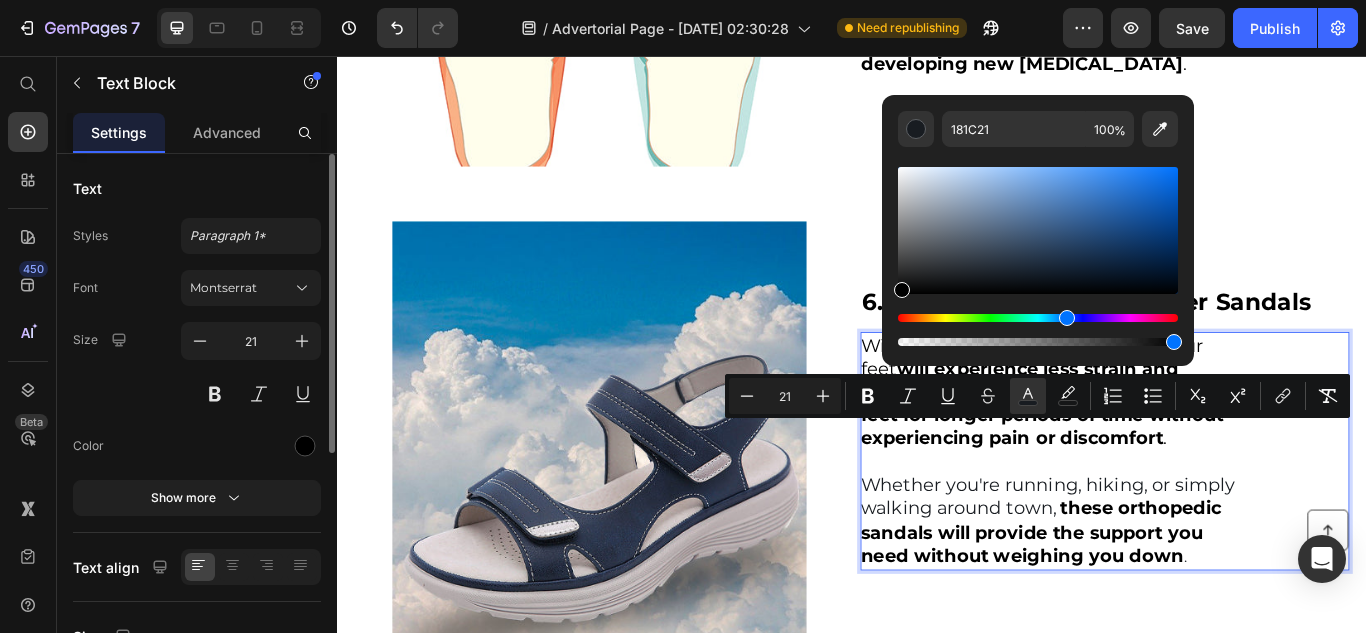 type on "000000" 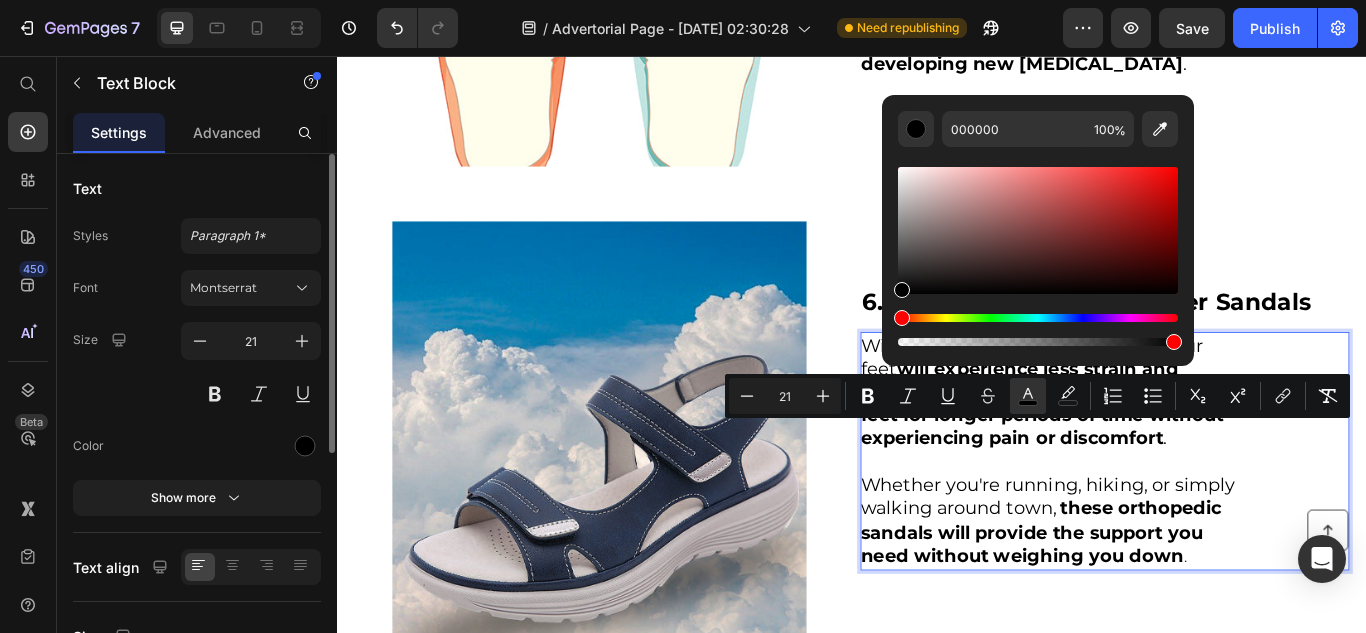 drag, startPoint x: 1307, startPoint y: 333, endPoint x: 970, endPoint y: 343, distance: 337.14835 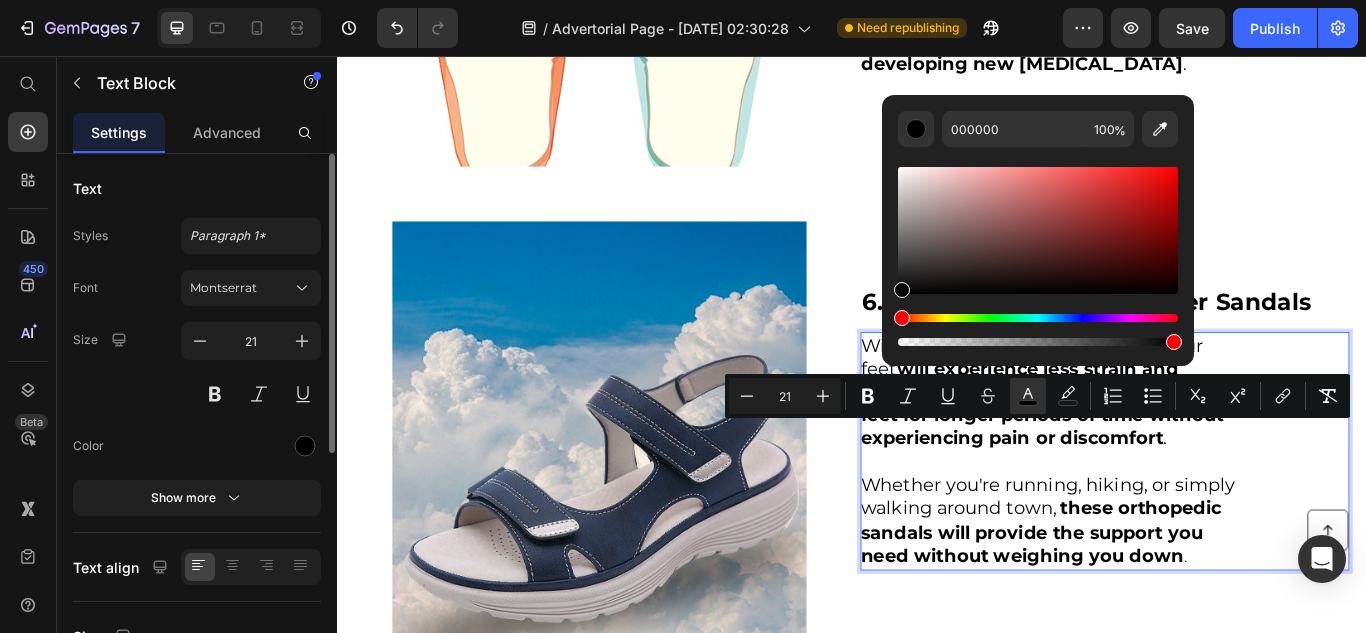 click on "these orthopedic sandals will provide the support you need without weighing you down" at bounding box center [1157, 610] 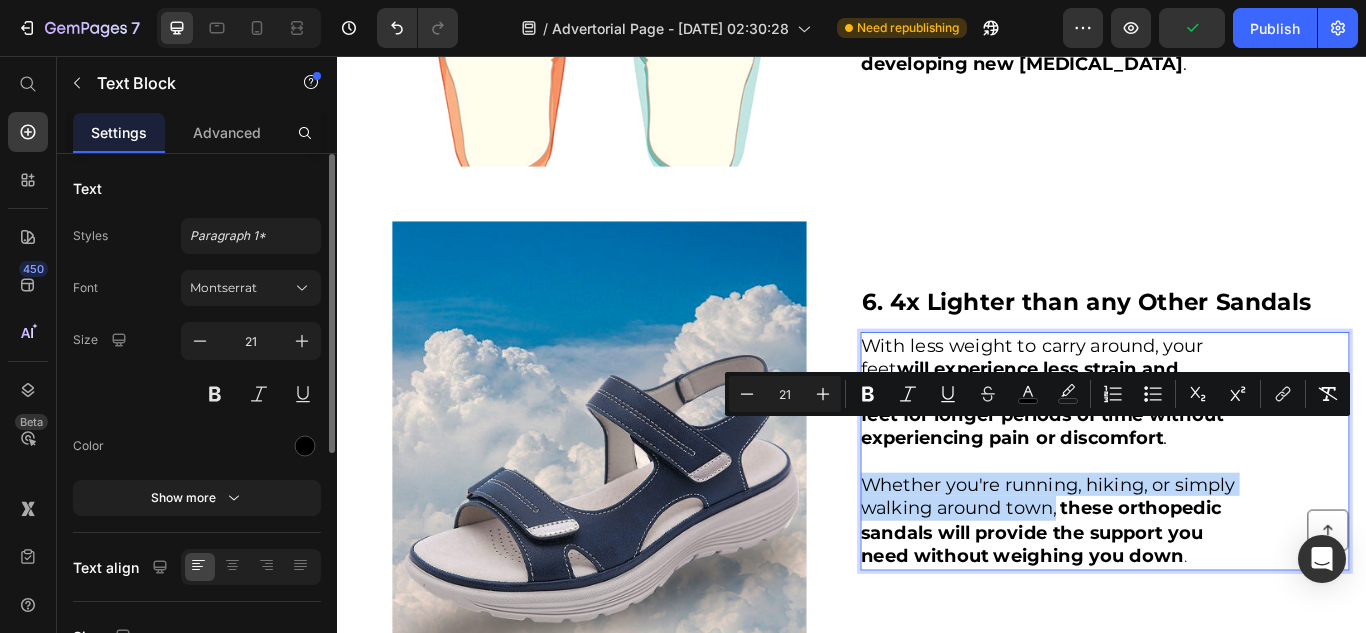 drag, startPoint x: 1176, startPoint y: 524, endPoint x: 951, endPoint y: 497, distance: 226.61421 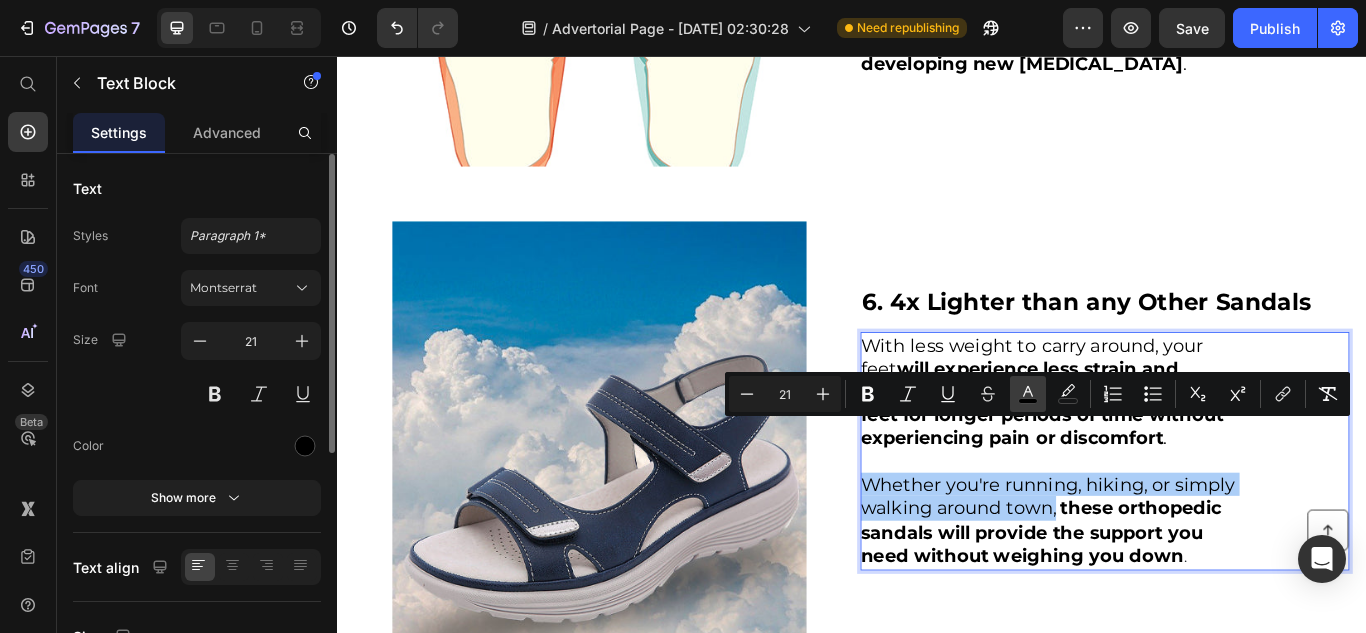 click 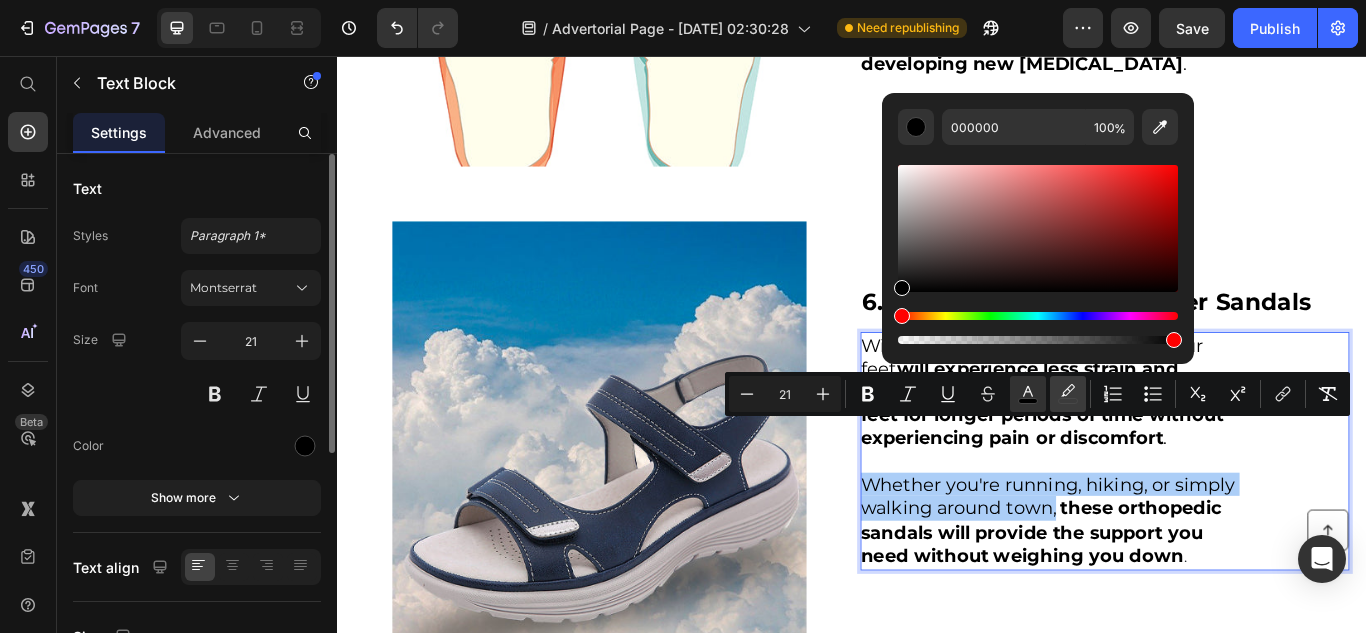 click 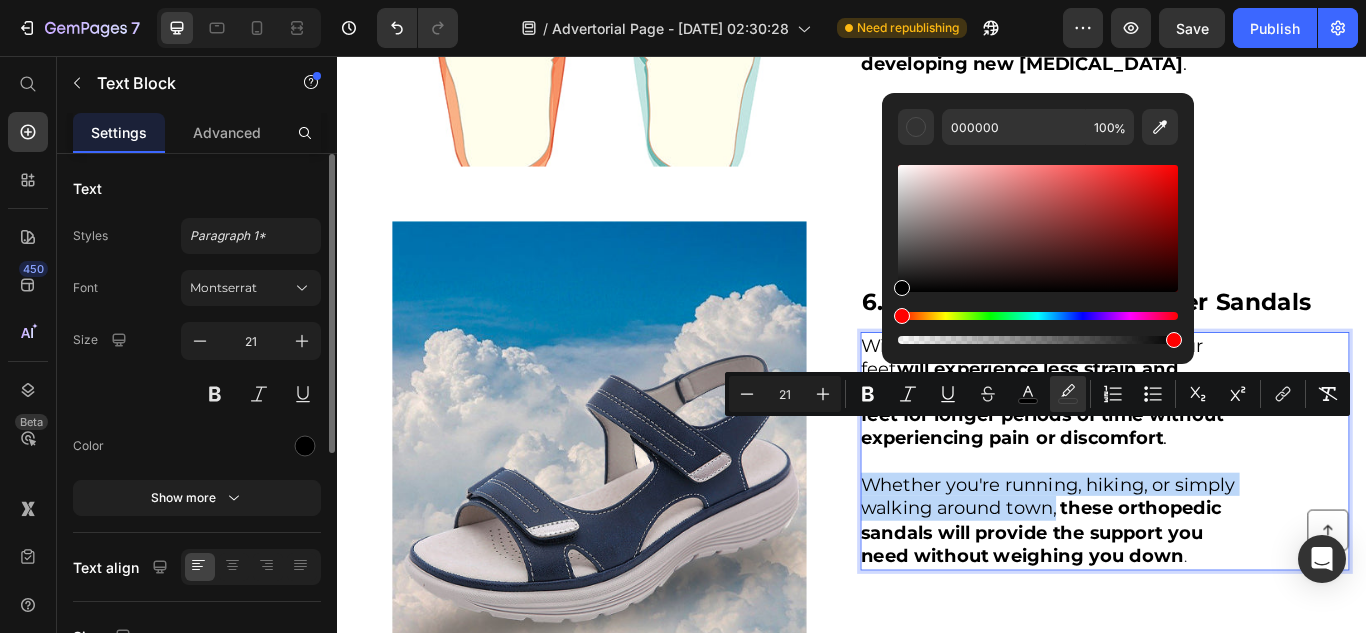 click on "these orthopedic sandals will provide the support you need without weighing you down" at bounding box center [1157, 610] 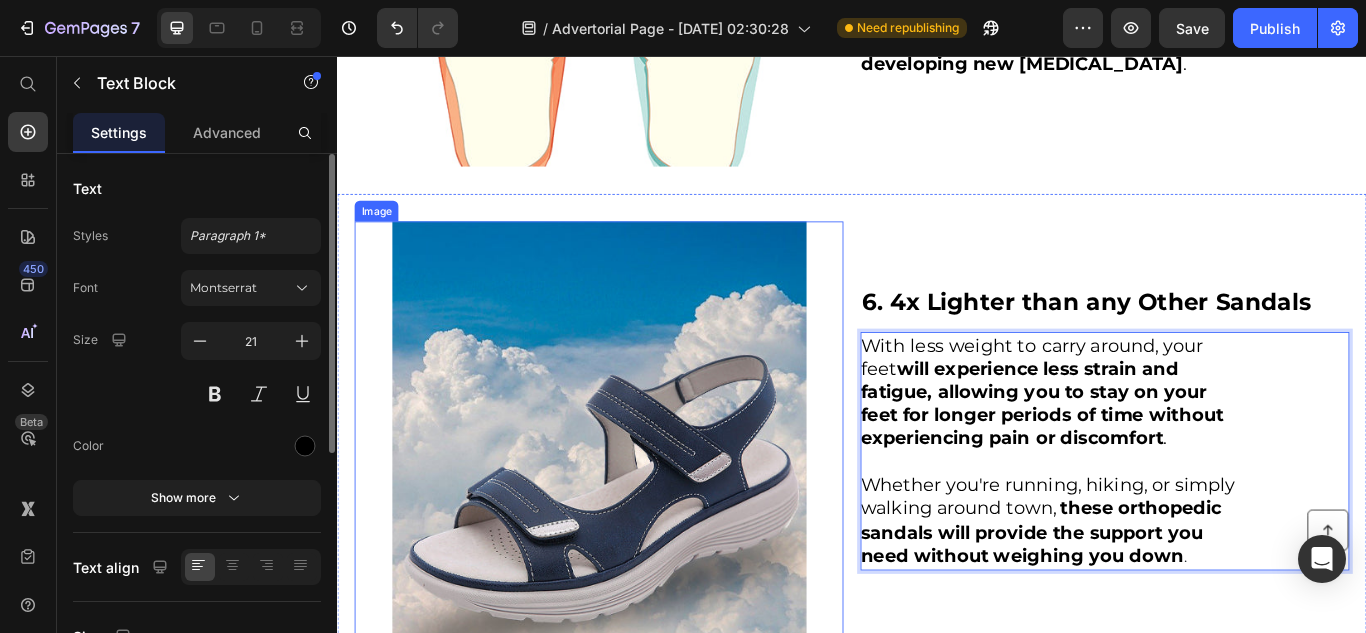 click at bounding box center (642, 490) 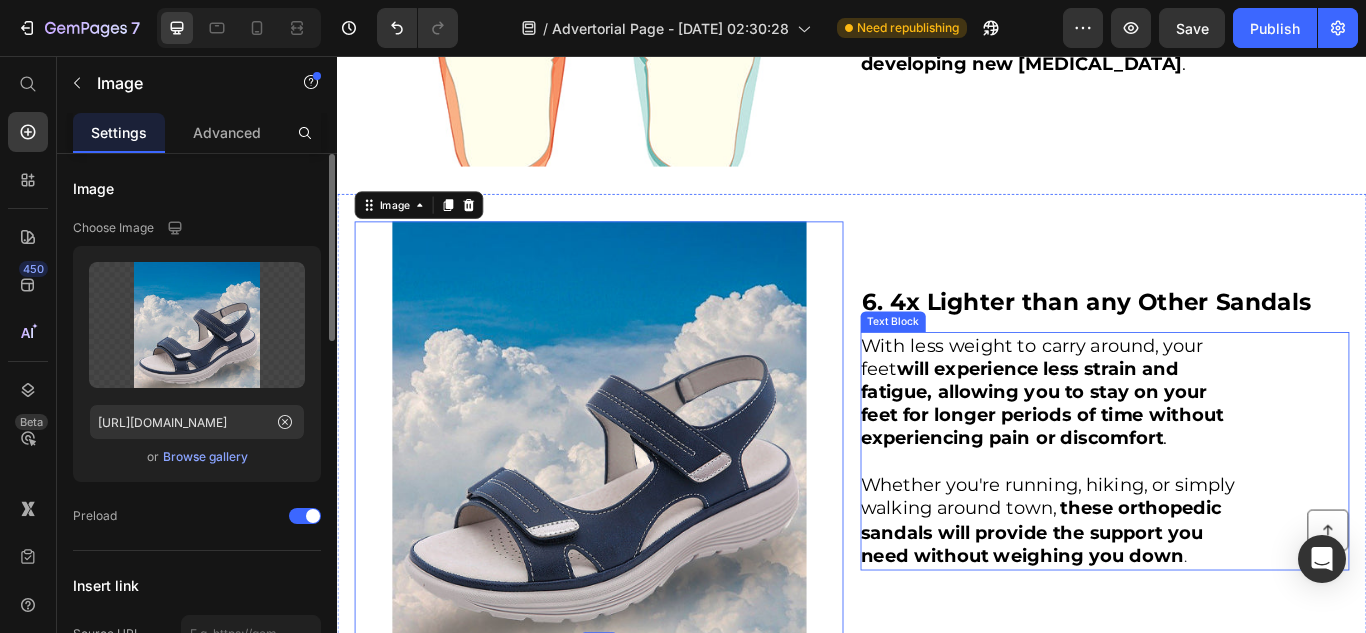 click on "Whether you're running, hiking, or simply walking around town," at bounding box center (1165, 569) 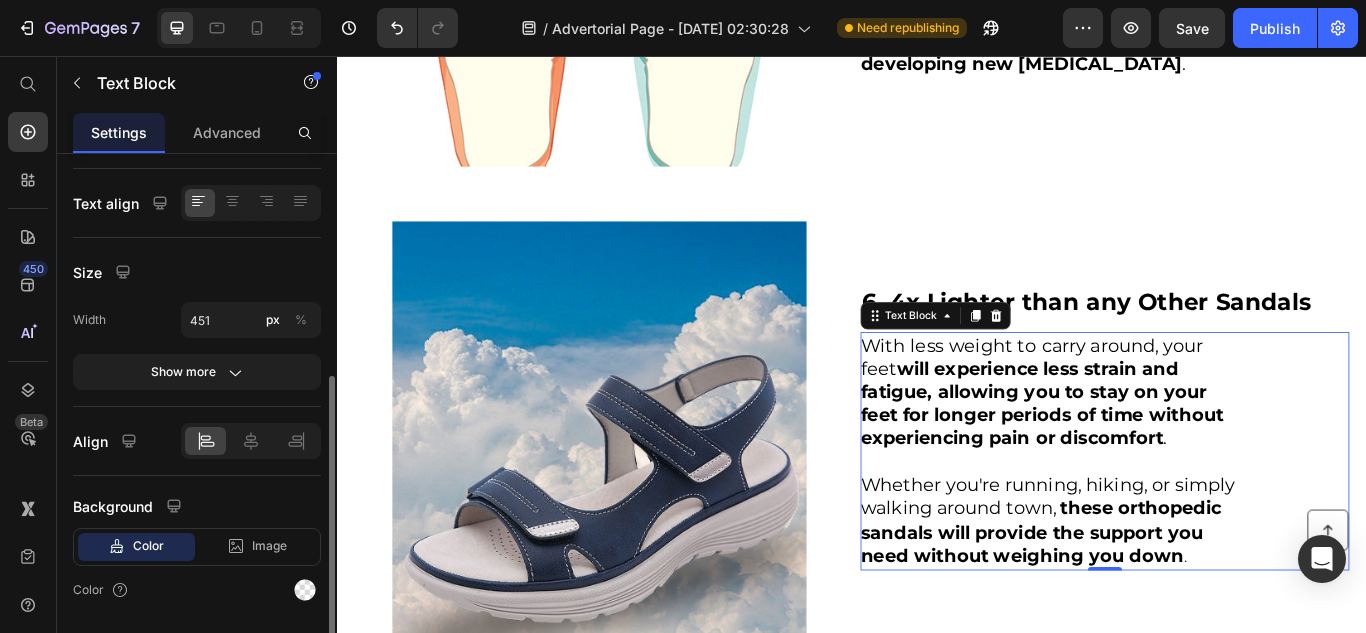 scroll, scrollTop: 424, scrollLeft: 0, axis: vertical 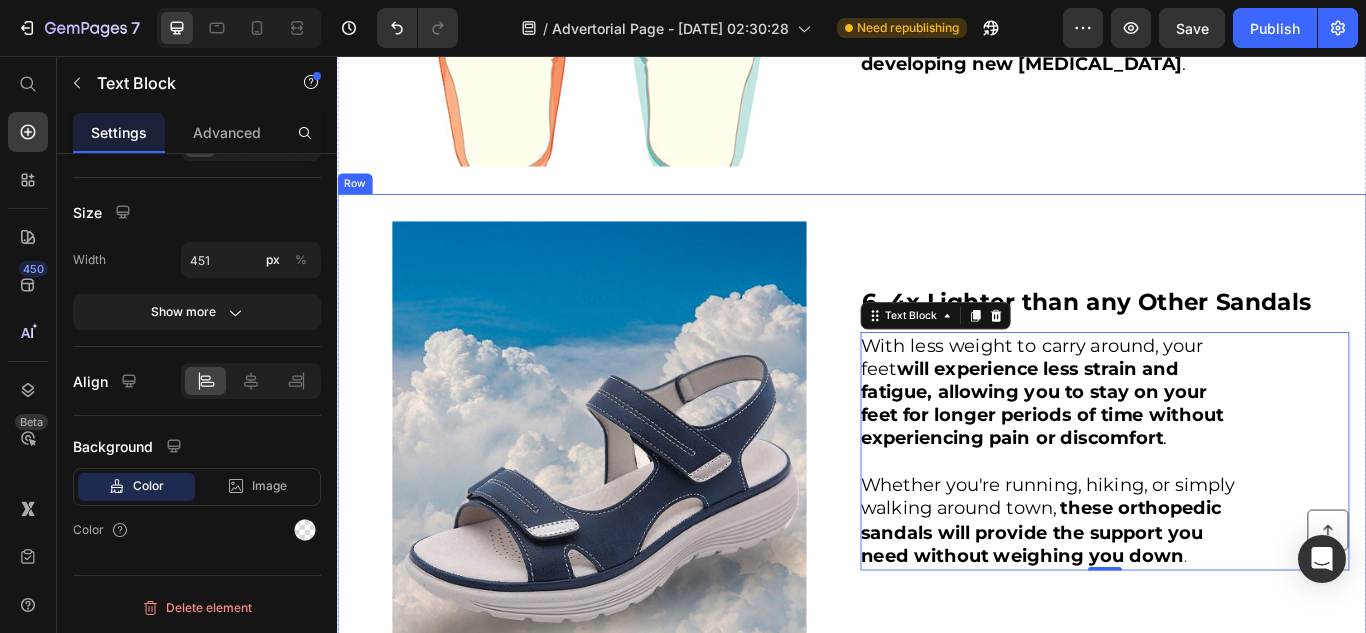 click on "Image ⁠⁠⁠⁠⁠⁠⁠ 6. 4x Lighter than any Other Sandals Heading With less weight to carry around, your feet  will experience less strain and fatigue, allowing you to stay on your feet for longer periods of time without experiencing pain or discomfort . Whether you're running, hiking, or simply walking around town,   these orthopedic sandals will provide the support you need without weighing you down . Text Block   0 Row" at bounding box center [937, 490] 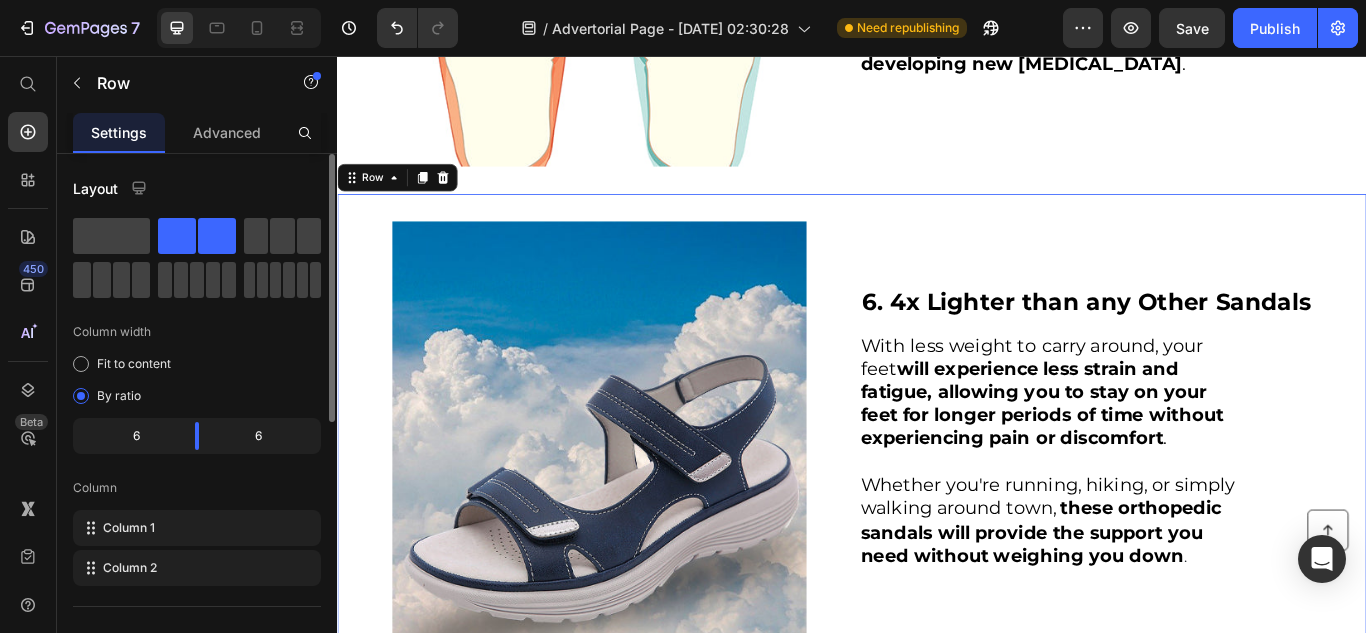 scroll, scrollTop: 533, scrollLeft: 0, axis: vertical 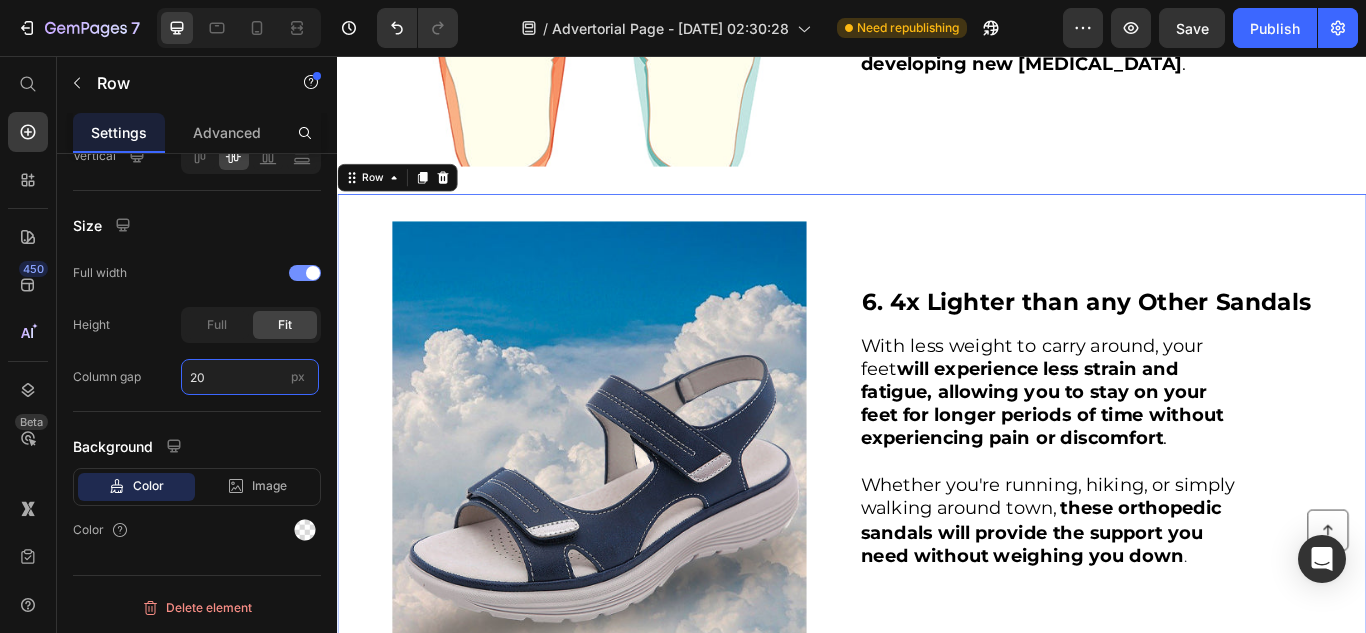 click on "20" at bounding box center [250, 377] 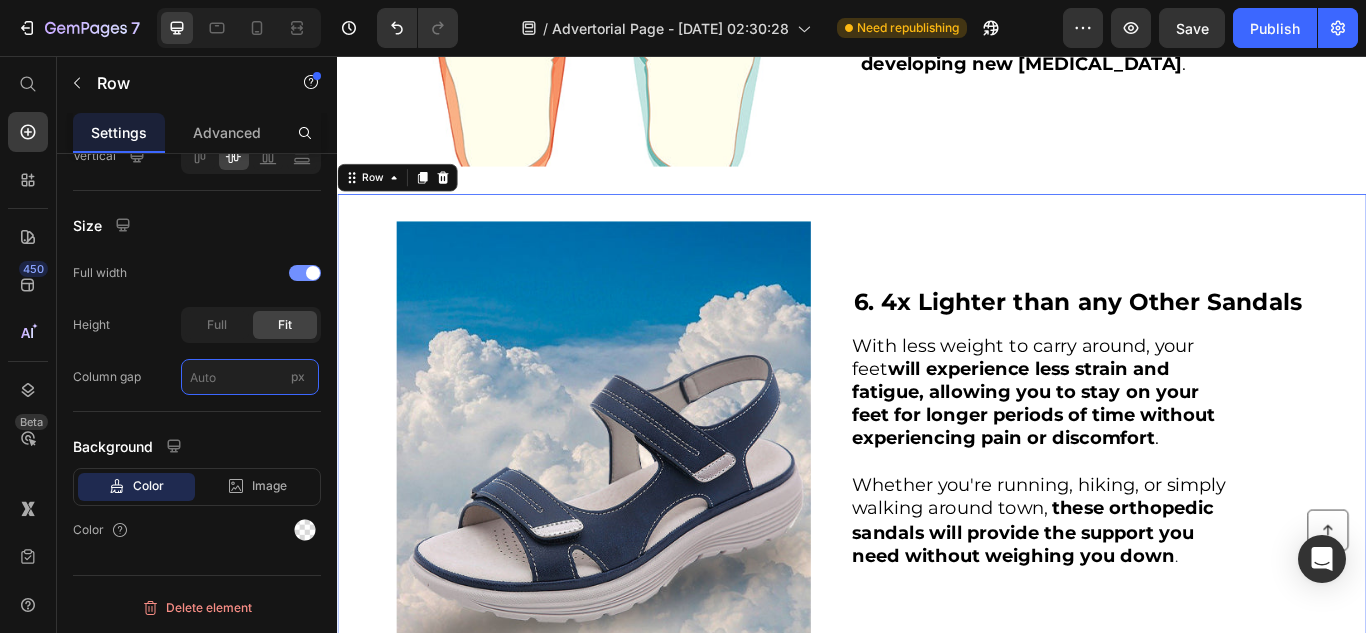 type on "0" 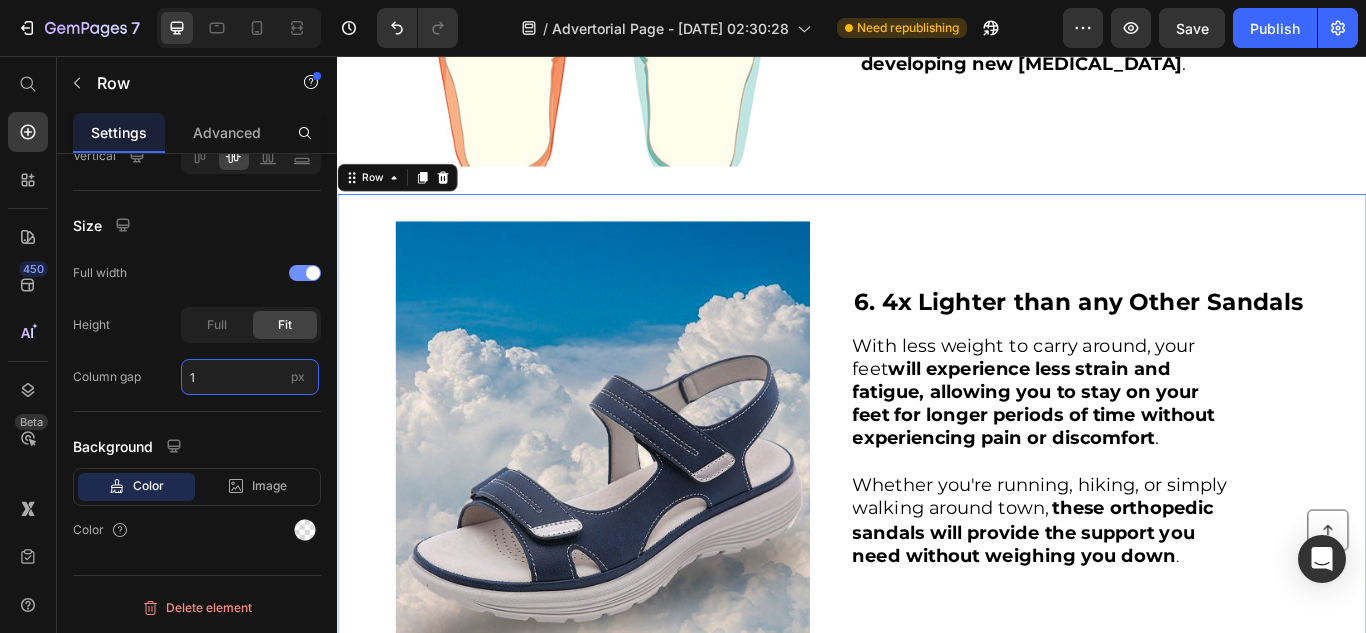 type 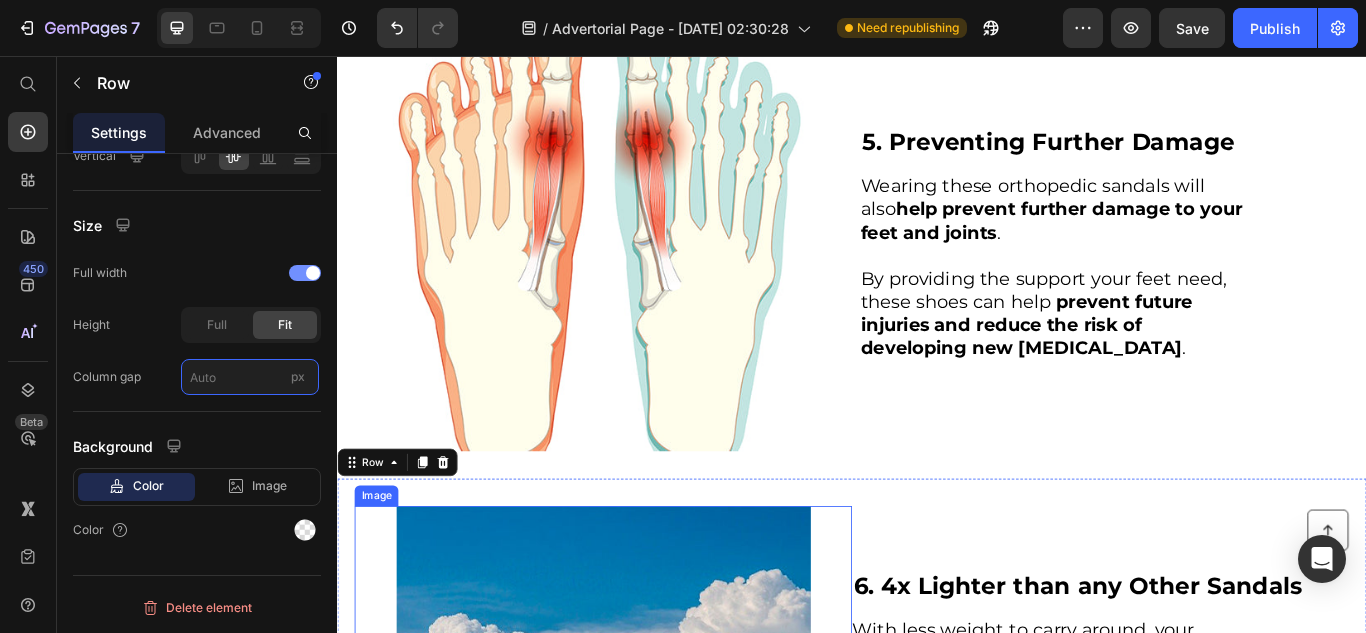 scroll, scrollTop: 2496, scrollLeft: 0, axis: vertical 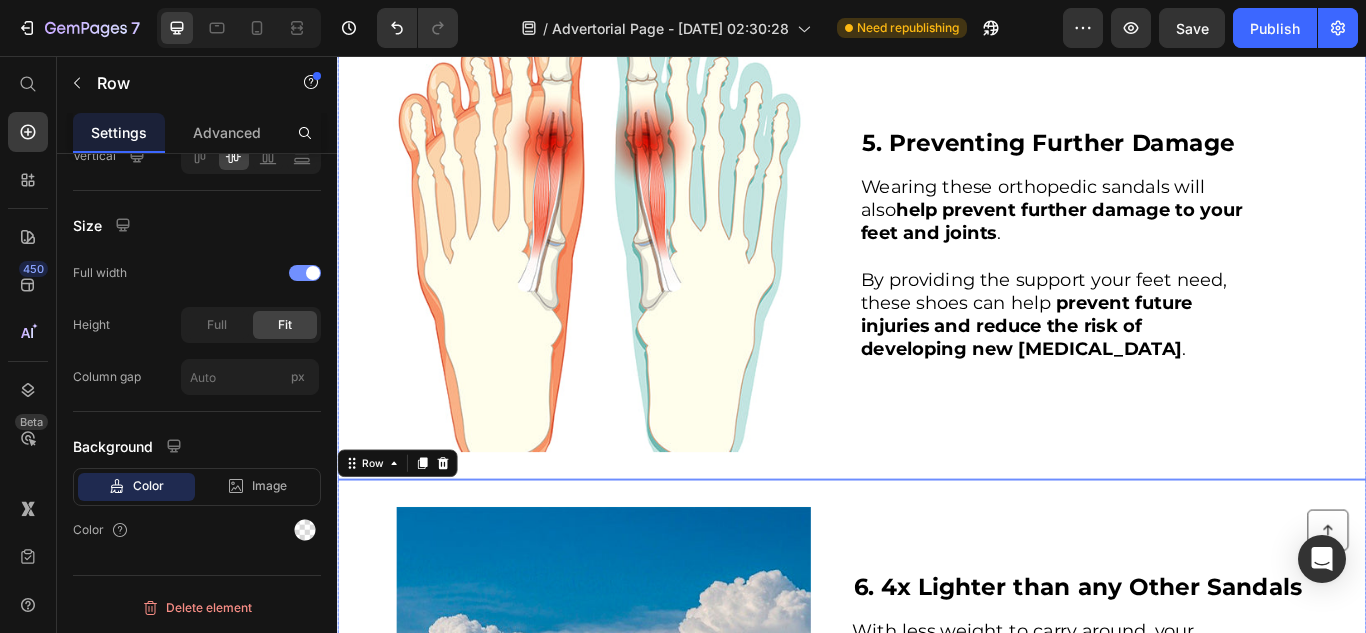 click on "⁠⁠⁠⁠⁠⁠⁠ 5. Preventing Further Damage Heading Wearing these orthopedic sandals will also  help prevent further damage to your feet and joints . ﻿By providing the support your feet need, these shoes can help  prevent future injuries and reduce the risk of developing new [MEDICAL_DATA] . Text Block" at bounding box center (1232, 276) 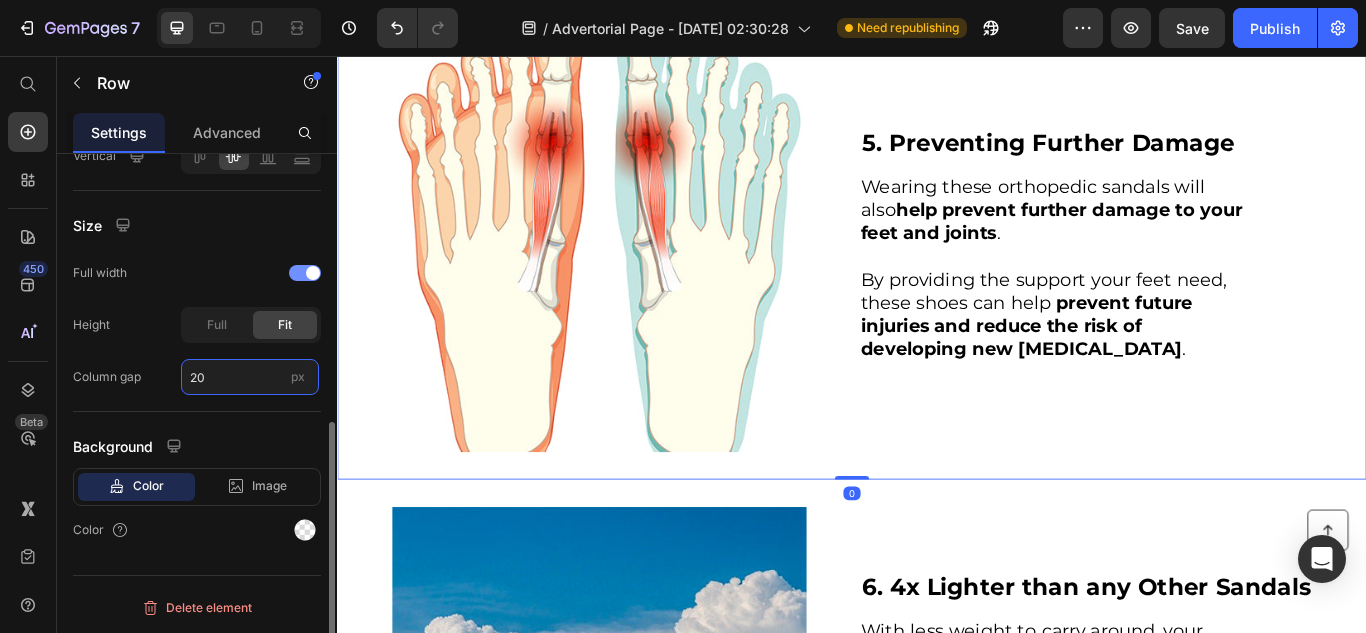 click on "20" at bounding box center [250, 377] 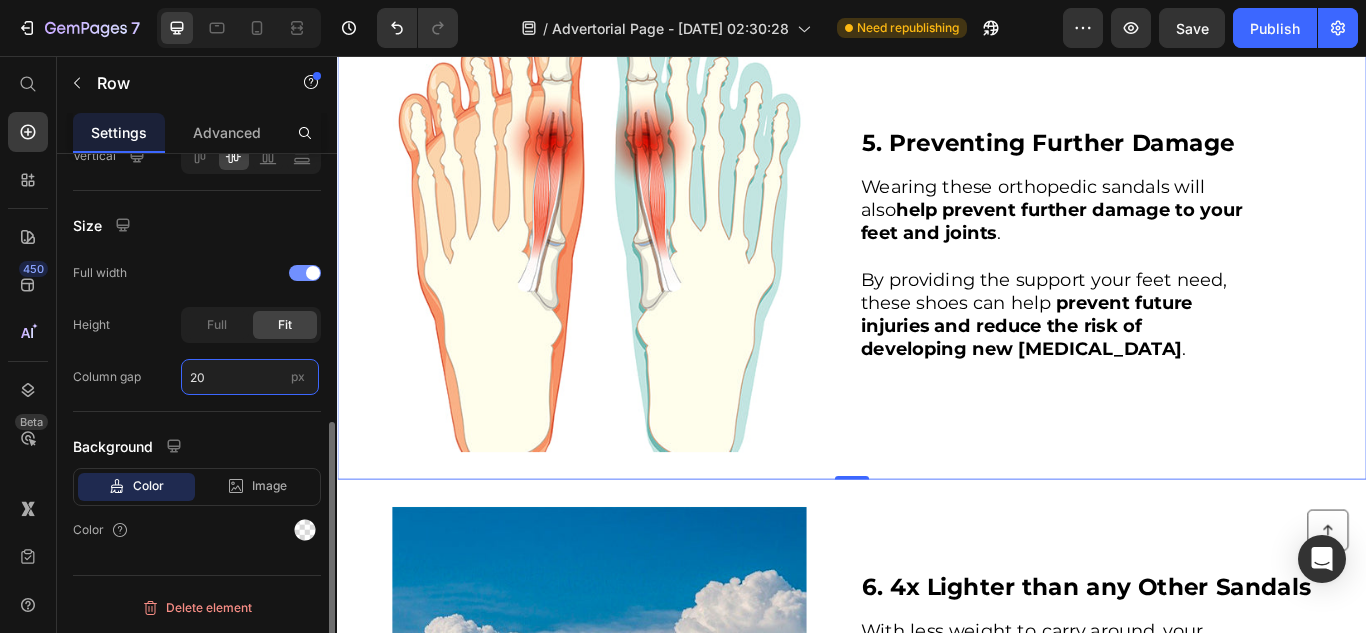 type 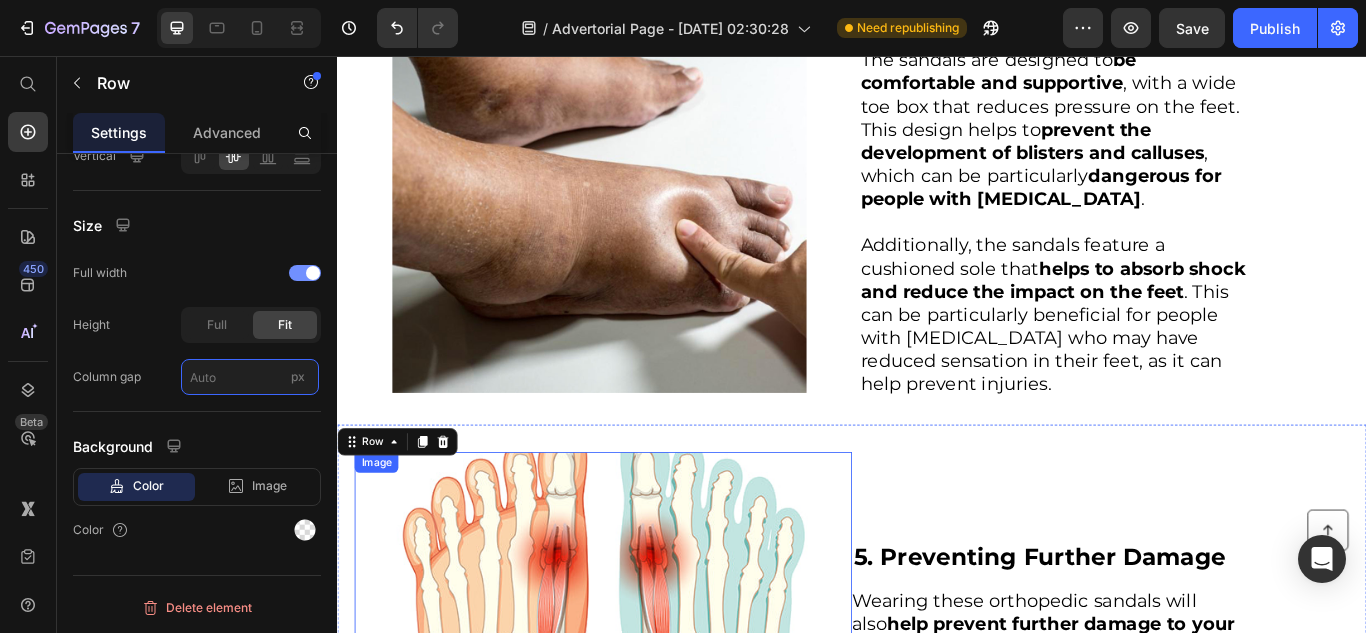 scroll, scrollTop: 2011, scrollLeft: 0, axis: vertical 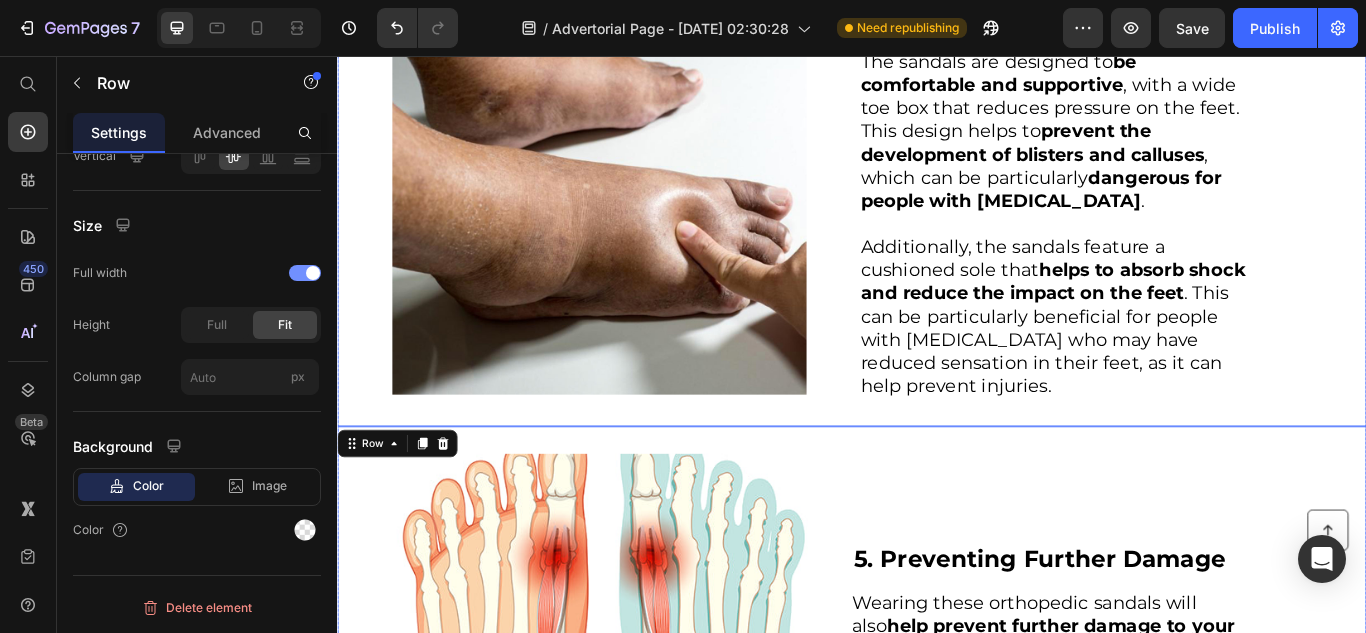 click on "Image ⁠⁠⁠⁠⁠⁠⁠ 4. Perfect for Women with [MEDICAL_DATA] Heading The sandals are designed to  be comfortable and supportive , with a wide toe box that reduces pressure on the feet. This design helps to  prevent the development of blisters and calluses , which can be particularly  dangerous for people with [MEDICAL_DATA] . Additionally, the sandals feature a cushioned sole that  helps to absorb shock and reduce the impact on the feet . This can be particularly beneficial for people with [MEDICAL_DATA] who may have reduced sensation in their feet, as it can help prevent injuries. Text Block Row" at bounding box center [937, 209] 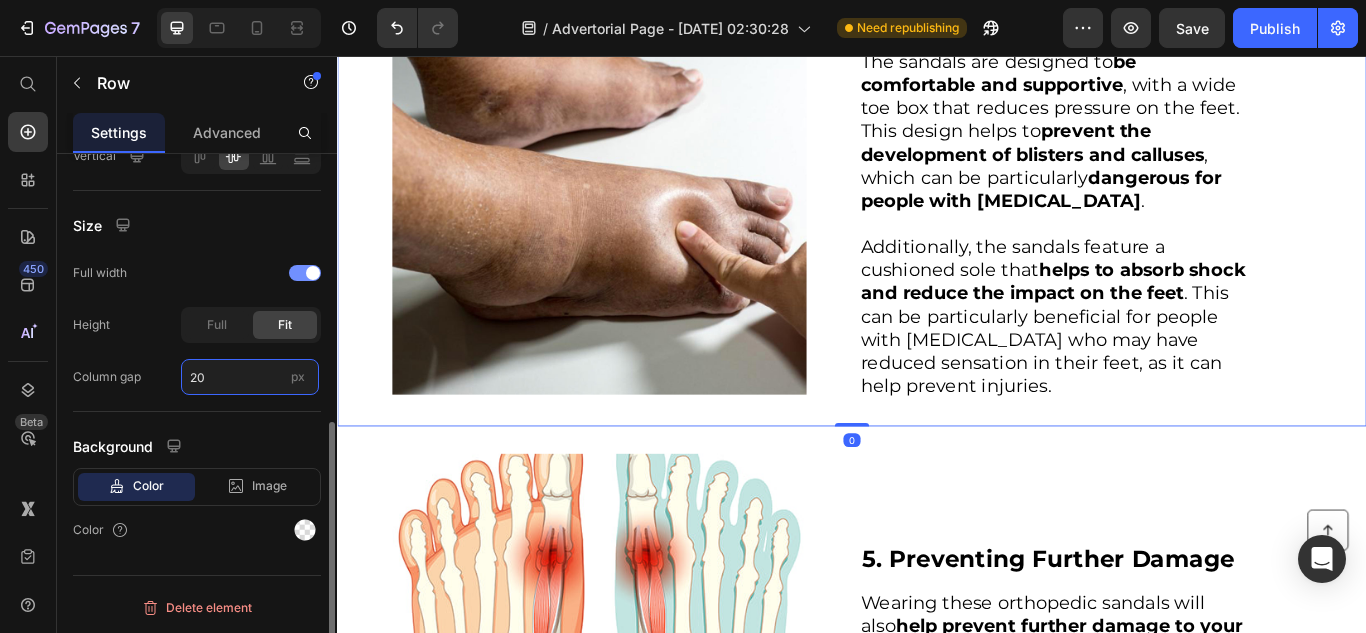 click on "20" at bounding box center [250, 377] 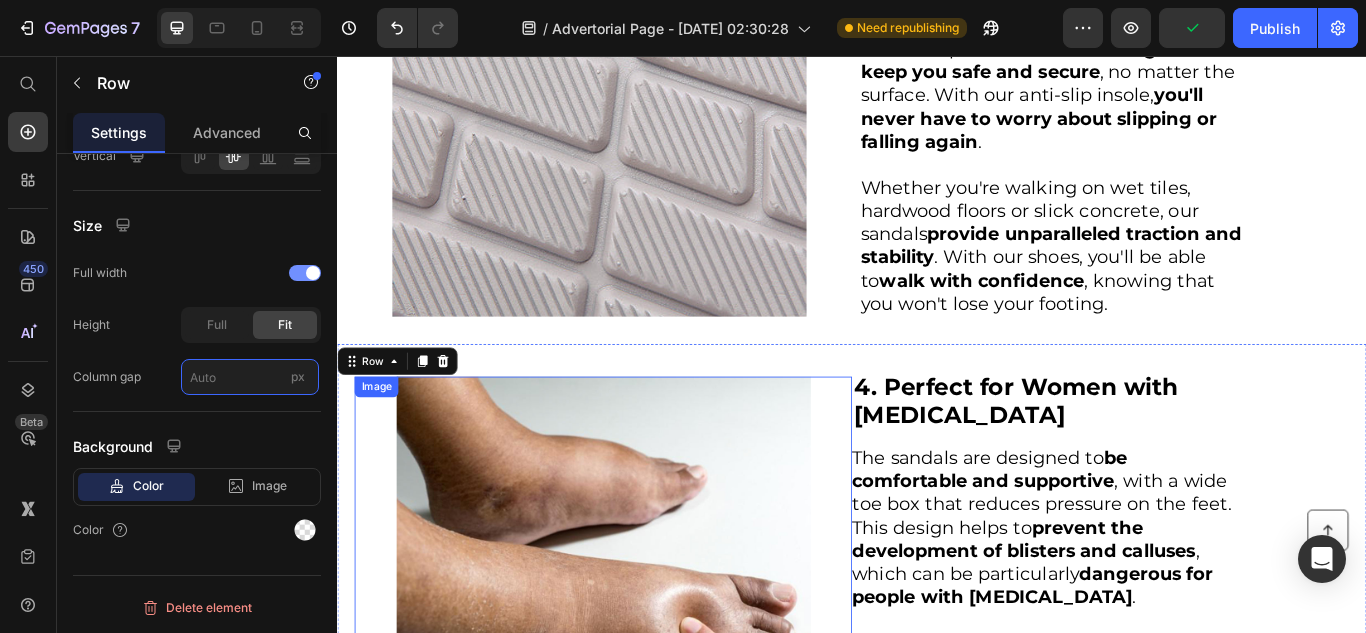 scroll, scrollTop: 1545, scrollLeft: 0, axis: vertical 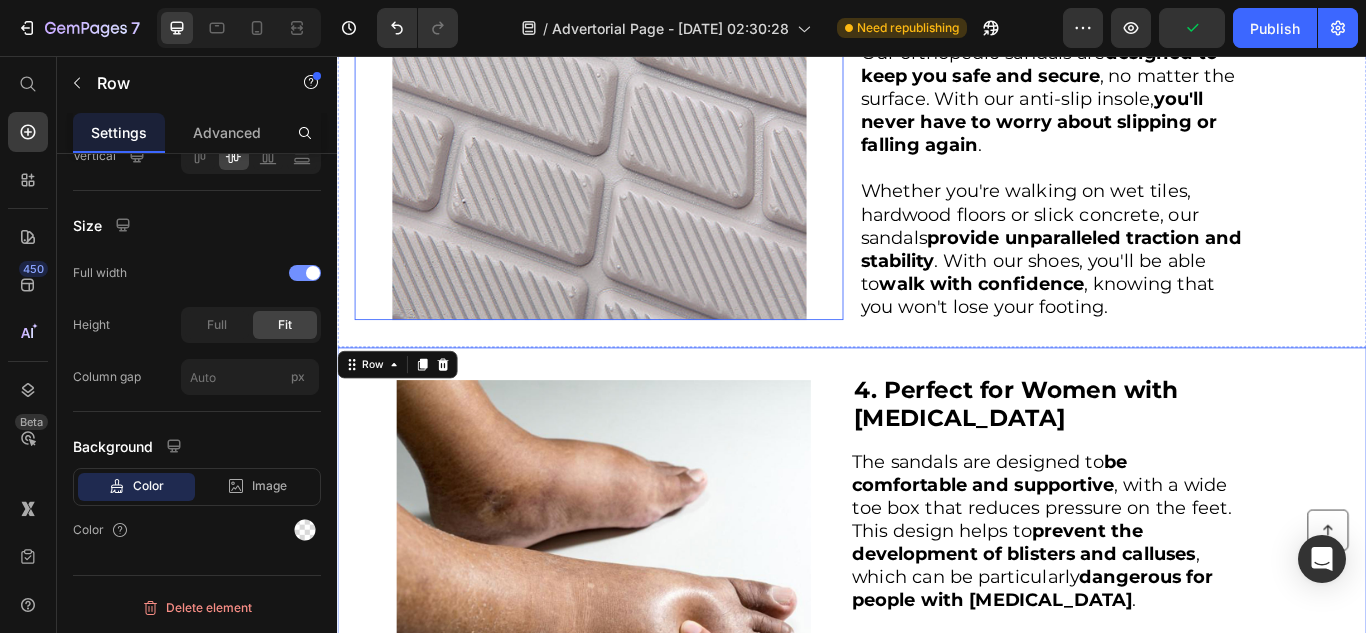 click at bounding box center (642, 174) 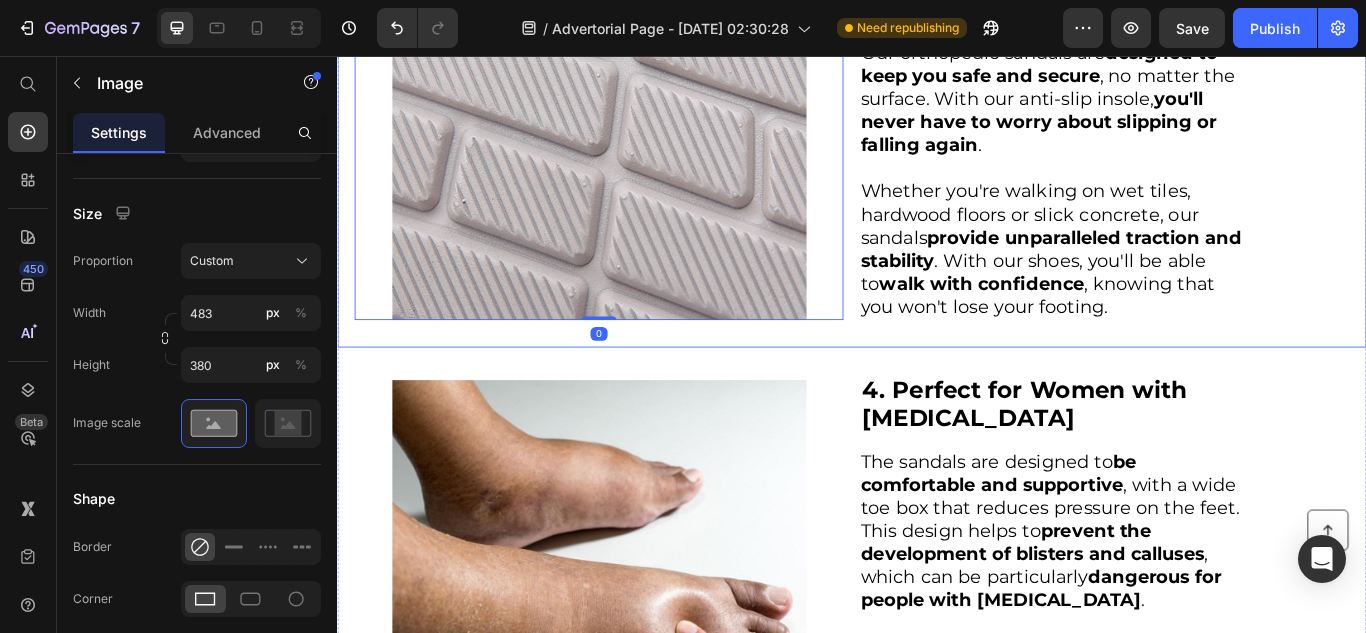 scroll, scrollTop: 0, scrollLeft: 0, axis: both 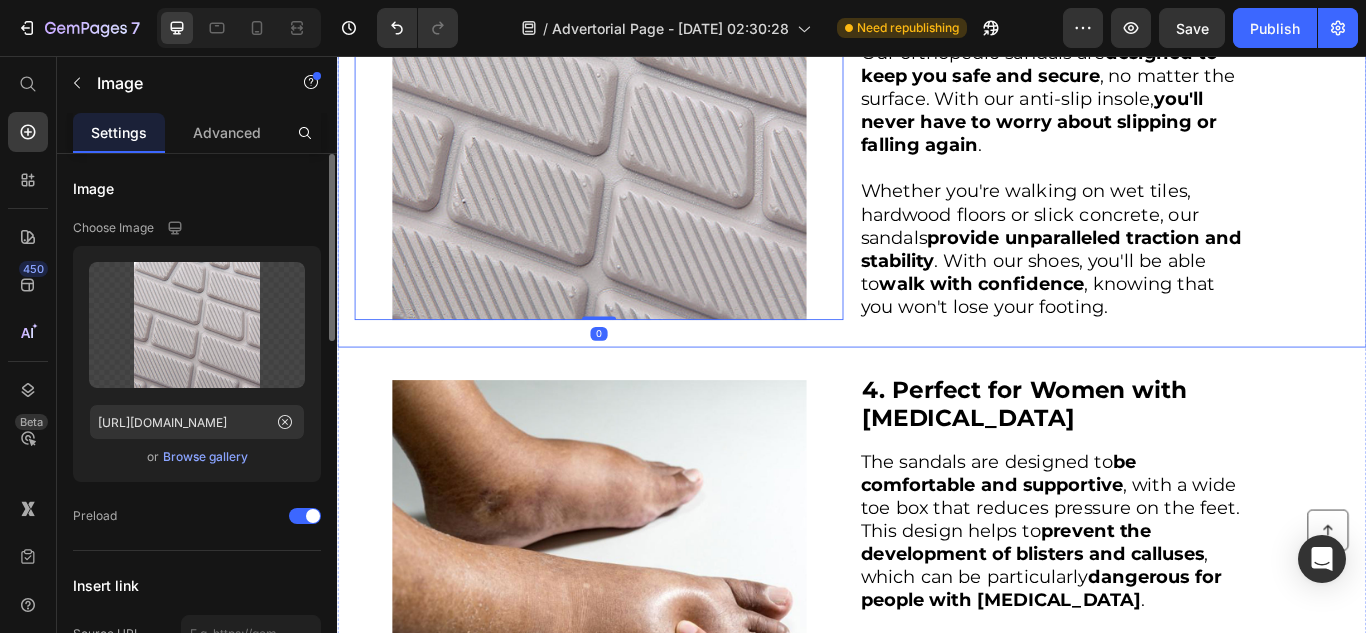 click on "Image   0 ⁠⁠⁠⁠⁠⁠⁠ 3. Anti-Slip Sole Heading Our orthopedic sandals are  designed to keep you safe and secure , no matter the surface. With our anti-slip insole,  you'll never have to worry about slipping or falling again . Whether you're walking on wet tiles, hardwood floors or slick concrete, our sandals  provide unparalleled traction and stability . With our shoes, you'll be able to  walk with confidence , knowing that you won't lose your footing. Text Block Row" at bounding box center [937, 174] 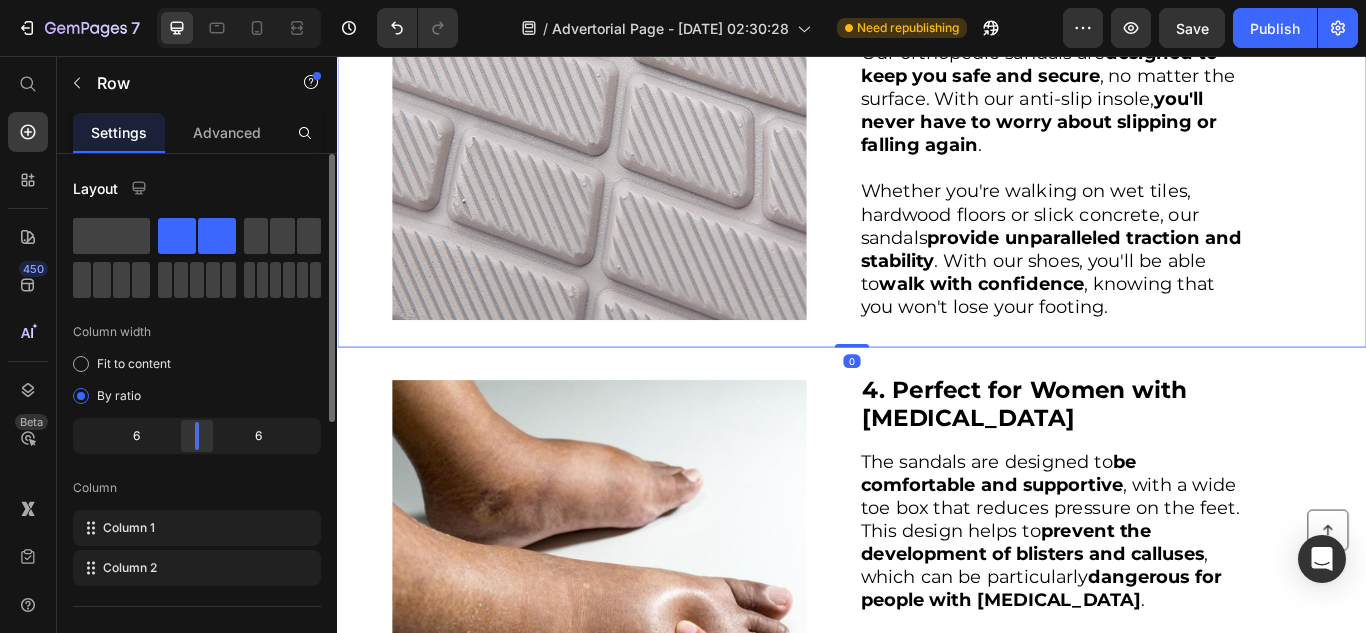 scroll, scrollTop: 533, scrollLeft: 0, axis: vertical 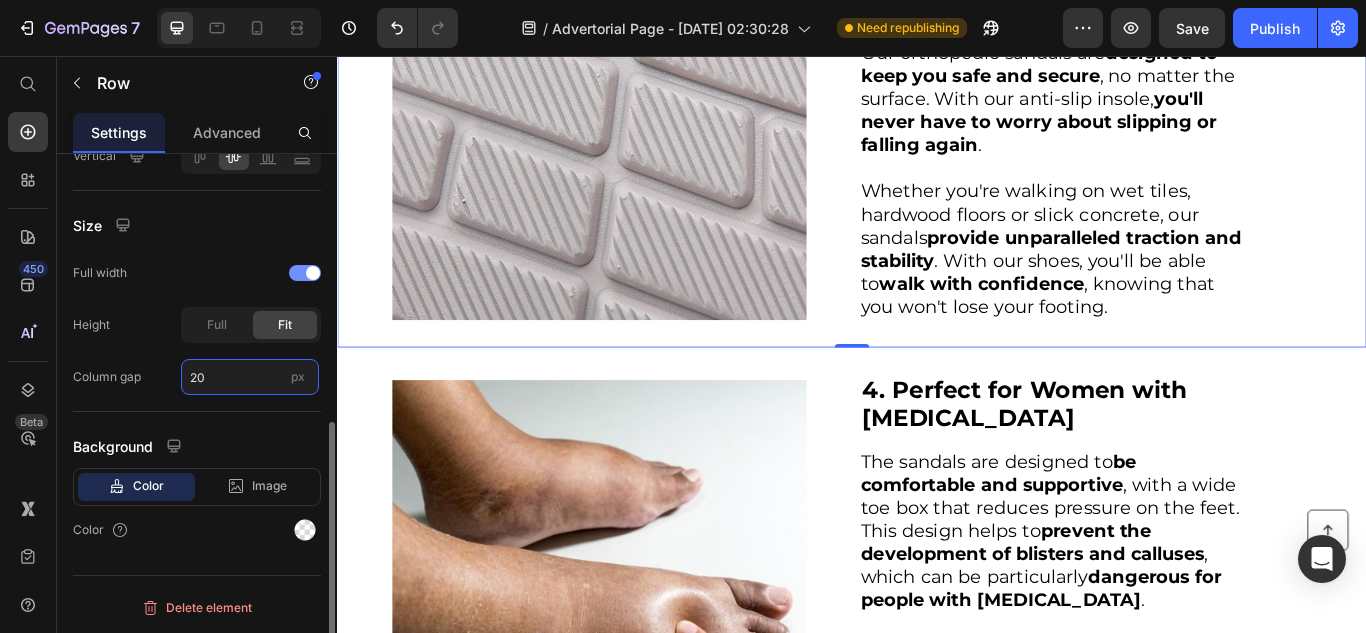 click on "20" at bounding box center (250, 377) 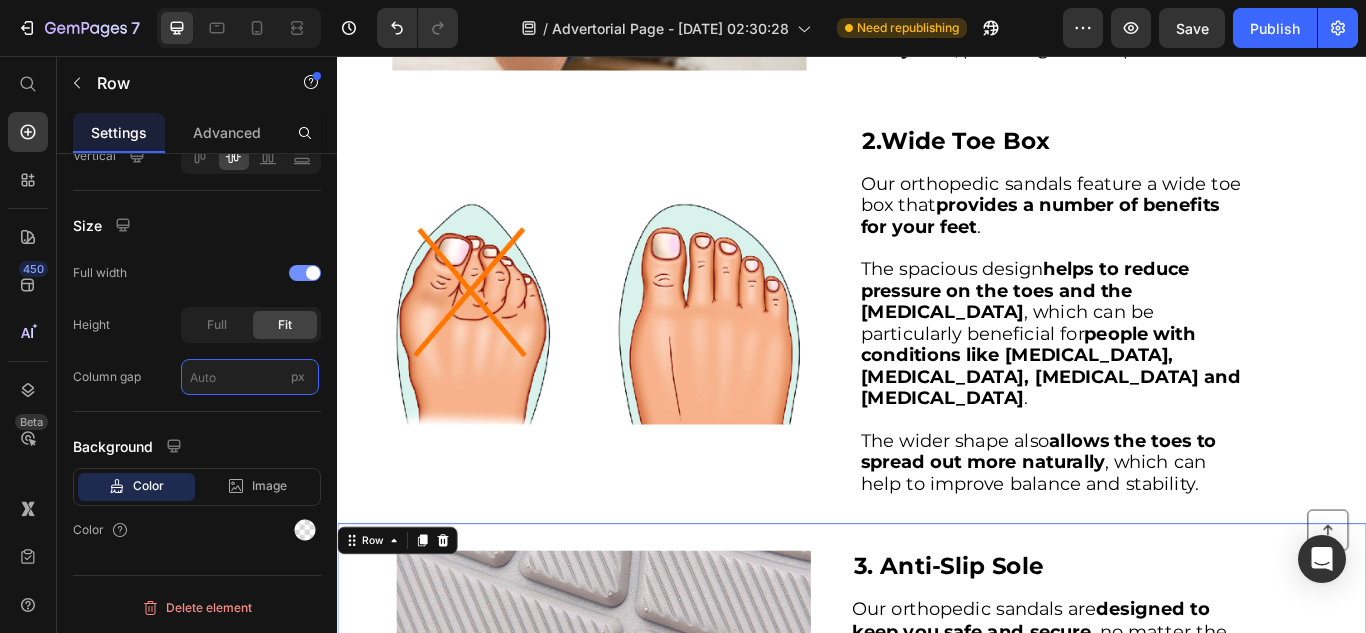 scroll, scrollTop: 888, scrollLeft: 0, axis: vertical 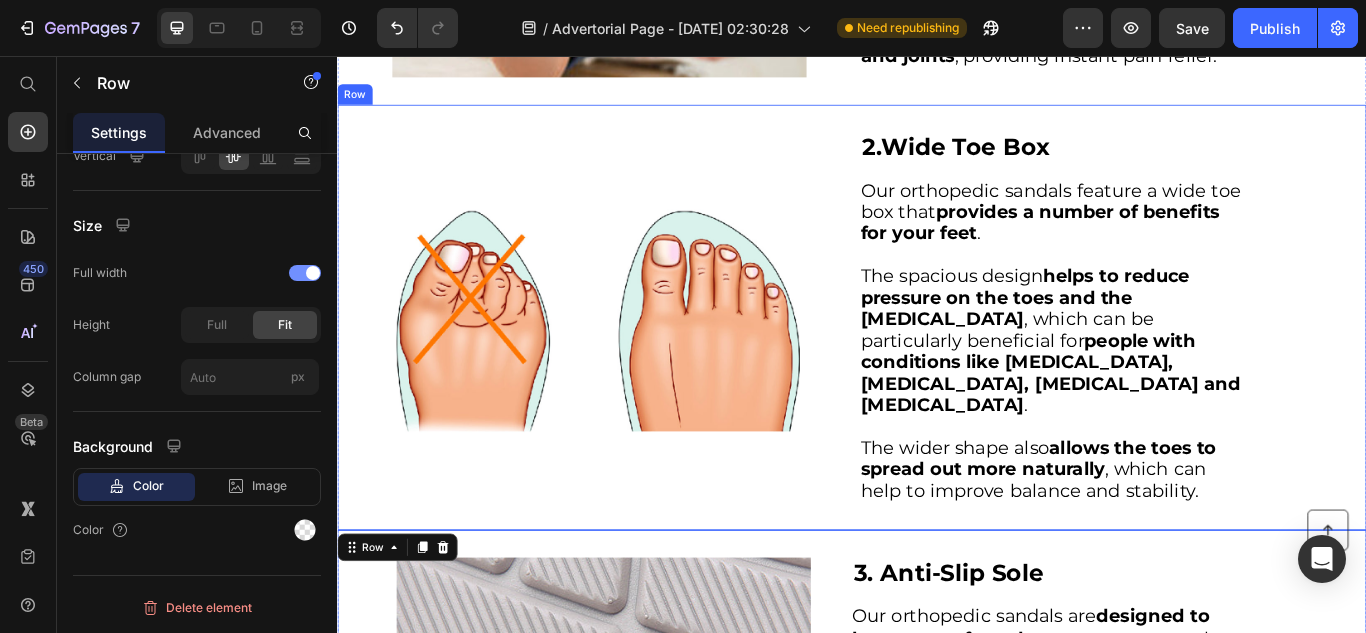 click on "Image 2.  Wide Toe Box Heading Our orthopedic sandals feature a wide toe box that  provides a number of benefits for your feet . The spacious design  helps to reduce pressure on the toes and the [MEDICAL_DATA] , which can be particularly beneficial for  people with conditions like [MEDICAL_DATA], [MEDICAL_DATA], [MEDICAL_DATA] and [MEDICAL_DATA] . The wider shape also  allows the toes to spread out more naturally , which can help to improve balance and stability. Text Block Row" at bounding box center [937, 360] 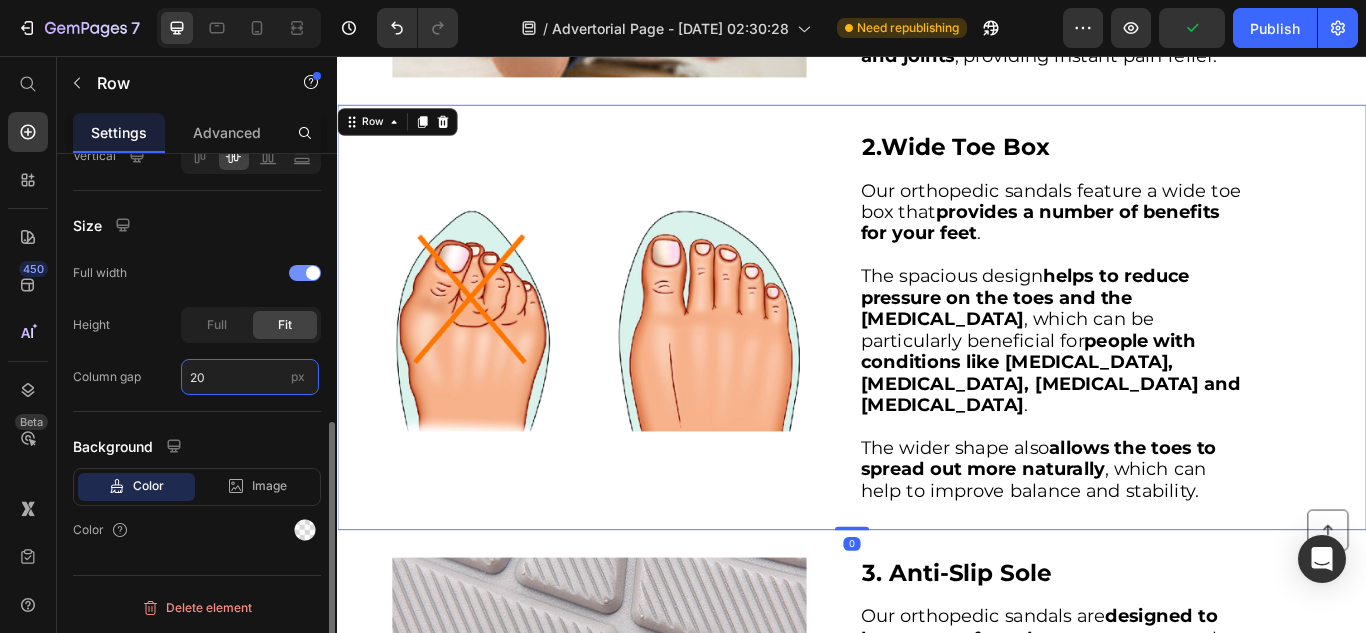 click on "20" at bounding box center [250, 377] 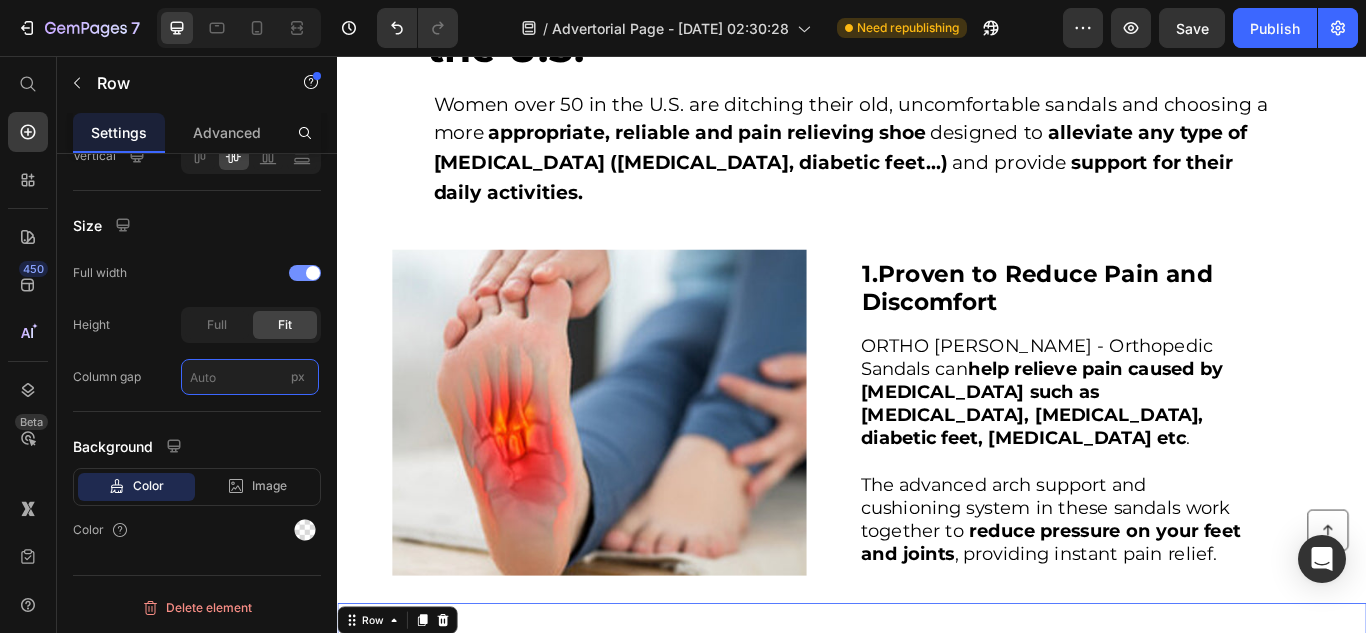 scroll, scrollTop: 274, scrollLeft: 0, axis: vertical 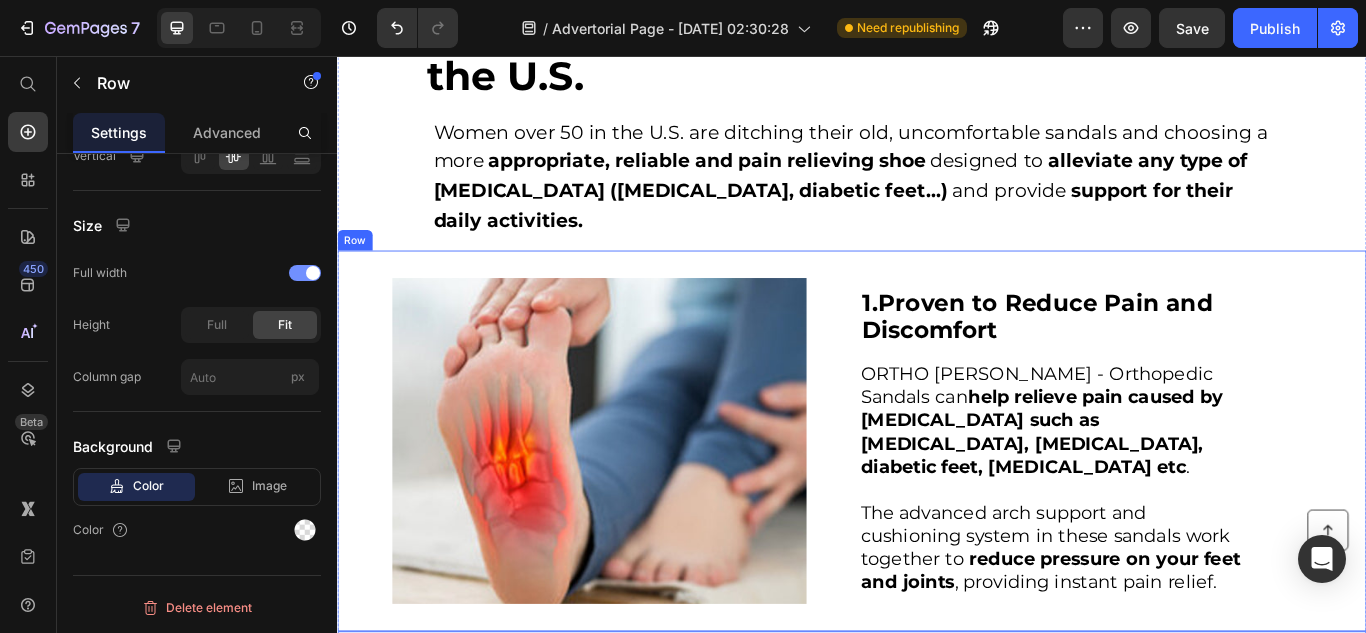 click on "Image 1.  Proven to Reduce Pain and Discomfort Heading ORTHO [PERSON_NAME] - Orthopedic Sandals can  help relieve pain caused by [MEDICAL_DATA] such as [MEDICAL_DATA], [MEDICAL_DATA], diabetic feet, [MEDICAL_DATA] etc .   ﻿The advanced arch support and cushioning system in these sandals work together to  reduce pressure on your feet and joints , providing instant pain relief. Text Block Row" at bounding box center [937, 505] 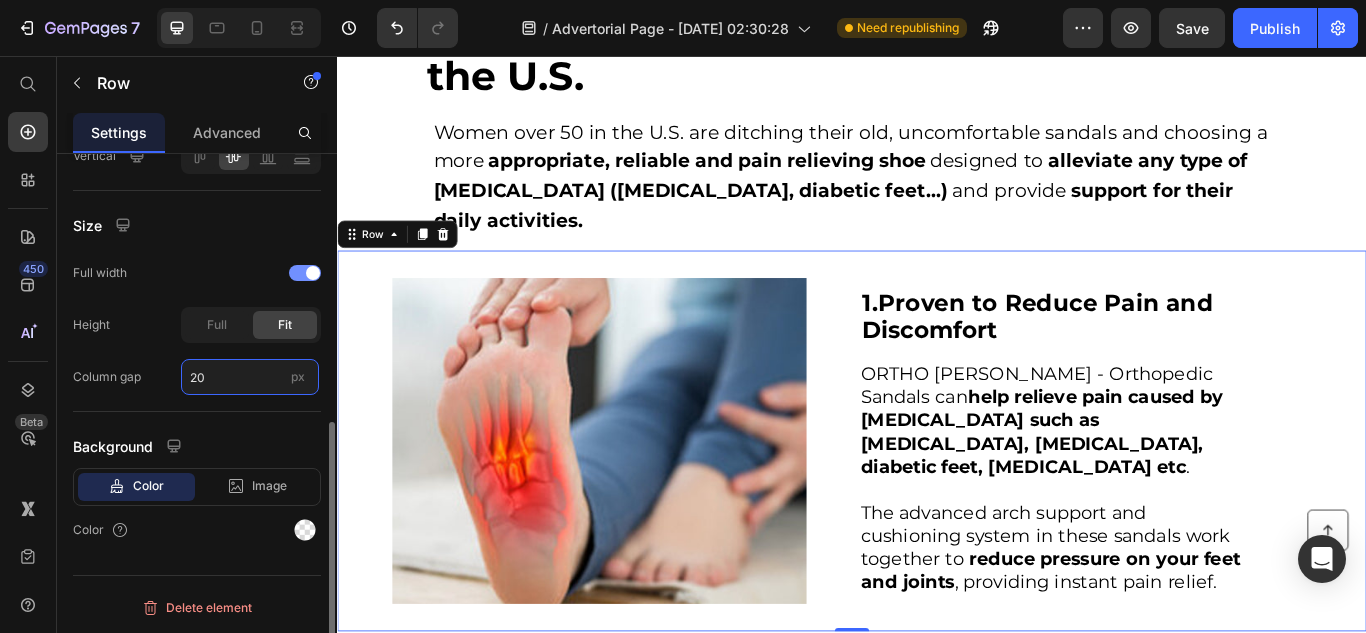 click on "20" at bounding box center (250, 377) 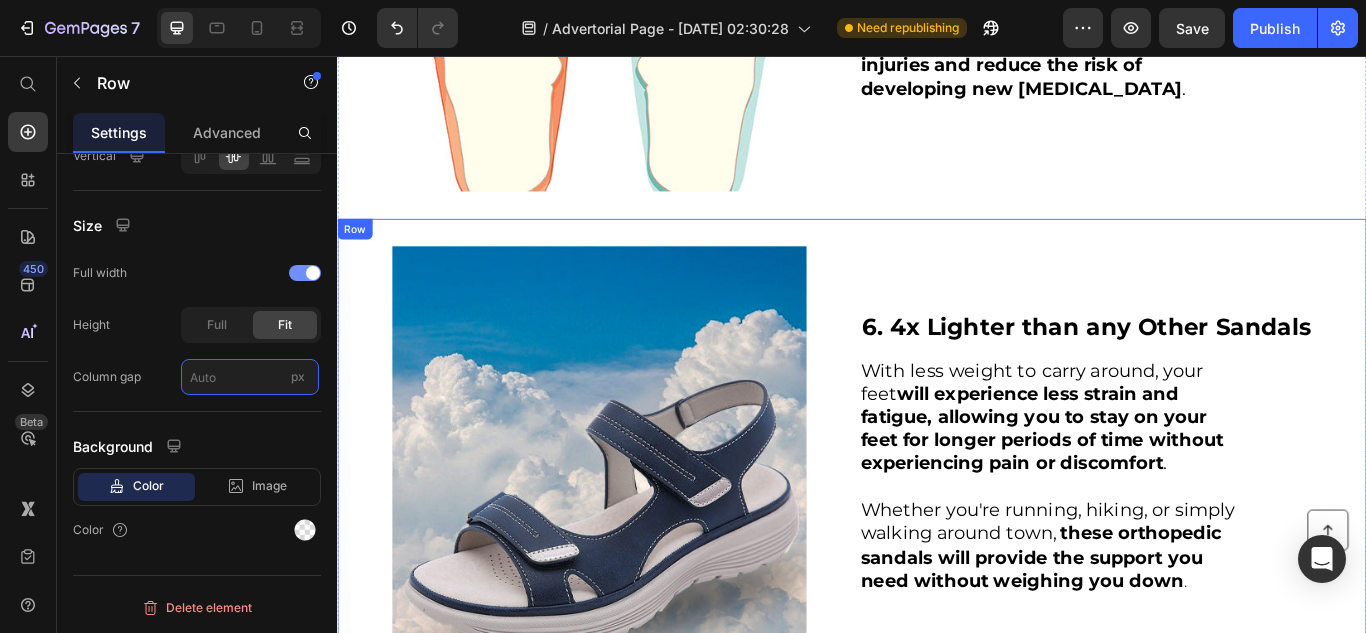 scroll, scrollTop: 2780, scrollLeft: 0, axis: vertical 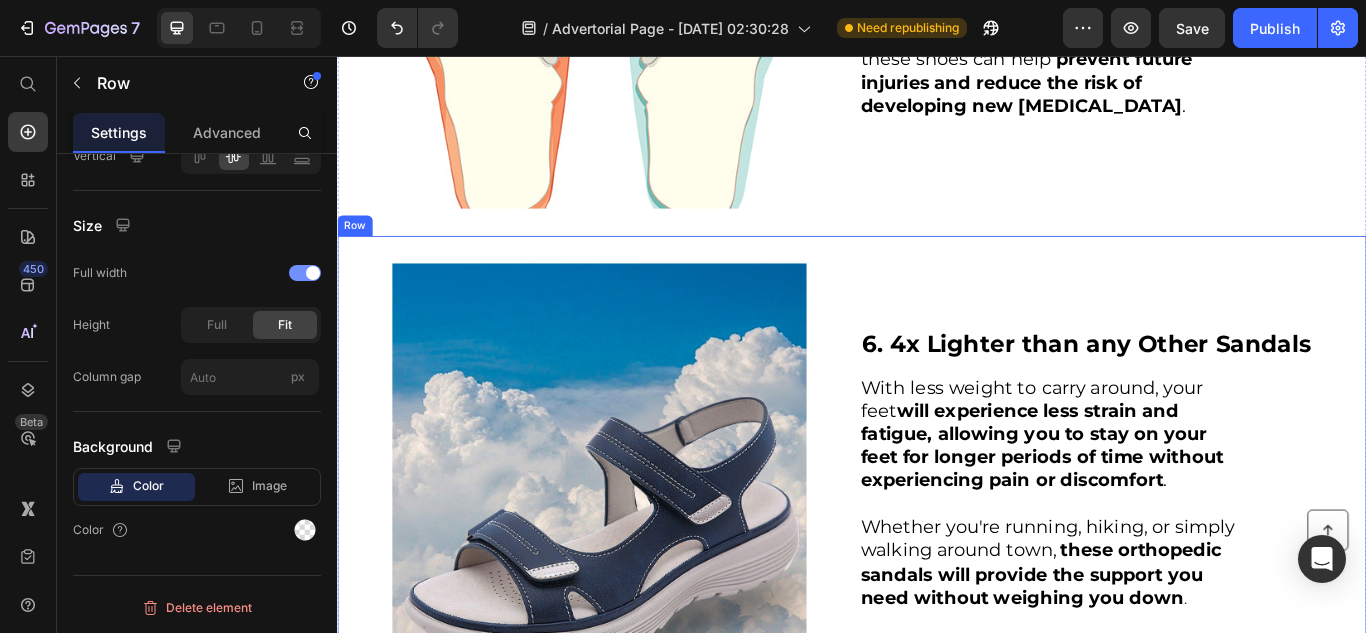 click on "Image ⁠⁠⁠⁠⁠⁠⁠ 6. 4x Lighter than any Other Sandals Heading With less weight to carry around, your feet  will experience less strain and fatigue, allowing you to stay on your feet for longer periods of time without experiencing pain or discomfort . Whether you're running, hiking, or simply walking around town,   these orthopedic sandals will provide the support you need without weighing you down . Text Block Row" at bounding box center (937, 539) 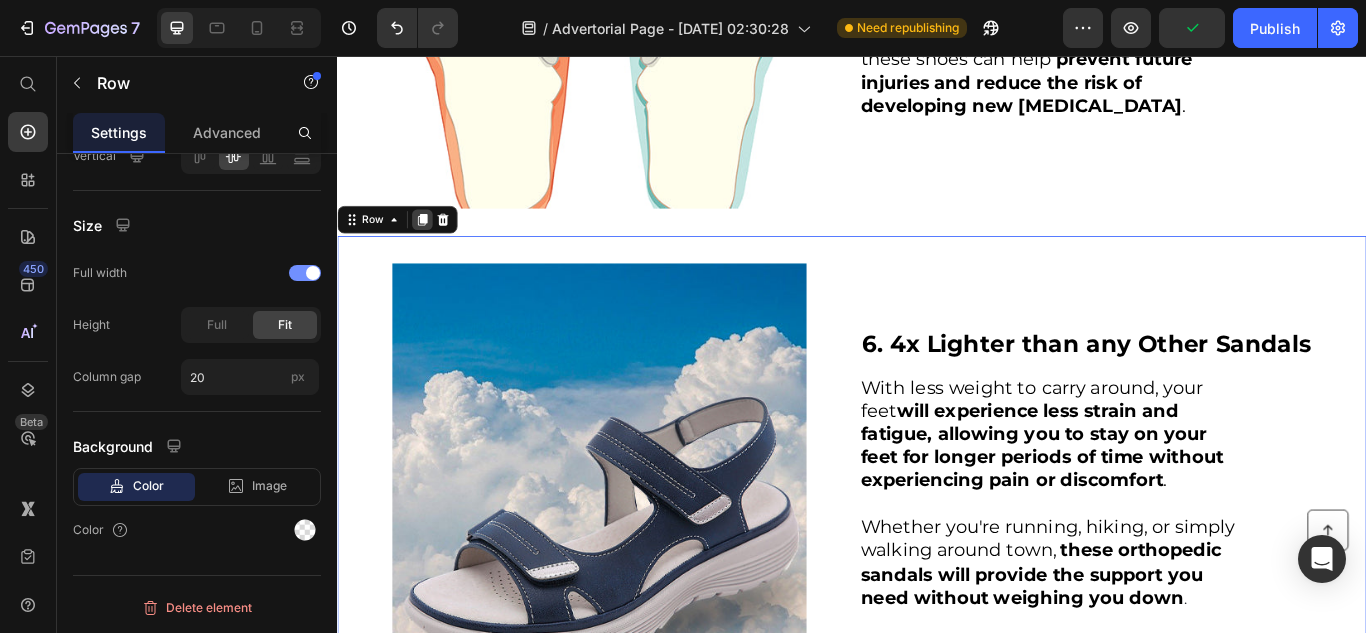 click 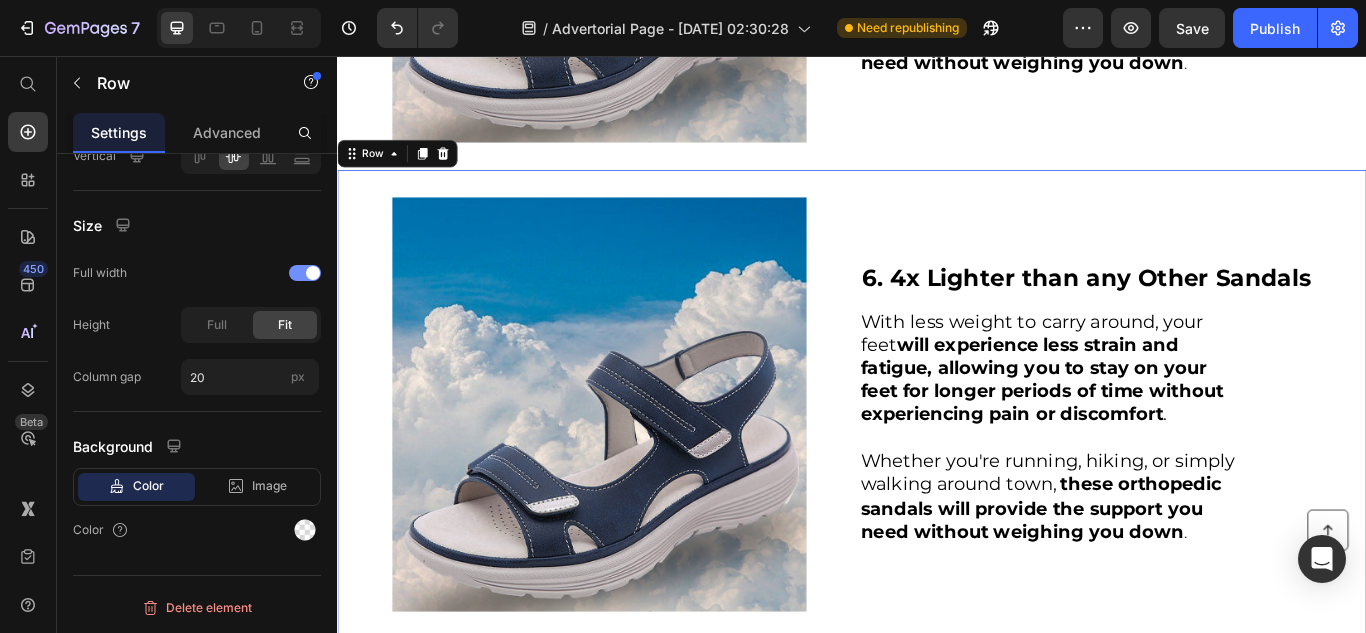 scroll, scrollTop: 3406, scrollLeft: 0, axis: vertical 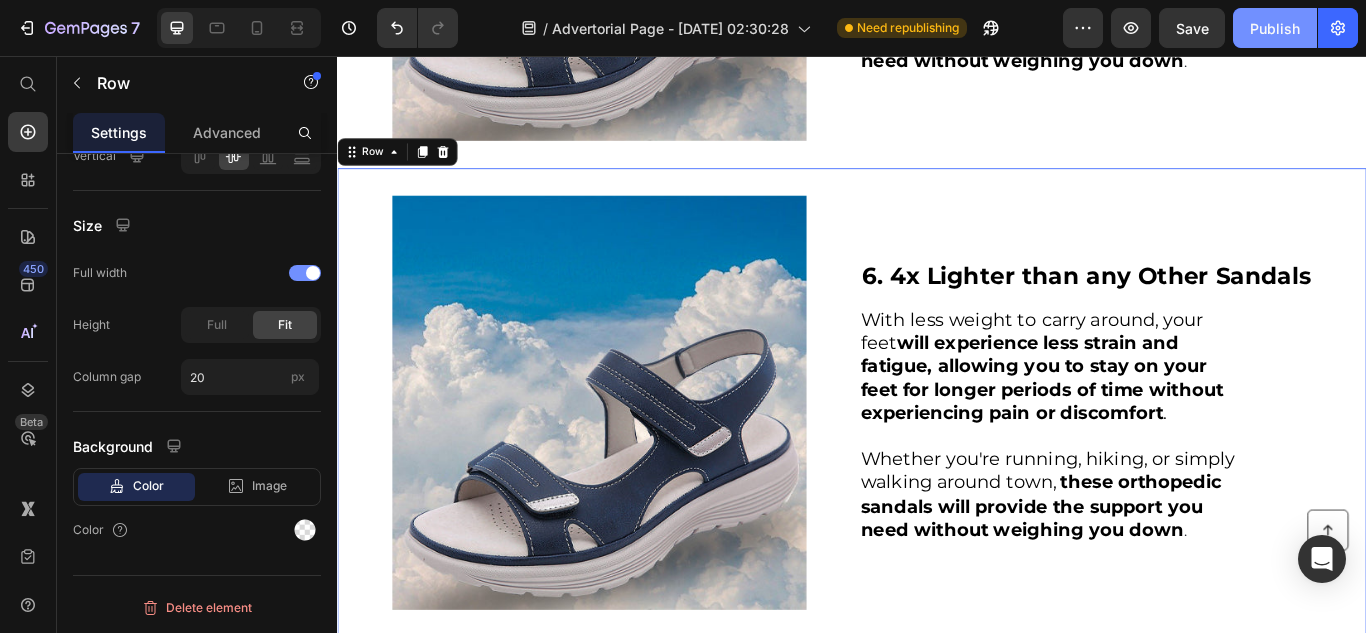 click on "Publish" 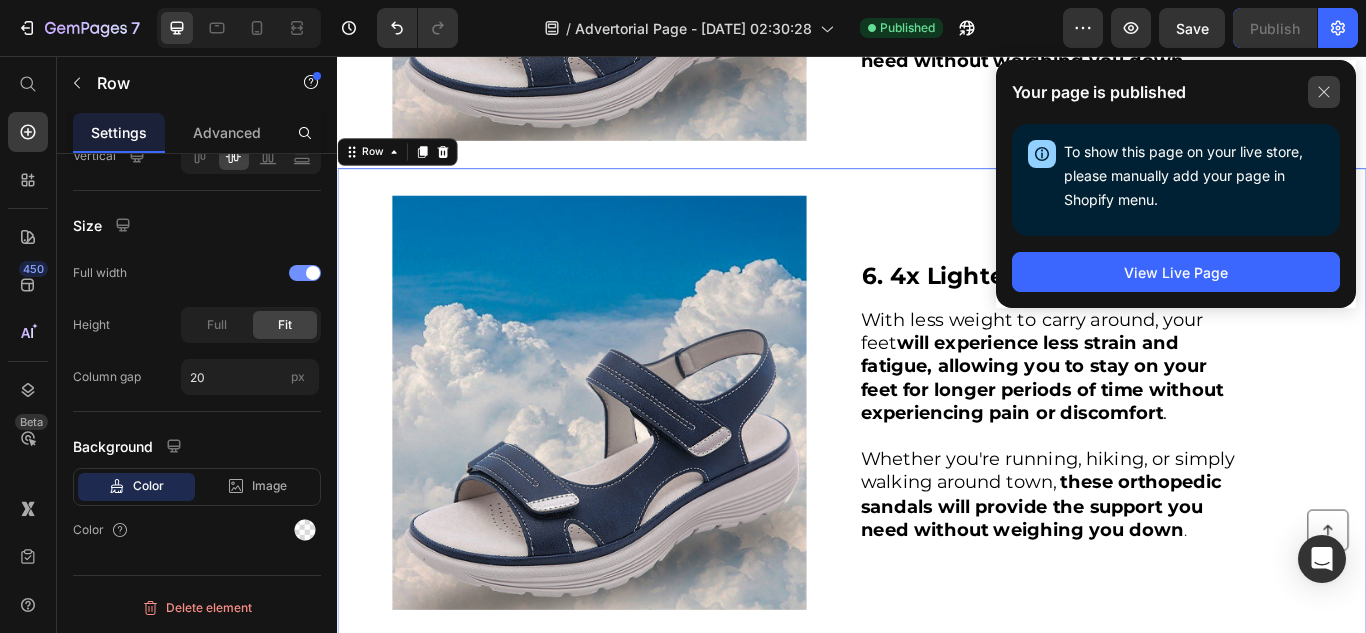 click 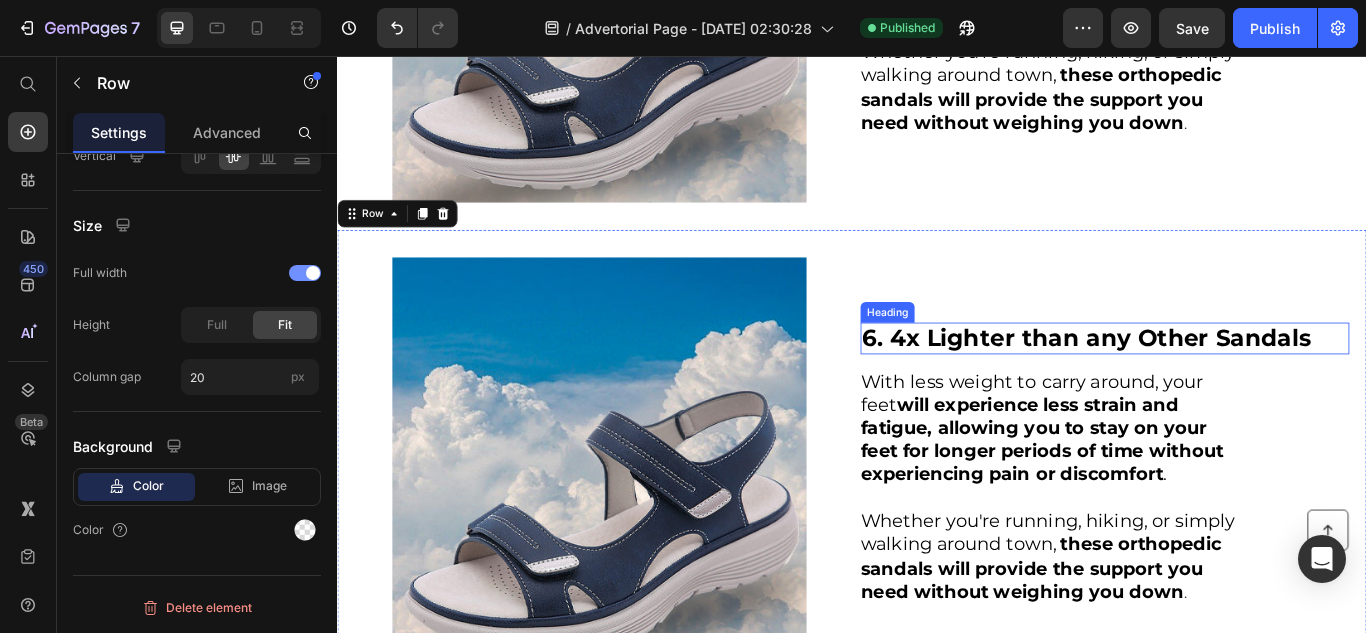 scroll, scrollTop: 3338, scrollLeft: 0, axis: vertical 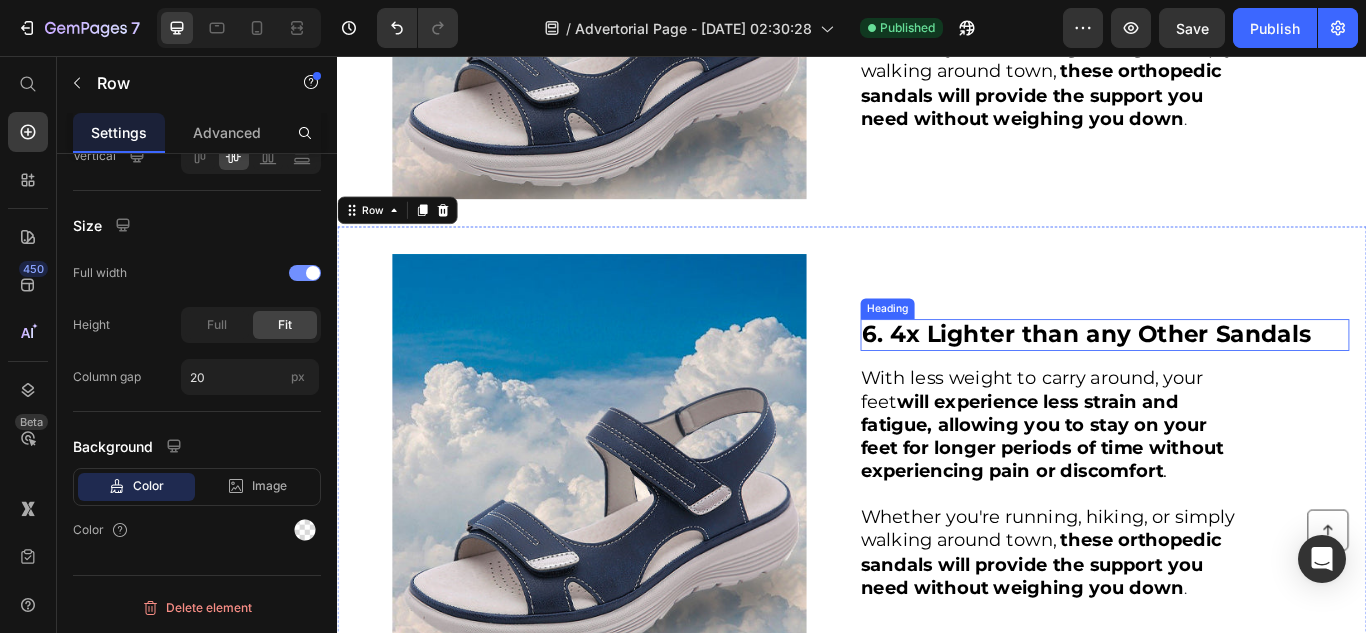 click on "6. 4x Lighter than any Other Sandals" at bounding box center [1210, 380] 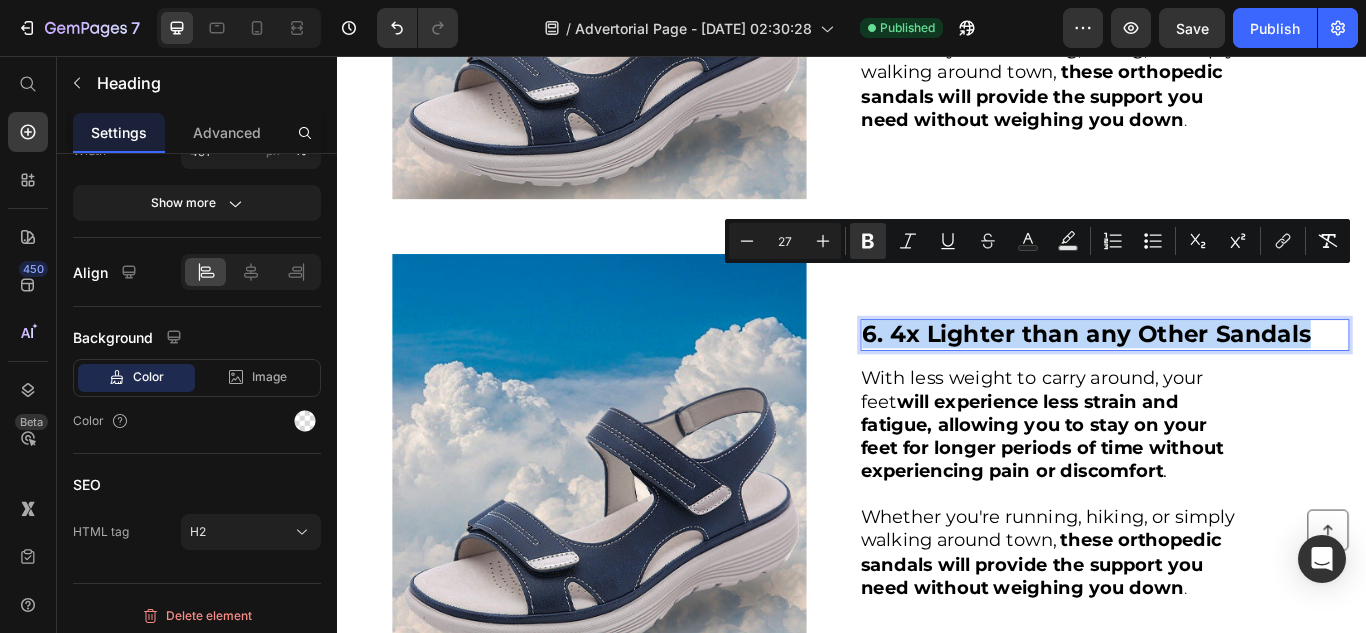scroll, scrollTop: 0, scrollLeft: 0, axis: both 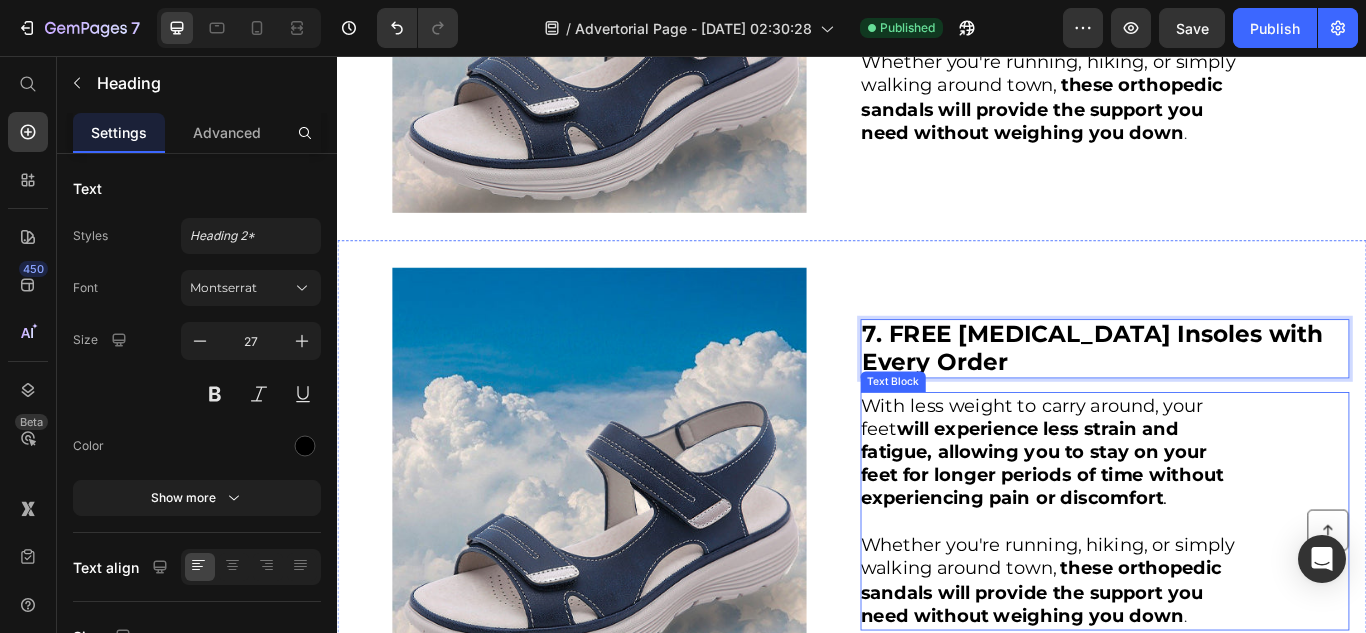 click on "will experience less strain and fatigue, allowing you to stay on your feet for longer periods of time without experiencing pain or discomfort" at bounding box center (1158, 531) 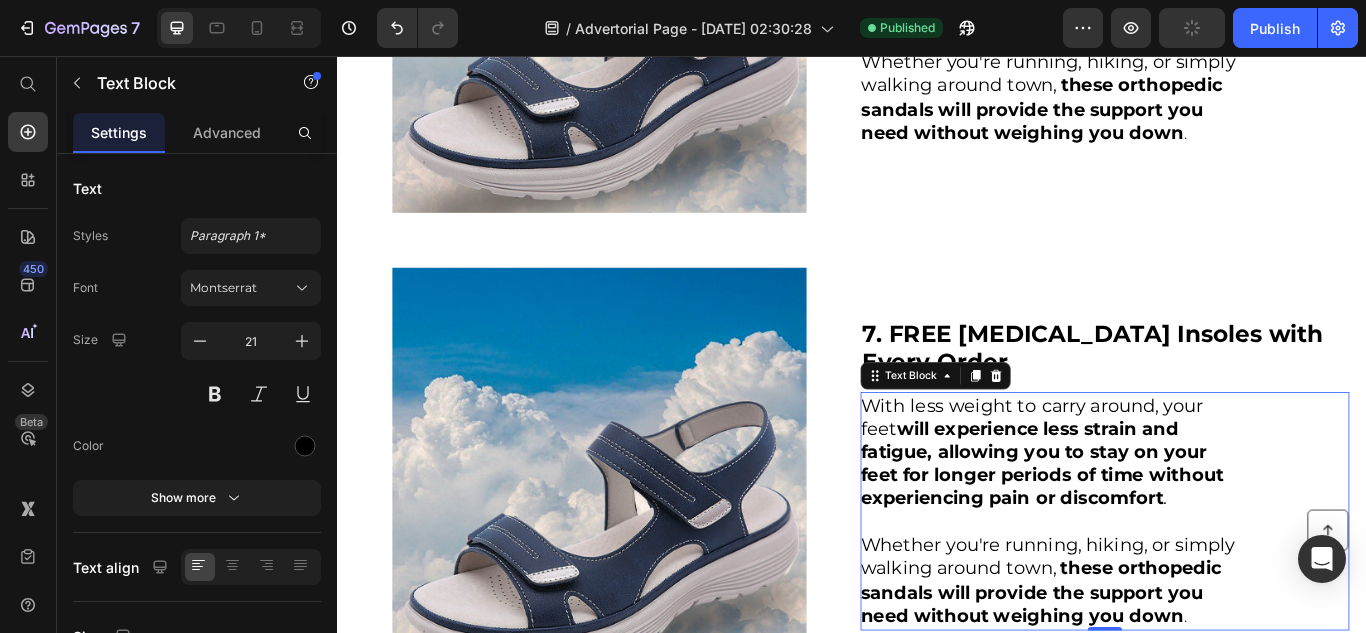 click on "will experience less strain and fatigue, allowing you to stay on your feet for longer periods of time without experiencing pain or discomfort" at bounding box center [1158, 531] 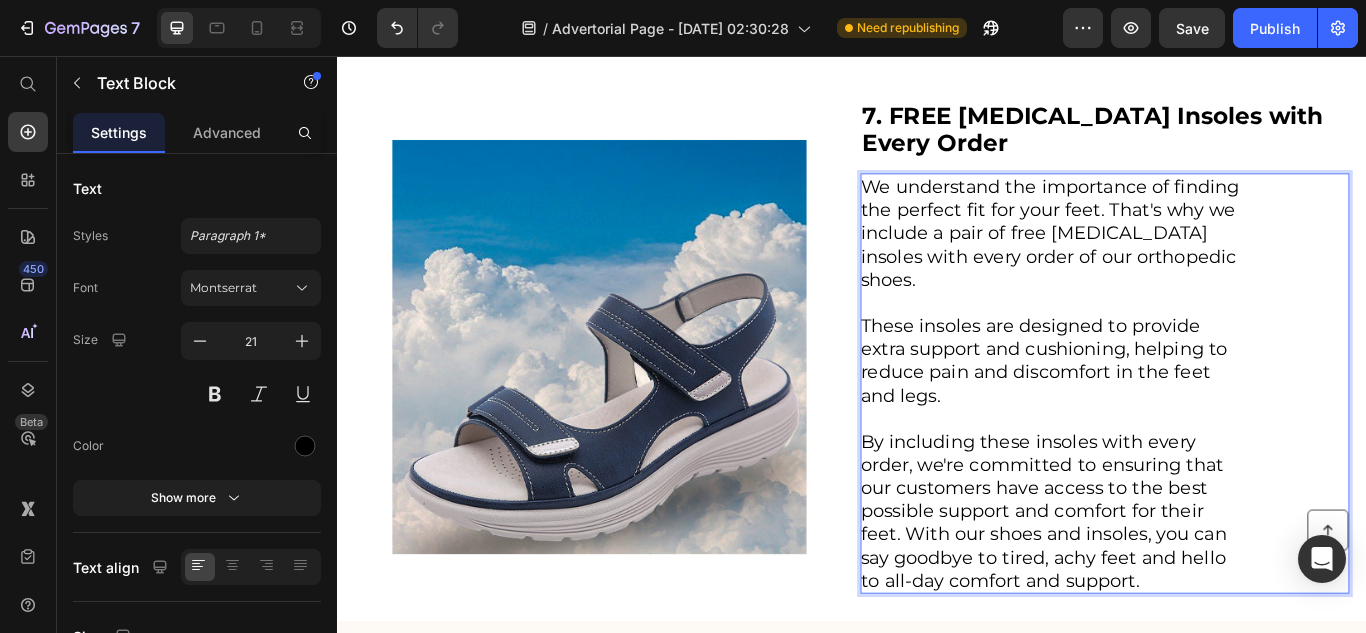 scroll, scrollTop: 3527, scrollLeft: 0, axis: vertical 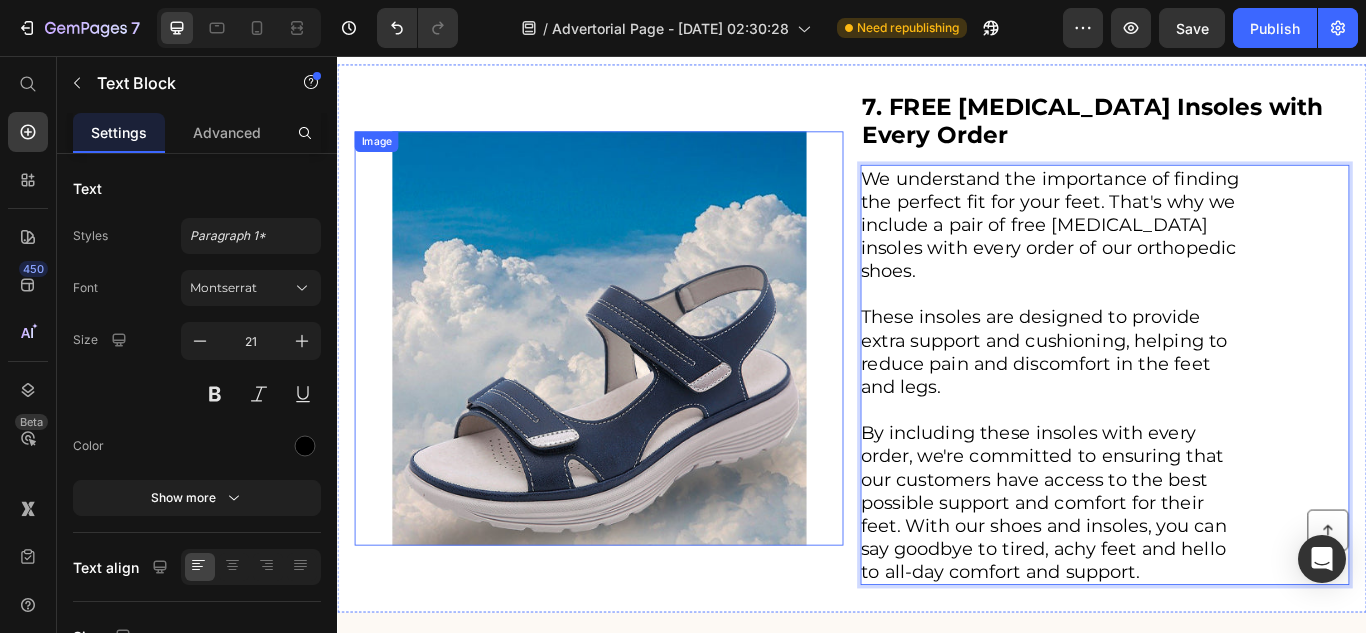 click at bounding box center (642, 385) 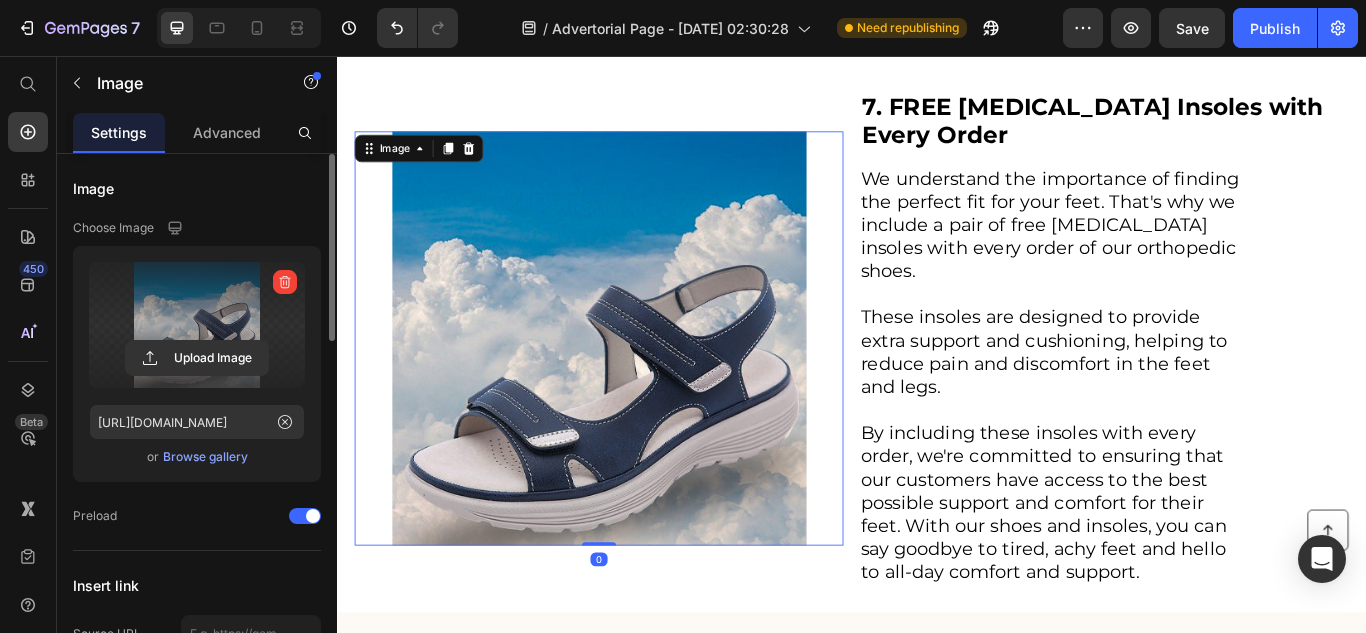 scroll, scrollTop: 0, scrollLeft: 0, axis: both 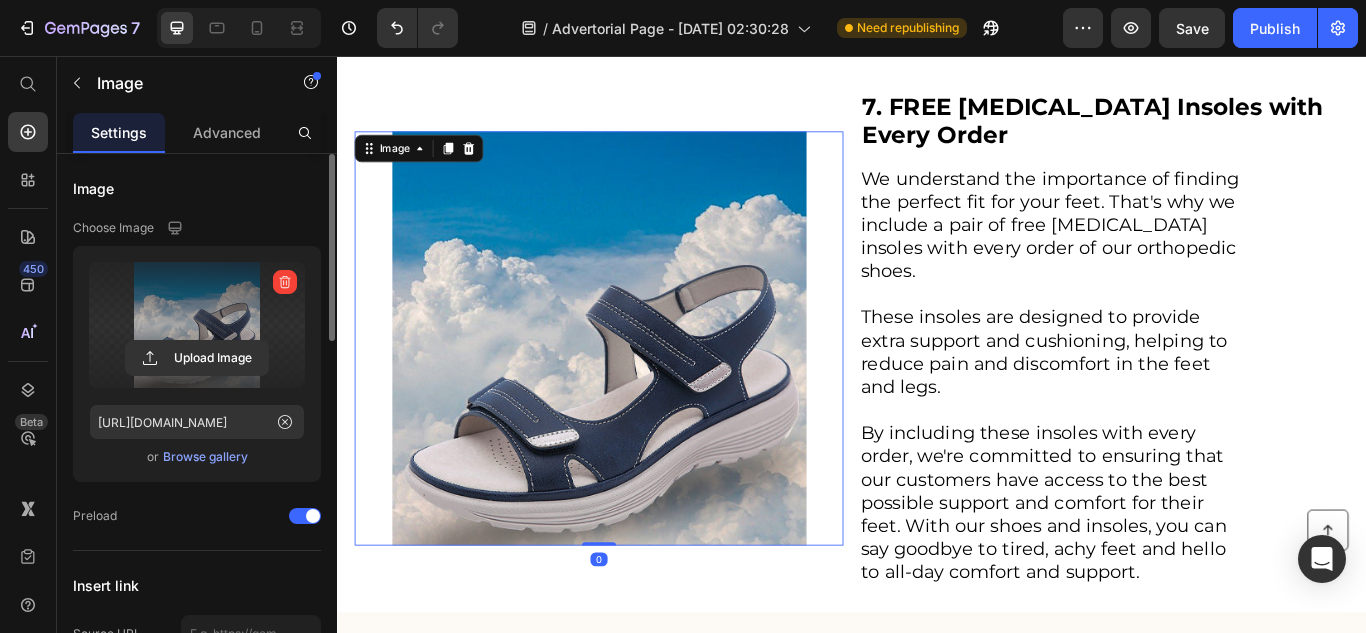 click at bounding box center (197, 325) 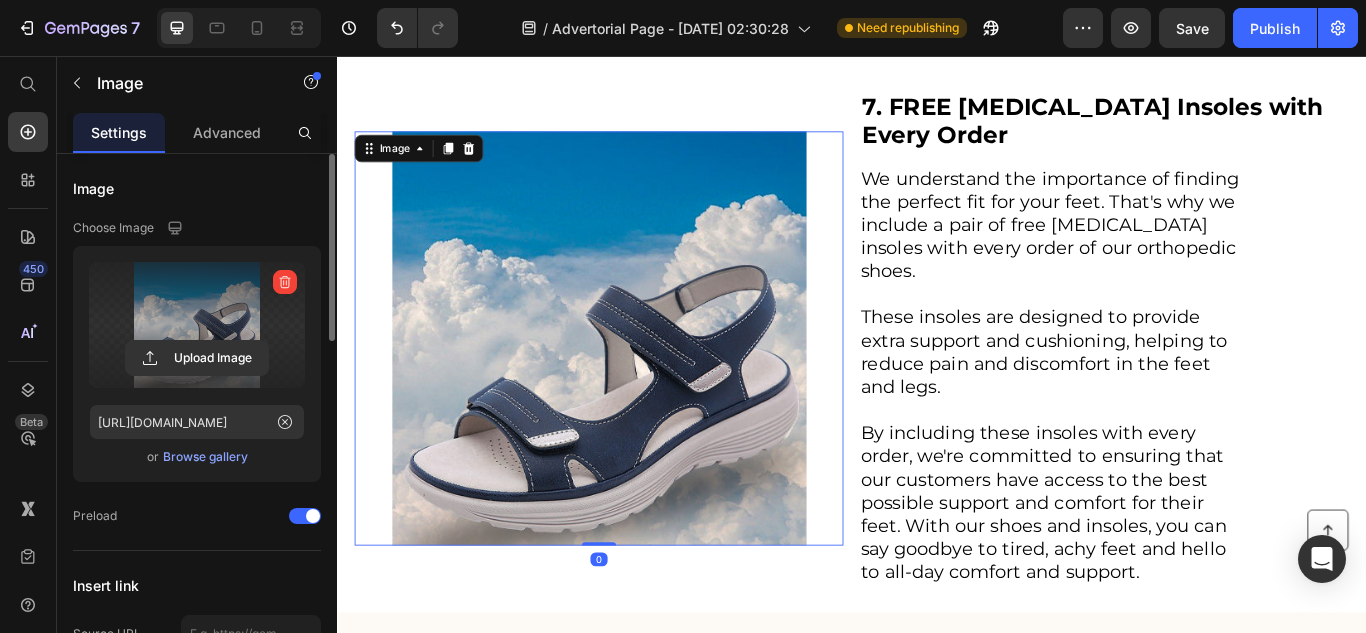 click 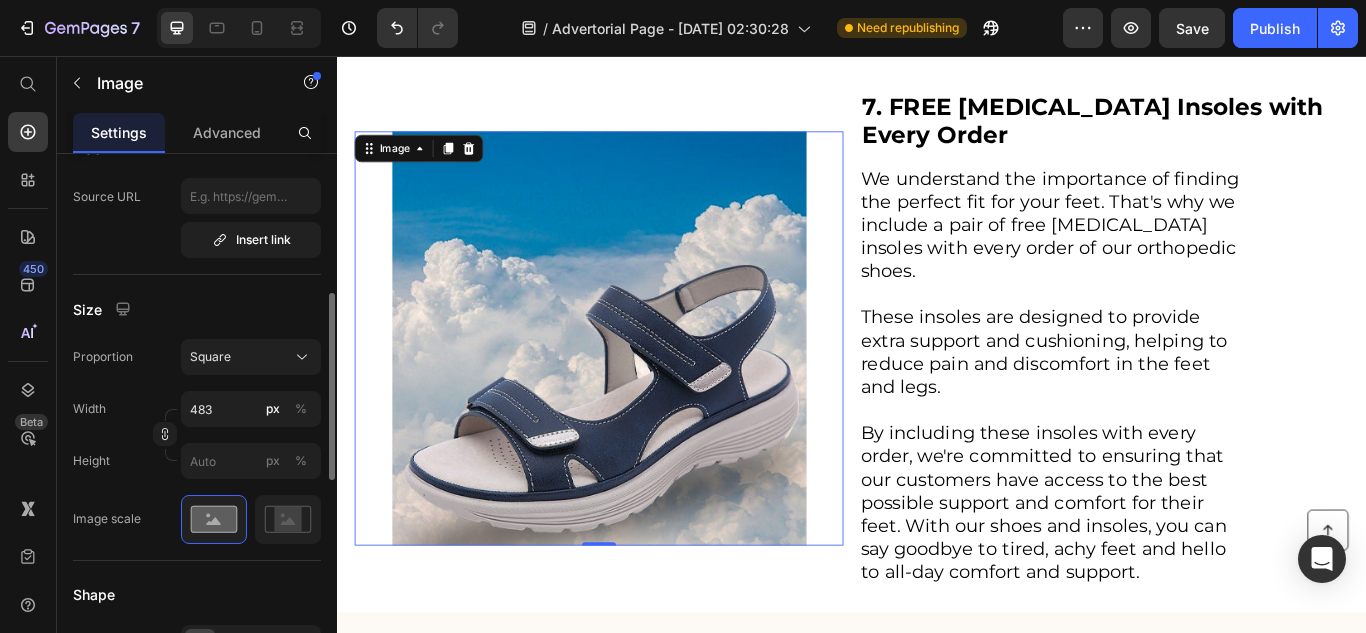 scroll, scrollTop: 445, scrollLeft: 0, axis: vertical 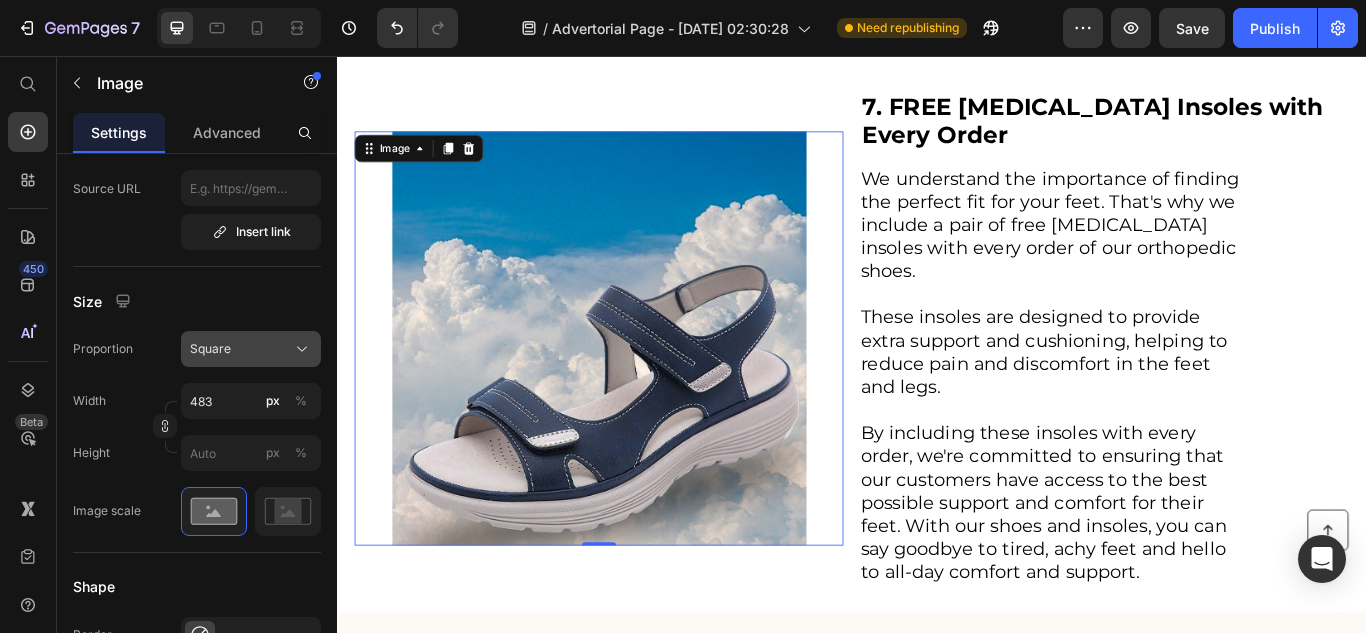 type on "[URL][DOMAIN_NAME]" 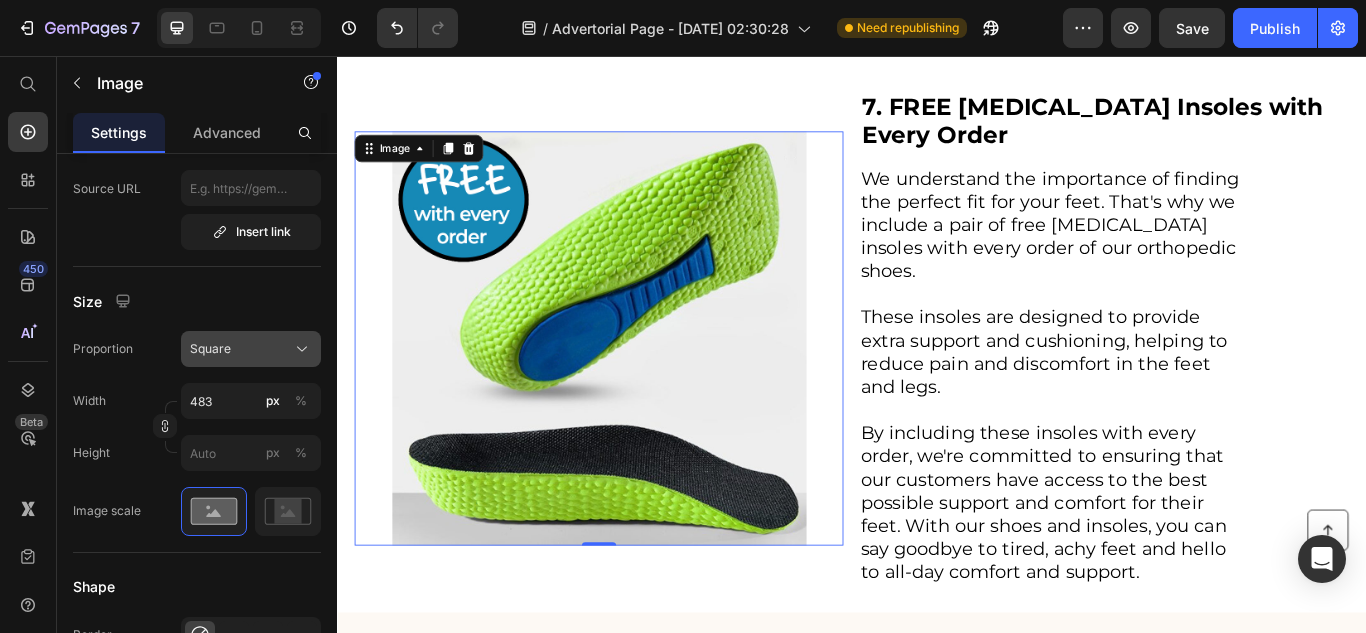 click on "Square" at bounding box center [210, 349] 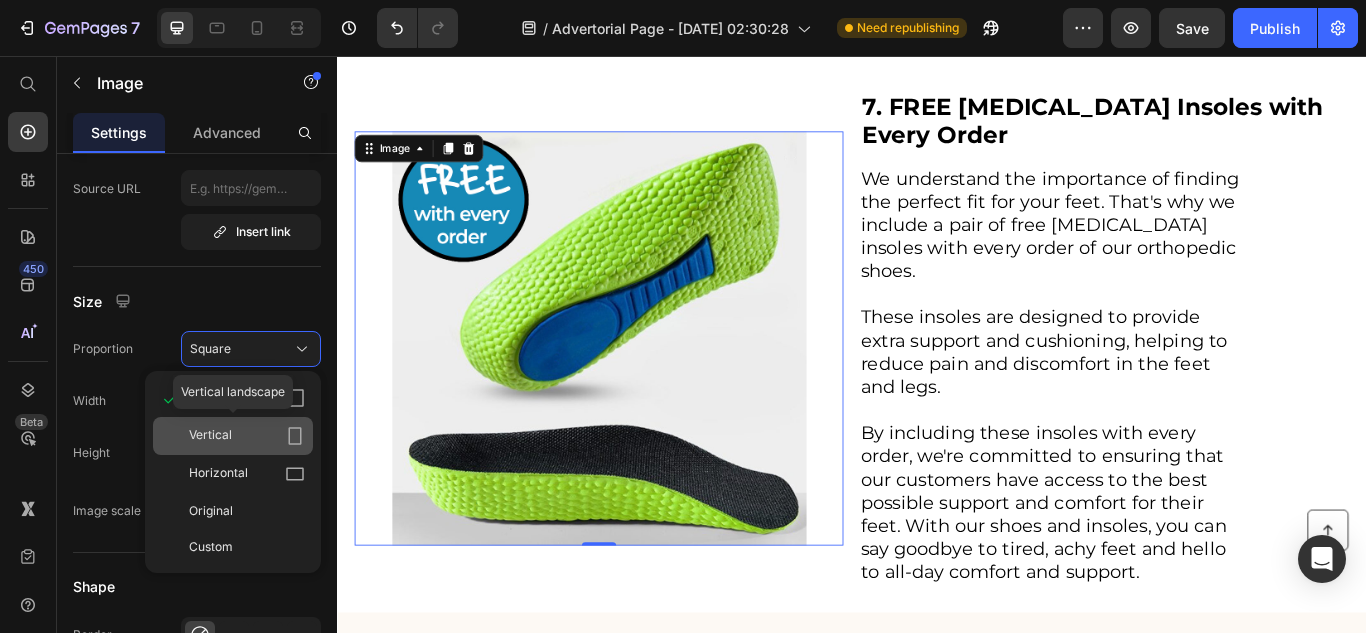 click on "Vertical" 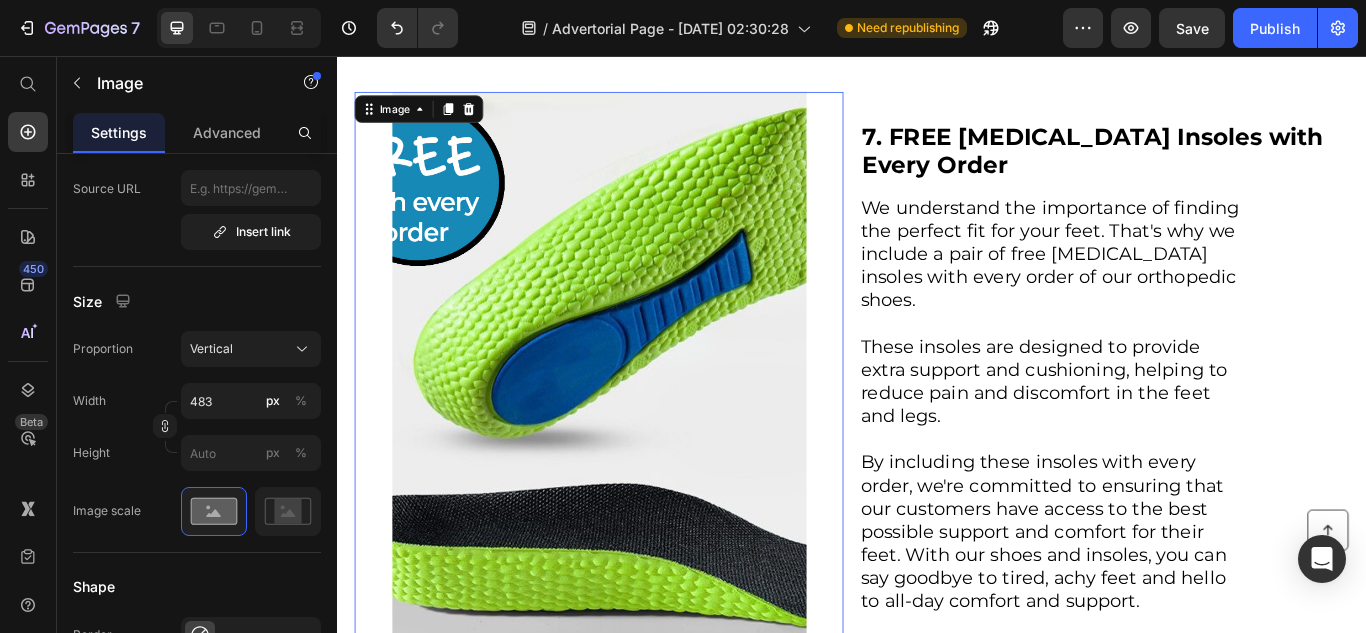 scroll, scrollTop: 3494, scrollLeft: 0, axis: vertical 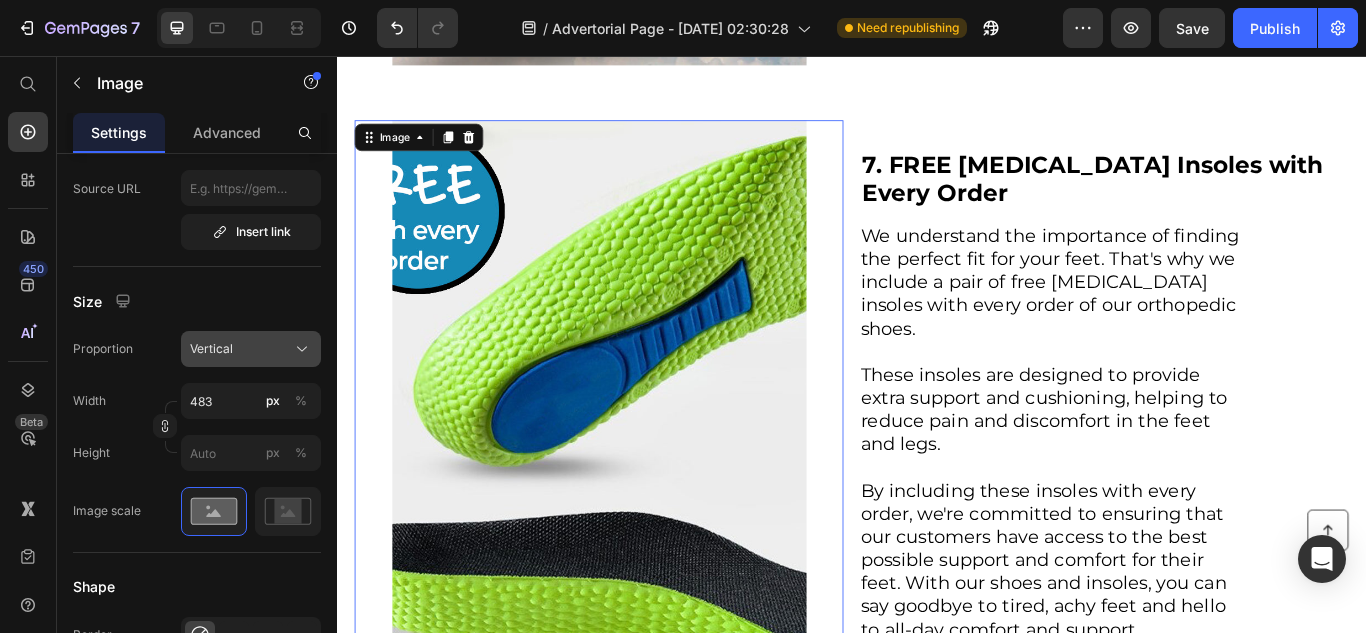 click on "Vertical" 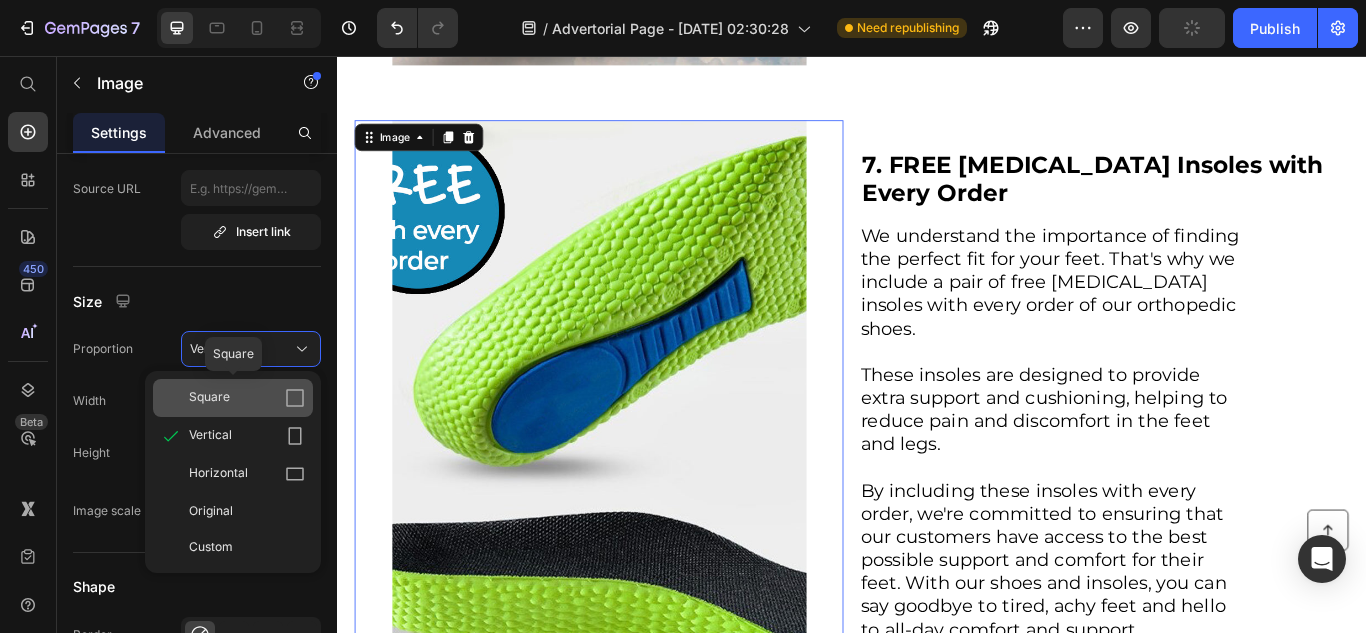 click on "Square" at bounding box center [247, 398] 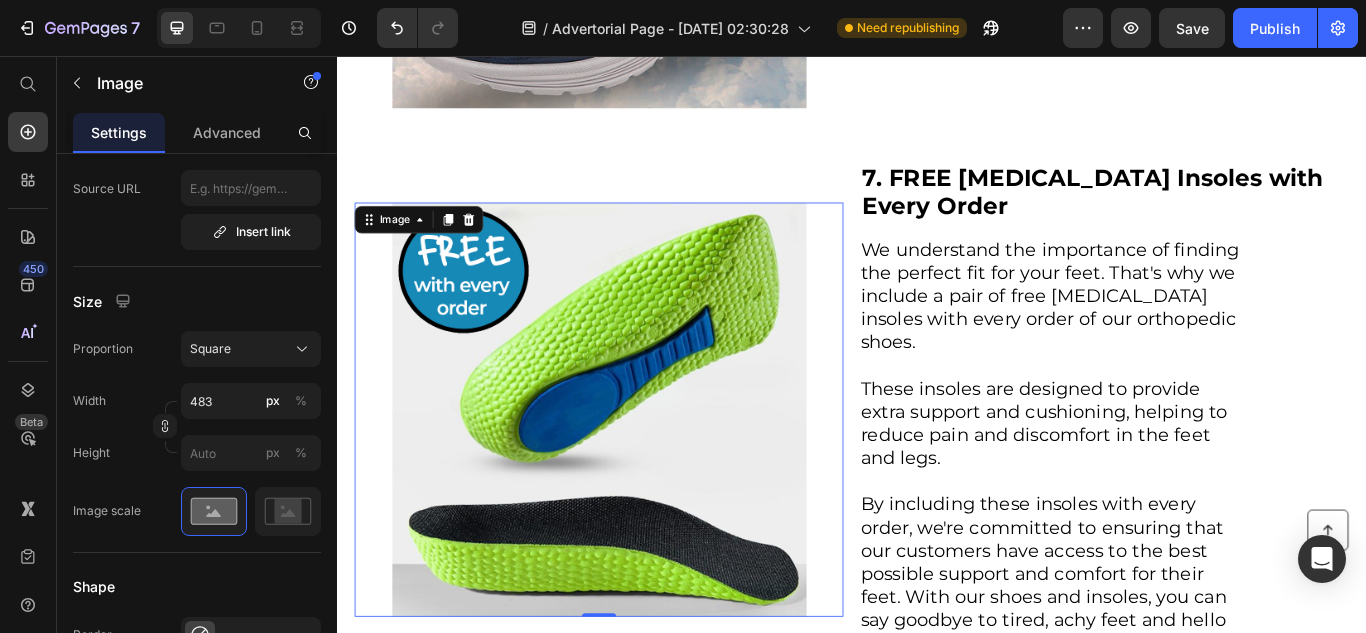 scroll, scrollTop: 3461, scrollLeft: 0, axis: vertical 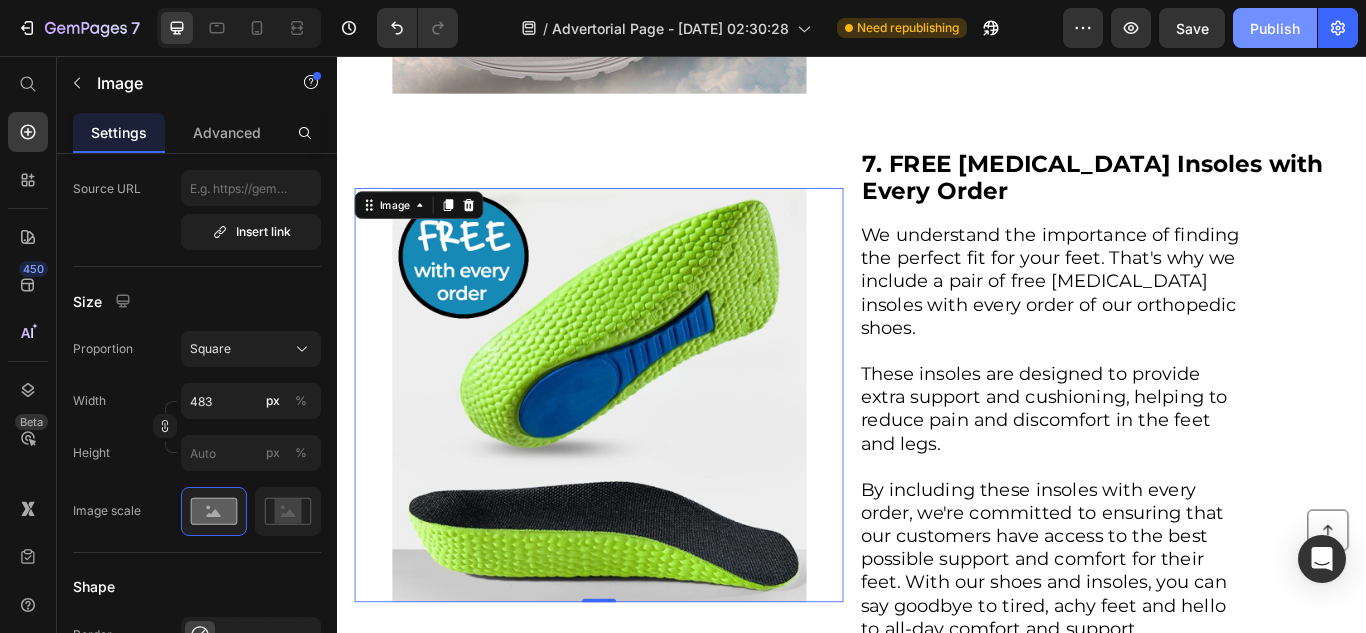 click on "Publish" at bounding box center (1275, 28) 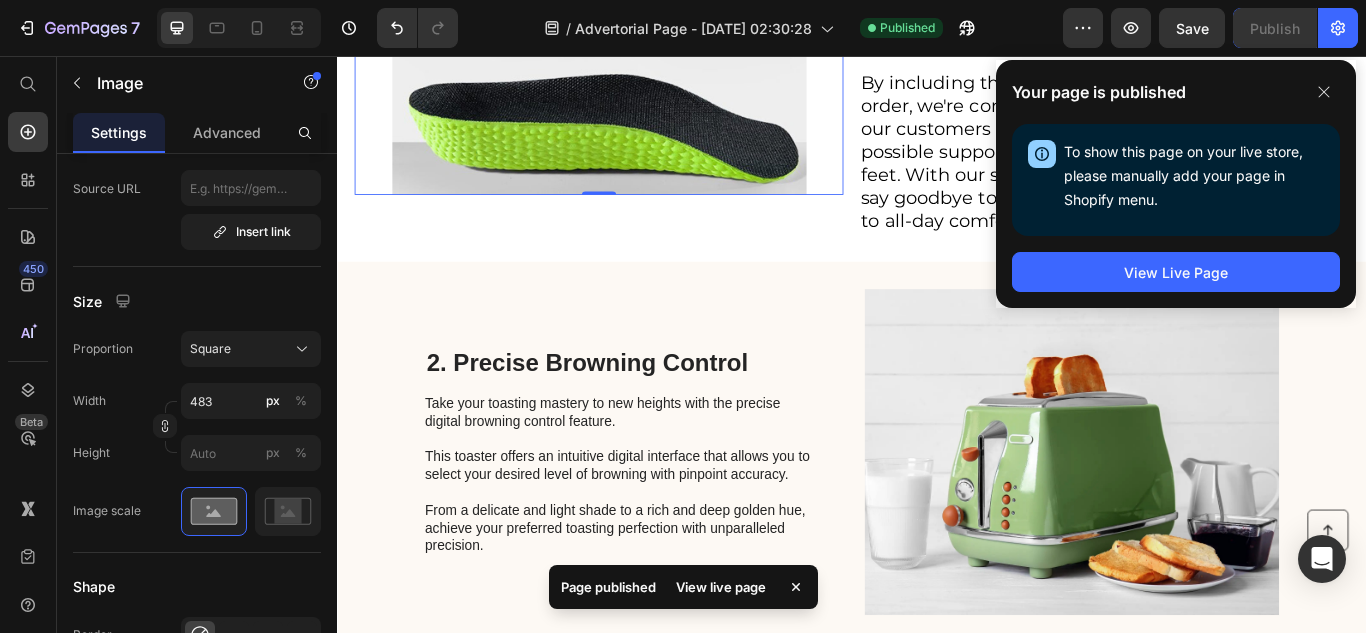 scroll, scrollTop: 3907, scrollLeft: 0, axis: vertical 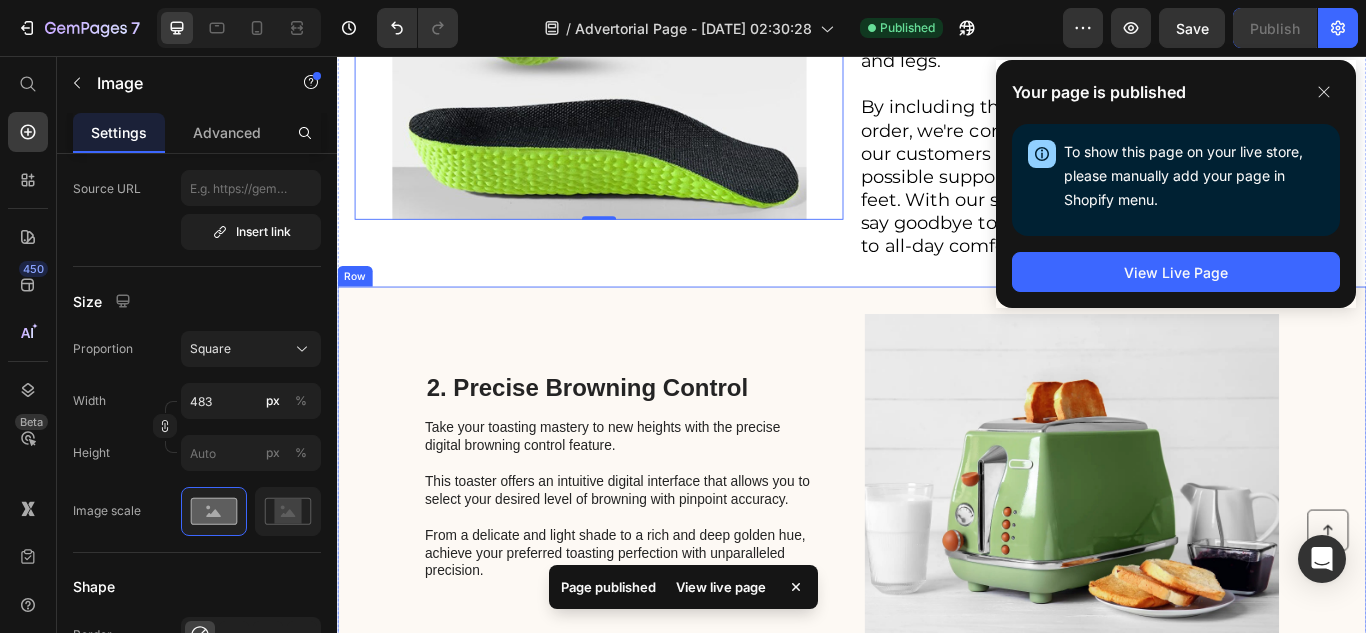 click on "2. Precise [PERSON_NAME] Control Heading Take your toasting mastery to new heights with the precise digital [PERSON_NAME] control feature. This toaster offers an intuitive digital interface that allows you to select your desired level of [PERSON_NAME] with pinpoint accuracy.  From a delicate and light shade to a rich and deep golden hue, achieve your preferred toasting perfection with unparalleled precision. Text Block Image Row" at bounding box center [937, 547] 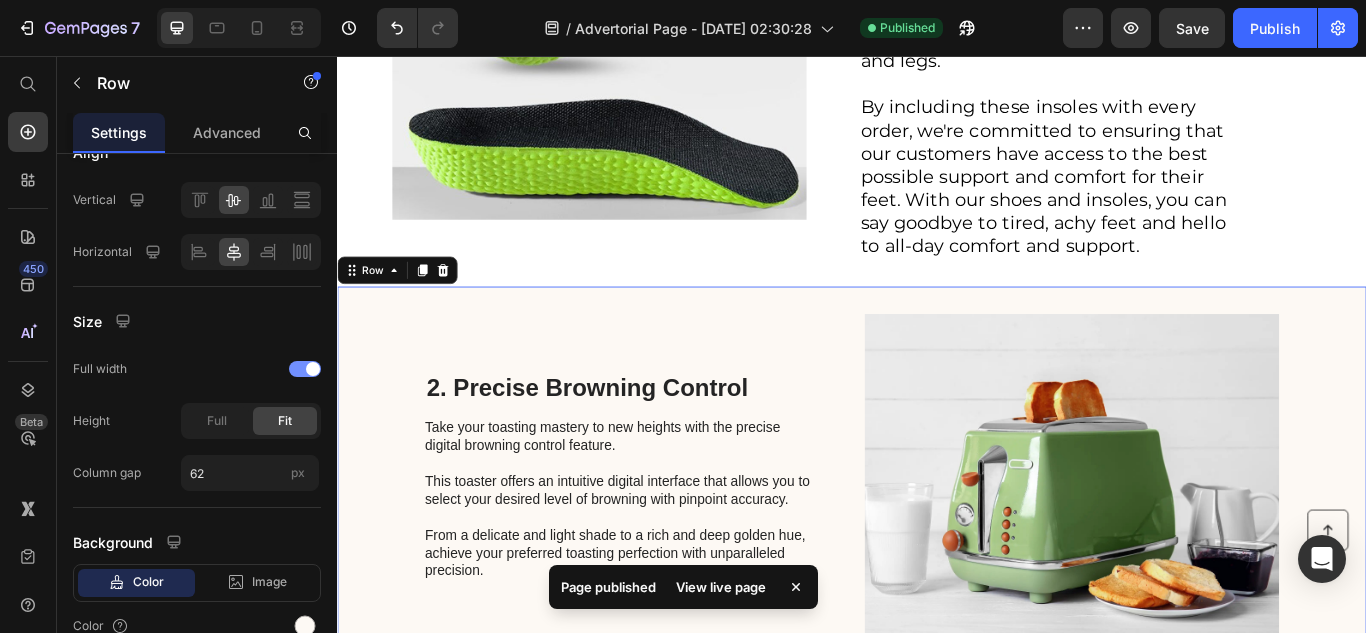 scroll, scrollTop: 0, scrollLeft: 0, axis: both 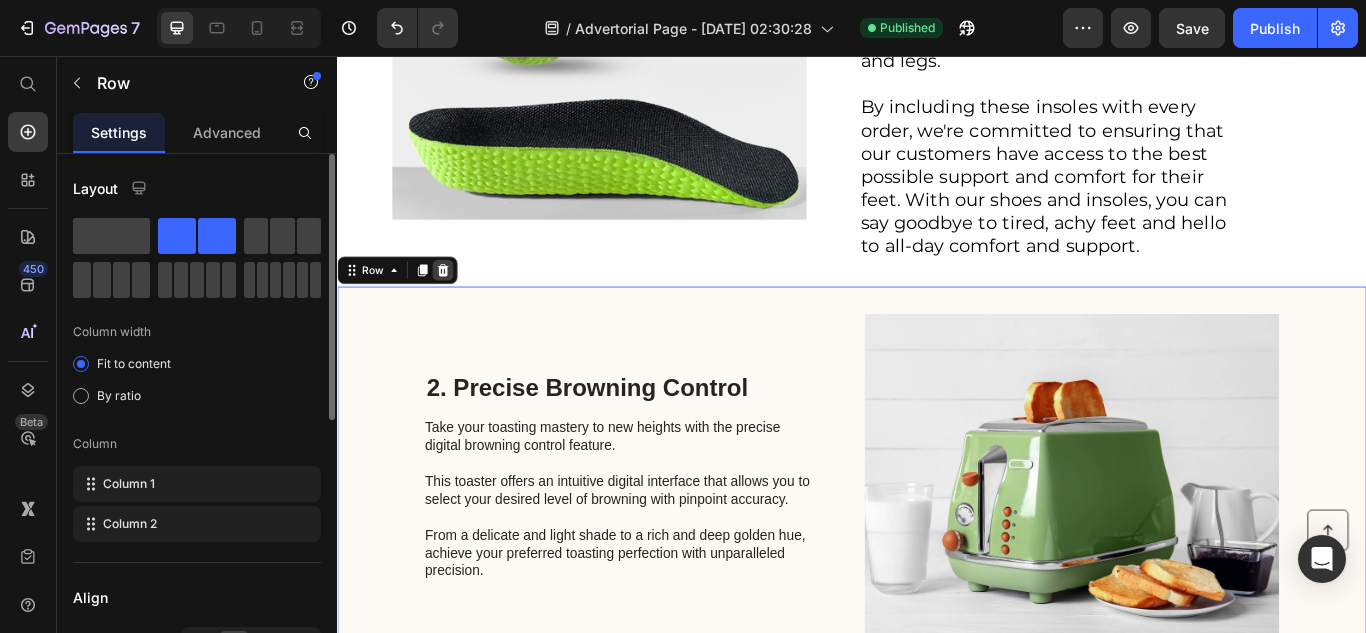 click at bounding box center [460, 306] 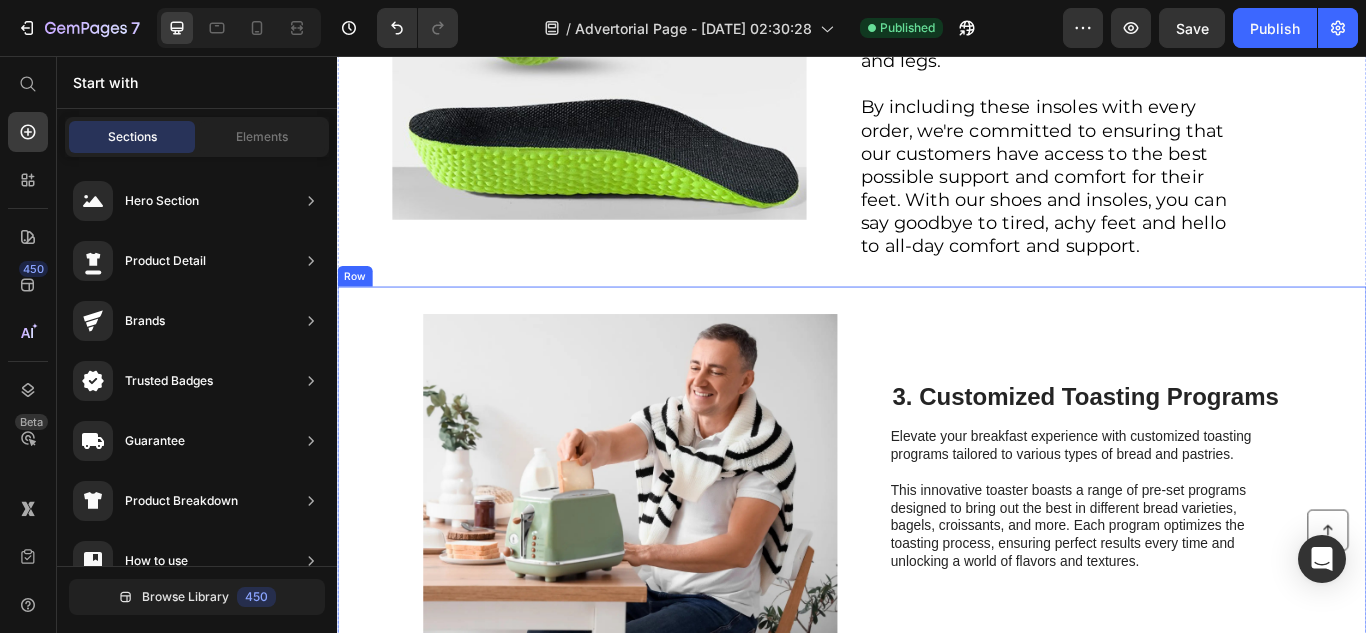 click on "Image 3. Customized Toasting Programs Heading Elevate your breakfast experience with customized toasting programs tailored to various types of bread and pastries.   This innovative toaster boasts a range of pre-set programs designed to bring out the best in different bread varieties, bagels, croissants, and more. Each program optimizes the toasting process, ensuring perfect results every time and unlocking a world of flavors and textures. Text Block Row" at bounding box center [937, 547] 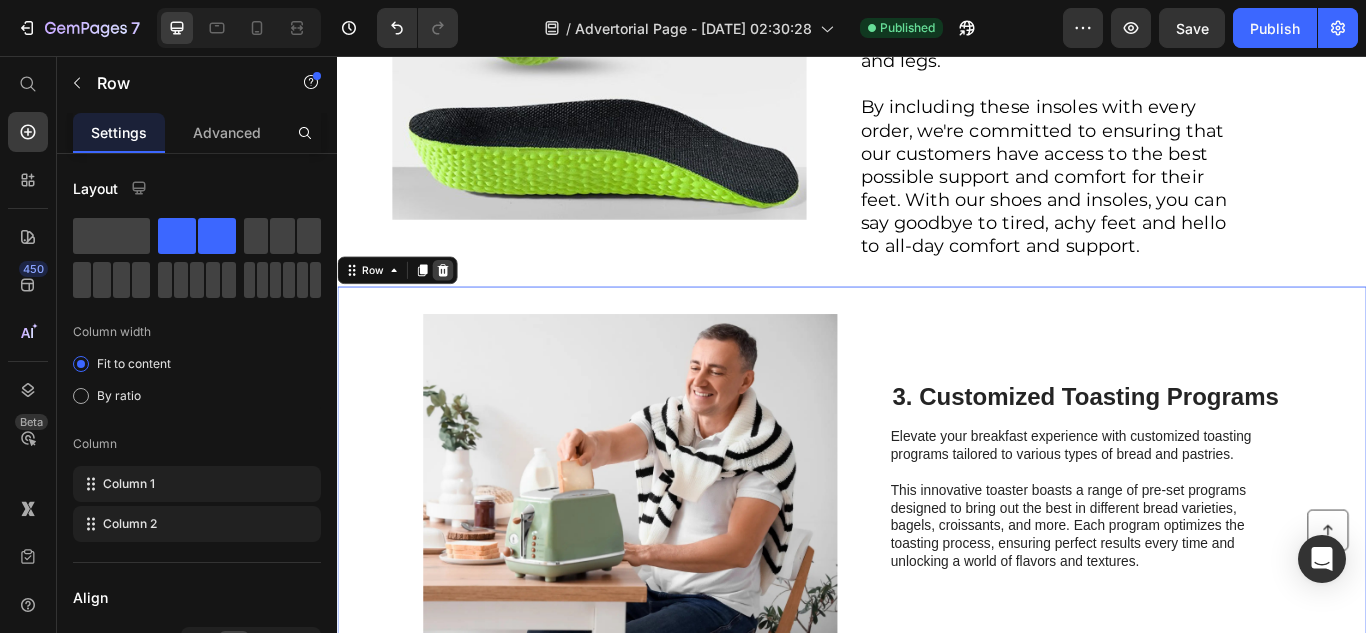 click 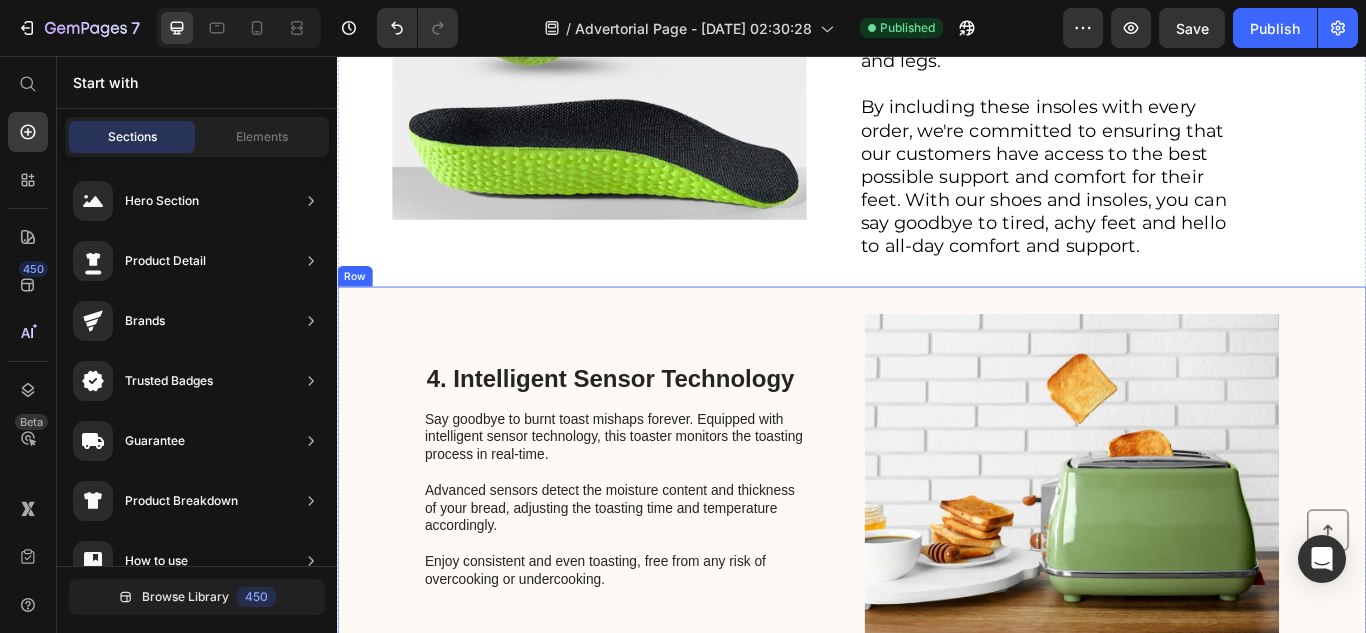 click on "4. Intelligent Sensor Technology Heading Say goodbye to burnt toast mishaps forever. Equipped with intelligent sensor technology, this toaster monitors the toasting process in real-time. Advanced sensors detect the moisture content and thickness of your bread, adjusting the toasting time and temperature accordingly. Enjoy consistent and even toasting, free from any risk of overcooking or undercooking. Text Block Image Row" at bounding box center (937, 547) 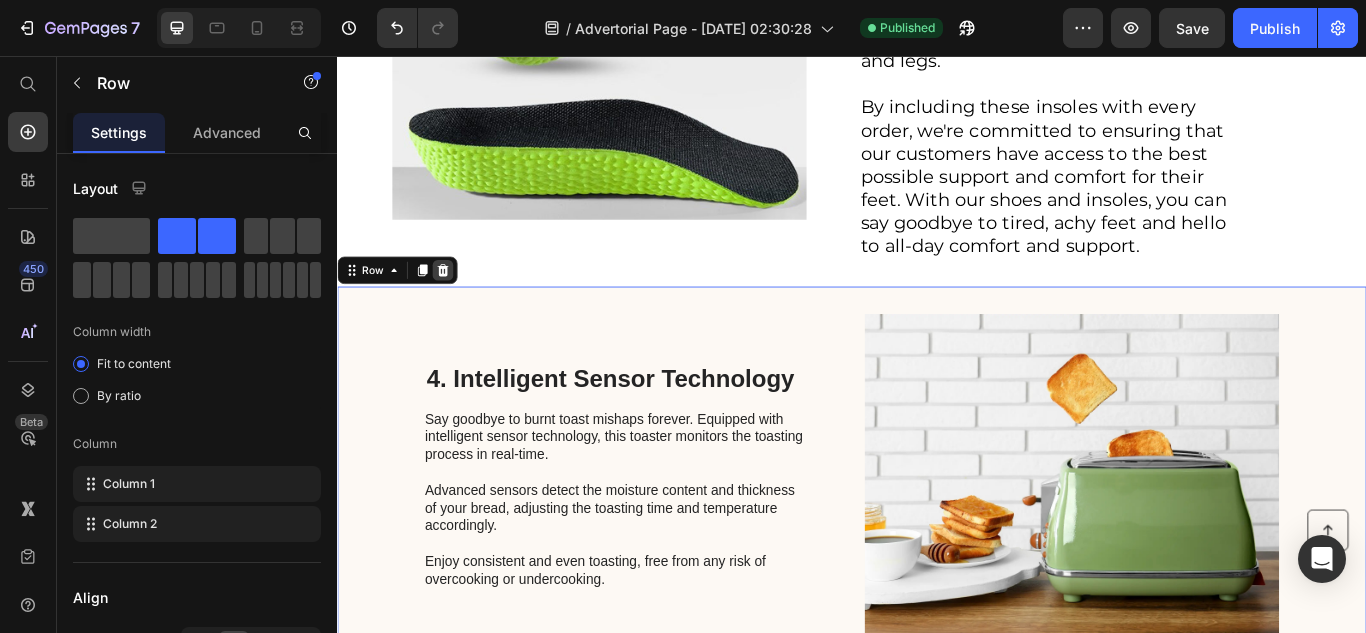 click 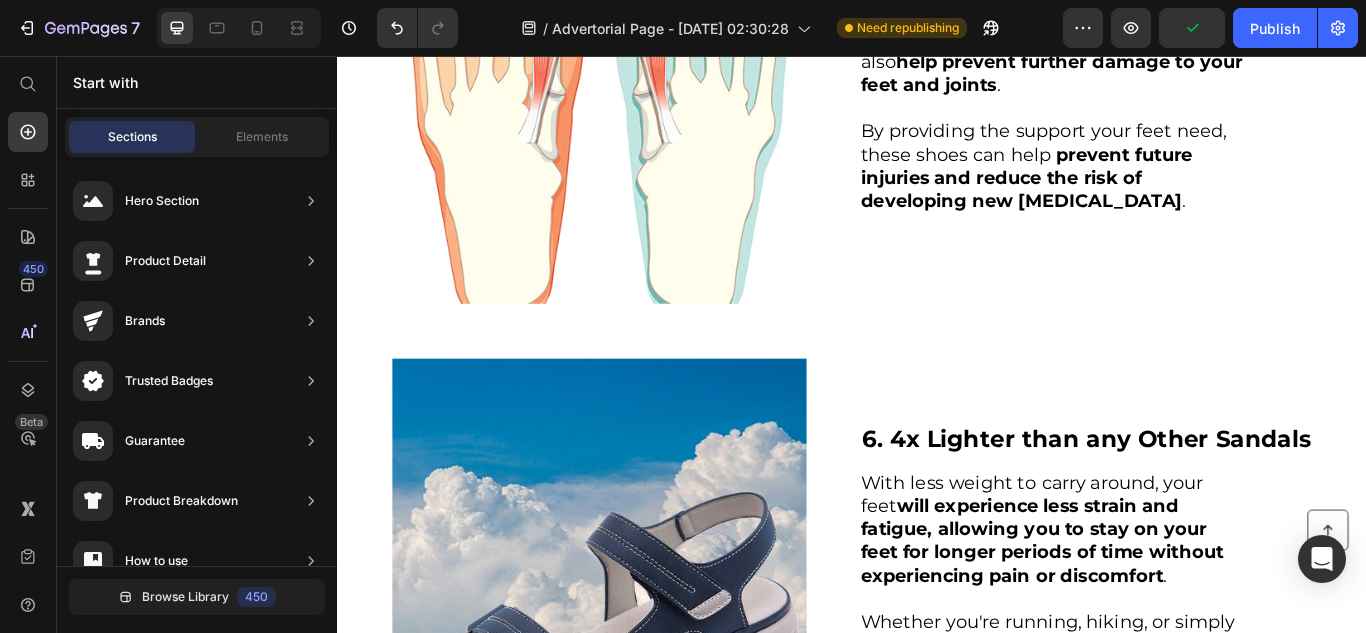 scroll, scrollTop: 2856, scrollLeft: 0, axis: vertical 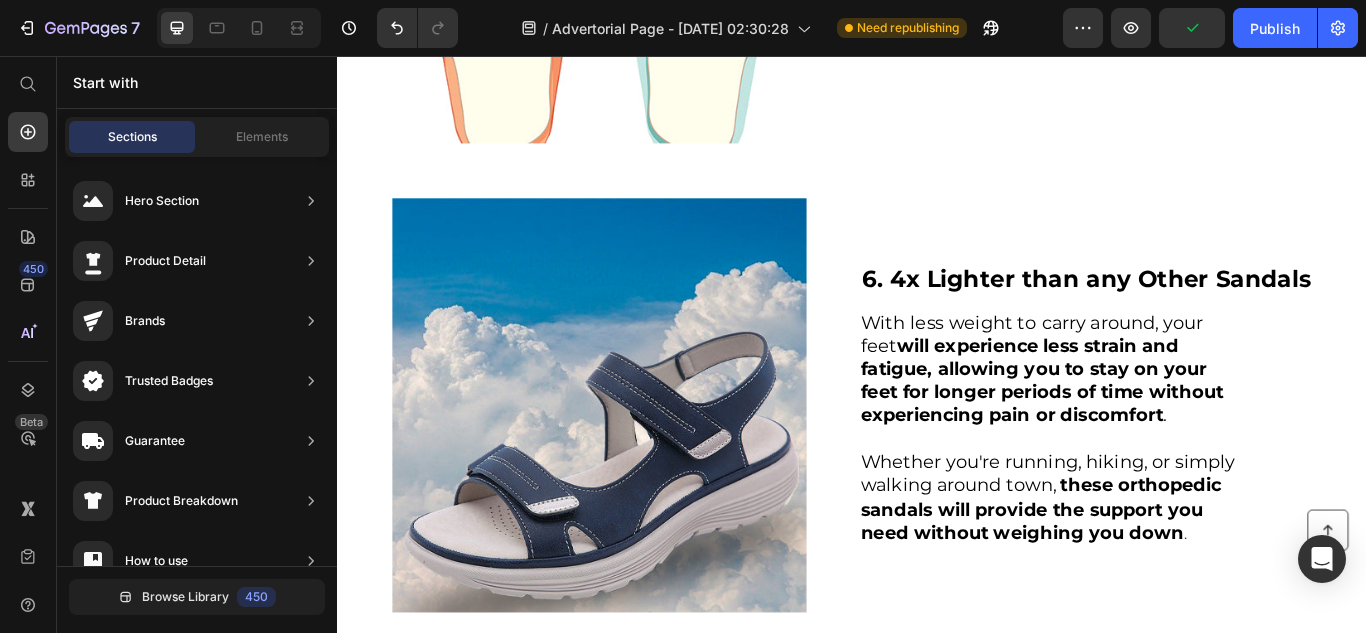 click at bounding box center [642, 463] 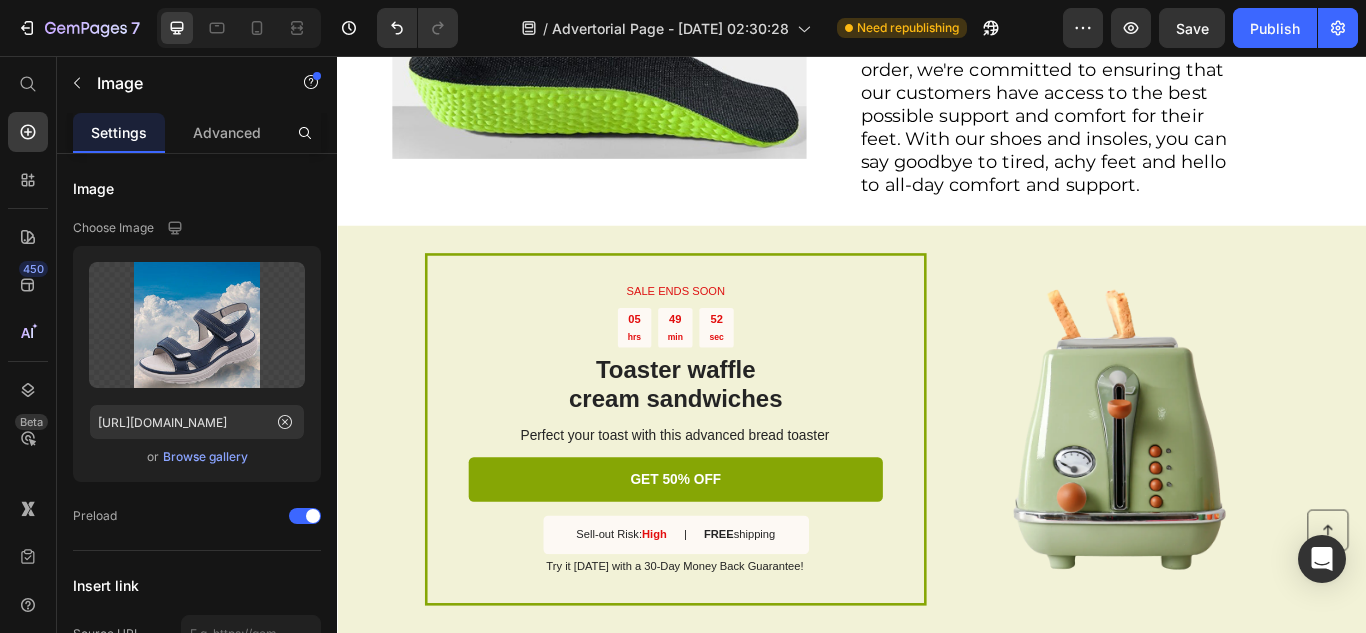 scroll, scrollTop: 4000, scrollLeft: 0, axis: vertical 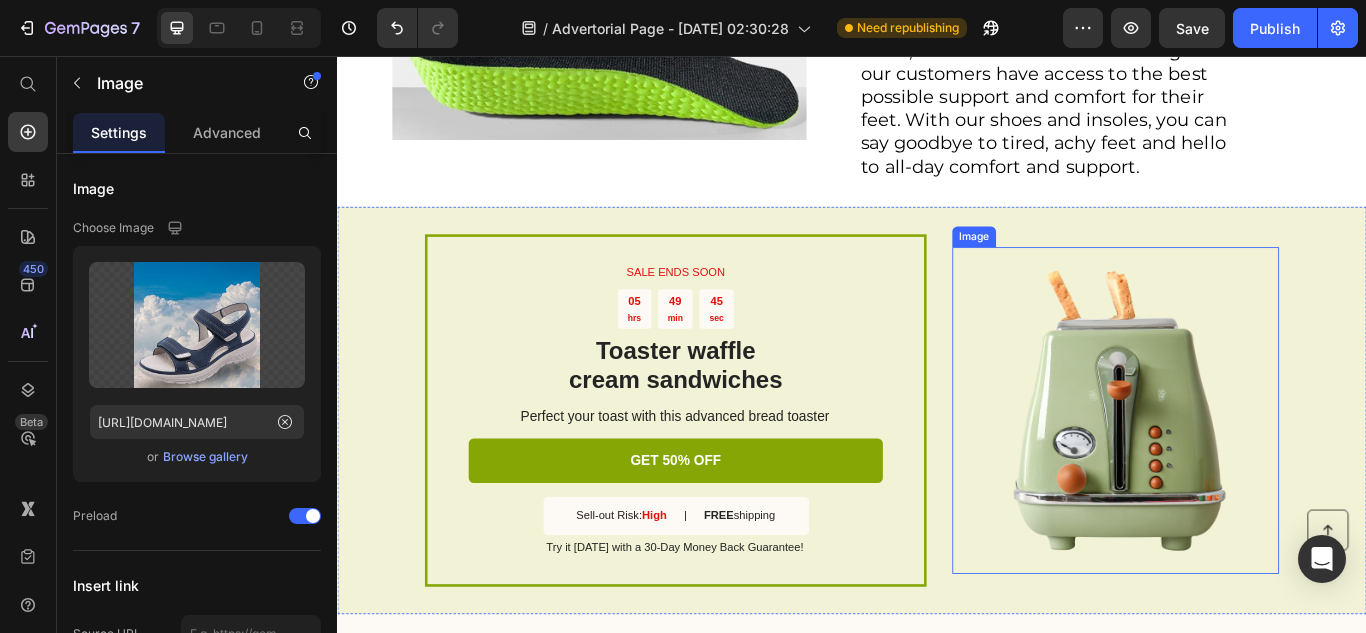 click at bounding box center [1244, 469] 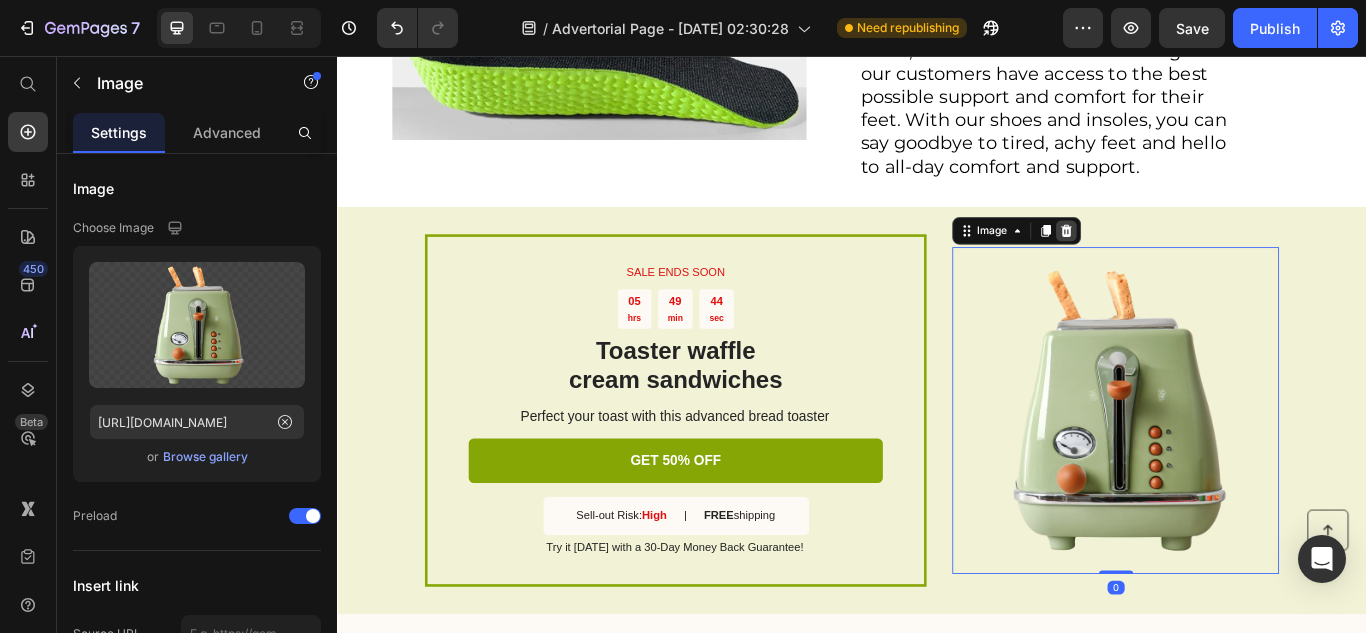 click 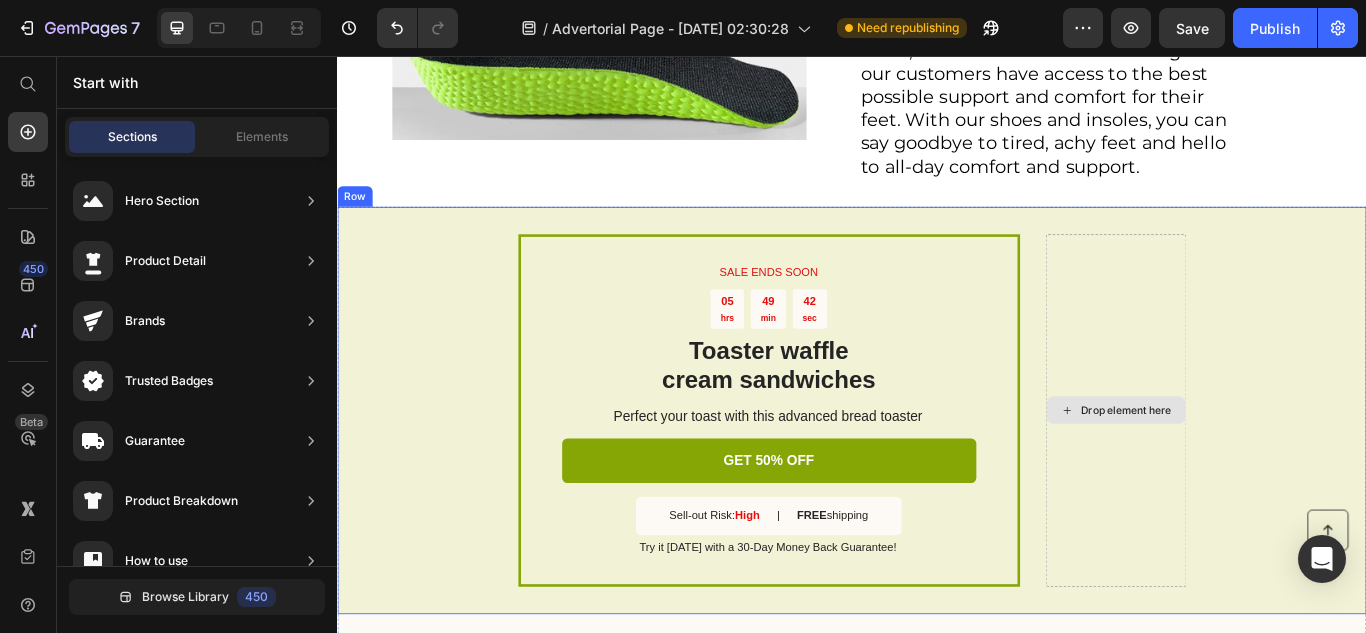 click on "Drop element here" at bounding box center [1245, 469] 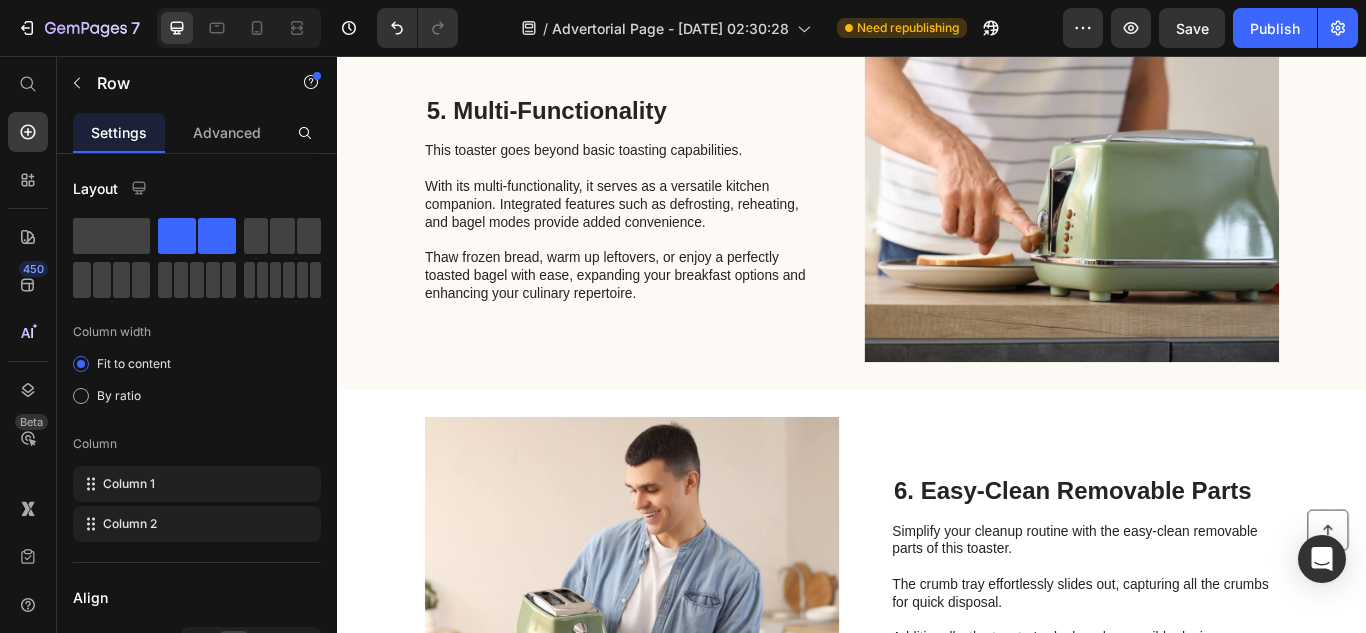scroll, scrollTop: 4619, scrollLeft: 0, axis: vertical 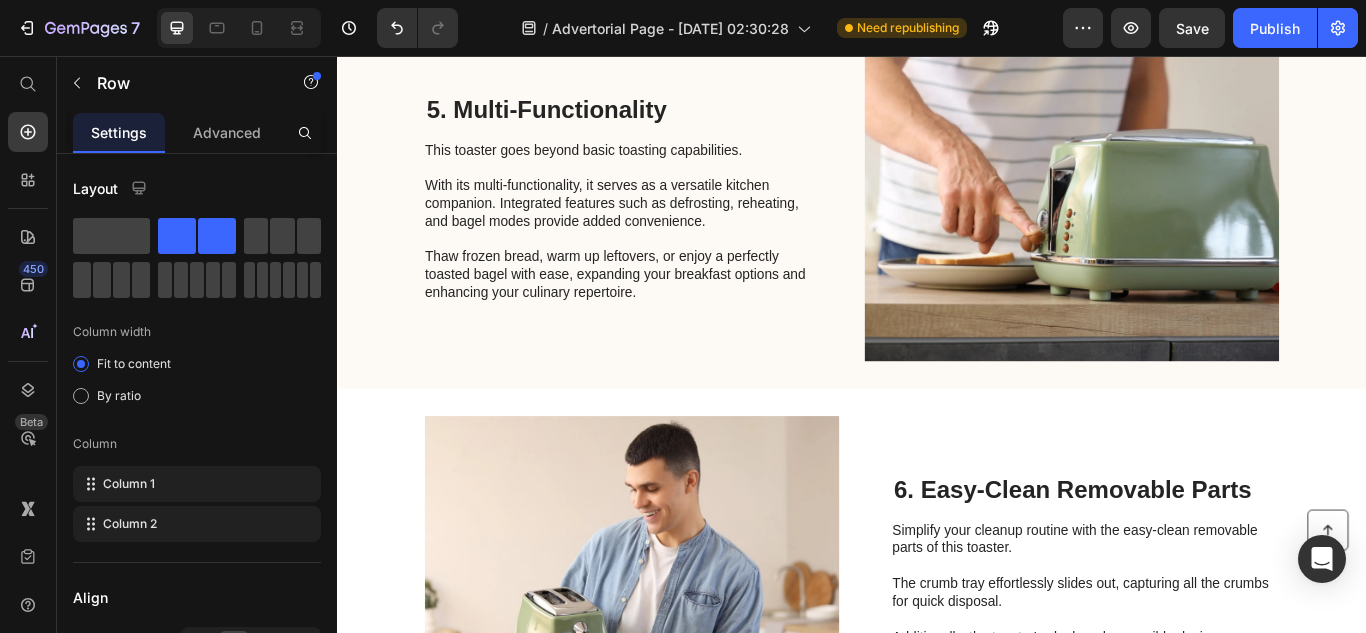 click on "5. Multi-Functionality Heading This toaster goes beyond basic toasting capabilities.  With its multi-functionality, it serves as a versatile kitchen companion. Integrated features such as defrosting, reheating, and bagel modes provide added convenience.  Thaw frozen bread, warm up leftovers, or enjoy a perfectly toasted bagel with ease, expanding your breakfast options and enhancing your culinary repertoire. Text Block Image Row" at bounding box center [937, 222] 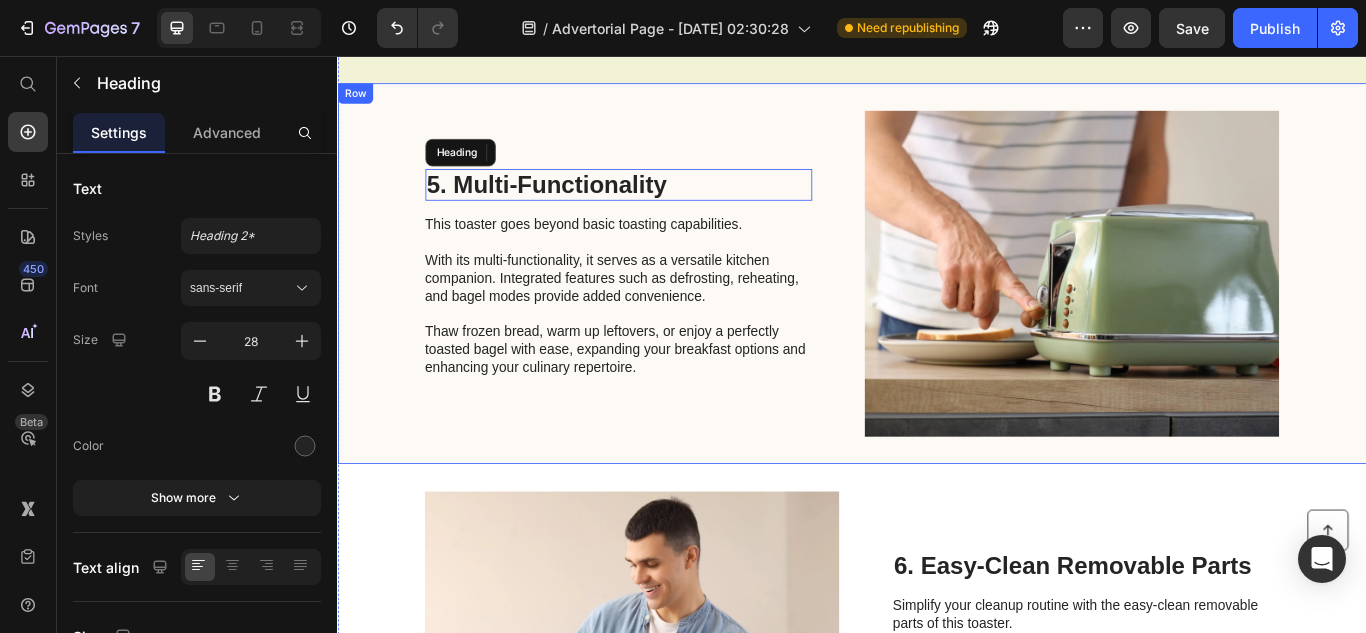 click on "5. Multi-Functionality Heading This toaster goes beyond basic toasting capabilities.  With its multi-functionality, it serves as a versatile kitchen companion. Integrated features such as defrosting, reheating, and bagel modes provide added convenience.  Thaw frozen bread, warm up leftovers, or enjoy a perfectly toasted bagel with ease, expanding your breakfast options and enhancing your culinary repertoire. Text Block" at bounding box center (664, 310) 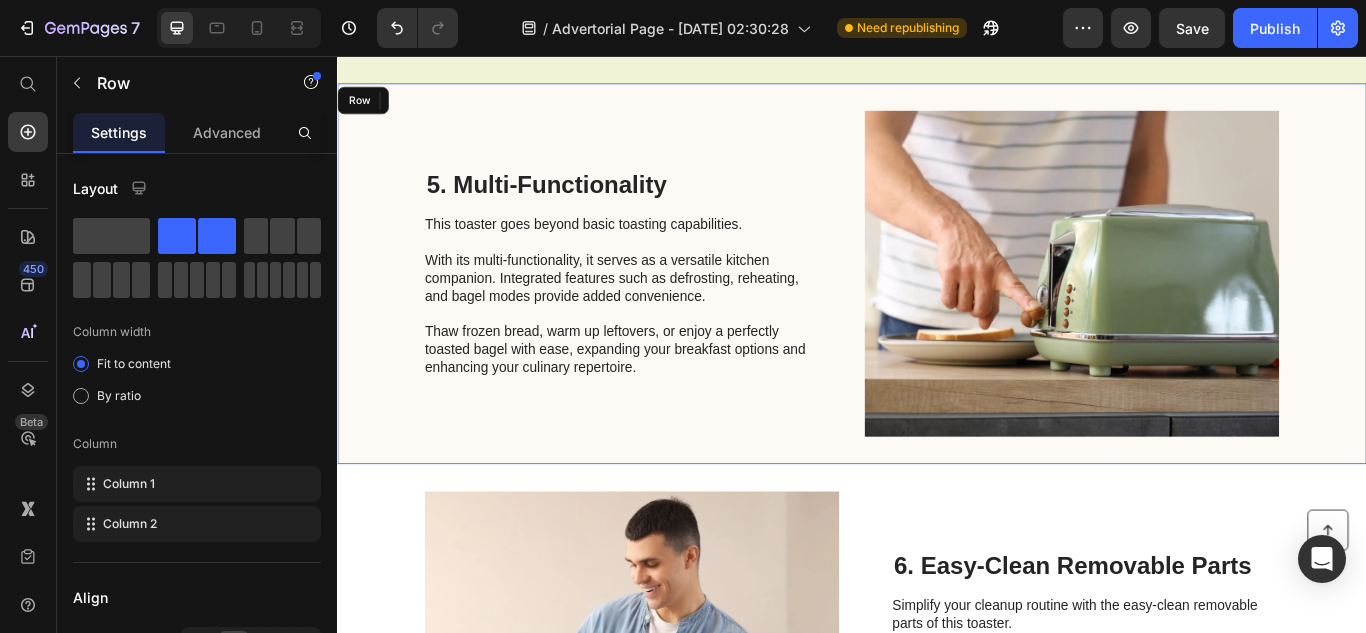 click on "5. Multi-Functionality Heading This toaster goes beyond basic toasting capabilities.  With its multi-functionality, it serves as a versatile kitchen companion. Integrated features such as defrosting, reheating, and bagel modes provide added convenience.  Thaw frozen bread, warm up leftovers, or enjoy a perfectly toasted bagel with ease, expanding your breakfast options and enhancing your culinary repertoire. Text Block Image Row" at bounding box center [937, 310] 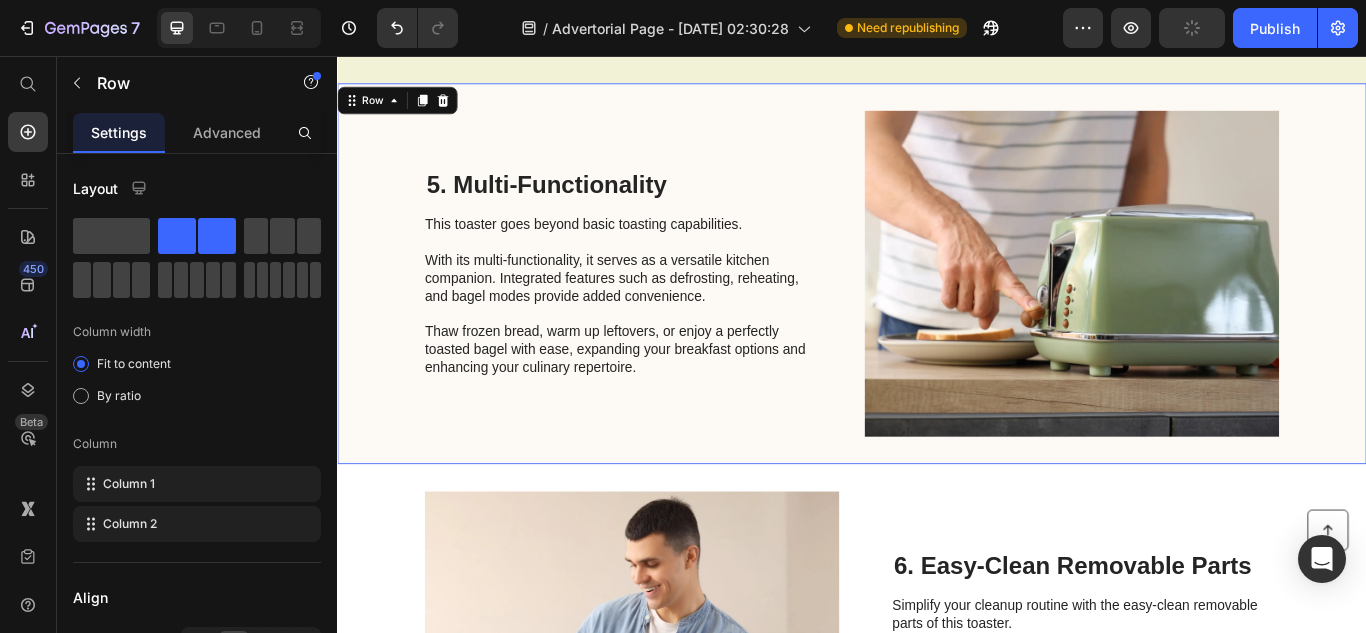 scroll, scrollTop: 4468, scrollLeft: 0, axis: vertical 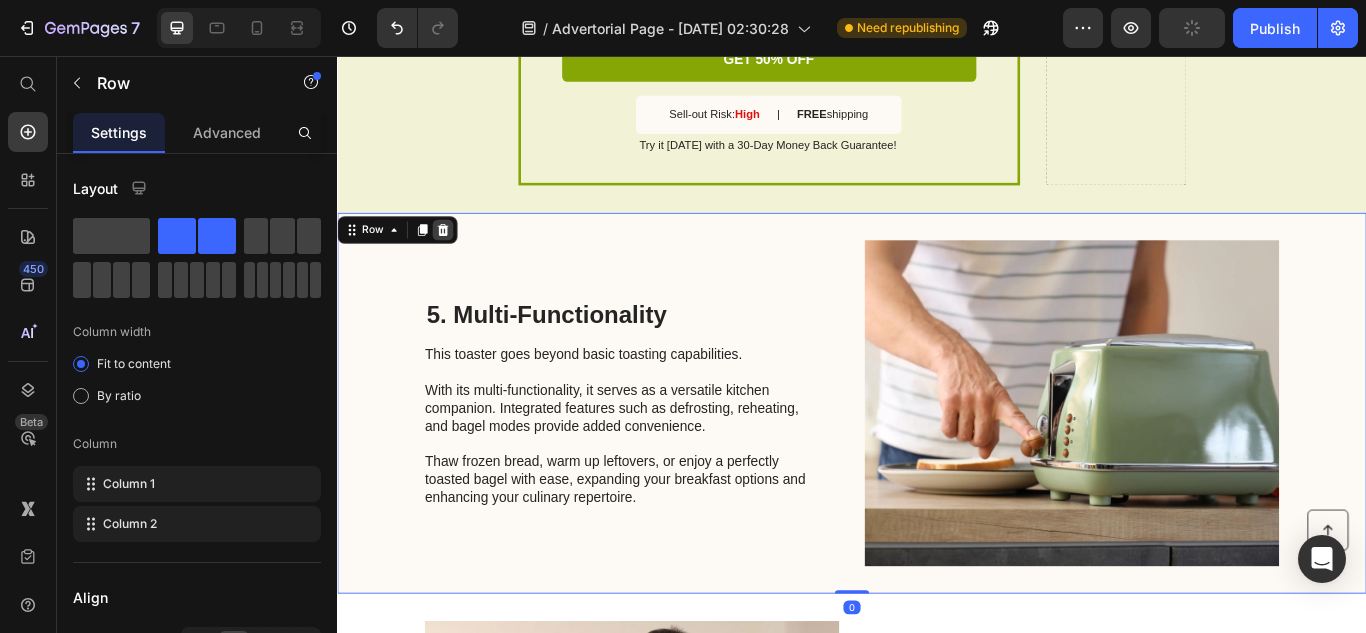 click 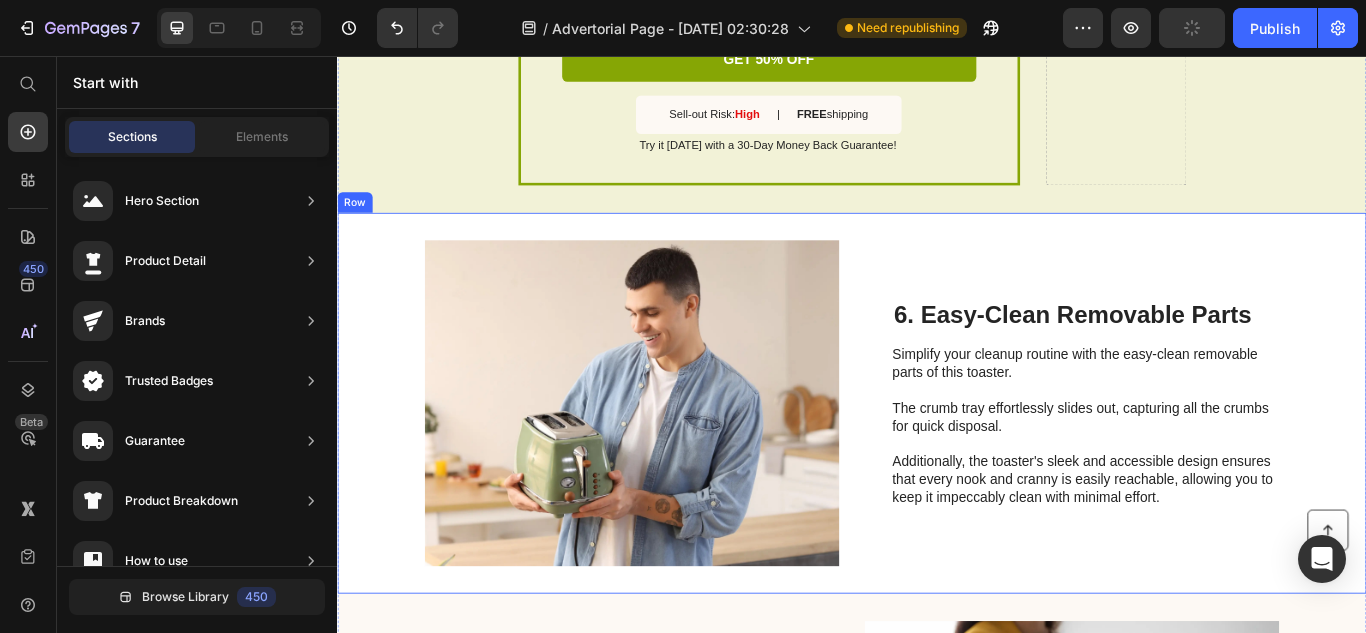 click on "Image 6. Easy-Clean Removable Parts Heading Simplify your cleanup routine with the easy-clean removable parts of this toaster.  The crumb tray effortlessly slides out, capturing all the crumbs for quick disposal.  Additionally, the toaster's sleek and accessible design ensures that every nook and cranny is easily reachable, allowing you to keep it impeccably clean with minimal effort. Text Block Row" at bounding box center [937, 461] 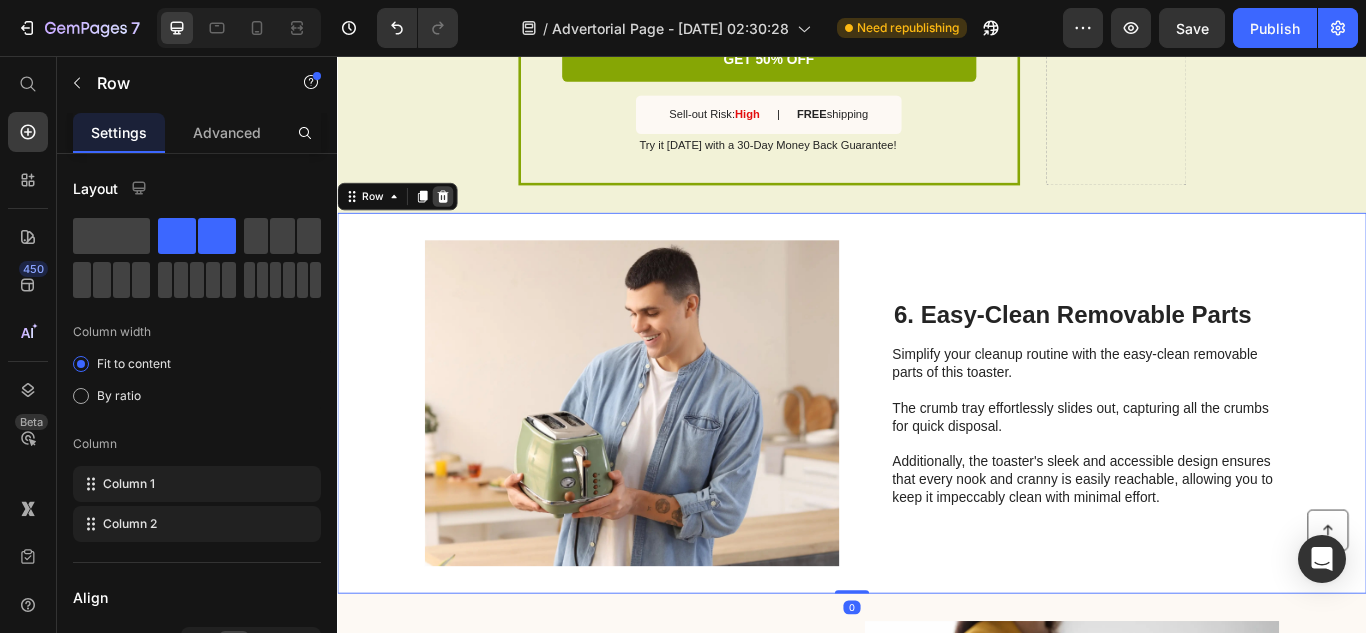 click 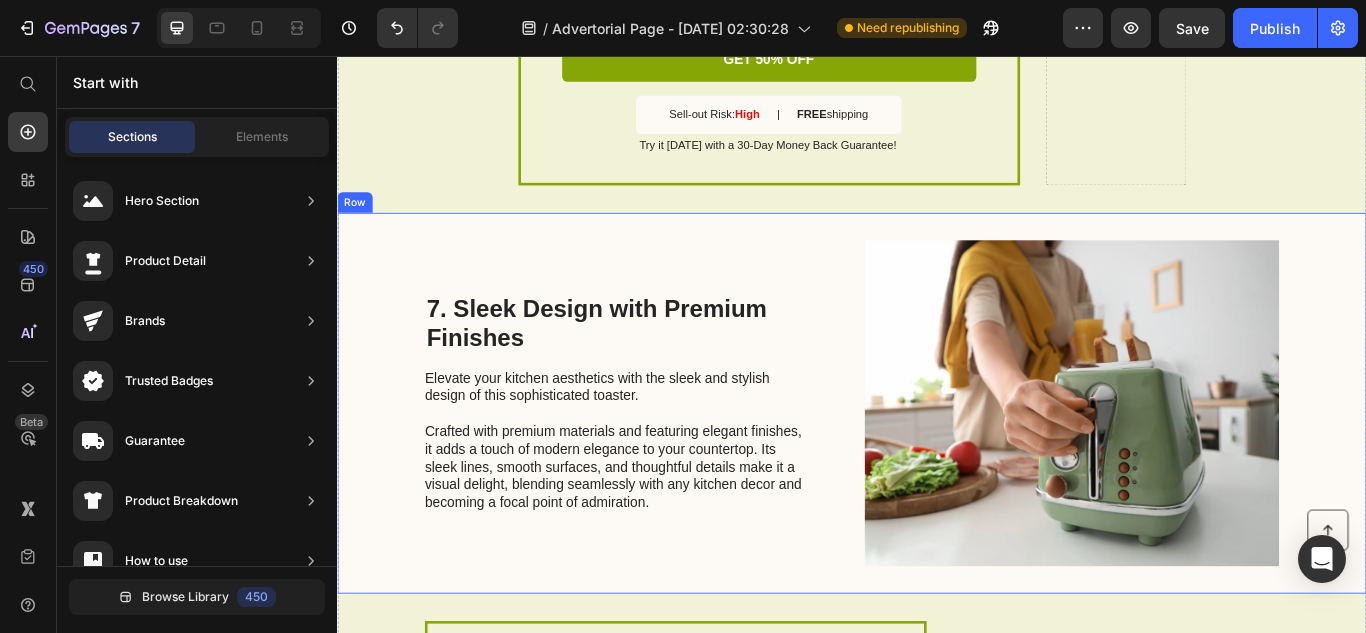 click on "7. Sleek Design with Premium Finishes Heading Elevate your kitchen aesthetics with the sleek and stylish design of this sophisticated toaster.  Crafted with premium materials and featuring elegant finishes, it adds a touch of modern elegance to your countertop. Its sleek lines, smooth surfaces, and thoughtful details make it a visual delight, blending seamlessly with any kitchen decor and becoming a focal point of admiration. Text Block Image Row" at bounding box center (937, 461) 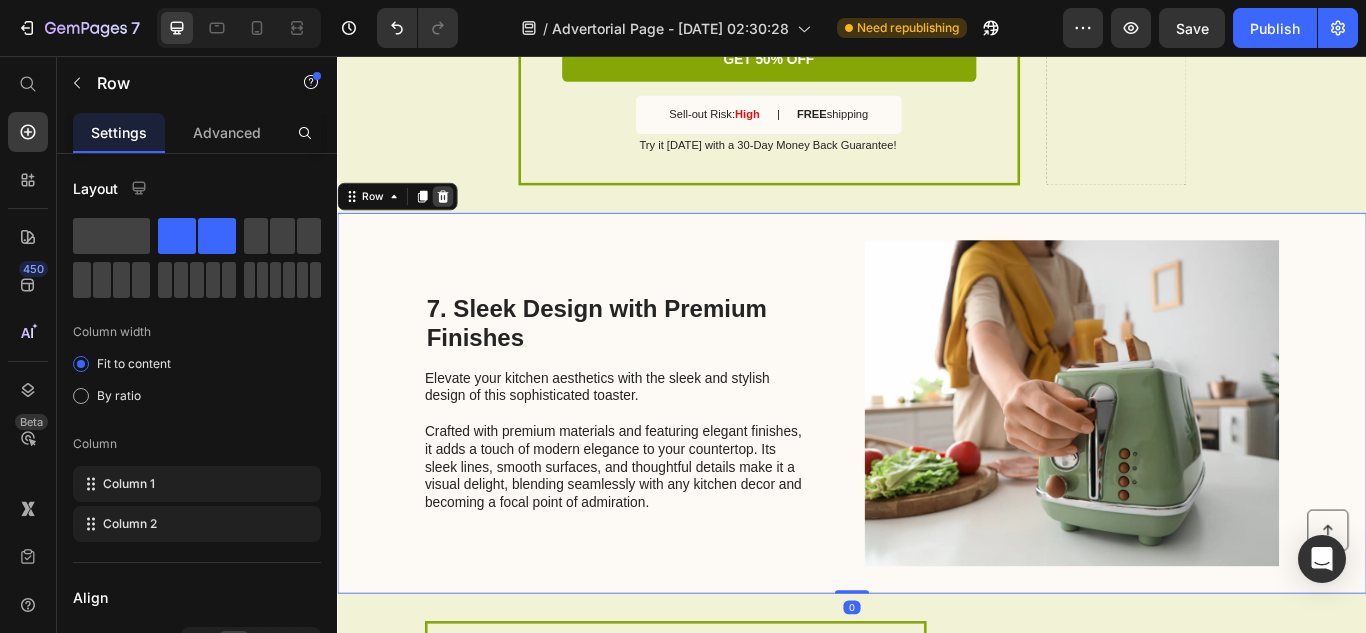 click 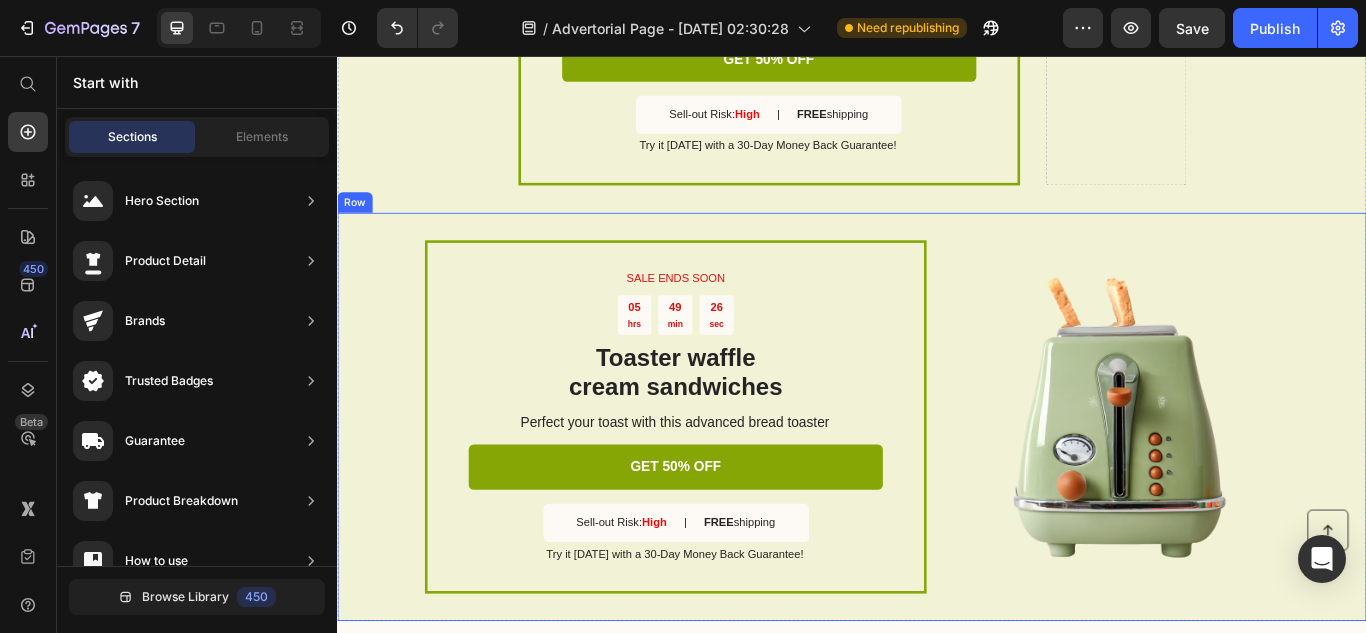 click on "SALE ENDS SOON Text Block 05 hrs 49 min 27 sec Countdown Timer Toaster waffle cream sandwiches Heading Perfect your toast with this advanced bread toaster Text Block GET 50% OFF Button Sell-out Risk:  High Text Block | Text Block FREE  shipping Text Block Row Try it [DATE] with a 30-Day Money Back Guarantee! Text Block Row
Drop element here Row" at bounding box center (937, 1) 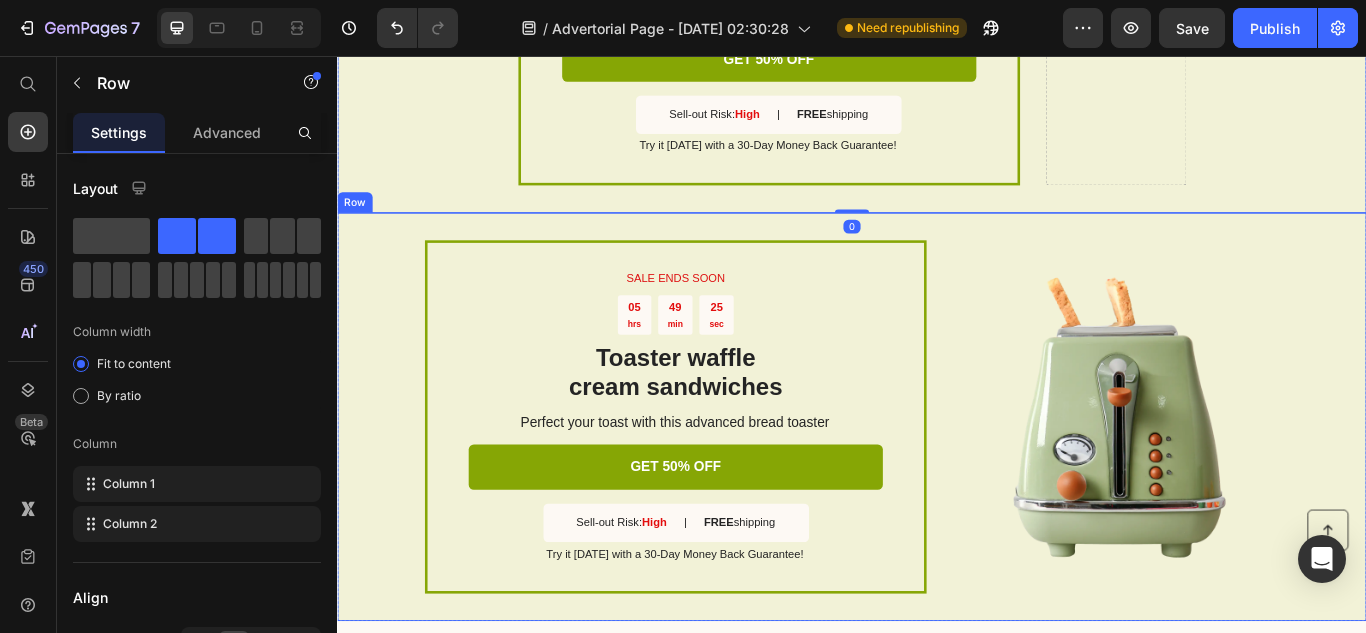 scroll, scrollTop: 4462, scrollLeft: 0, axis: vertical 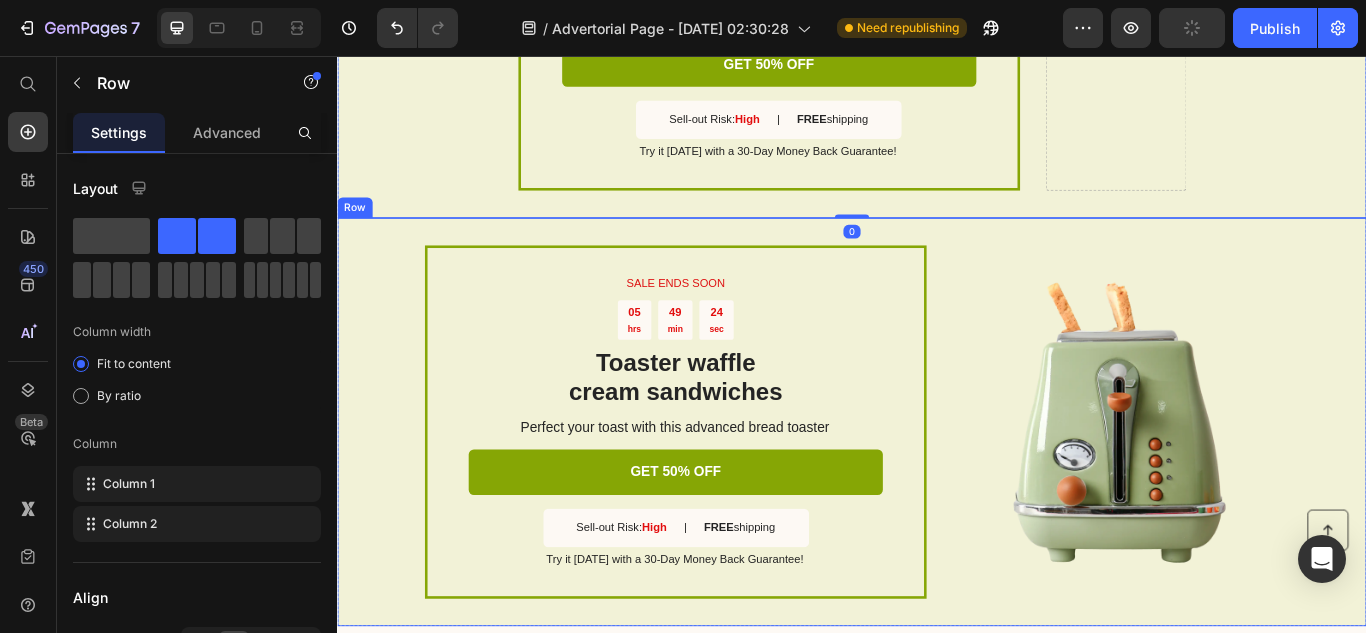 click on "SALE ENDS SOON Text Block 05 hrs 49 min 24 sec Countdown Timer Toaster waffle cream sandwiches Heading Perfect your toast with this advanced bread toaster Text Block GET 50% OFF Button Sell-out Risk:  High Text Block | Text Block FREE  shipping Text Block Row Try it [DATE] with a 30-Day Money Back Guarantee! Text Block Row Image Row" at bounding box center (937, 482) 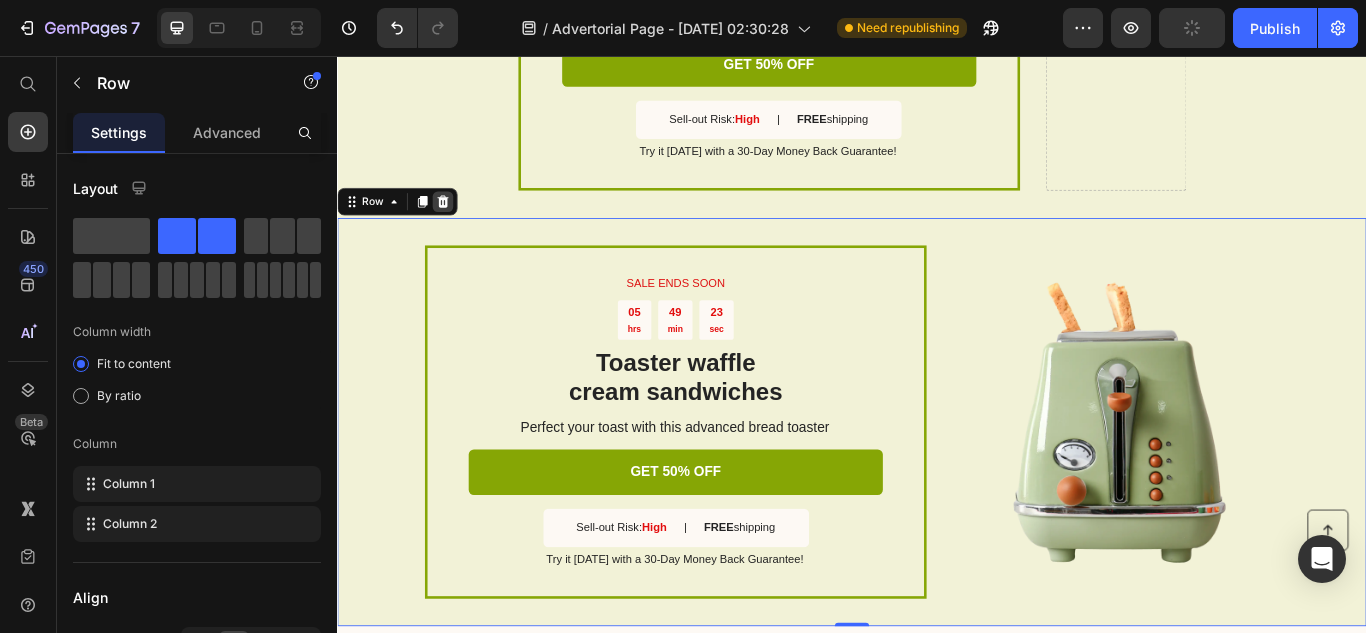 click 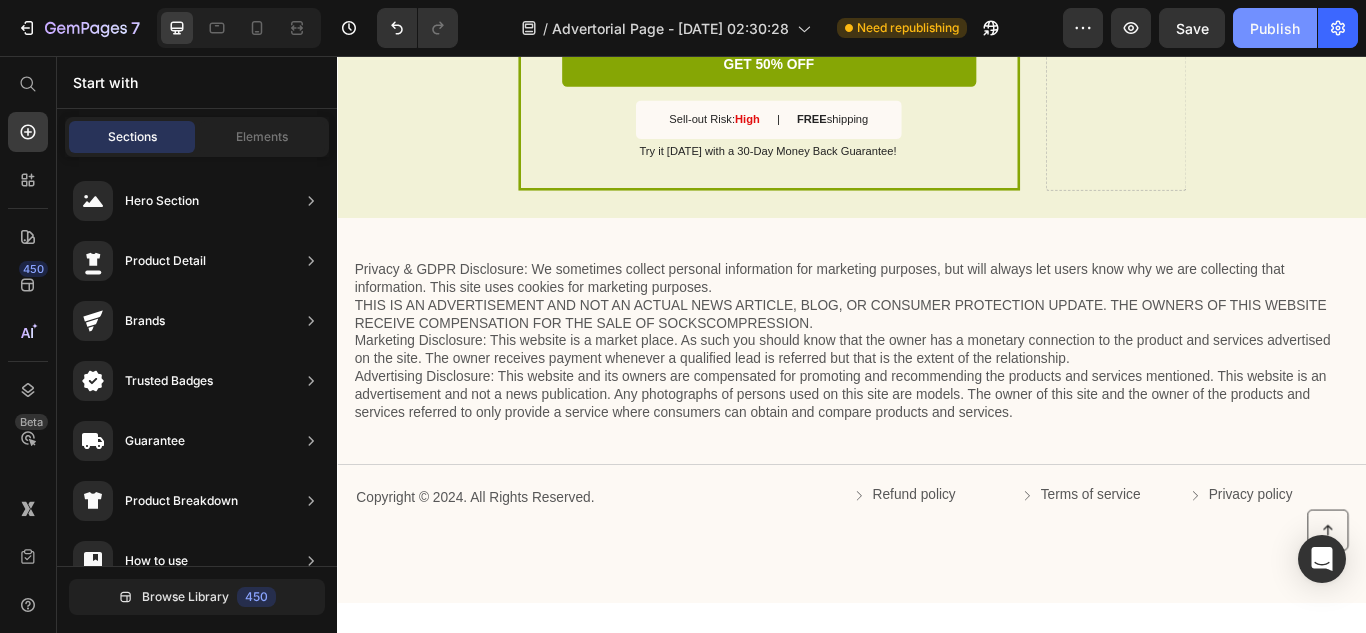 click on "Publish" 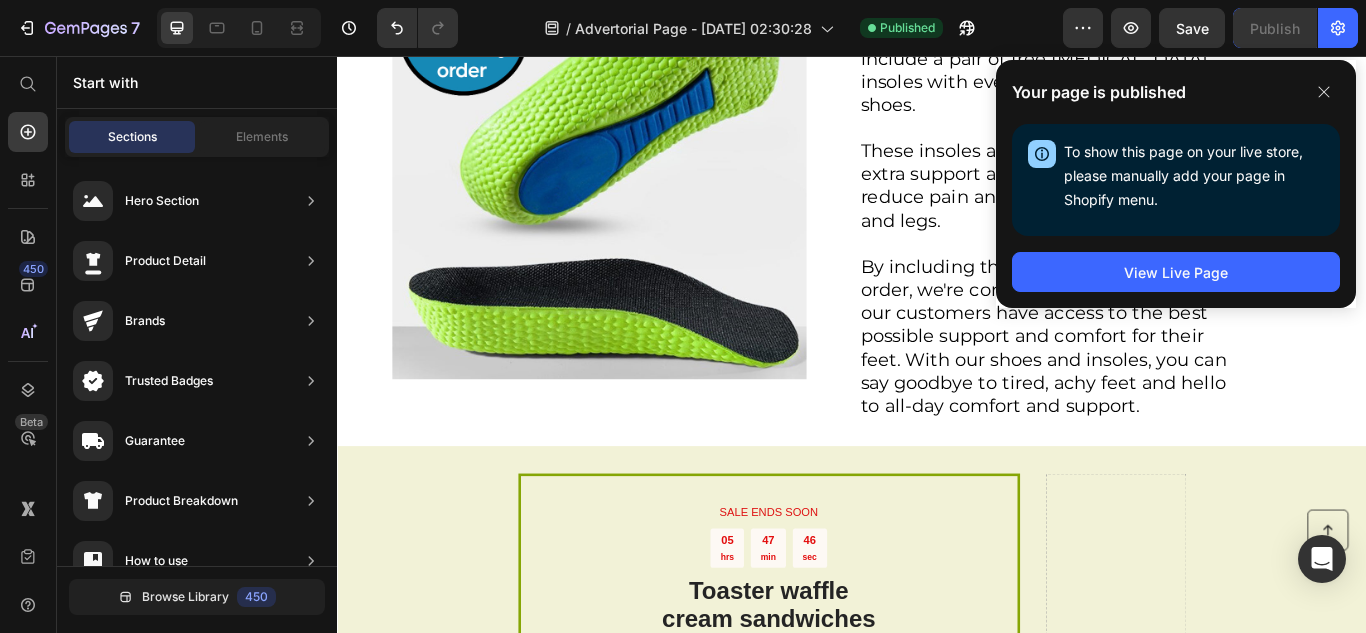 scroll, scrollTop: 3853, scrollLeft: 0, axis: vertical 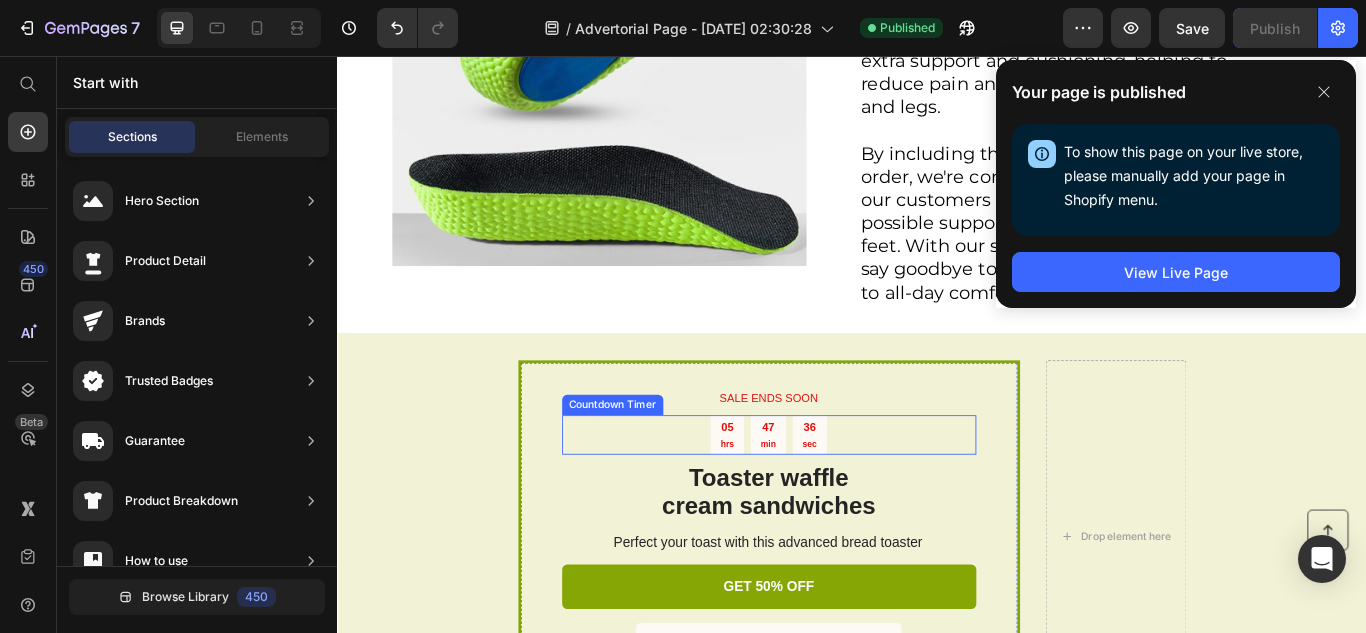 click on "min" at bounding box center (840, 508) 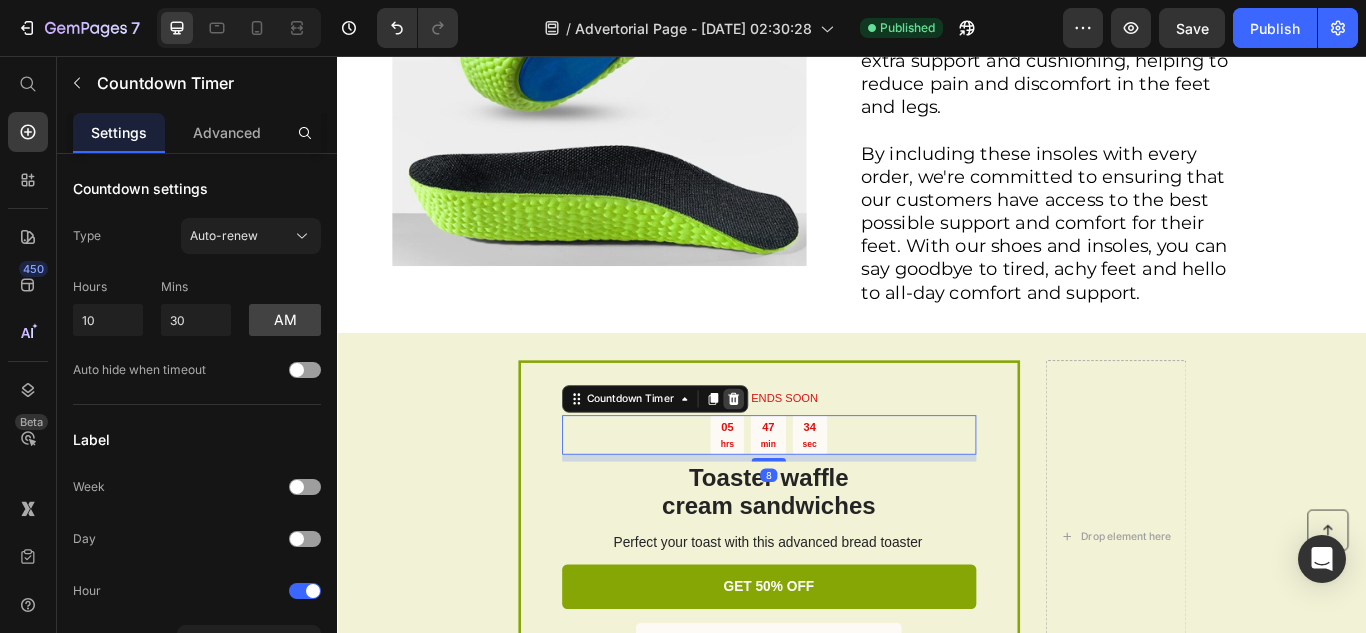 click 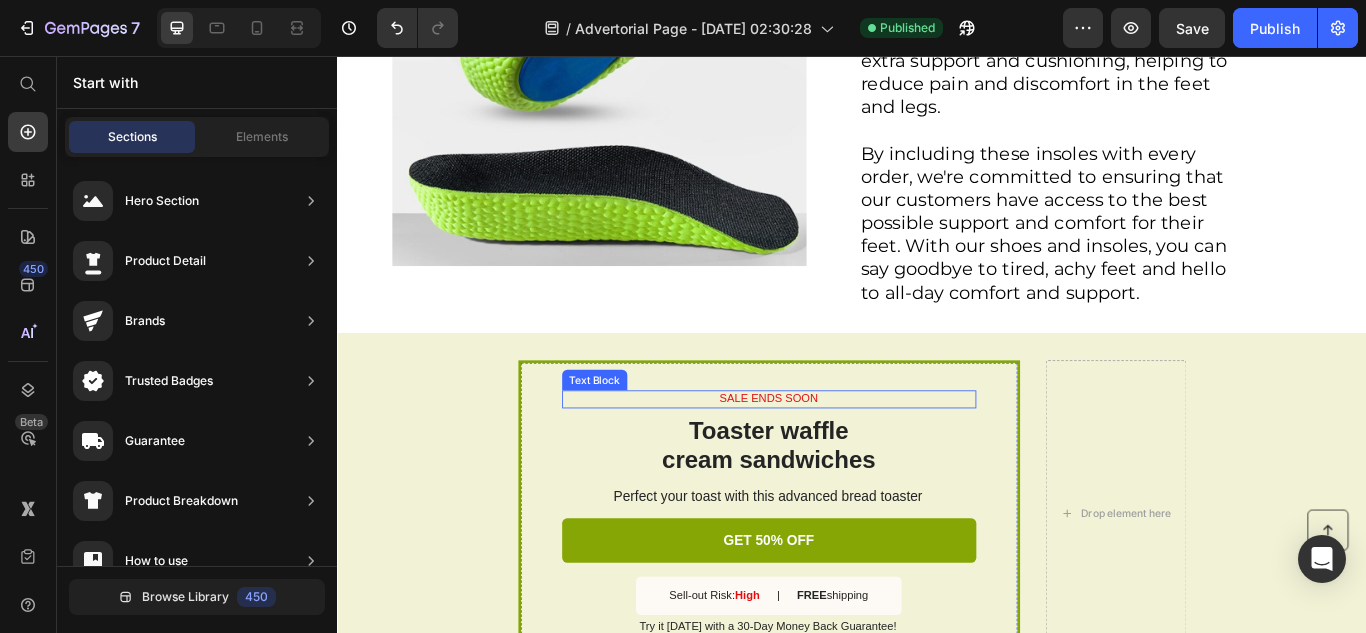 click on "SALE ENDS SOON" at bounding box center (840, 456) 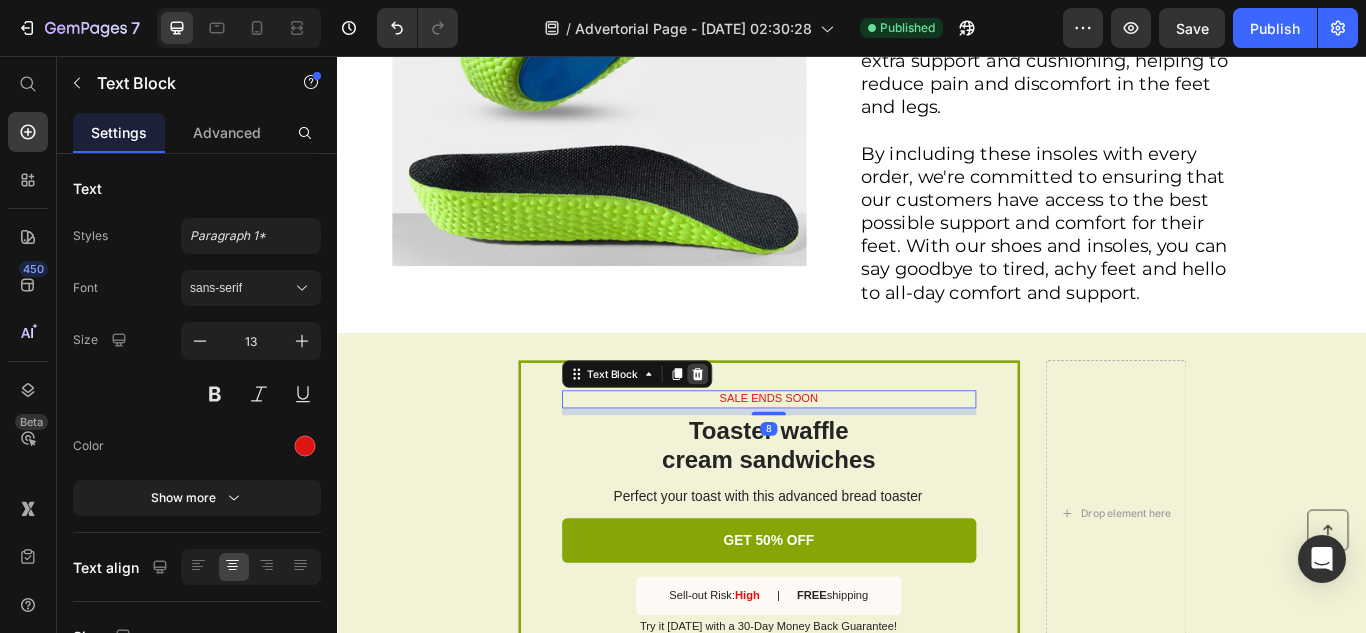 click 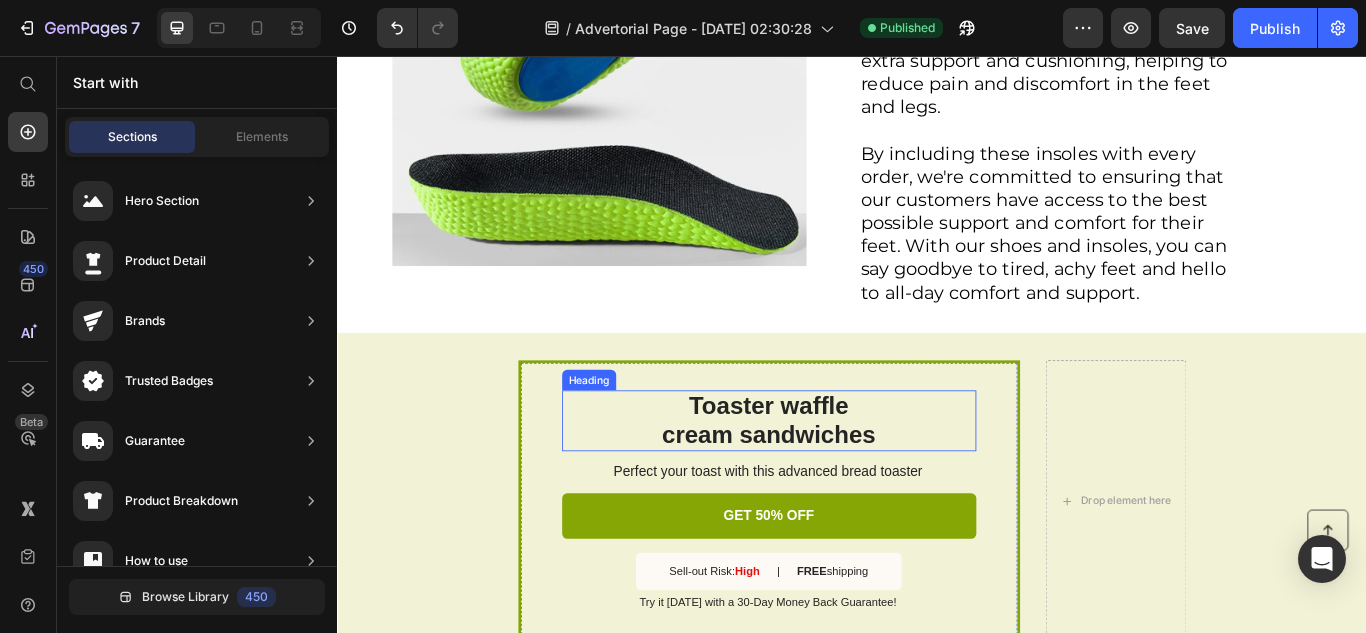 click on "Toaster waffle cream sandwiches" at bounding box center (840, 481) 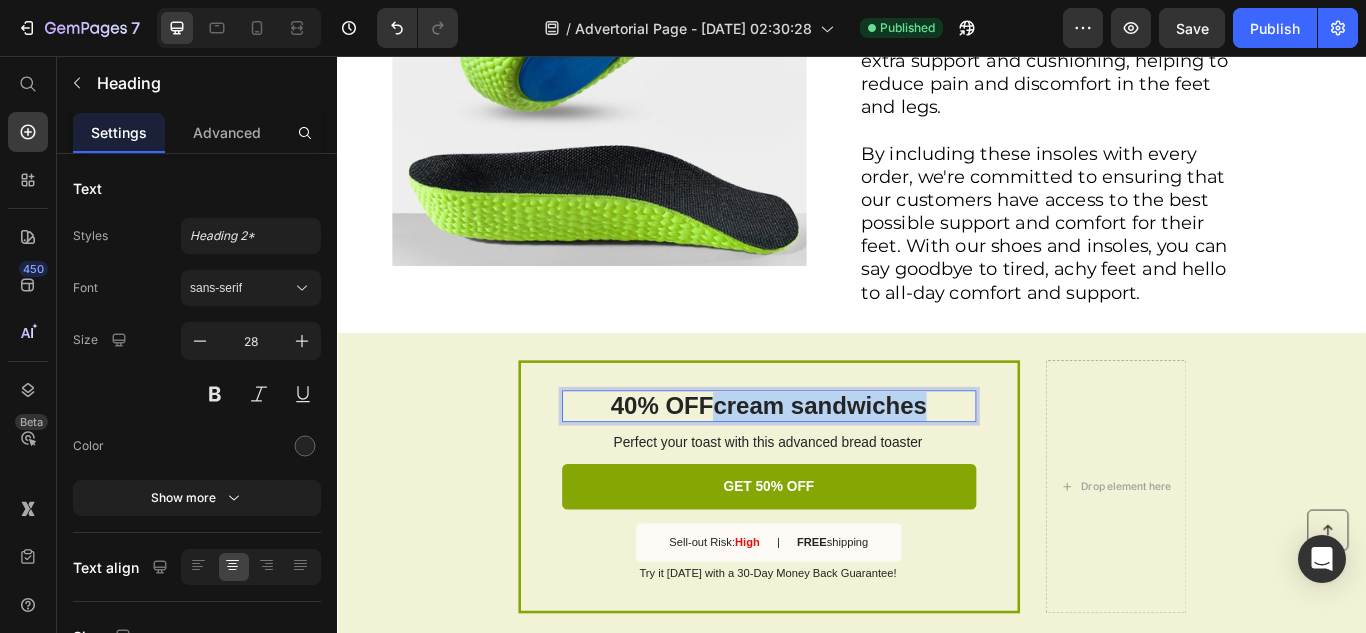 drag, startPoint x: 778, startPoint y: 372, endPoint x: 1032, endPoint y: 388, distance: 254.50343 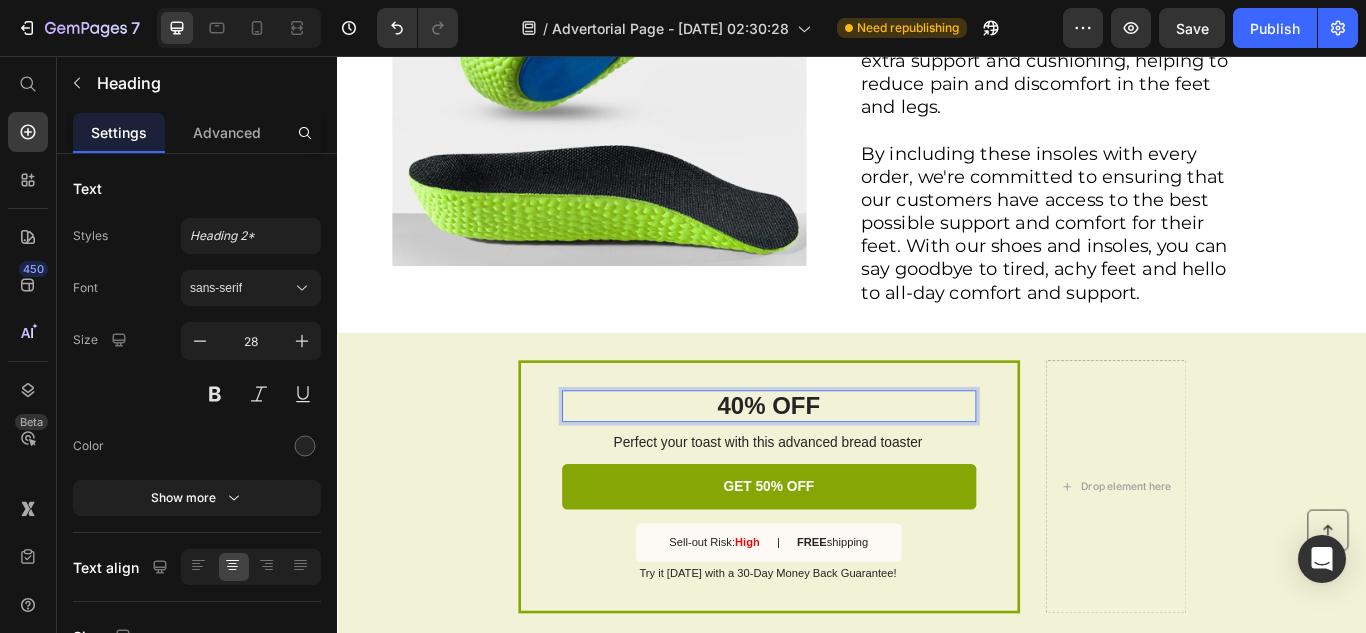 click on "40% OFF" at bounding box center (840, 464) 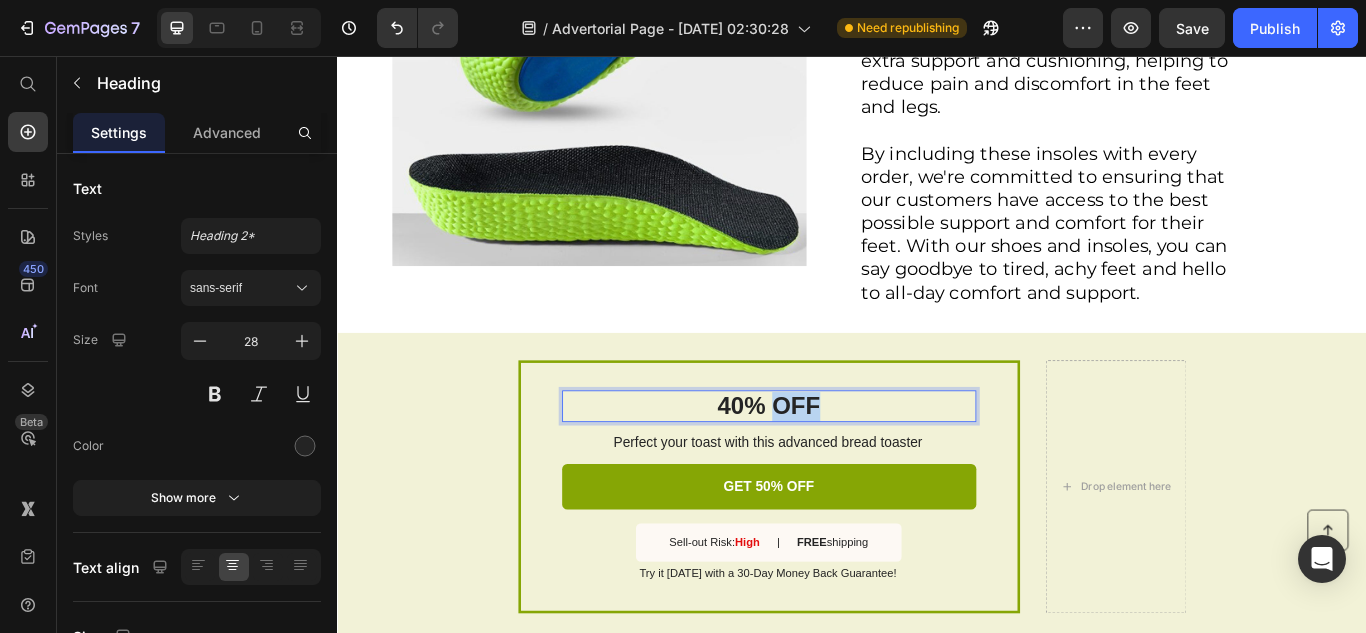 click on "40% OFF" at bounding box center (840, 464) 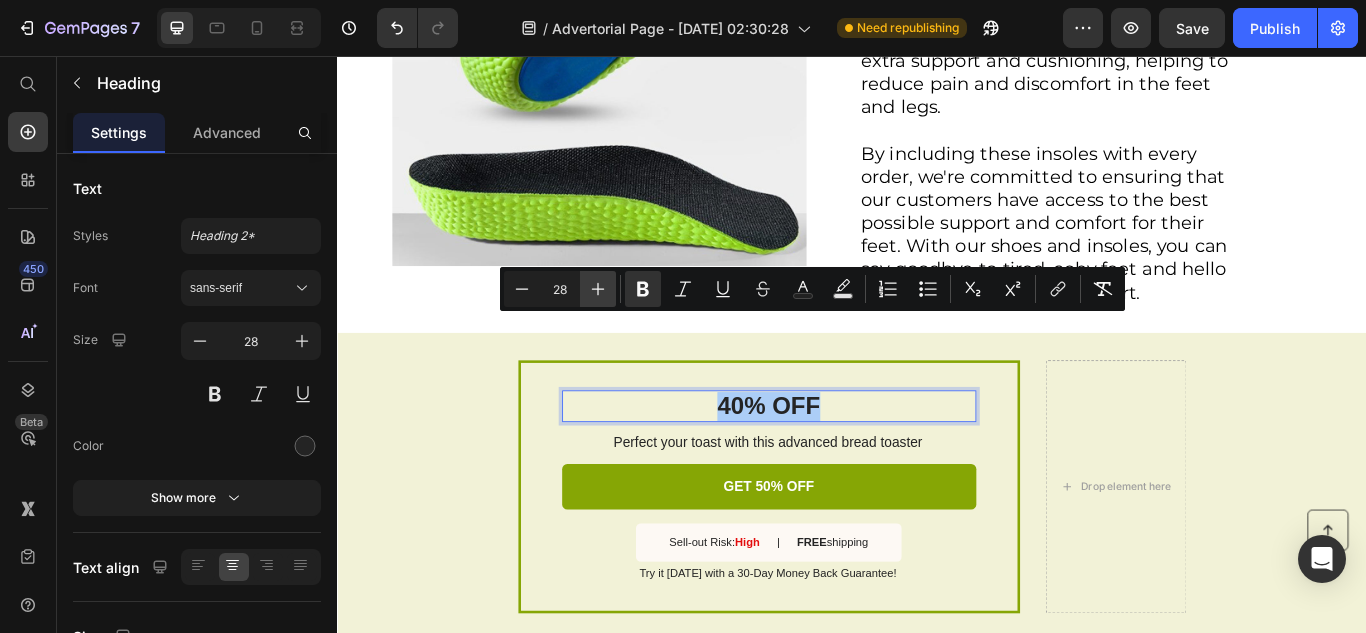click 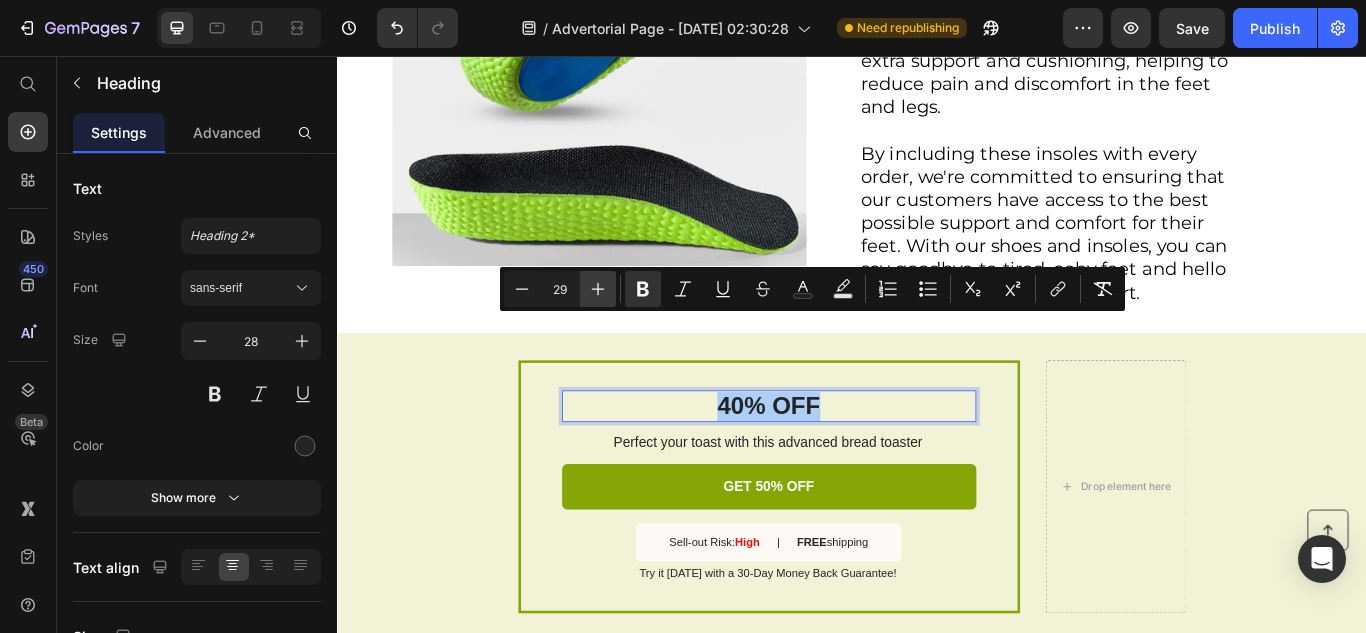 click 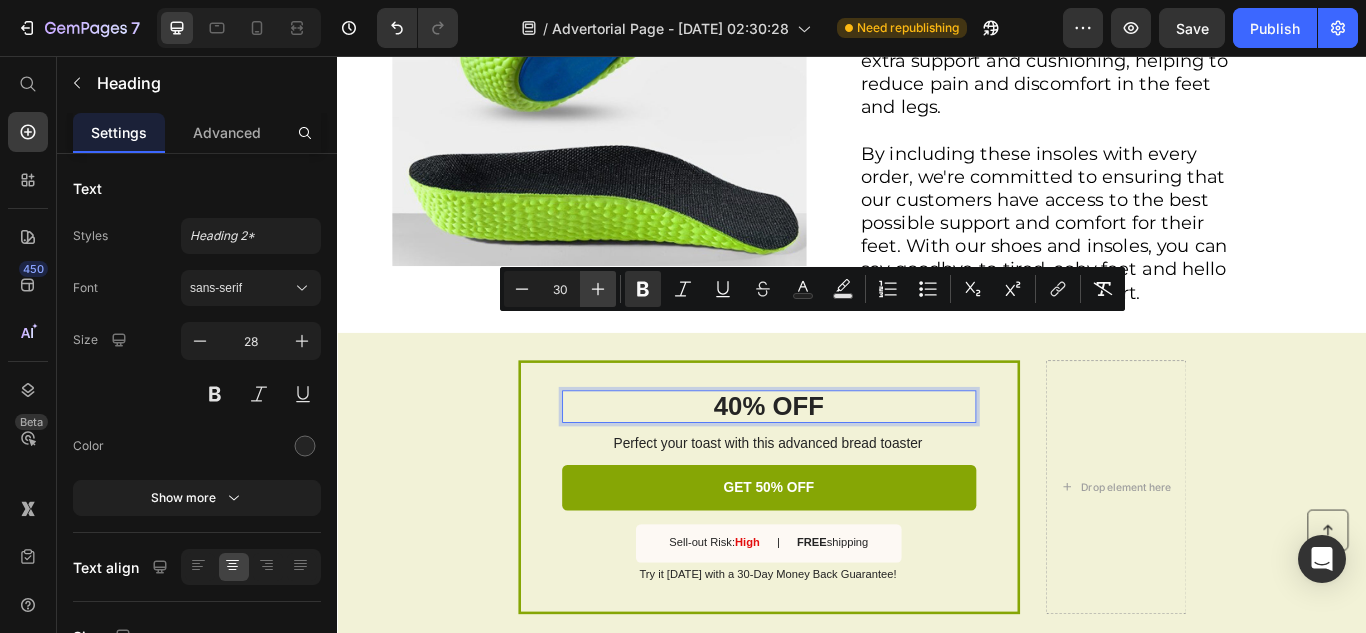 click 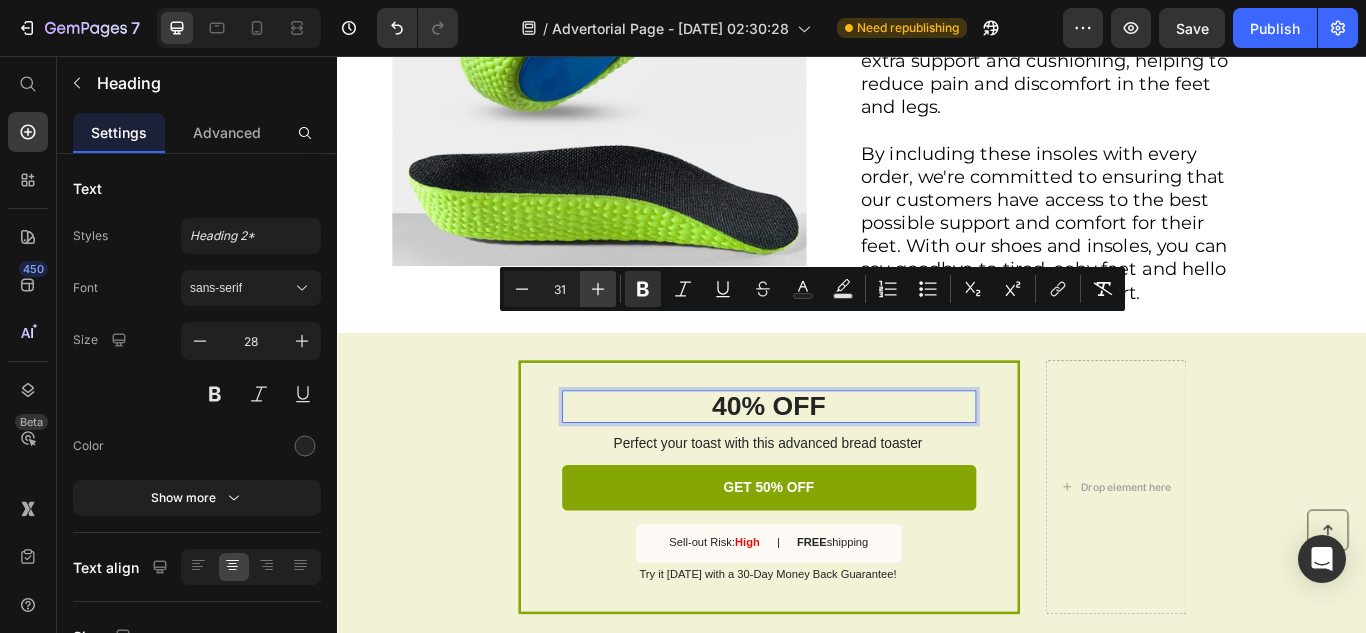 click 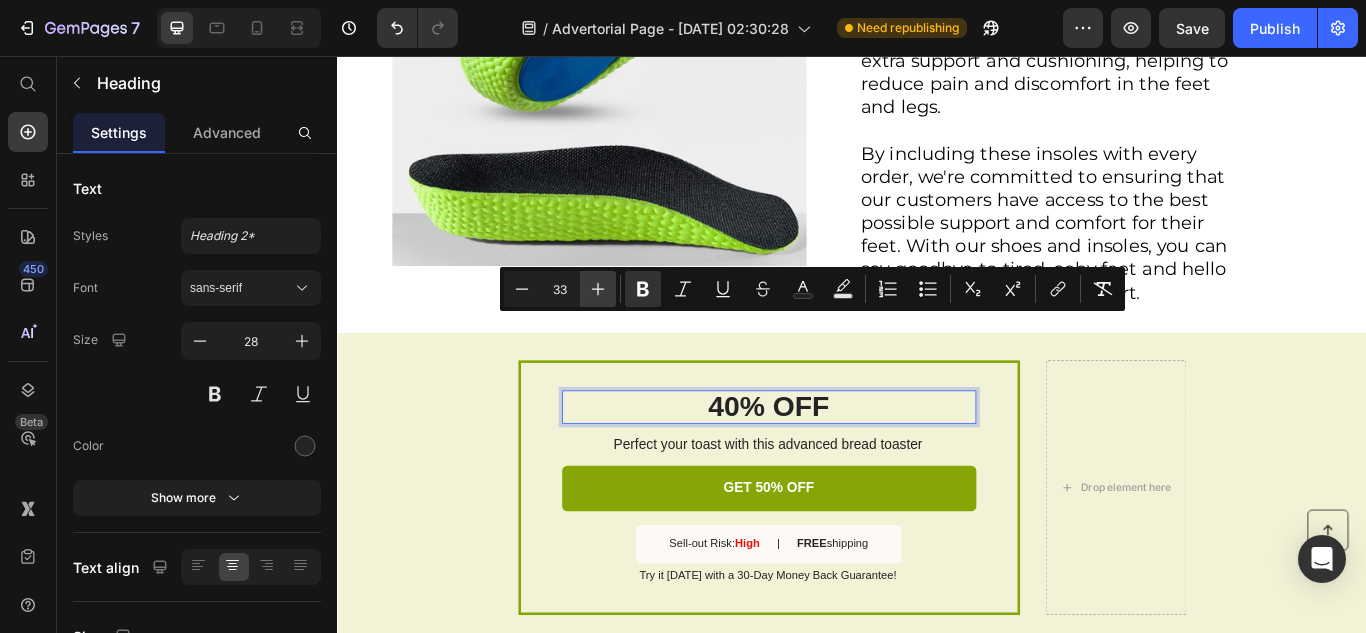click 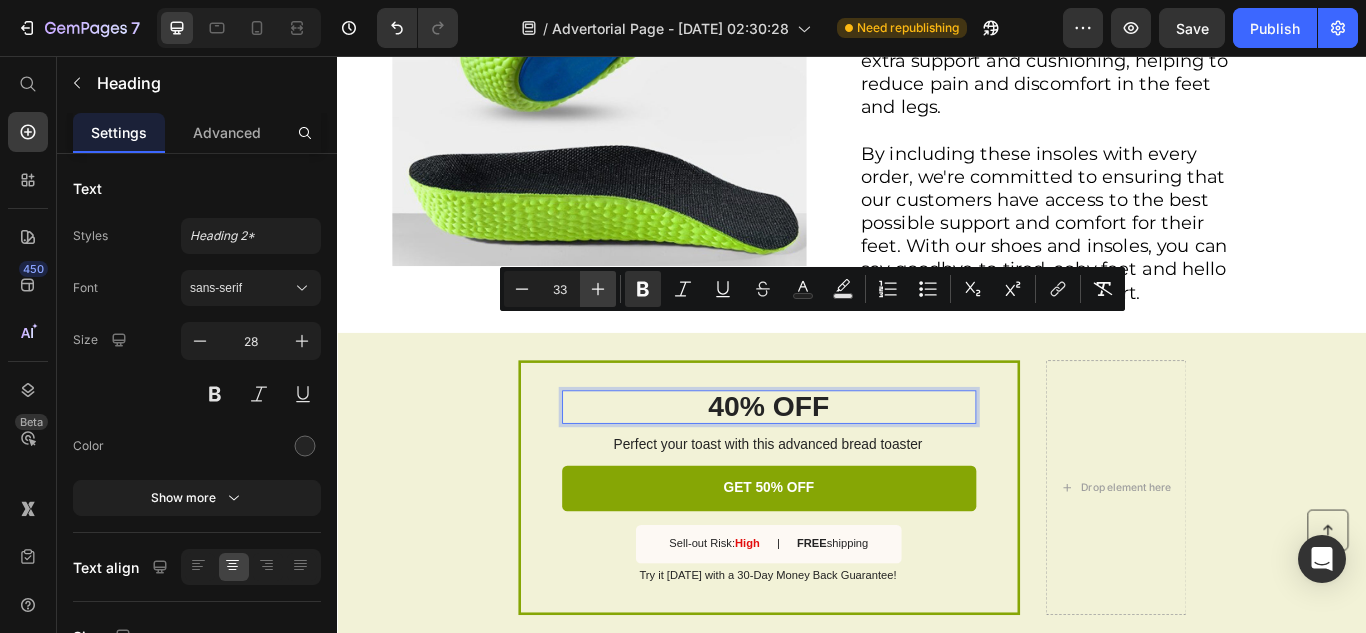 type on "34" 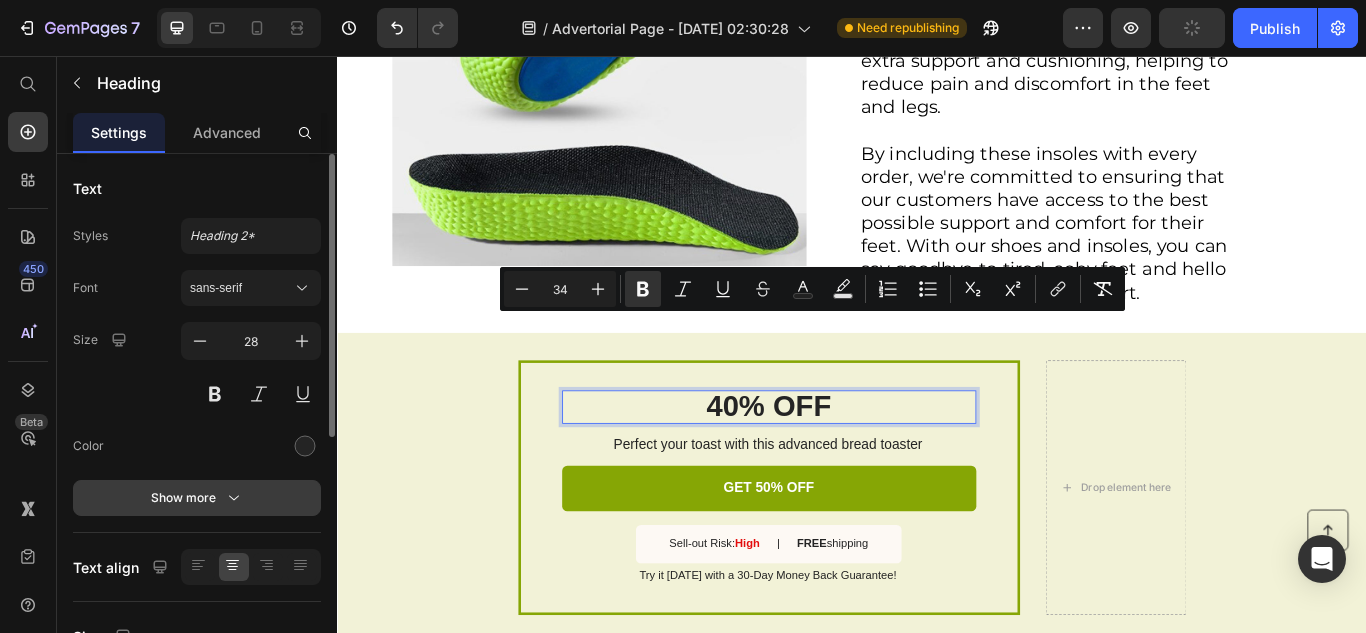 click 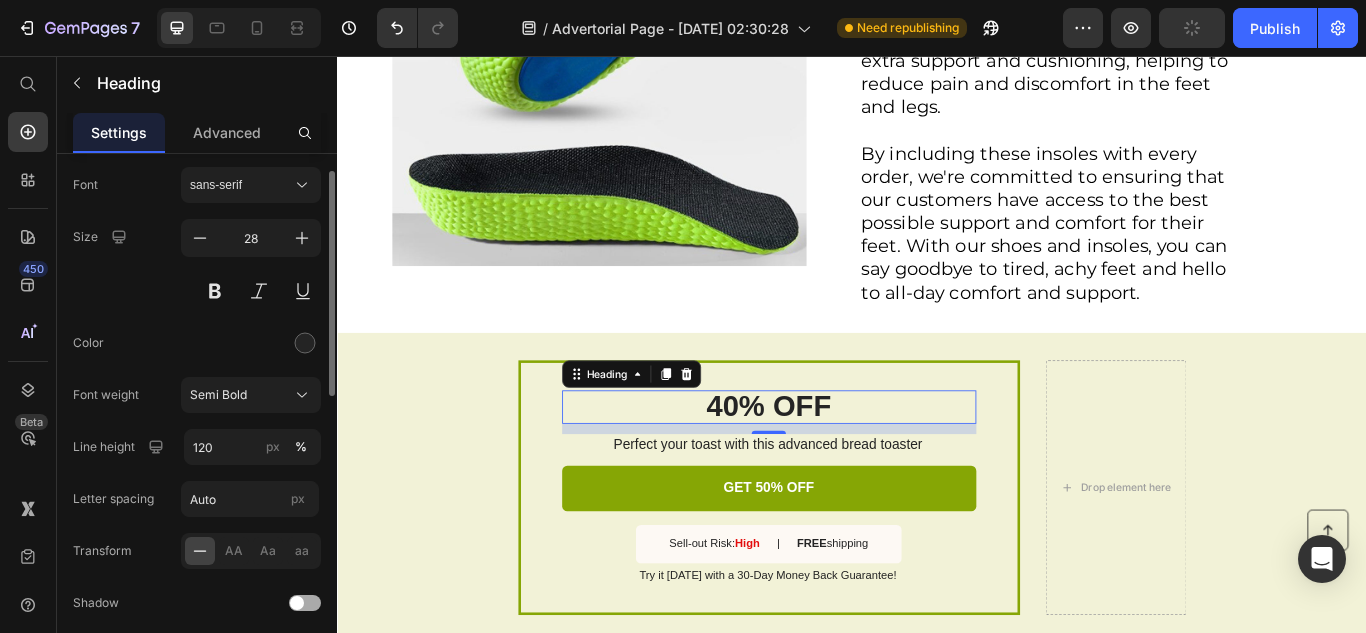 scroll, scrollTop: 110, scrollLeft: 0, axis: vertical 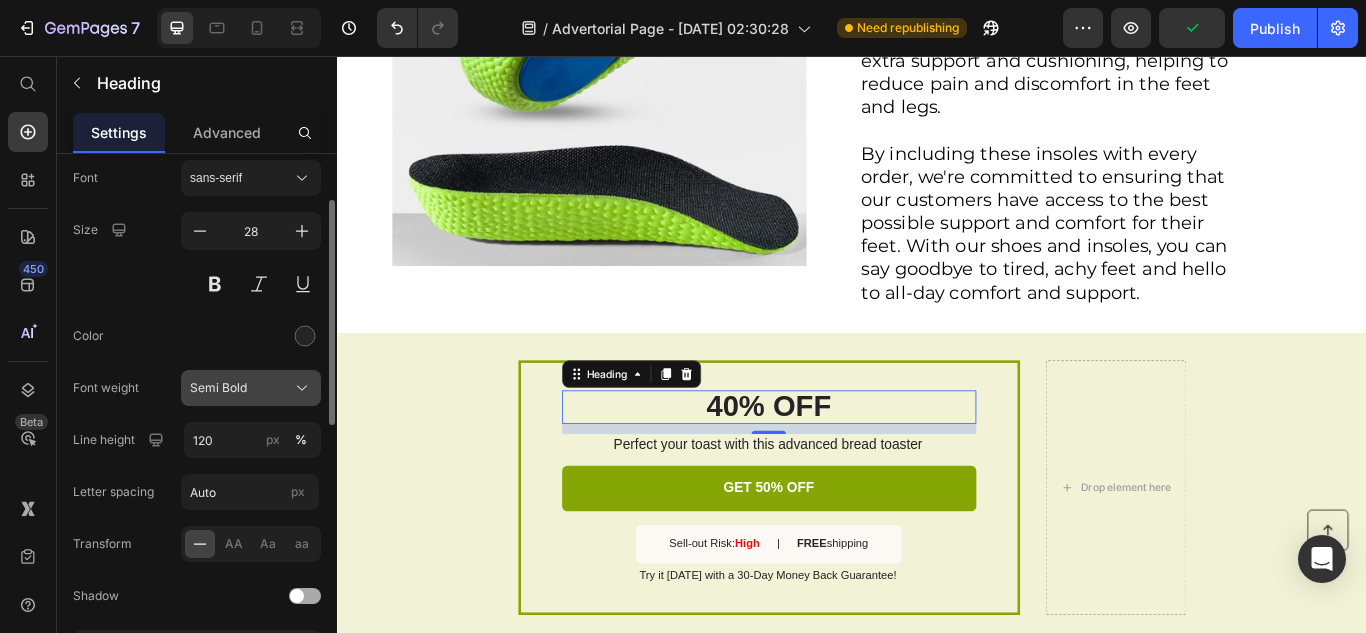 click on "Semi Bold" at bounding box center (251, 388) 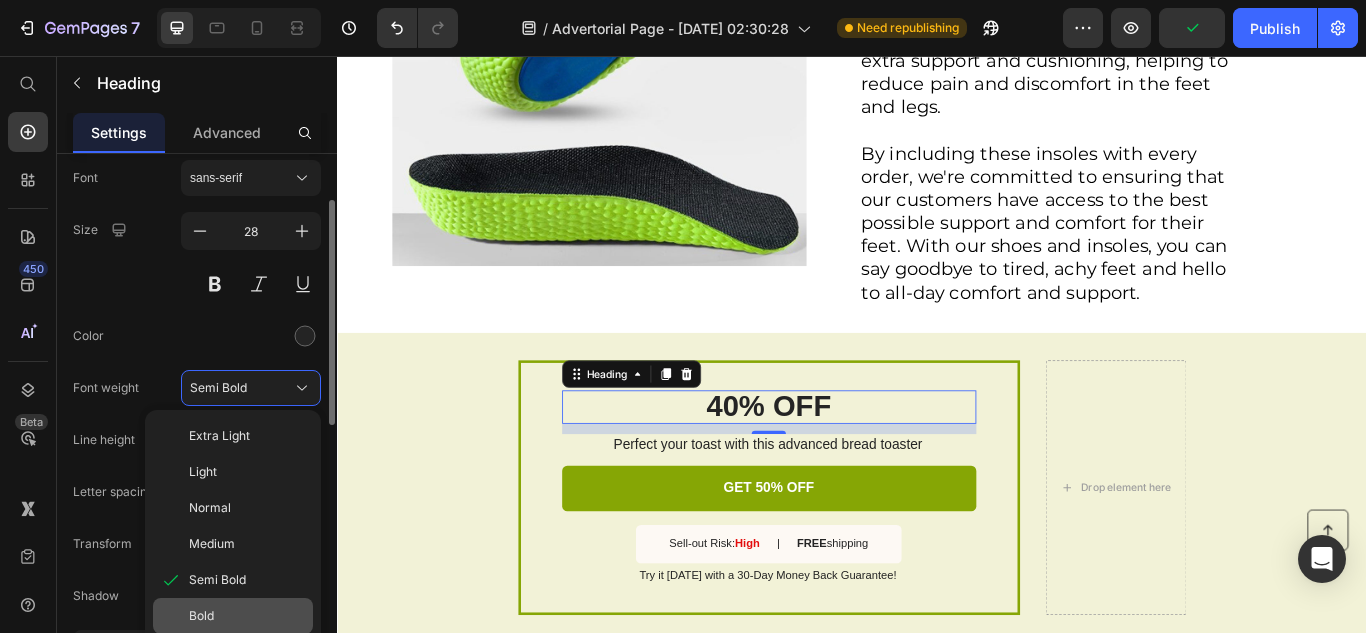 click on "Bold" at bounding box center (247, 616) 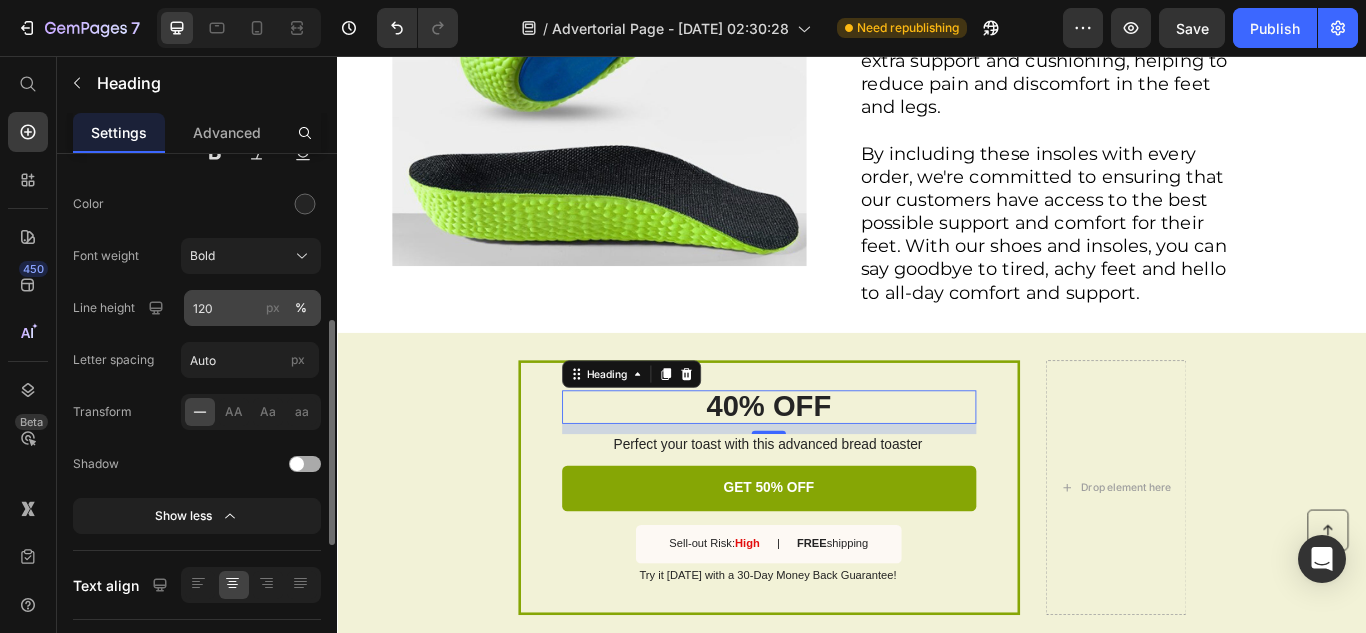 scroll, scrollTop: 291, scrollLeft: 0, axis: vertical 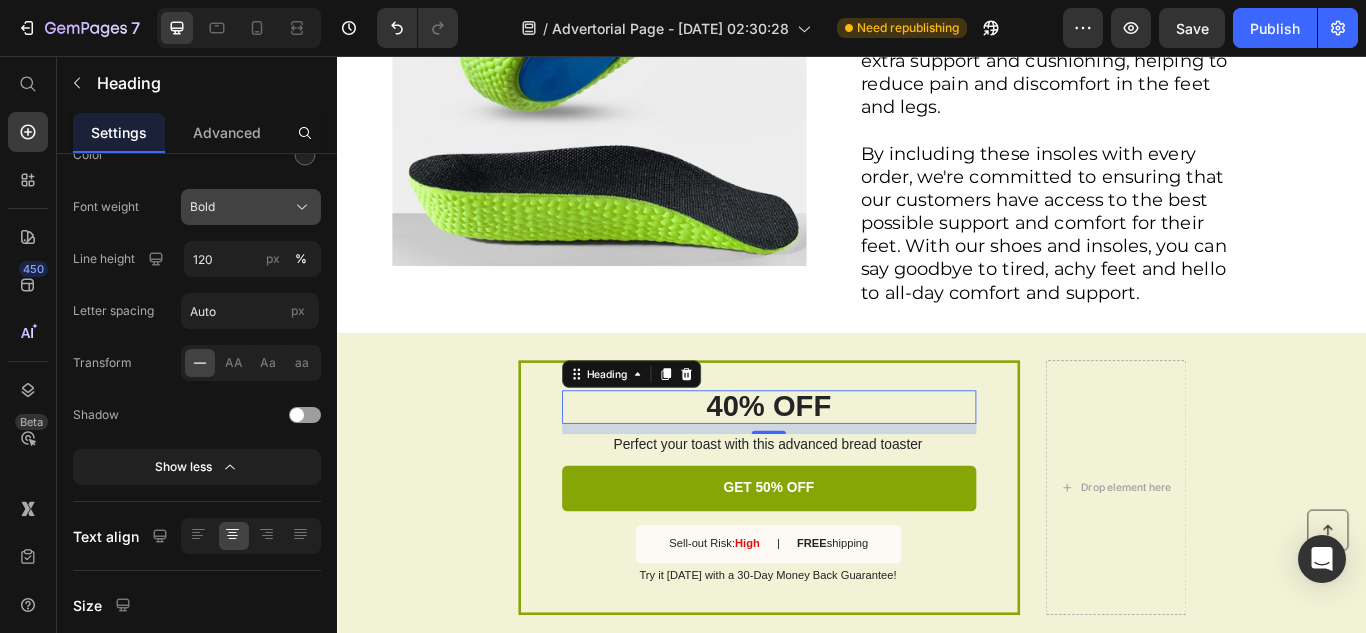 click on "Bold" 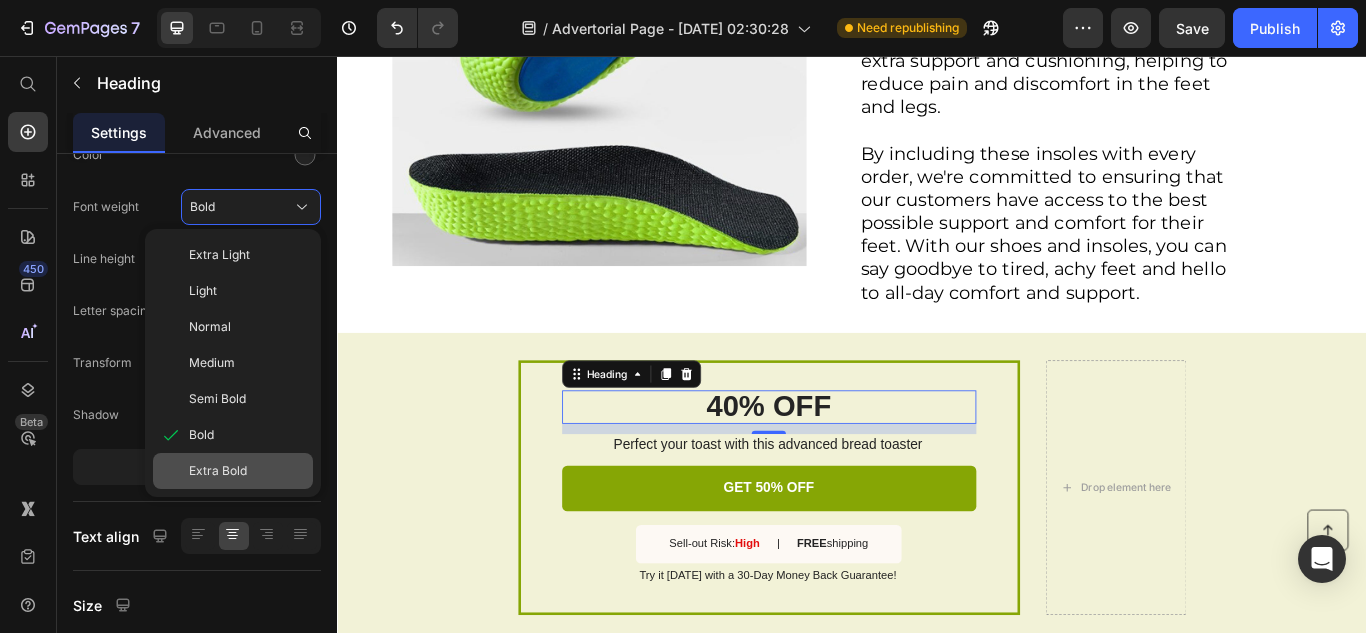 click on "Extra Bold" at bounding box center [218, 471] 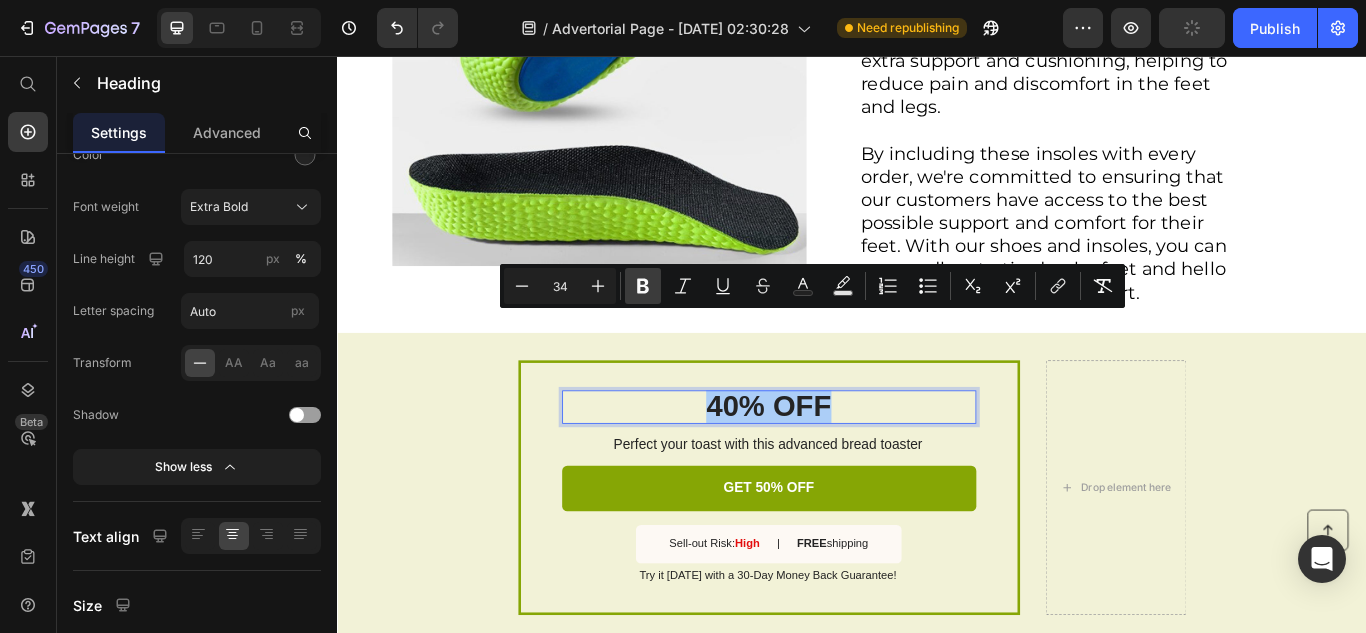 click 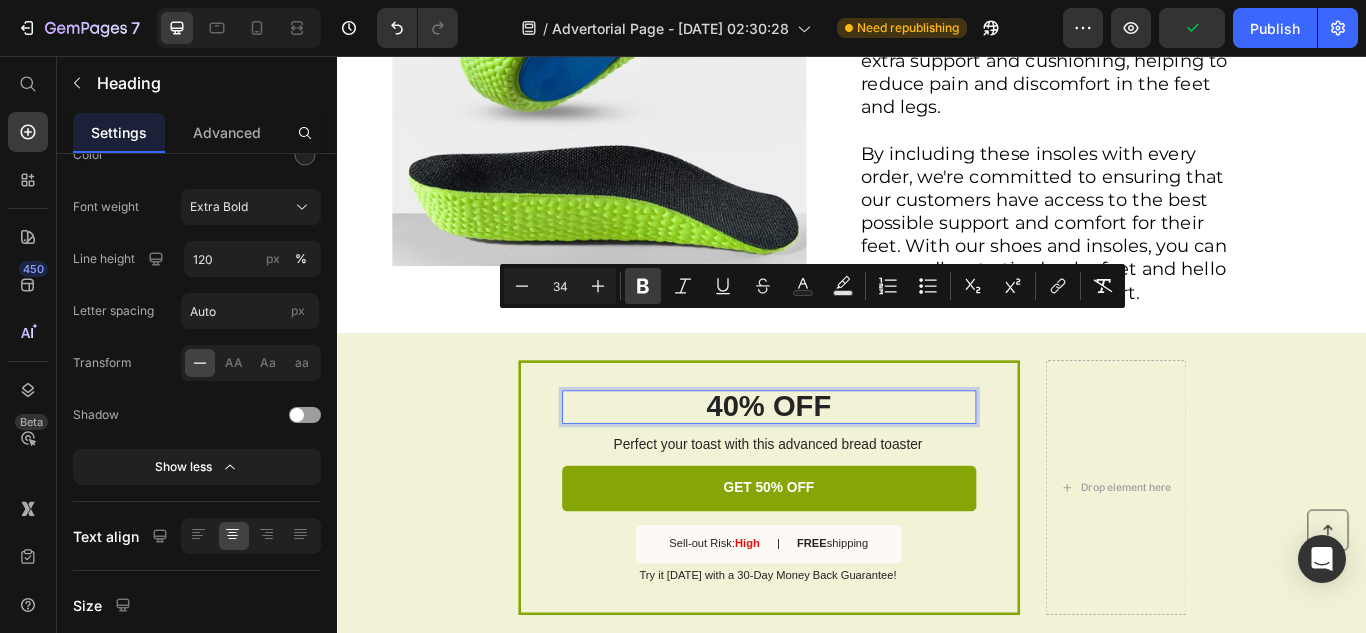click 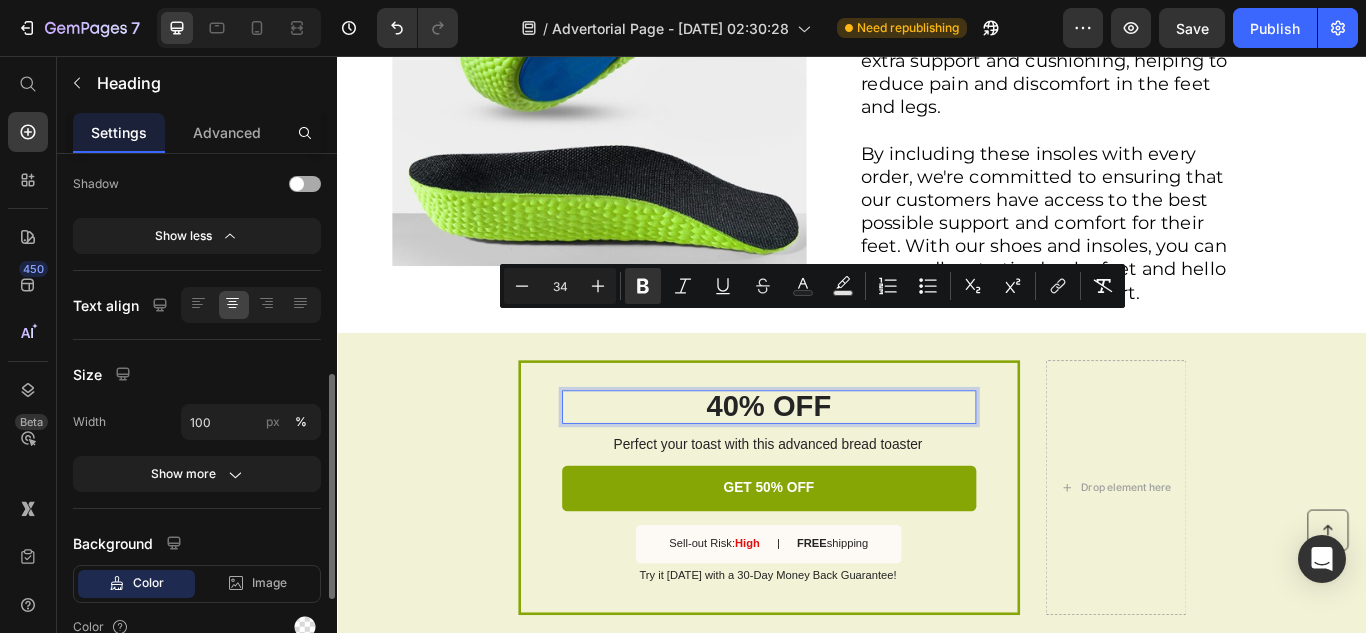 scroll, scrollTop: 0, scrollLeft: 0, axis: both 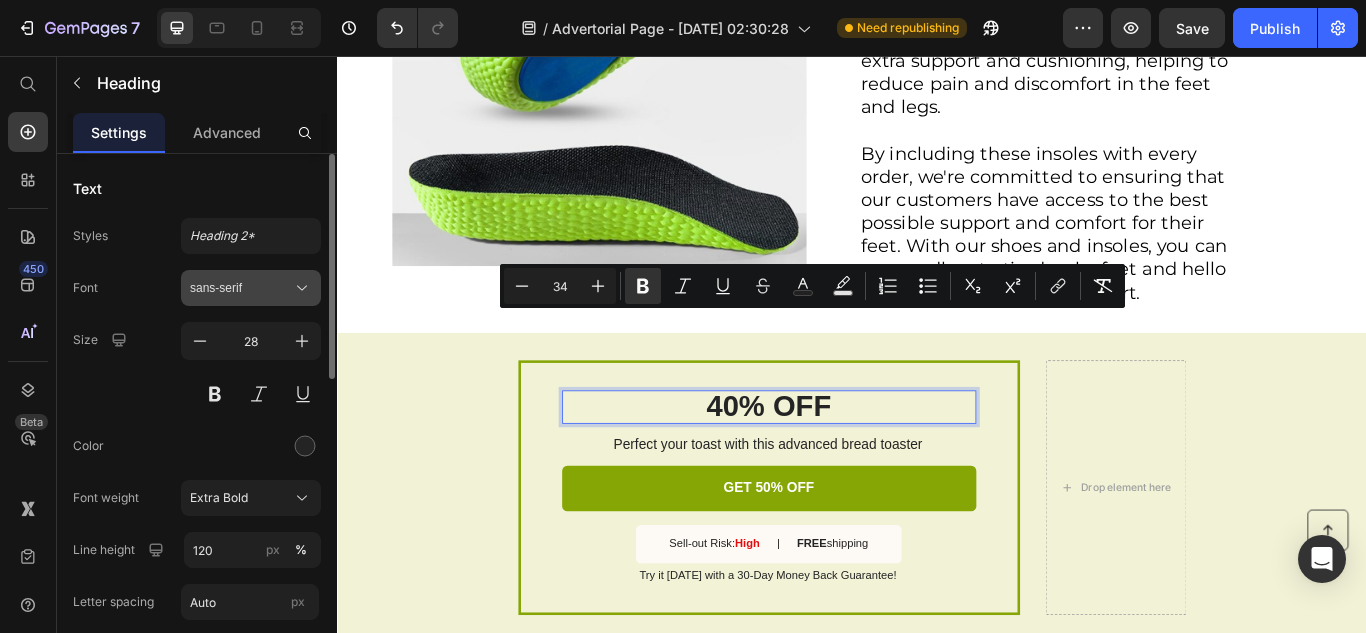 click on "sans-serif" at bounding box center (241, 288) 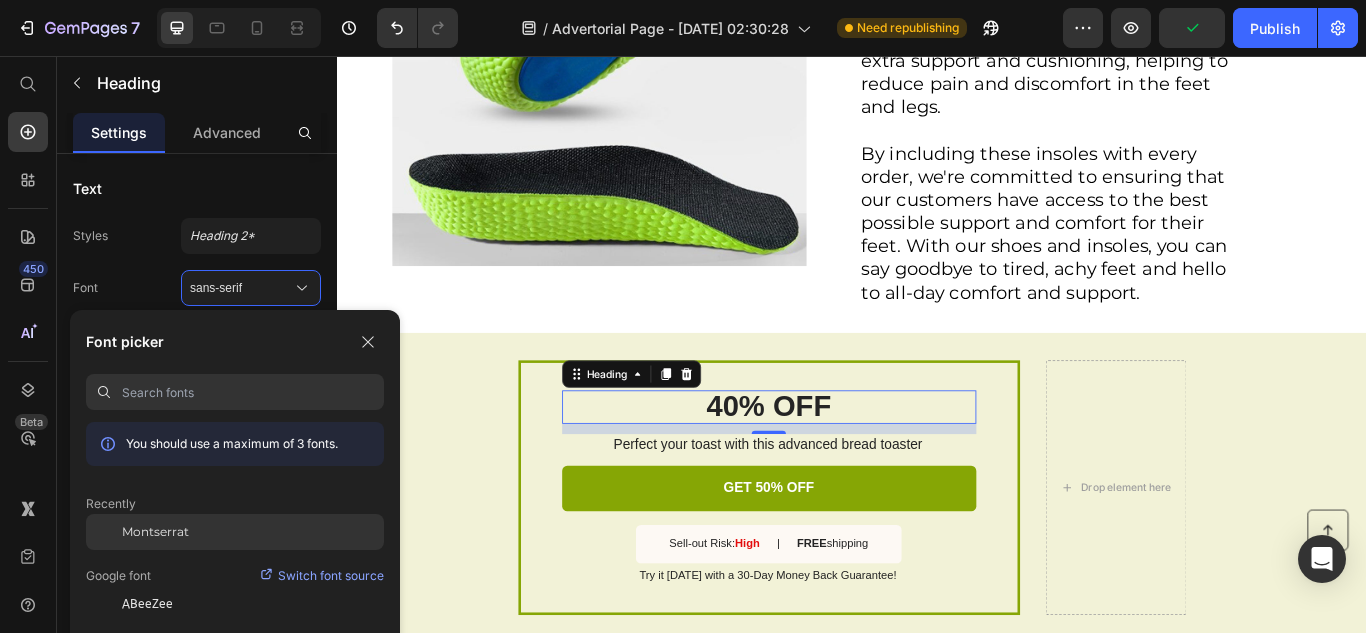 click on "Montserrat" 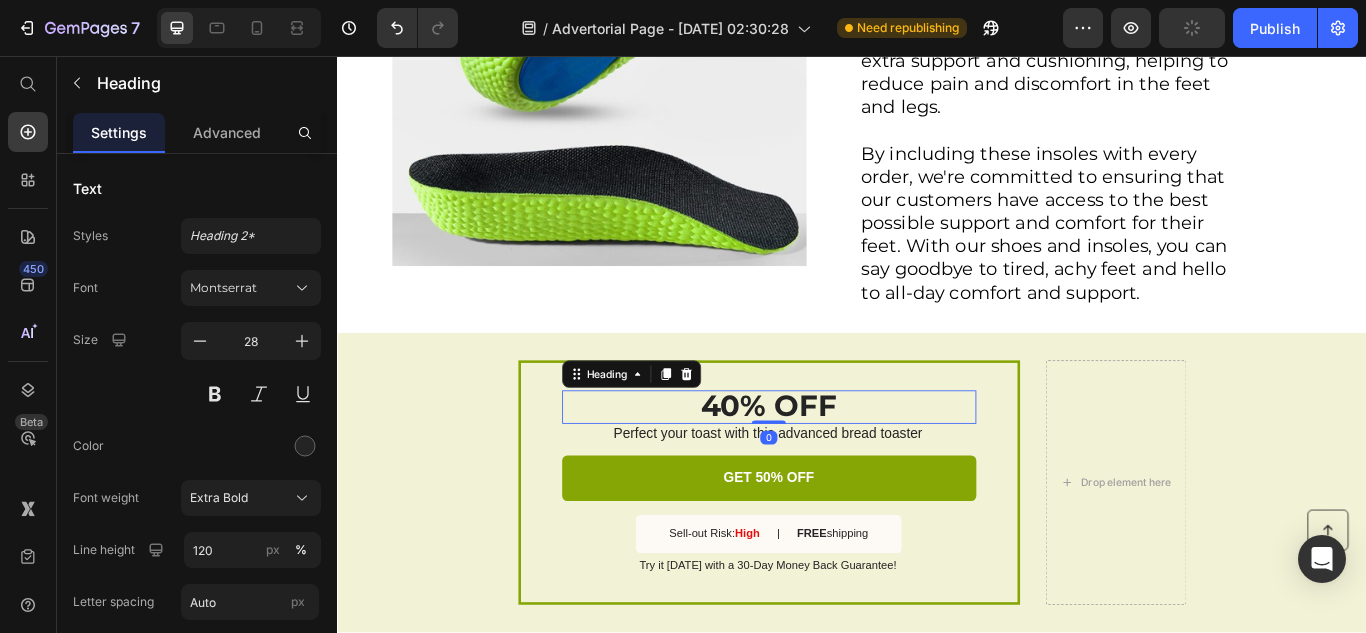 drag, startPoint x: 841, startPoint y: 405, endPoint x: 841, endPoint y: 389, distance: 16 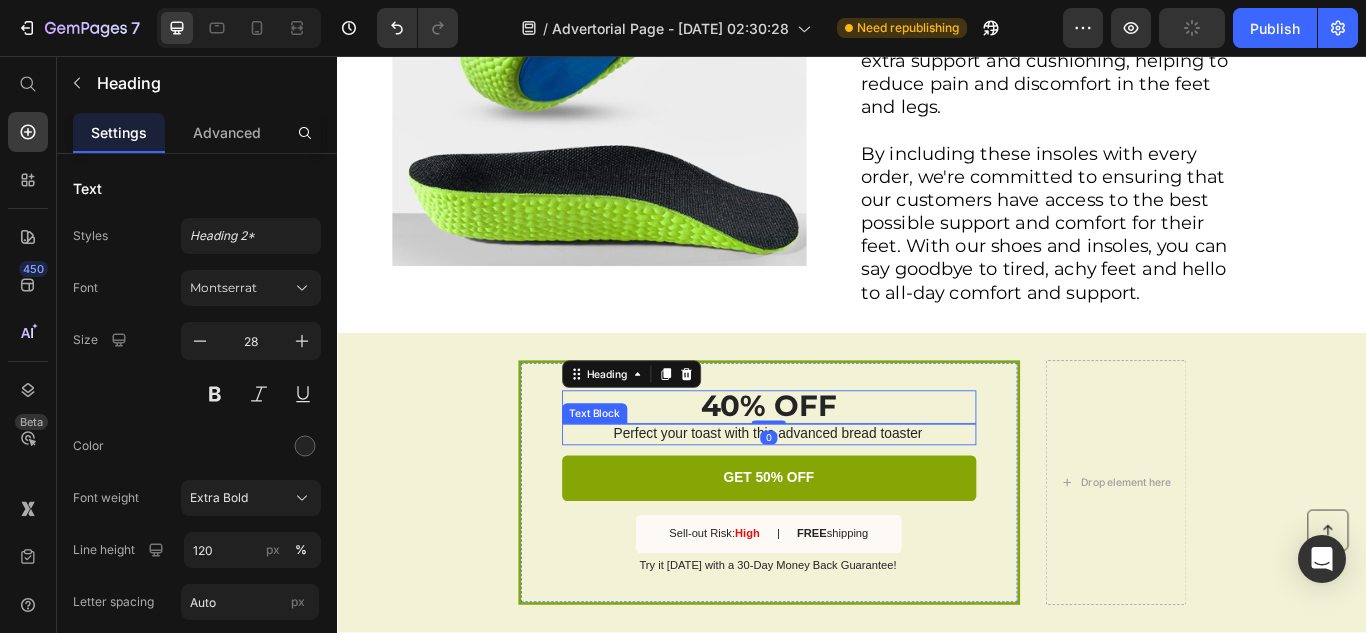 click on "Perfect your toast with this advanced bread toaster" at bounding box center [839, 497] 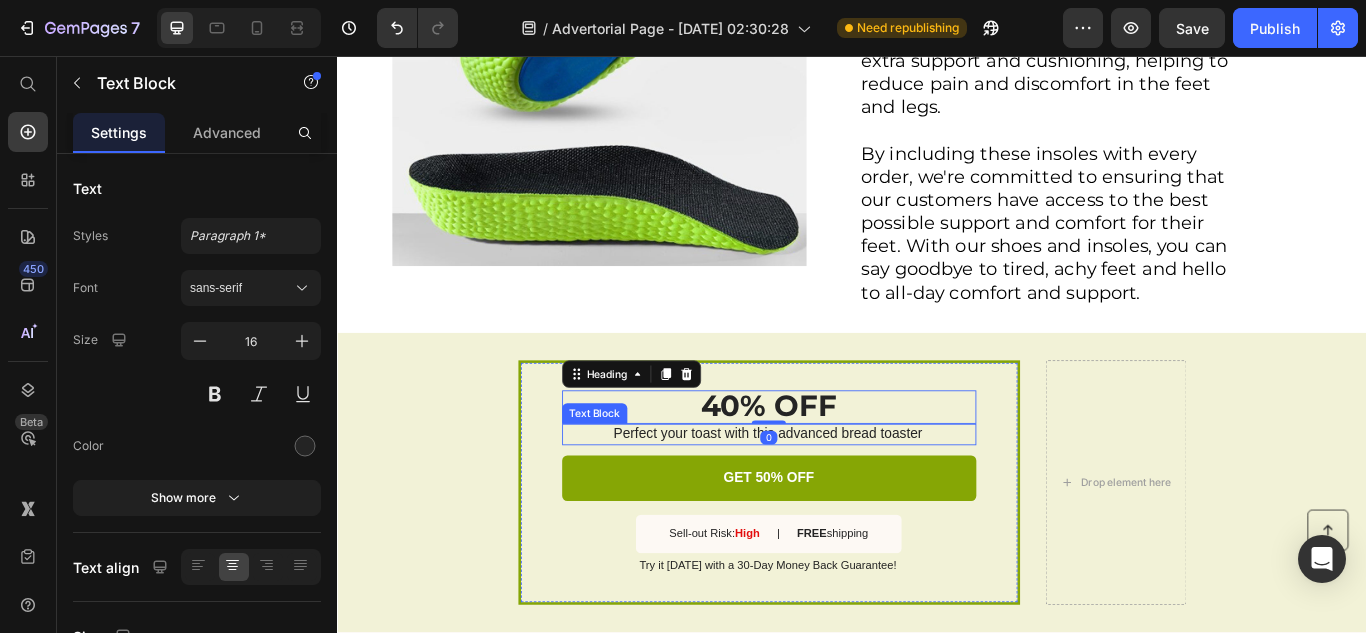click on "Perfect your toast with this advanced bread toaster" at bounding box center [839, 497] 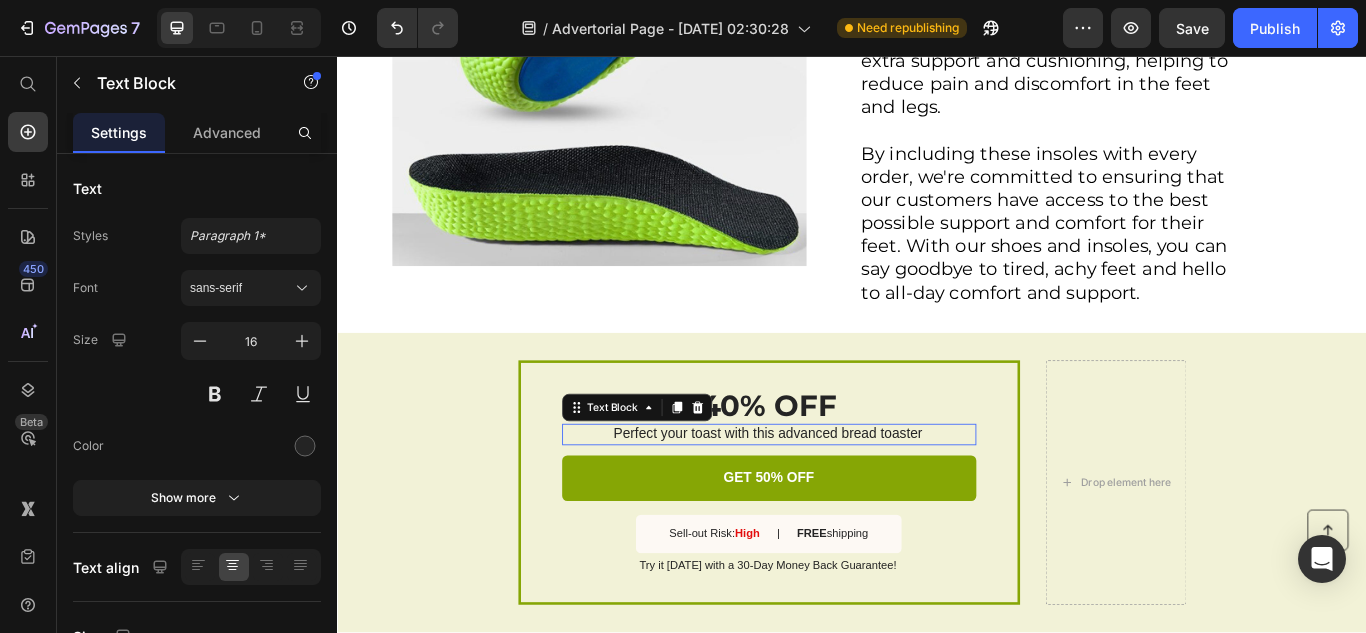 click on "Perfect your toast with this advanced bread toaster" at bounding box center [839, 497] 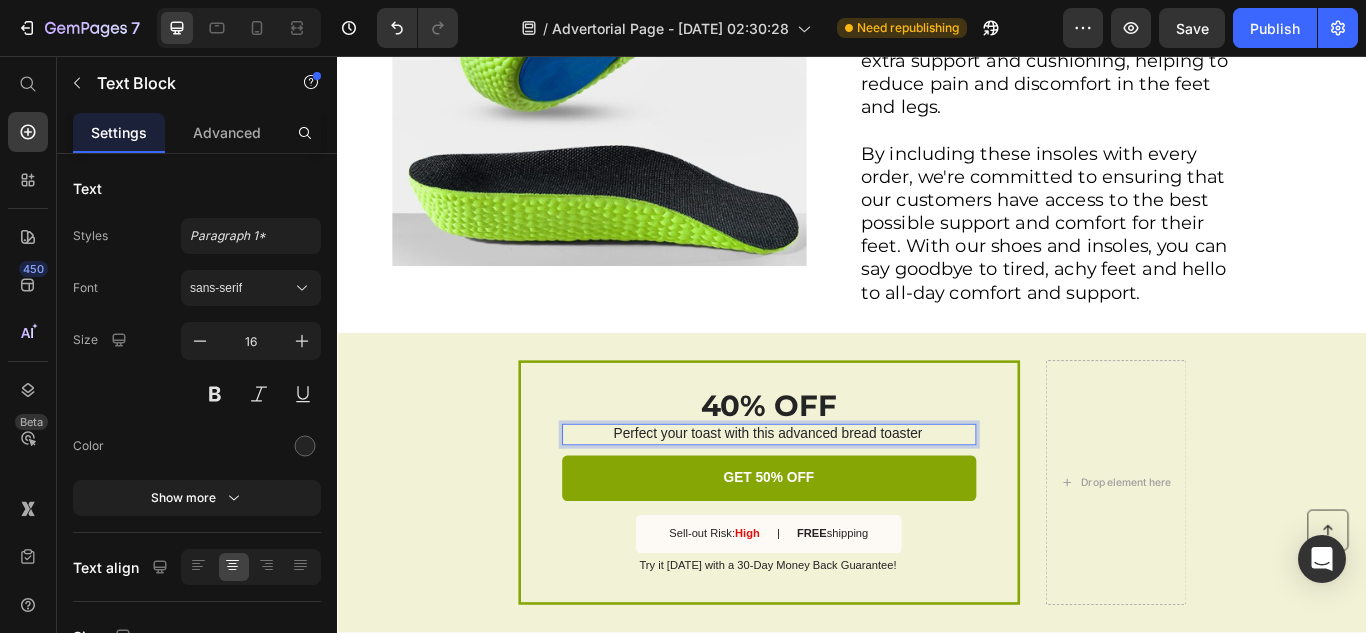 click on "Perfect your toast with this advanced bread toaster" at bounding box center [839, 497] 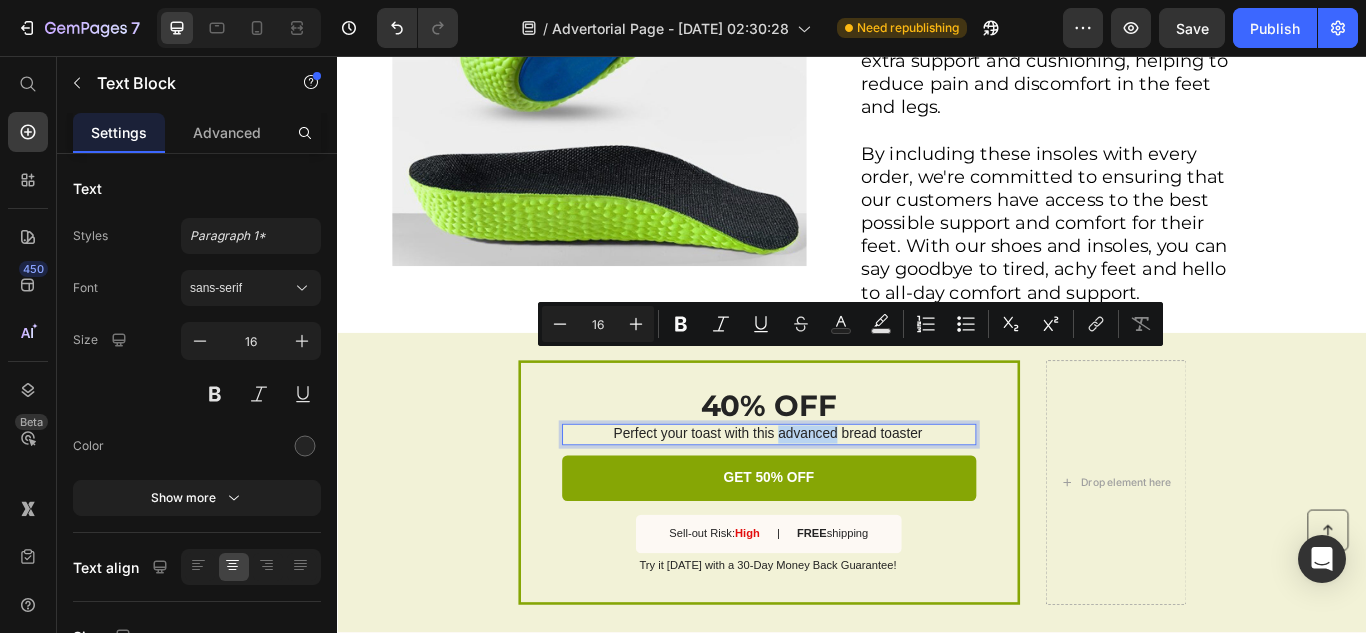 click on "Perfect your toast with this advanced bread toaster" at bounding box center [839, 497] 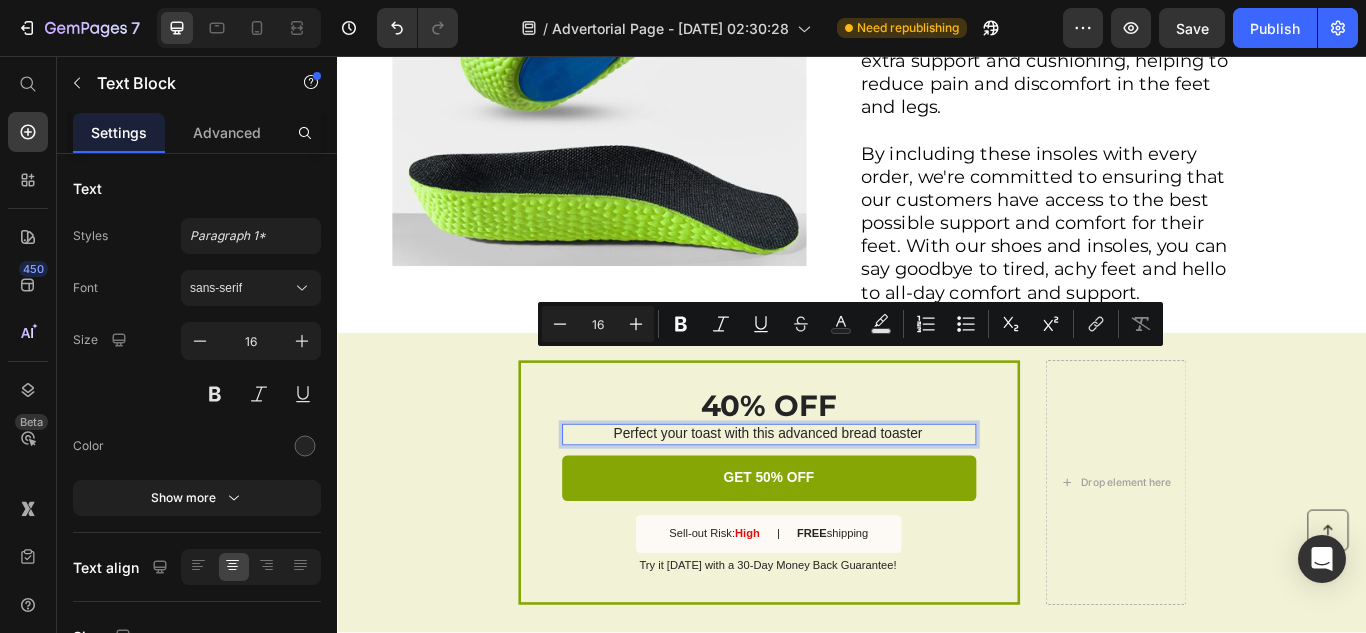click on "Perfect your toast with this advanced bread toaster" at bounding box center [839, 497] 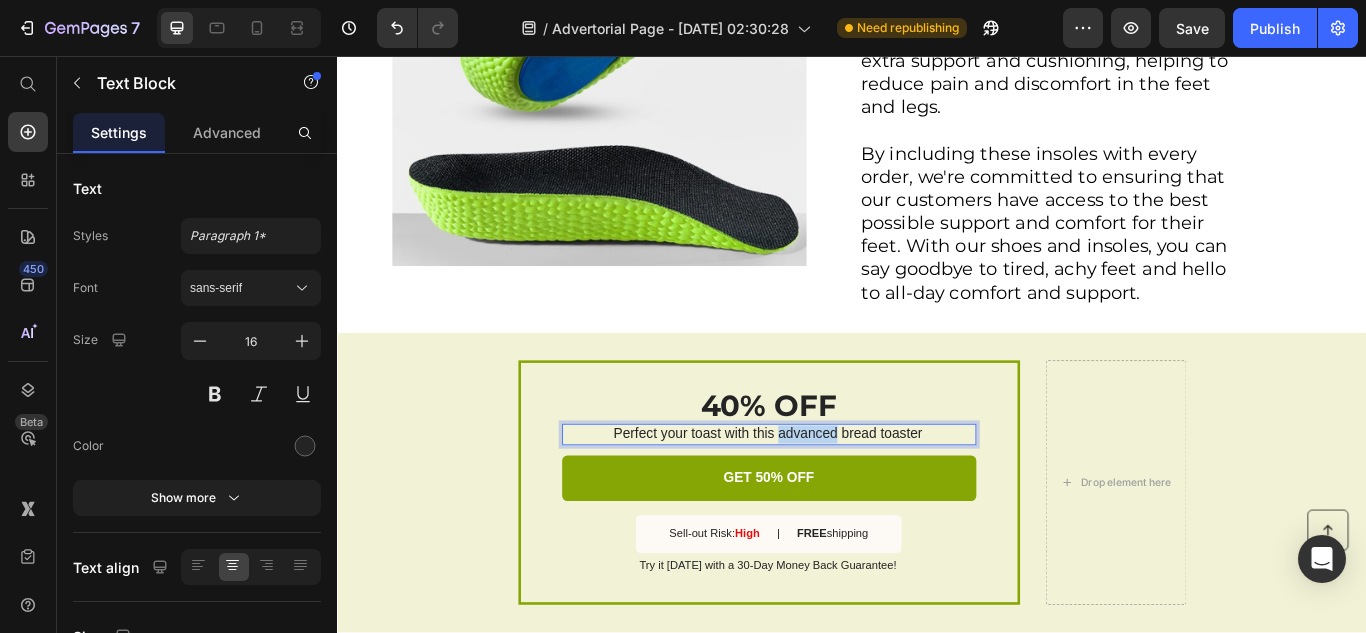 click on "Perfect your toast with this advanced bread toaster" at bounding box center [839, 497] 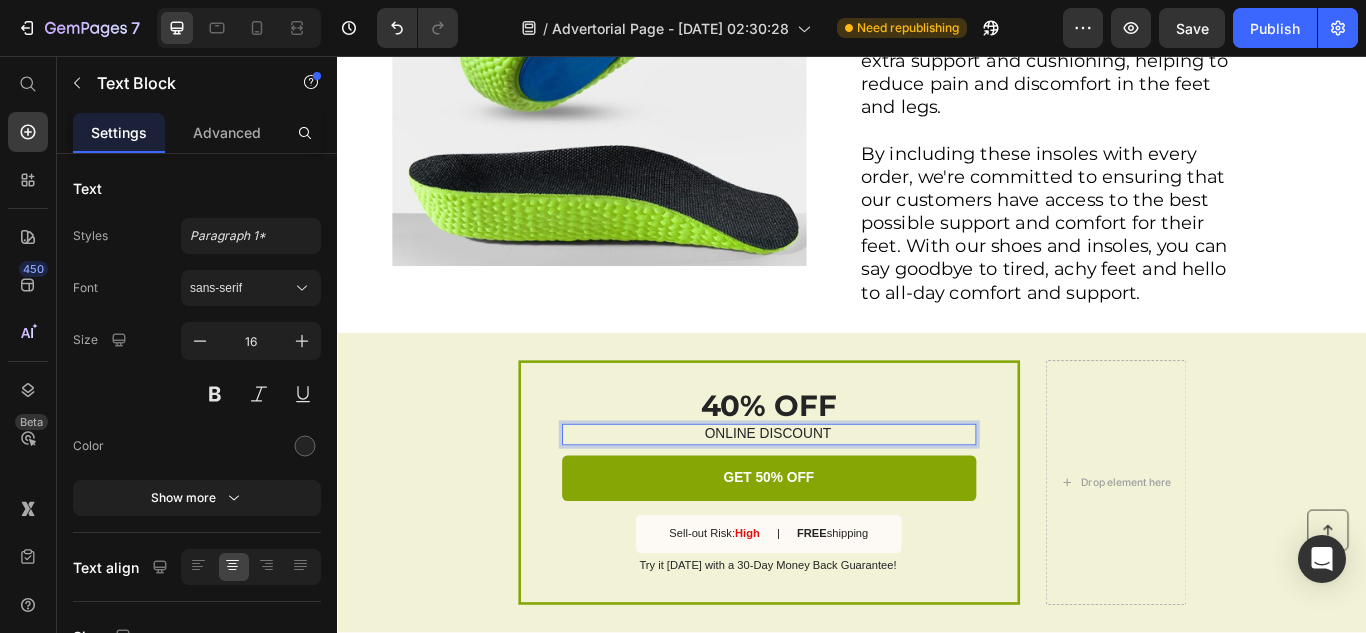 click on "ONLINE DISCOUNT" at bounding box center (839, 497) 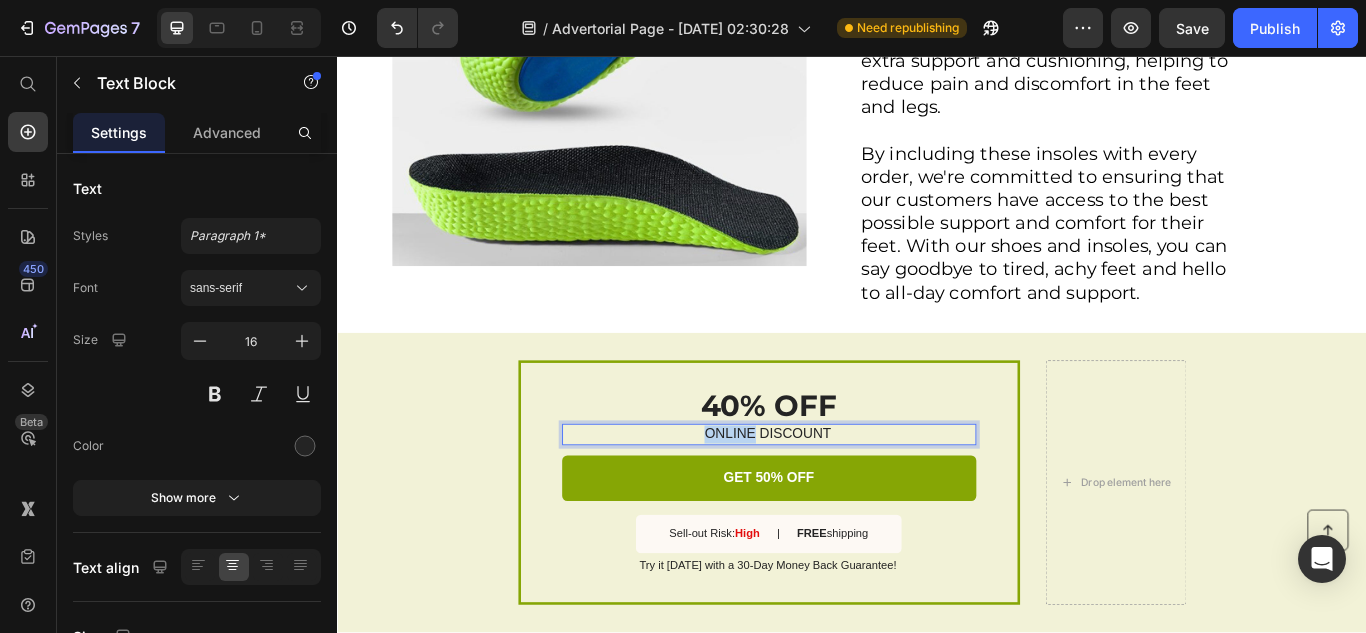 click on "ONLINE DISCOUNT" at bounding box center [839, 497] 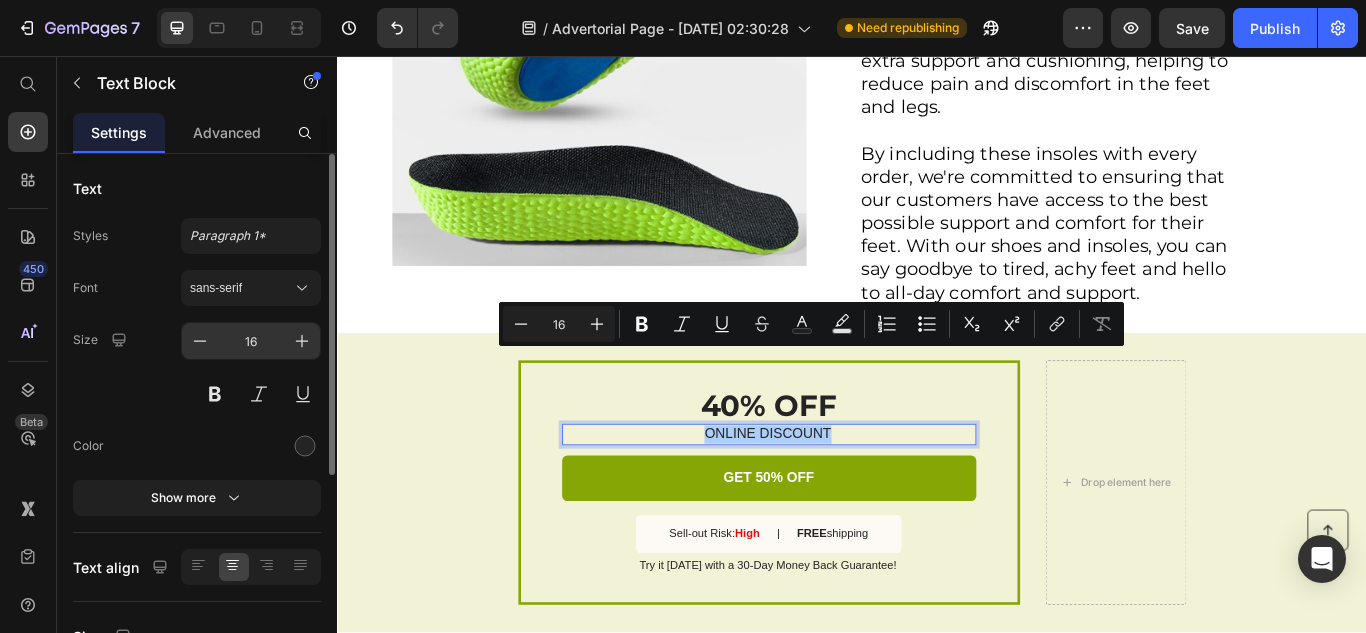 click on "16" at bounding box center [251, 341] 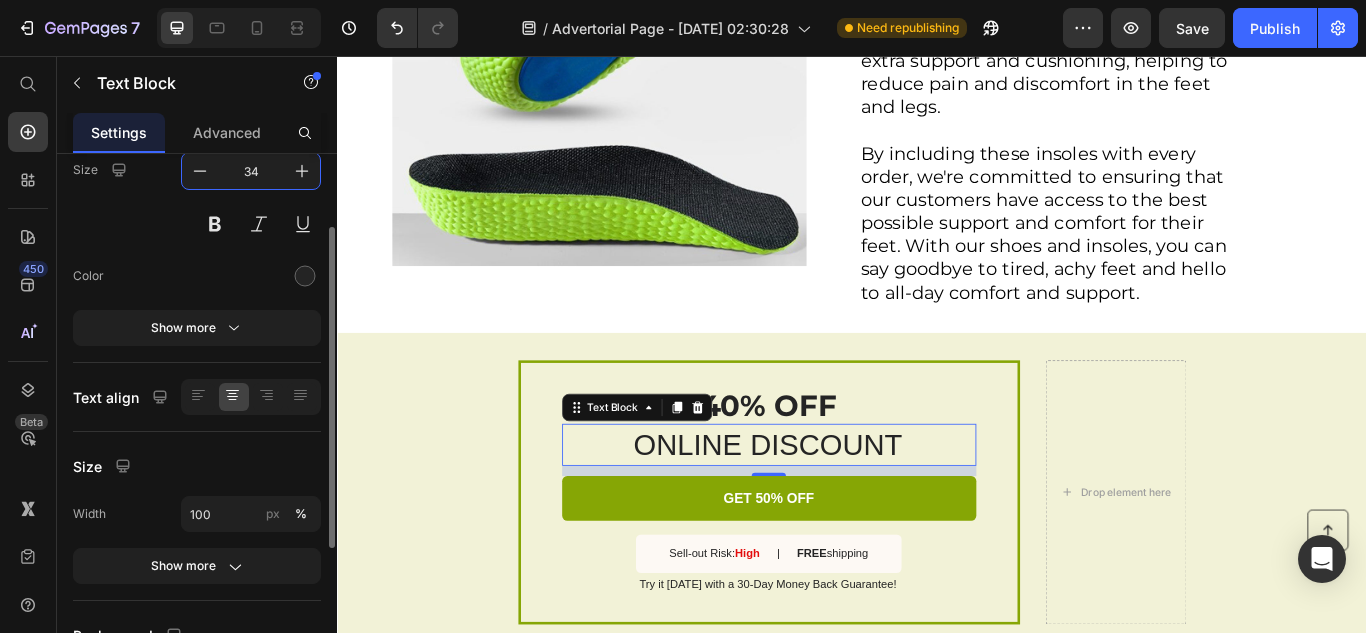 scroll, scrollTop: 248, scrollLeft: 0, axis: vertical 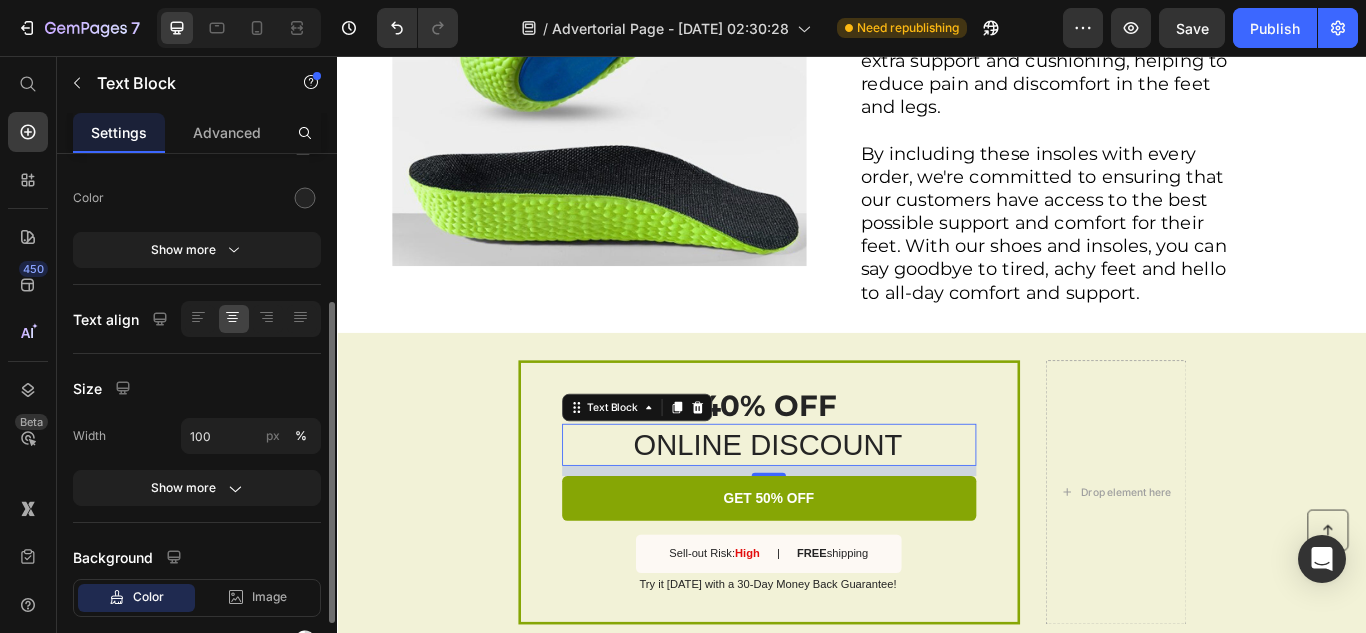 type on "34" 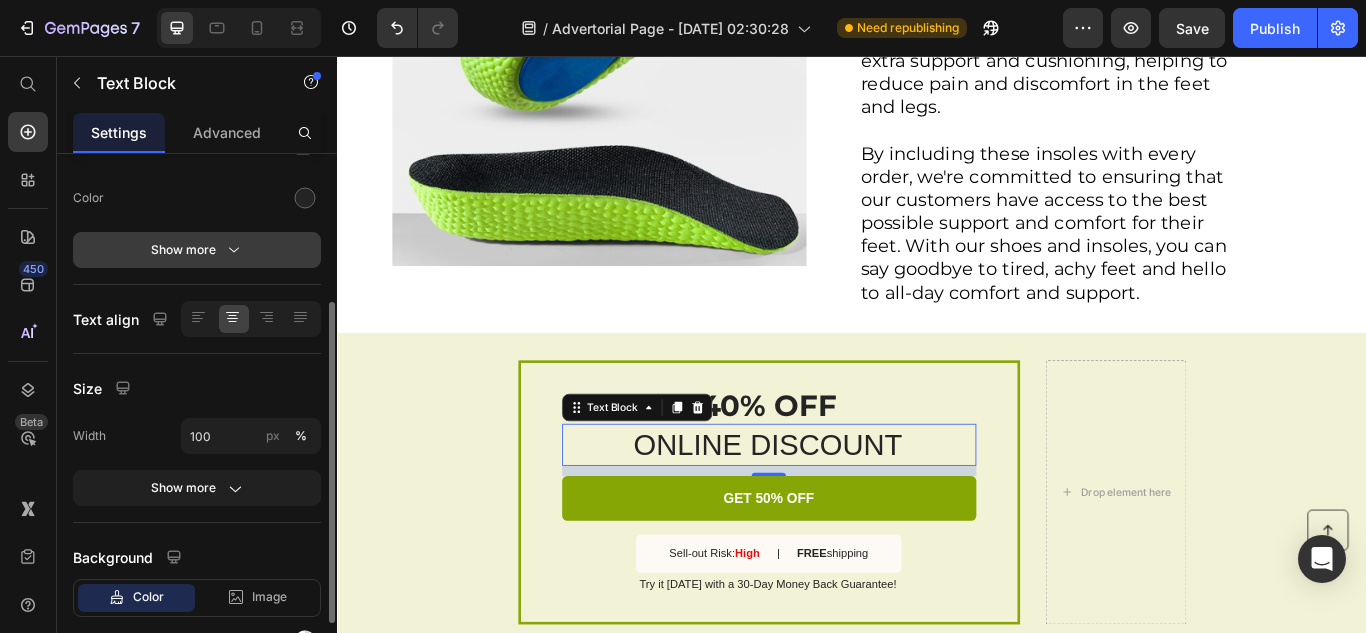 click on "Show more" at bounding box center (197, 250) 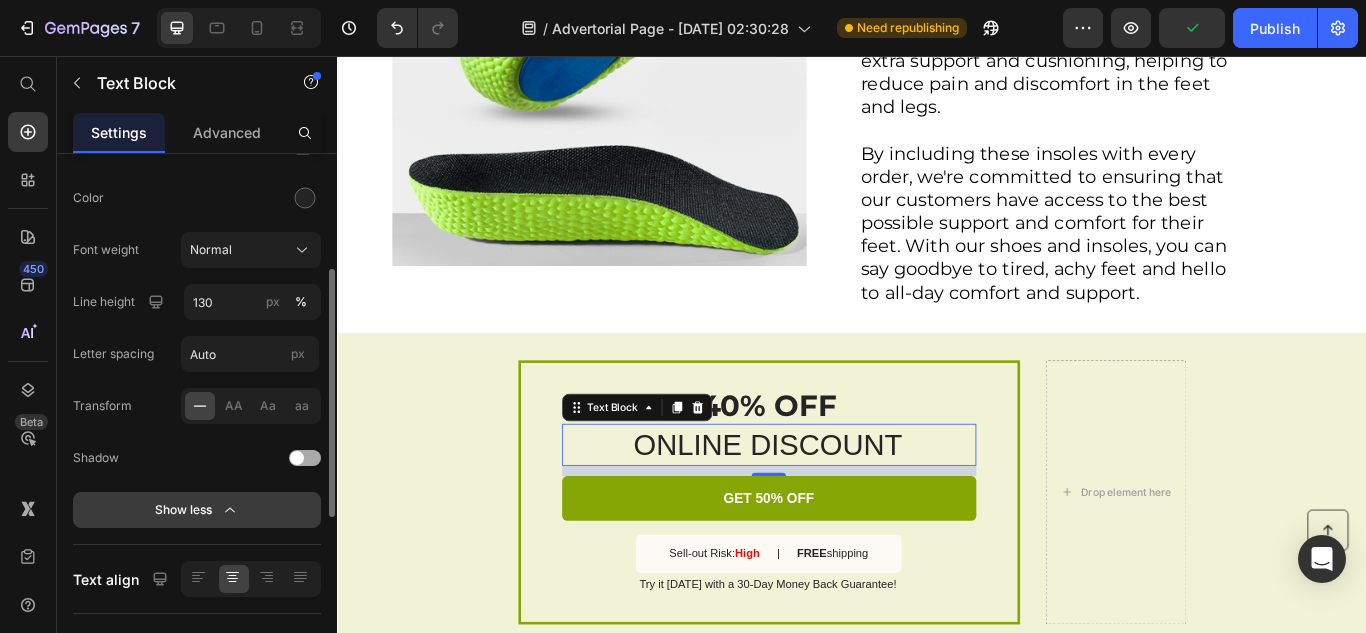 click on "Normal" at bounding box center (211, 250) 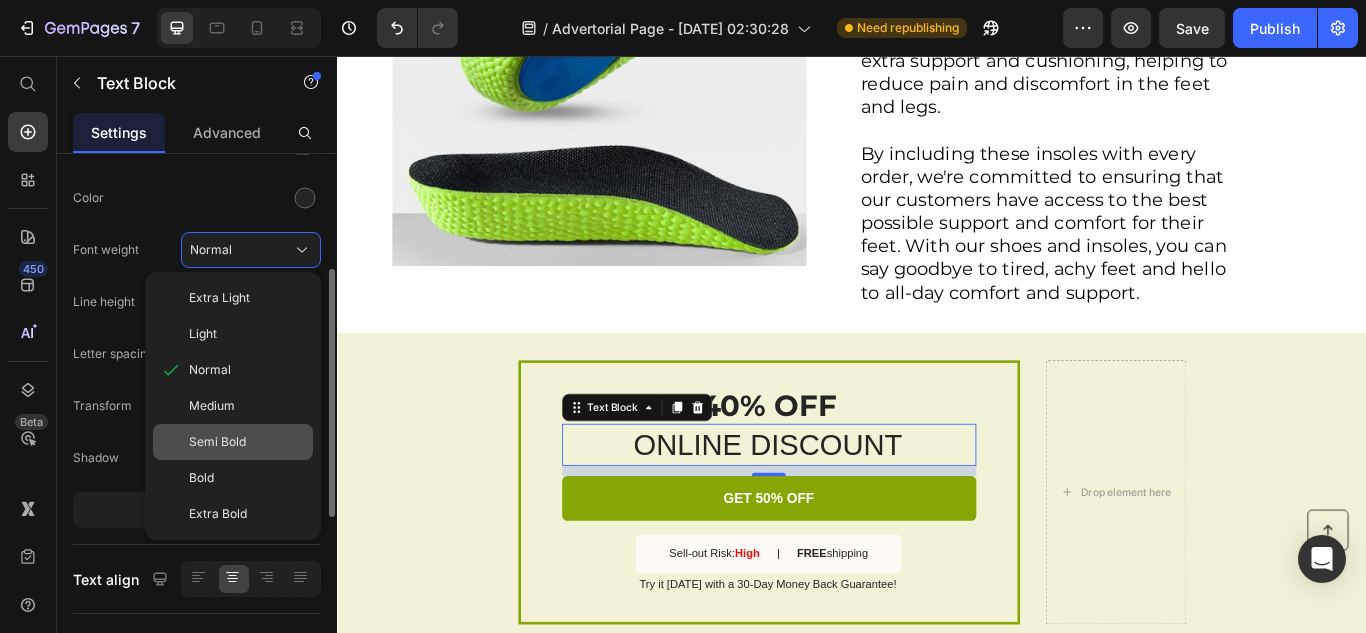 click on "Semi Bold" at bounding box center [217, 442] 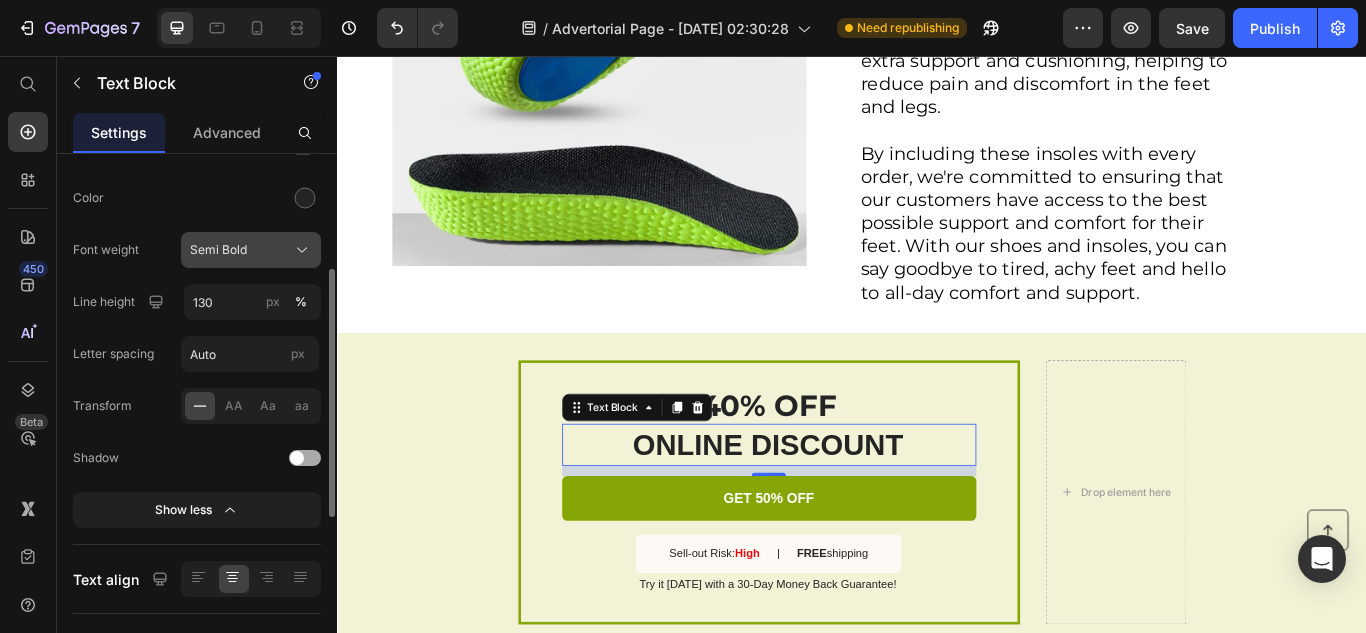 click on "Semi Bold" at bounding box center (218, 250) 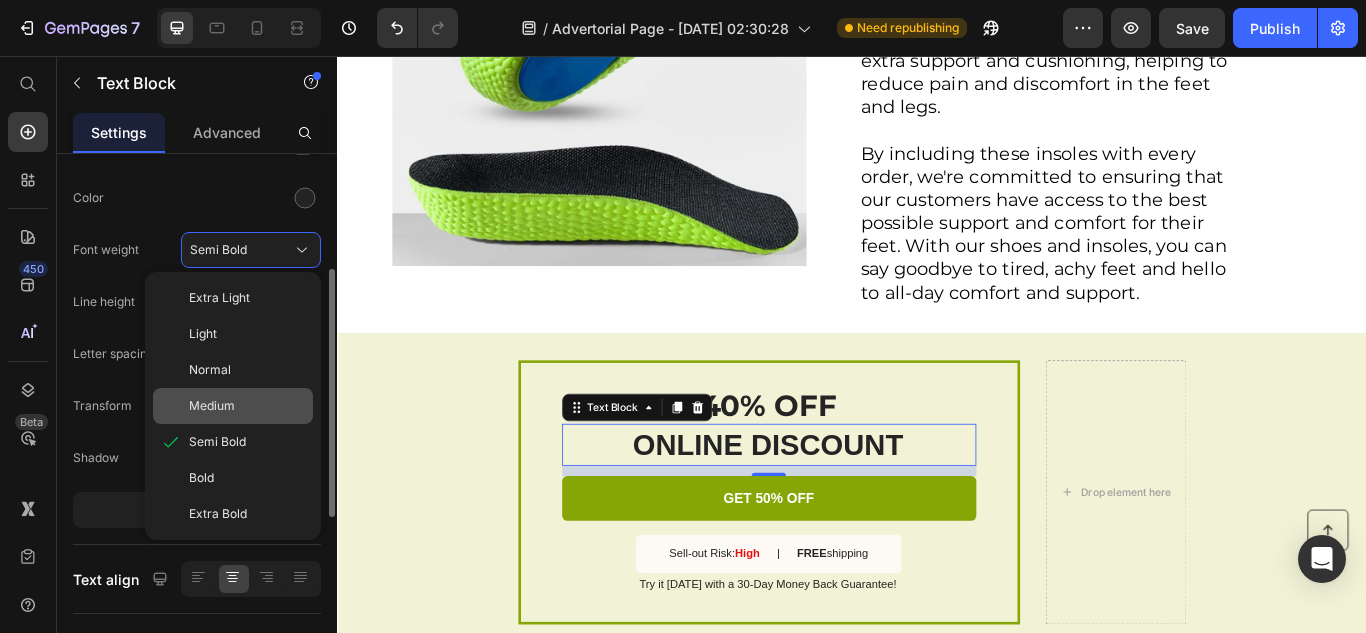 click on "Medium" at bounding box center (212, 406) 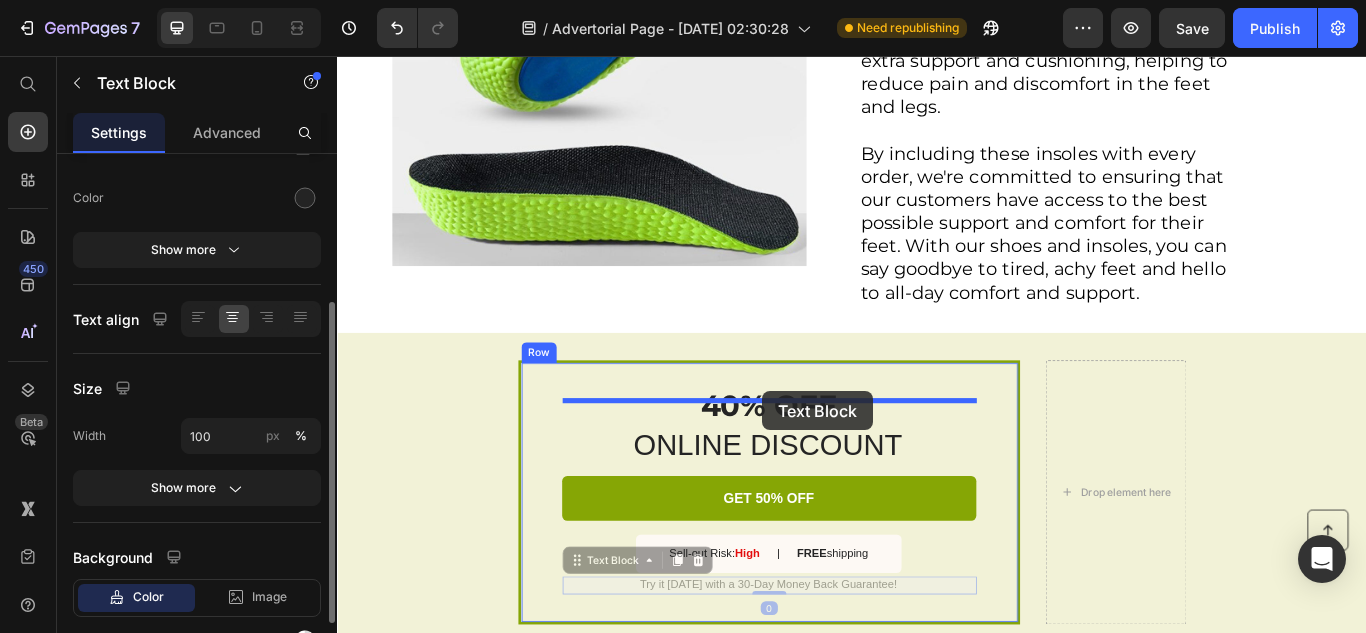 drag, startPoint x: 841, startPoint y: 583, endPoint x: 833, endPoint y: 447, distance: 136.23509 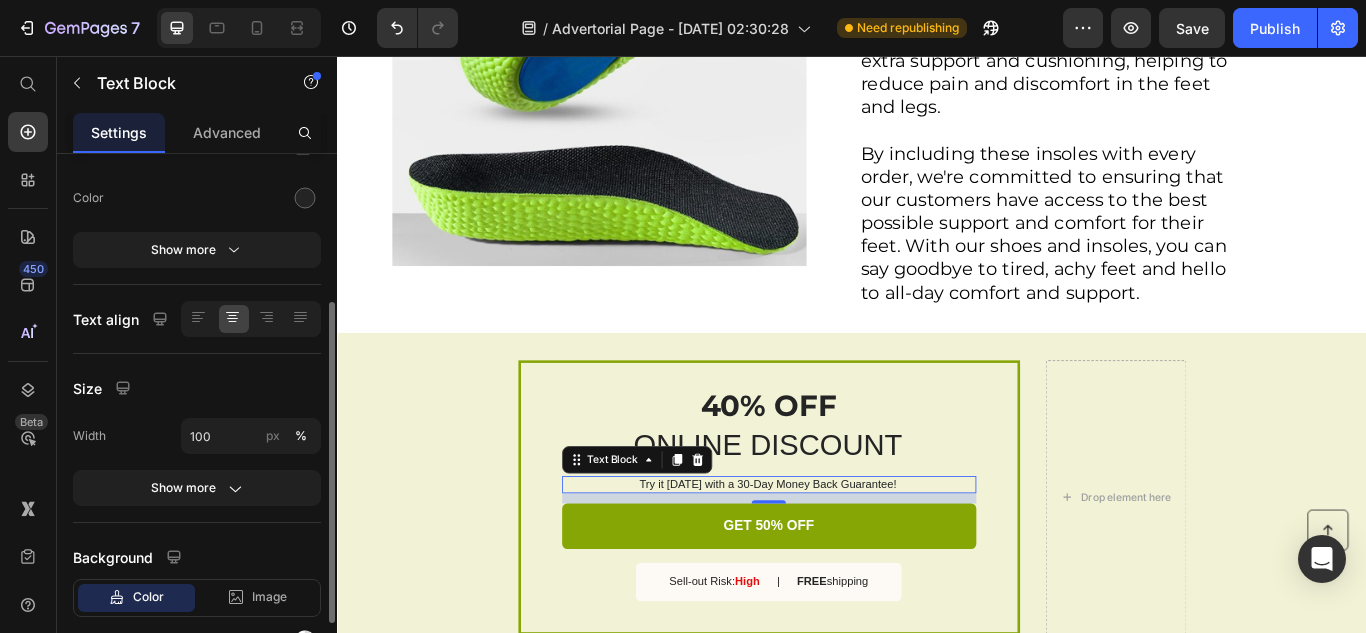 click on "Try it [DATE] with a 30-Day Money Back Guarantee!" at bounding box center [839, 556] 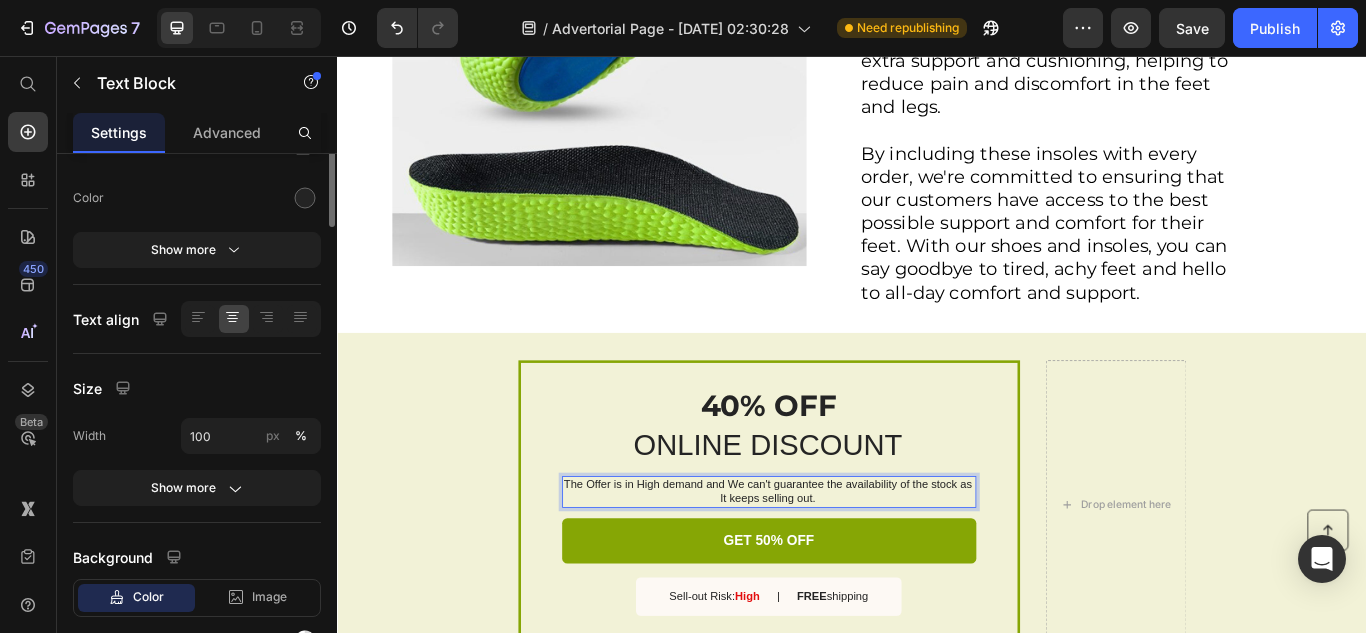 scroll, scrollTop: 0, scrollLeft: 0, axis: both 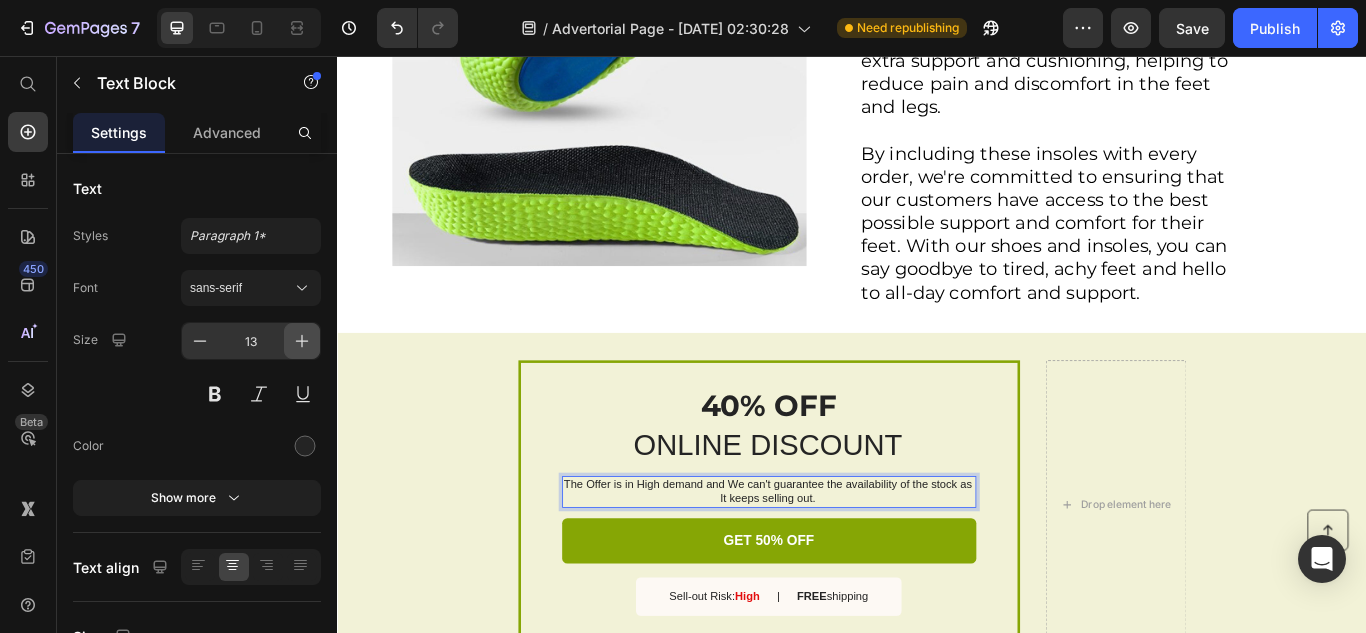 click 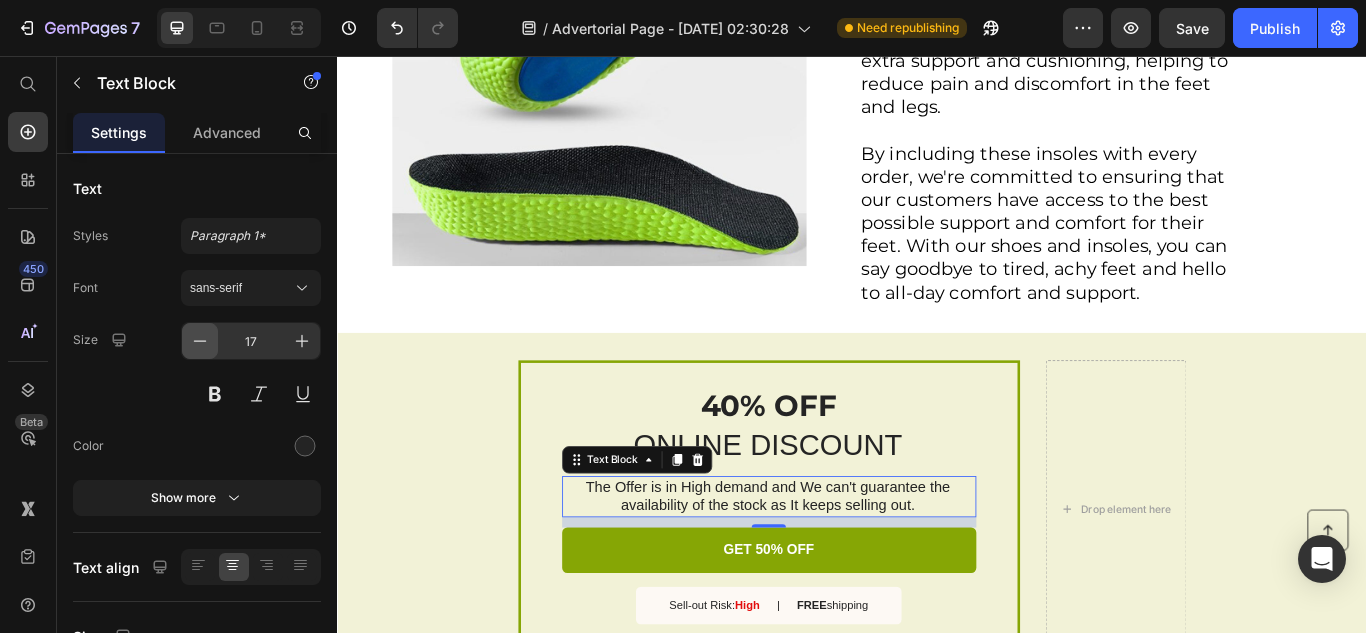 click at bounding box center (200, 341) 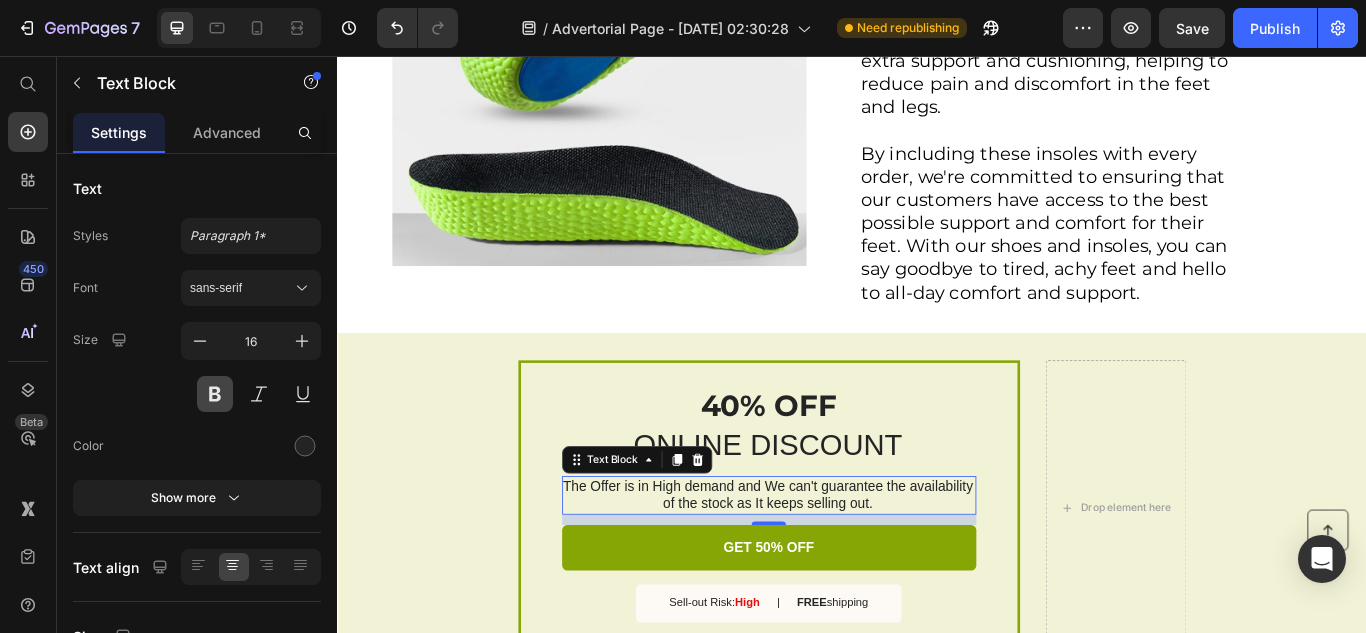 click at bounding box center (215, 394) 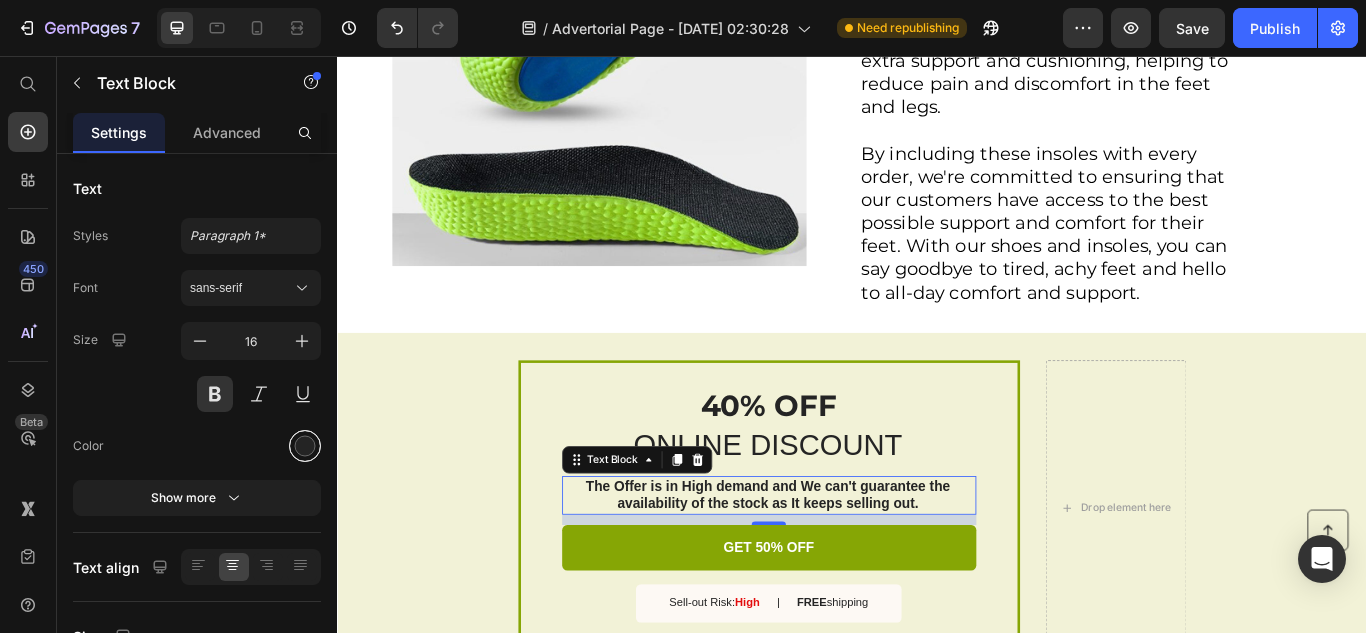 click at bounding box center (305, 446) 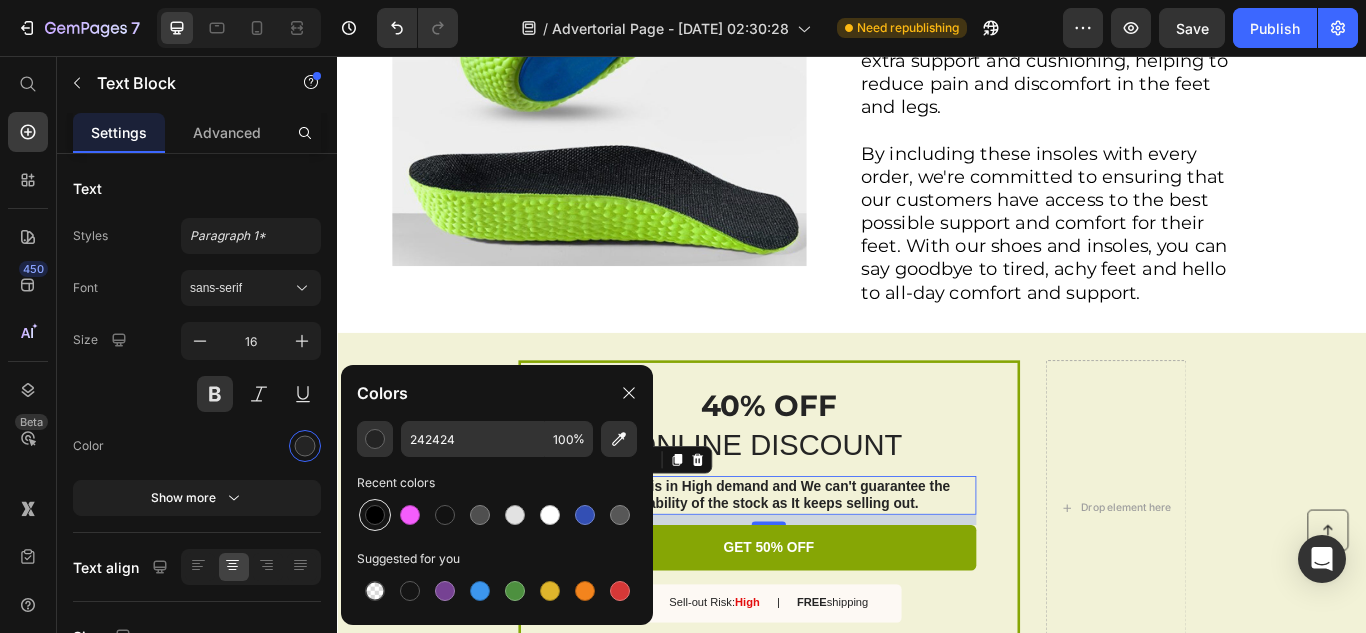 click at bounding box center (375, 515) 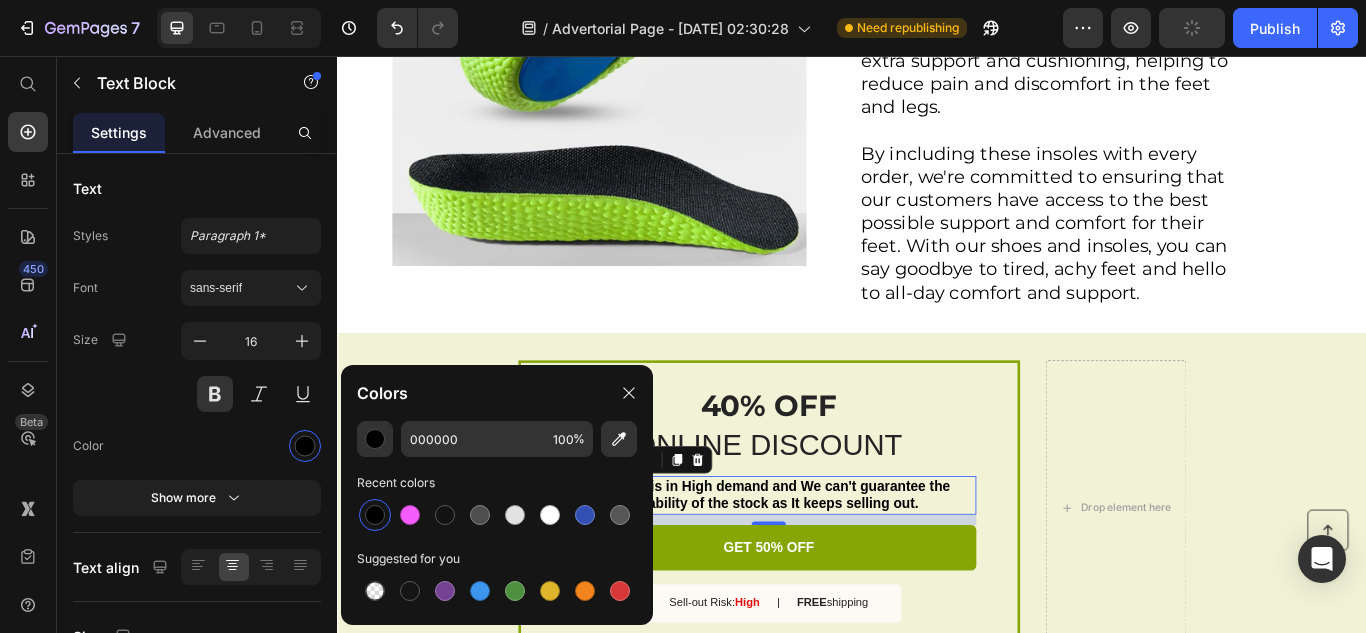 click on "Color" at bounding box center (197, 446) 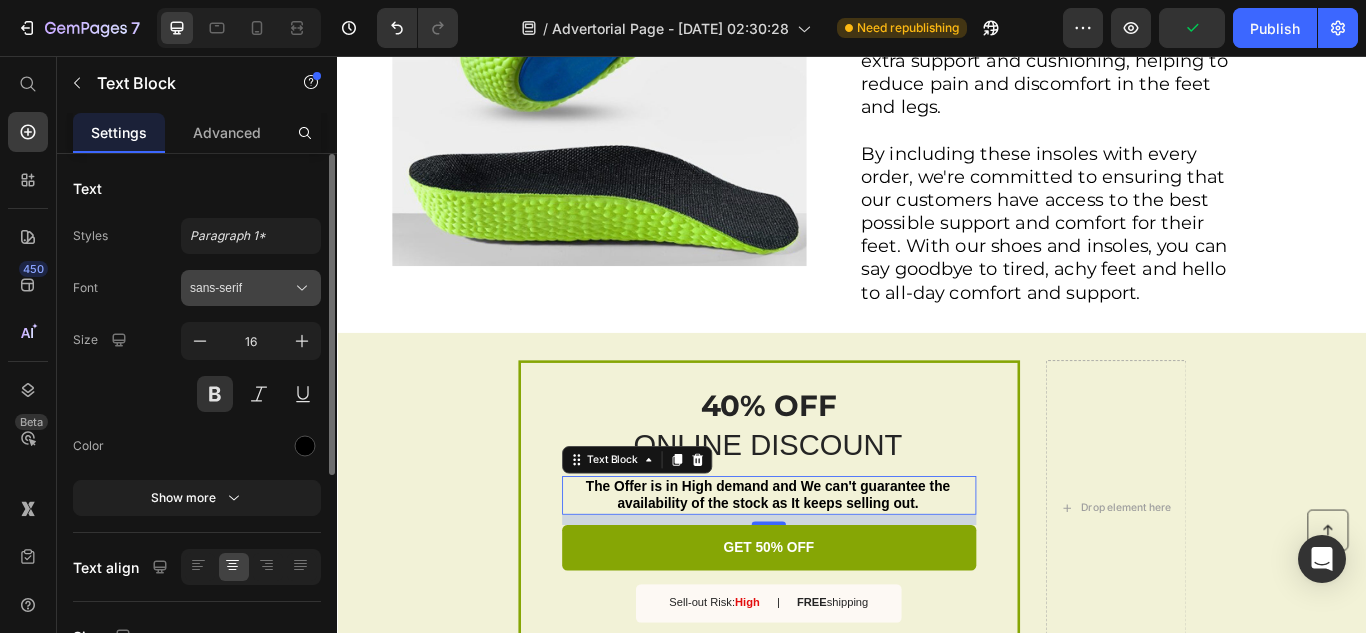 click on "sans-serif" at bounding box center [251, 288] 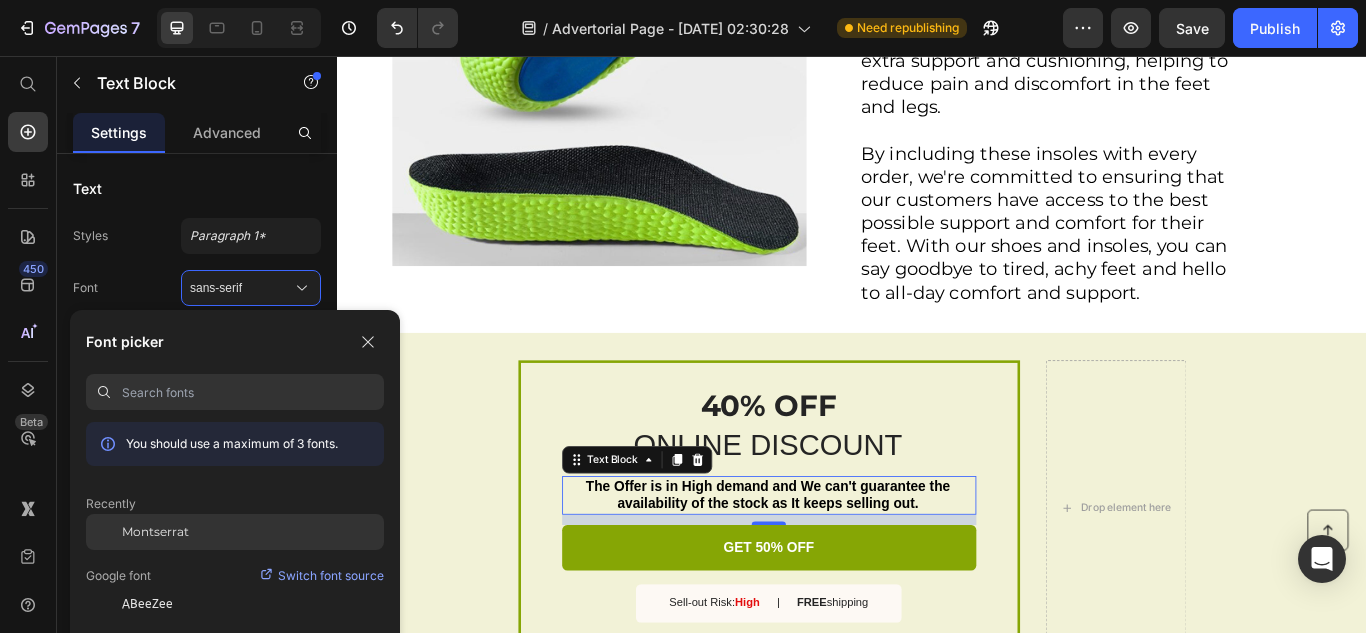 click on "Montserrat" 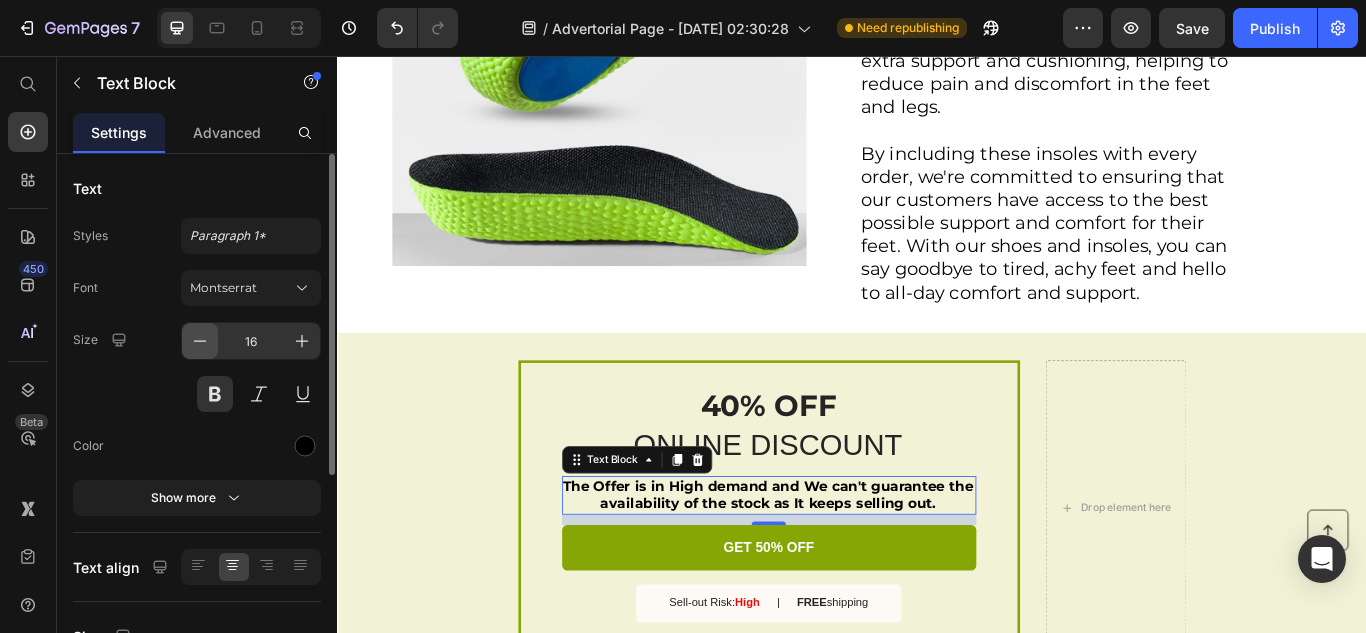 click 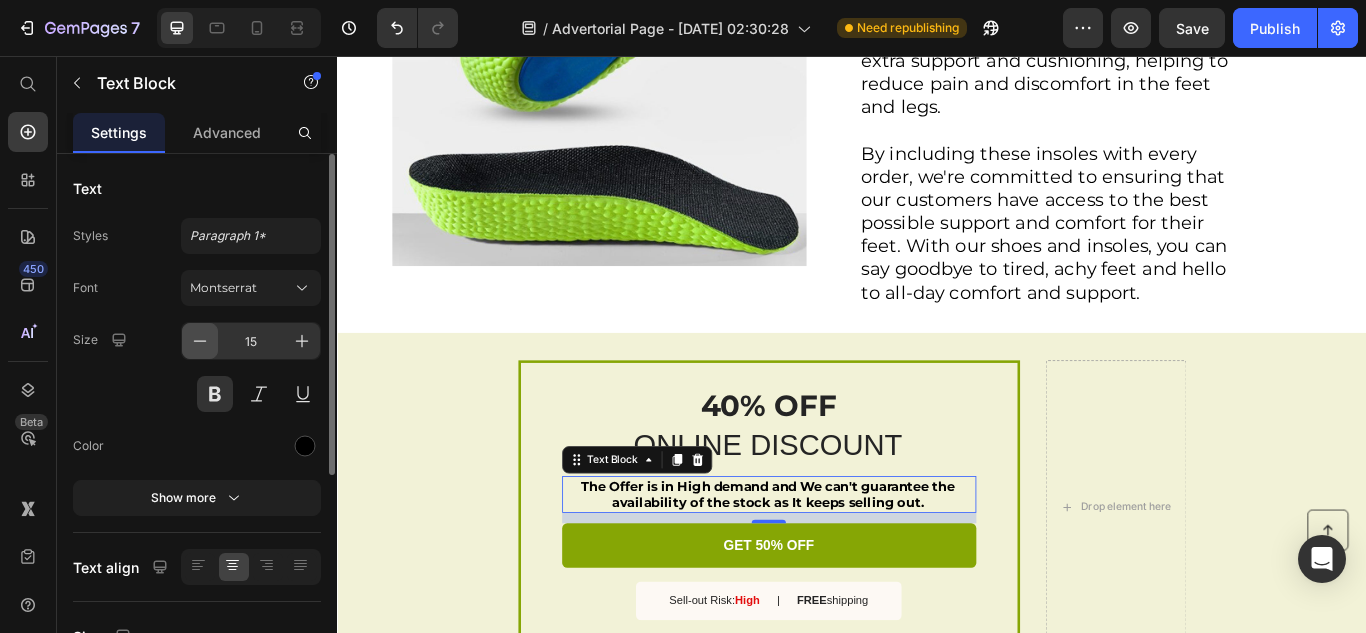 click 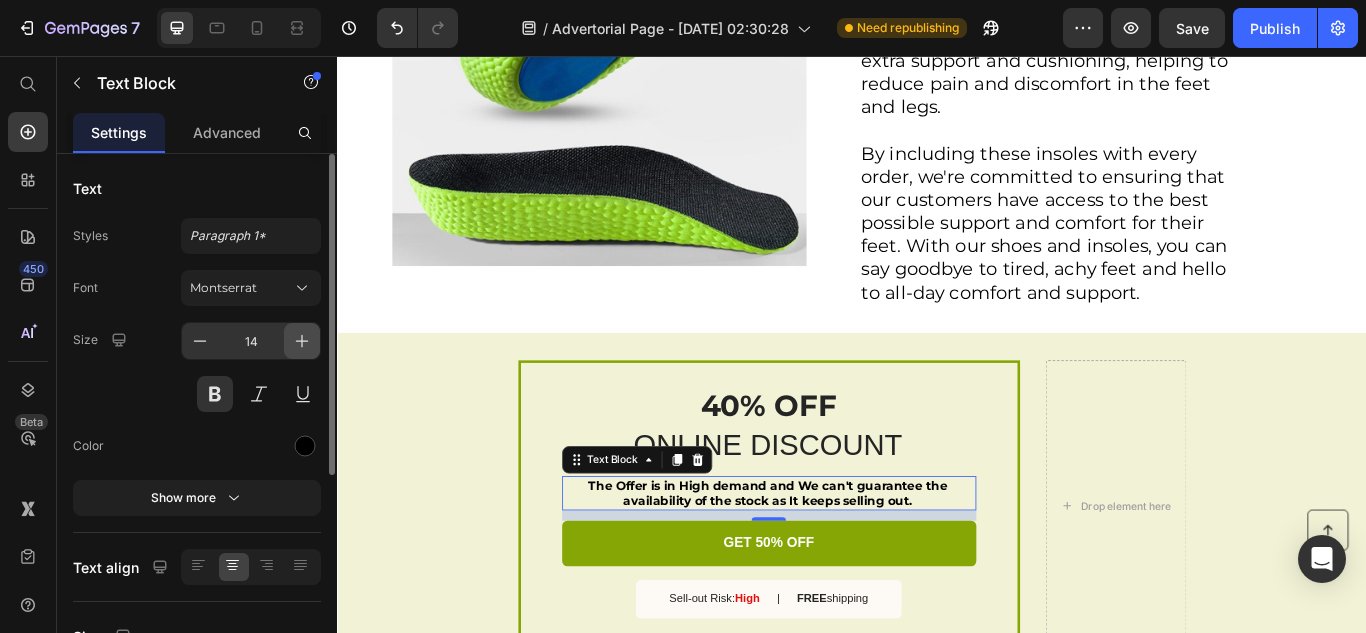 click 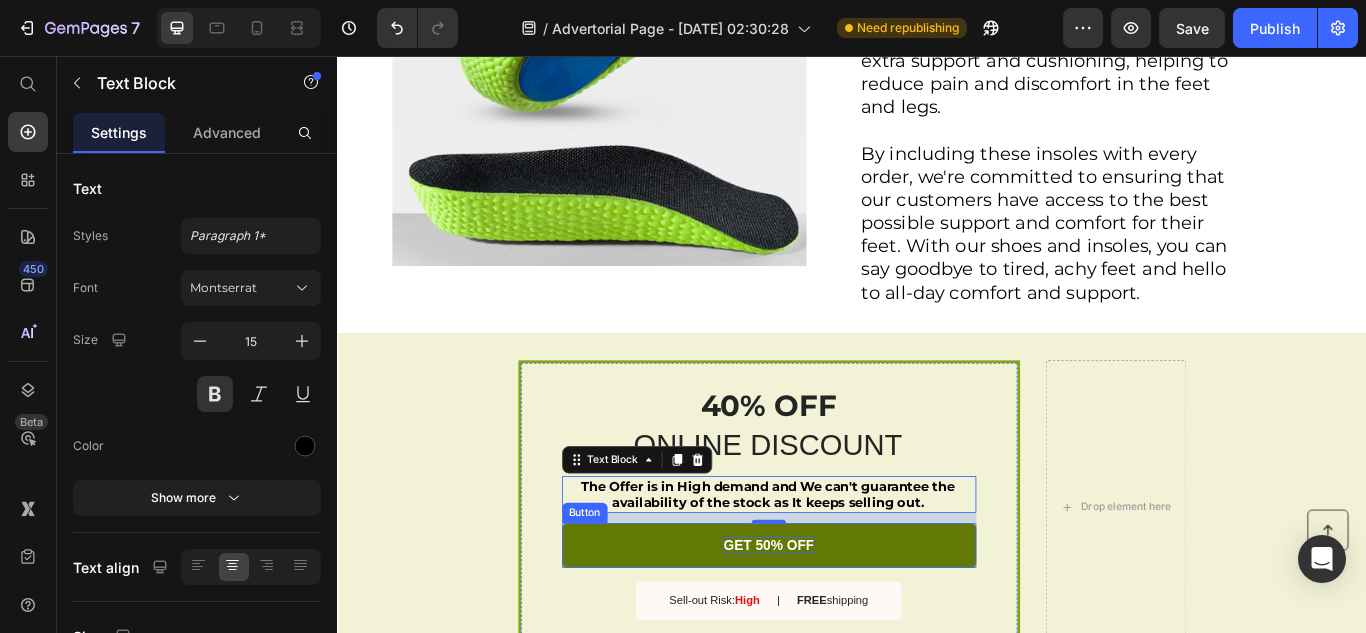 click on "GET 50% OFF" at bounding box center (840, 627) 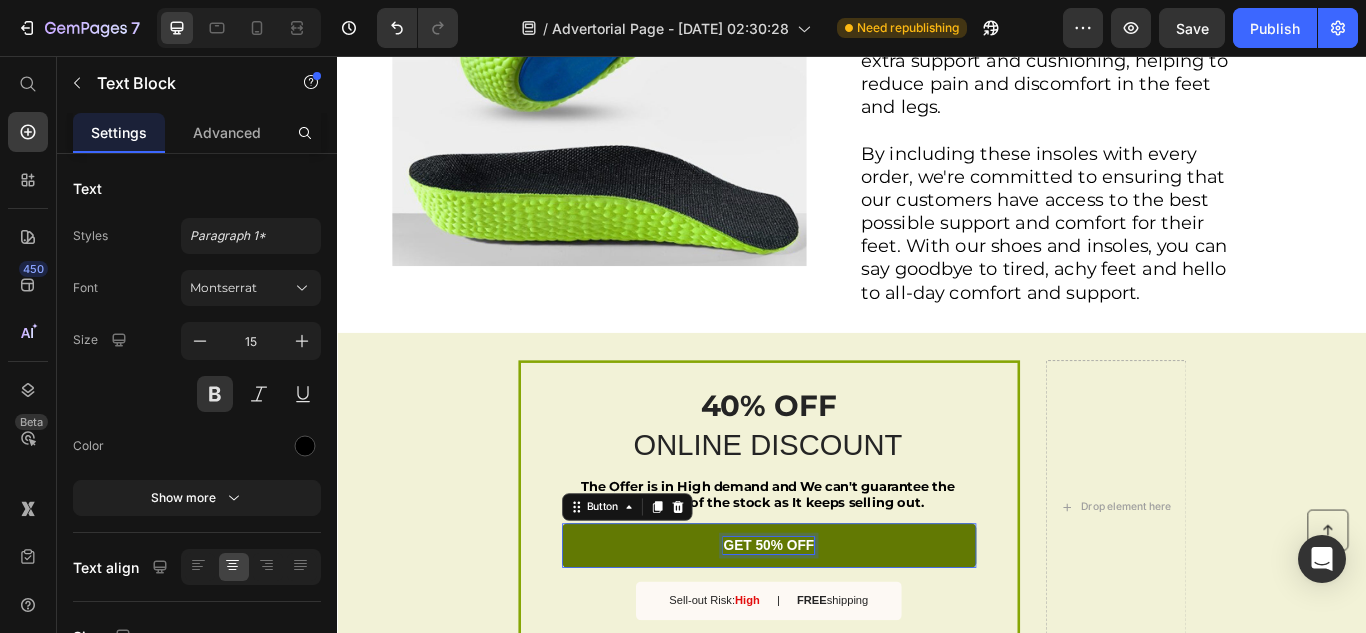 click on "GET 50% OFF" at bounding box center (840, 627) 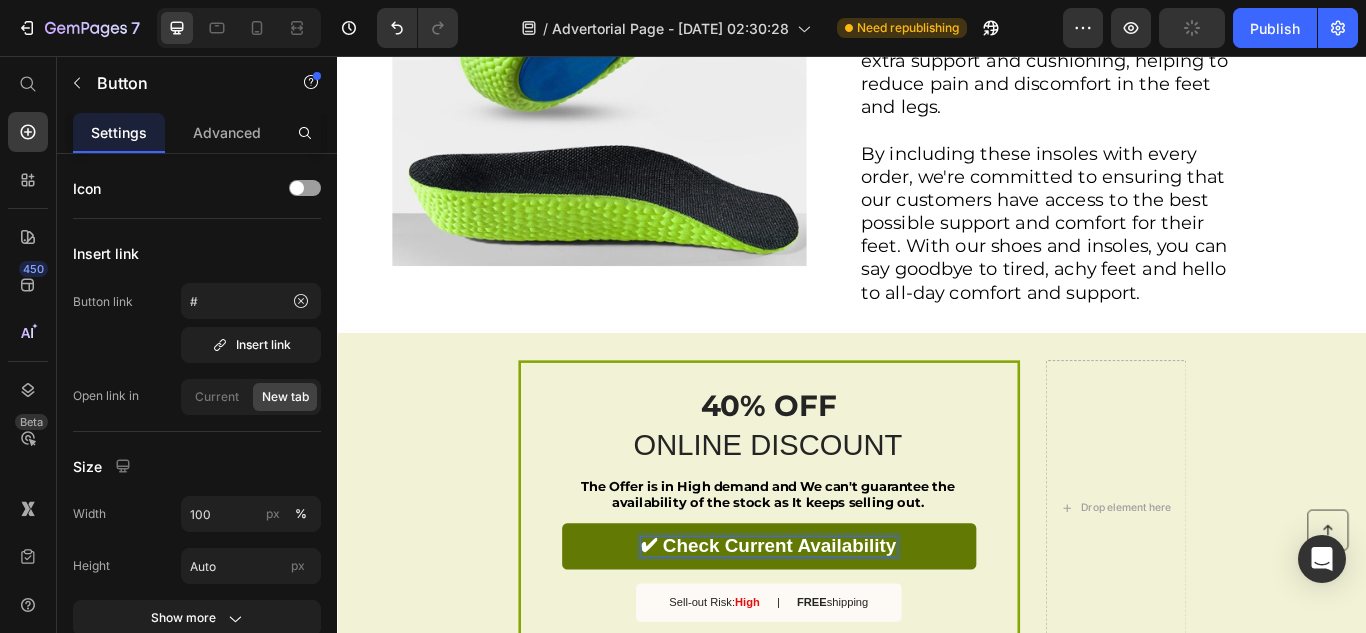 click on "✔ Check Current Availability" at bounding box center (840, 628) 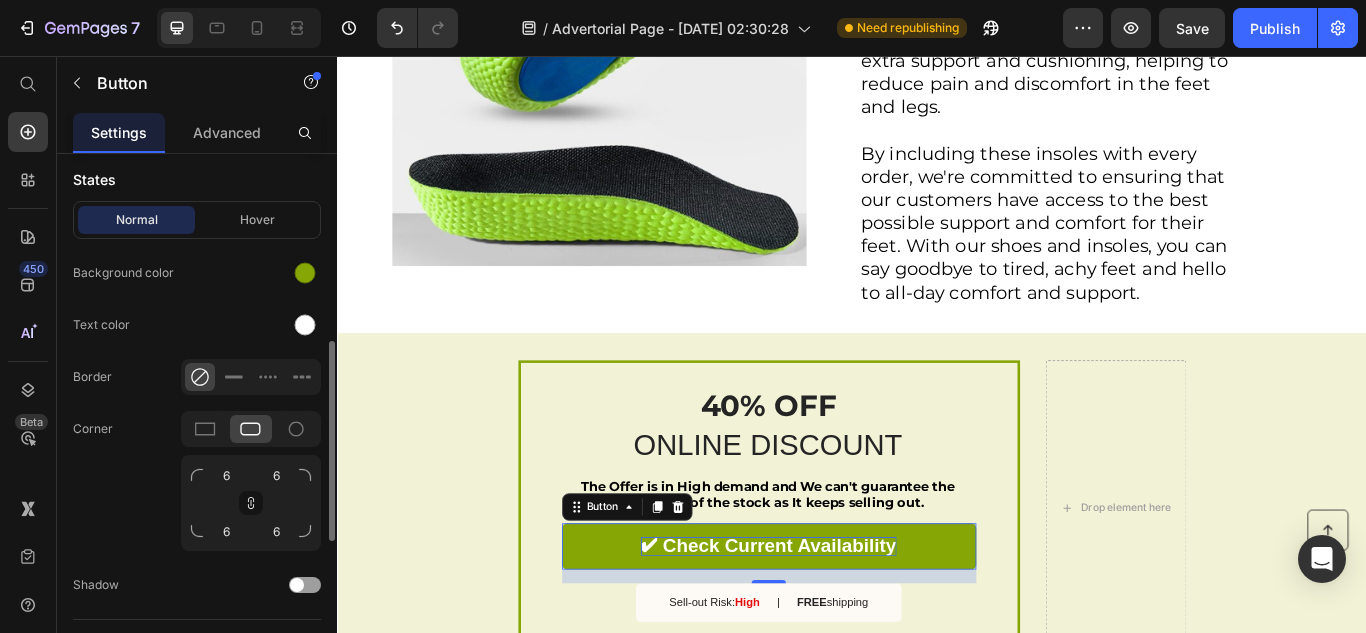 scroll, scrollTop: 511, scrollLeft: 0, axis: vertical 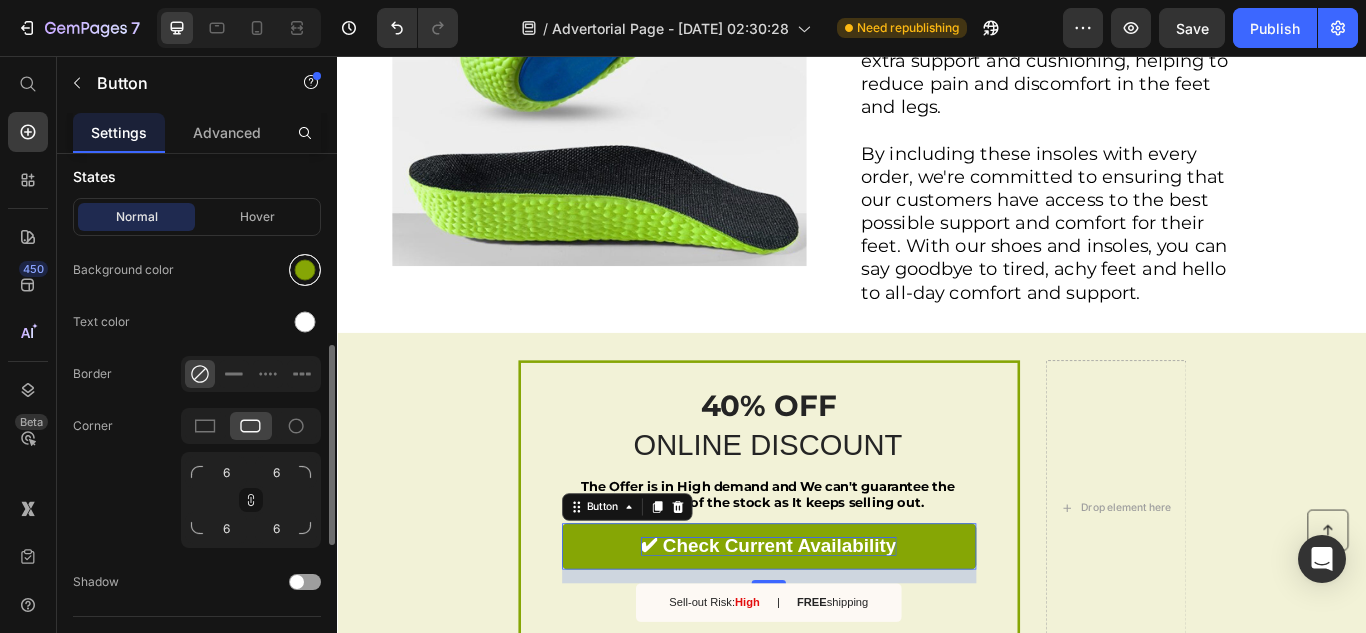 click at bounding box center [305, 270] 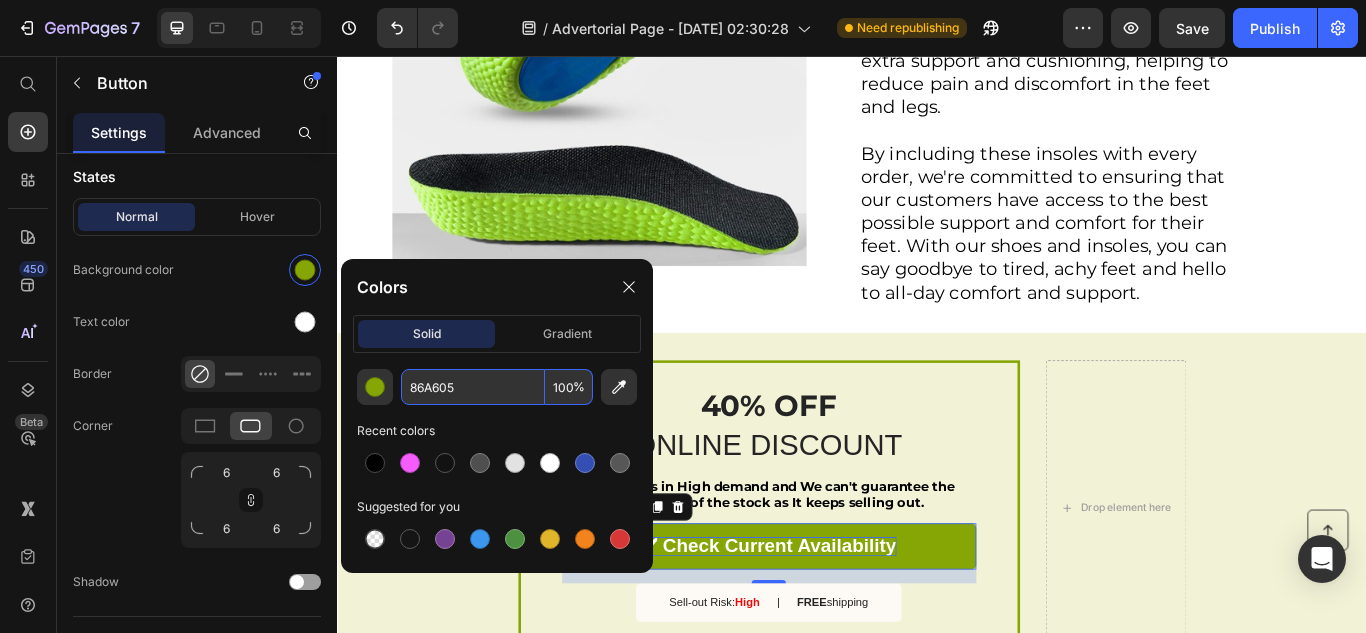 click on "86A605" at bounding box center (473, 387) 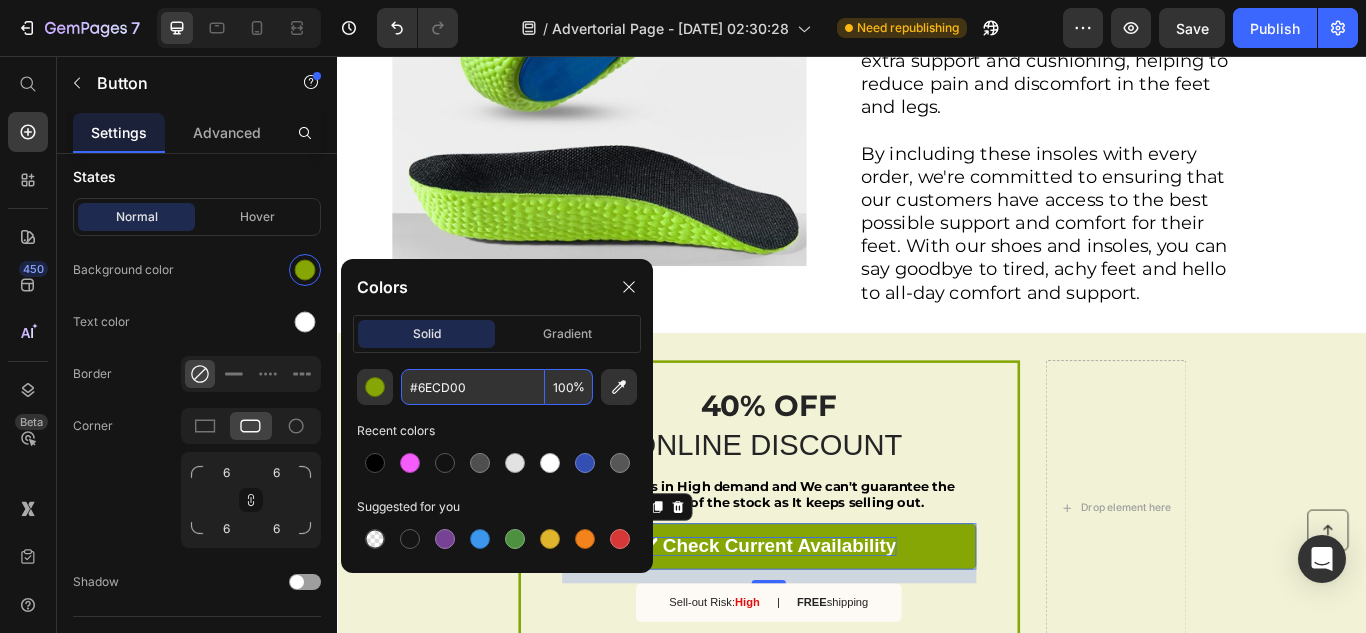 type on "6ECD00" 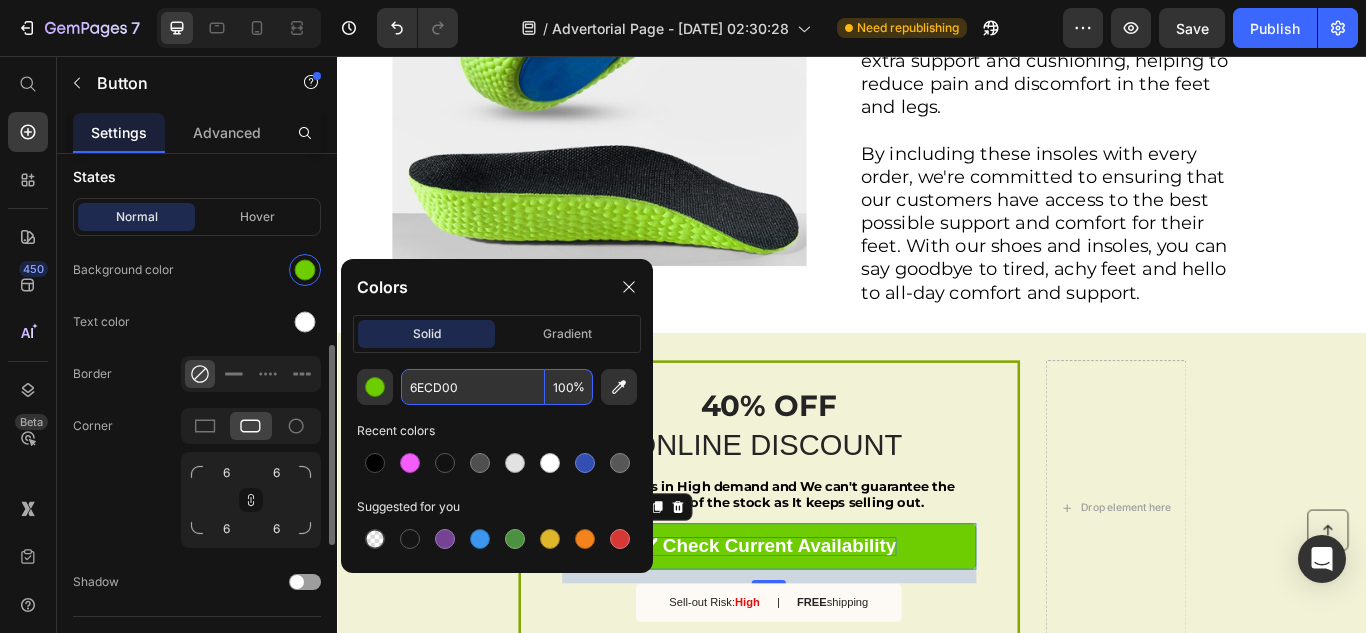 click on "Corner 6 6 6 6" 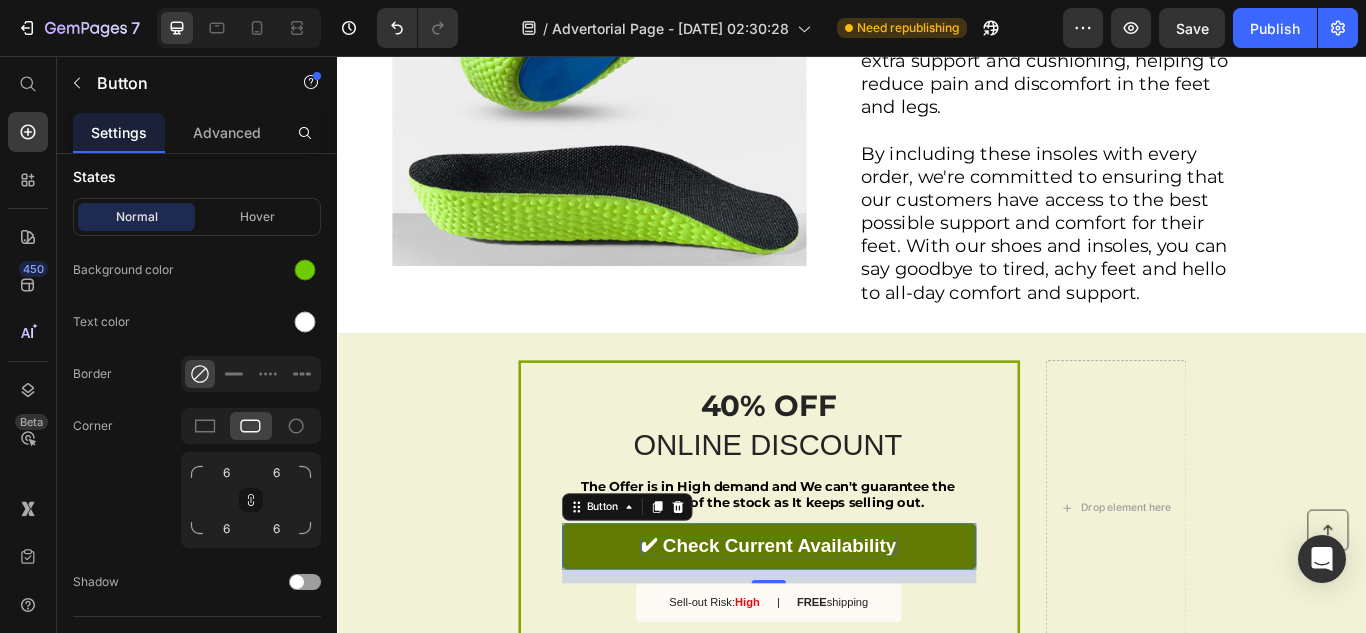 click on "✔ Check Current Availability" at bounding box center [840, 628] 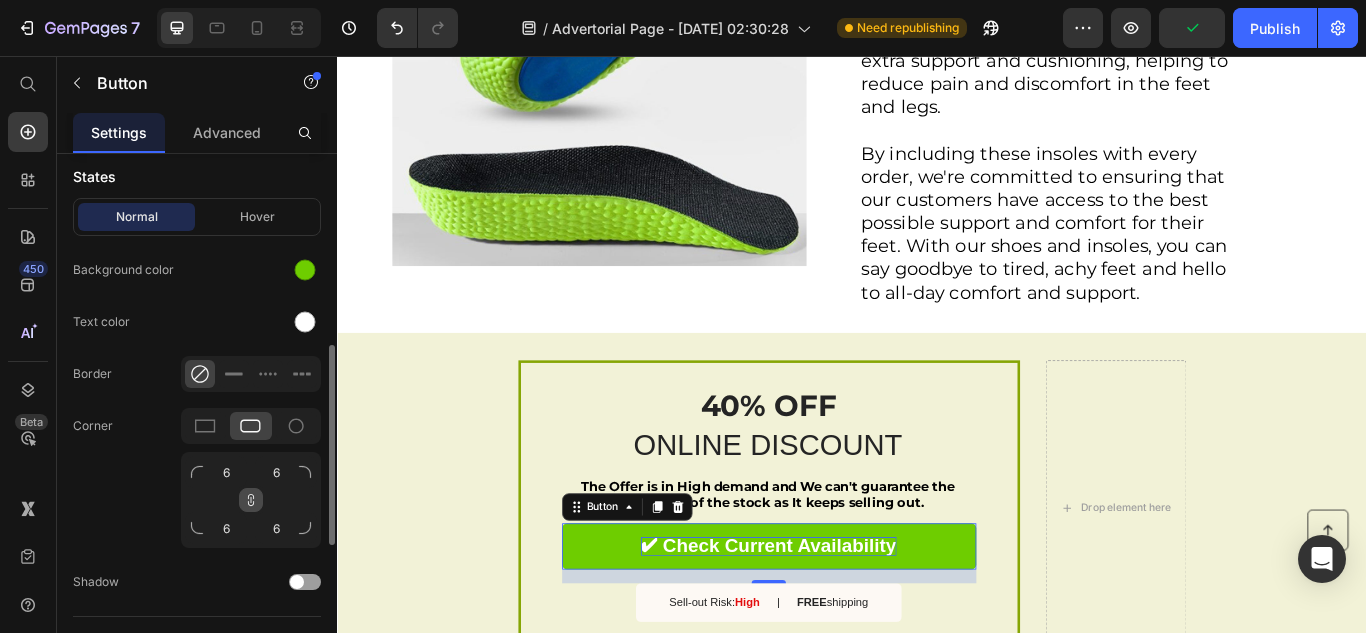 click at bounding box center (251, 500) 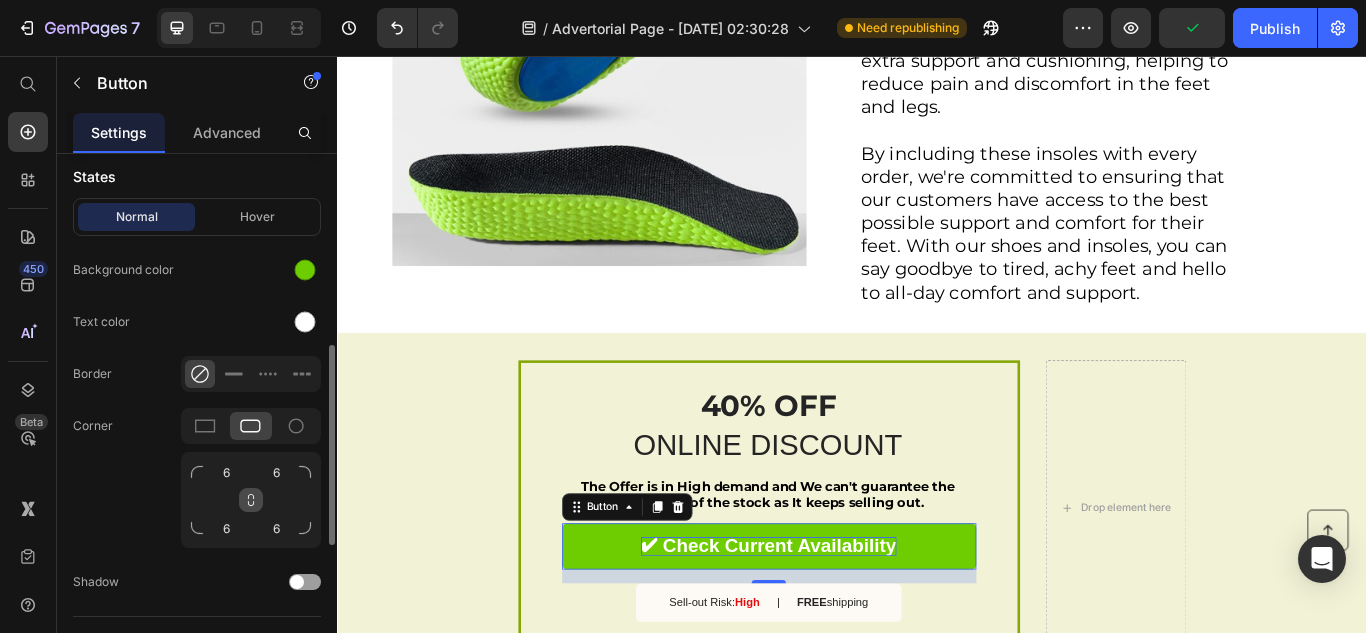 click at bounding box center (251, 500) 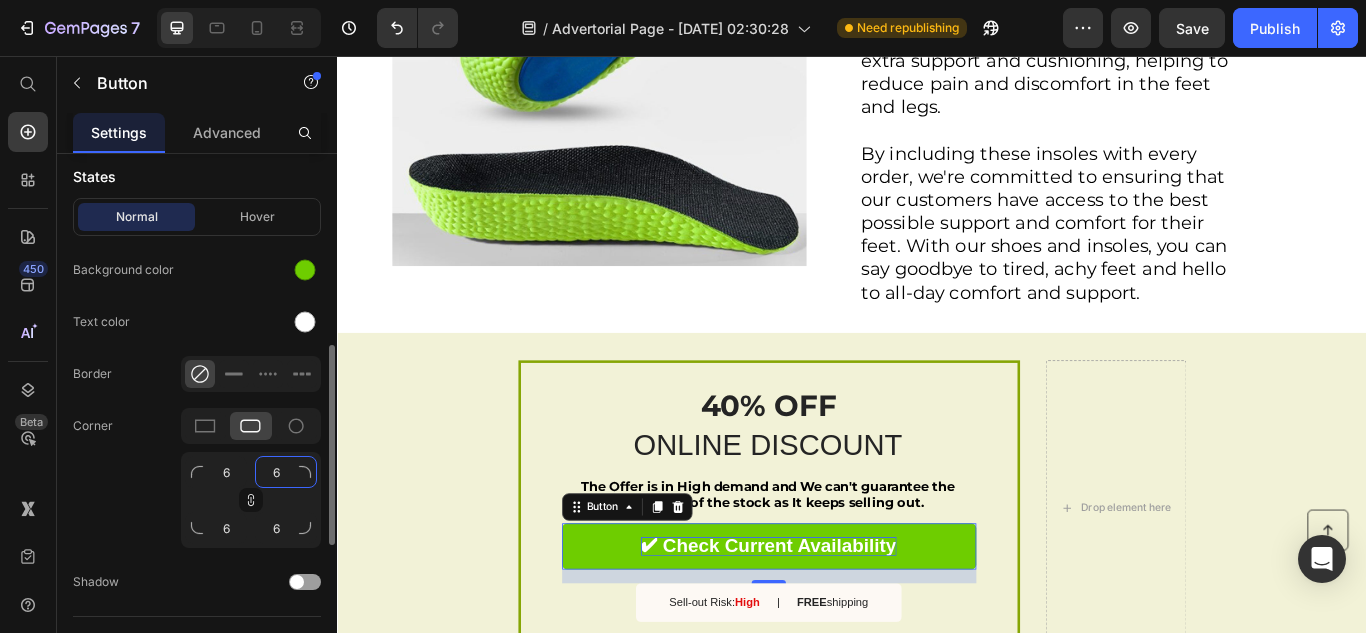 click on "6" 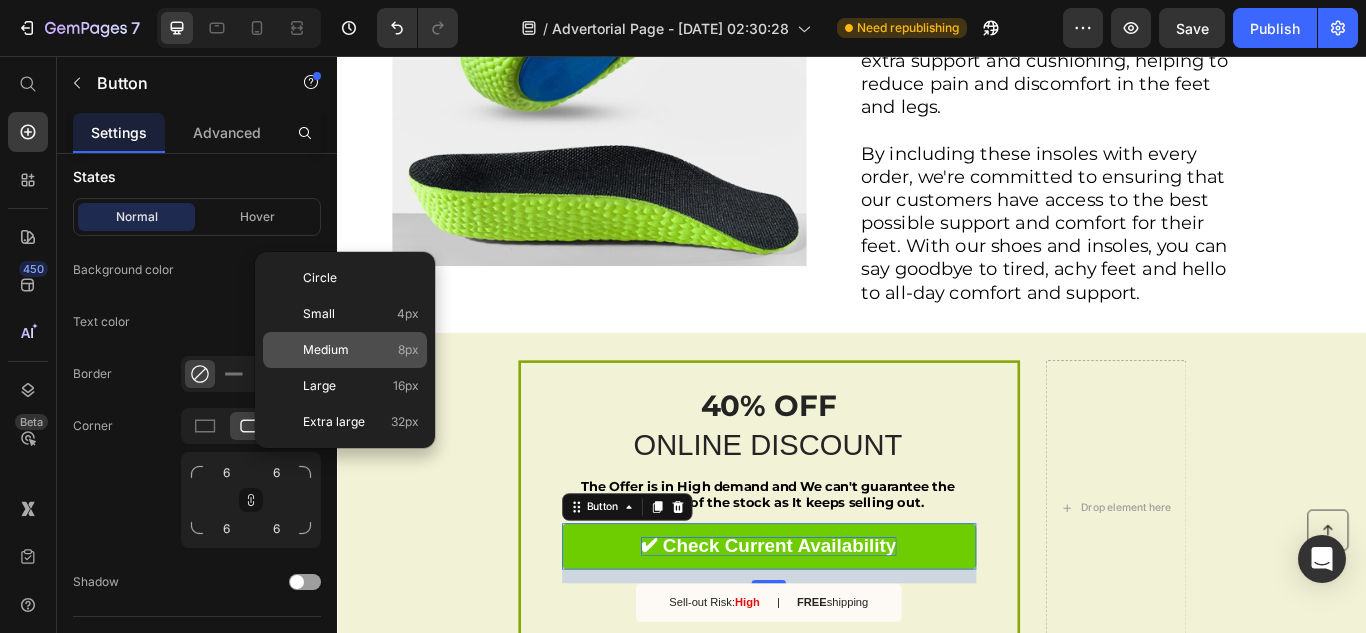 click on "Medium 8px" at bounding box center (361, 350) 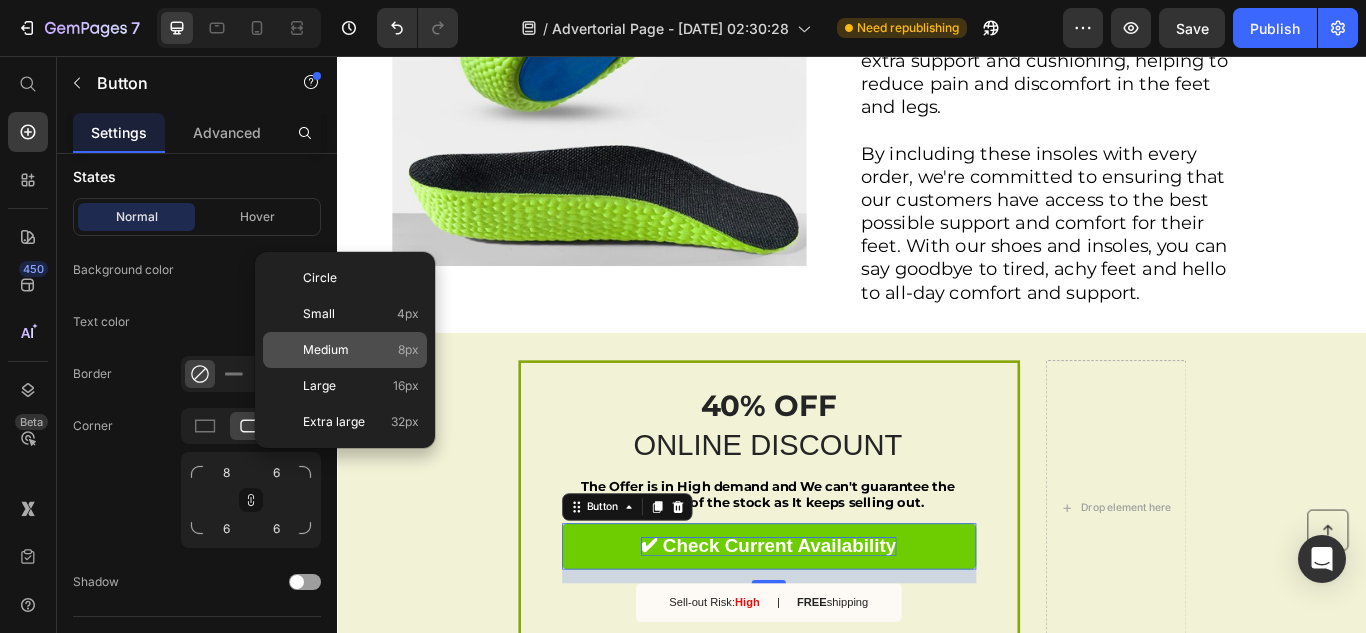type on "8" 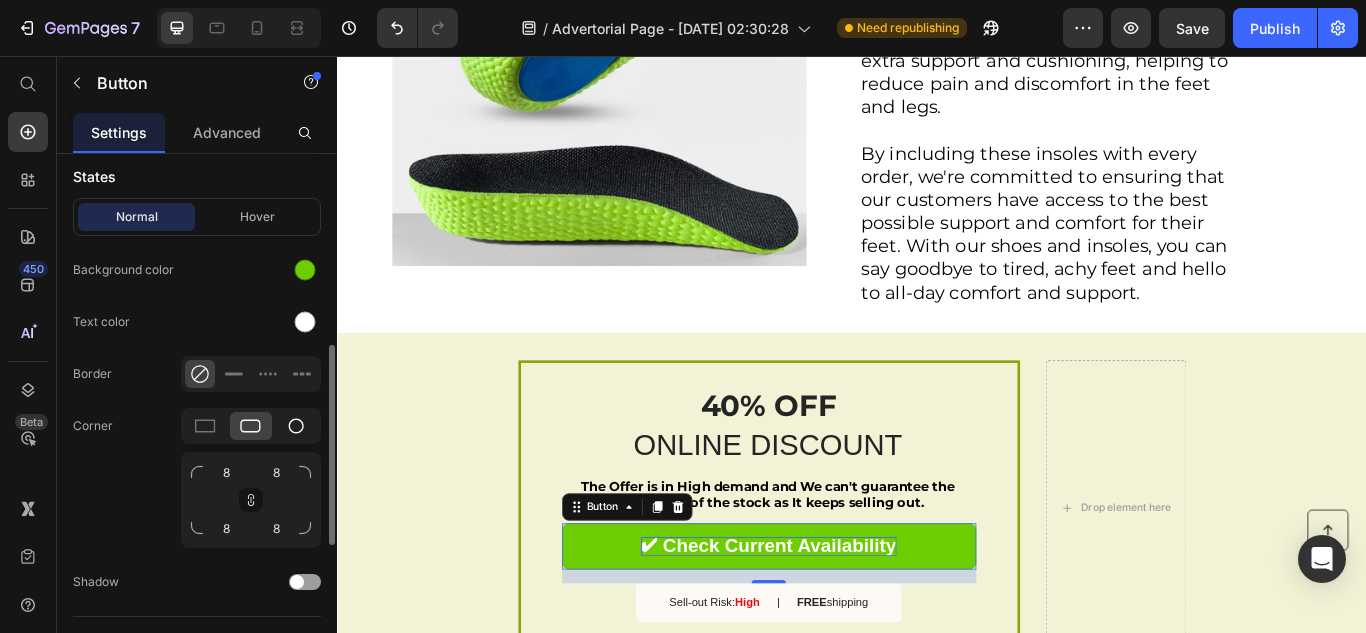 click 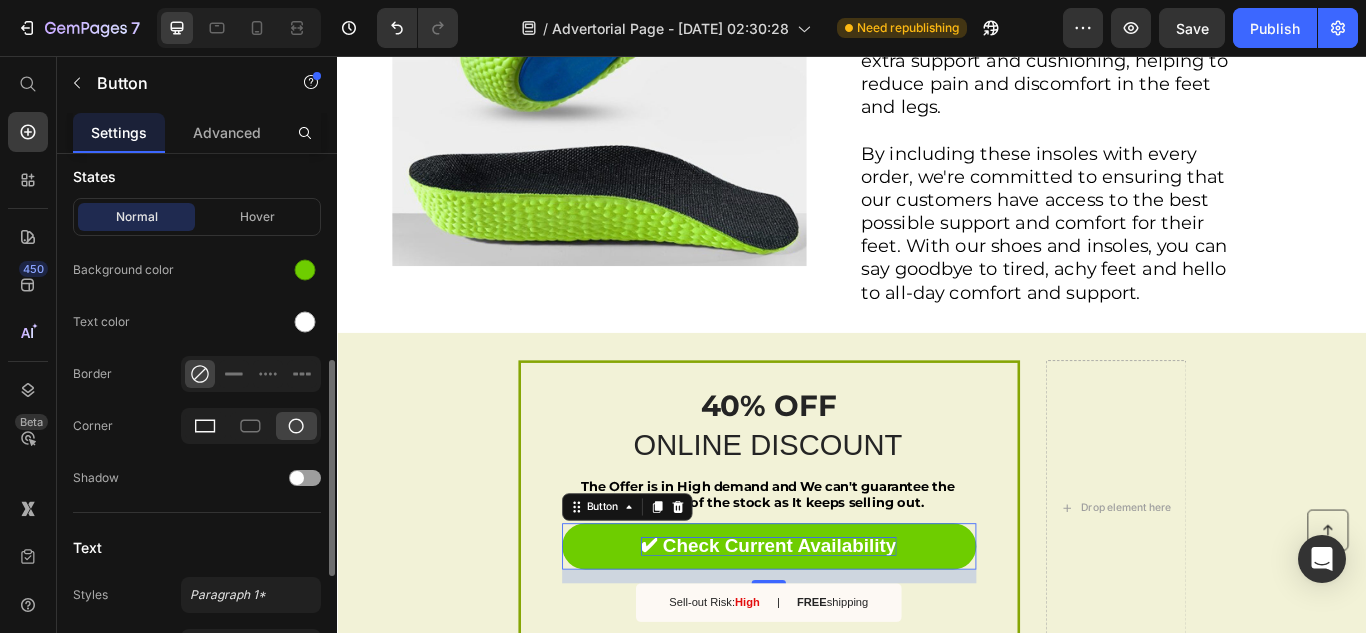 click 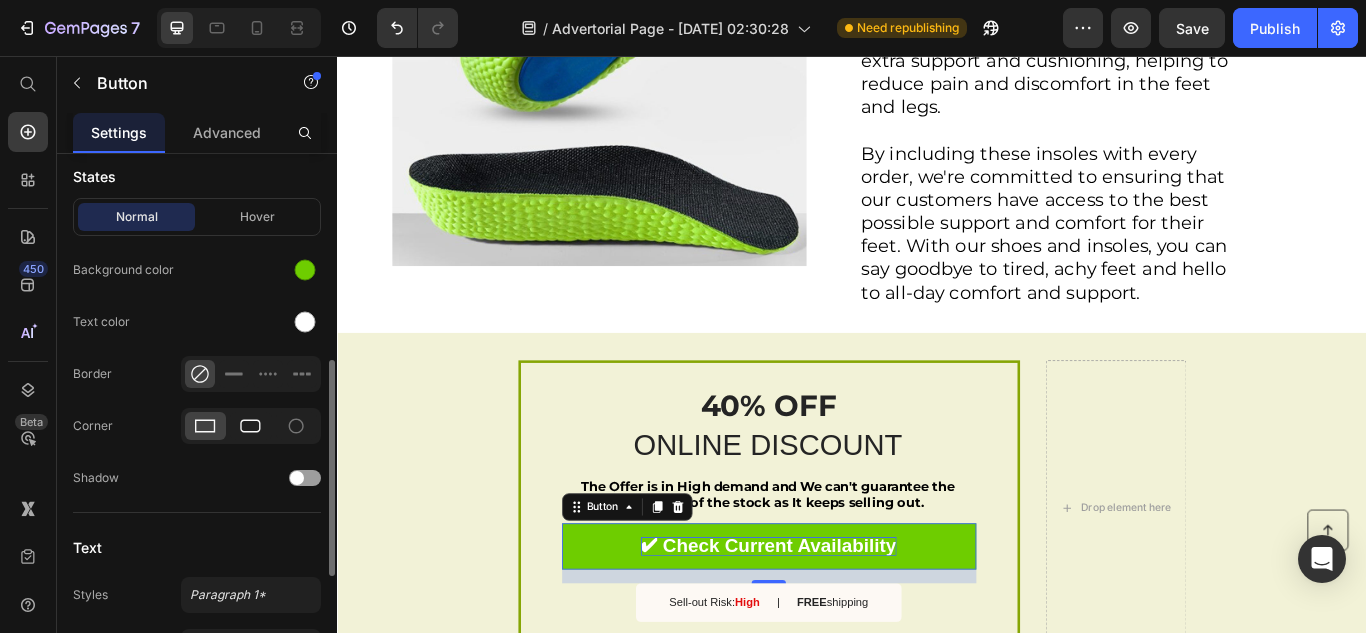 click 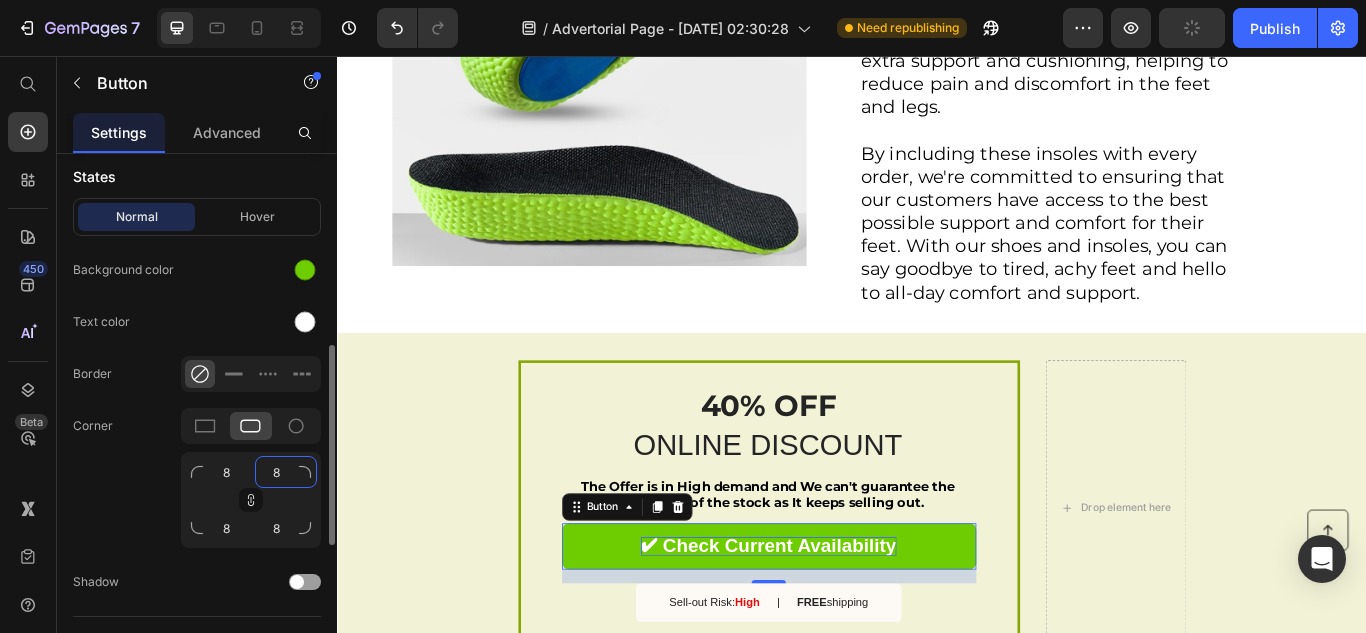 click on "8" 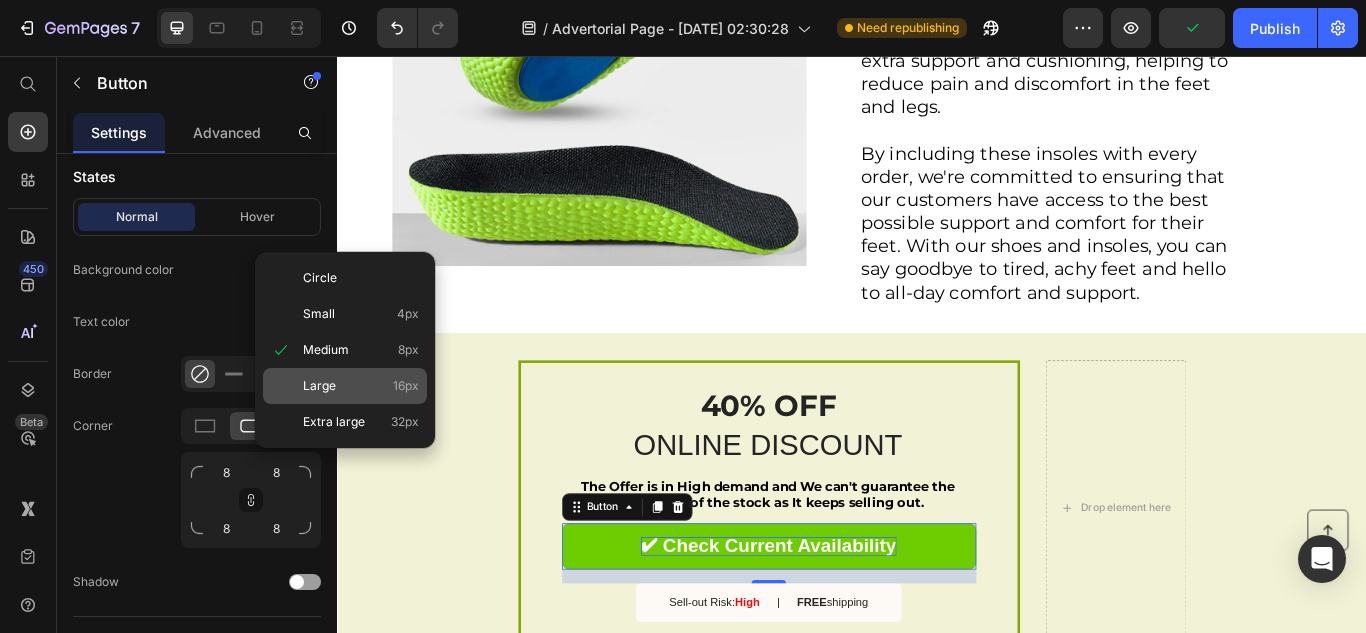 click on "Large 16px" at bounding box center (361, 386) 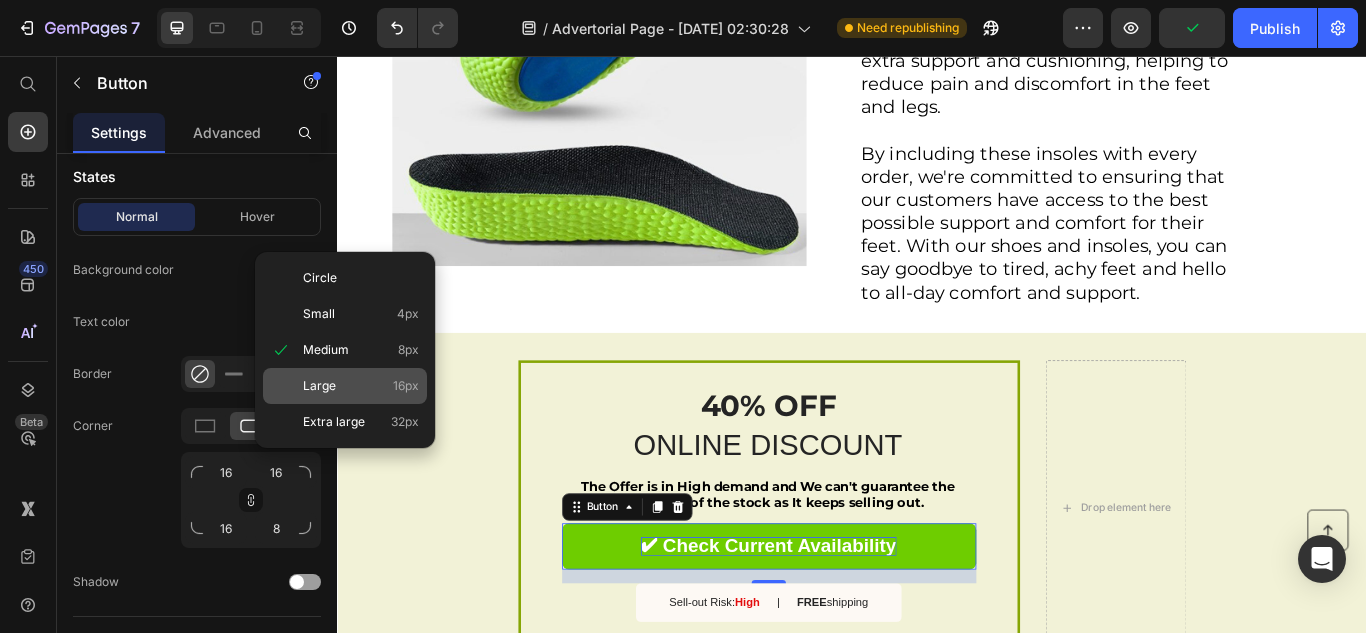type on "16" 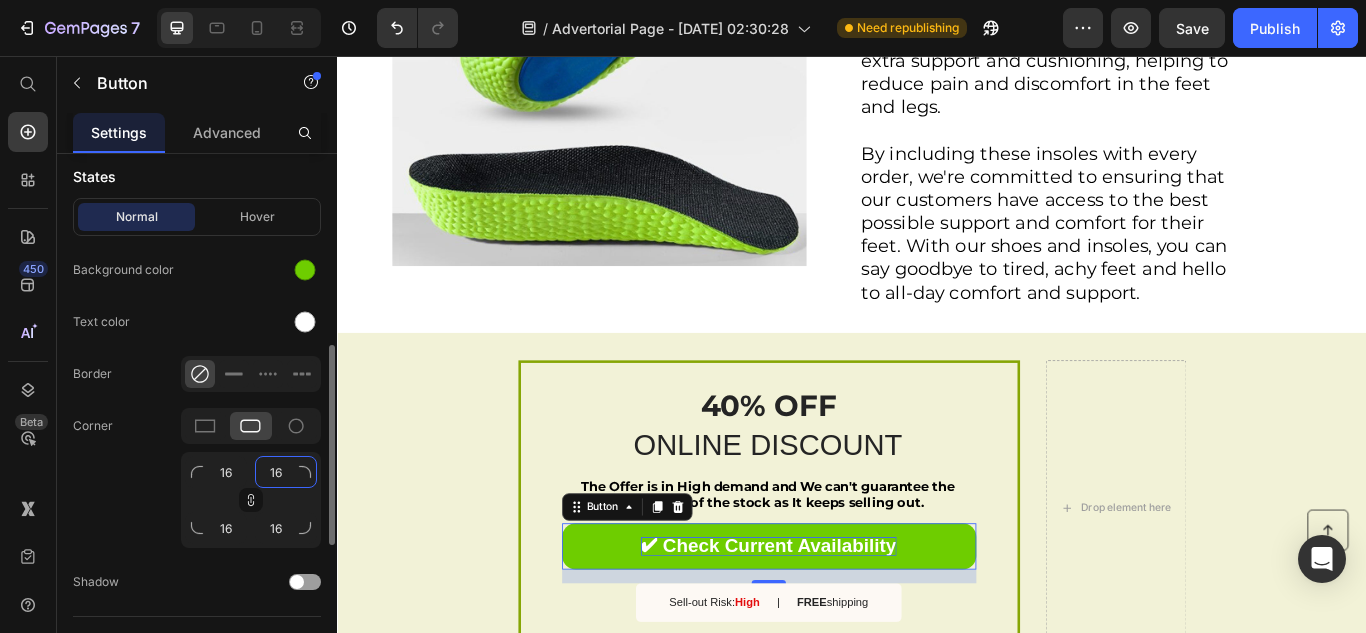 click on "16" 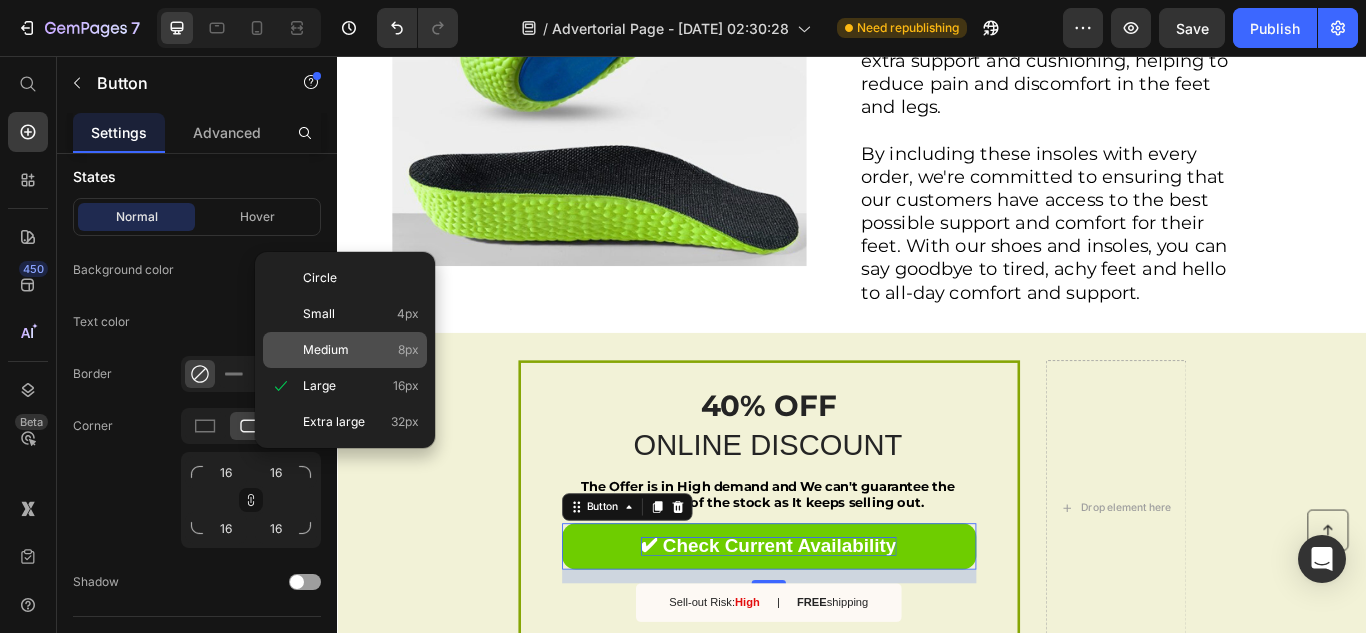 click on "Medium 8px" at bounding box center [361, 350] 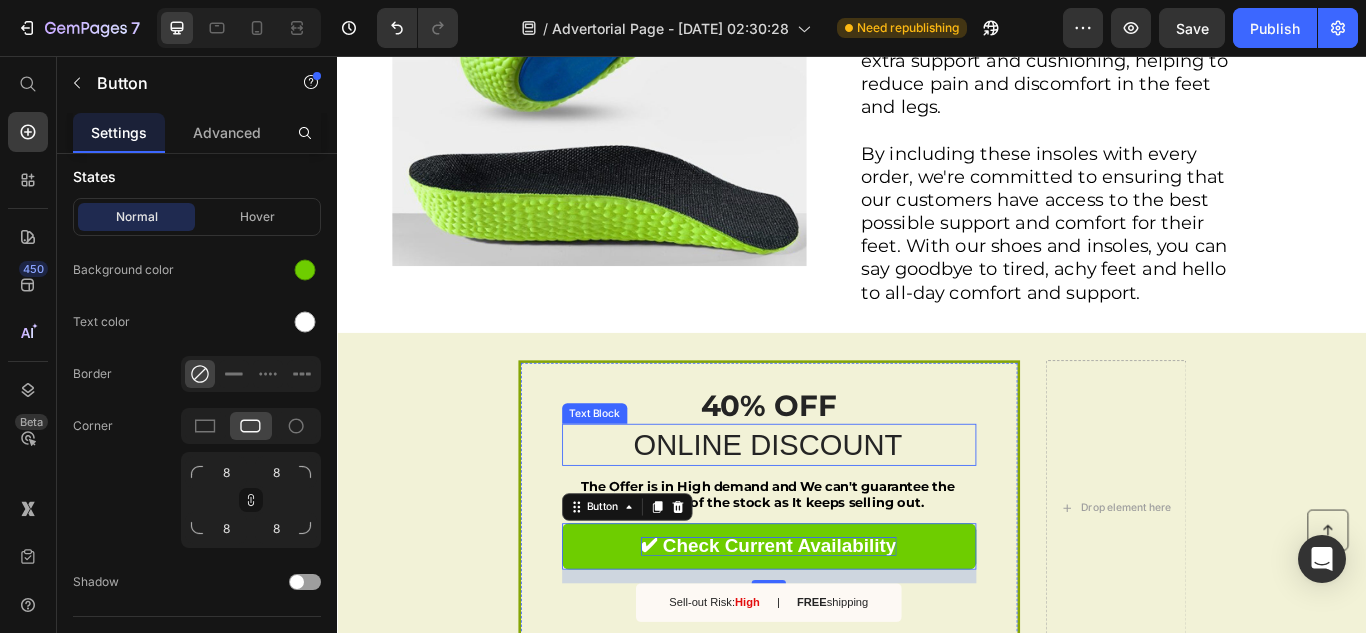 click on "ONLINE DISCOUNT" at bounding box center (839, 509) 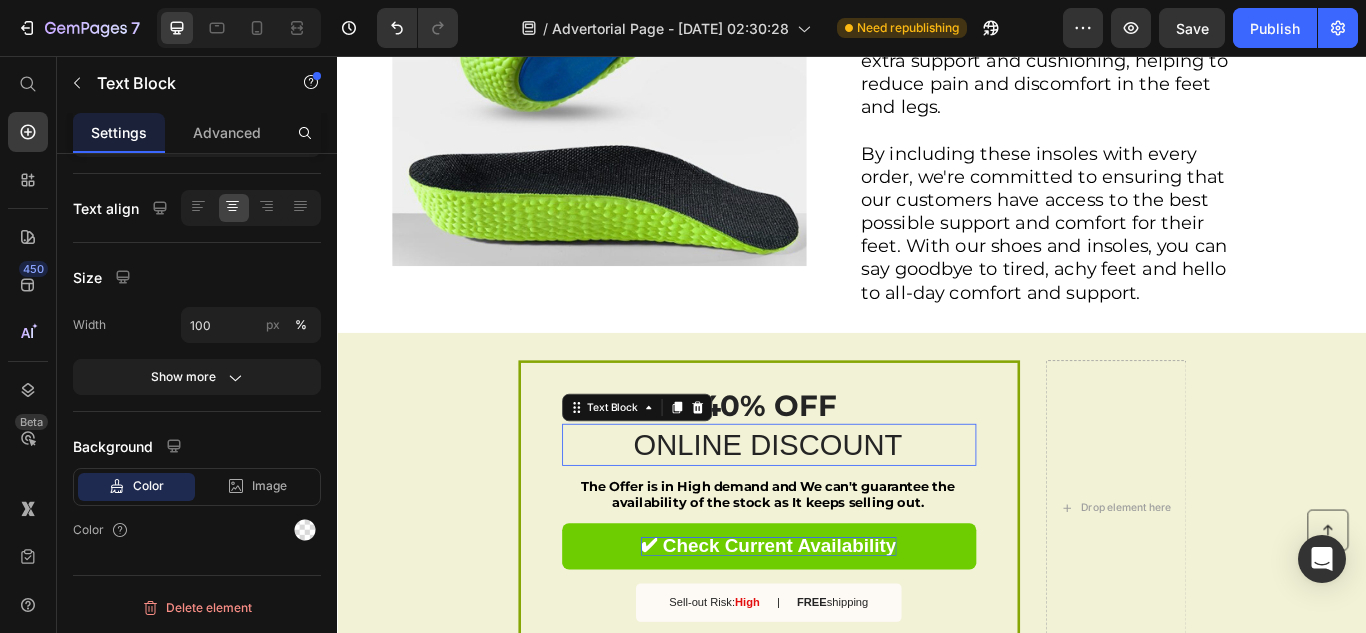 scroll, scrollTop: 0, scrollLeft: 0, axis: both 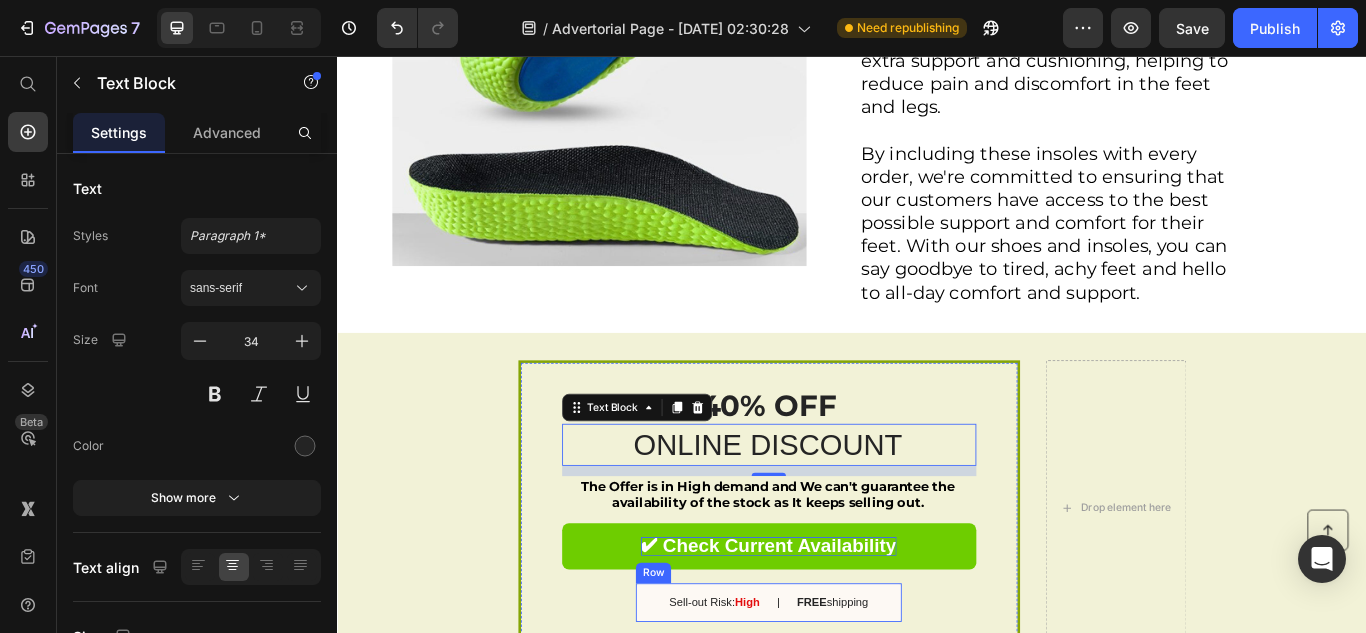 click on "Sell-out Risk:  High Text Block | Text Block FREE  shipping Text Block Row" at bounding box center [840, 693] 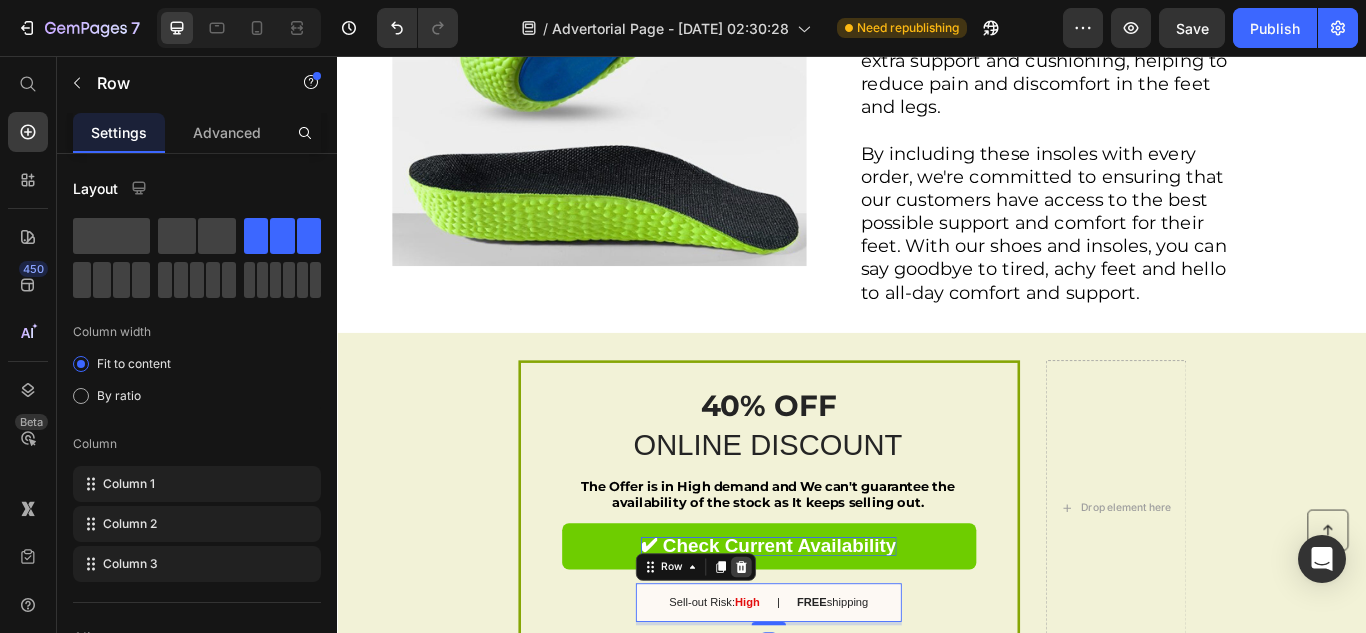 click 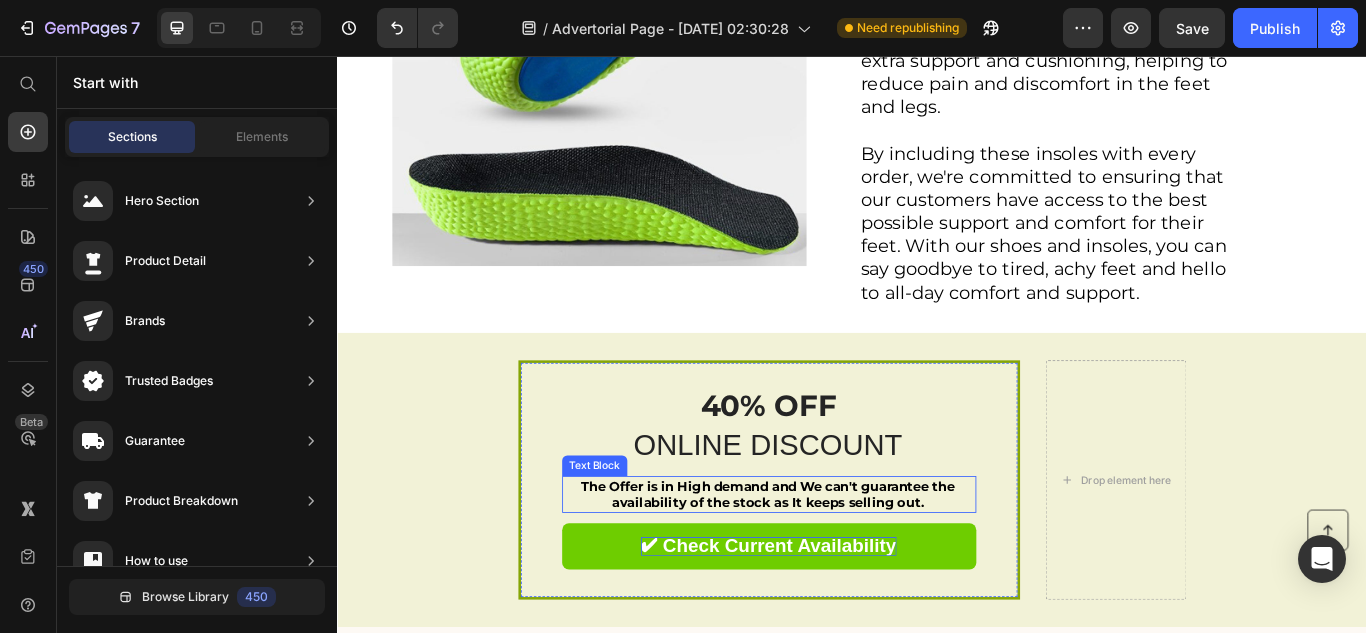 click on "The Offer is in High demand and We can't guarantee the availability of the stock as It keeps selling out." at bounding box center [839, 567] 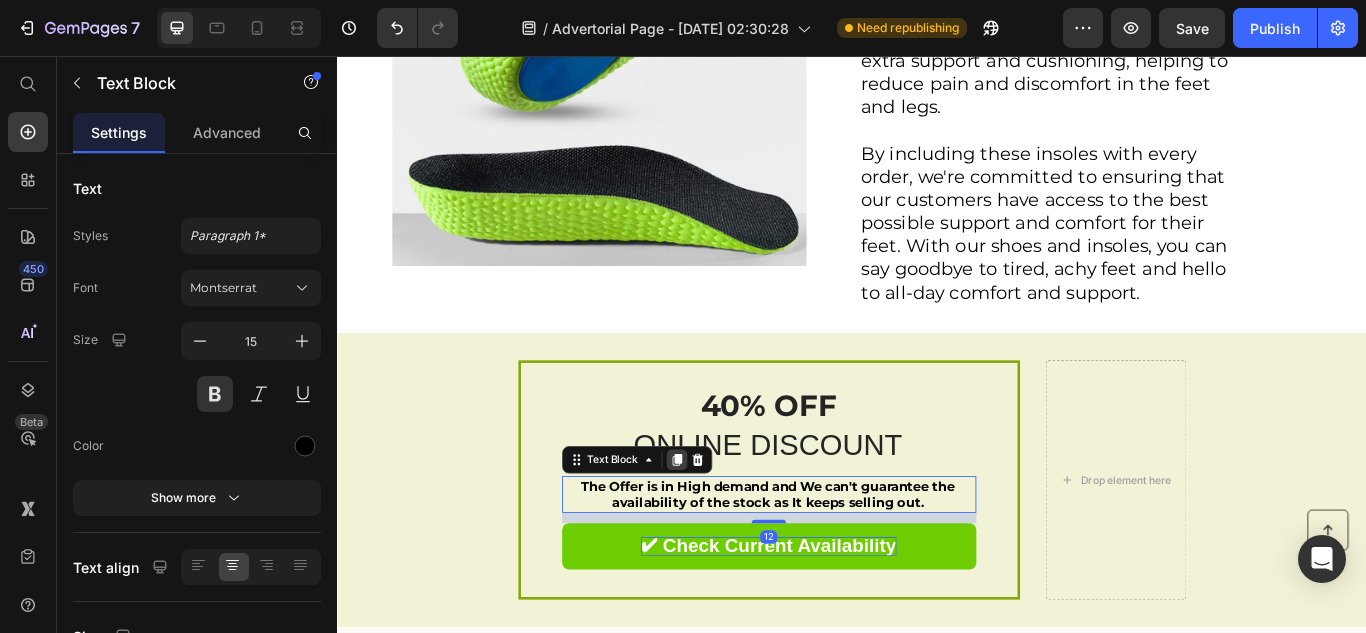 click 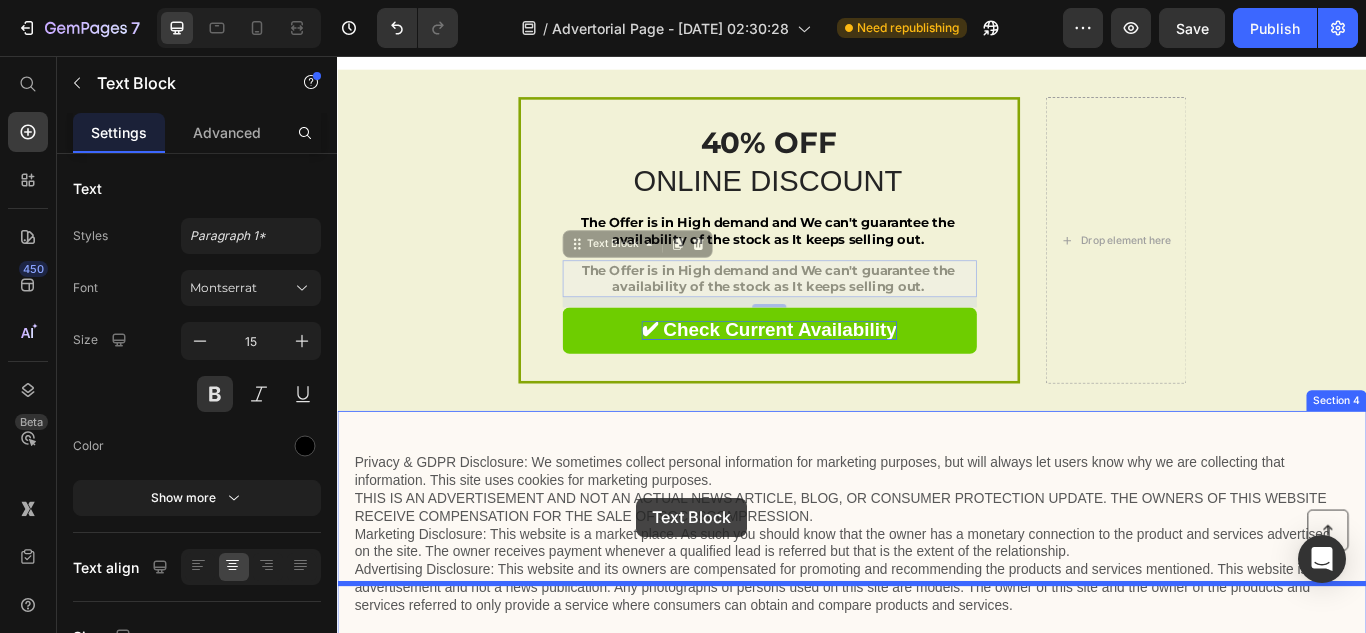 scroll, scrollTop: 4175, scrollLeft: 0, axis: vertical 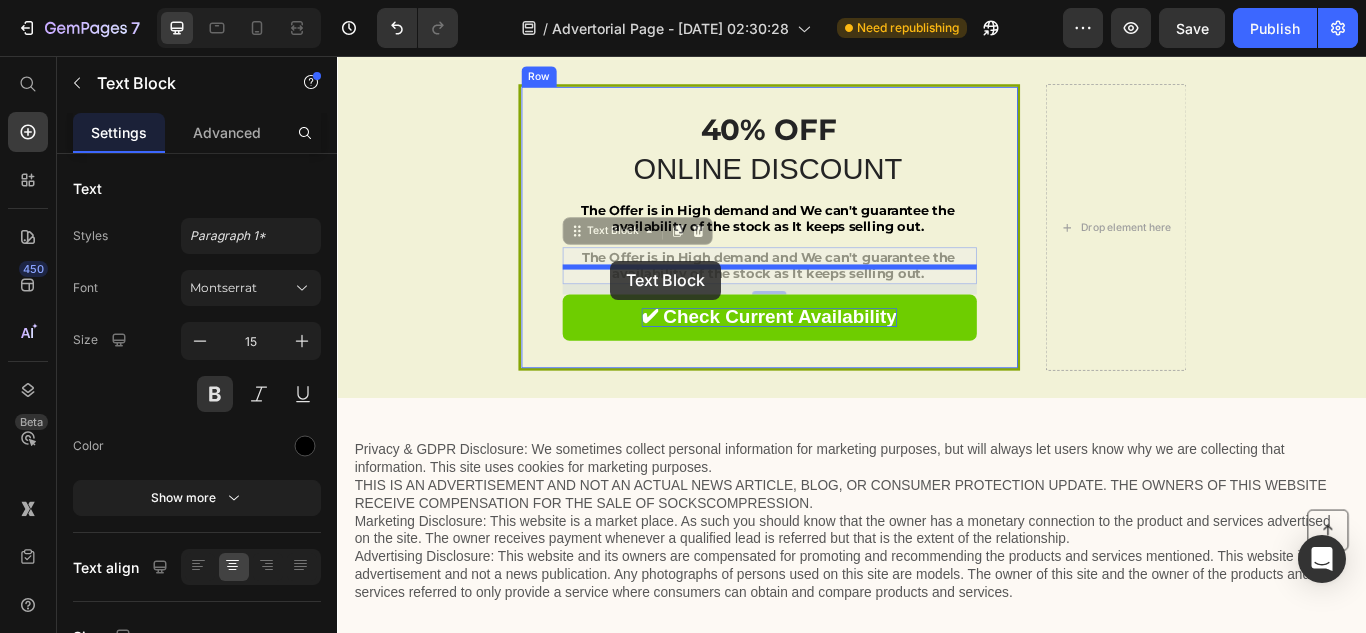 drag, startPoint x: 618, startPoint y: 493, endPoint x: 655, endPoint y: 295, distance: 201.4274 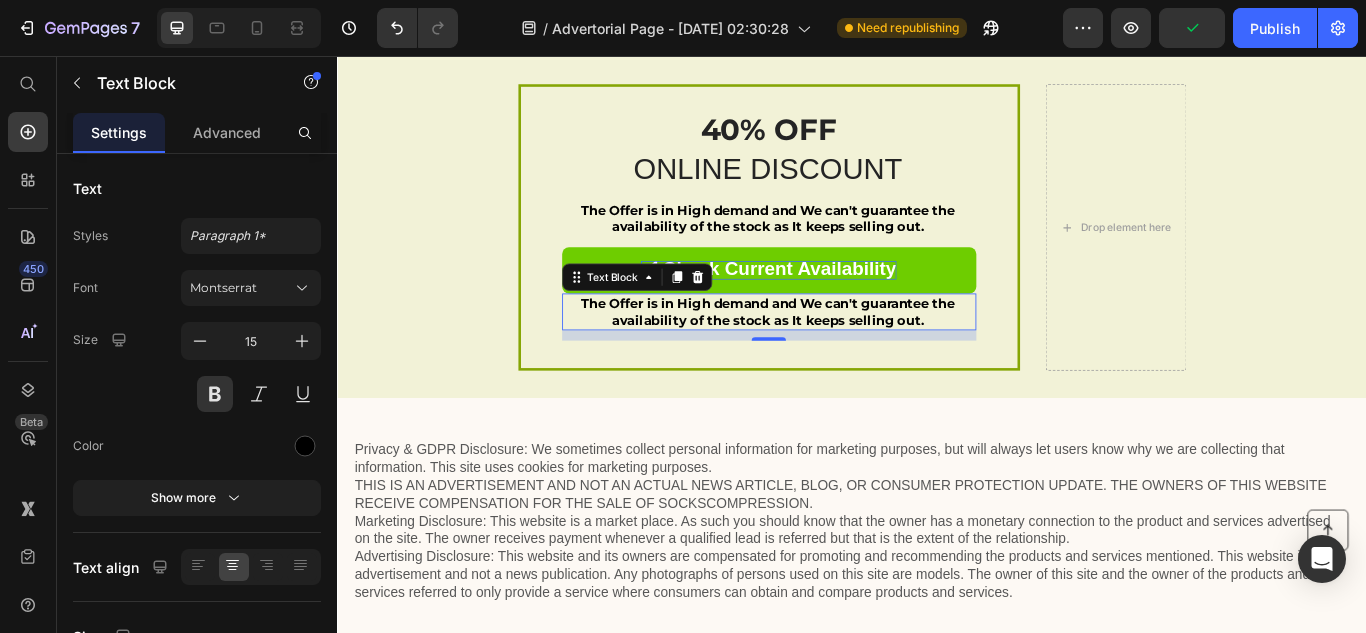click on "The Offer is in High demand and We can't guarantee the availability of the stock as It keeps selling out." at bounding box center [839, 354] 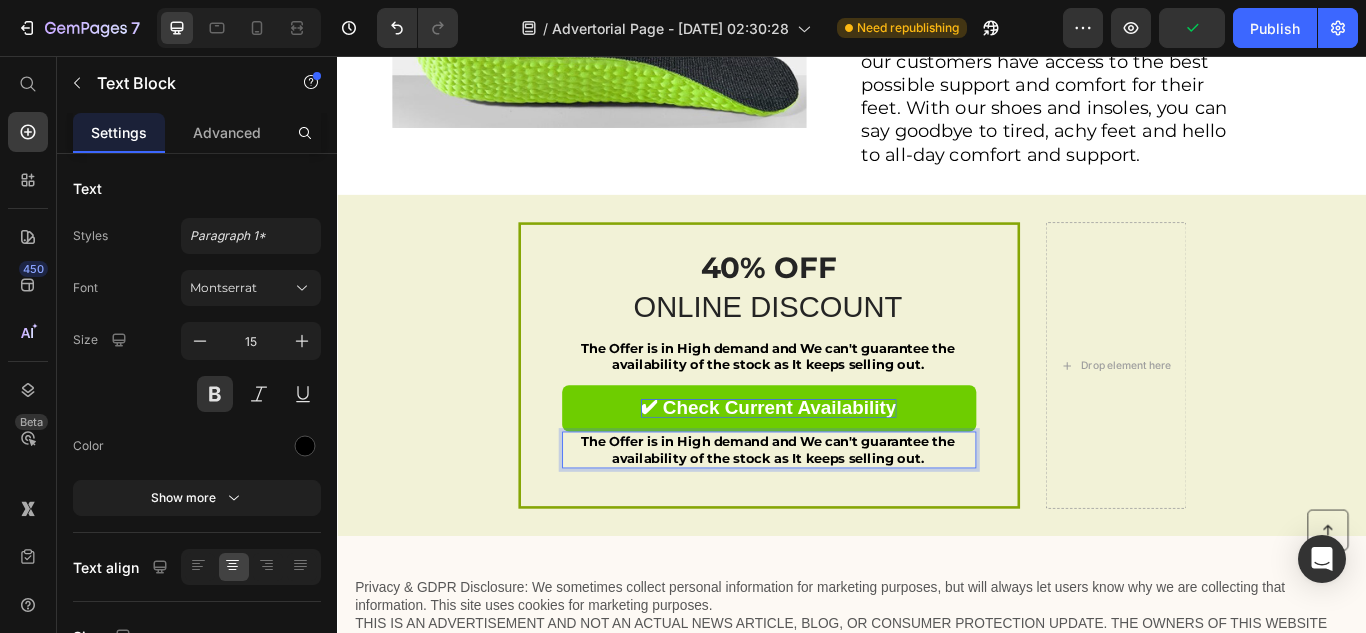 scroll, scrollTop: 4011, scrollLeft: 0, axis: vertical 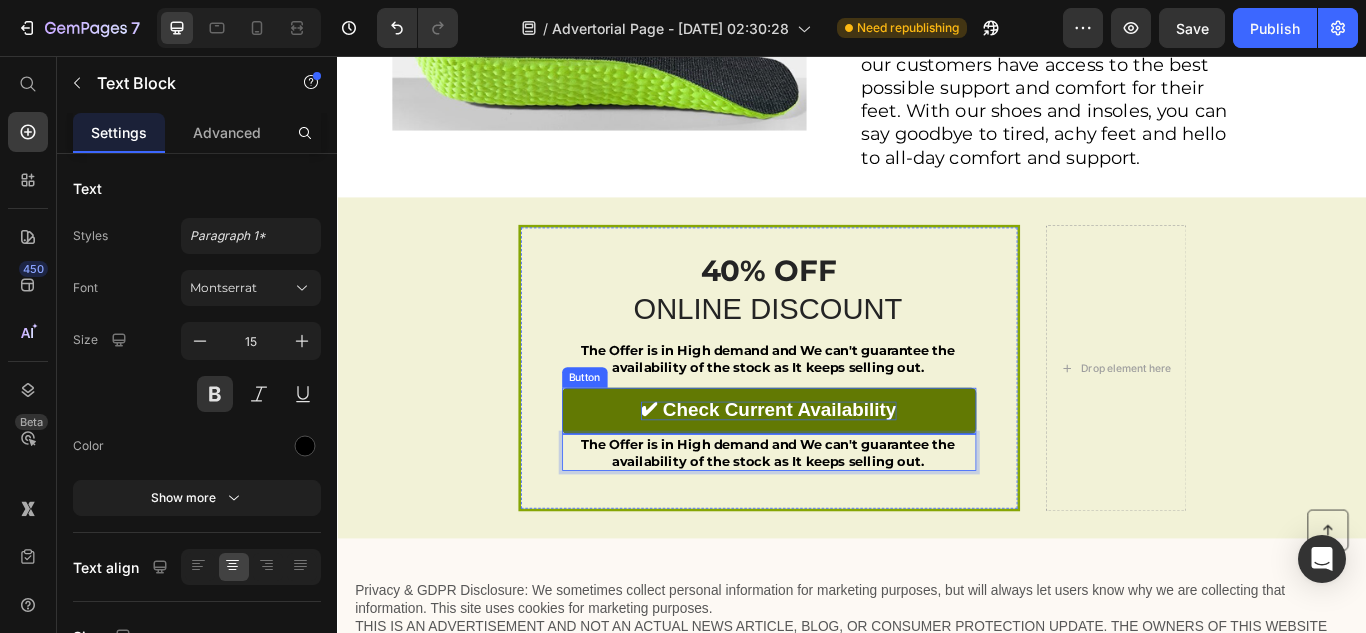 click on "✔ Check Current Availability" at bounding box center [840, 470] 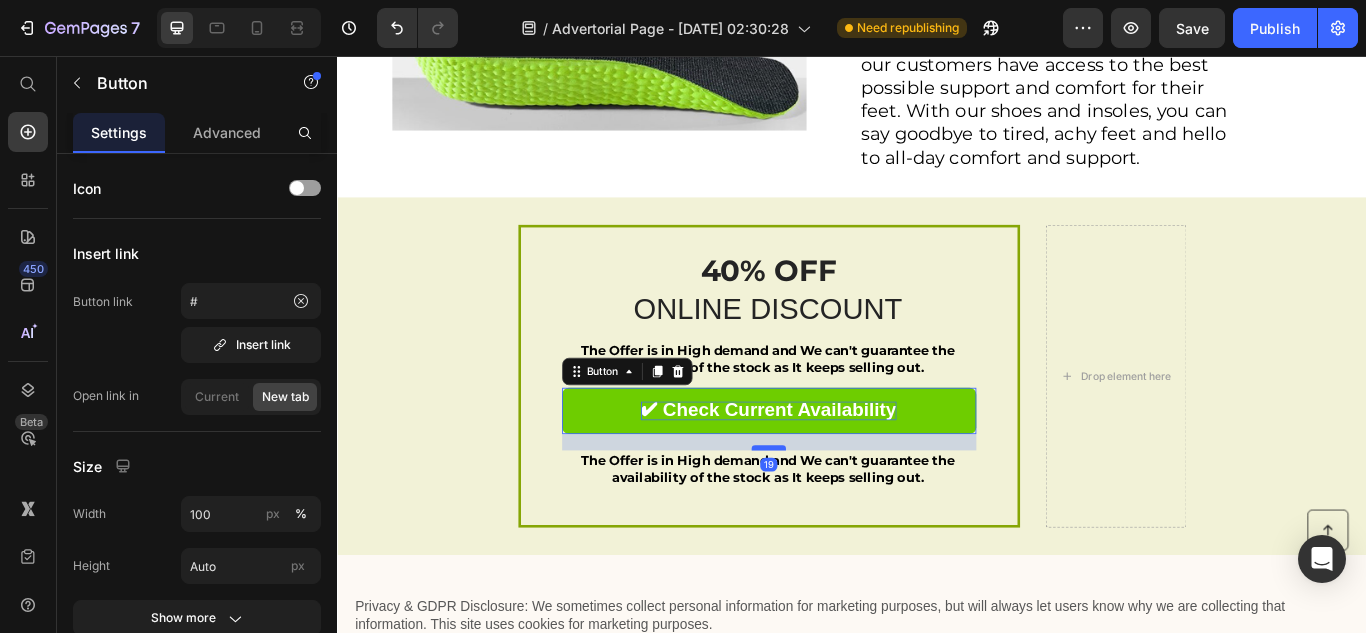 drag, startPoint x: 837, startPoint y: 405, endPoint x: 837, endPoint y: 424, distance: 19 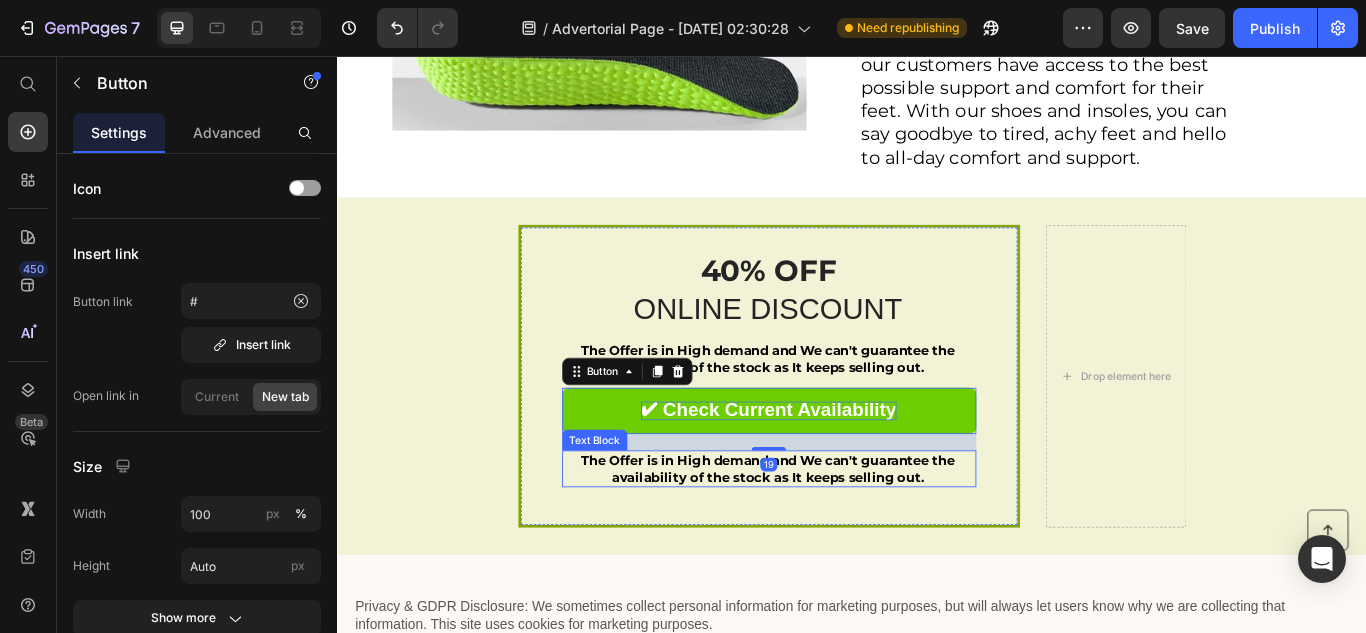 click on "The Offer is in High demand and We can't guarantee the availability of the stock as It keeps selling out." at bounding box center [839, 537] 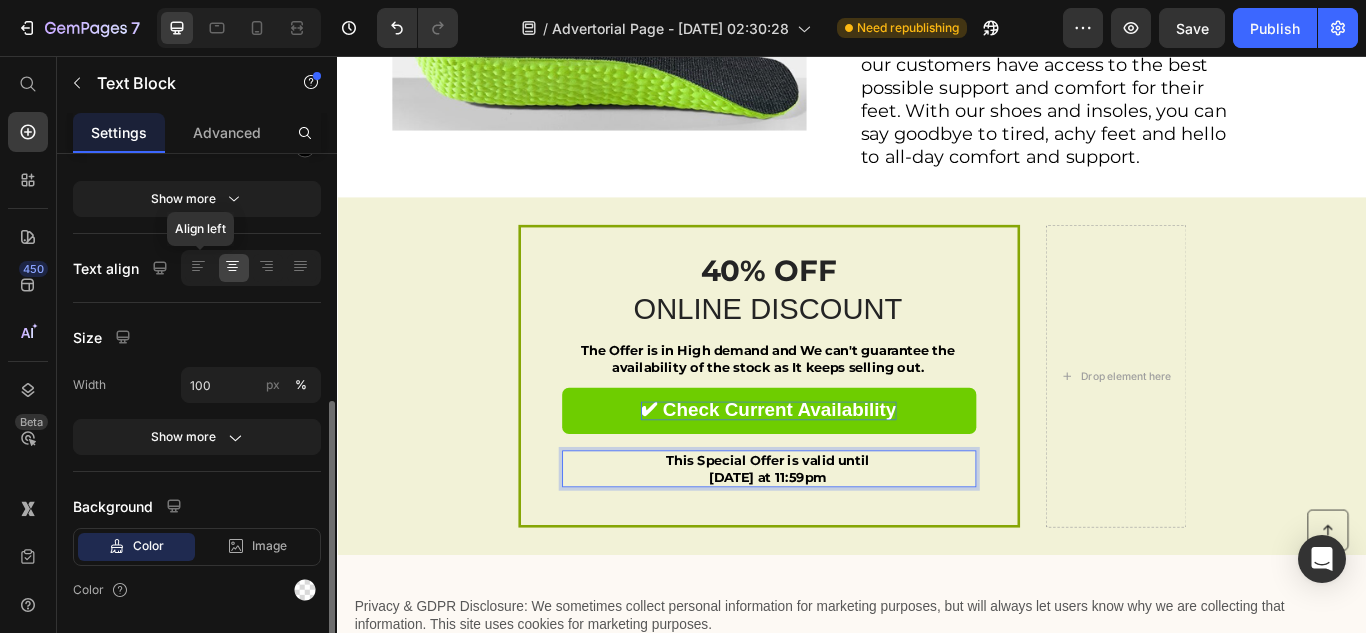 scroll, scrollTop: 347, scrollLeft: 0, axis: vertical 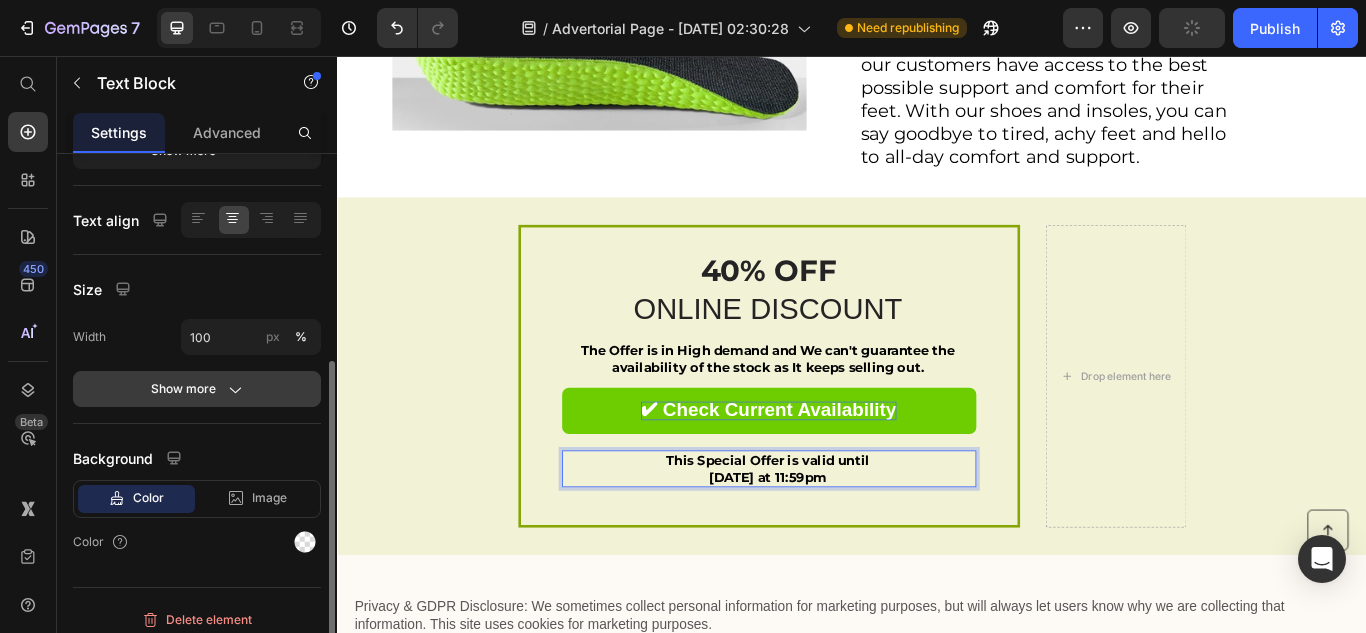 click on "Show more" 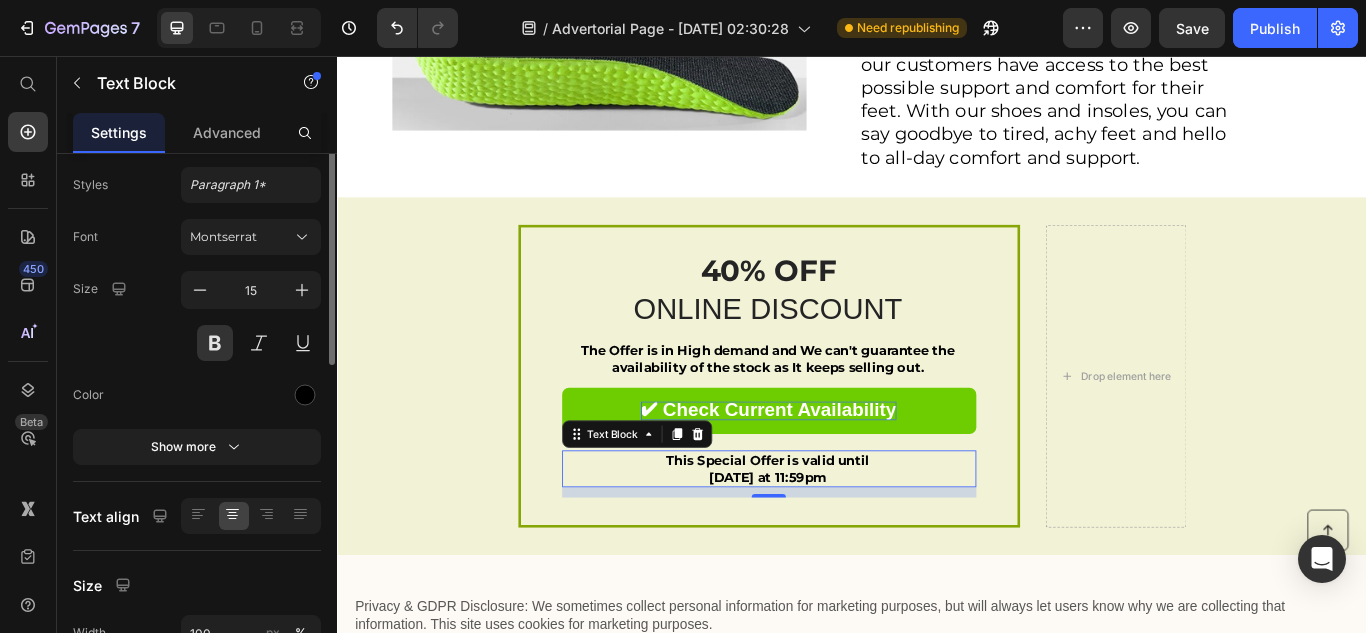scroll, scrollTop: 0, scrollLeft: 0, axis: both 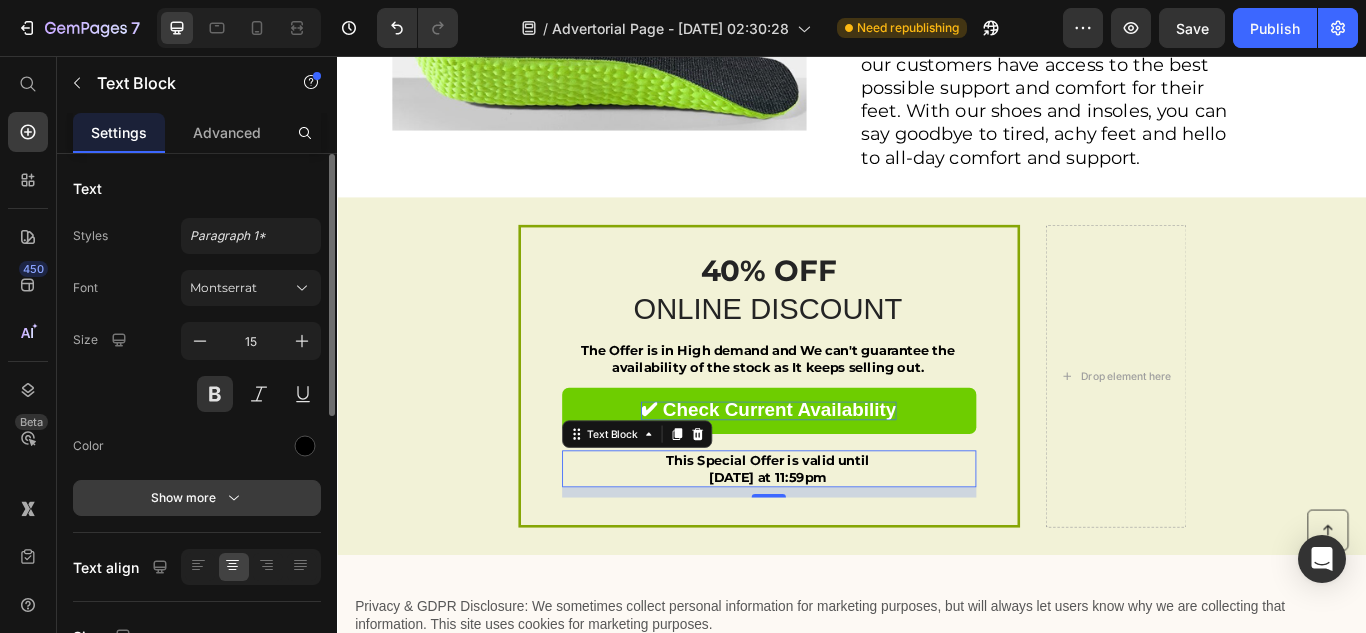 click on "Show more" at bounding box center (197, 498) 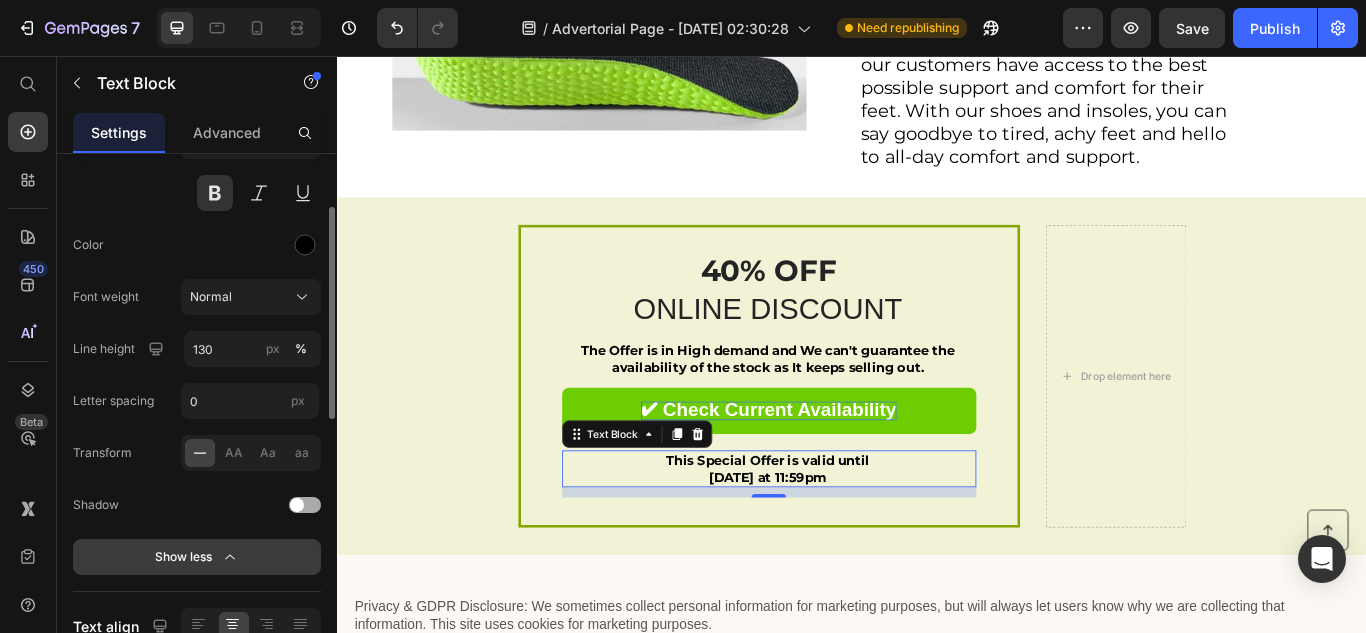 scroll, scrollTop: 215, scrollLeft: 0, axis: vertical 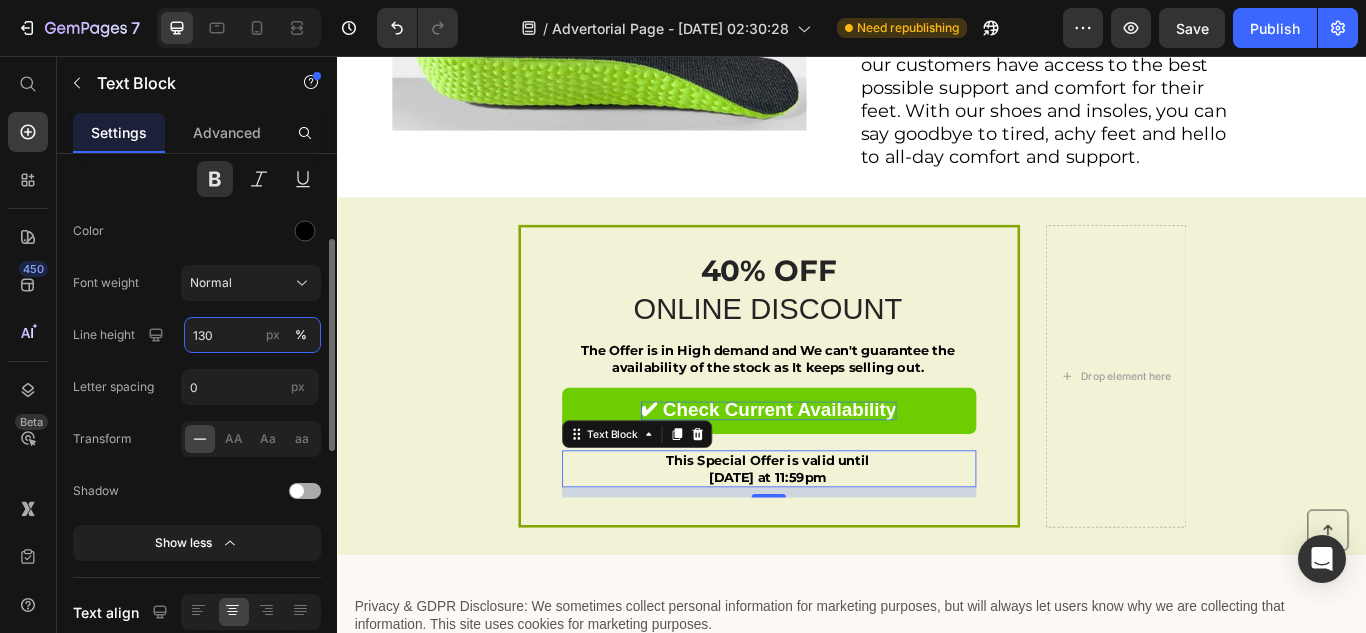 click on "130" at bounding box center (252, 335) 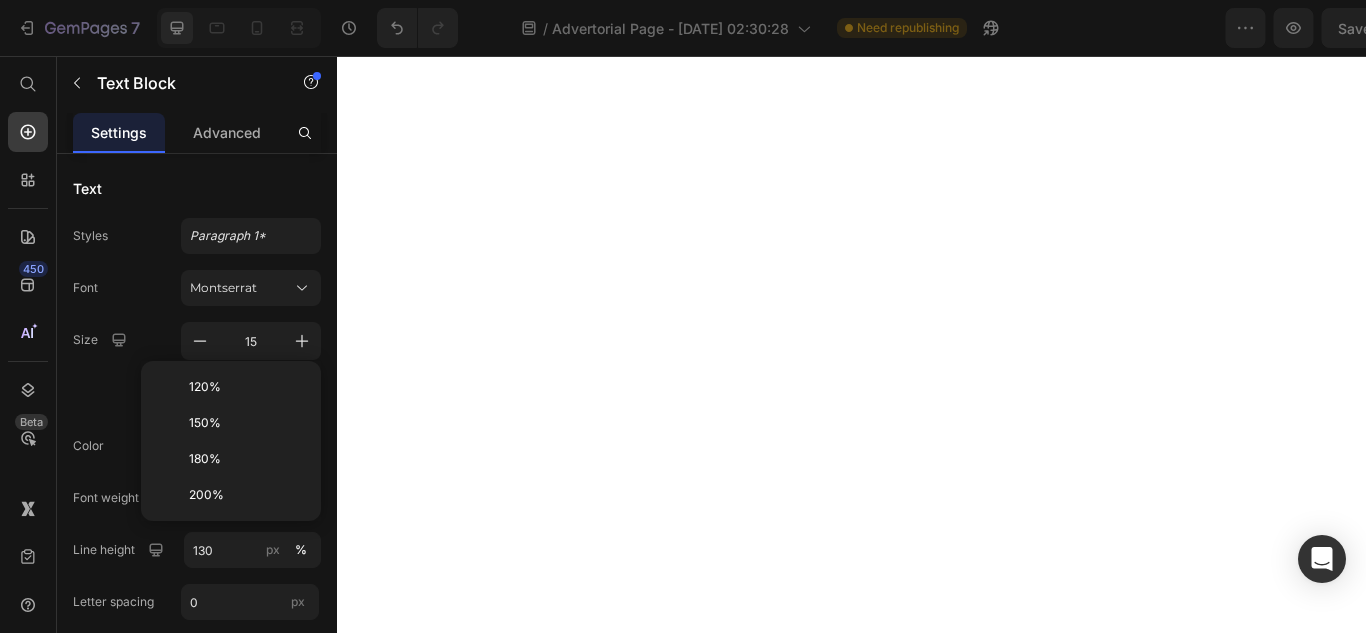 click on "150%" at bounding box center (205, 423) 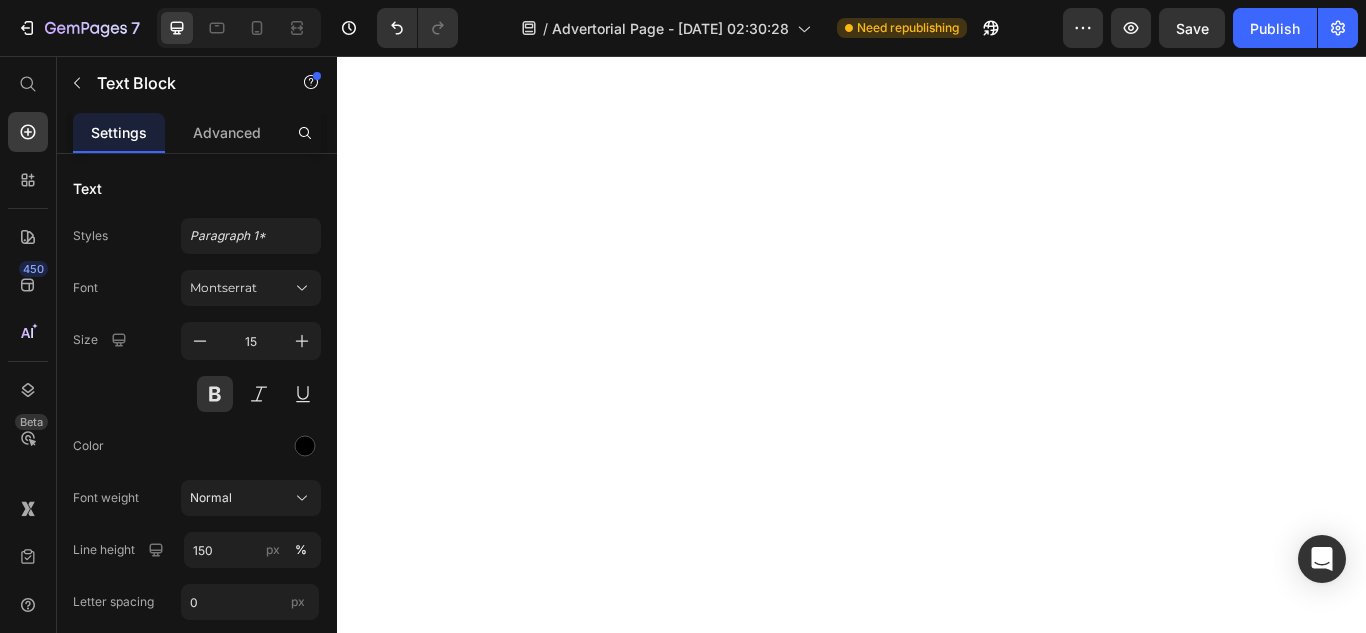 scroll, scrollTop: 0, scrollLeft: 0, axis: both 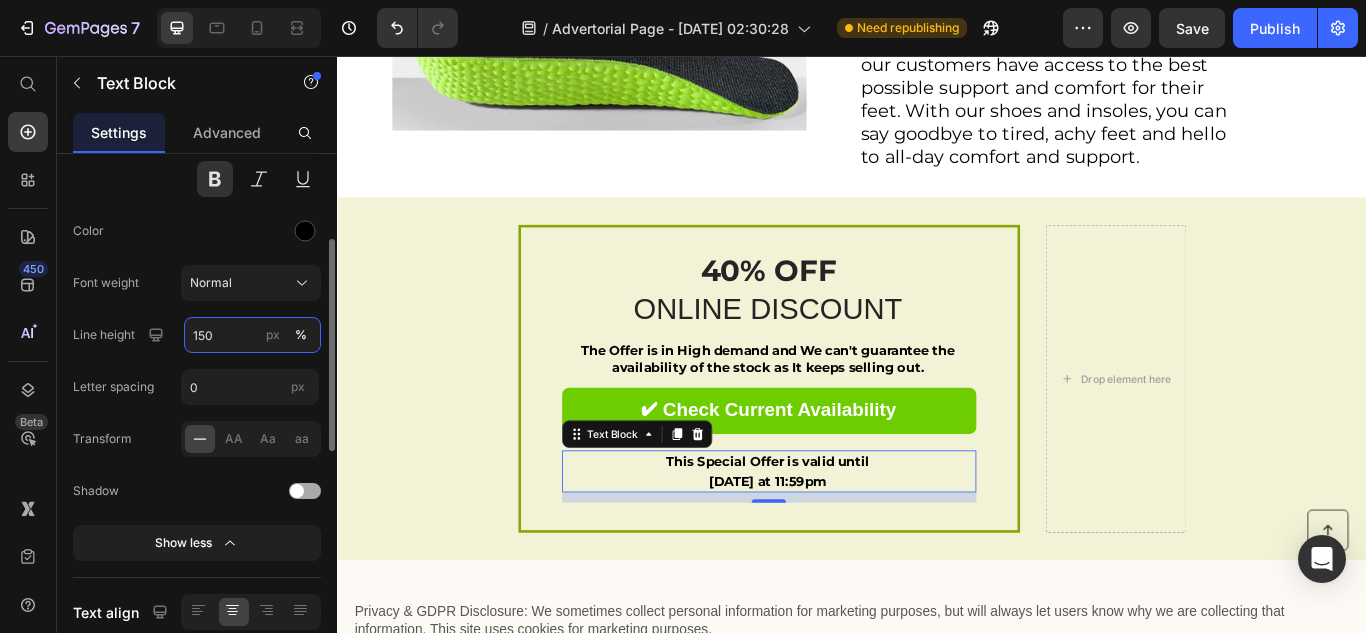 click on "150" at bounding box center [252, 335] 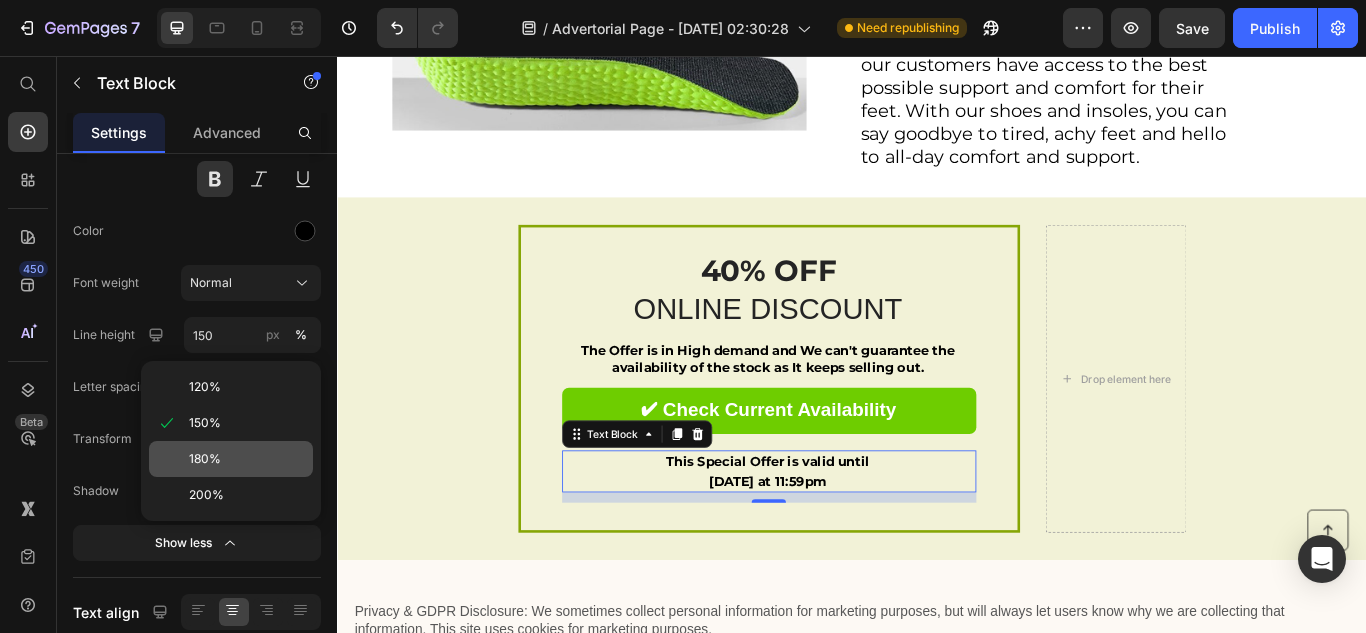click on "180%" at bounding box center (205, 459) 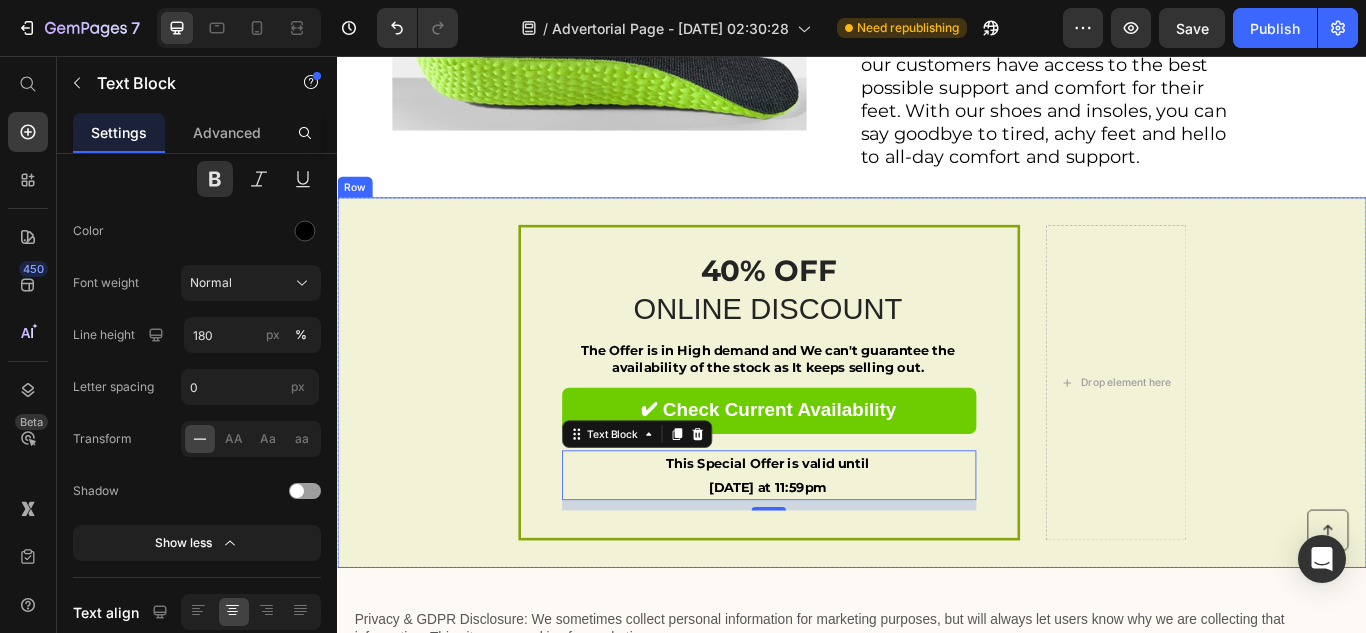 click on "⁠⁠⁠⁠⁠⁠⁠ 40% OFF Heading ONLINE DISCOUNT Text Block The Offer is in High demand and We can't guarantee the availability of the stock as It keeps selling out. Text Block ✔ Check Current Availability Button This Special Offer is valid until Today at 11:59pm Text Block   12 Row
Drop element here Row" at bounding box center (937, 437) 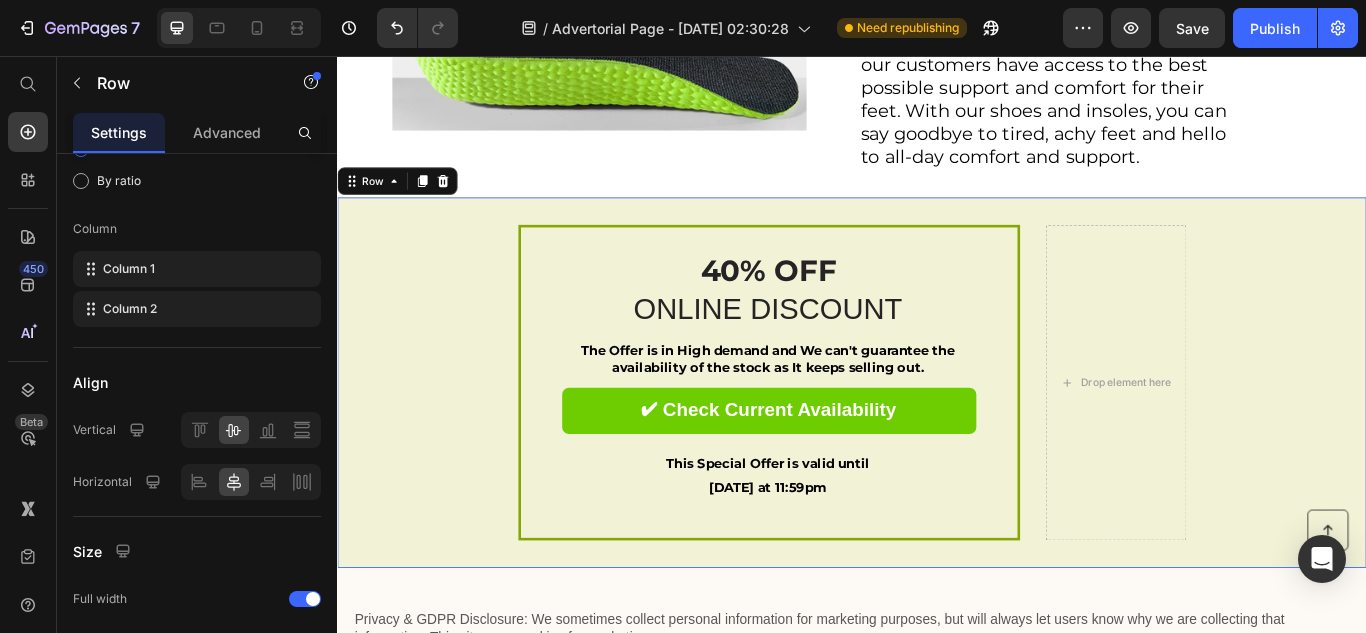 scroll, scrollTop: 0, scrollLeft: 0, axis: both 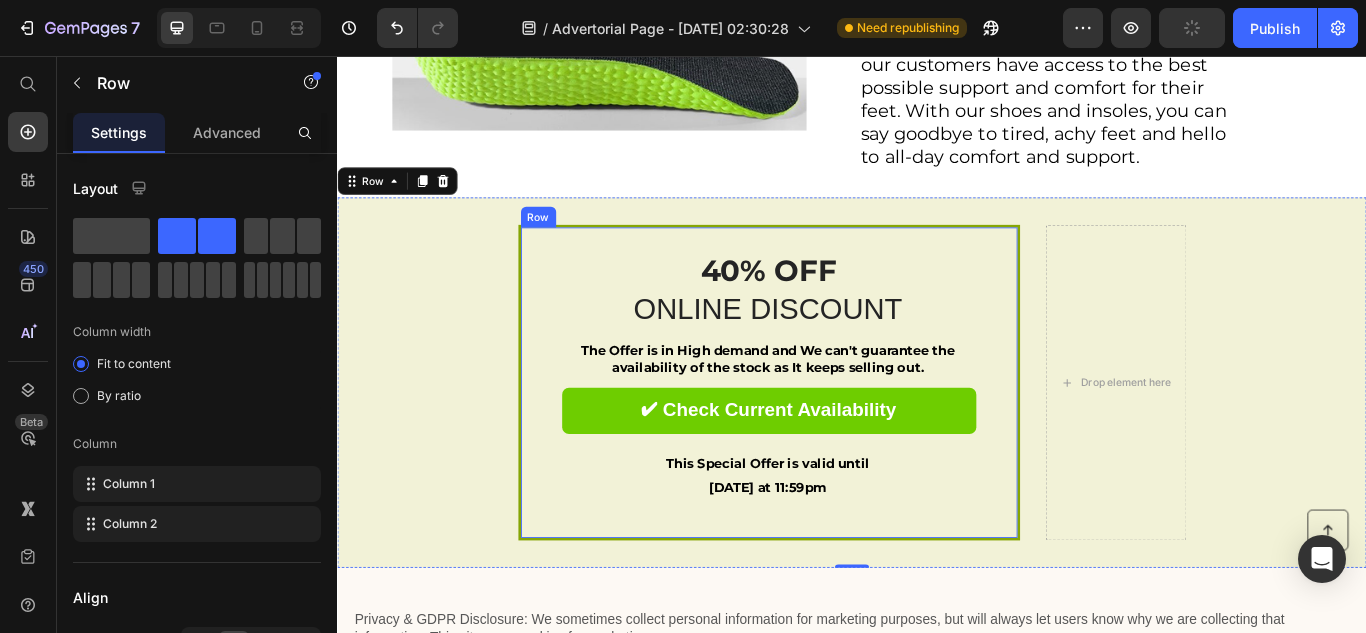 click on "⁠⁠⁠⁠⁠⁠⁠ 40% OFF Heading ONLINE DISCOUNT Text Block The Offer is in High demand and We can't guarantee the availability of the stock as It keeps selling out. Text Block ✔ Check Current Availability Button This Special Offer is valid until Today at 11:59pm Text Block Row" at bounding box center (840, 437) 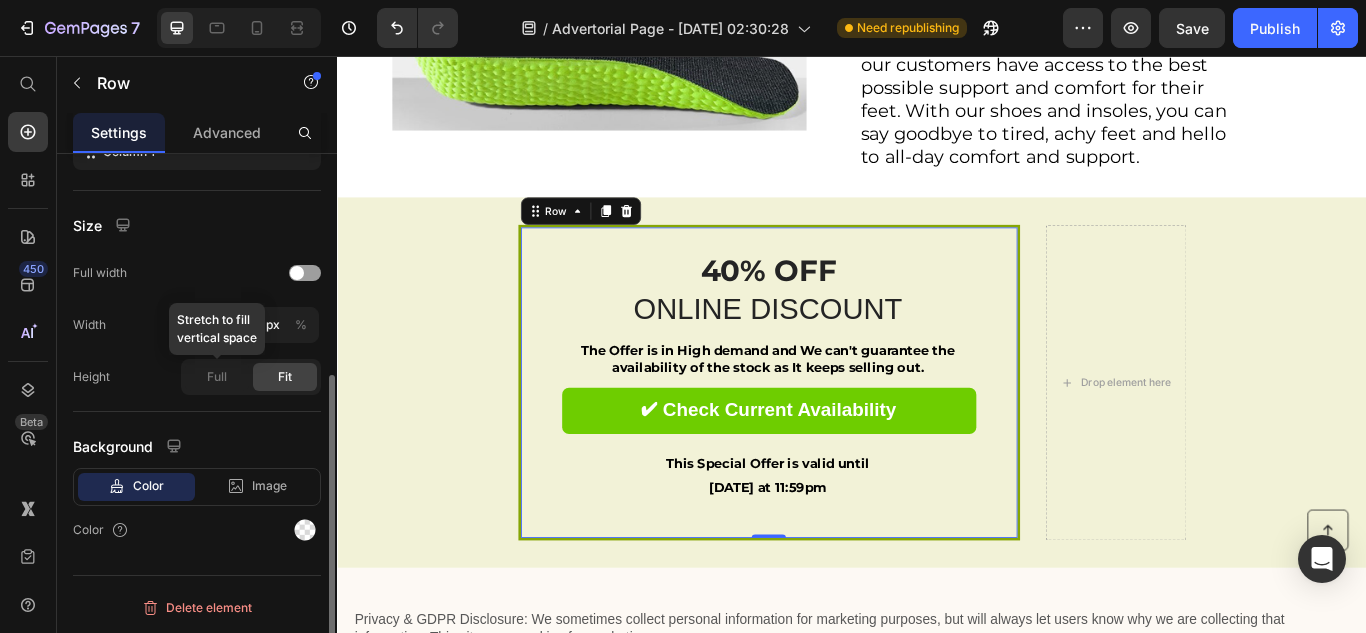 scroll, scrollTop: 0, scrollLeft: 0, axis: both 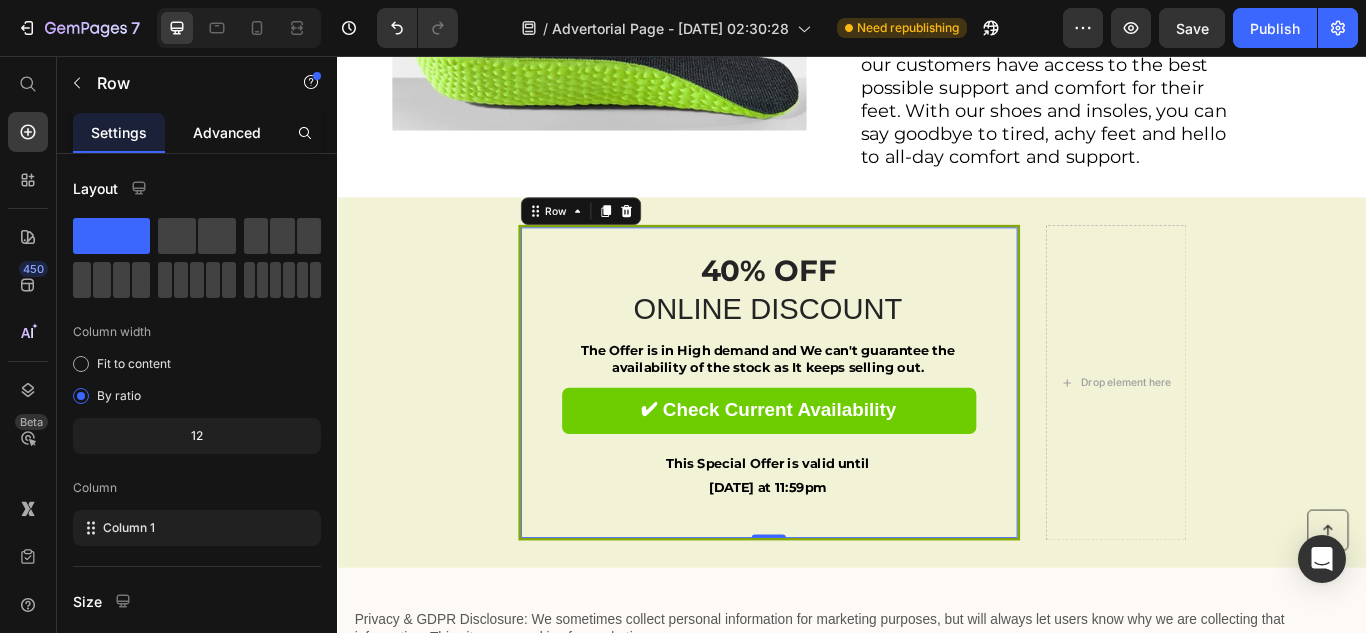 click on "Advanced" at bounding box center [227, 132] 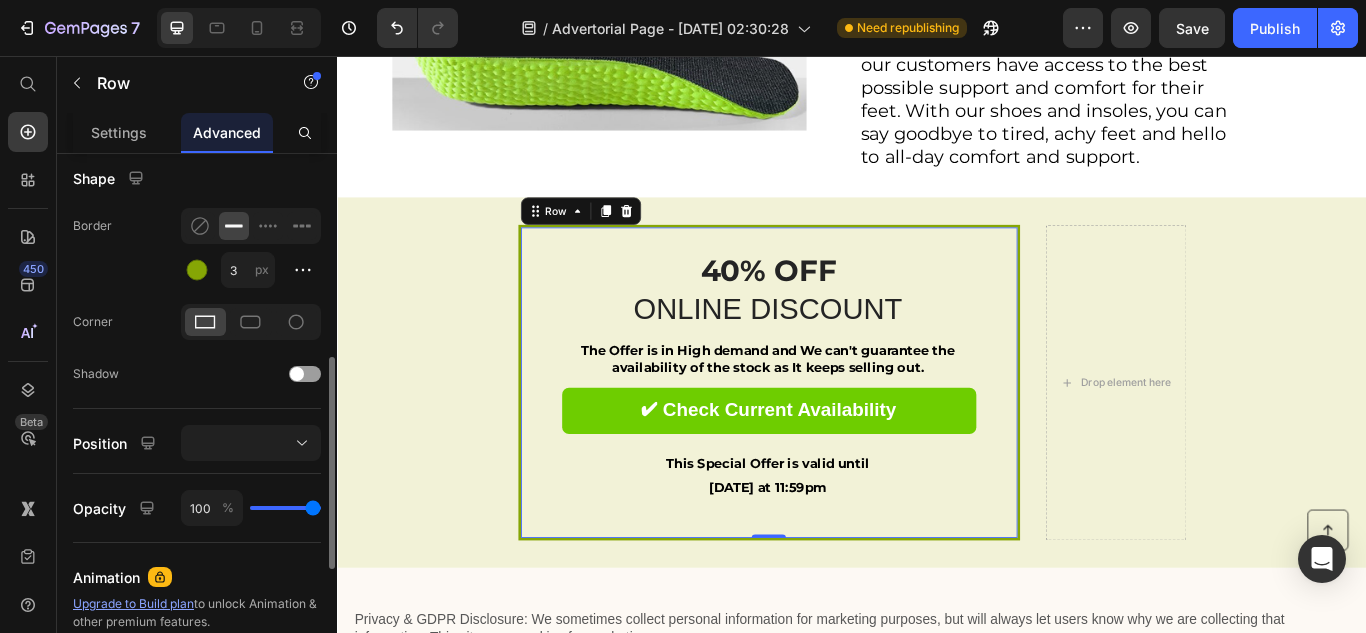 scroll, scrollTop: 509, scrollLeft: 0, axis: vertical 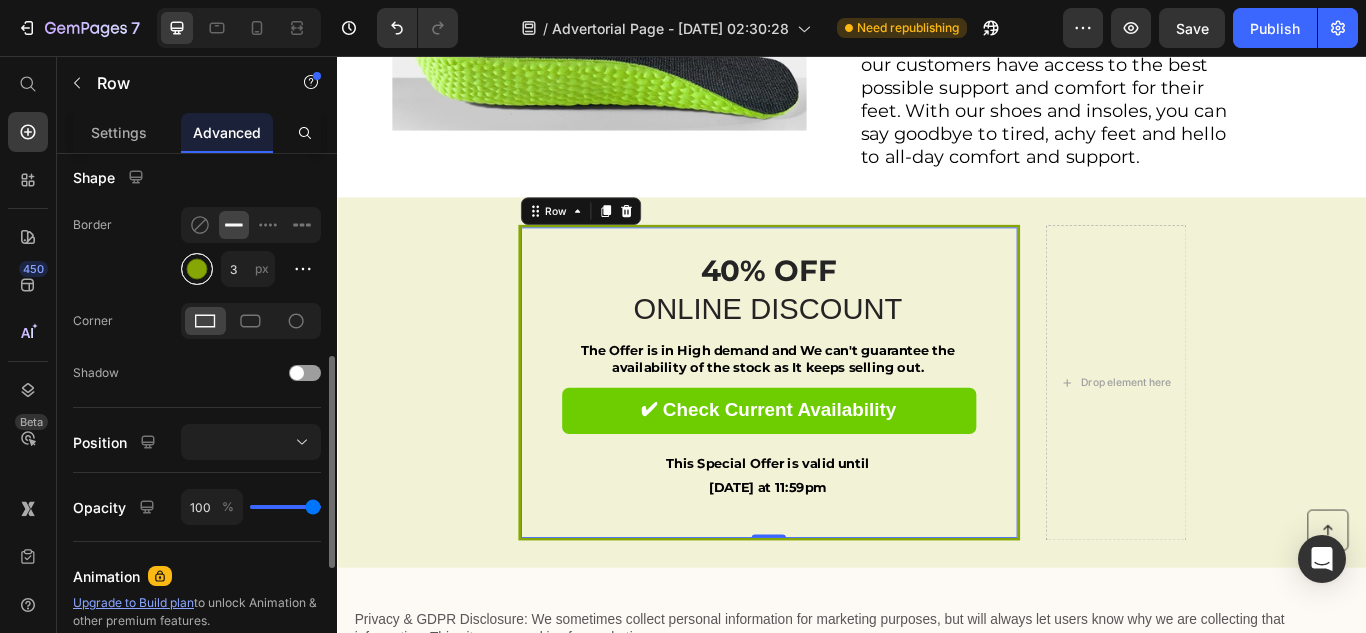 click at bounding box center (197, 269) 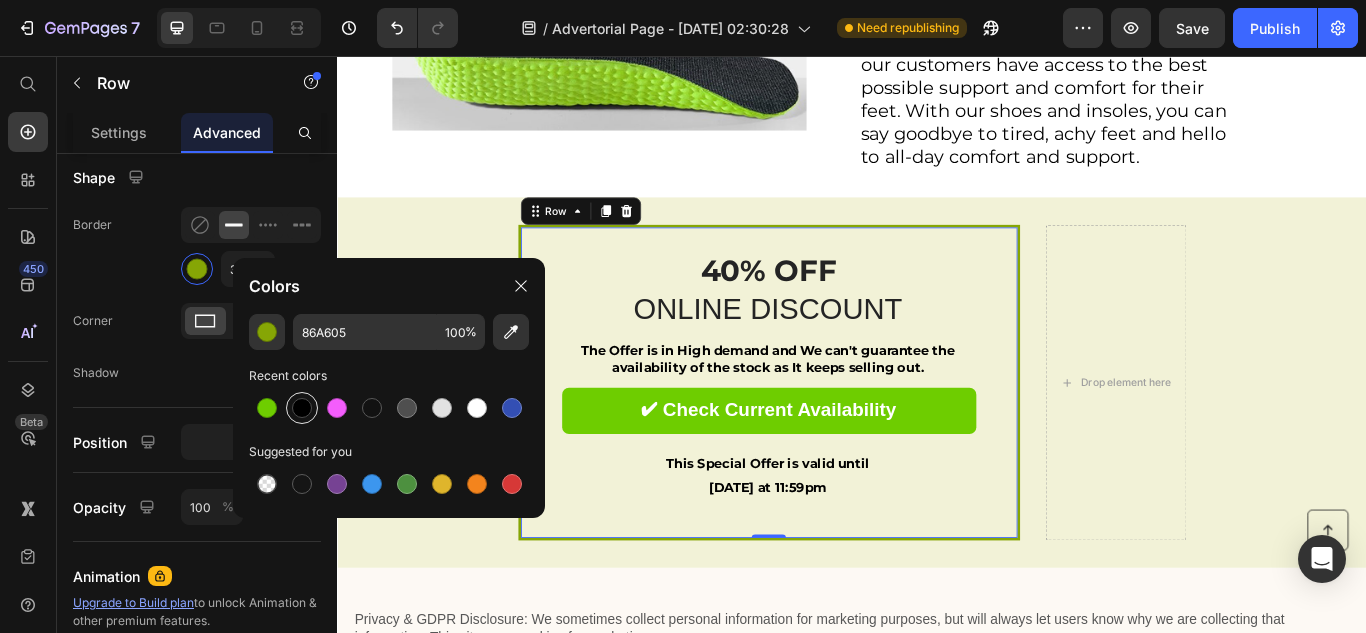 click at bounding box center [302, 408] 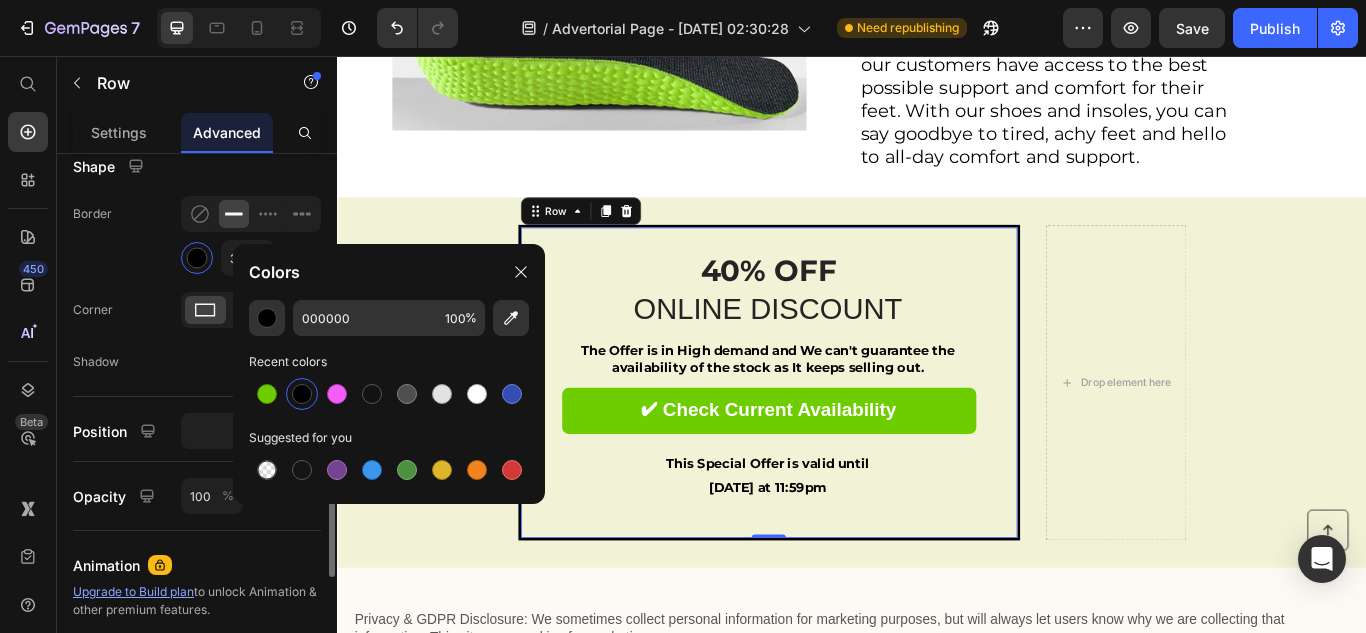 scroll, scrollTop: 523, scrollLeft: 0, axis: vertical 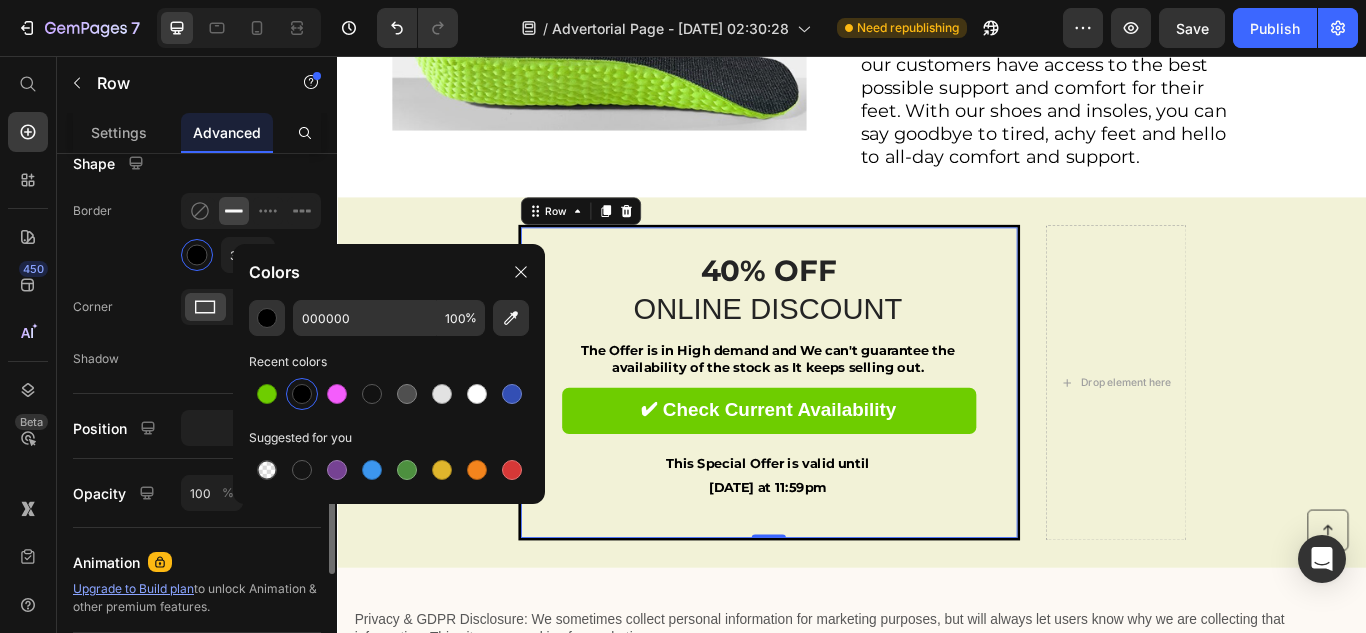 click on "Shape Border 3 px Corner Shadow" 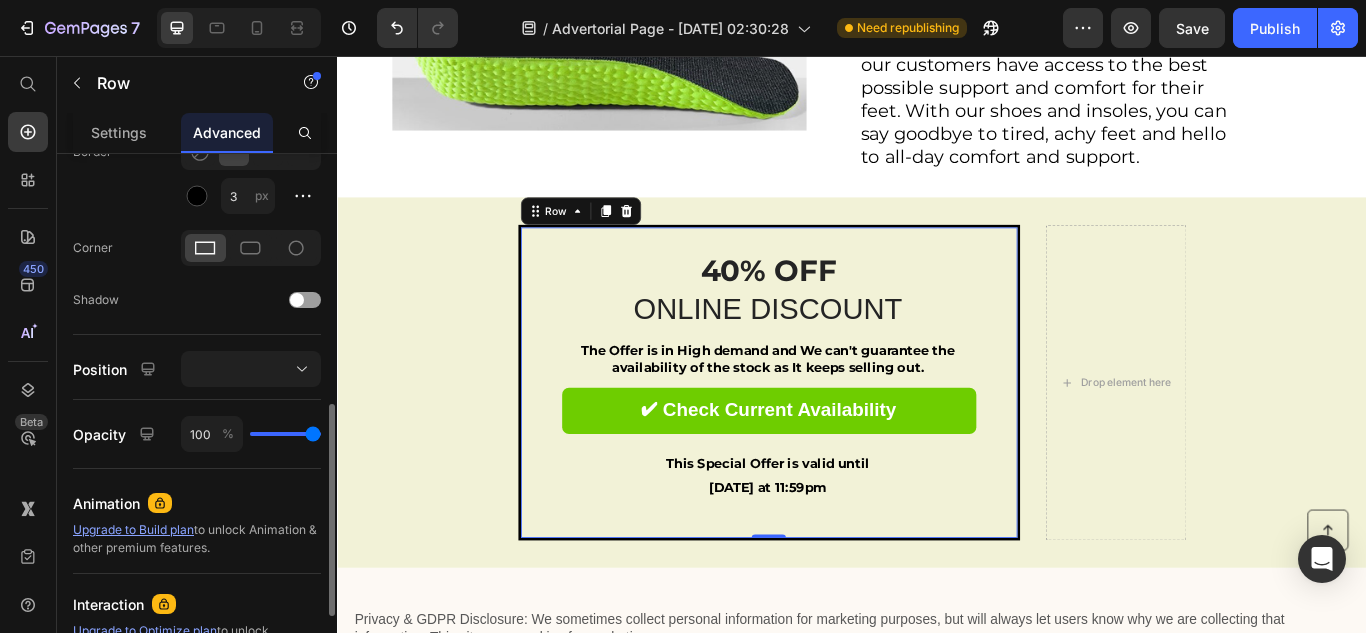 scroll, scrollTop: 600, scrollLeft: 0, axis: vertical 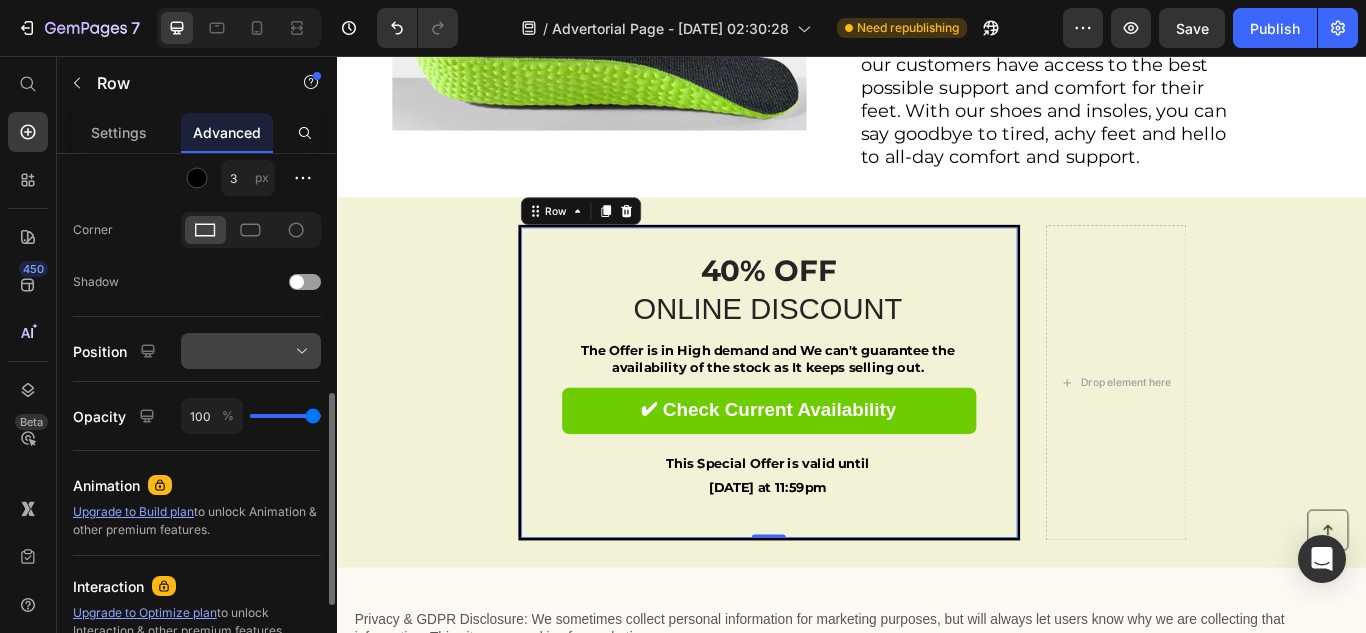 click at bounding box center [251, 351] 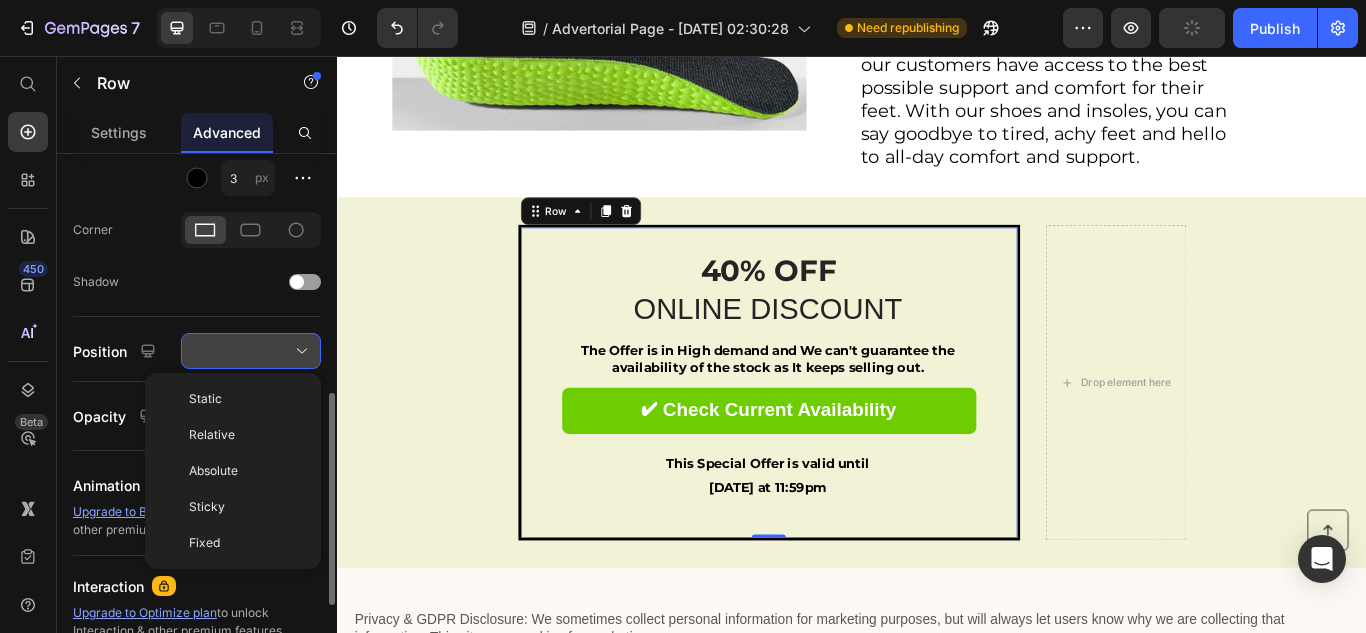 click at bounding box center (251, 351) 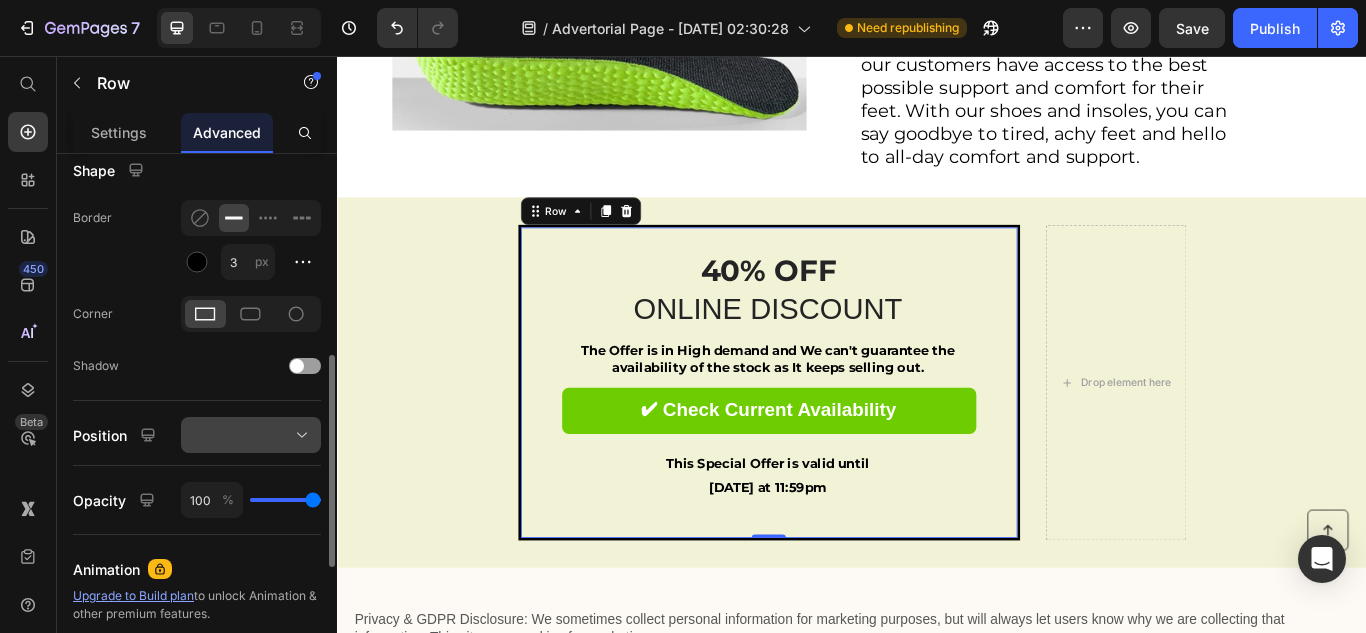 scroll, scrollTop: 517, scrollLeft: 0, axis: vertical 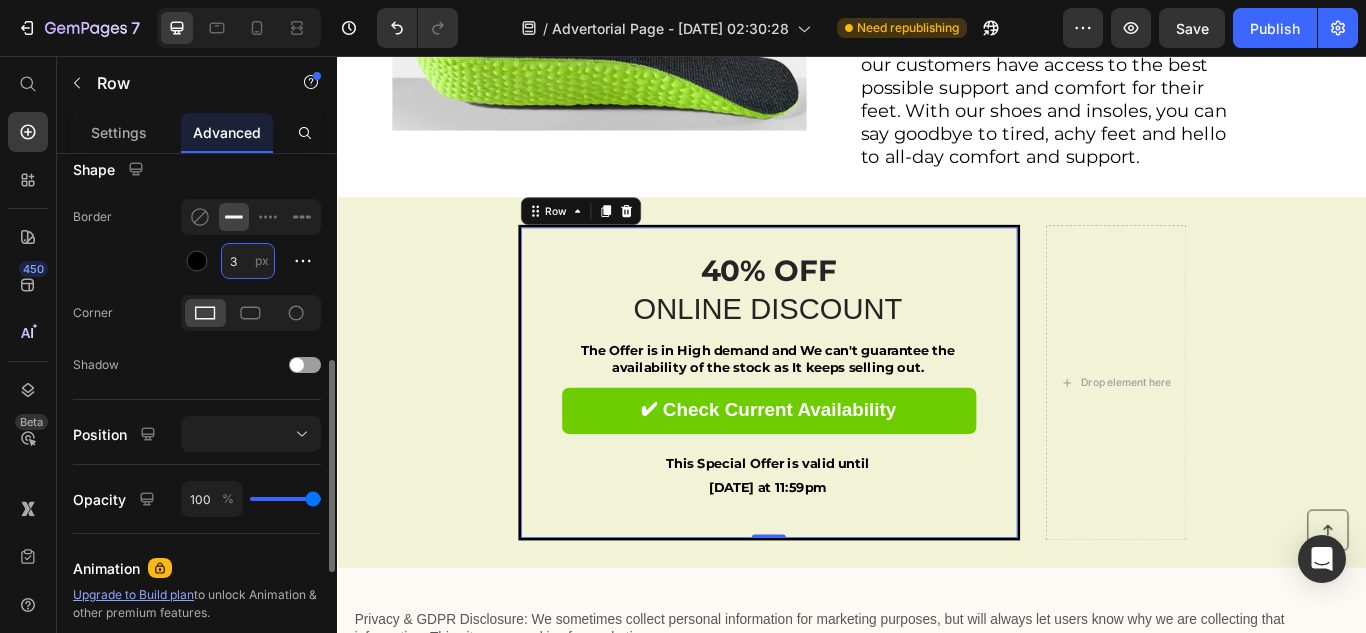click on "3" at bounding box center (248, 261) 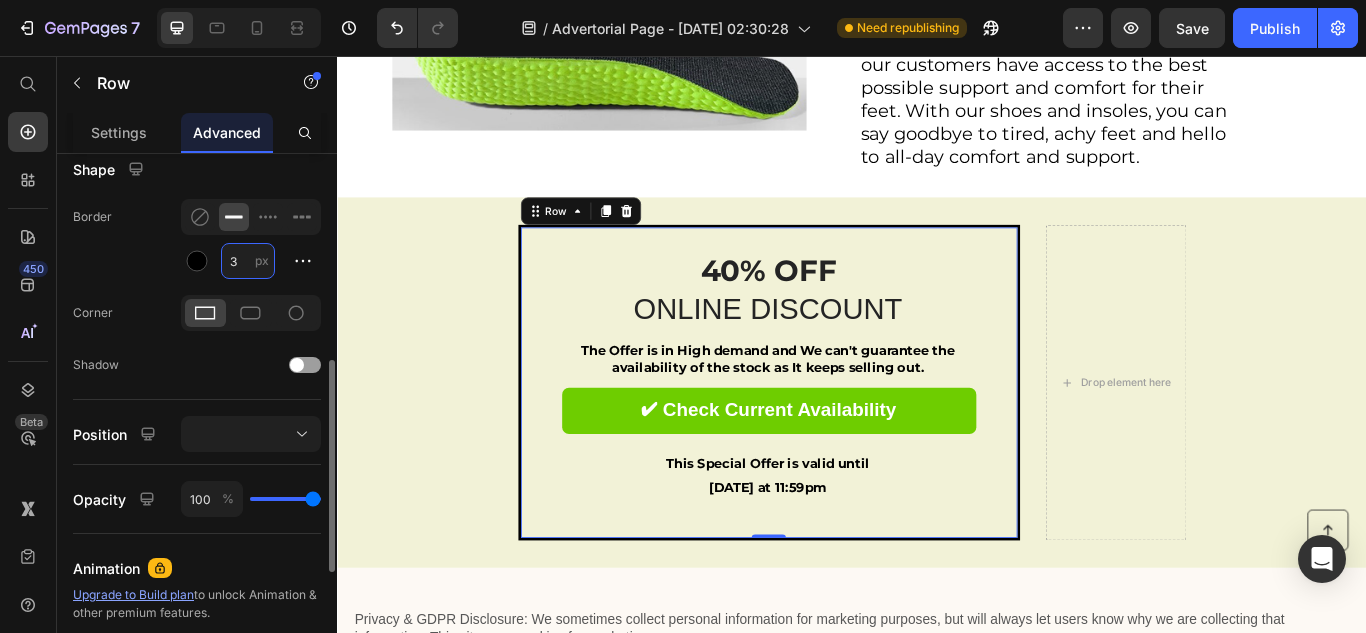 type on "5" 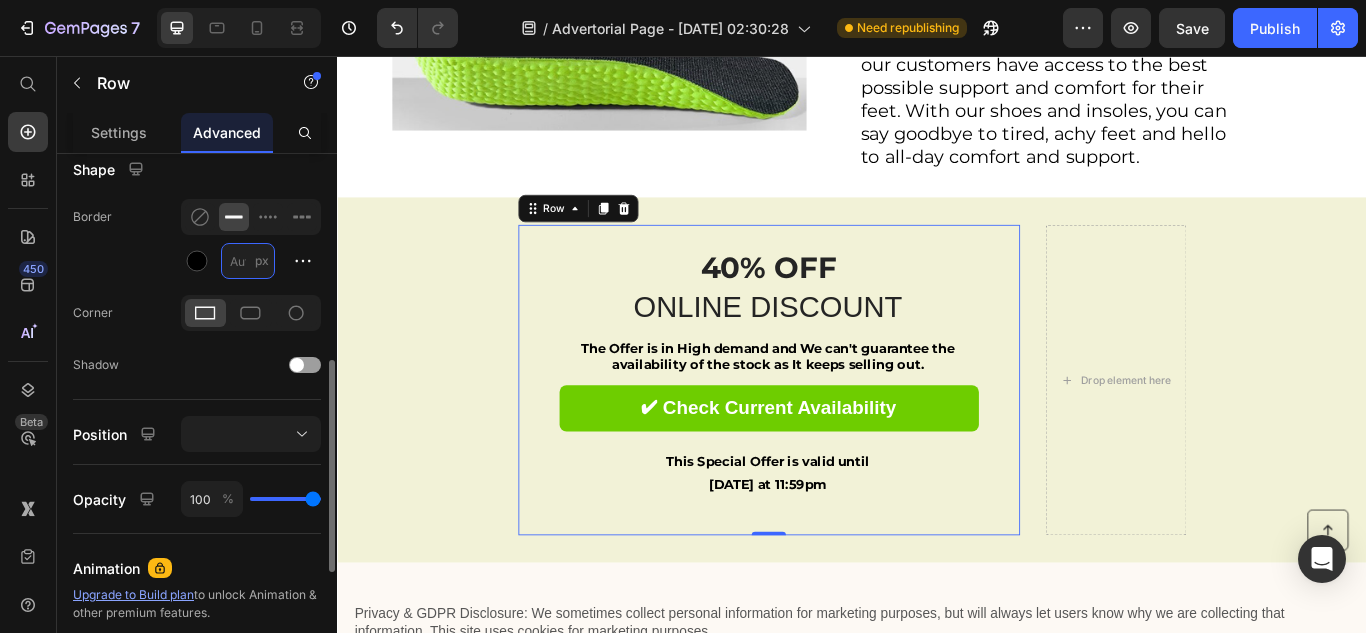 type on "3" 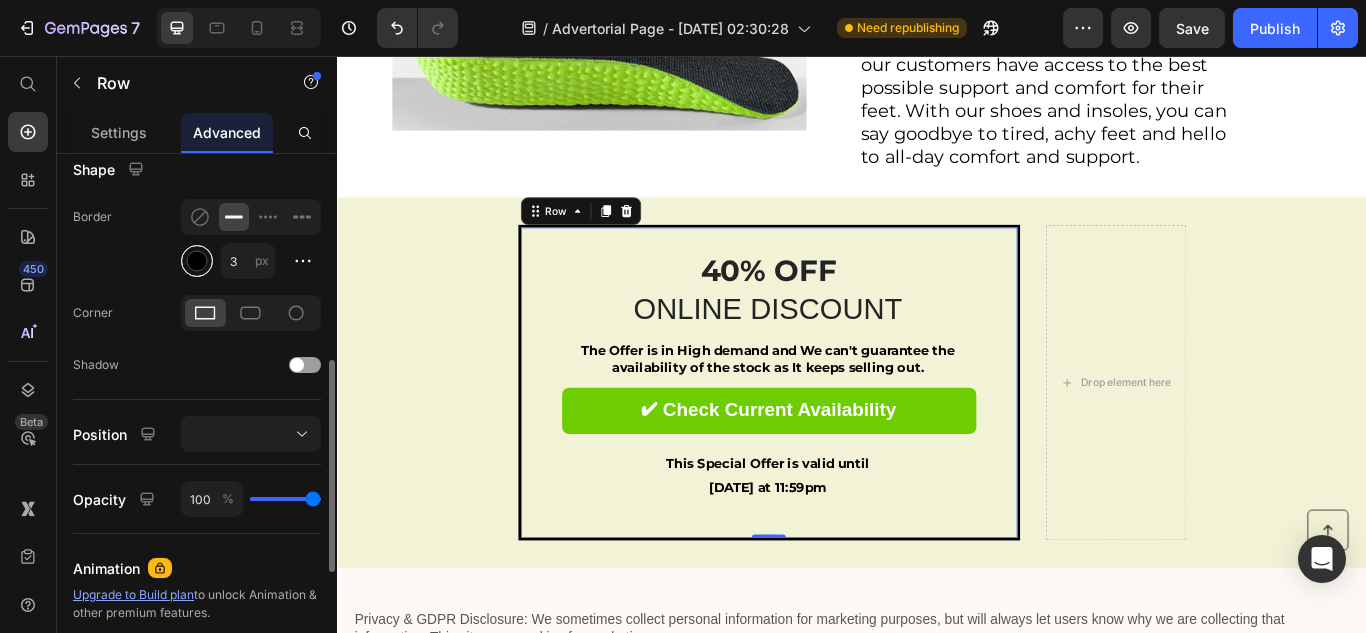 click at bounding box center [197, 261] 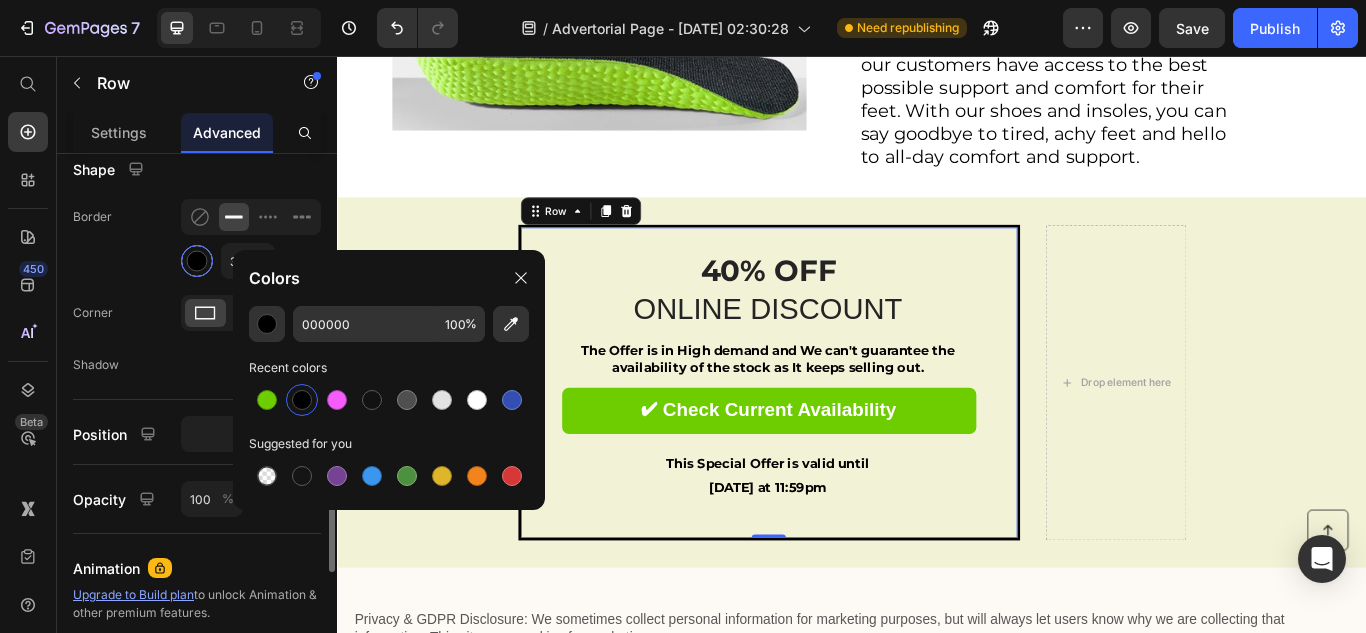 click at bounding box center [197, 261] 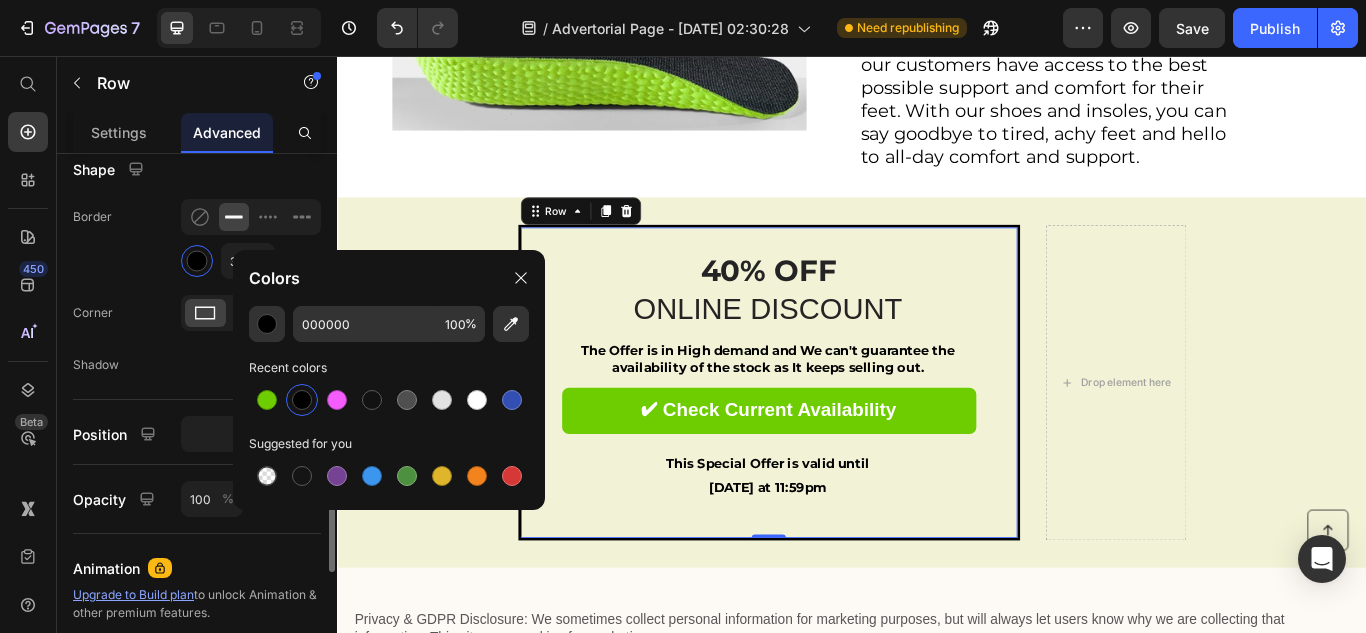 click on "Shadow" 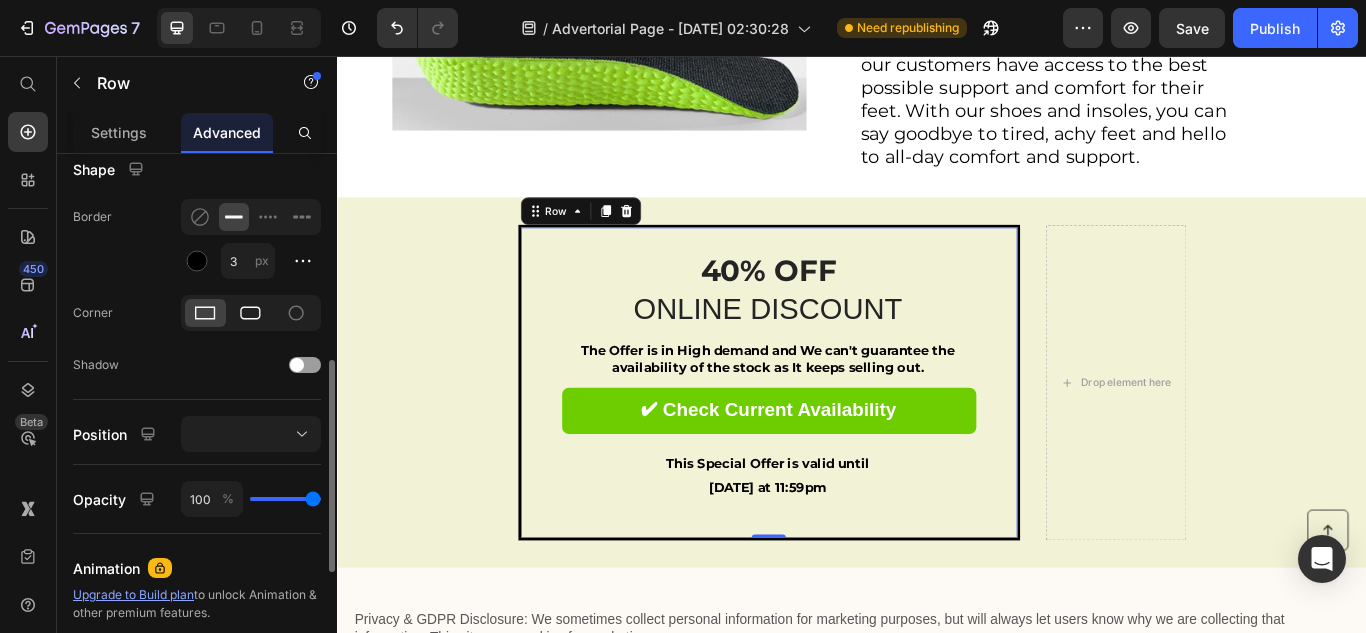 click 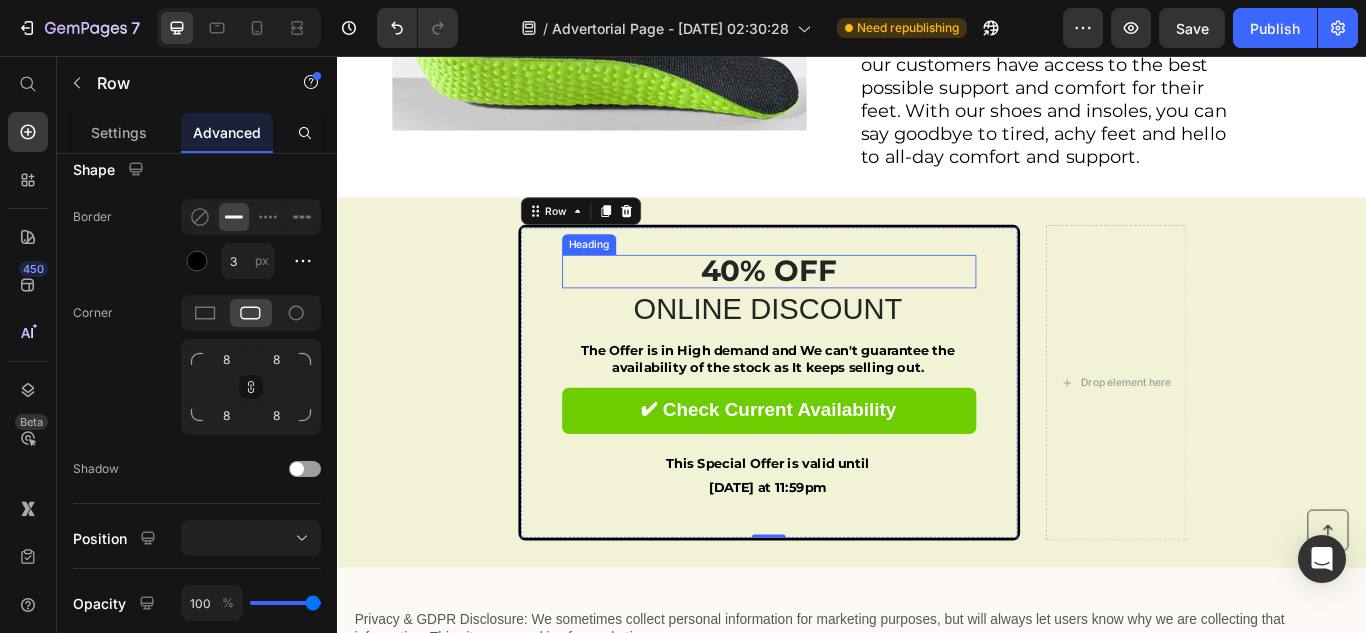 click on "40% OFF" at bounding box center [840, 306] 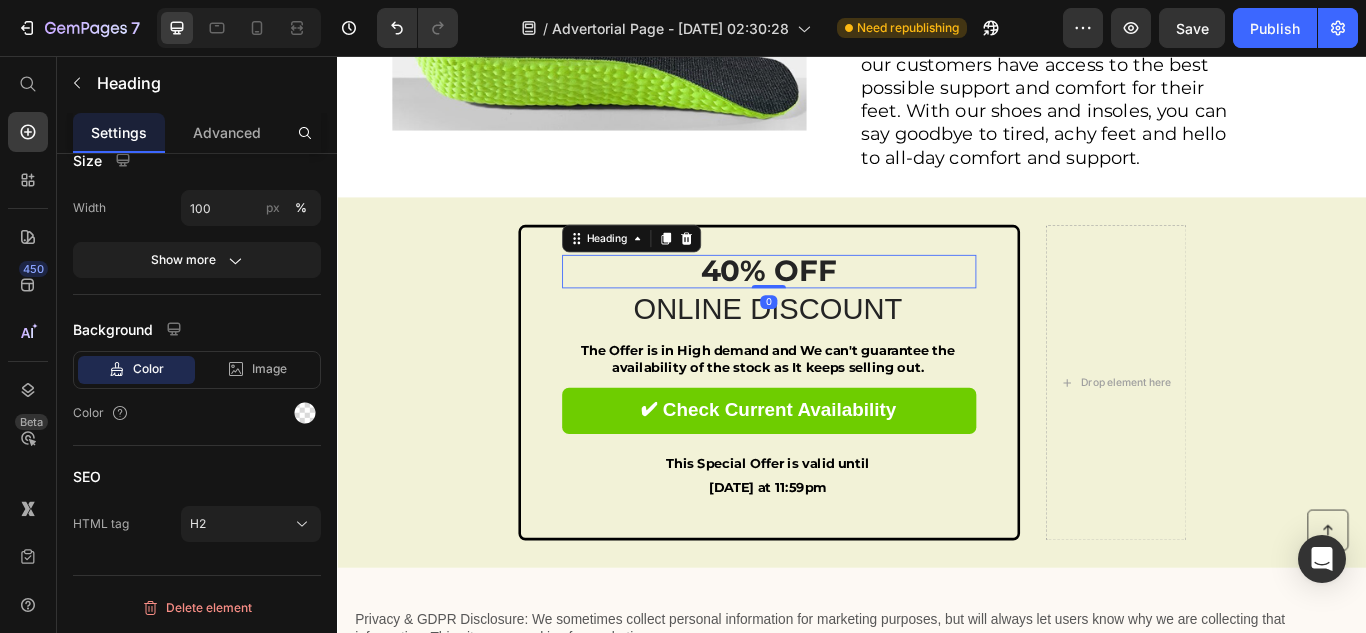 scroll, scrollTop: 0, scrollLeft: 0, axis: both 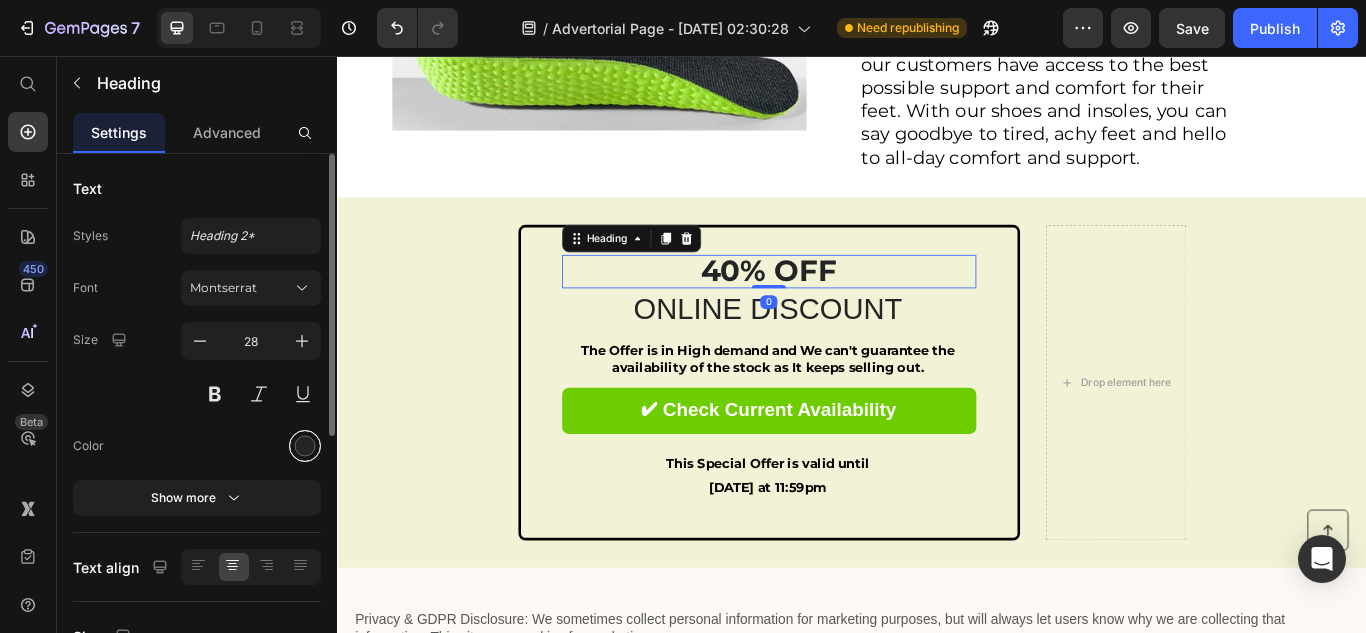 click at bounding box center (305, 446) 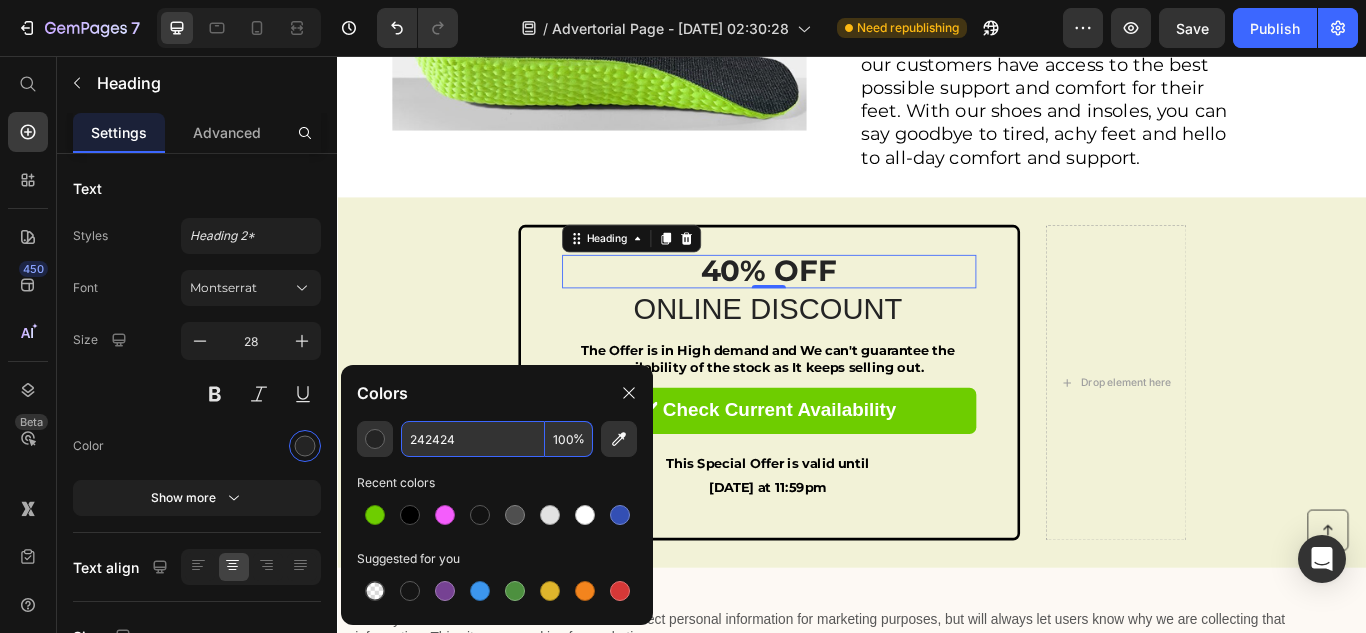 click on "242424" at bounding box center (473, 439) 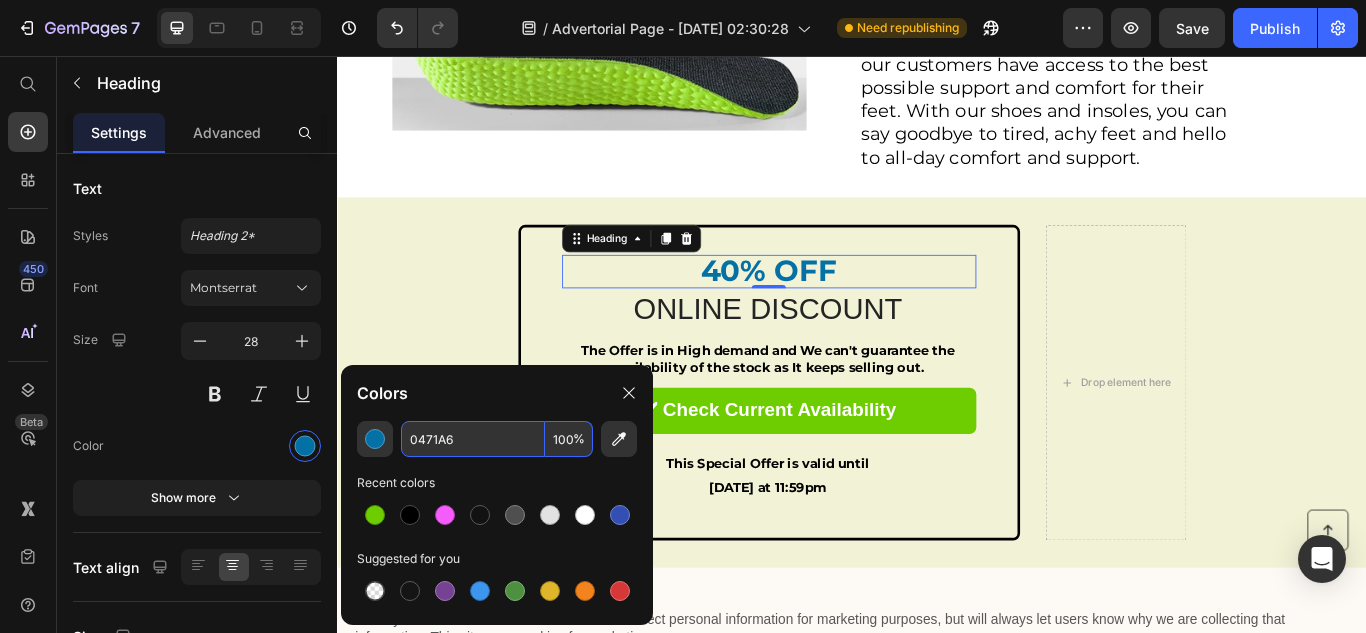 type on "0471A6" 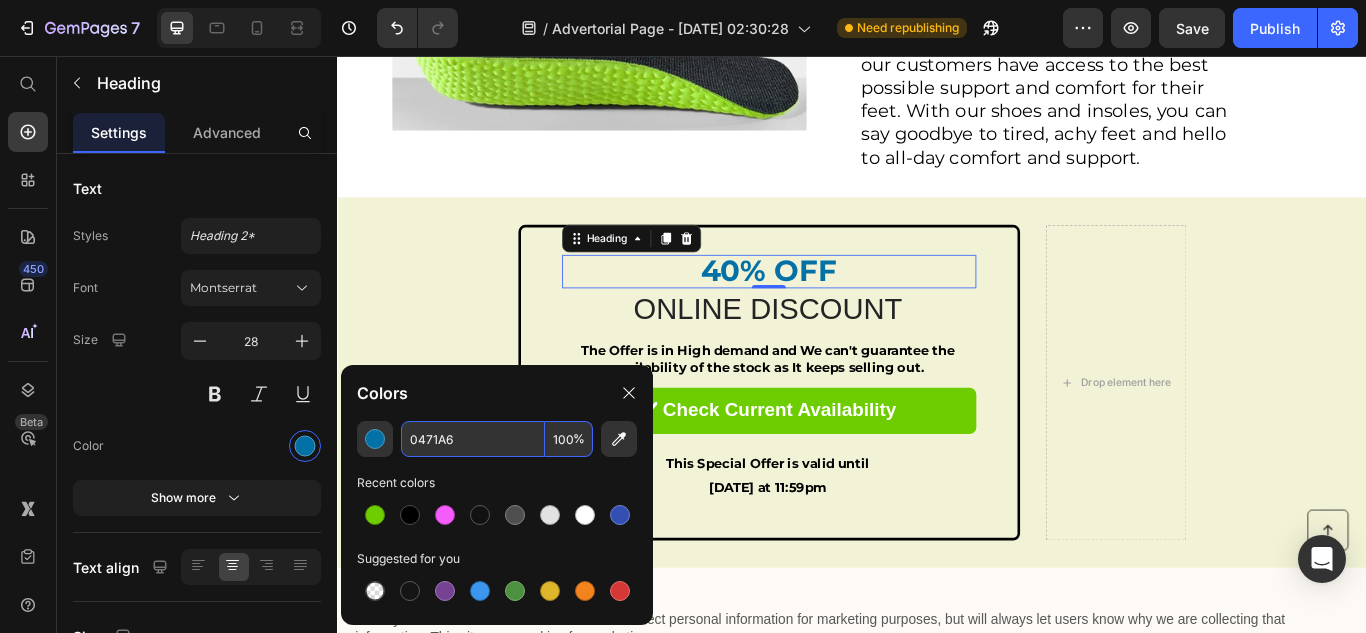 click on "0" at bounding box center (840, 343) 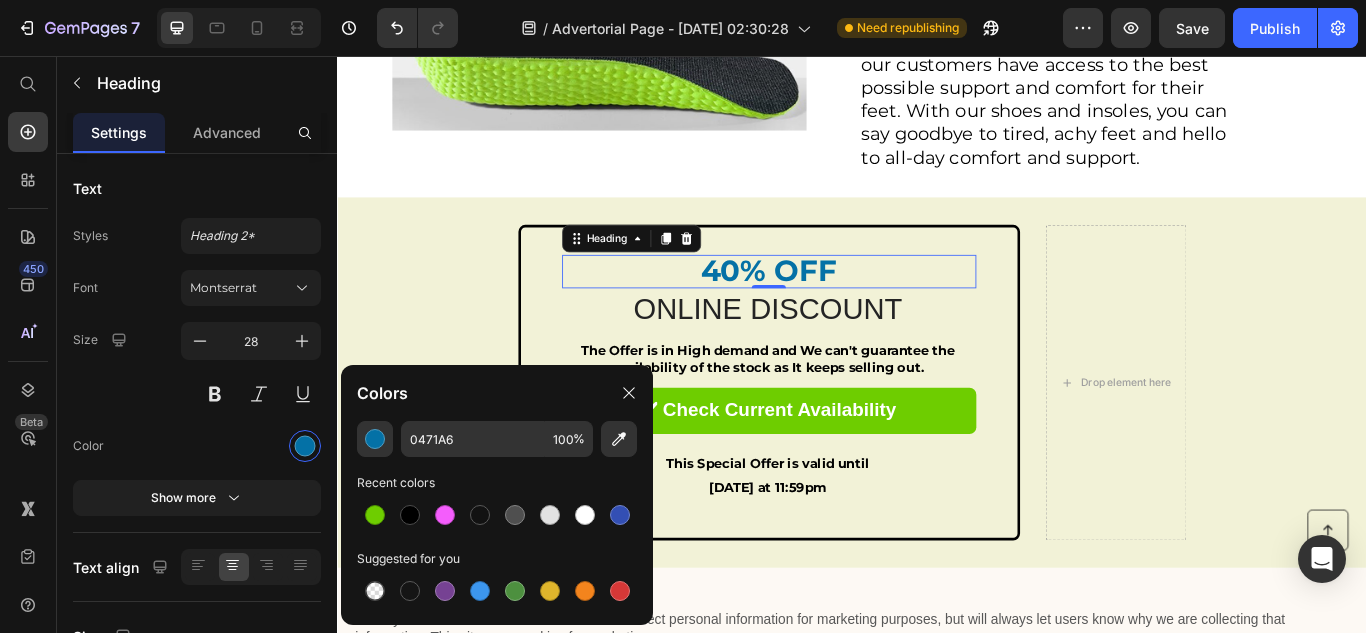 click on "0" at bounding box center (840, 343) 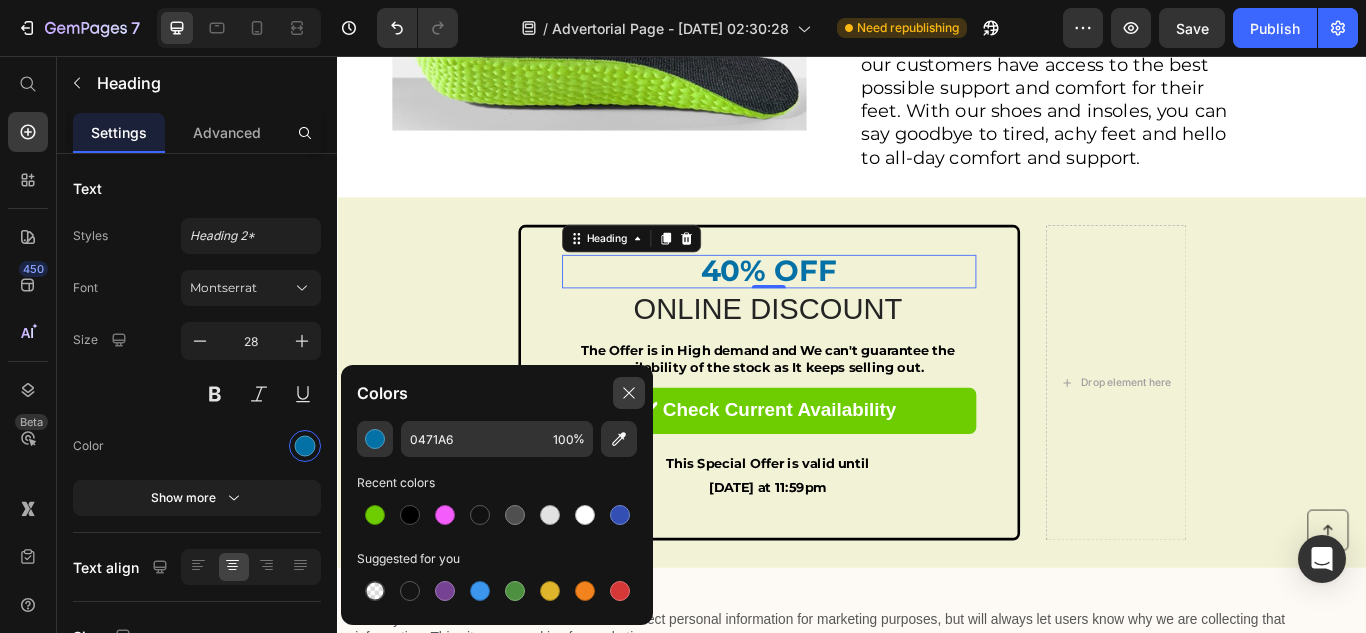 click at bounding box center (629, 393) 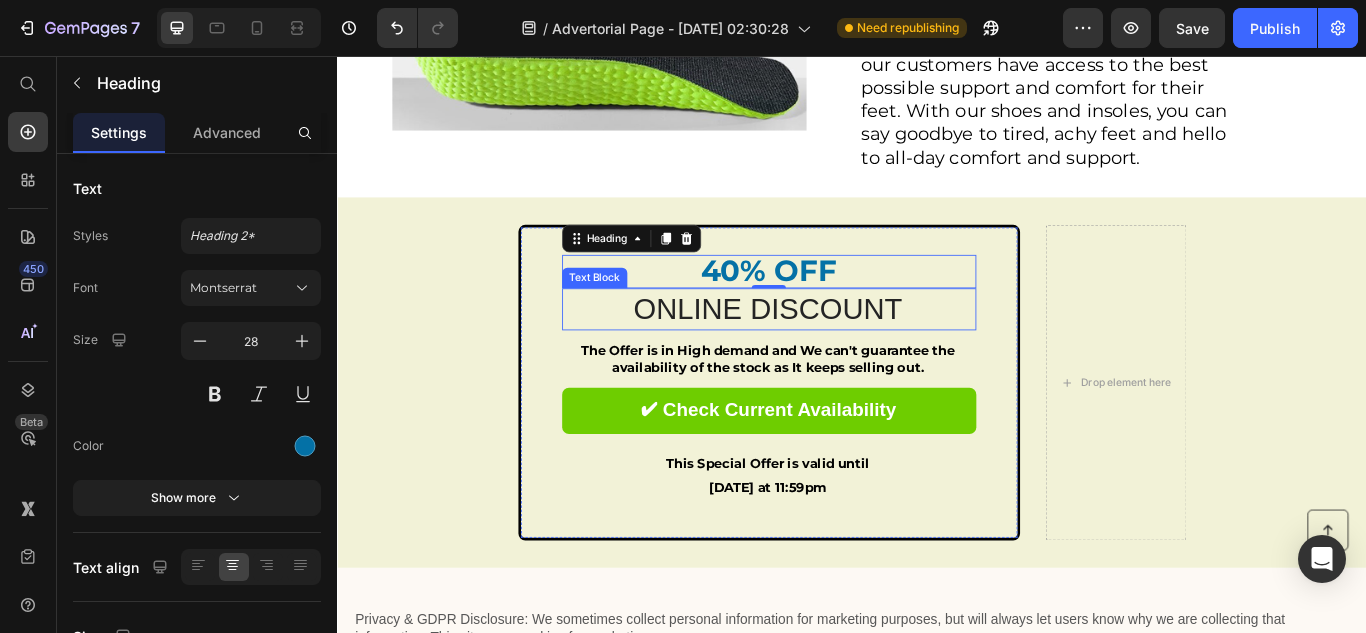 click on "ONLINE DISCOUNT" at bounding box center [839, 351] 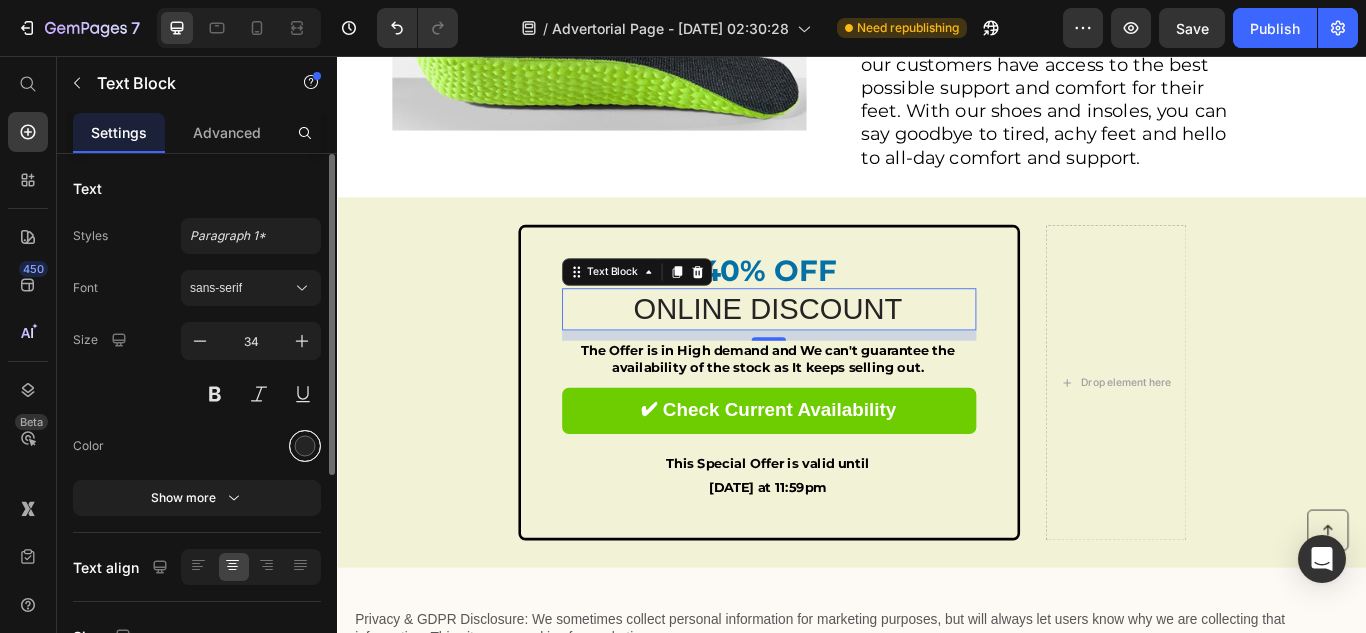click at bounding box center [305, 446] 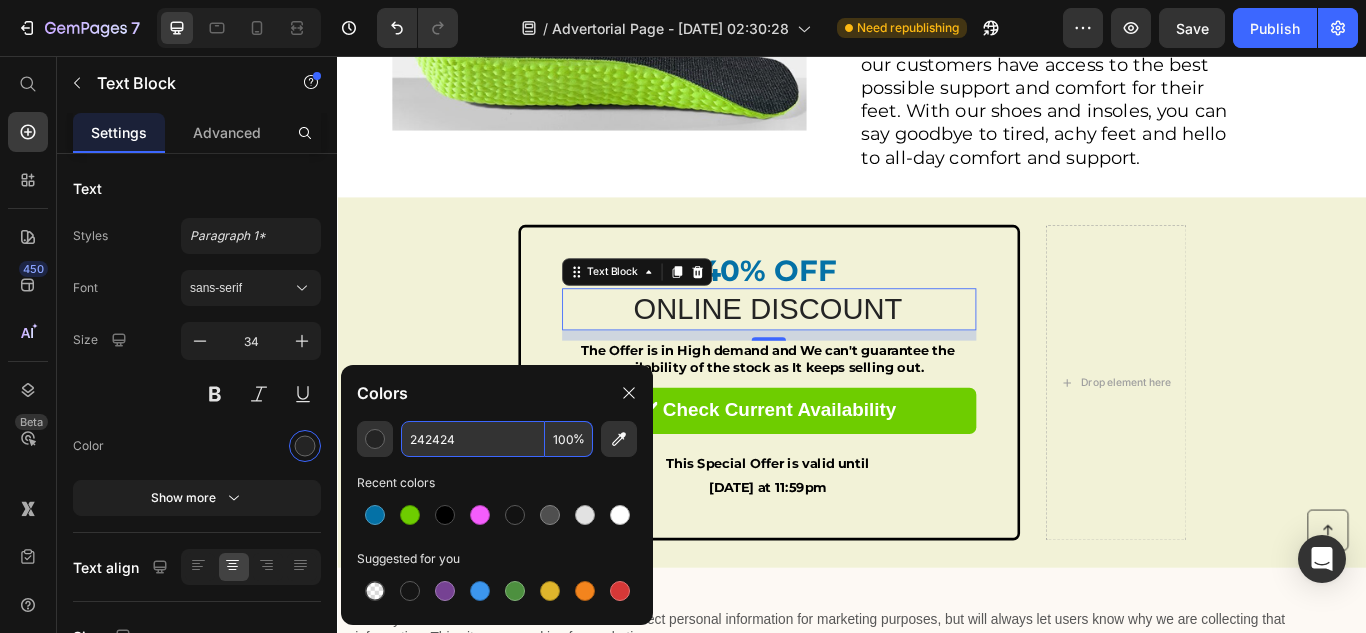click on "242424" at bounding box center [473, 439] 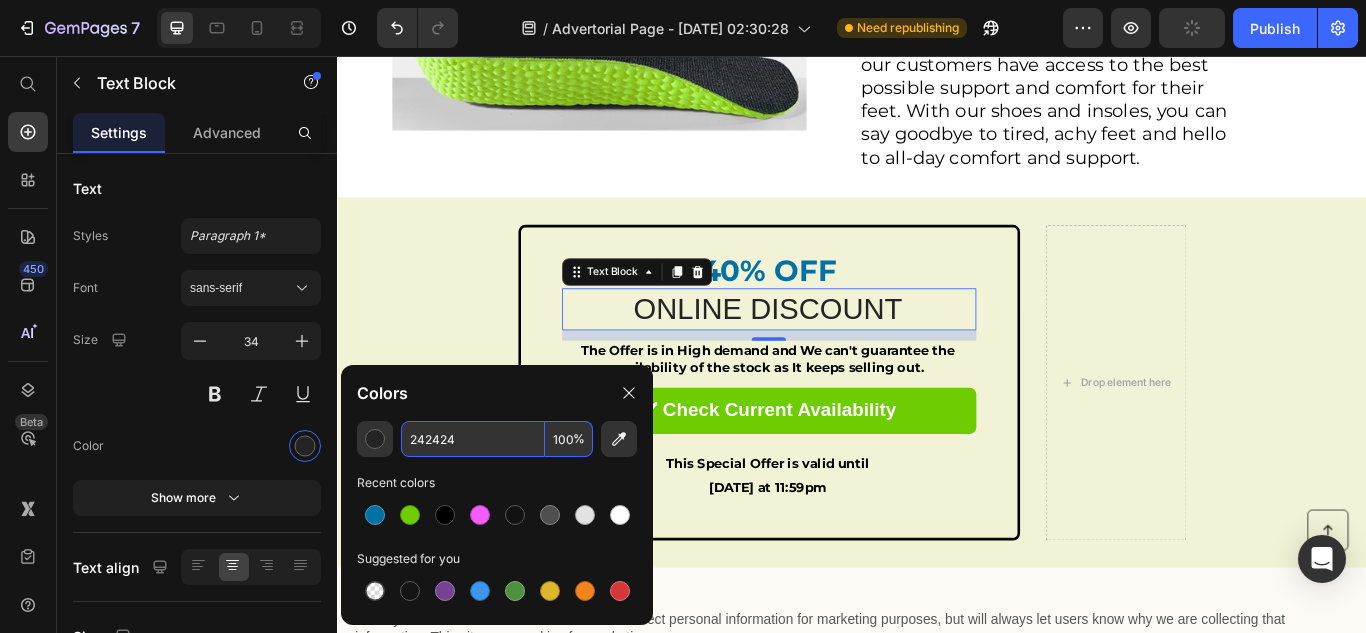 paste on "#0471A6" 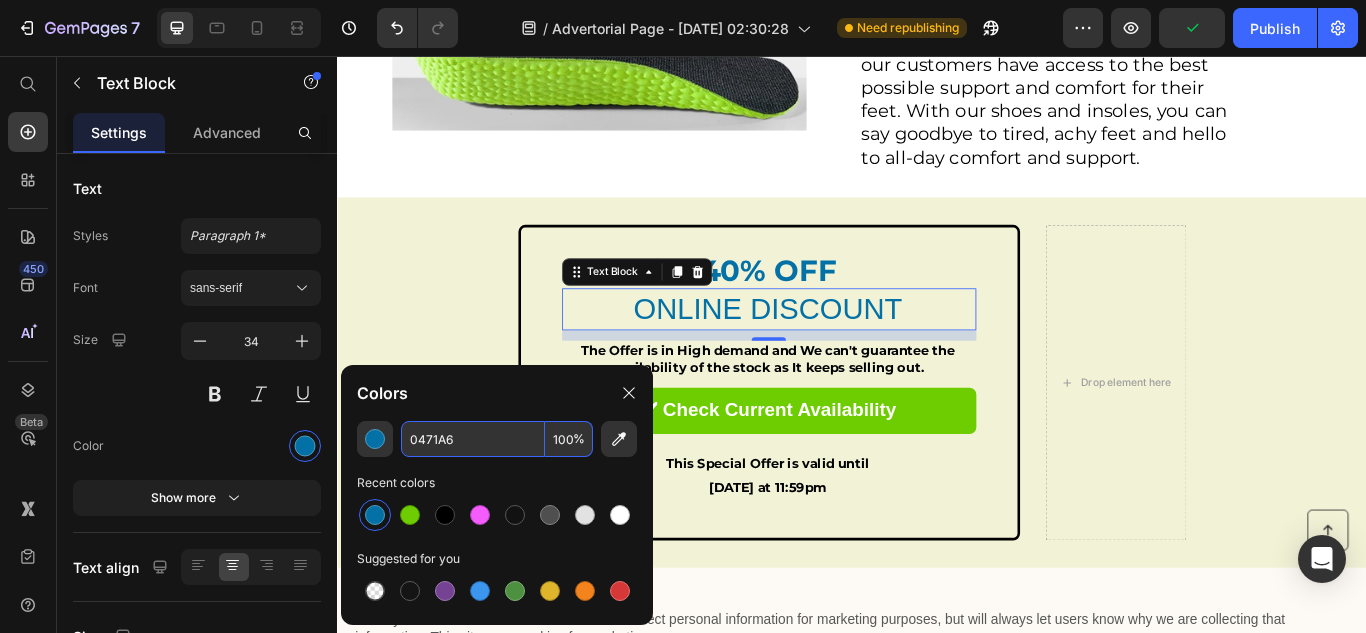 type on "0471A6" 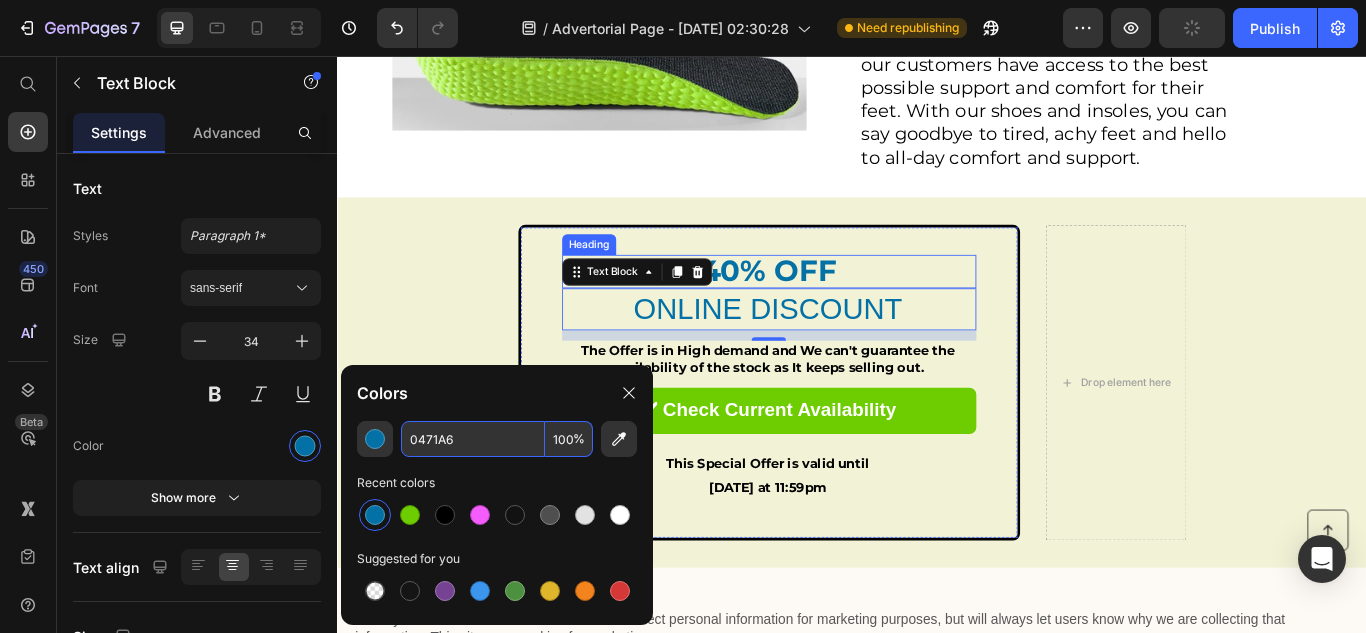 click on "40% OFF" at bounding box center [840, 306] 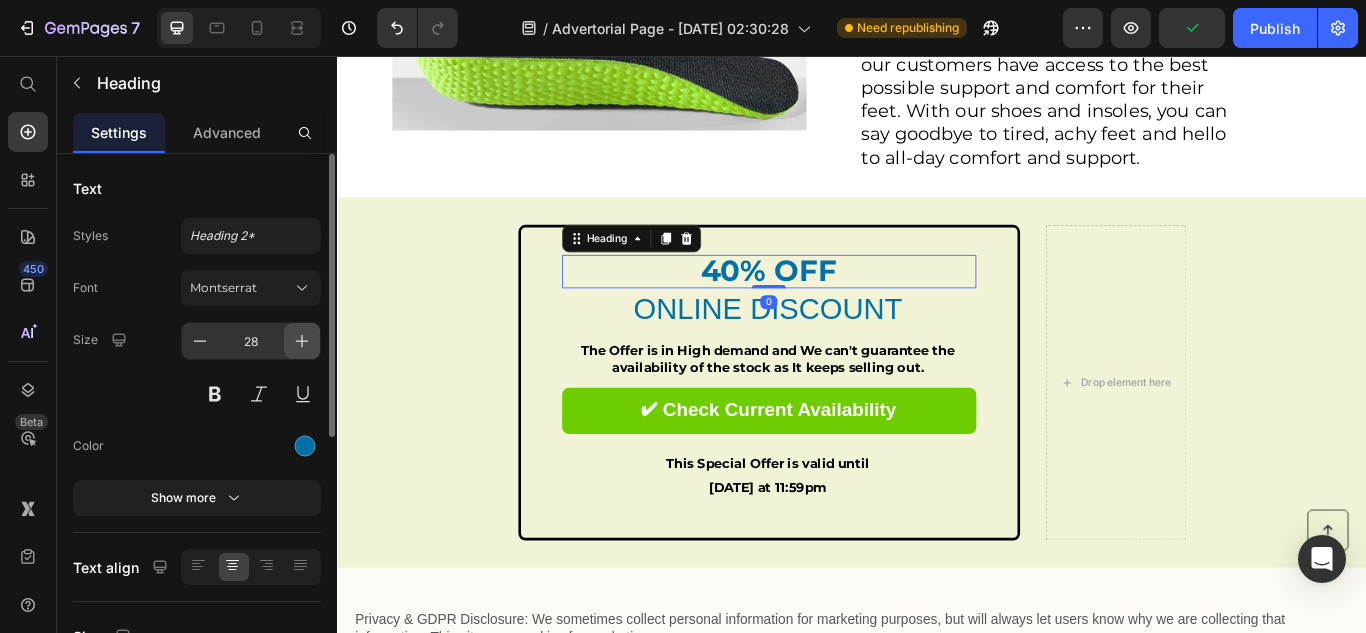 click 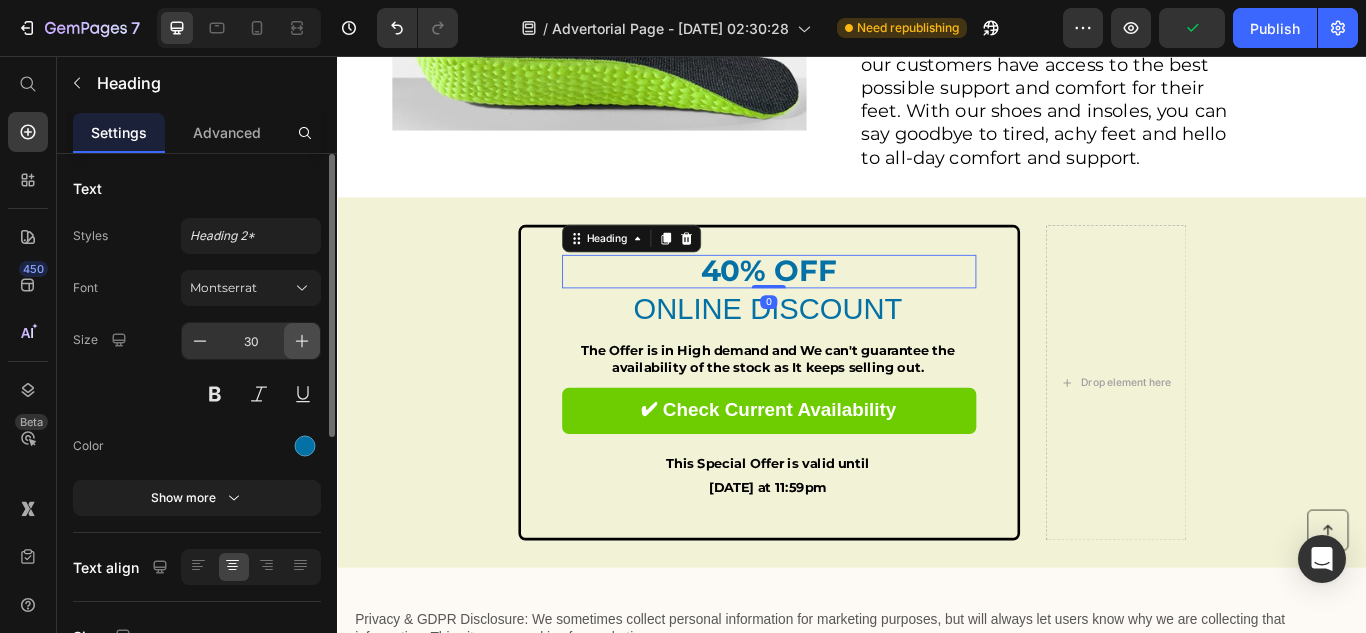 click 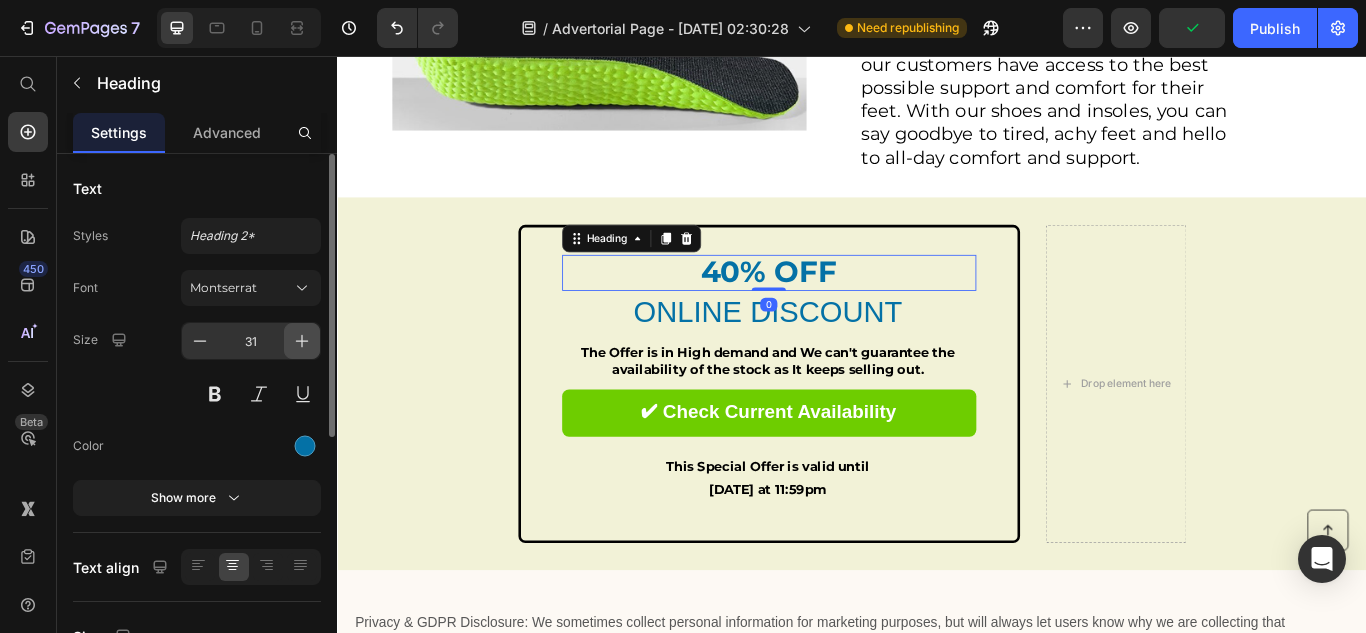 click 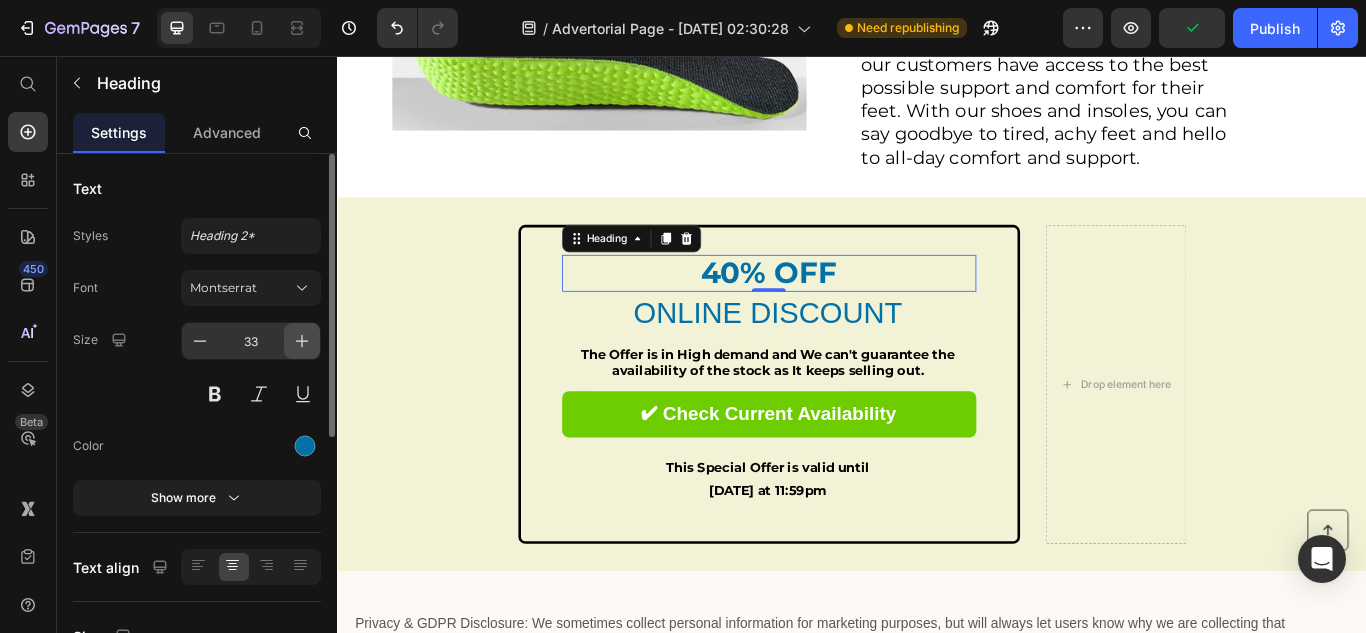 click 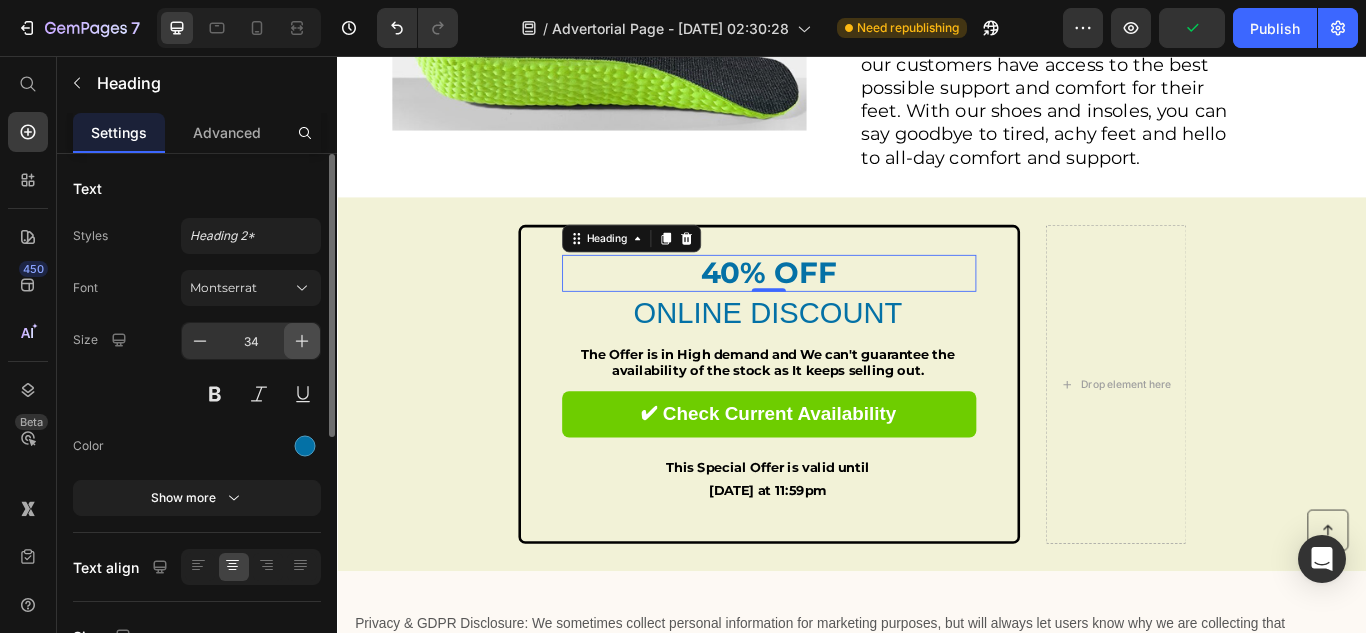 click 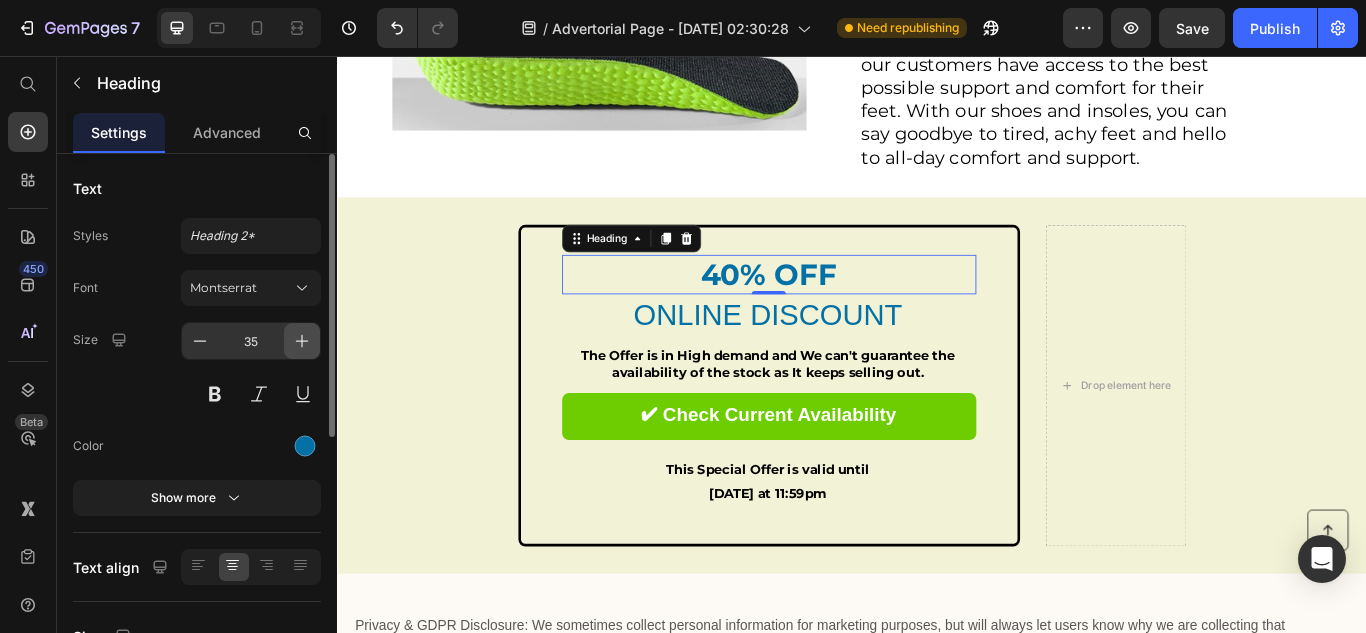 click 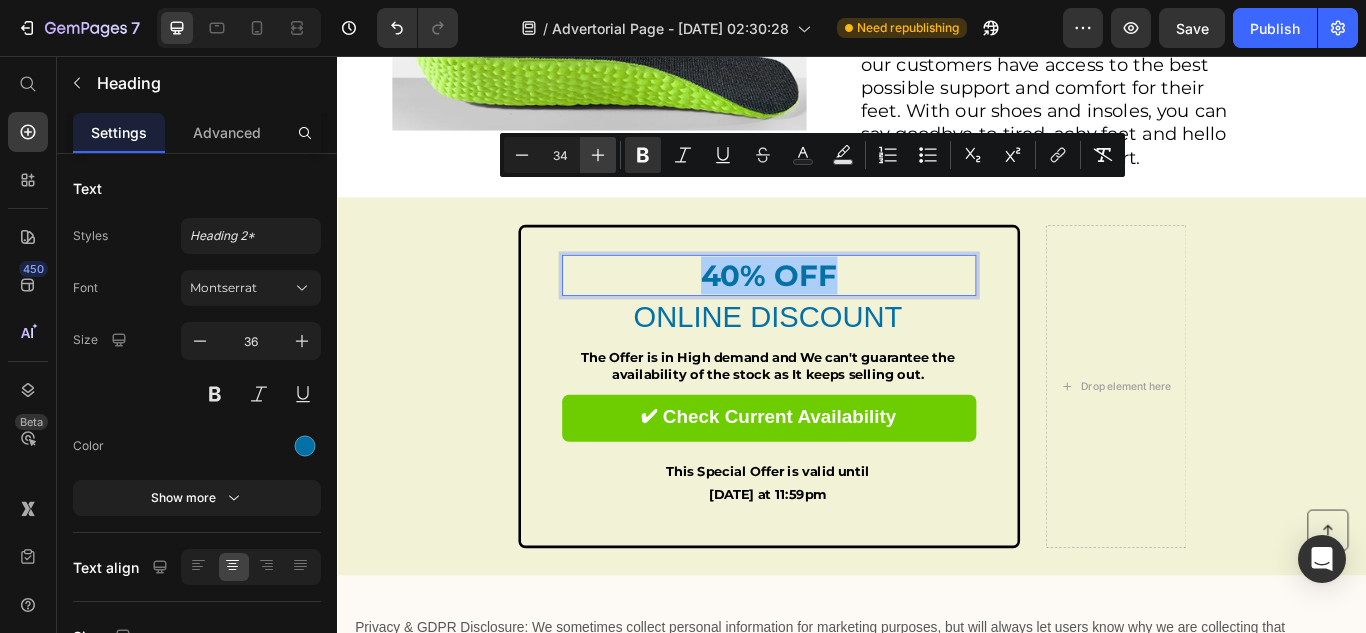 click 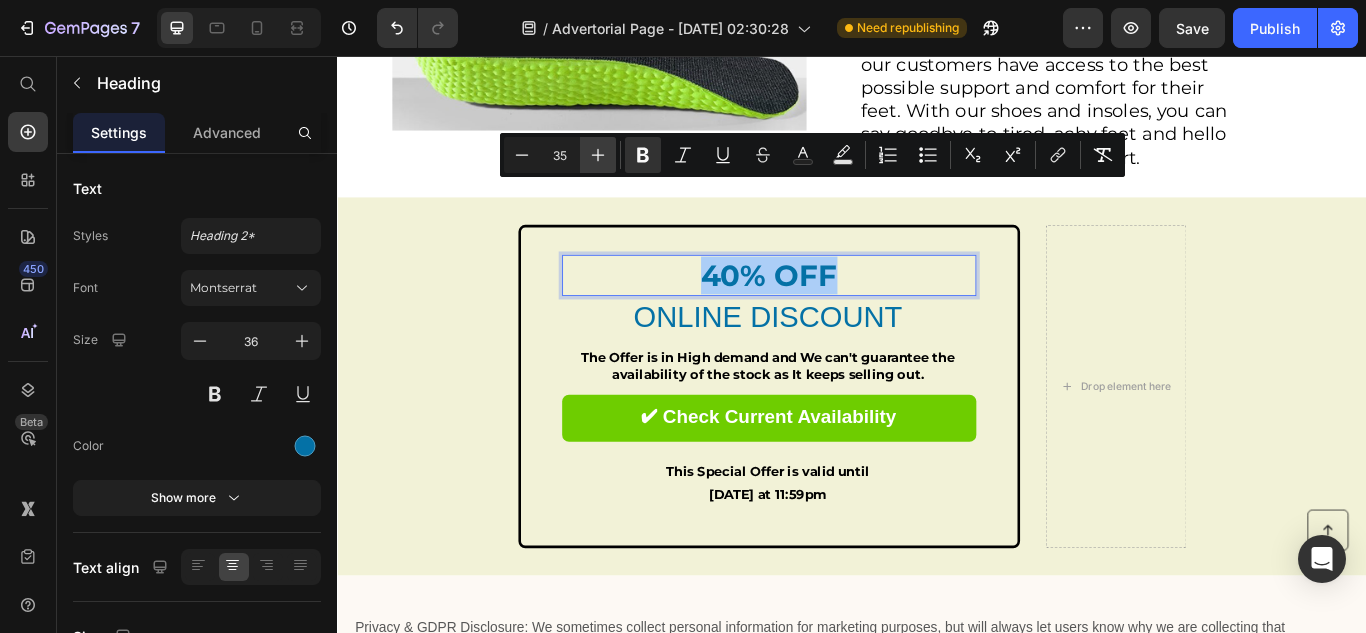 click 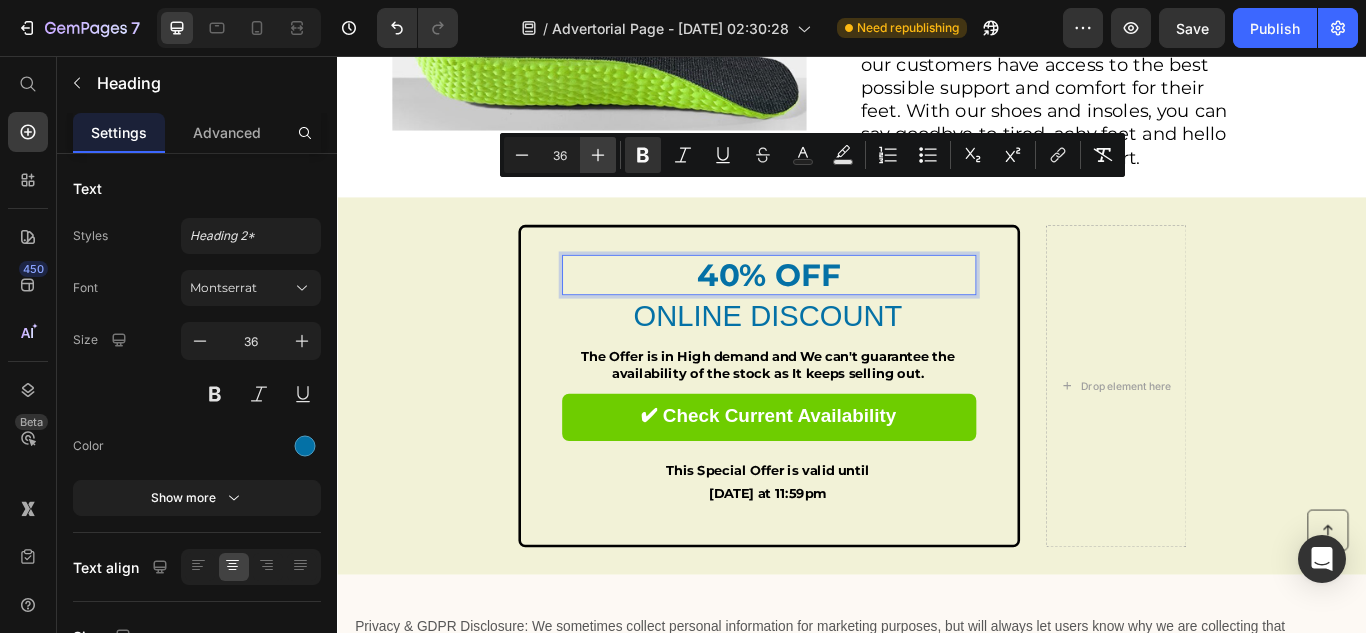 click 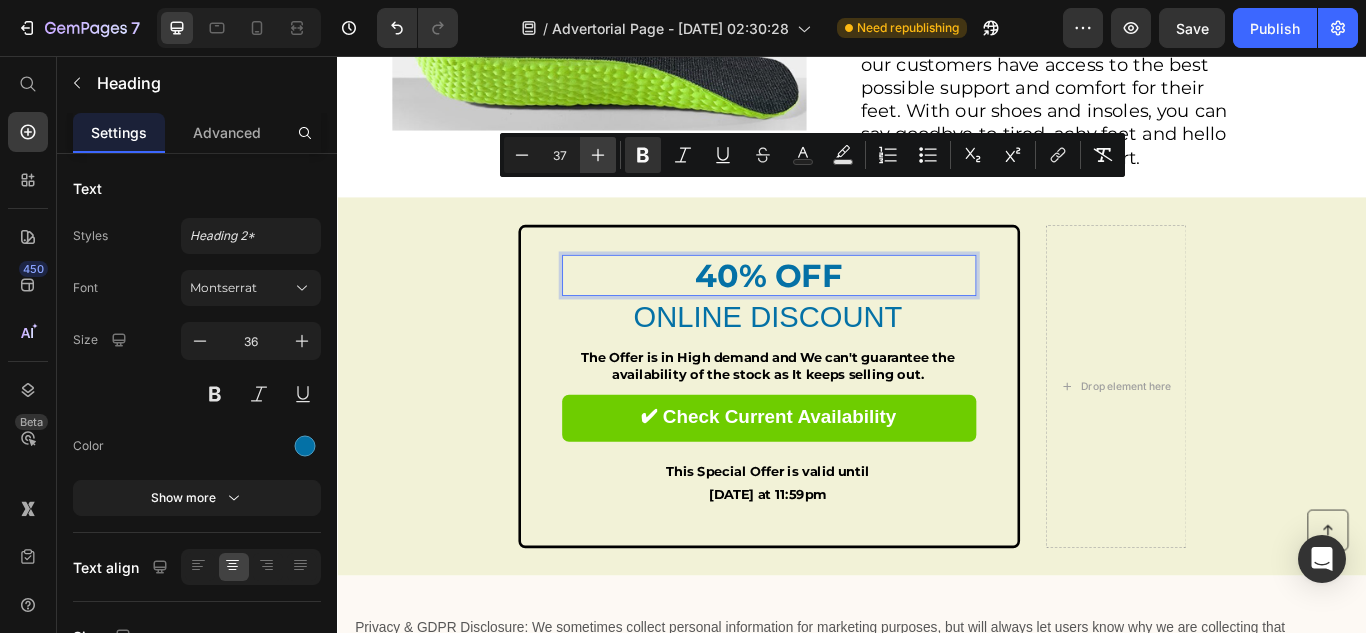 click 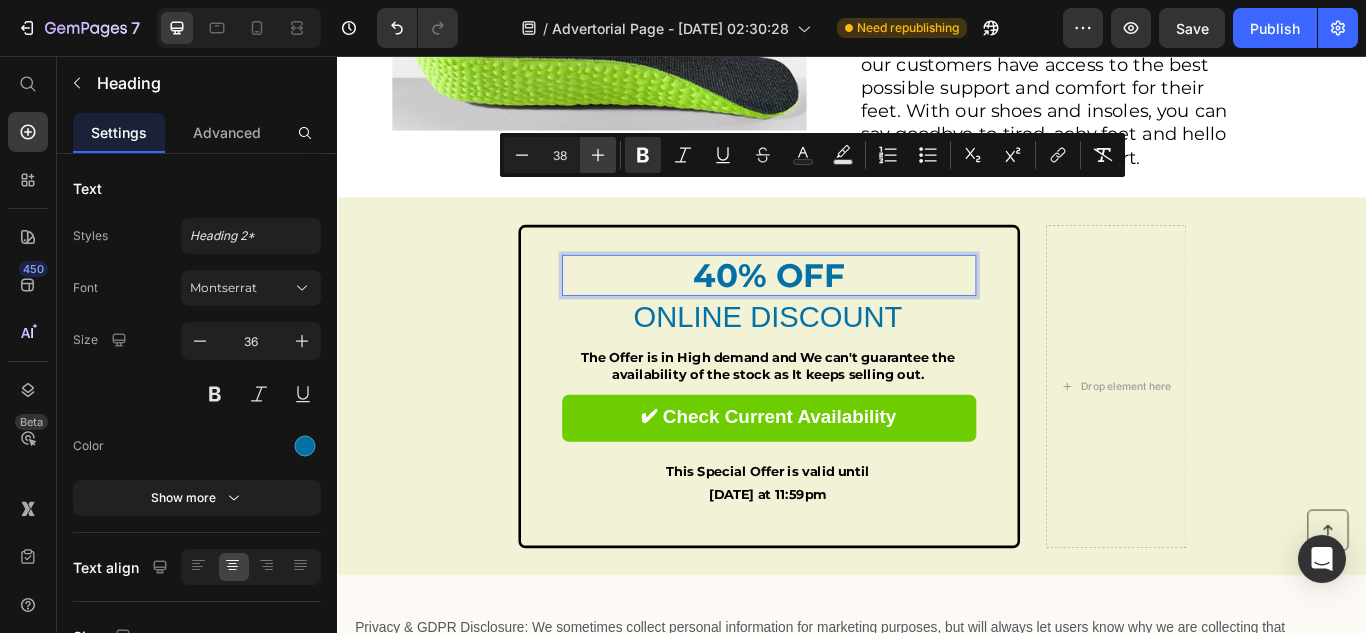click 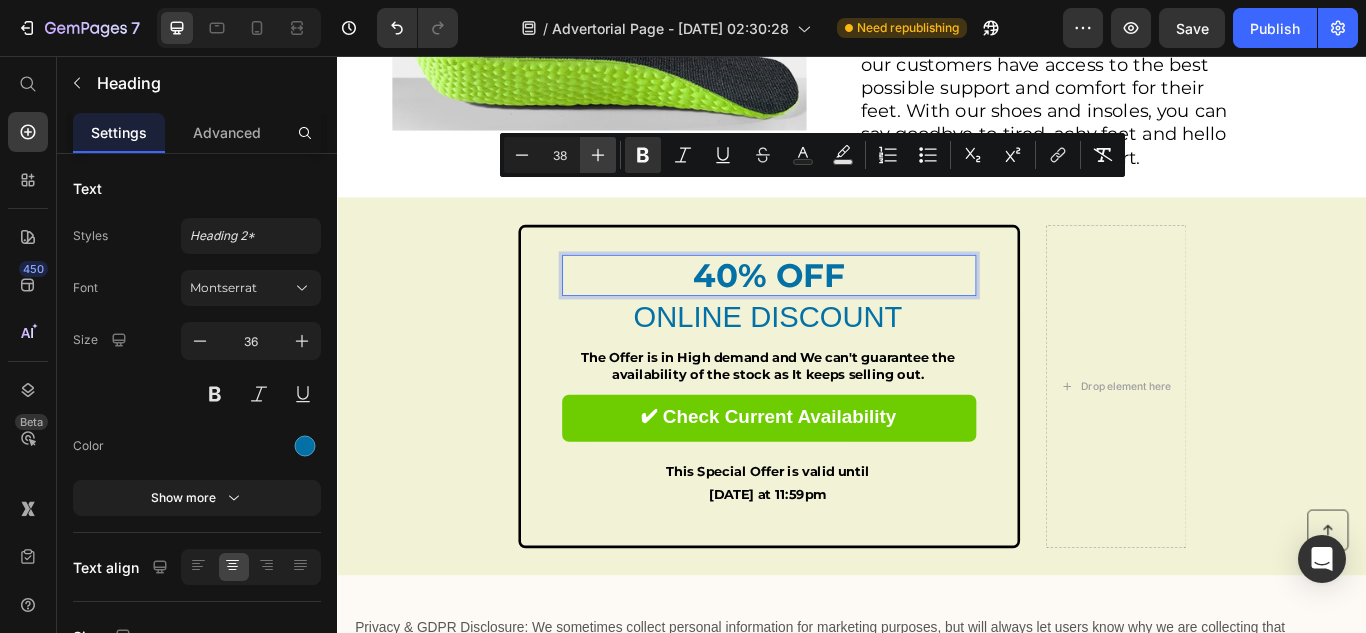click 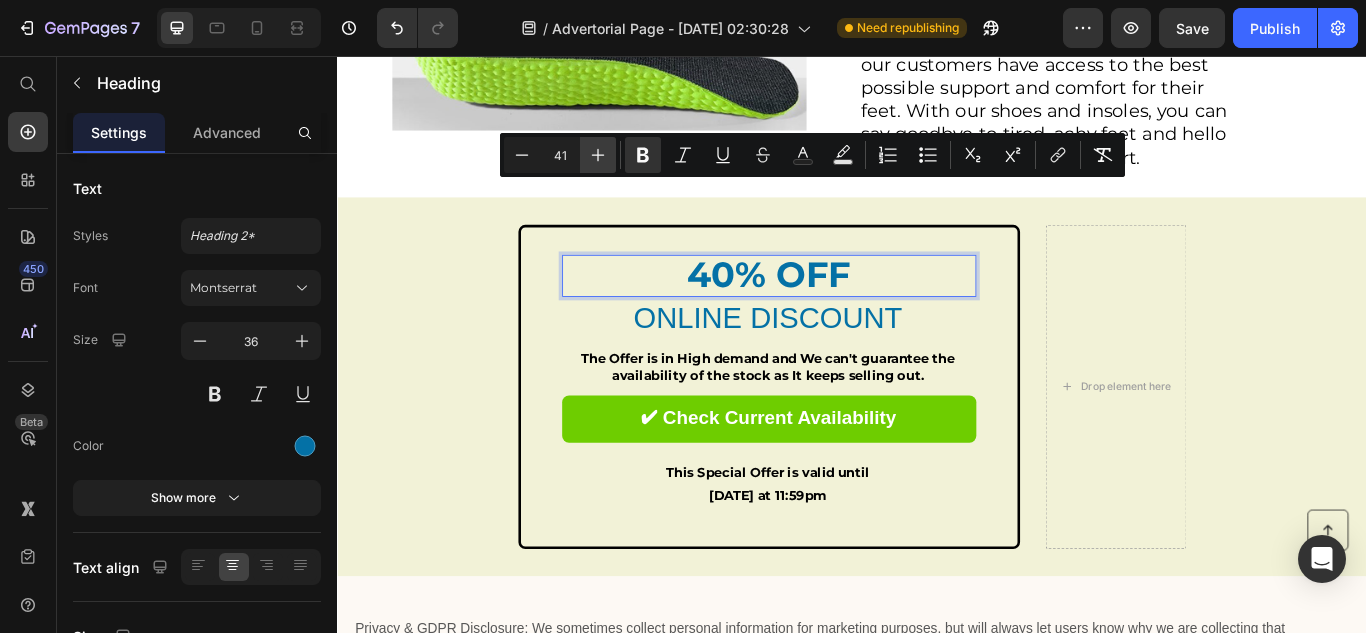 click 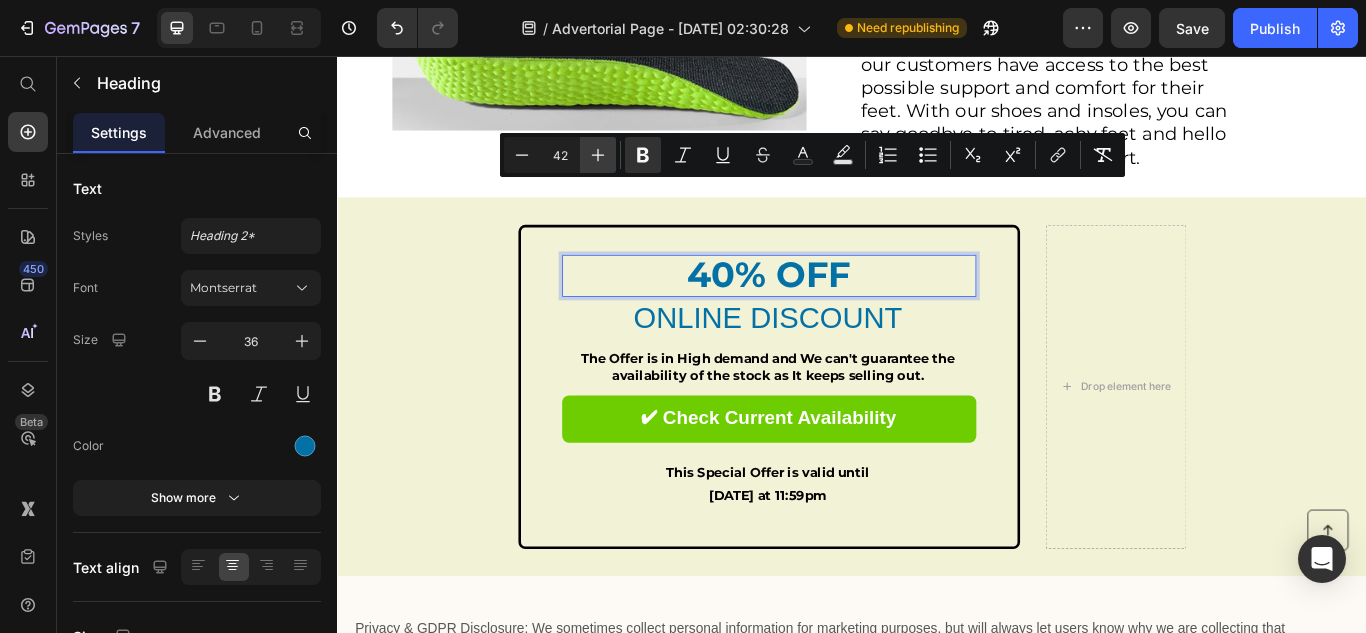 click 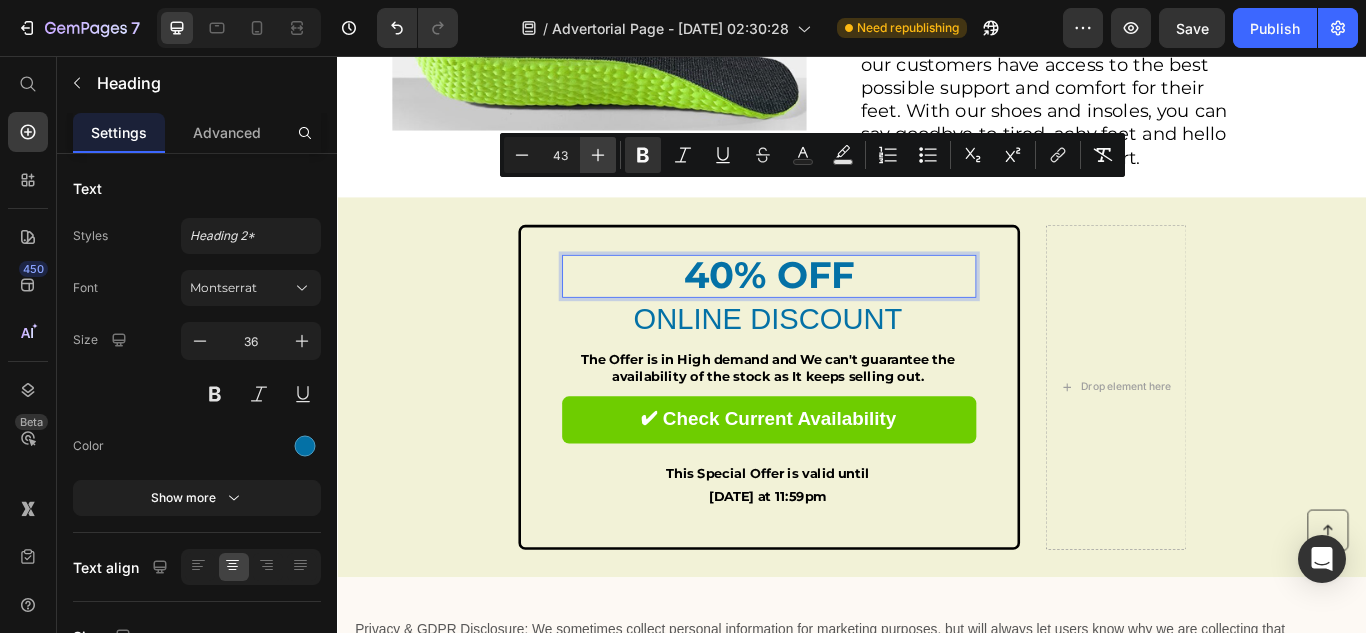 click 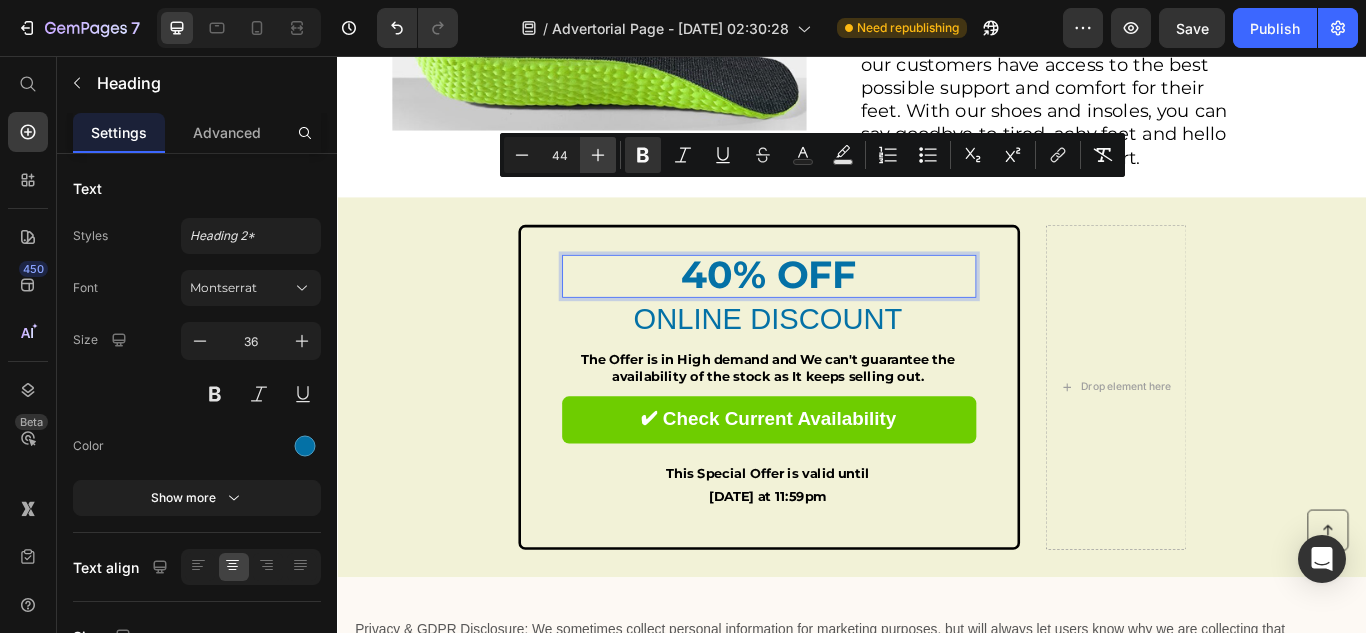 click 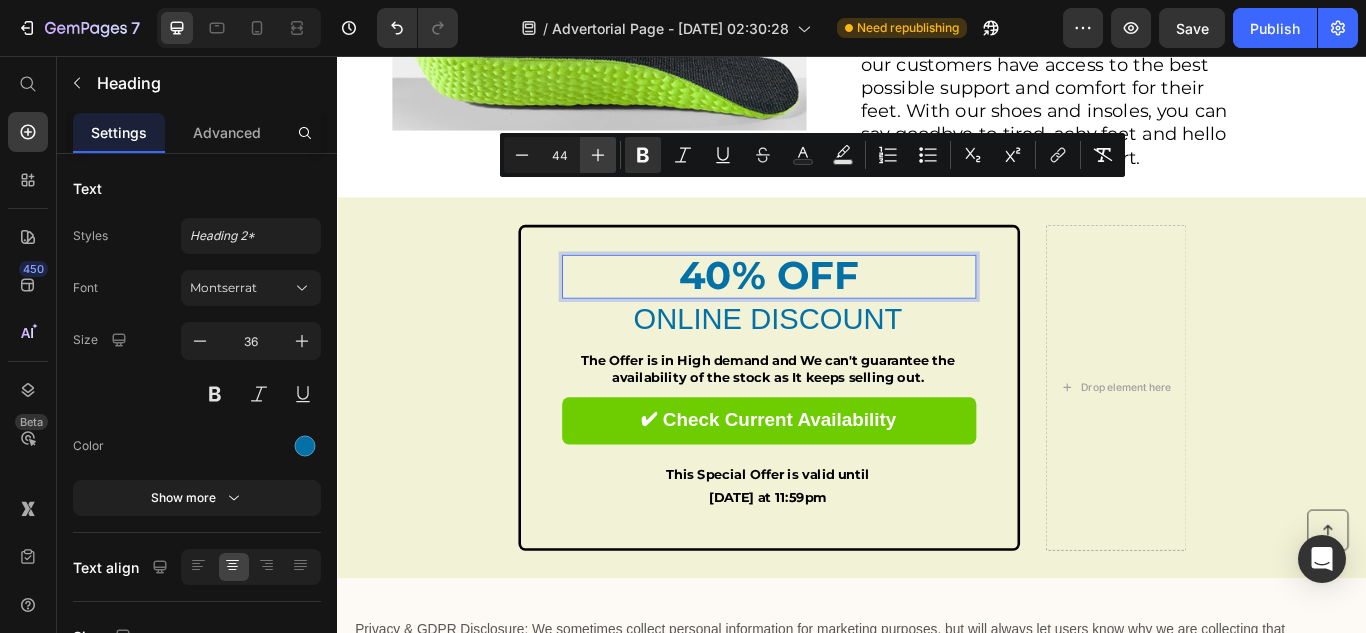 type on "45" 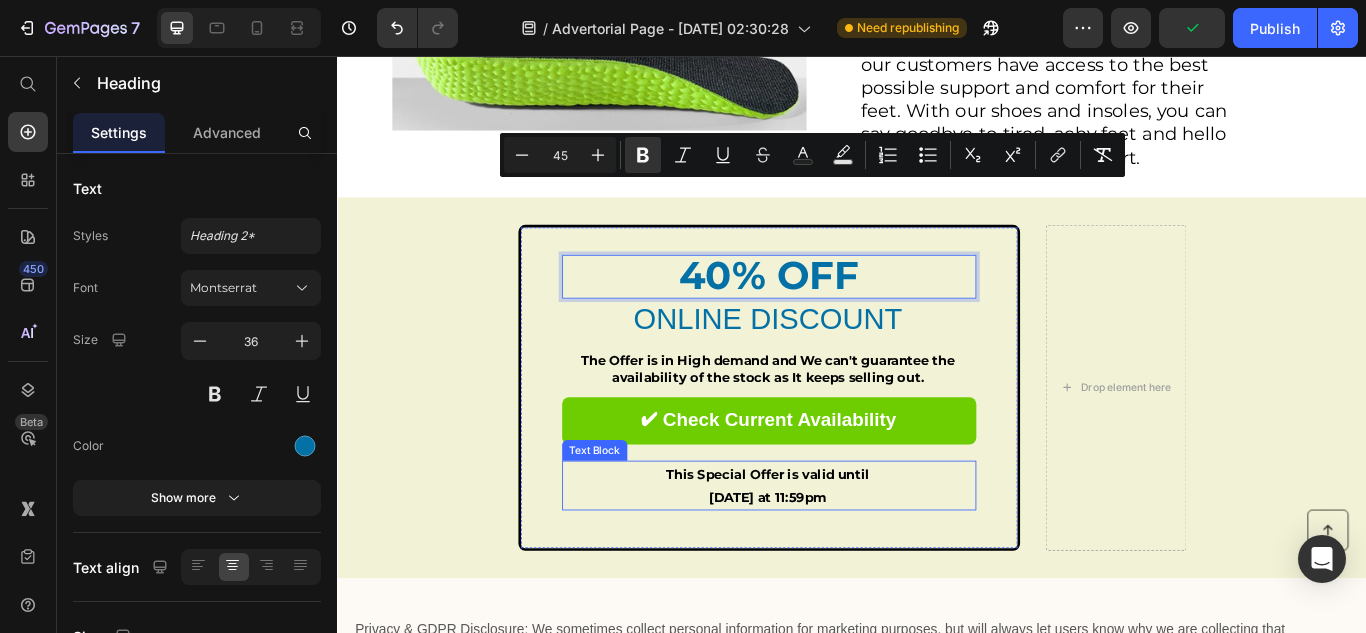 click on "[DATE] at 11:59pm" at bounding box center [839, 570] 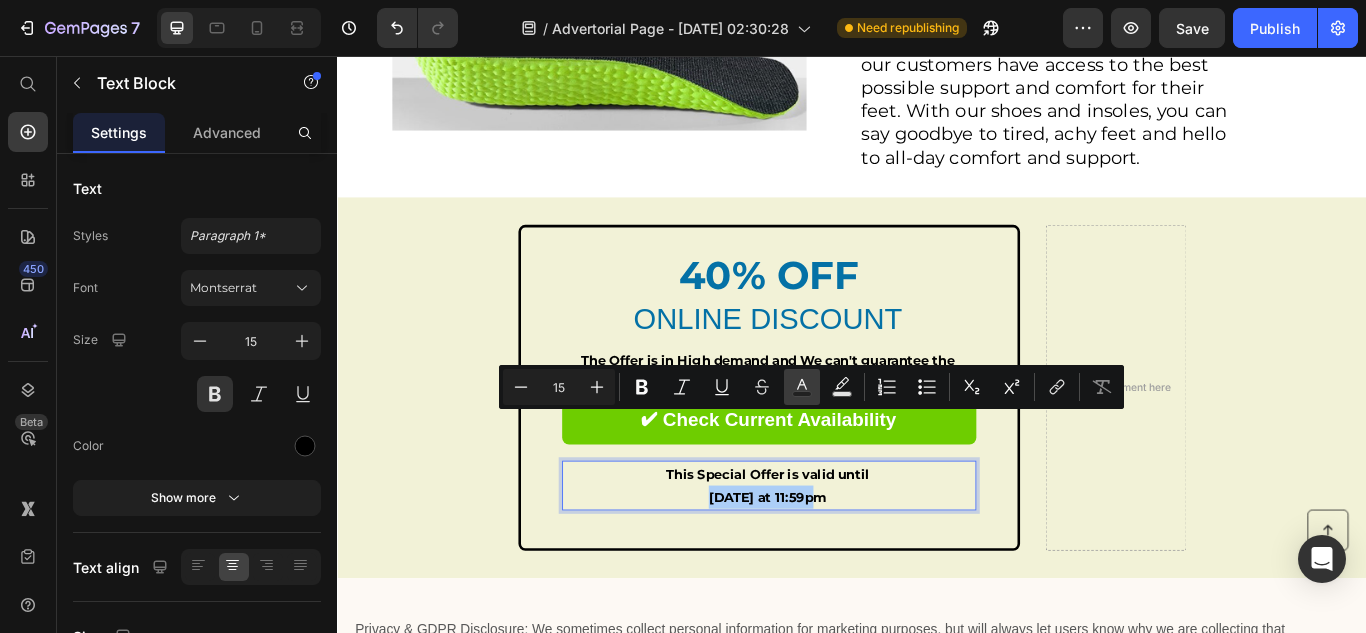 click 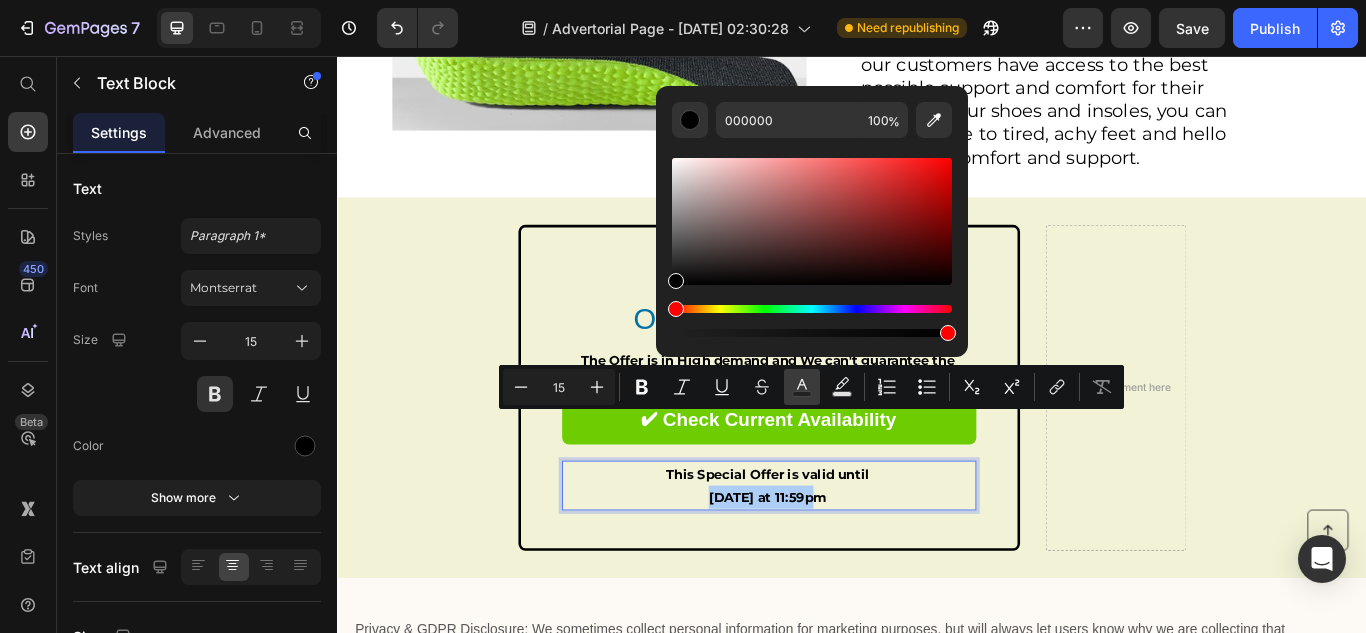 click 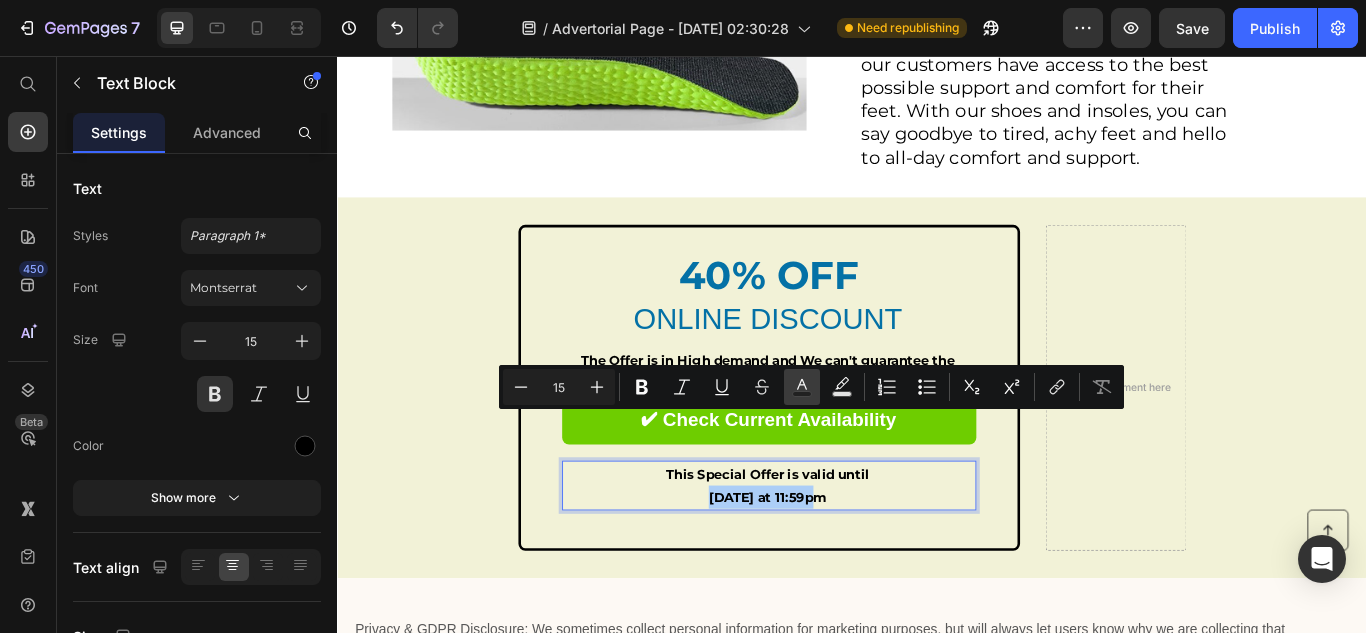 click 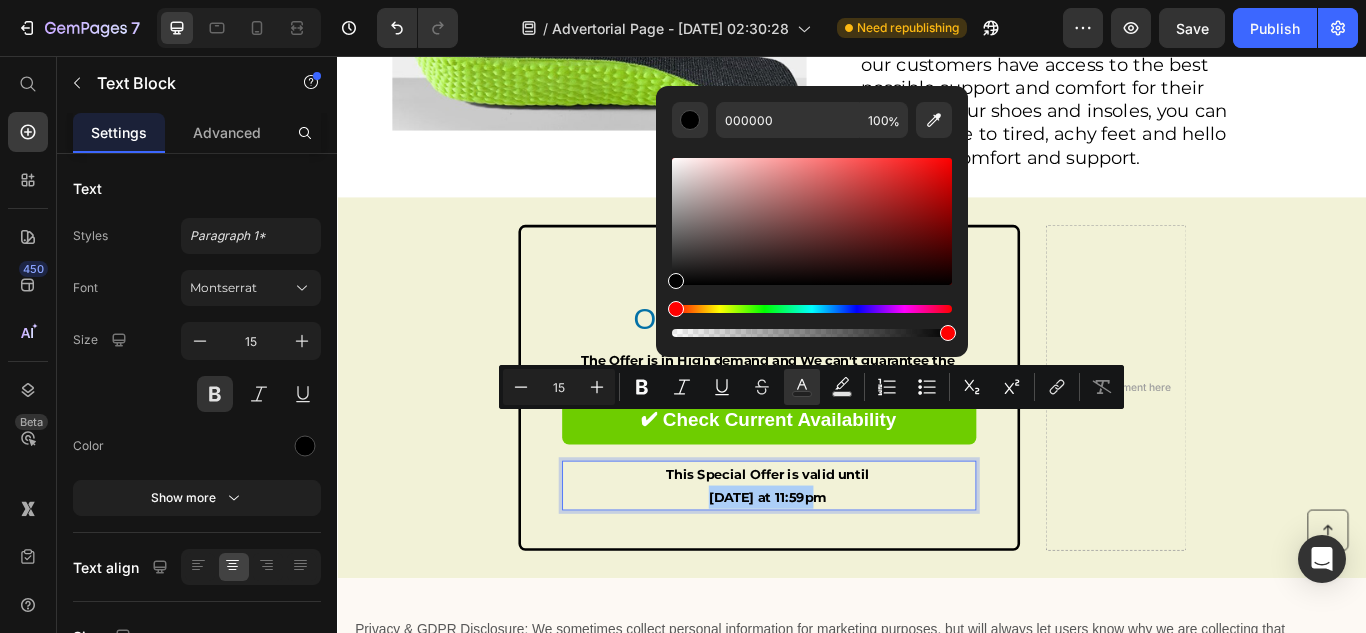 click at bounding box center [812, 309] 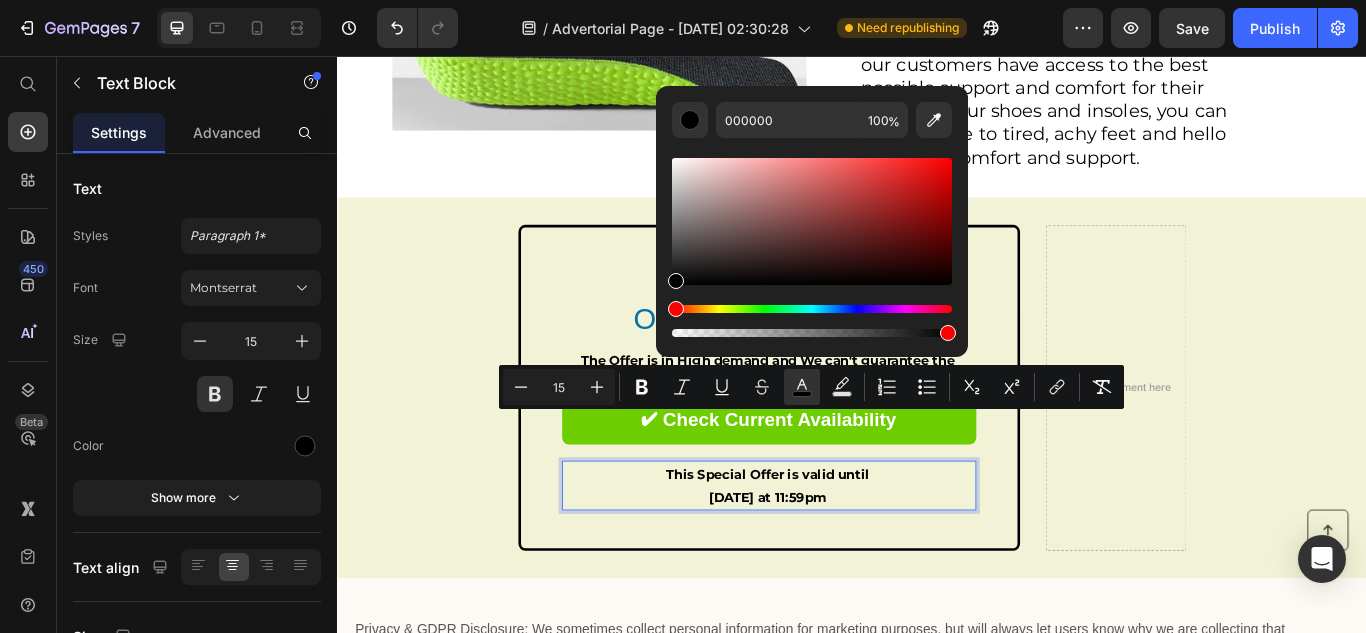 click at bounding box center [812, 309] 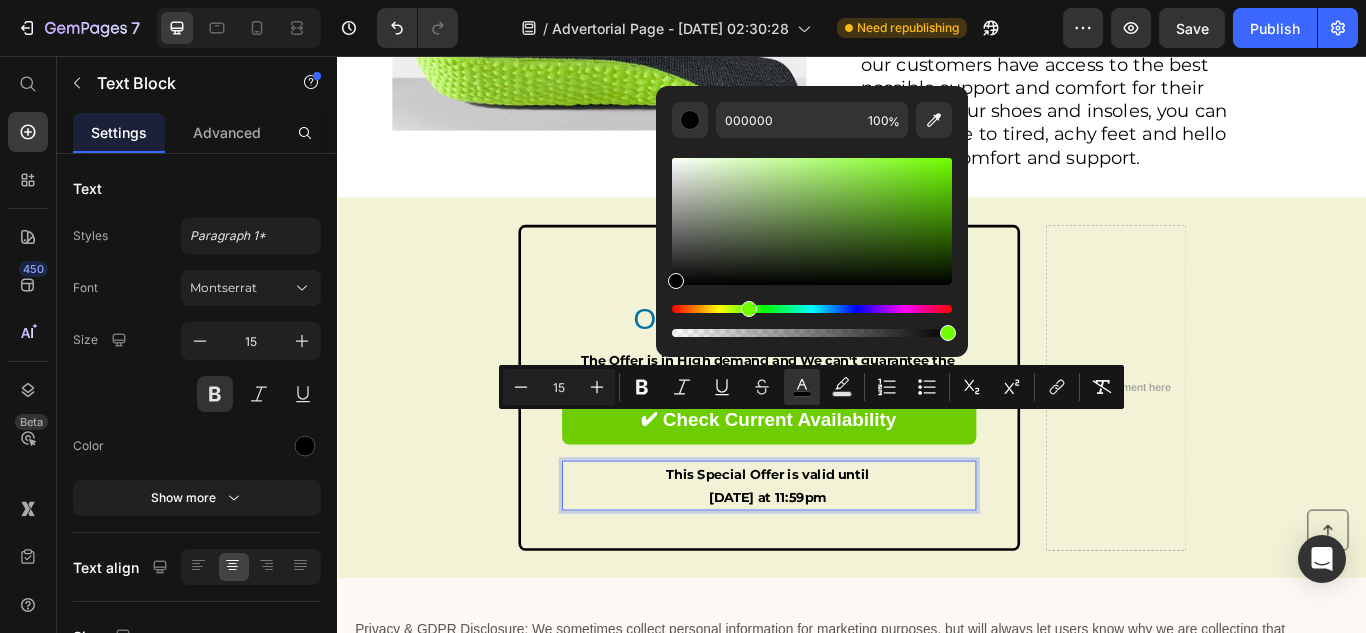 click at bounding box center (812, 221) 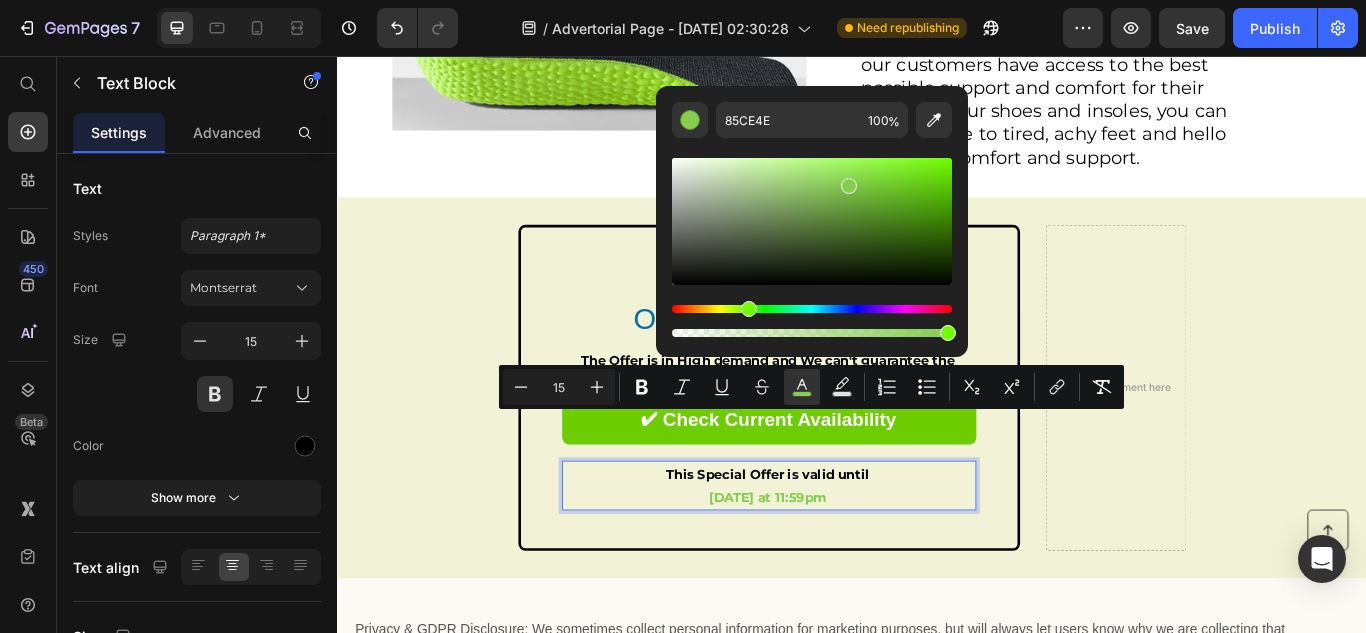 click at bounding box center (812, 221) 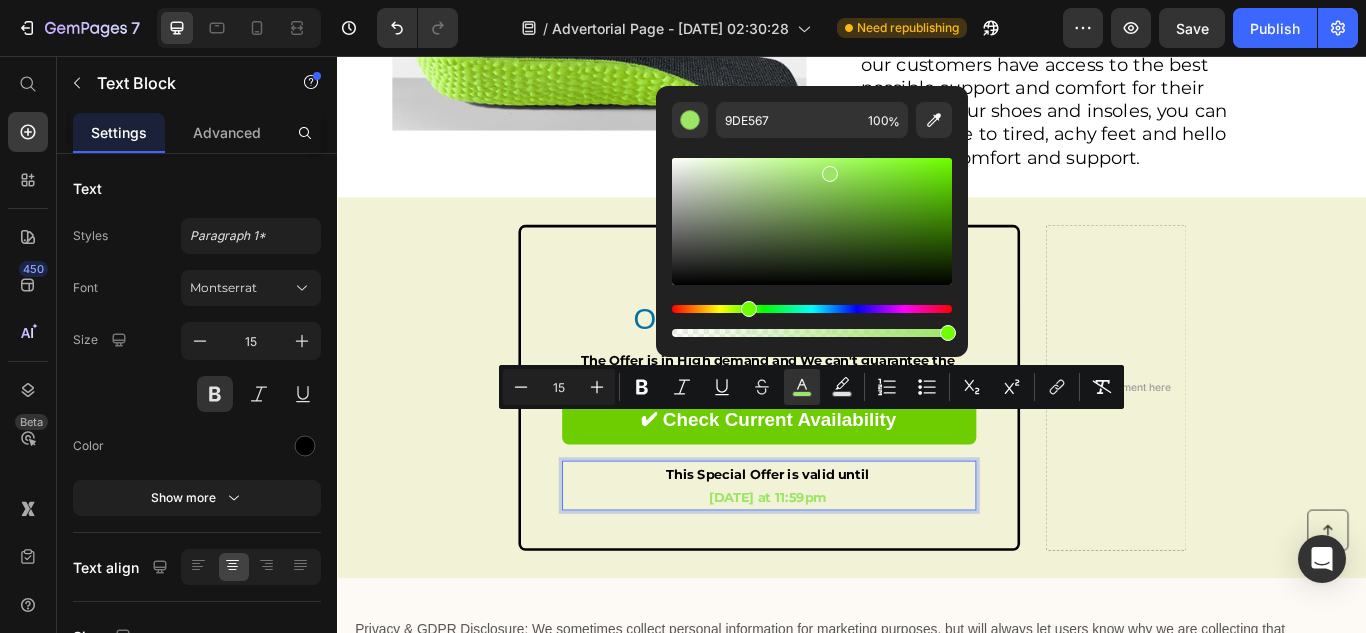 click at bounding box center [812, 221] 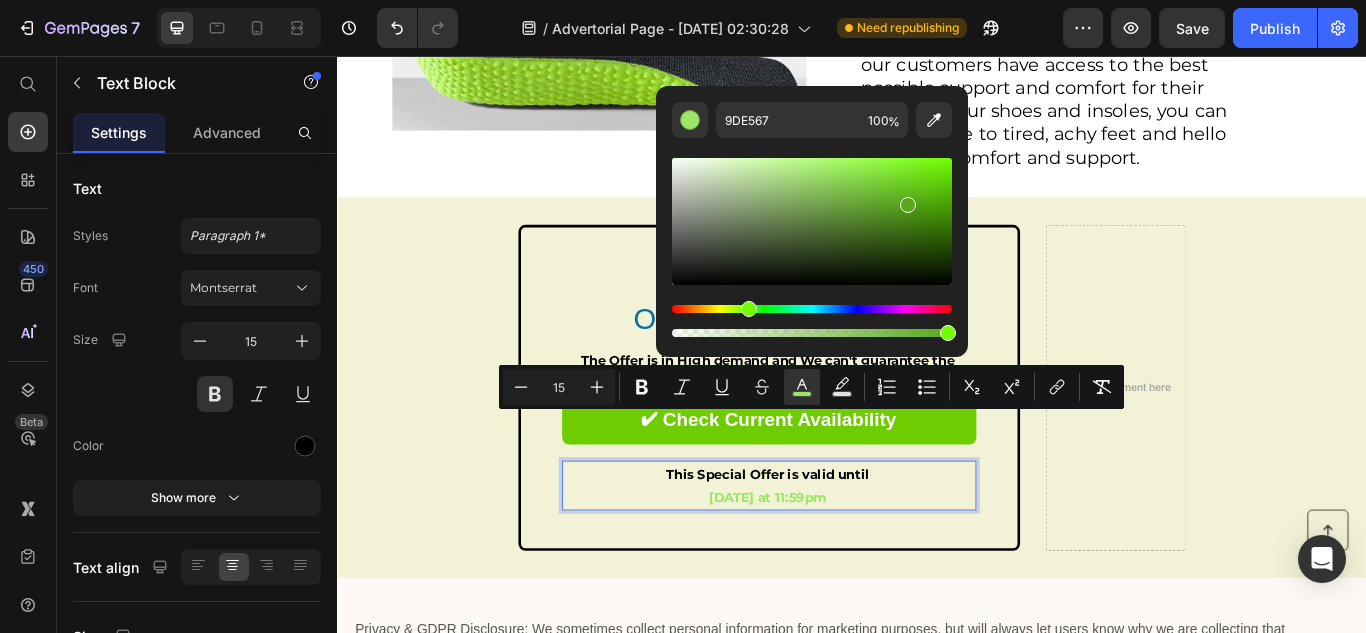 type on "59A81C" 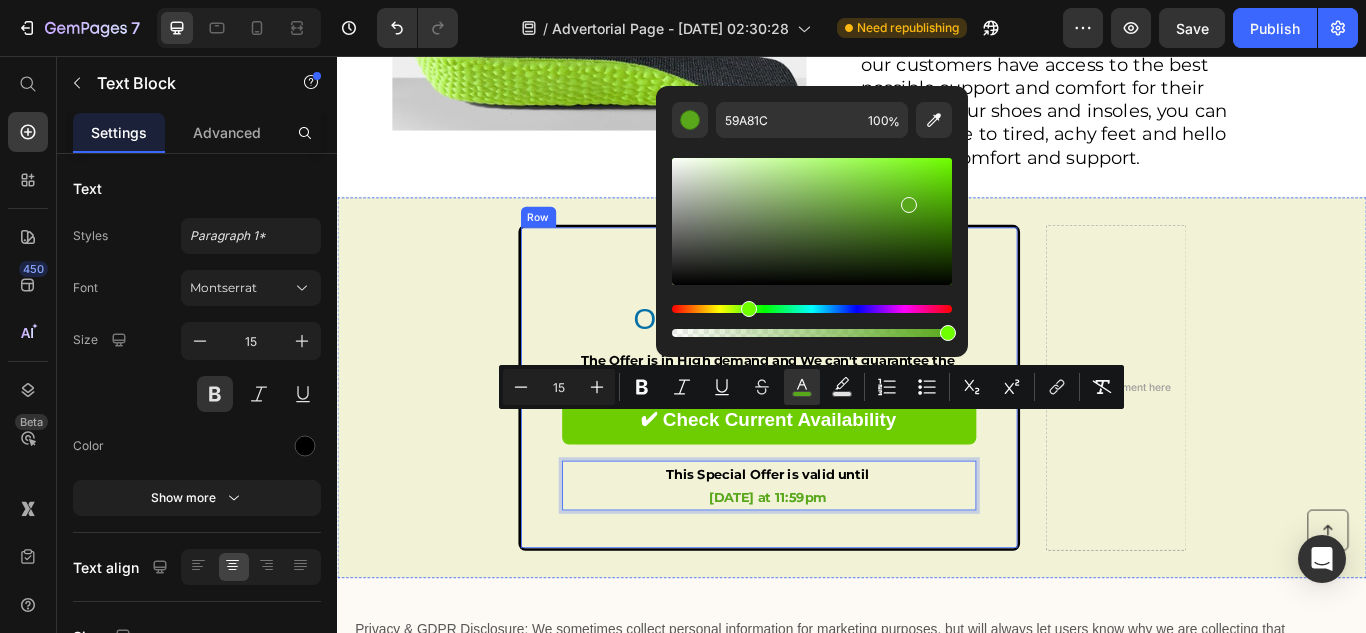 click on "⁠⁠⁠⁠⁠⁠⁠ 40% OFF Heading ONLINE DISCOUNT Text Block The Offer is in High demand and We can't guarantee the availability of the stock as It keeps selling out. Text Block ✔ Check Current Availability Button This Special Offer is valid until Today at 11:59pm Text Block   12 Row" at bounding box center (840, 443) 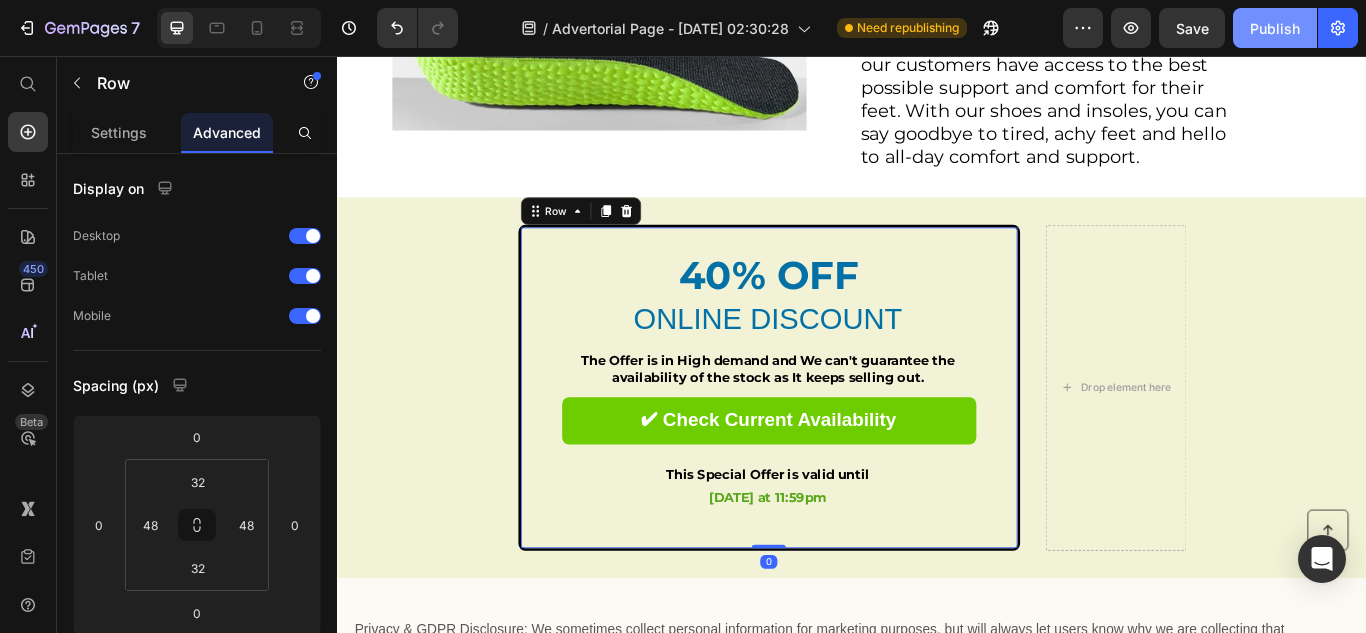 click on "Publish" at bounding box center [1275, 28] 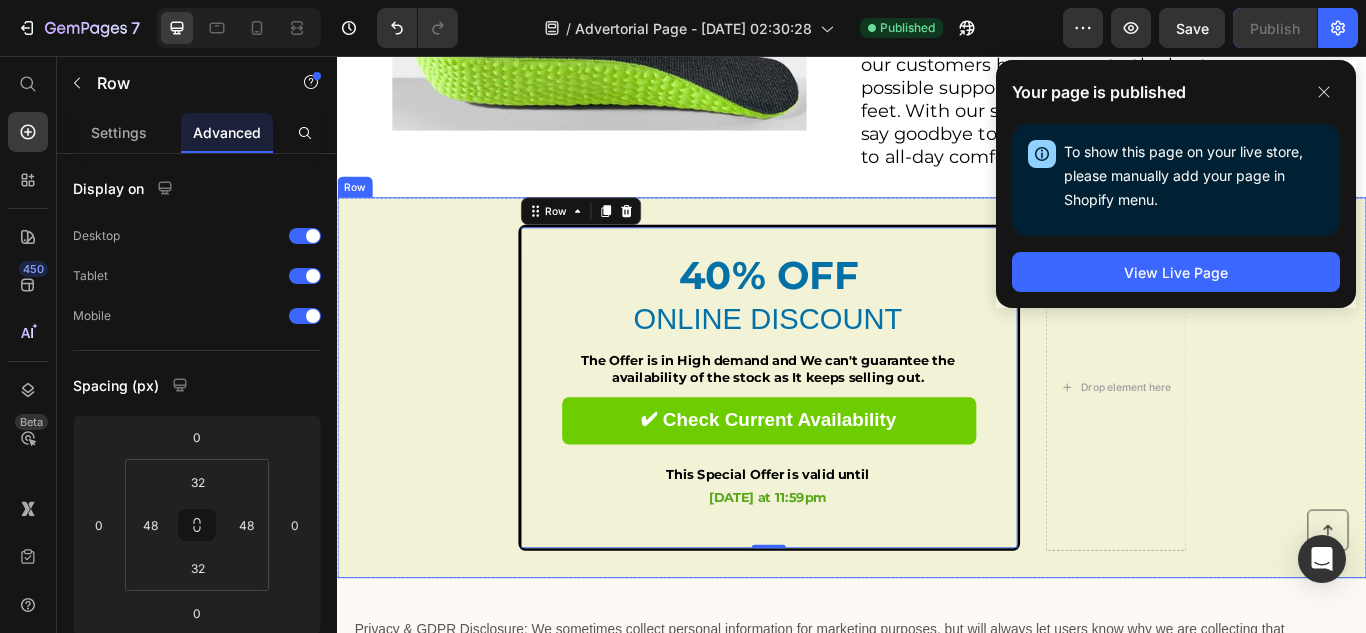 click on "⁠⁠⁠⁠⁠⁠⁠ 40% OFF Heading ONLINE DISCOUNT Text Block The Offer is in High demand and We can't guarantee the availability of the stock as It keeps selling out. Text Block ✔ Check Current Availability Button This Special Offer is valid until Today at 11:59pm Text Block Row   0
Drop element here Row" at bounding box center (937, 443) 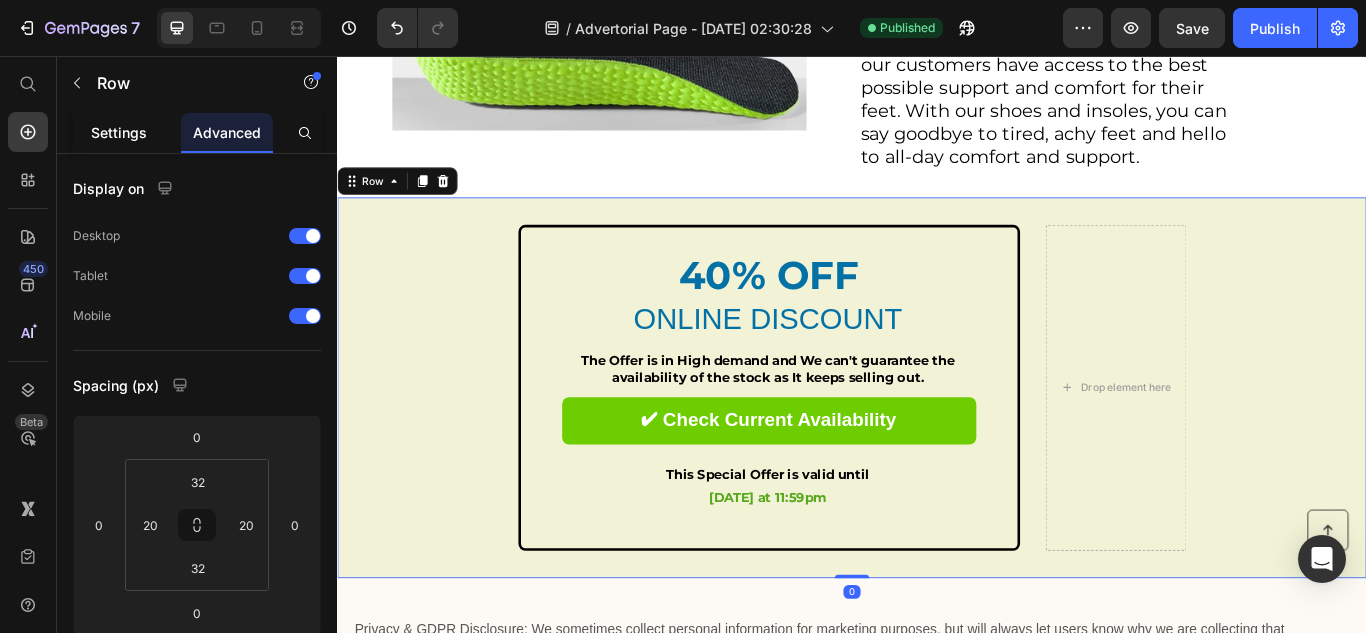 click on "Settings" at bounding box center [119, 132] 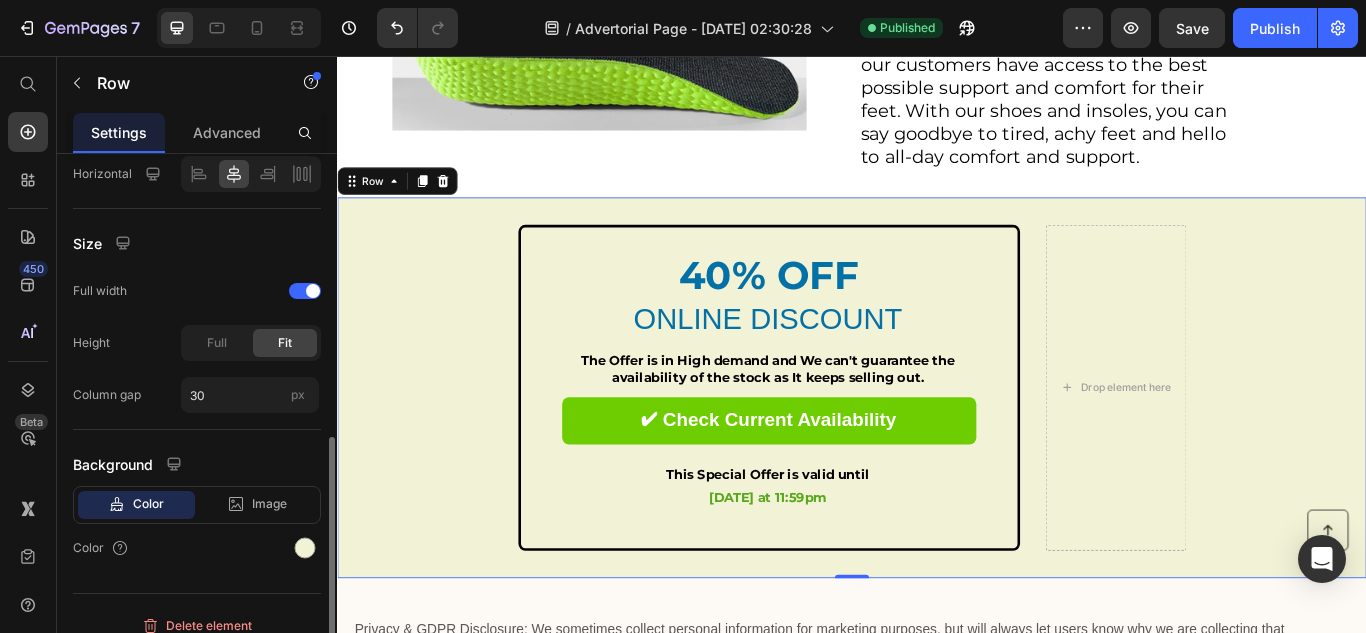 scroll, scrollTop: 541, scrollLeft: 0, axis: vertical 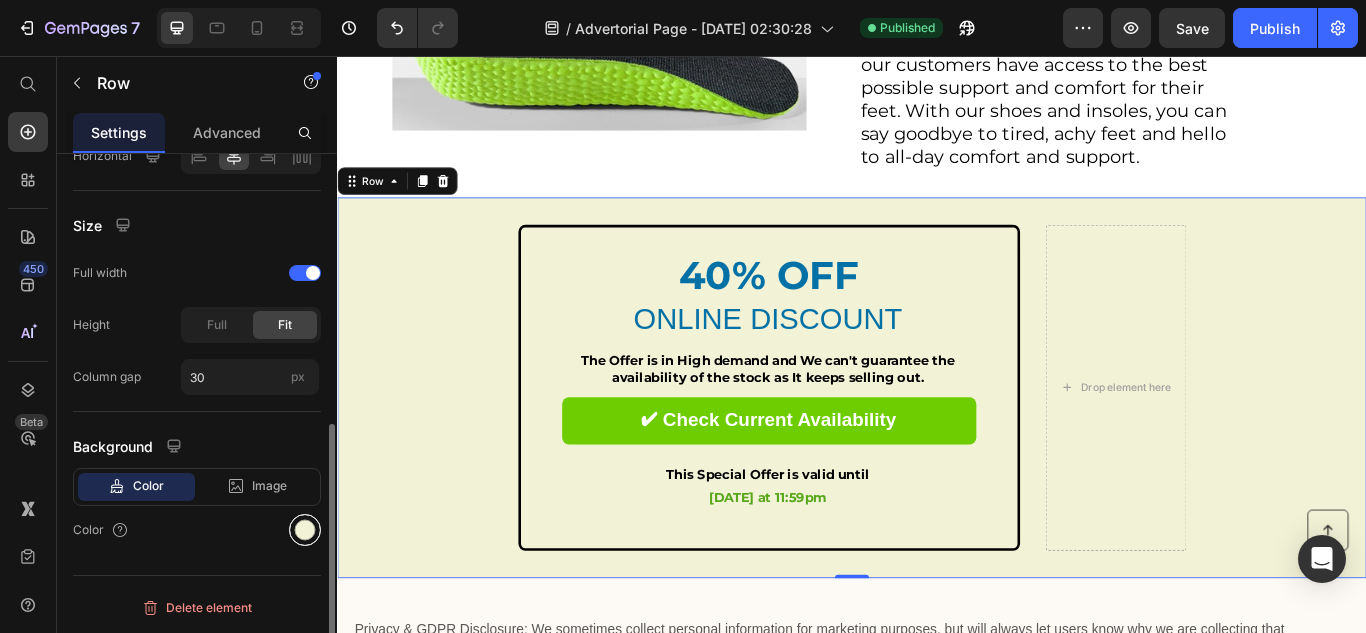 click at bounding box center (305, 530) 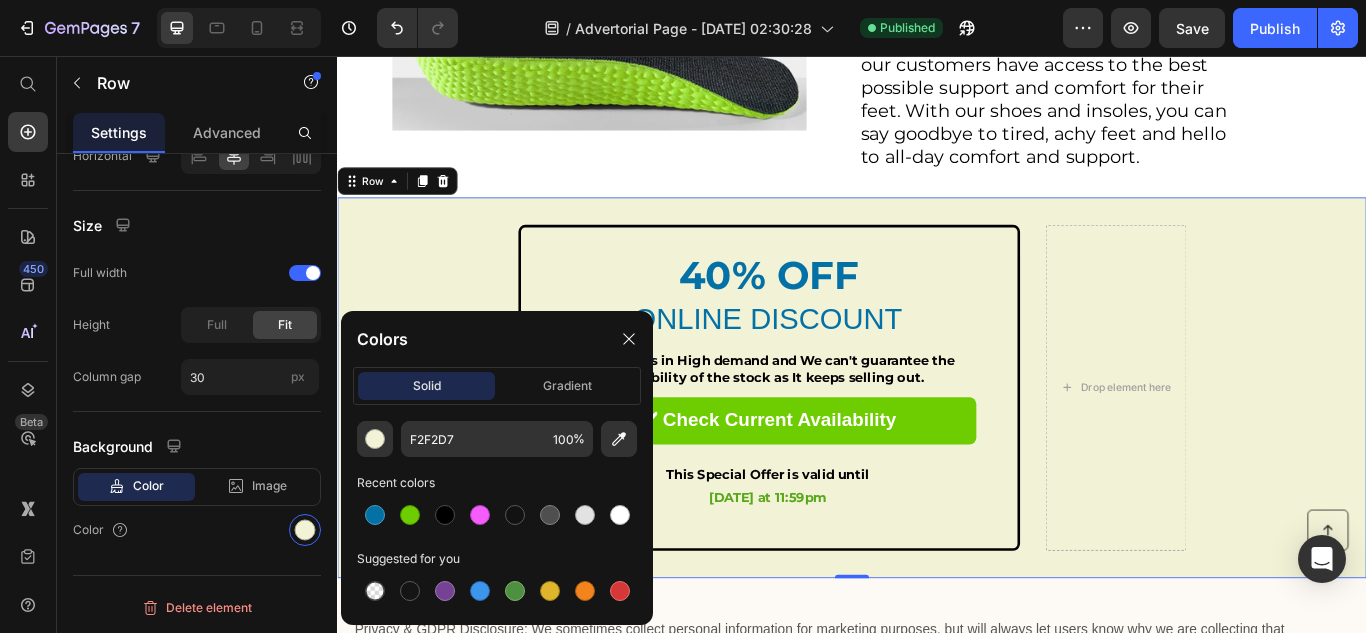 click on "⁠⁠⁠⁠⁠⁠⁠ 40% OFF Heading ONLINE DISCOUNT Text Block The Offer is in High demand and We can't guarantee the availability of the stock as It keeps selling out. Text Block ✔ Check Current Availability Button This Special Offer is valid until Today at 11:59pm Text Block Row
Drop element here Row   0" at bounding box center (937, 443) 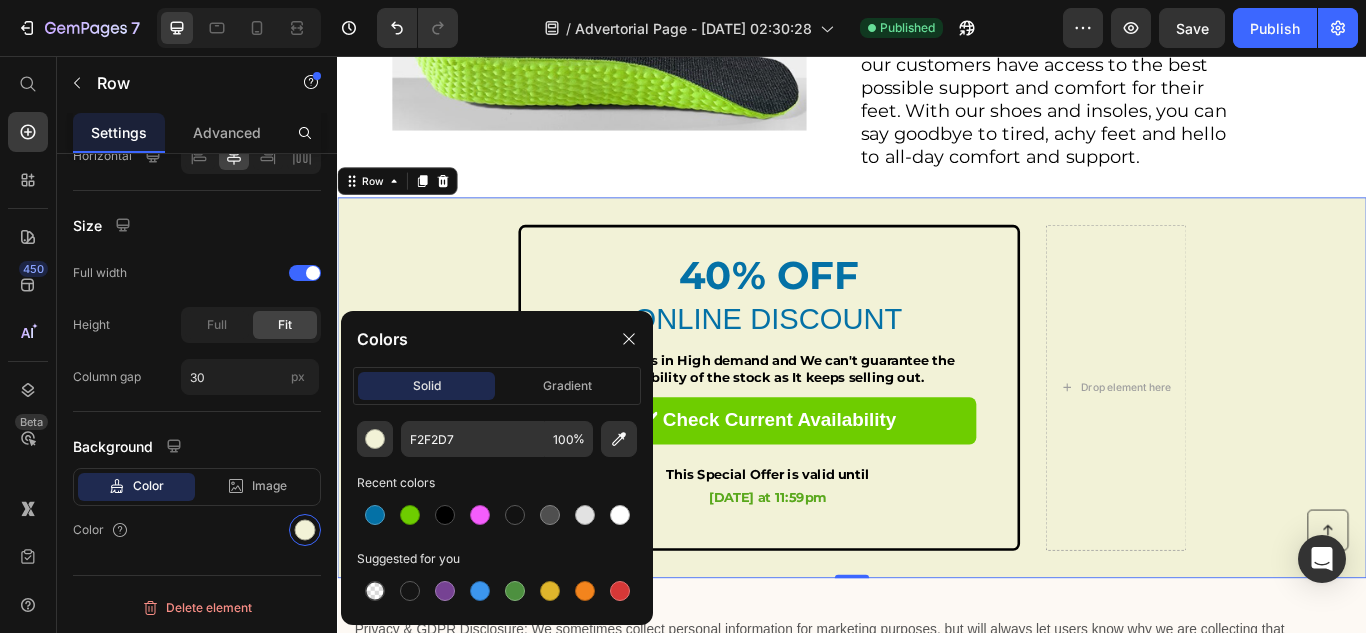 click on "⁠⁠⁠⁠⁠⁠⁠ 40% OFF Heading ONLINE DISCOUNT Text Block The Offer is in High demand and We can't guarantee the availability of the stock as It keeps selling out. Text Block ✔ Check Current Availability Button This Special Offer is valid until Today at 11:59pm Text Block Row
Drop element here Row   0" at bounding box center [937, 443] 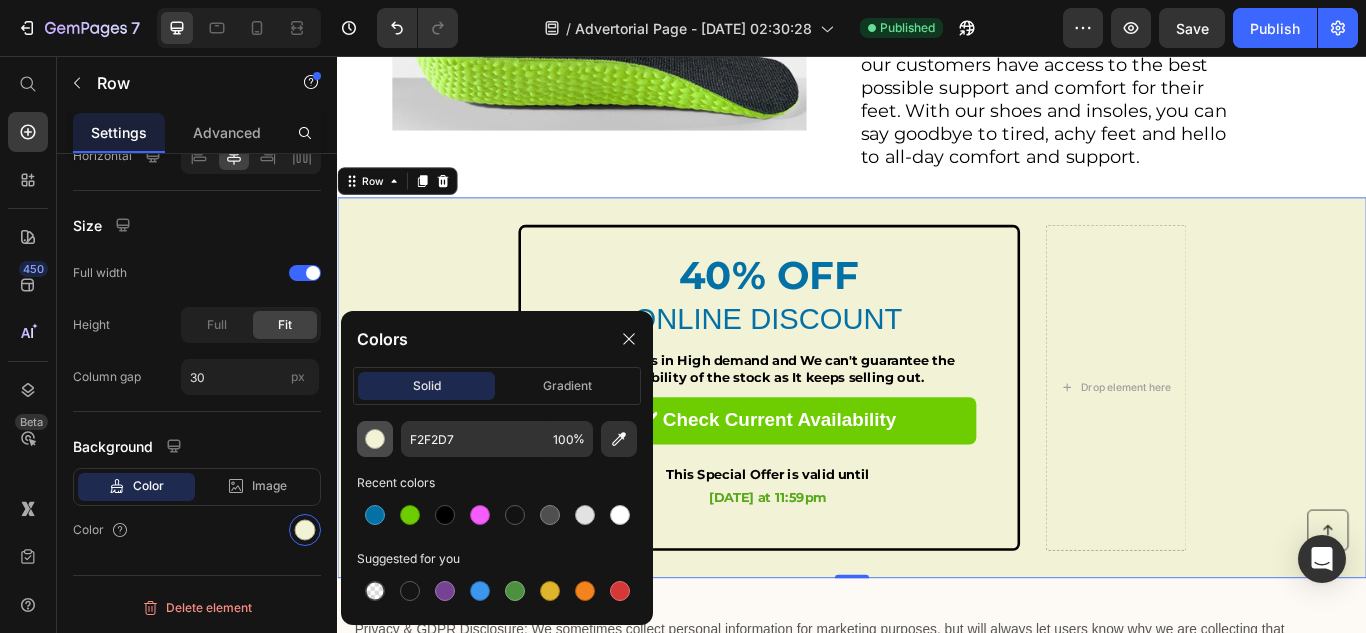 click at bounding box center [375, 439] 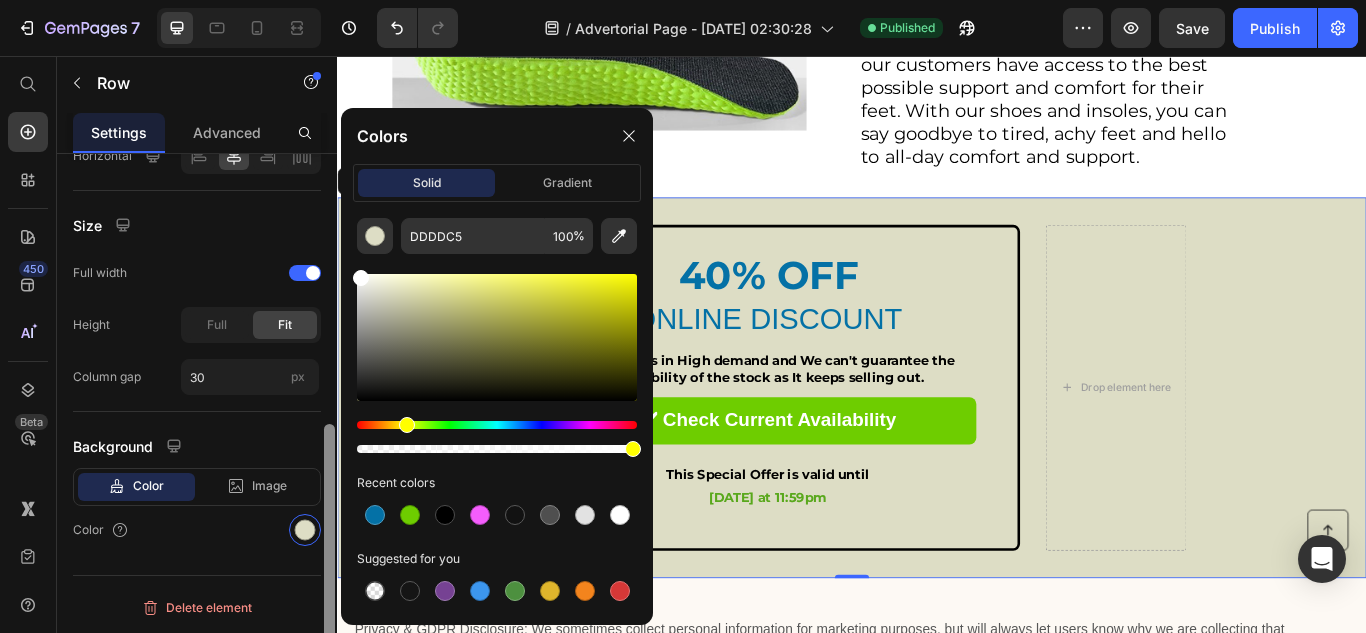 type on "FFFFFF" 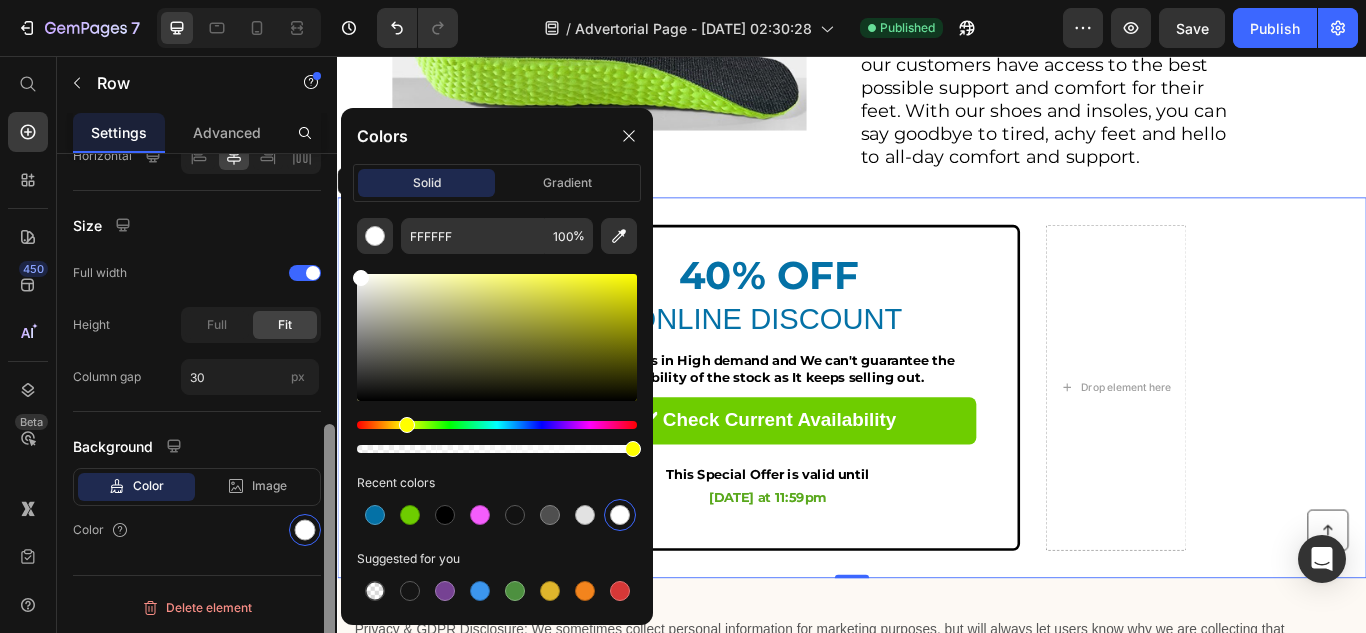 drag, startPoint x: 390, startPoint y: 290, endPoint x: 332, endPoint y: 265, distance: 63.15853 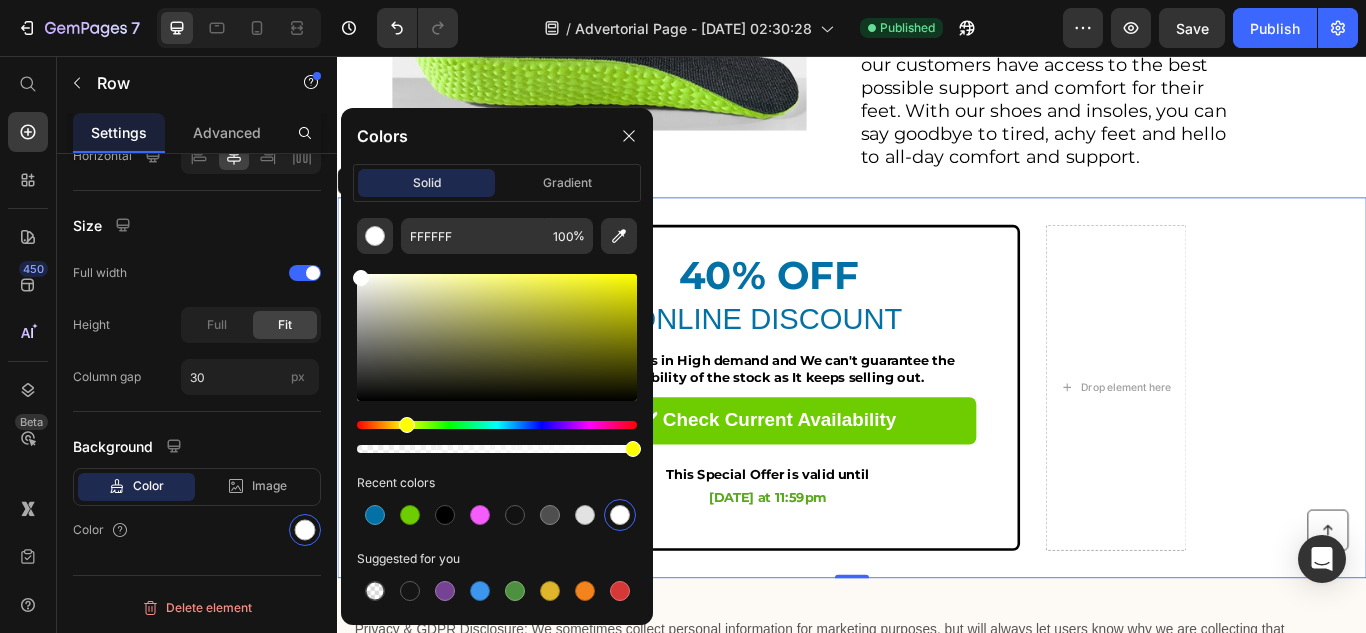 click on "⁠⁠⁠⁠⁠⁠⁠ 40% OFF Heading ONLINE DISCOUNT Text Block The Offer is in High demand and We can't guarantee the availability of the stock as It keeps selling out. Text Block ✔ Check Current Availability Button This Special Offer is valid until Today at 11:59pm Text Block Row
Drop element here Row   0" at bounding box center (937, 443) 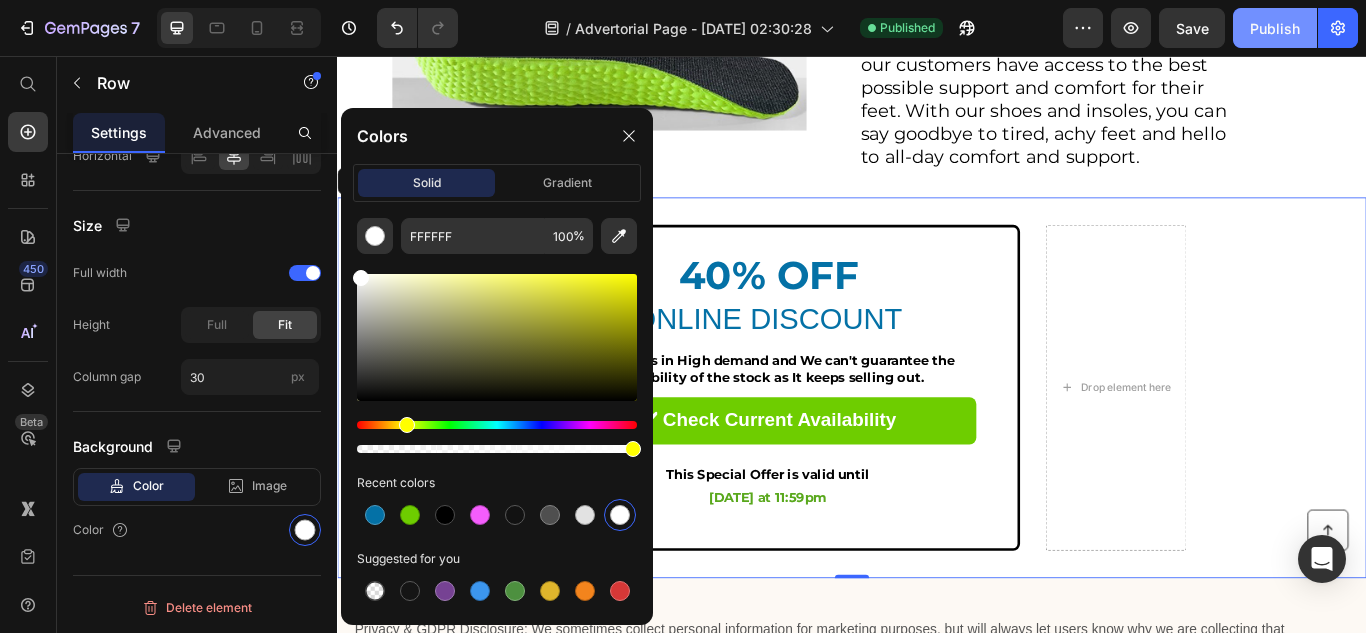 click on "Publish" at bounding box center [1275, 28] 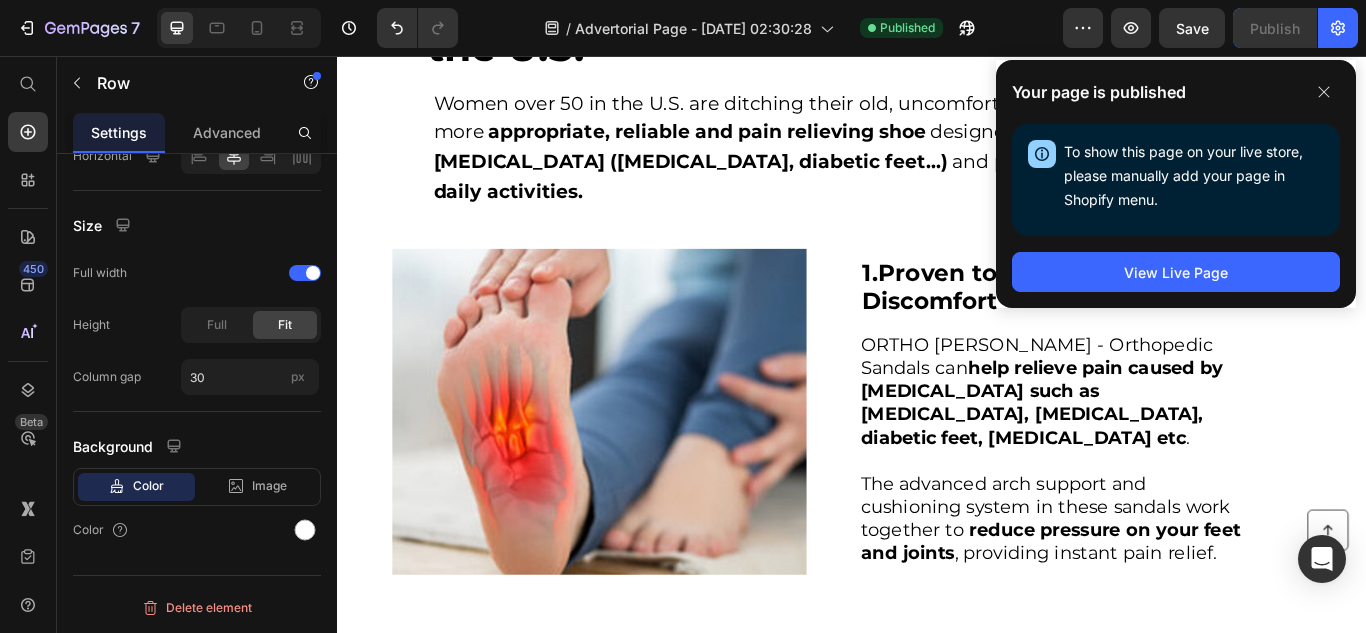 scroll, scrollTop: 0, scrollLeft: 0, axis: both 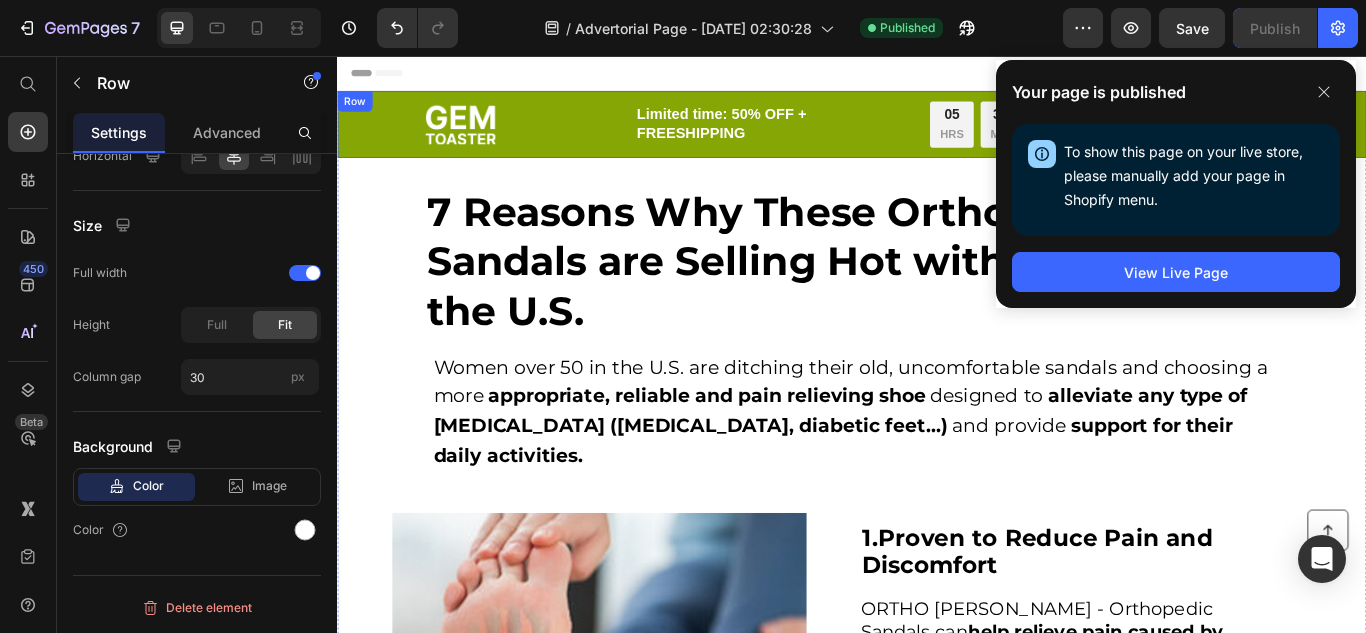 click on "Image Limited time: 50% OFF + FREESHIPPING Text Block 05 HRS 37 MIN 49 SEC Countdown Timer Row Advertorial Text Block Row" at bounding box center [937, 136] 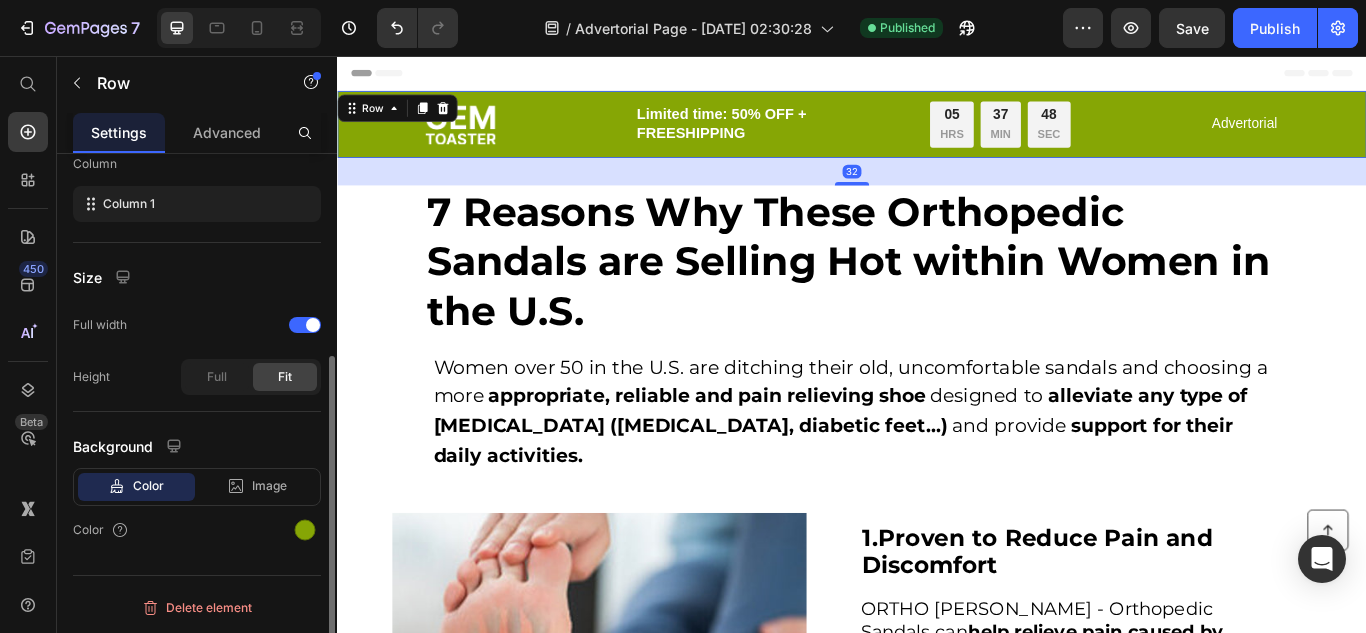 scroll, scrollTop: 324, scrollLeft: 0, axis: vertical 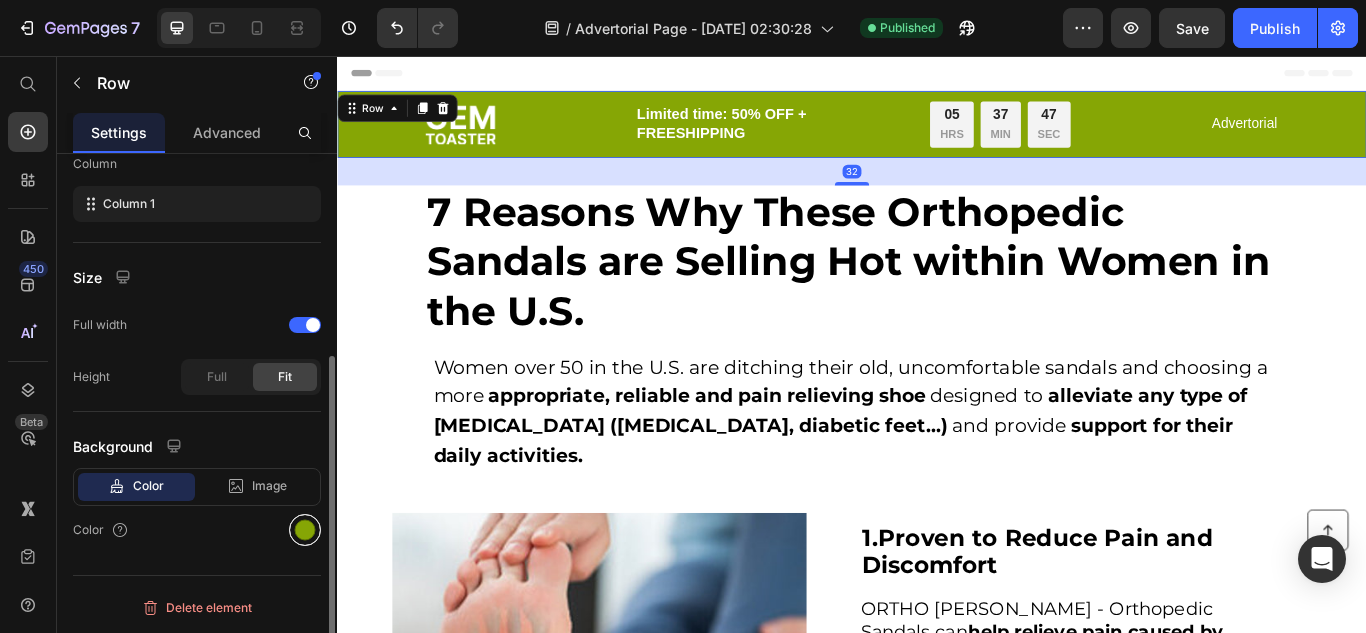 click at bounding box center (305, 530) 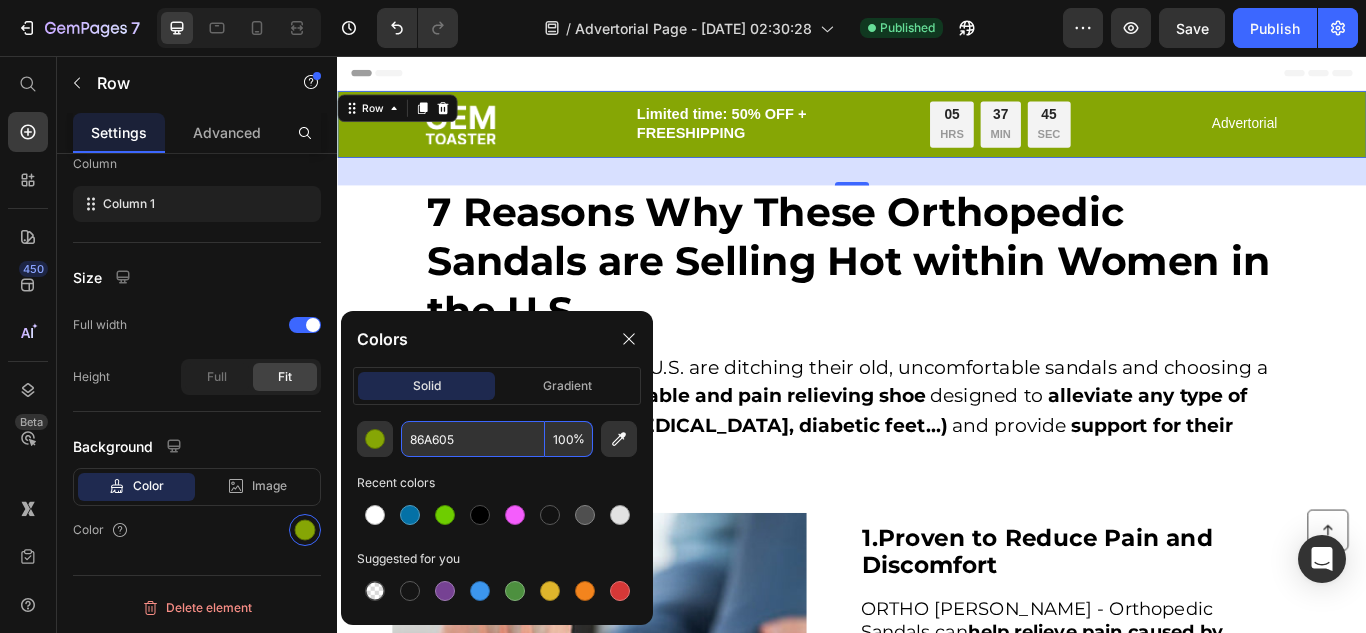 click on "86A605" at bounding box center (473, 439) 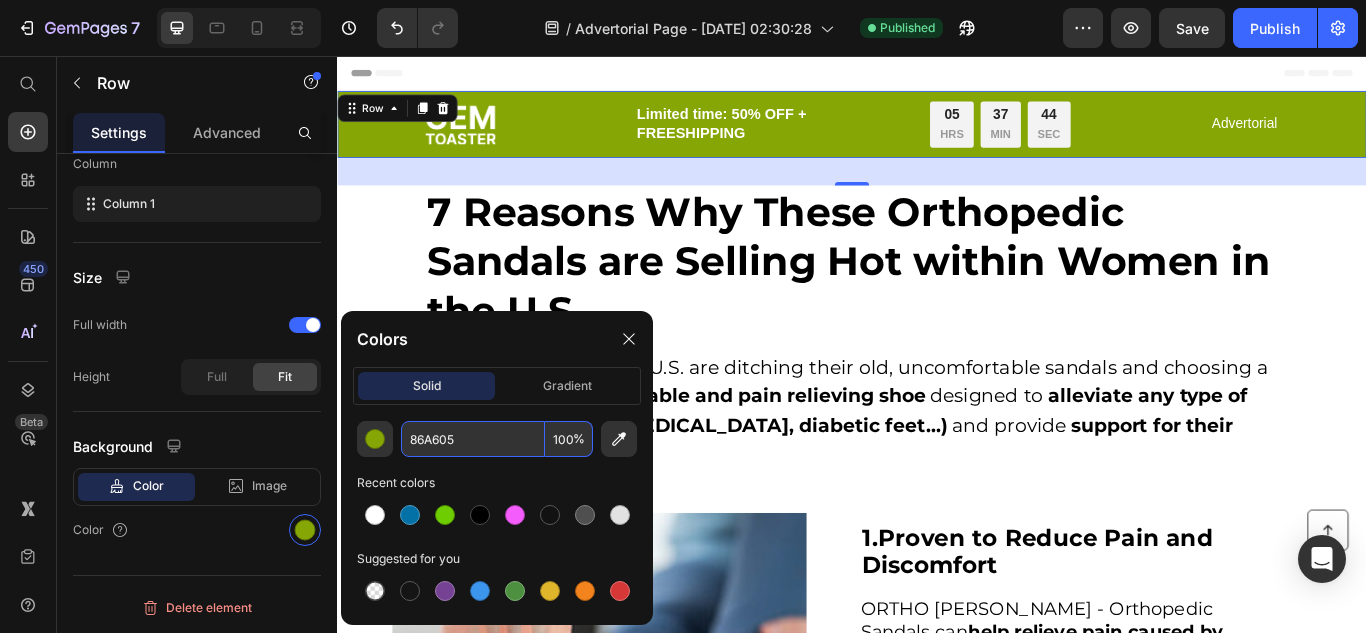 click on "86A605" at bounding box center (473, 439) 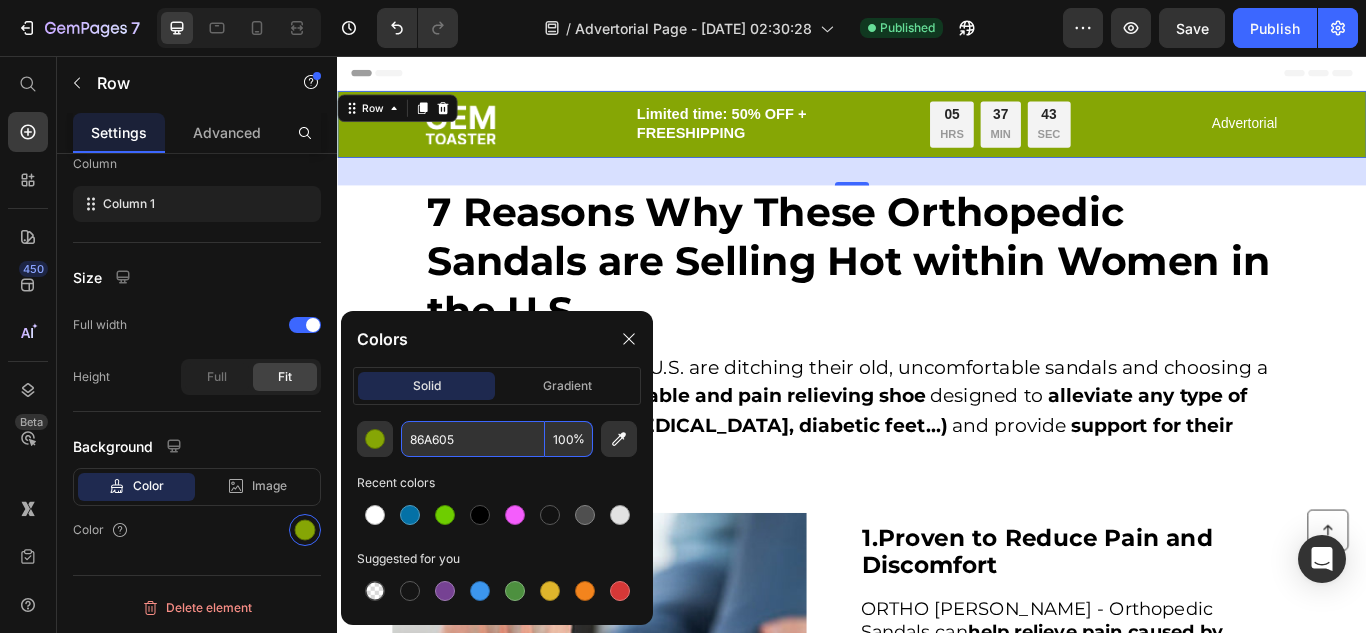 paste on "#0471A6" 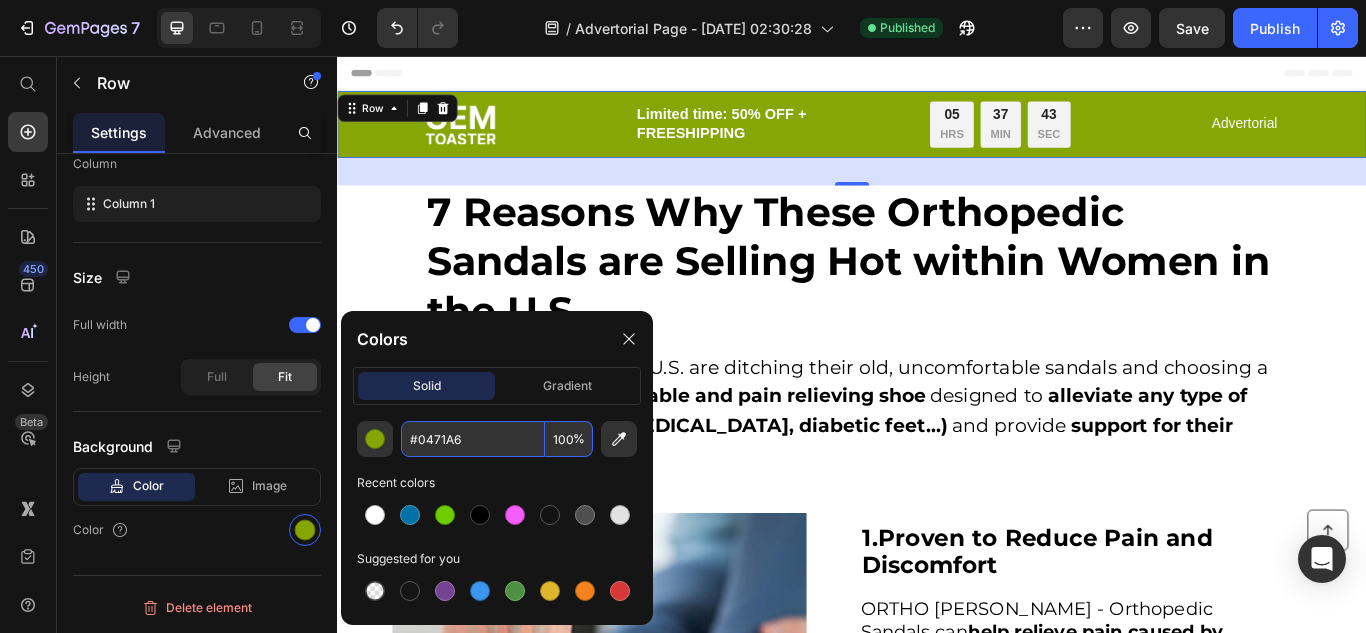 type on "0471A6" 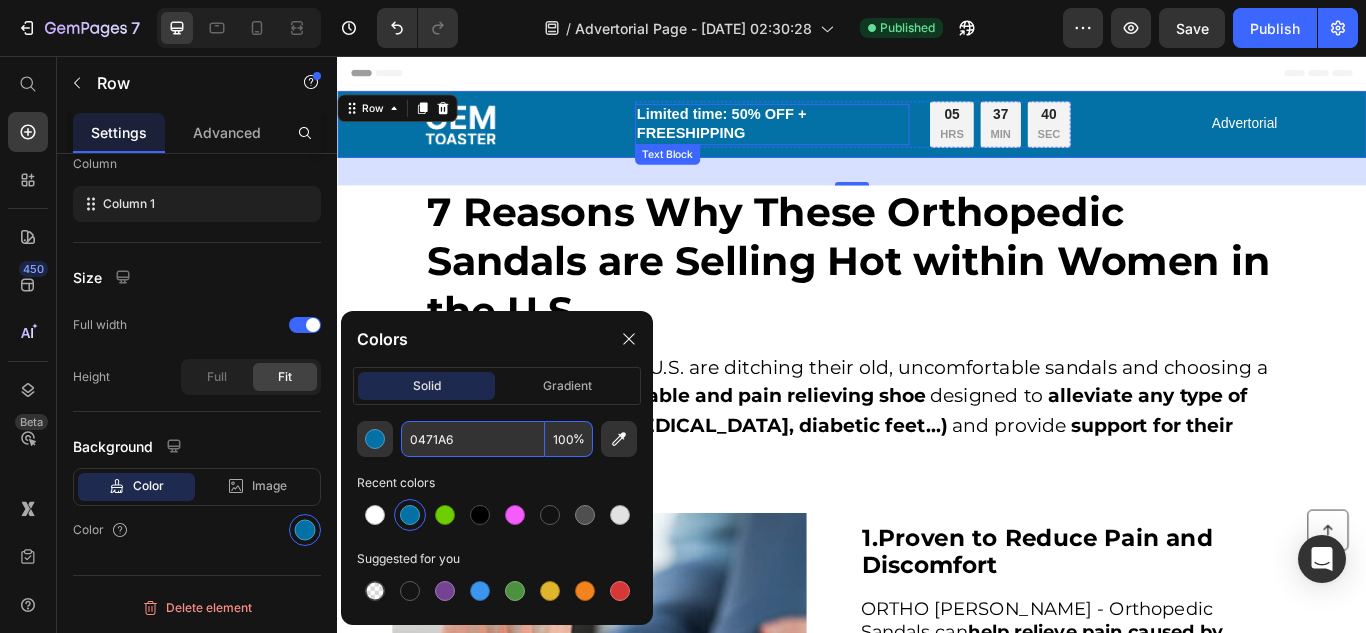 click on "Limited time: 50% OFF + FREESHIPPING" at bounding box center [844, 136] 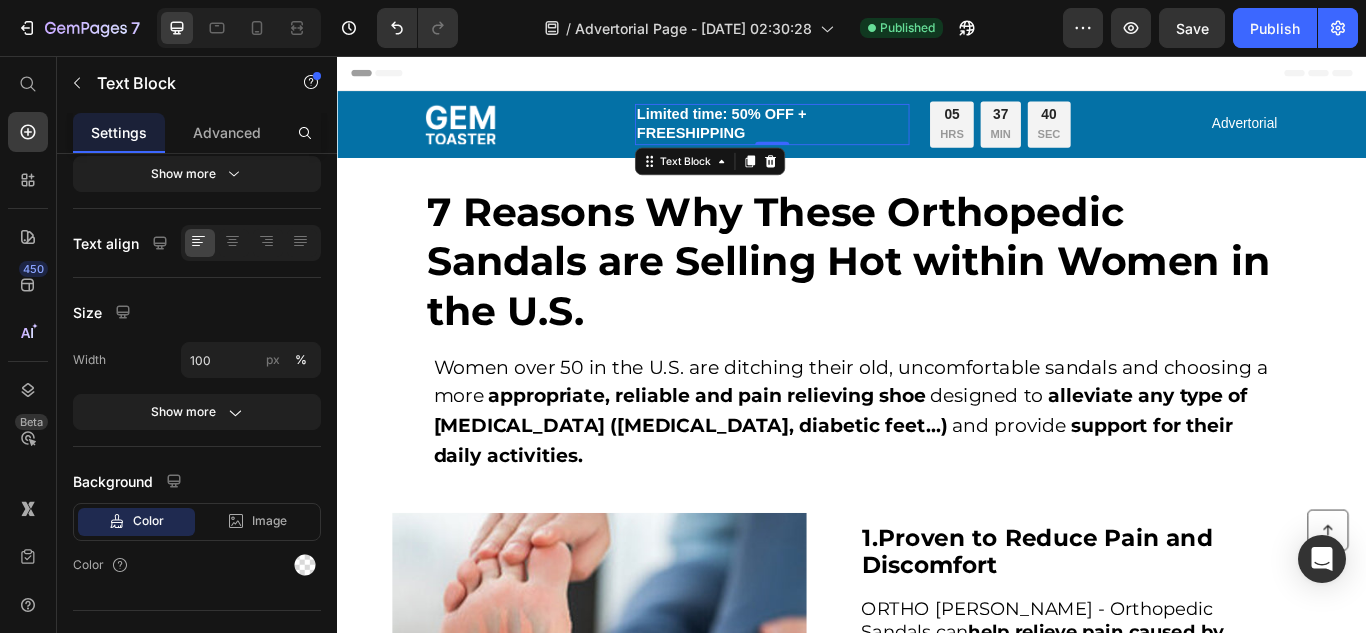 scroll, scrollTop: 0, scrollLeft: 0, axis: both 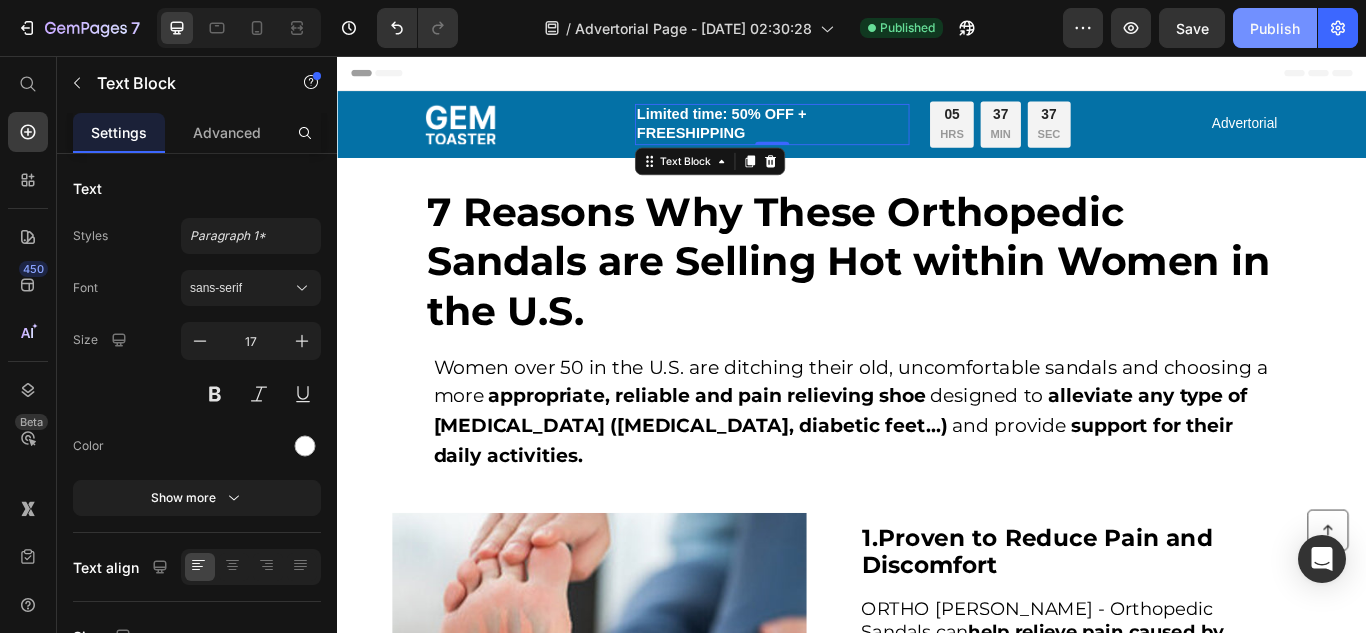 click on "Publish" at bounding box center [1275, 28] 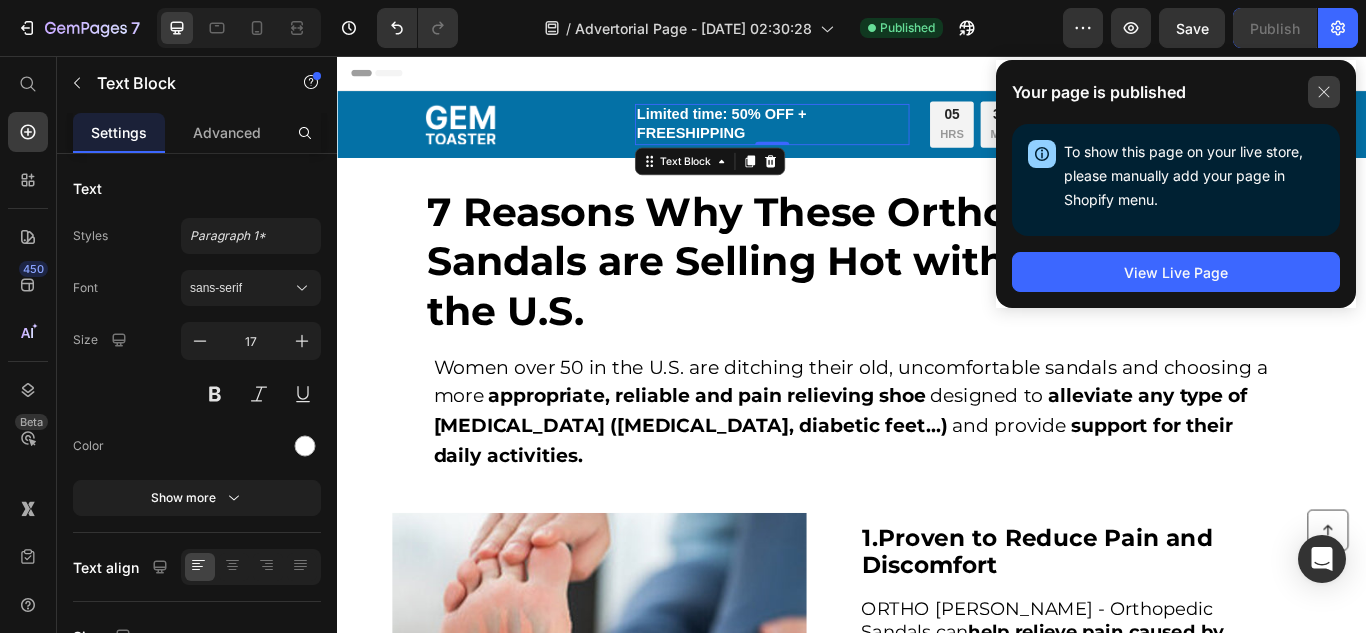 click 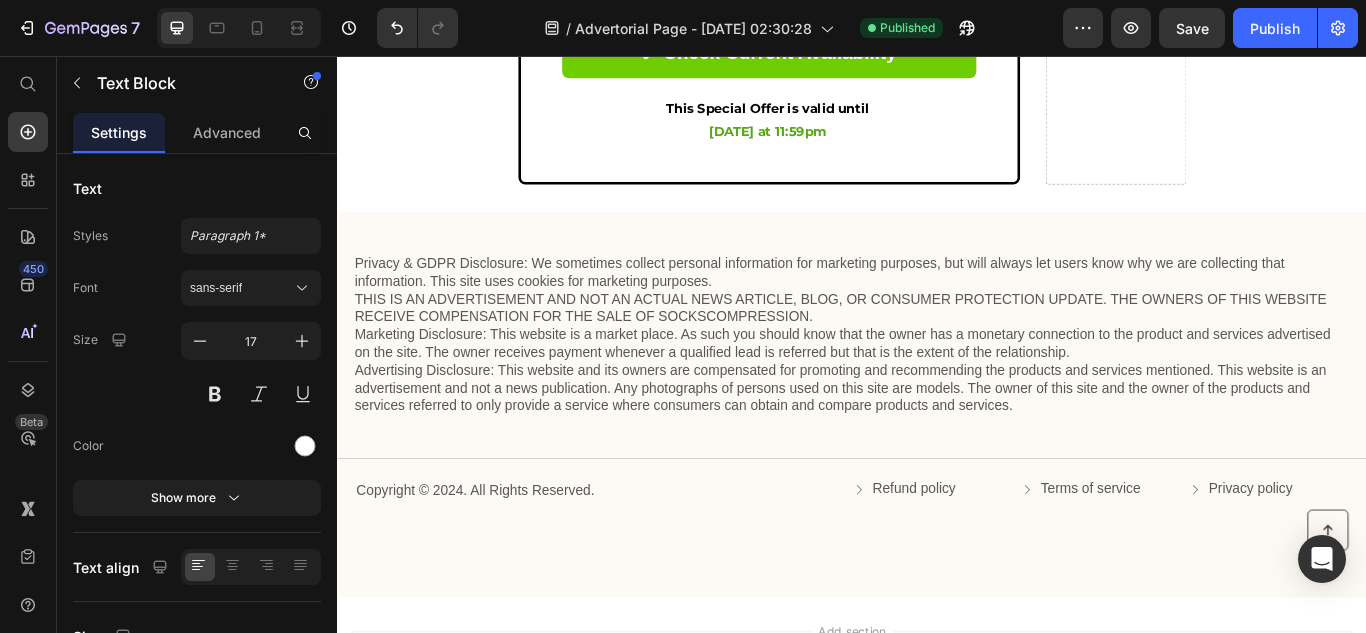 scroll, scrollTop: 4434, scrollLeft: 0, axis: vertical 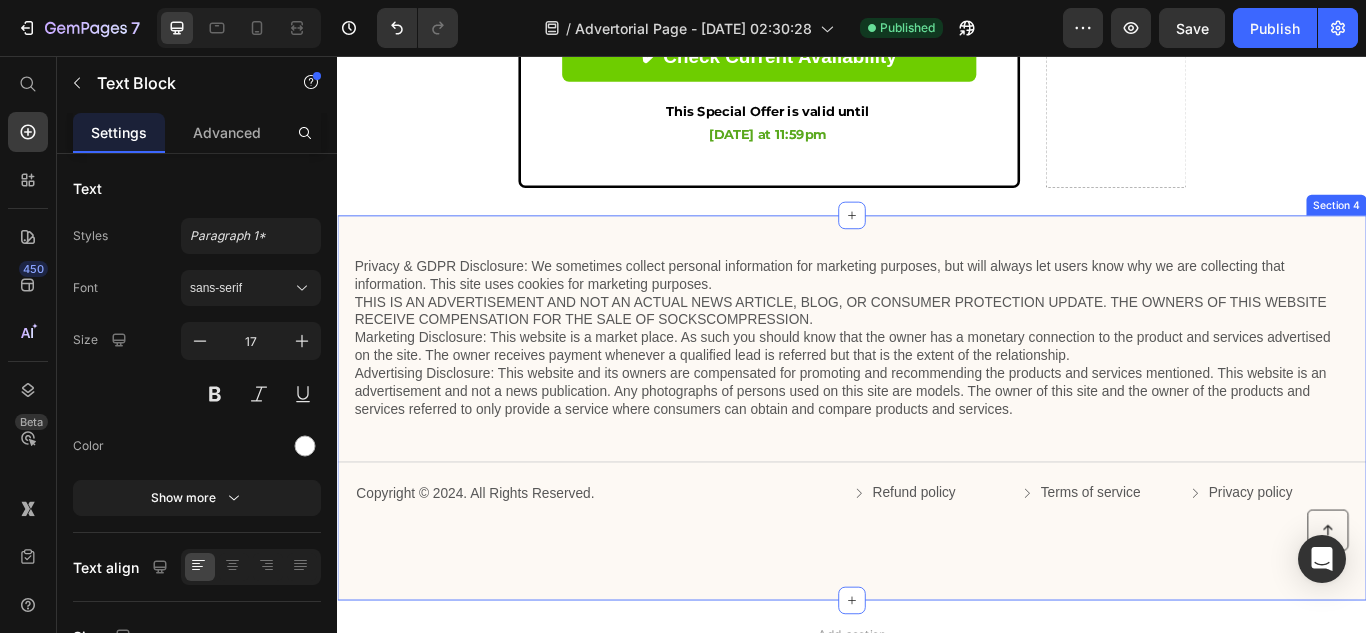 click on "Privacy & GDPR Disclosure: We sometimes collect personal information for marketing purposes, but will always let users know why we are collecting that information. This site uses cookies for marketing purposes. THIS IS AN ADVERTISEMENT AND NOT AN ACTUAL NEWS ARTICLE, BLOG, OR CONSUMER PROTECTION UPDATE. THE OWNERS OF THIS WEBSITE RECEIVE COMPENSATION FOR THE SALE OF SOCKSCOMPRESSION. Marketing Disclosure: This website is a market place. As such you should know that the owner has a monetary connection to the product and services advertised on the site. The owner receives payment whenever a qualified lead is referred but that is the extent of the relationship. Text Block                Title Line Copyright © 2024. All Rights Reserved. Text Block
Refund policy Button
Terms of service Button
Privacy policy Button Row Row Section 4" at bounding box center [937, 466] 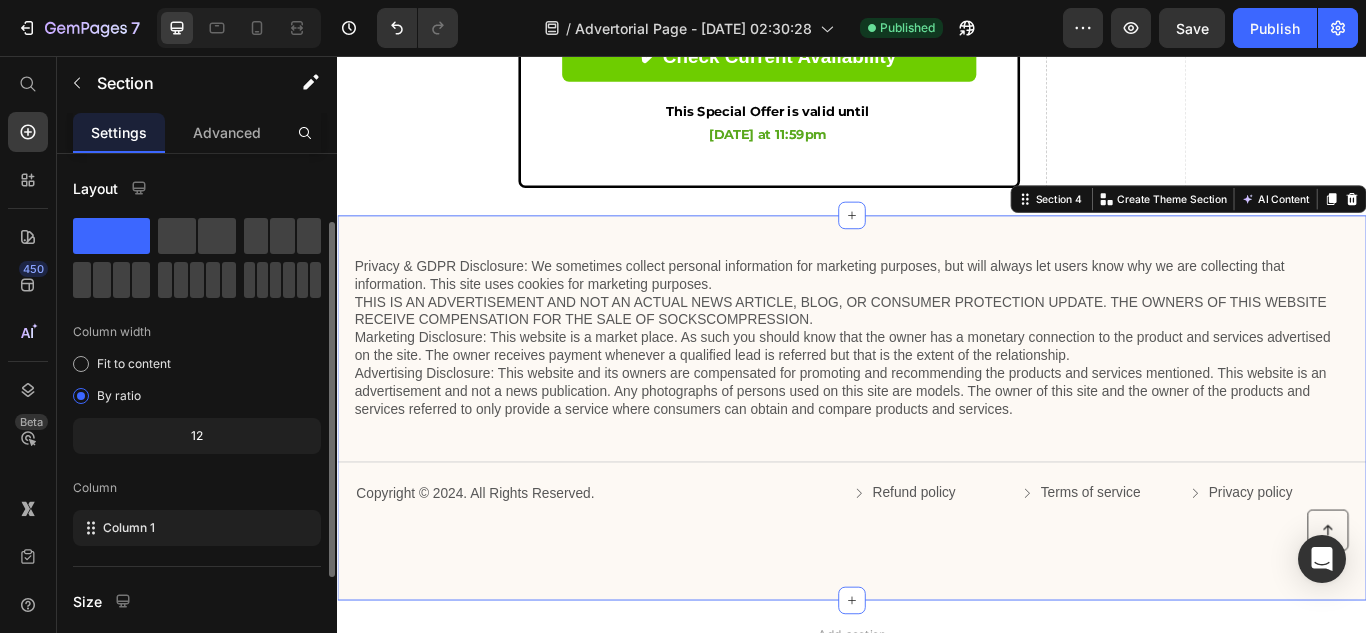 scroll, scrollTop: 272, scrollLeft: 0, axis: vertical 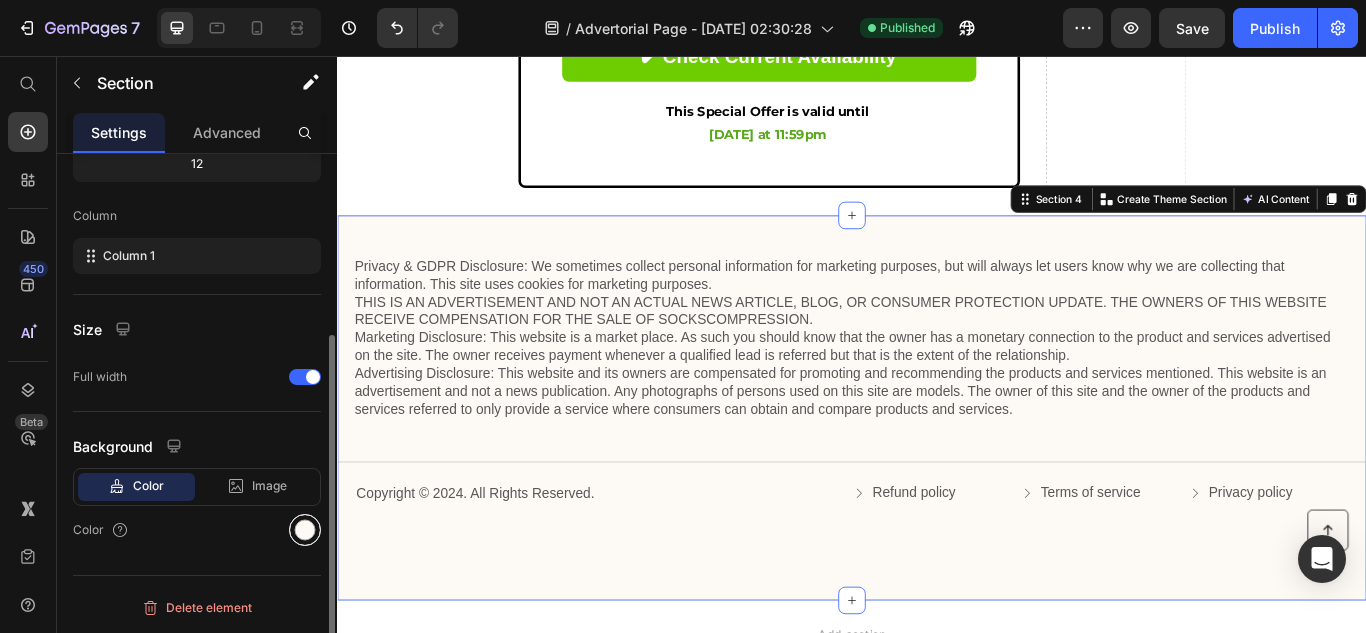 click at bounding box center [305, 530] 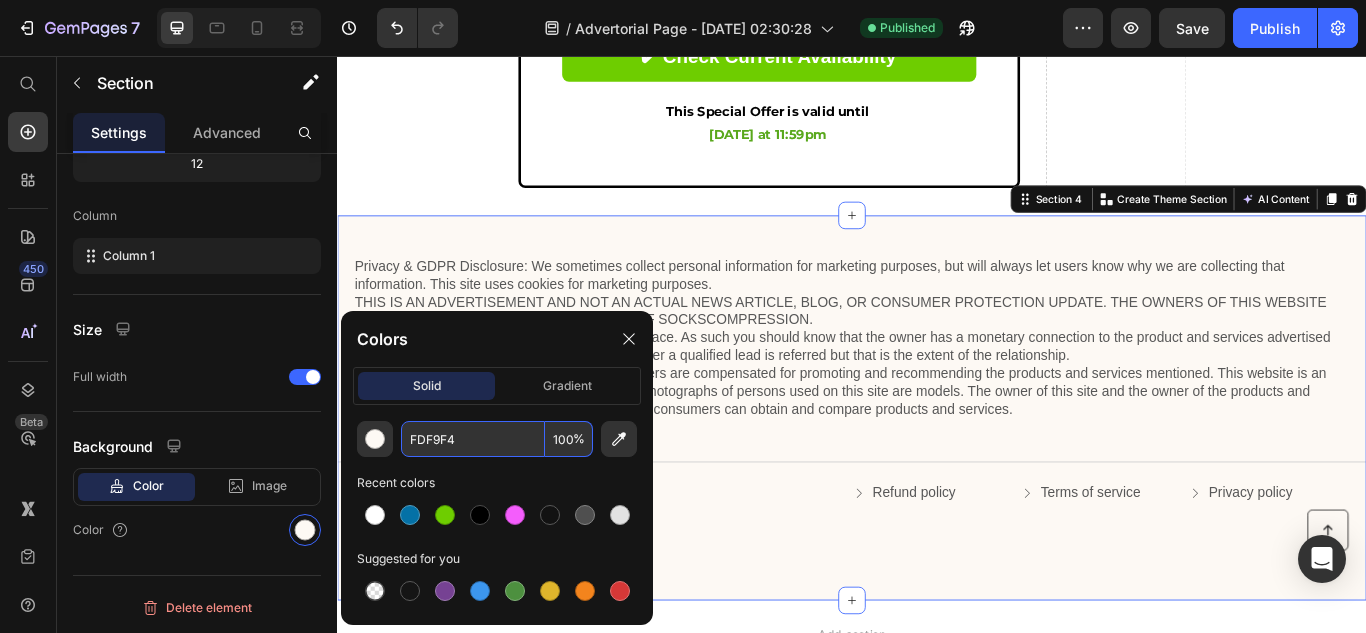 click on "FDF9F4" at bounding box center [473, 439] 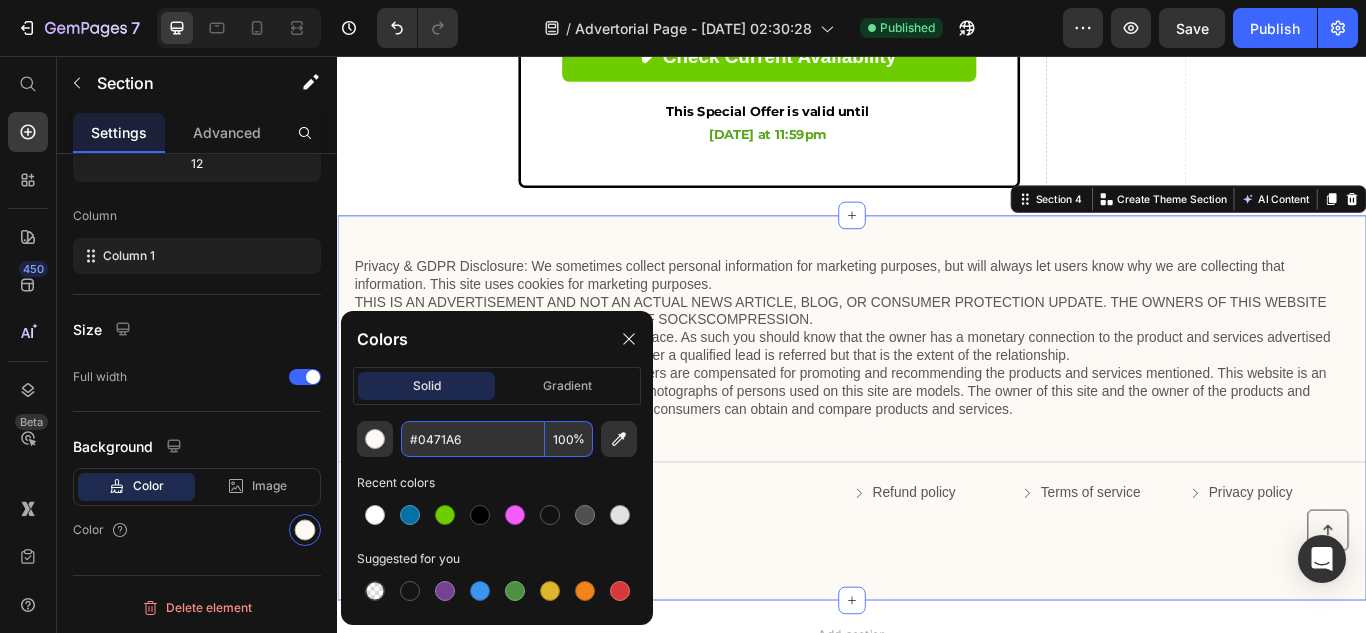 type on "0471A6" 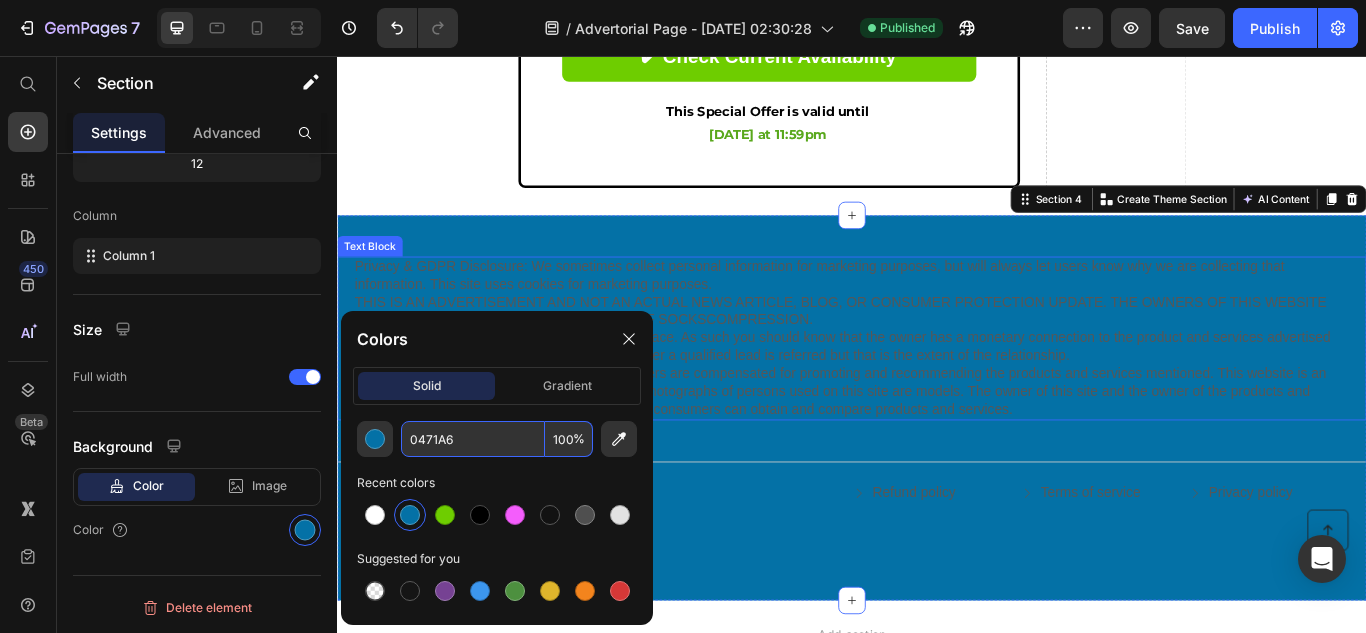 click on "Privacy & GDPR Disclosure: We sometimes collect personal information for marketing purposes, but will always let users know why we are collecting that information. This site uses cookies for marketing purposes. THIS IS AN ADVERTISEMENT AND NOT AN ACTUAL NEWS ARTICLE, BLOG, OR CONSUMER PROTECTION UPDATE. THE OWNERS OF THIS WEBSITE RECEIVE COMPENSATION FOR THE SALE OF SOCKSCOMPRESSION. Marketing Disclosure: This website is a market place. As such you should know that the owner has a monetary connection to the product and services advertised on the site. The owner receives payment whenever a qualified lead is referred but that is the extent of the relationship." at bounding box center [937, 385] 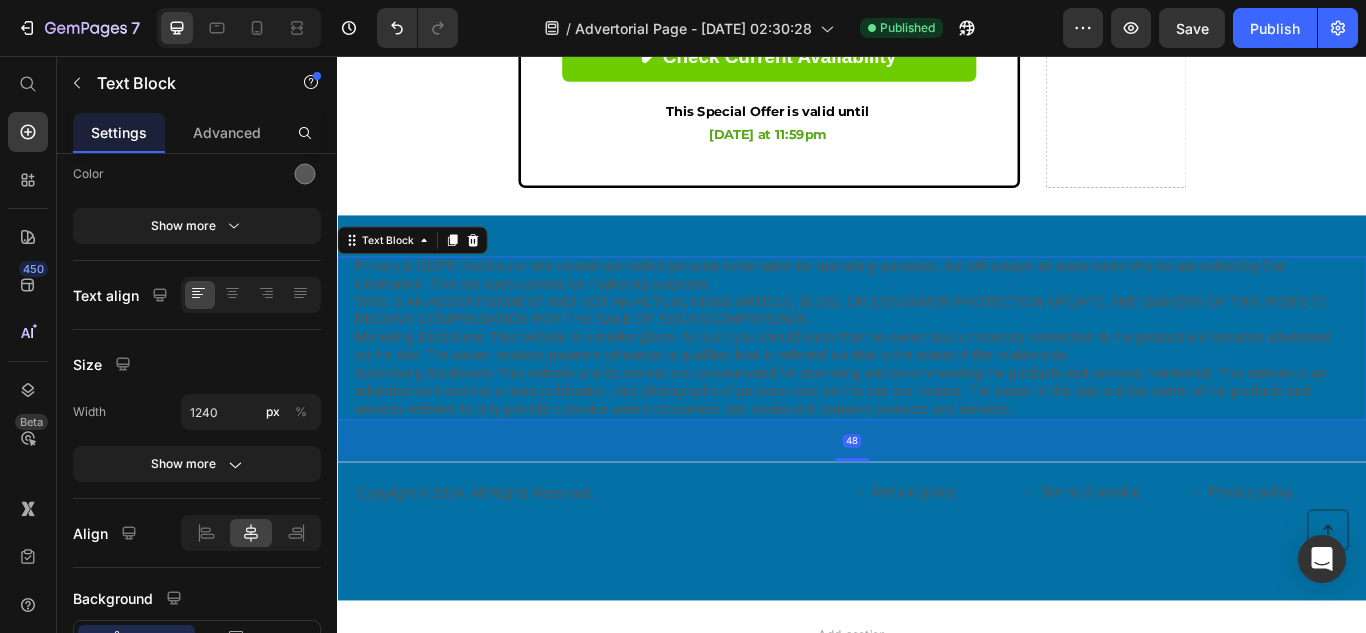 scroll, scrollTop: 0, scrollLeft: 0, axis: both 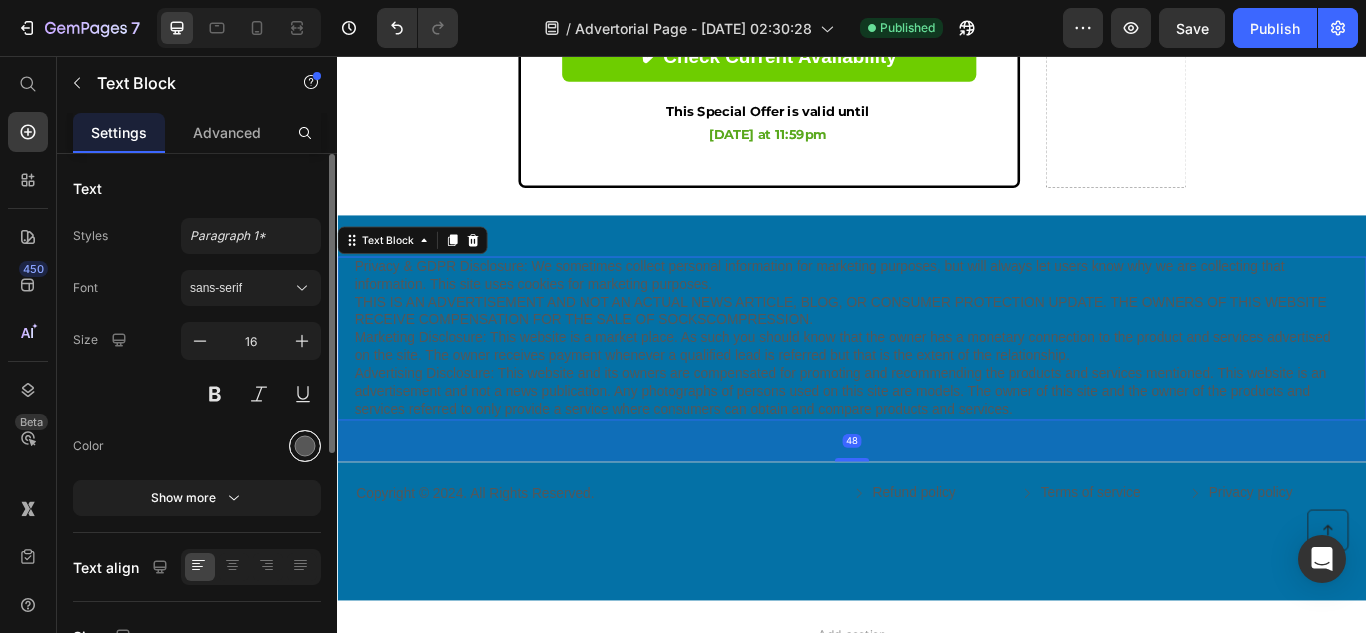 click at bounding box center (305, 446) 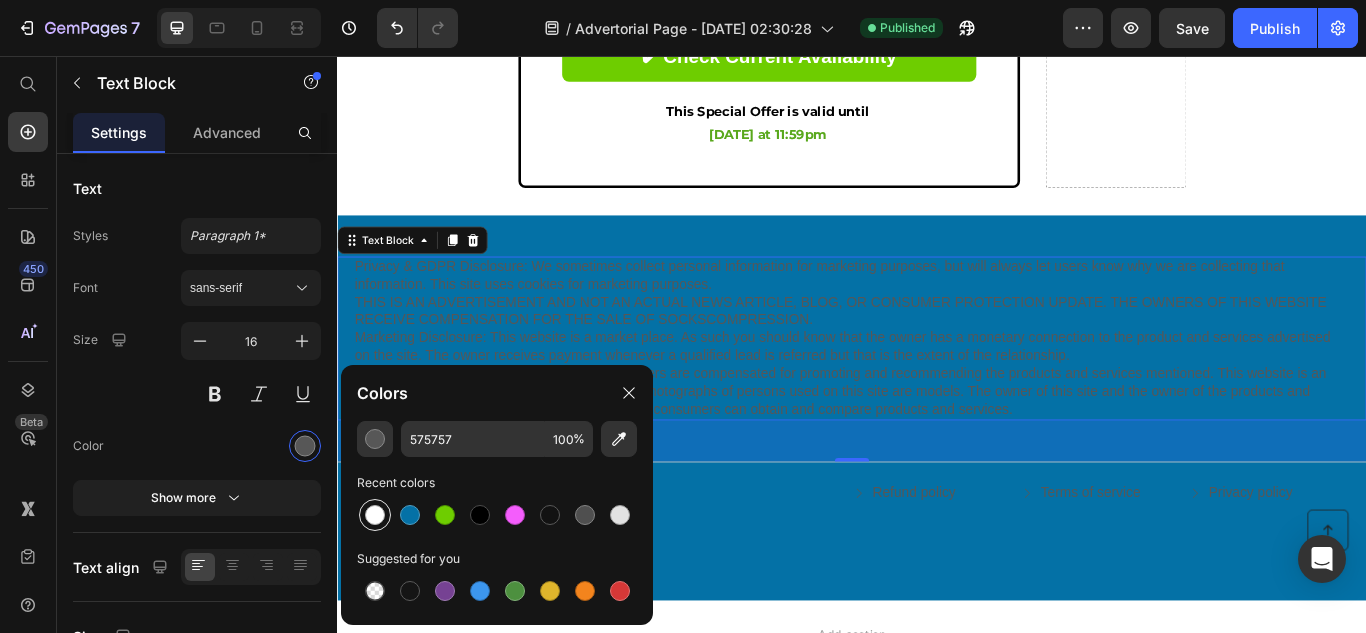 click at bounding box center [375, 515] 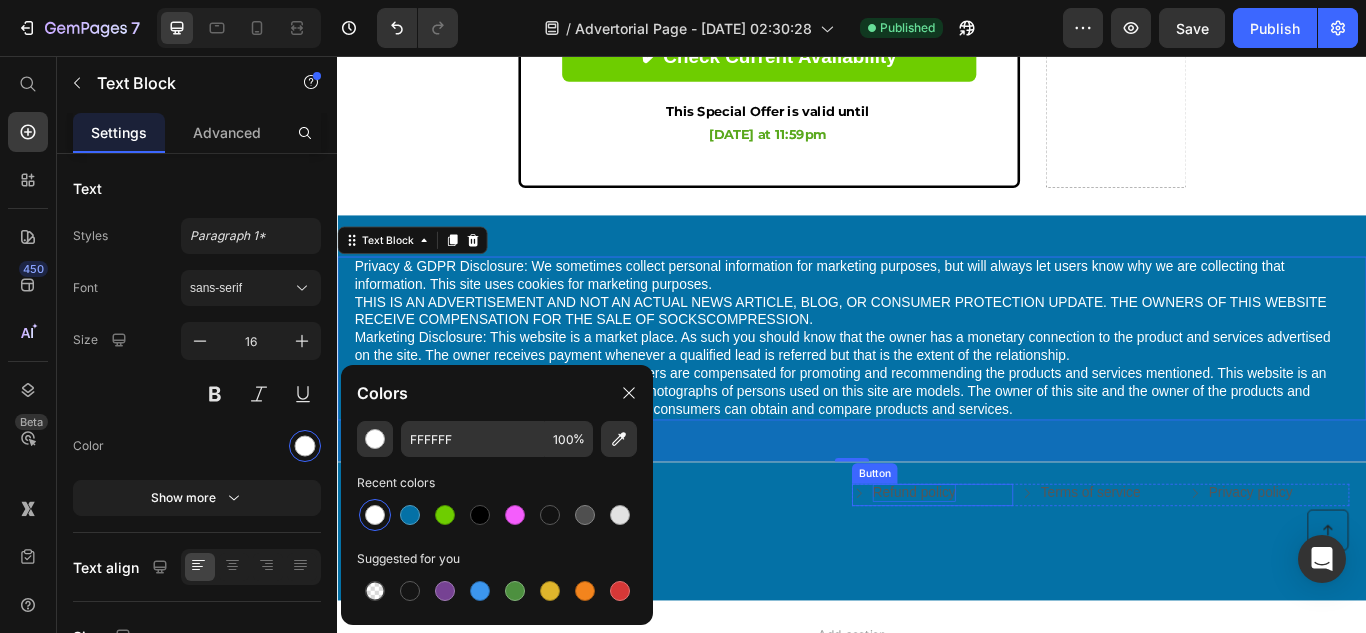 click on "Refund policy" at bounding box center (1009, 565) 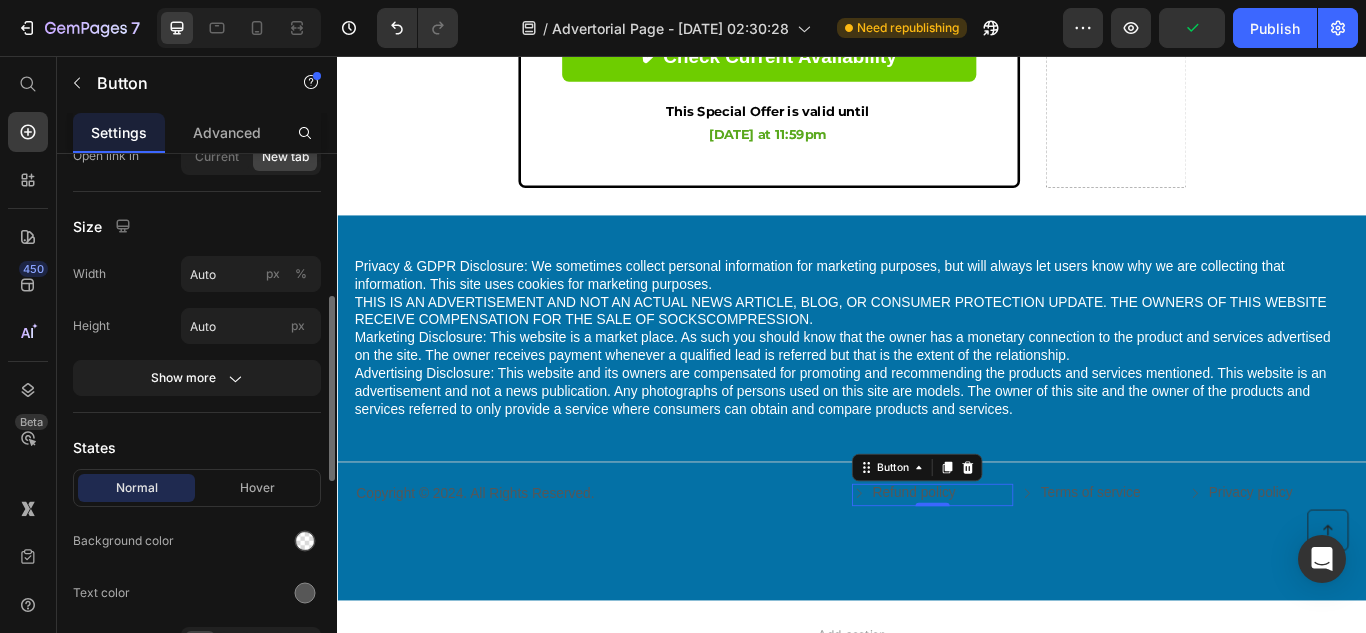 scroll, scrollTop: 401, scrollLeft: 0, axis: vertical 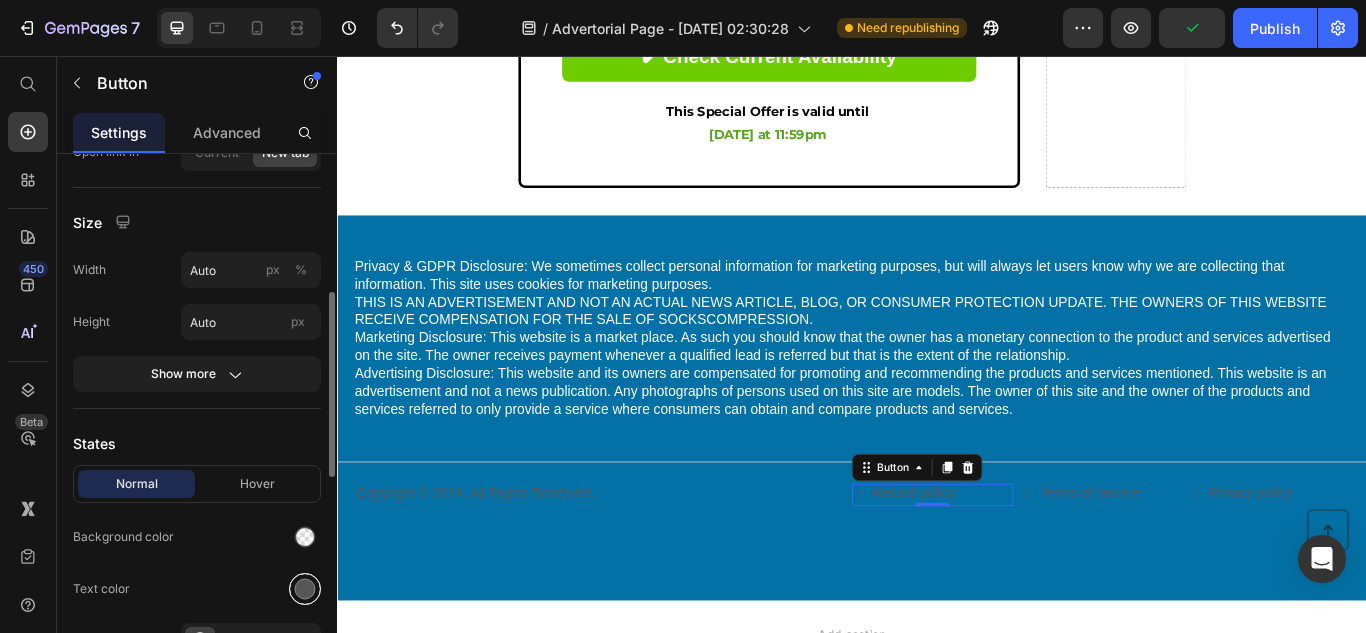 click at bounding box center (305, 589) 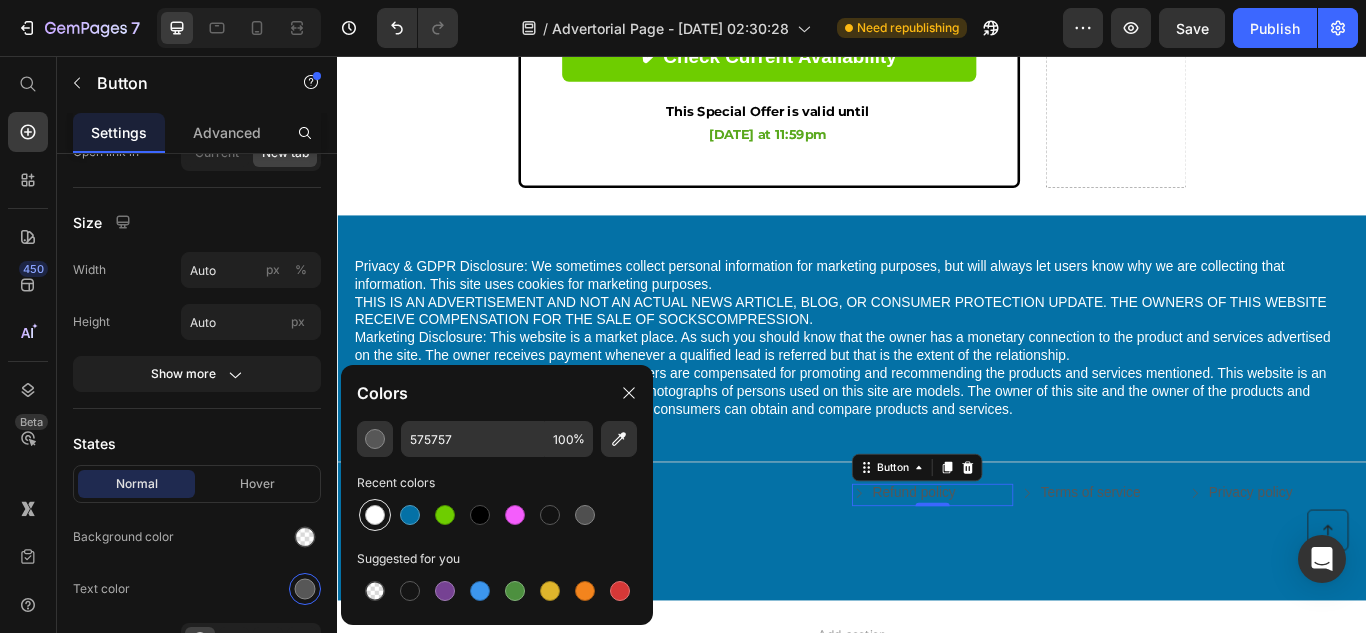 click at bounding box center [375, 515] 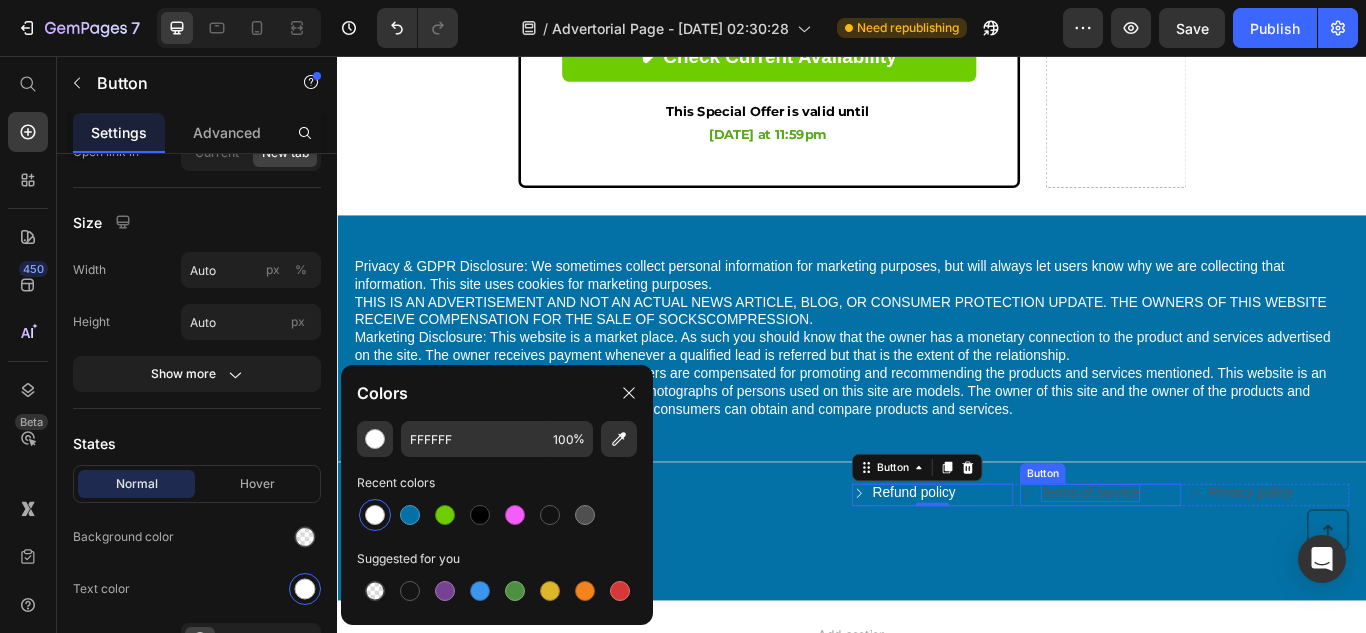 click on "Terms of service" at bounding box center (1215, 565) 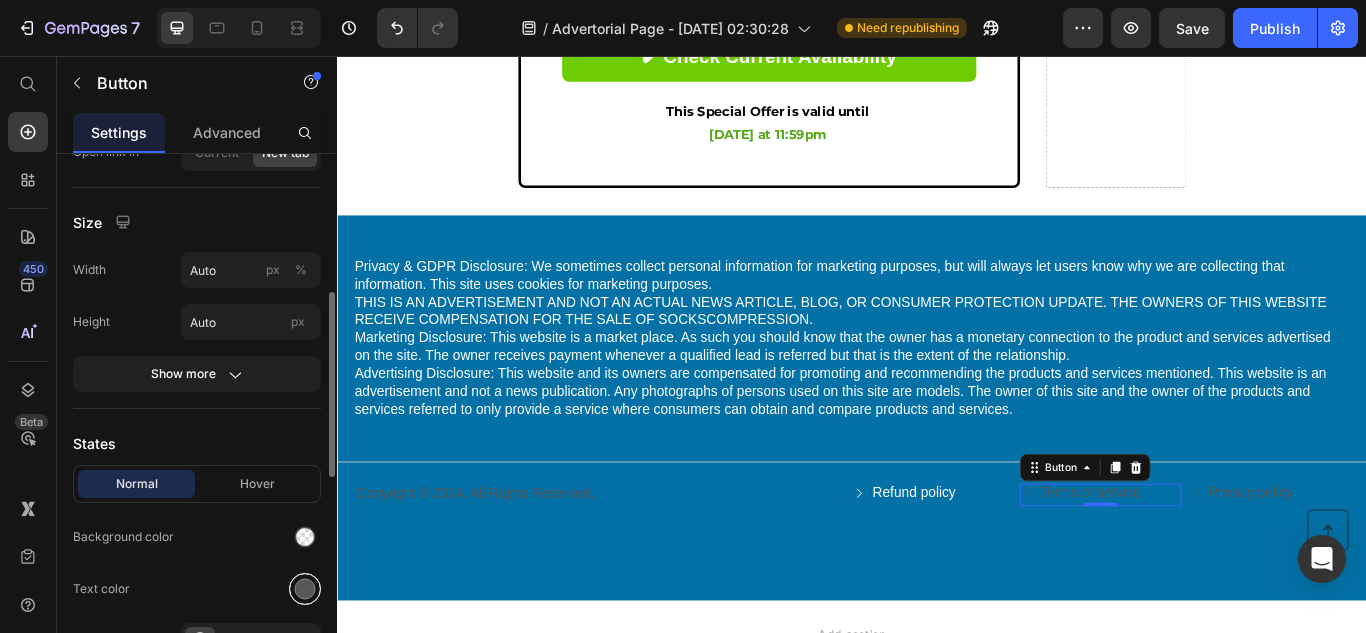 click at bounding box center [305, 589] 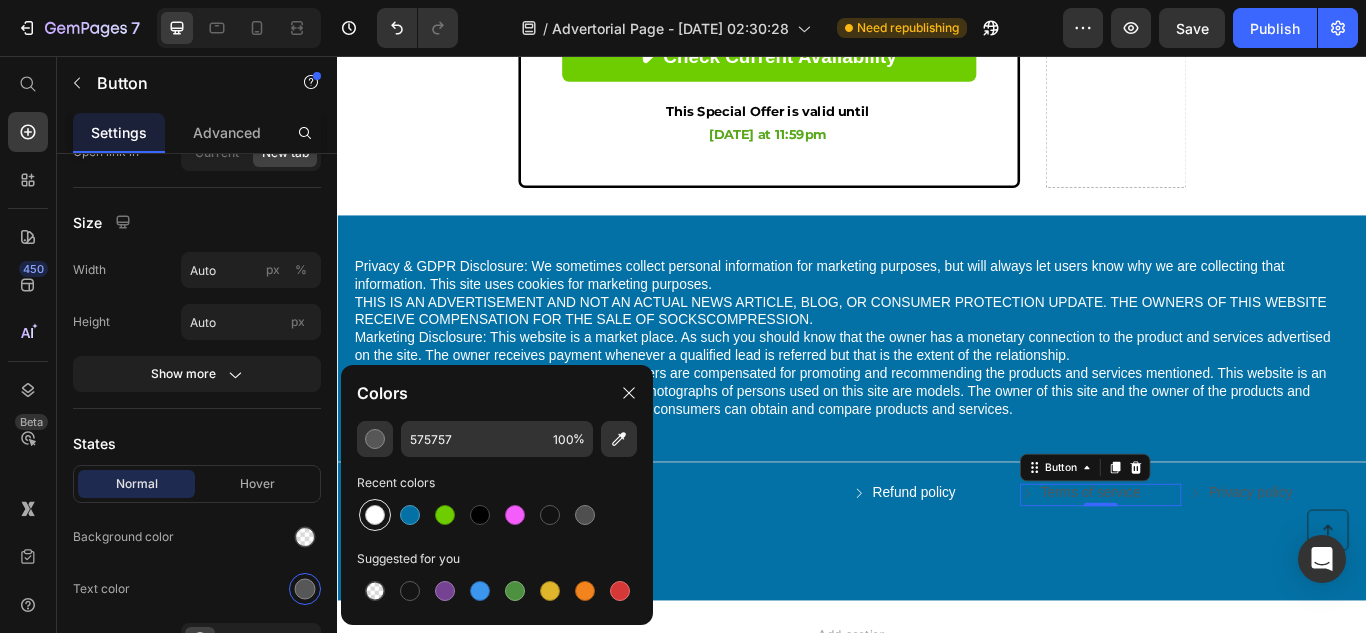 click at bounding box center (375, 515) 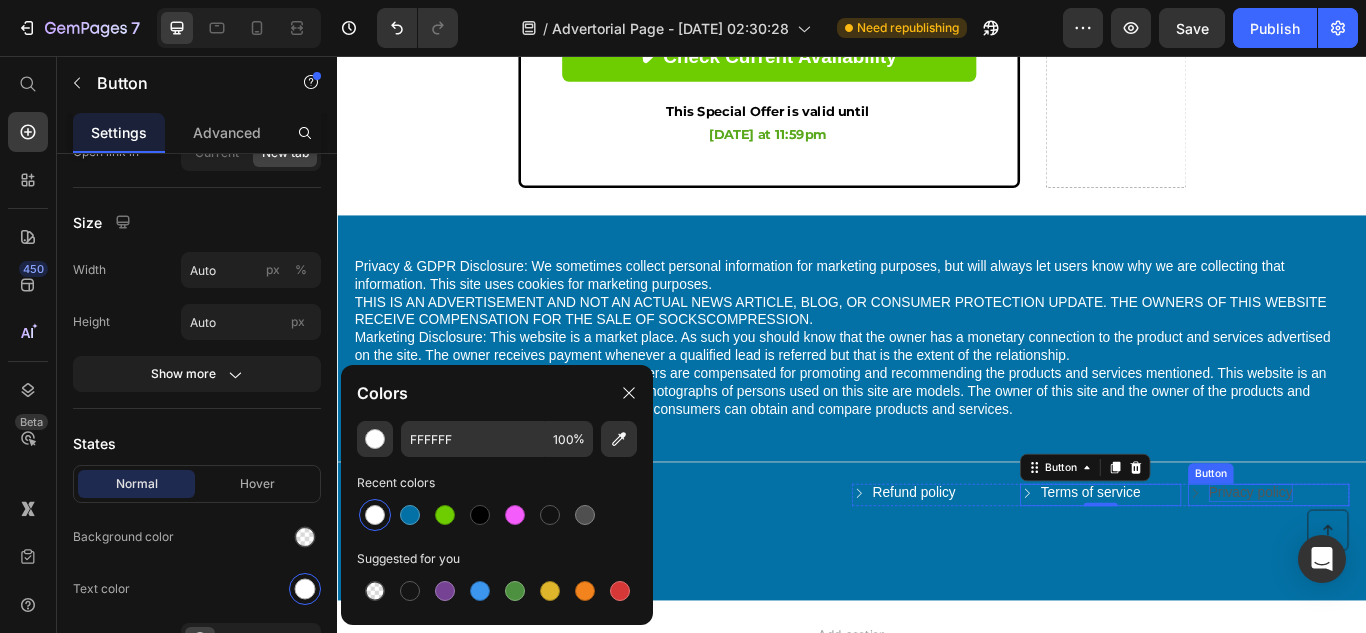 click on "Privacy policy" at bounding box center [1402, 565] 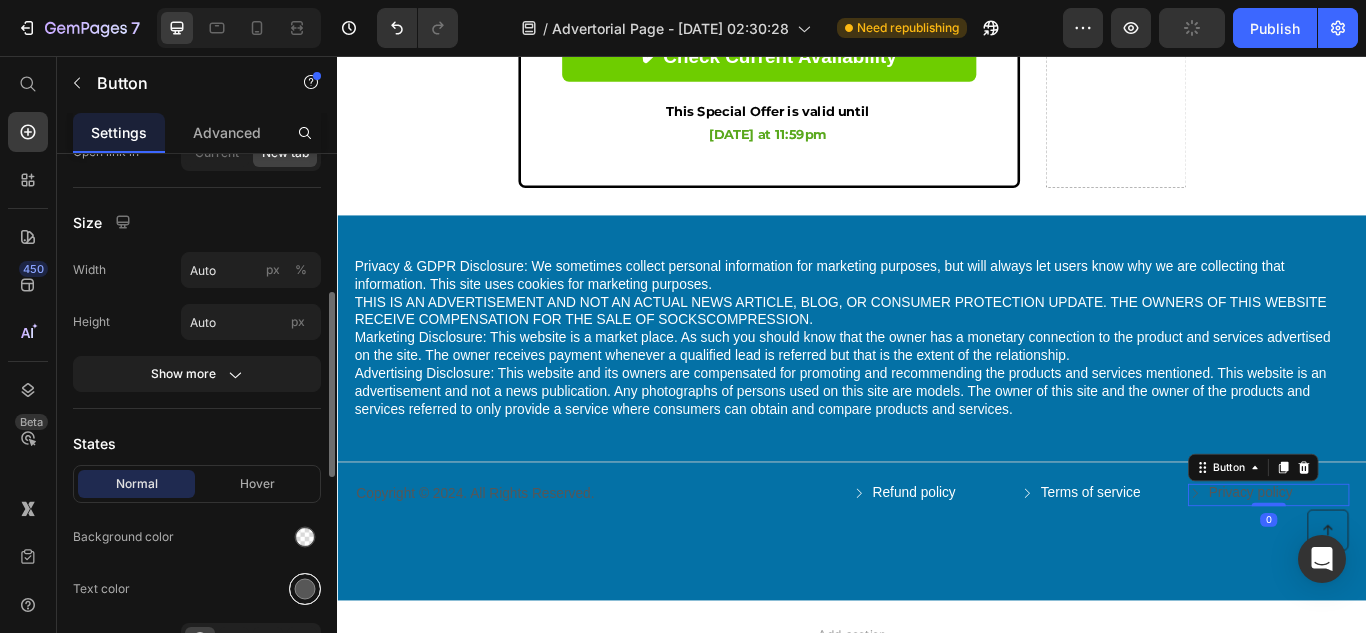click at bounding box center (305, 589) 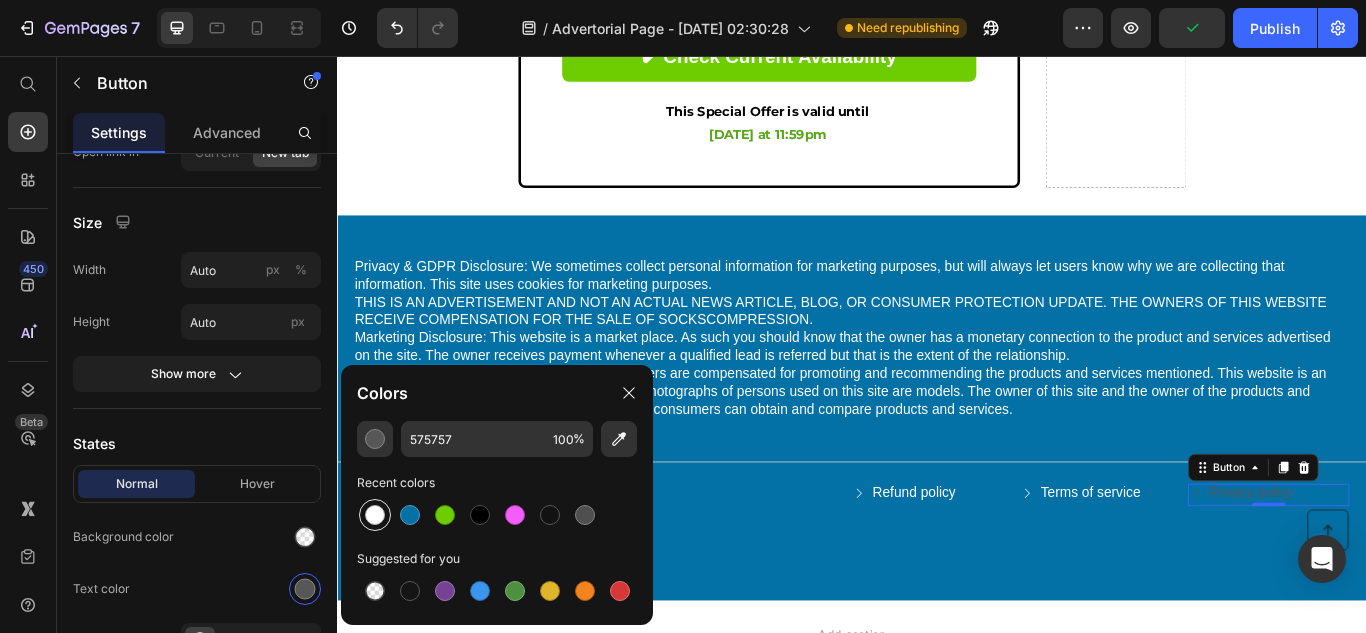 click at bounding box center [375, 515] 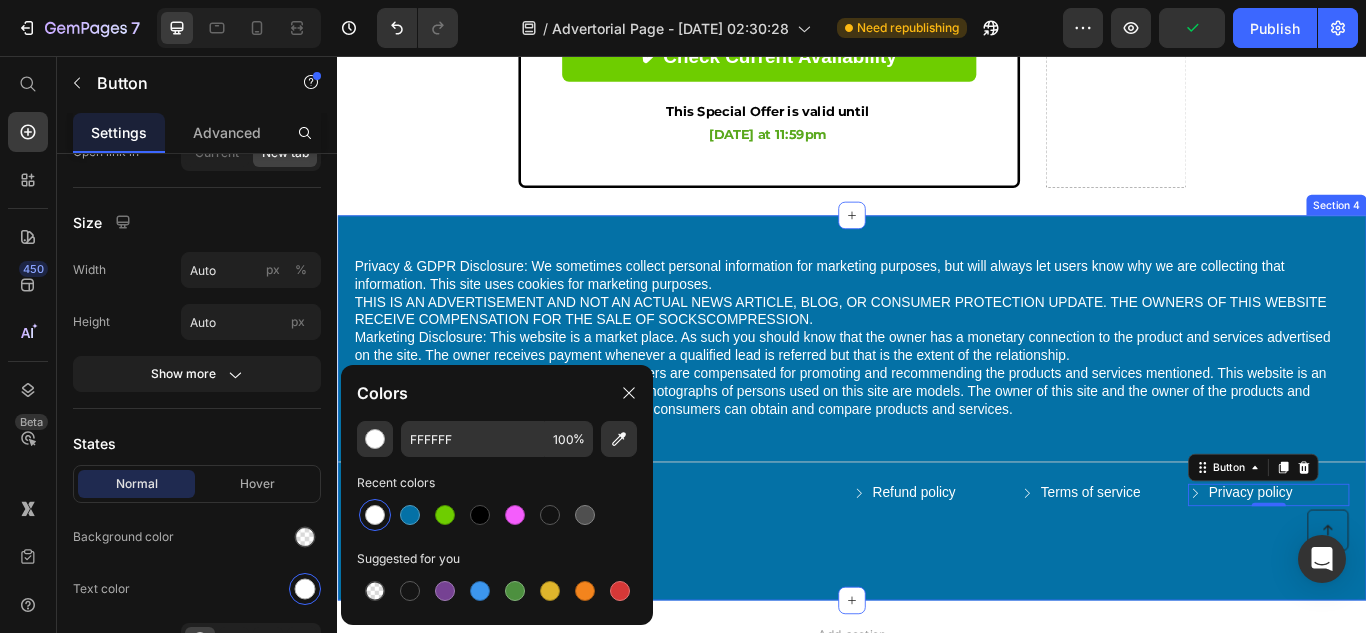 click on "Privacy & GDPR Disclosure: We sometimes collect personal information for marketing purposes, but will always let users know why we are collecting that information. This site uses cookies for marketing purposes. THIS IS AN ADVERTISEMENT AND NOT AN ACTUAL NEWS ARTICLE, BLOG, OR CONSUMER PROTECTION UPDATE. THE OWNERS OF THIS WEBSITE RECEIVE COMPENSATION FOR THE SALE OF SOCKSCOMPRESSION. Marketing Disclosure: This website is a market place. As such you should know that the owner has a monetary connection to the product and services advertised on the site. The owner receives payment whenever a qualified lead is referred but that is the extent of the relationship. Text Block                Title Line Copyright © 2024. All Rights Reserved. Text Block
Refund policy Button
Terms of service Button
Privacy policy Button   0 Row Row Section 4" at bounding box center [937, 466] 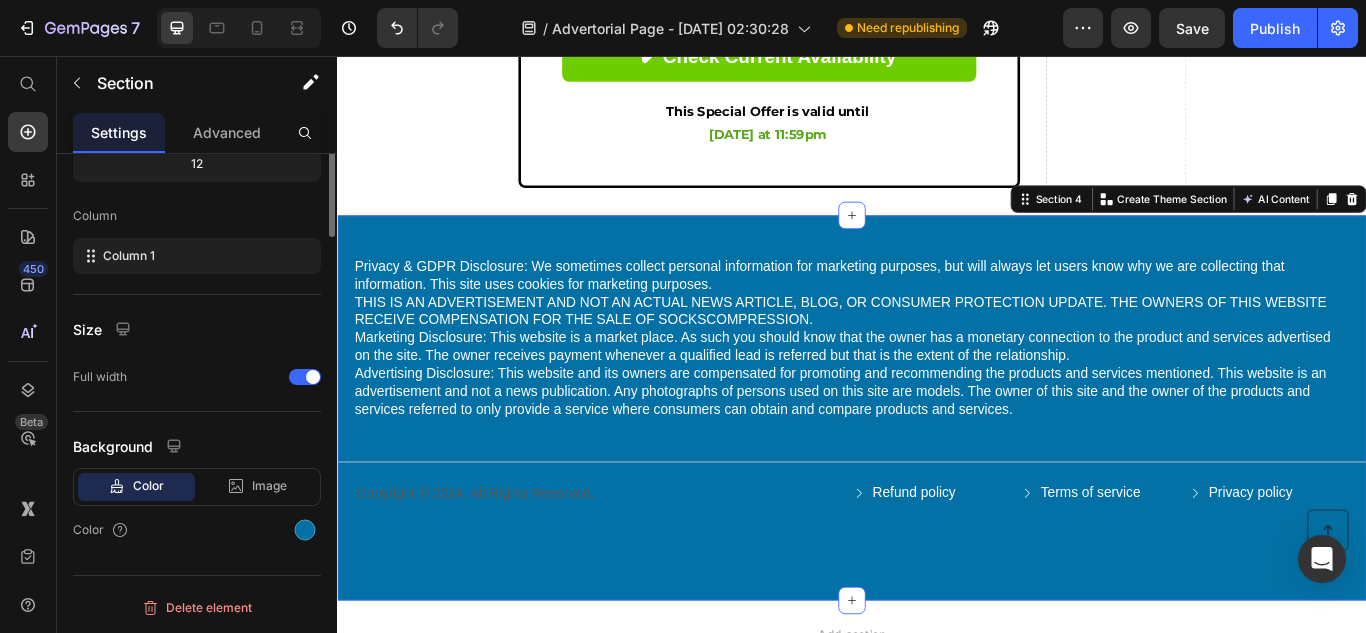 scroll, scrollTop: 0, scrollLeft: 0, axis: both 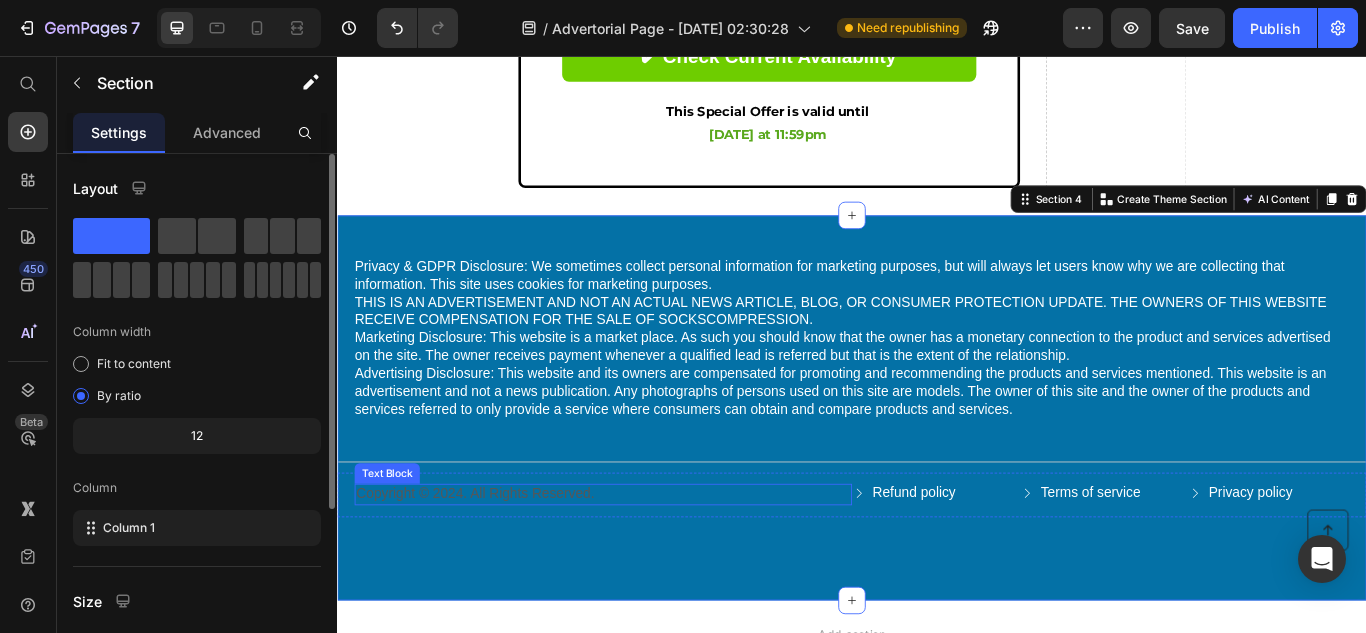 click on "Copyright © 2024. All Rights Reserved." at bounding box center [647, 567] 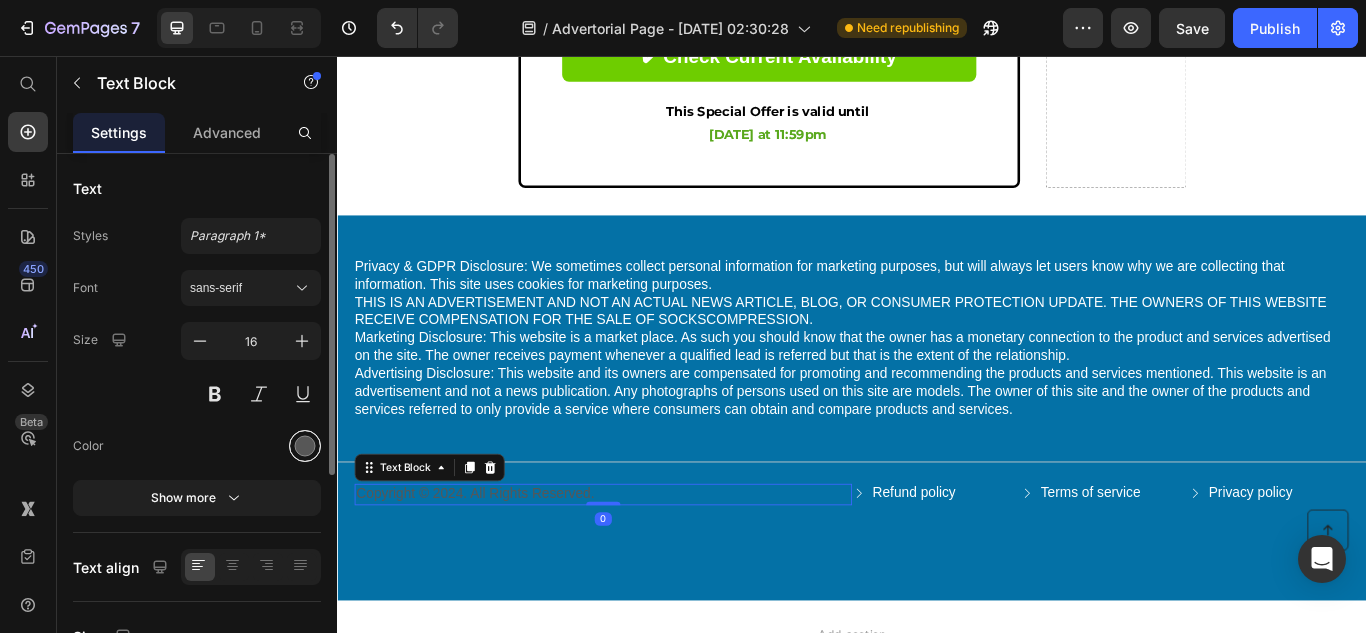 click at bounding box center (305, 446) 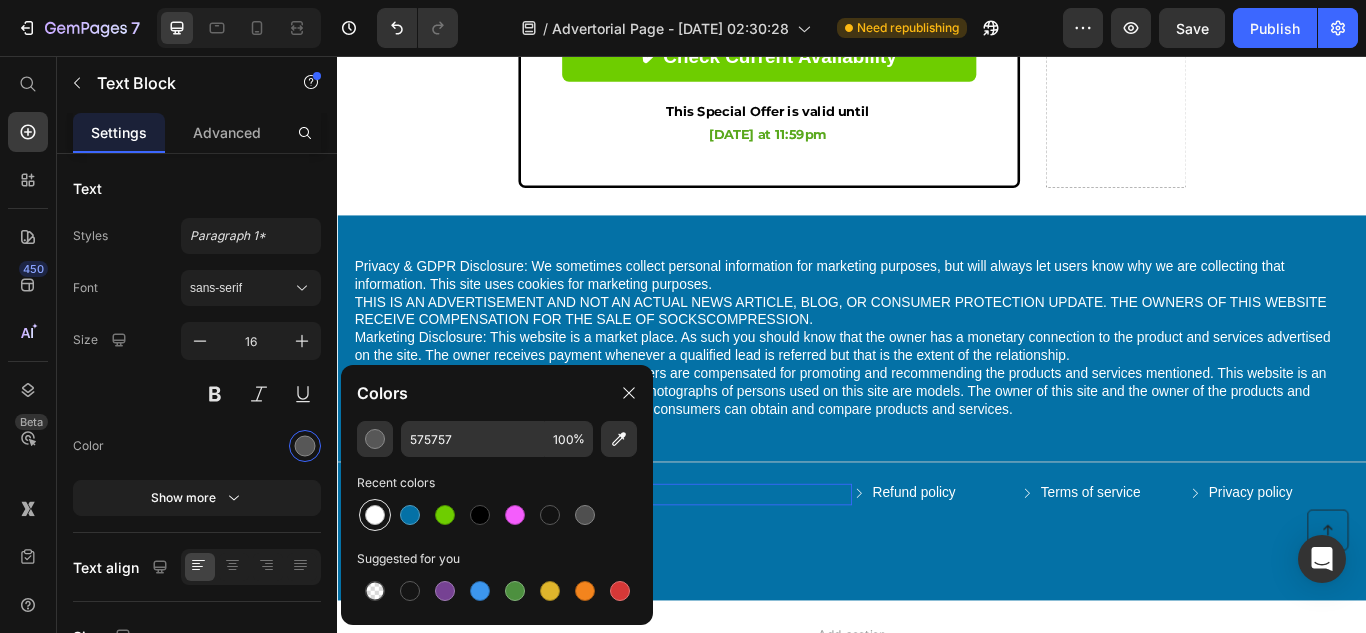 click at bounding box center (375, 515) 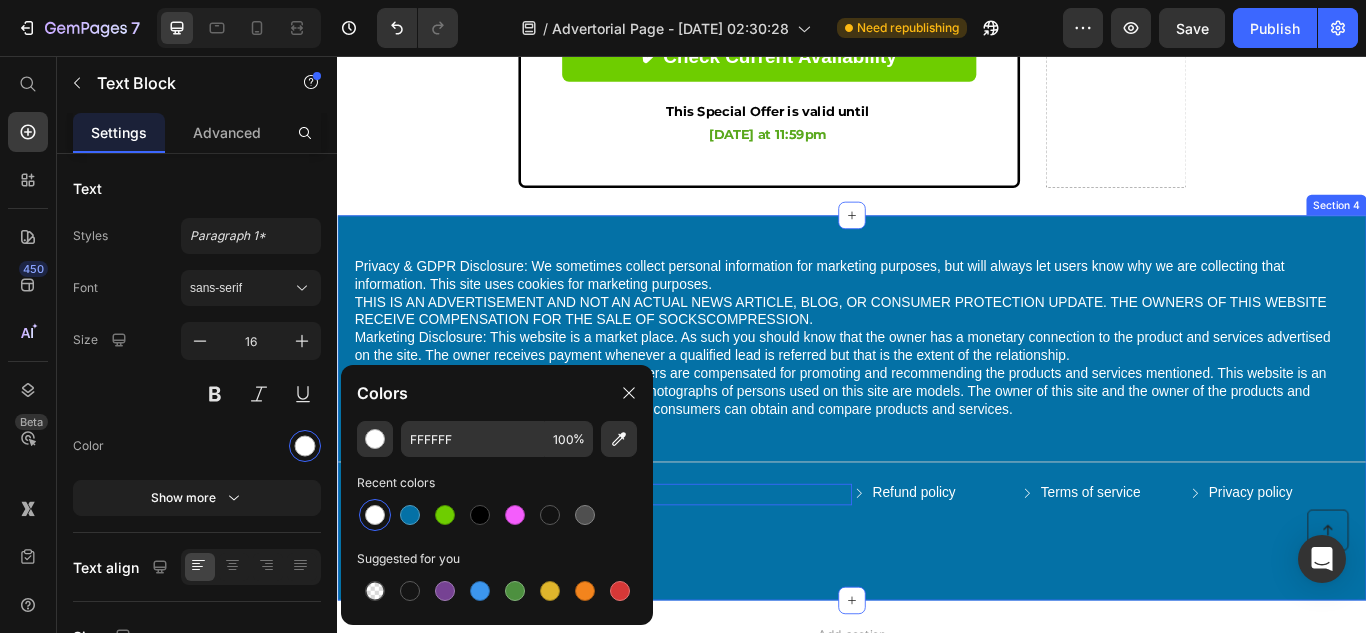 click on "Privacy & GDPR Disclosure: We sometimes collect personal information for marketing purposes, but will always let users know why we are collecting that information. This site uses cookies for marketing purposes. THIS IS AN ADVERTISEMENT AND NOT AN ACTUAL NEWS ARTICLE, BLOG, OR CONSUMER PROTECTION UPDATE. THE OWNERS OF THIS WEBSITE RECEIVE COMPENSATION FOR THE SALE OF SOCKSCOMPRESSION. Marketing Disclosure: This website is a market place. As such you should know that the owner has a monetary connection to the product and services advertised on the site. The owner receives payment whenever a qualified lead is referred but that is the extent of the relationship. Text Block                Title Line Copyright © 2024. All Rights Reserved. Text Block   0
Refund policy Button
Terms of service Button
Privacy policy Button Row Row Section 4" at bounding box center [937, 466] 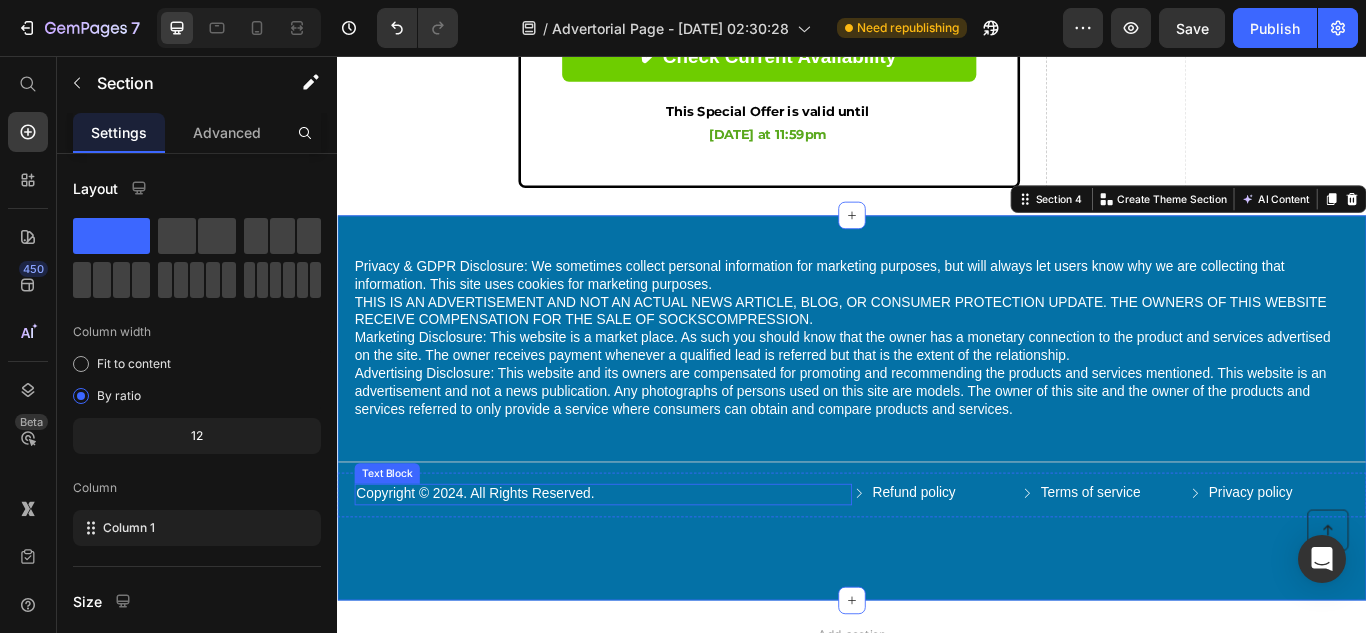 click on "Copyright © 2024. All Rights Reserved." at bounding box center [647, 567] 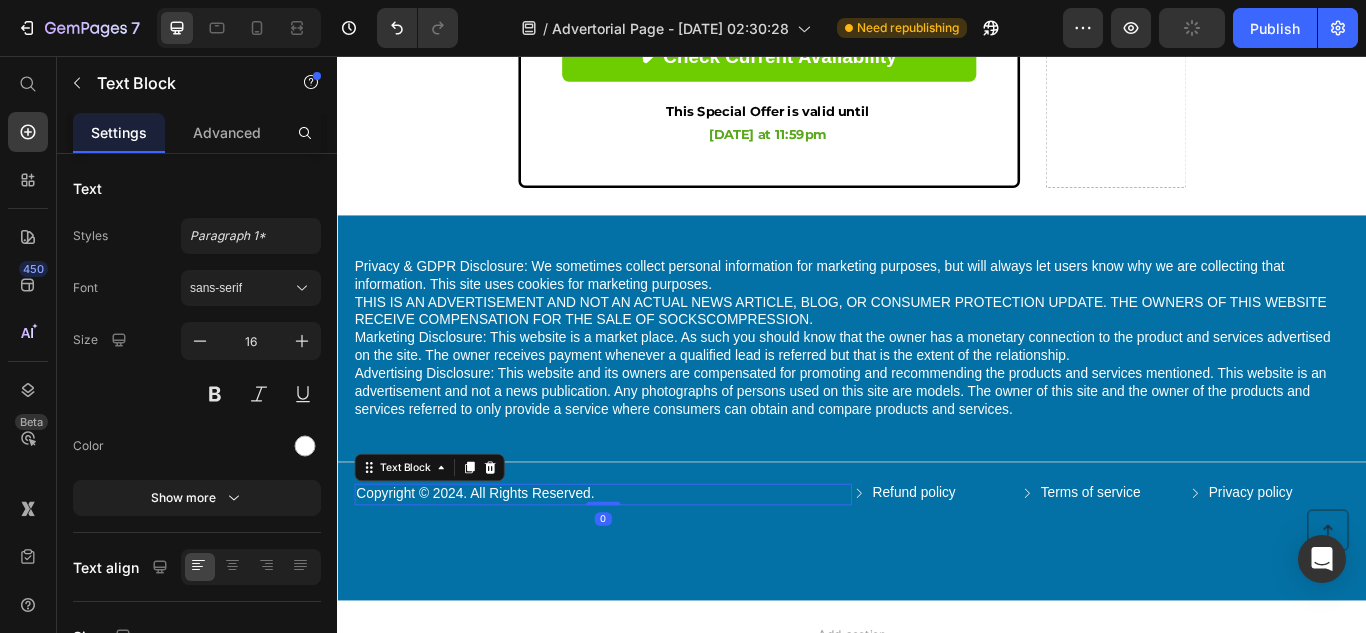 click on "Copyright © 2024. All Rights Reserved." at bounding box center [647, 567] 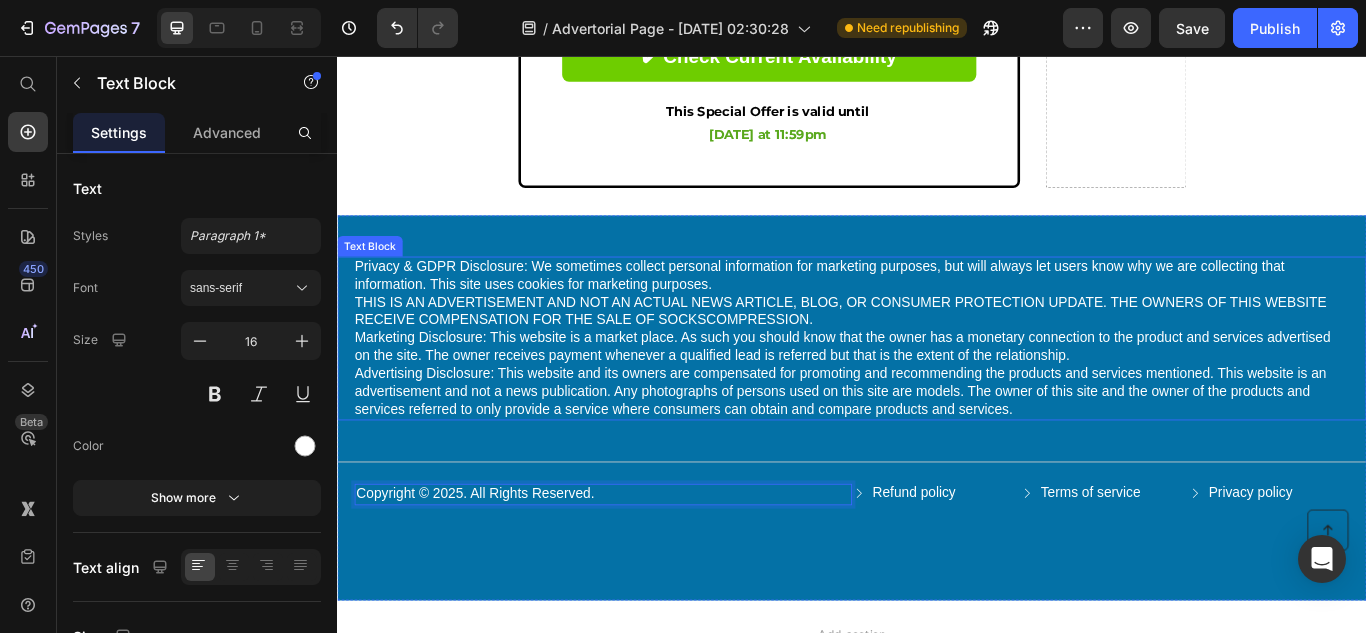 click on "Privacy & GDPR Disclosure: We sometimes collect personal information for marketing purposes, but will always let users know why we are collecting that information. This site uses cookies for marketing purposes. THIS IS AN ADVERTISEMENT AND NOT AN ACTUAL NEWS ARTICLE, BLOG, OR CONSUMER PROTECTION UPDATE. THE OWNERS OF THIS WEBSITE RECEIVE COMPENSATION FOR THE SALE OF SOCKSCOMPRESSION. Marketing Disclosure: This website is a market place. As such you should know that the owner has a monetary connection to the product and services advertised on the site. The owner receives payment whenever a qualified lead is referred but that is the extent of the relationship." at bounding box center (937, 385) 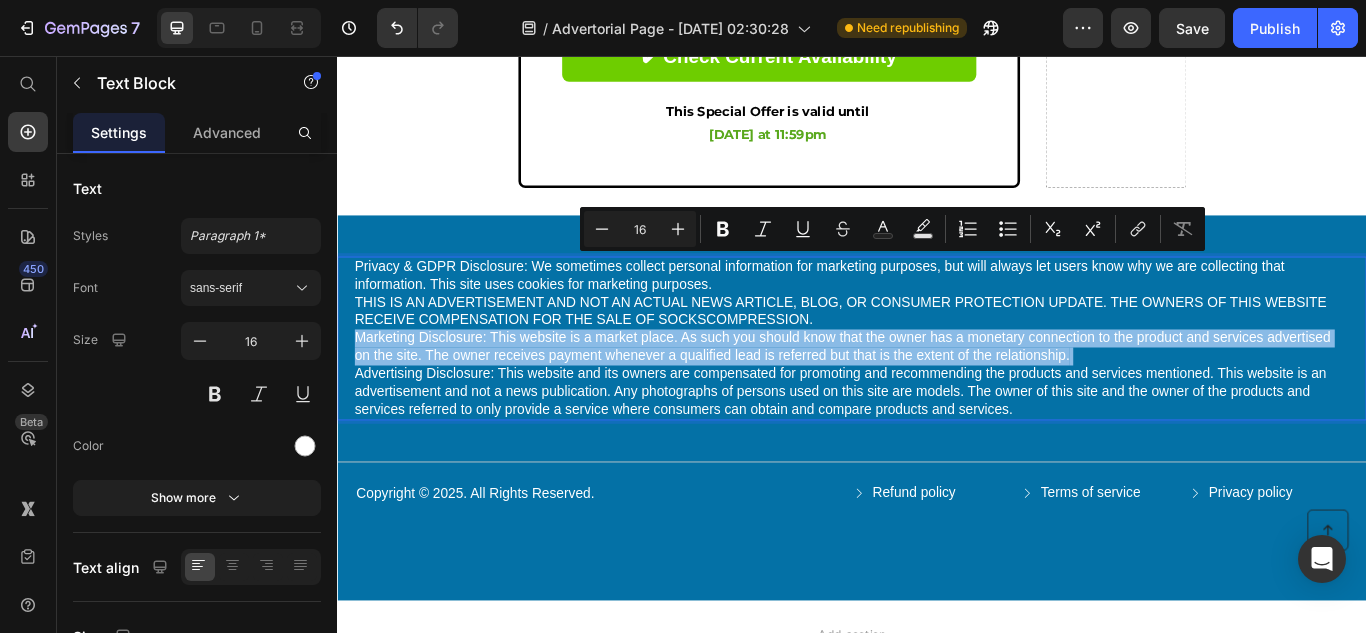 click on "Privacy & GDPR Disclosure: We sometimes collect personal information for marketing purposes, but will always let users know why we are collecting that information. This site uses cookies for marketing purposes. THIS IS AN ADVERTISEMENT AND NOT AN ACTUAL NEWS ARTICLE, BLOG, OR CONSUMER PROTECTION UPDATE. THE OWNERS OF THIS WEBSITE RECEIVE COMPENSATION FOR THE SALE OF SOCKSCOMPRESSION. Marketing Disclosure: This website is a market place. As such you should know that the owner has a monetary connection to the product and services advertised on the site. The owner receives payment whenever a qualified lead is referred but that is the extent of the relationship." at bounding box center [937, 385] 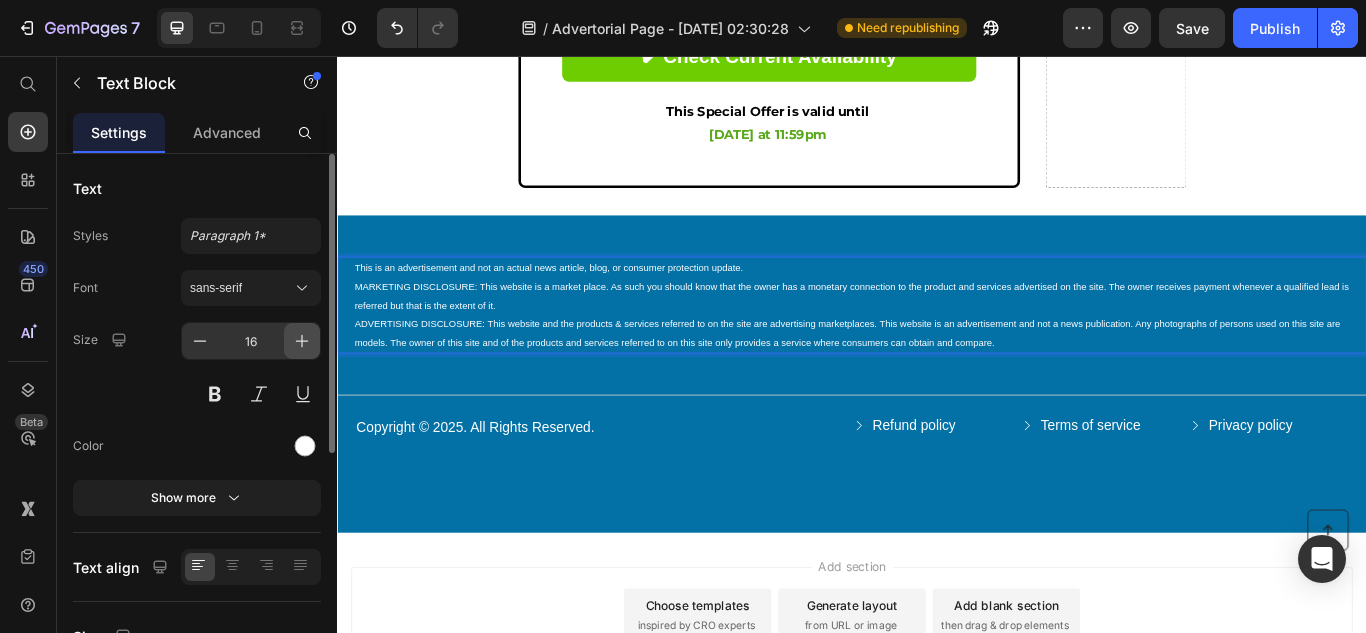 click 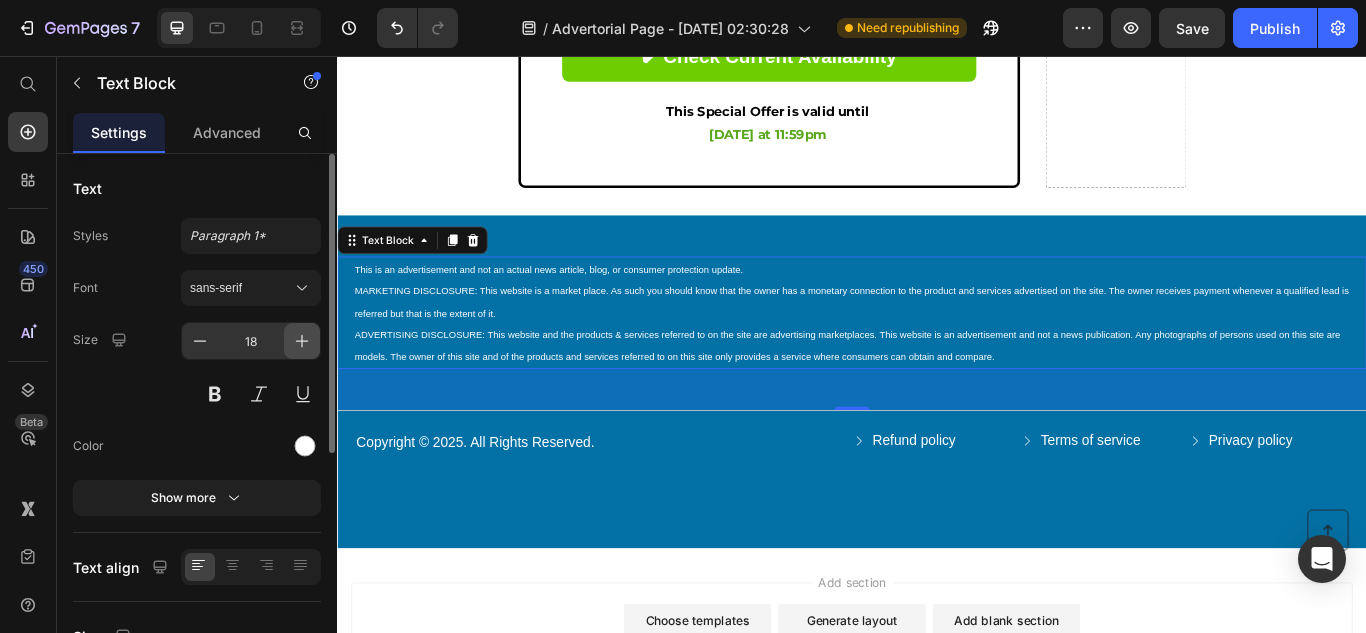 click 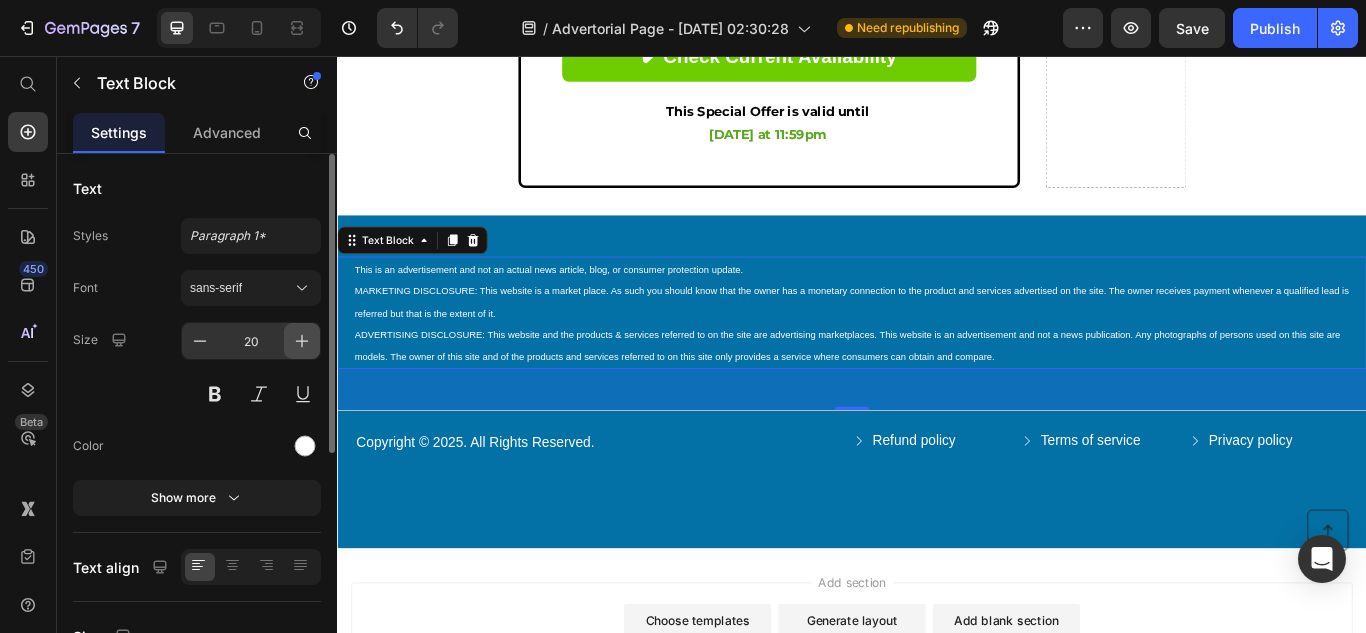 click 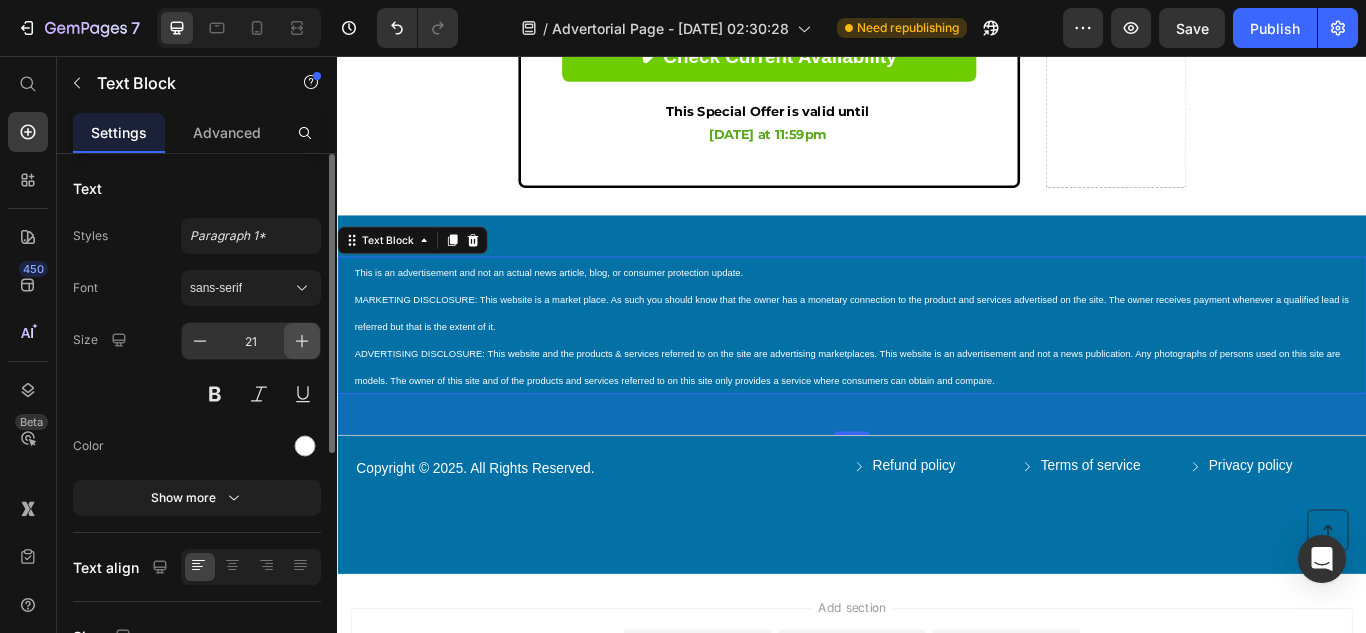 click 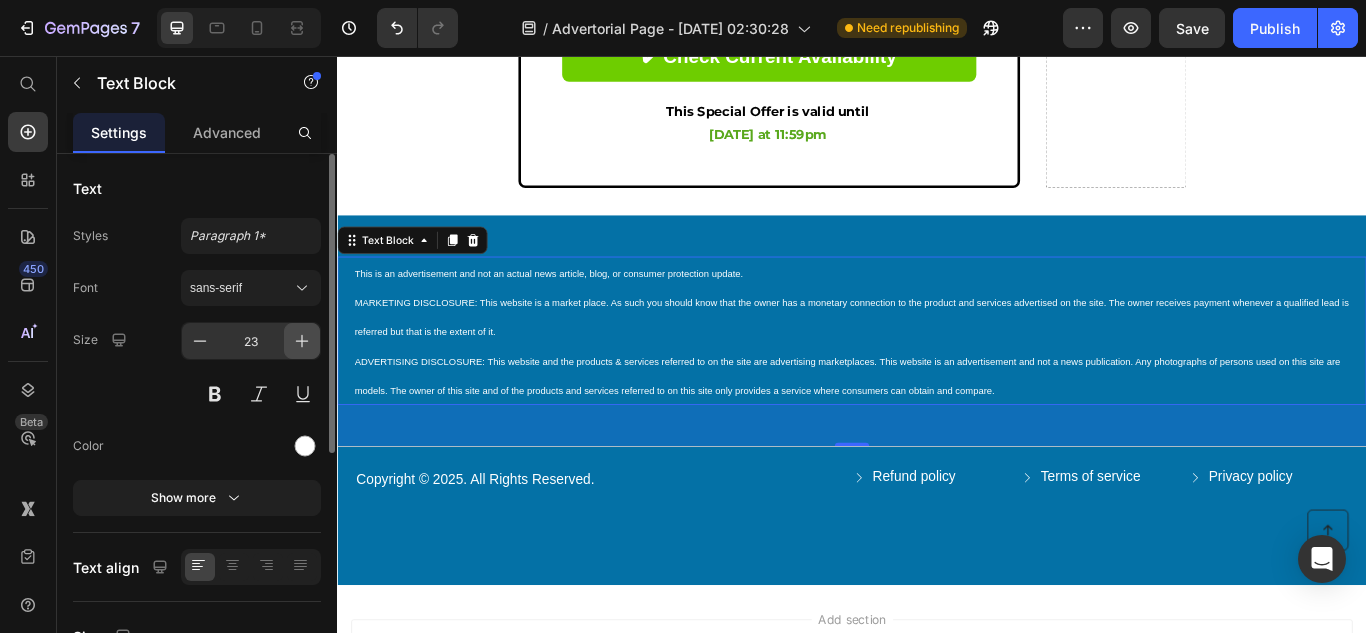 click 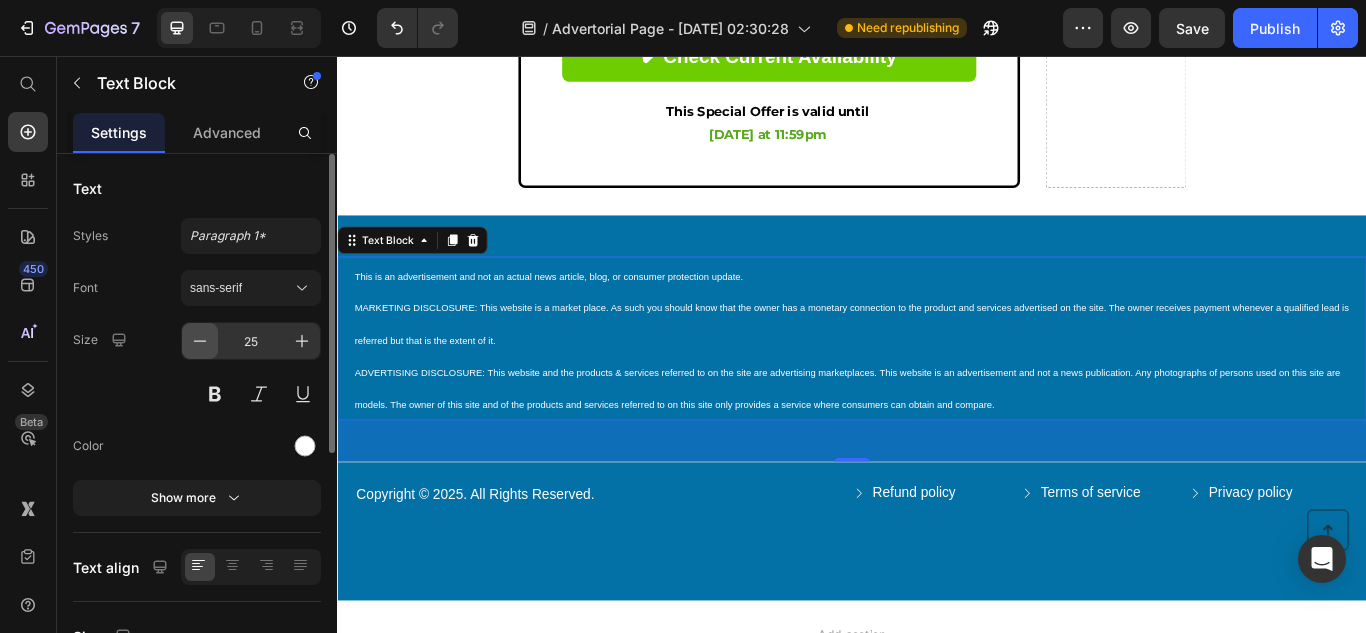 click at bounding box center [200, 341] 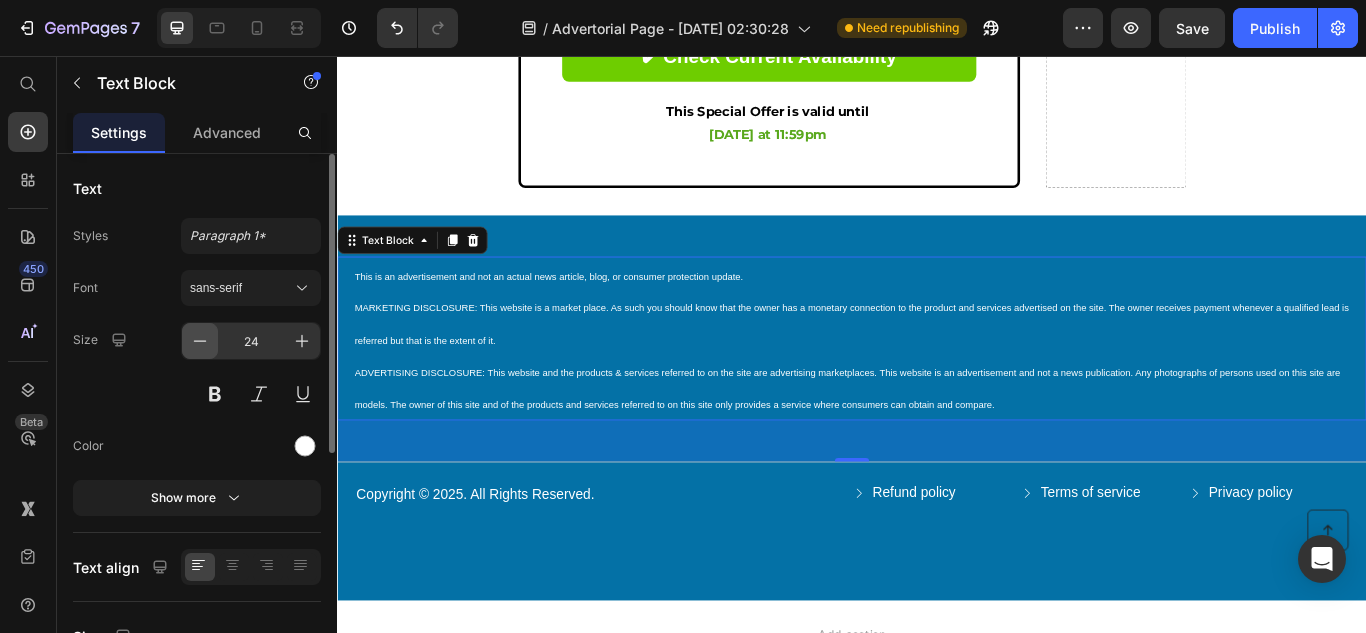 click at bounding box center [200, 341] 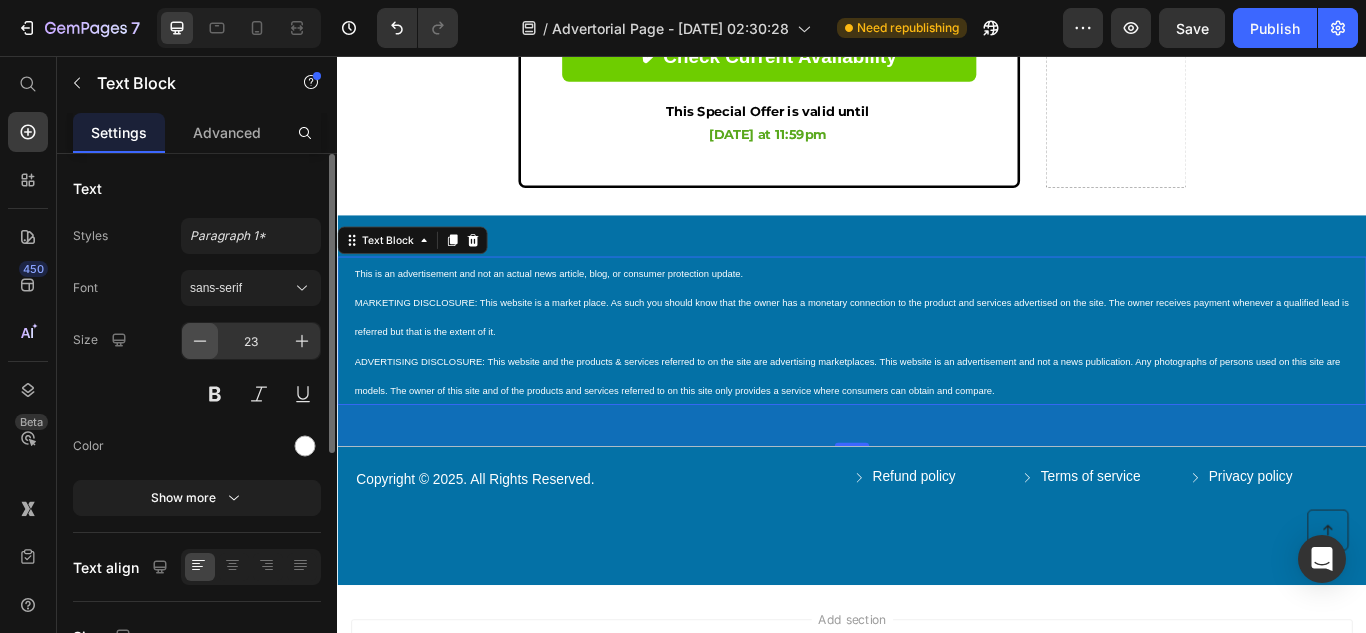 click at bounding box center [200, 341] 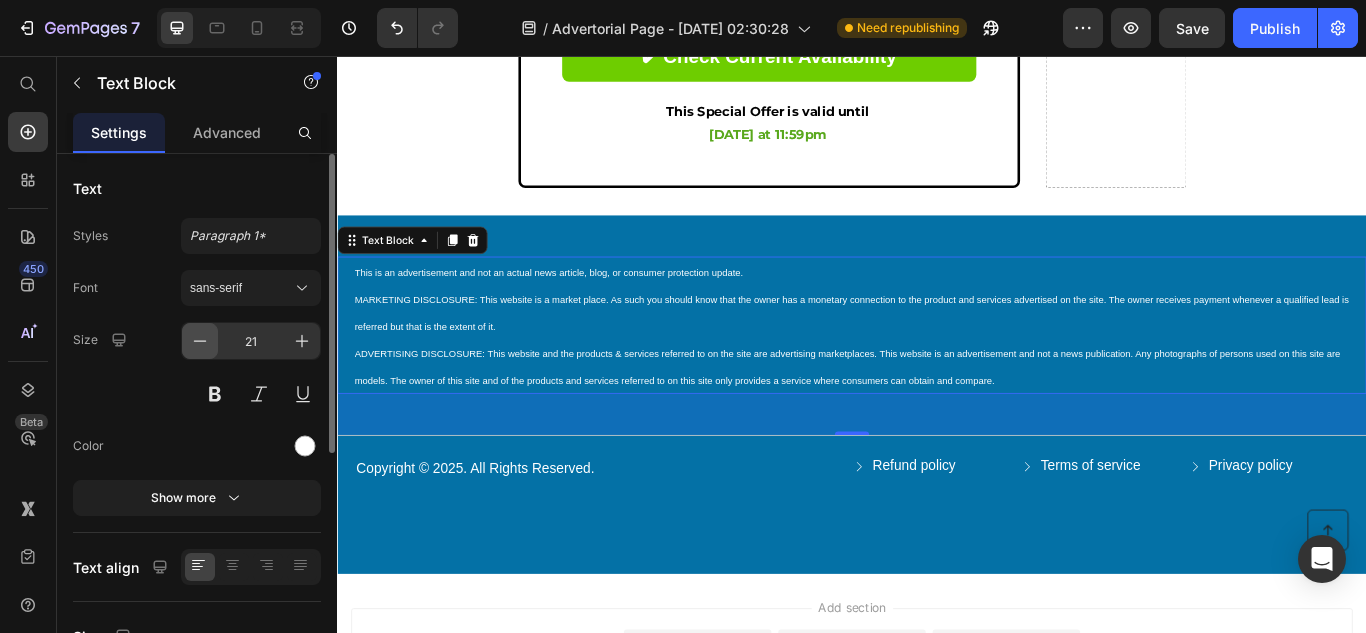 click at bounding box center (200, 341) 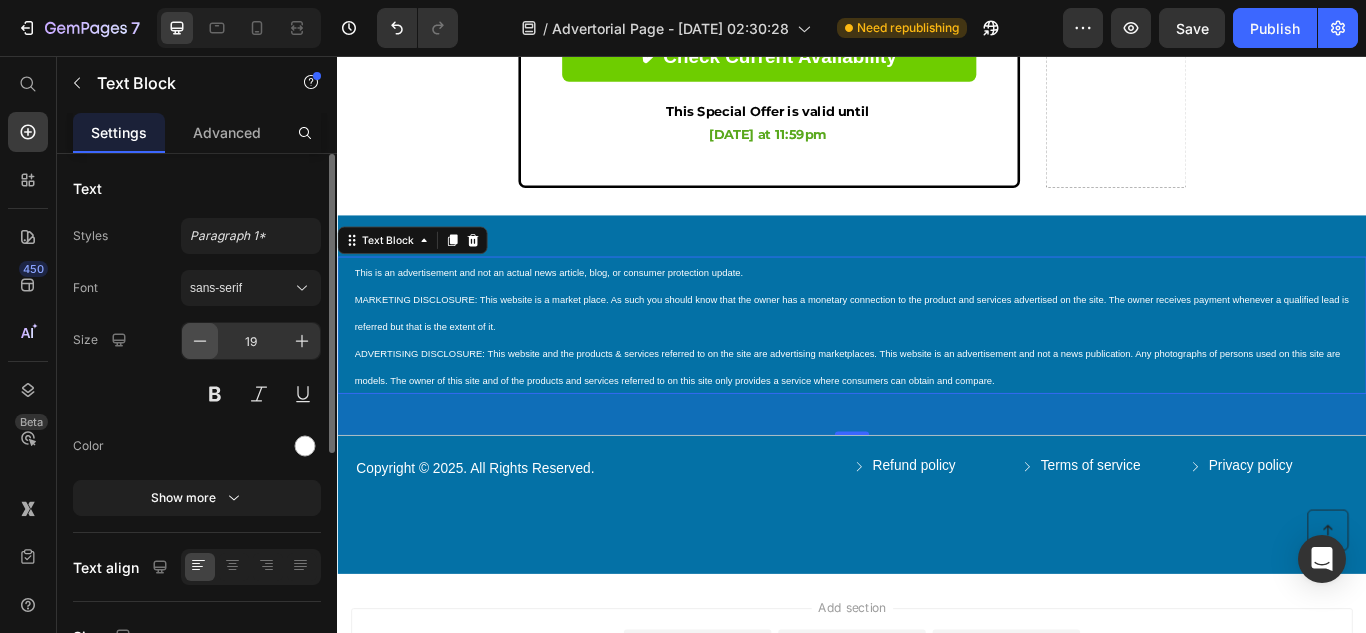 click at bounding box center [200, 341] 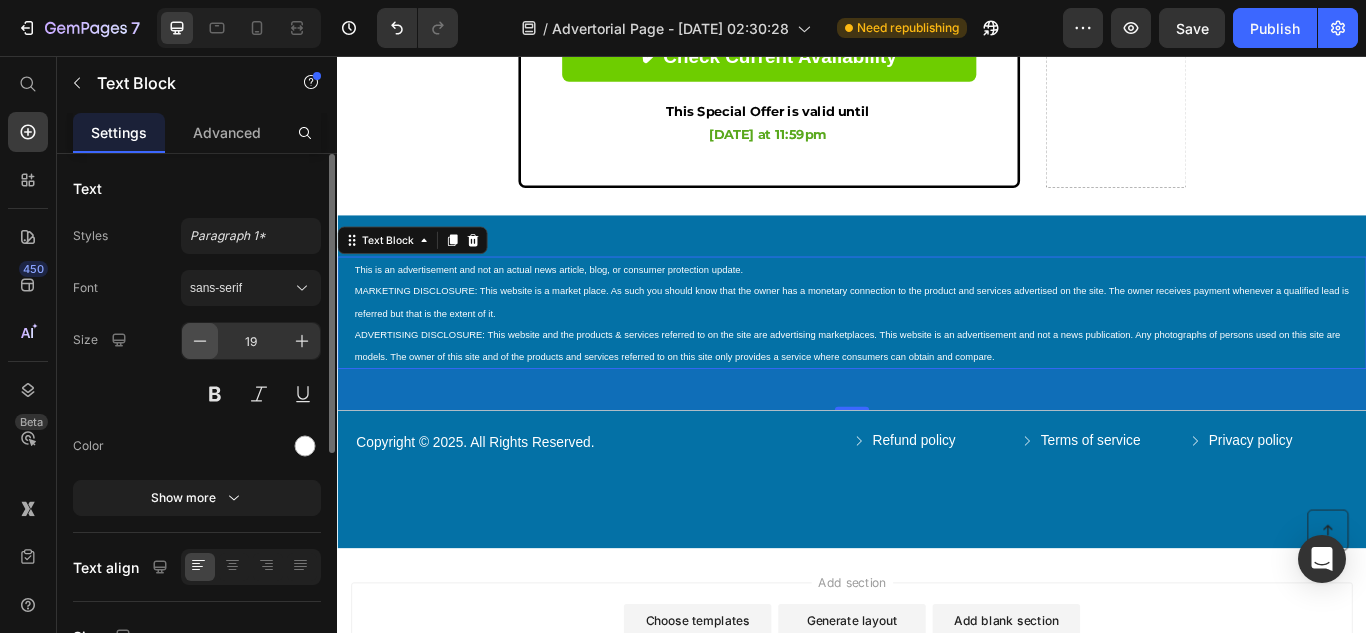 click at bounding box center (200, 341) 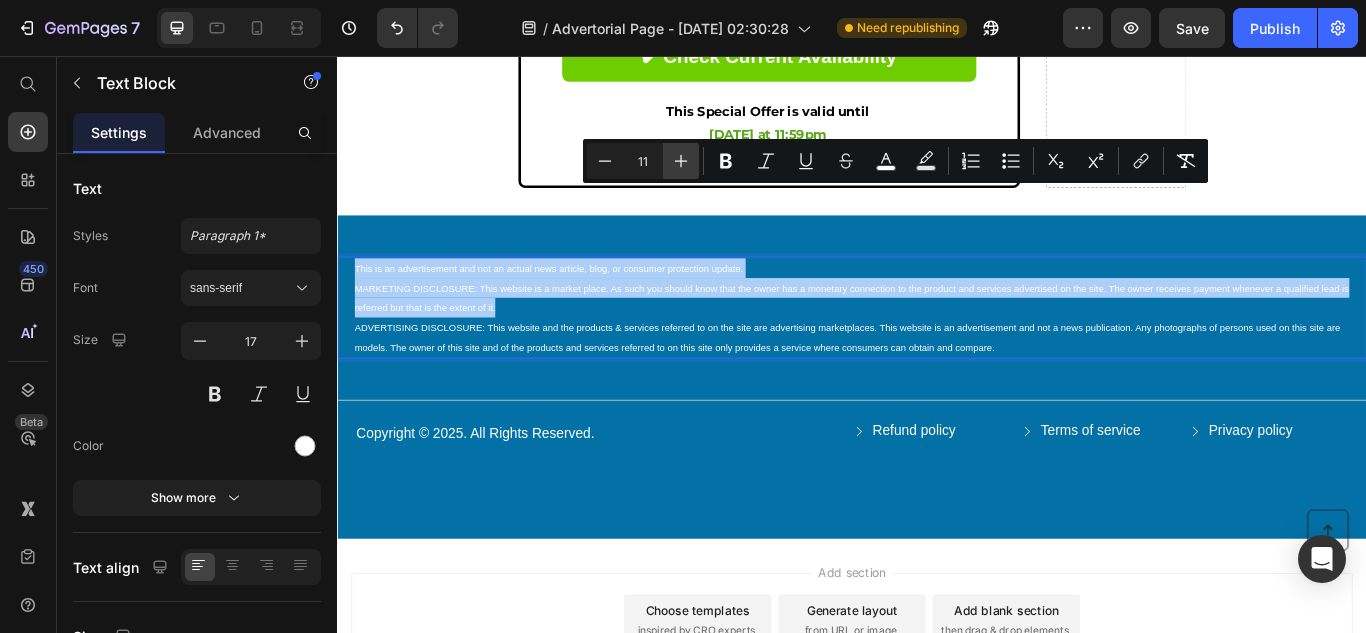 click 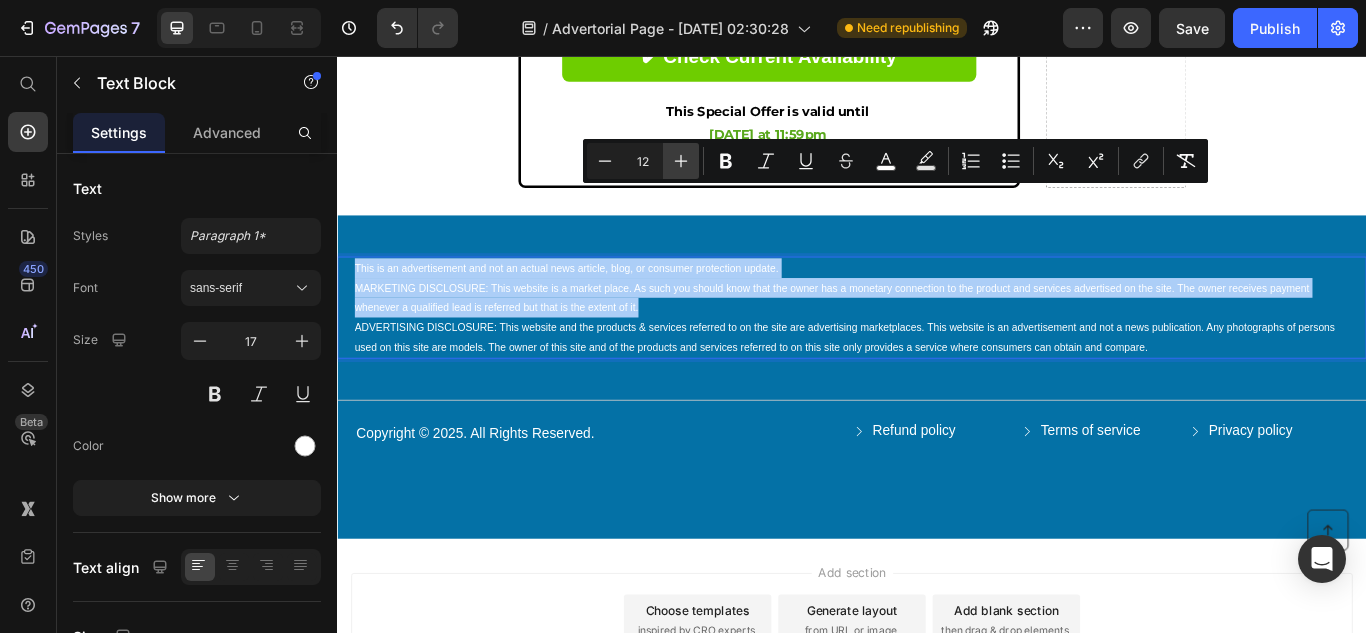 click 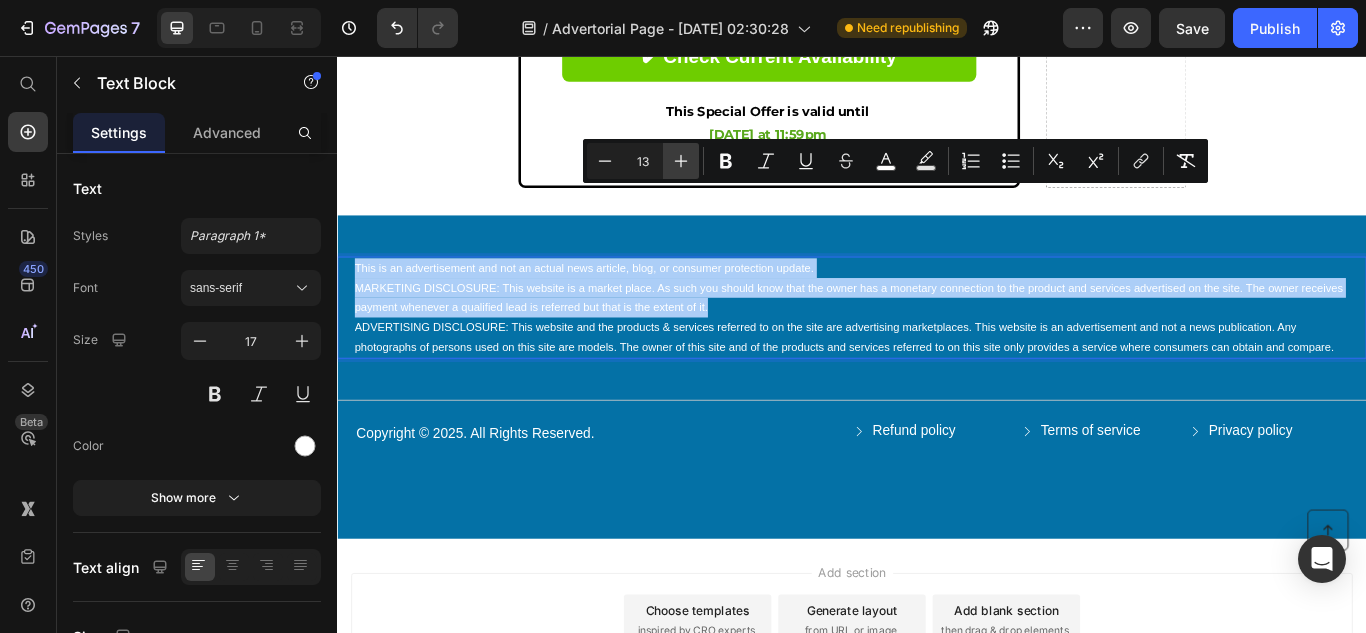 click 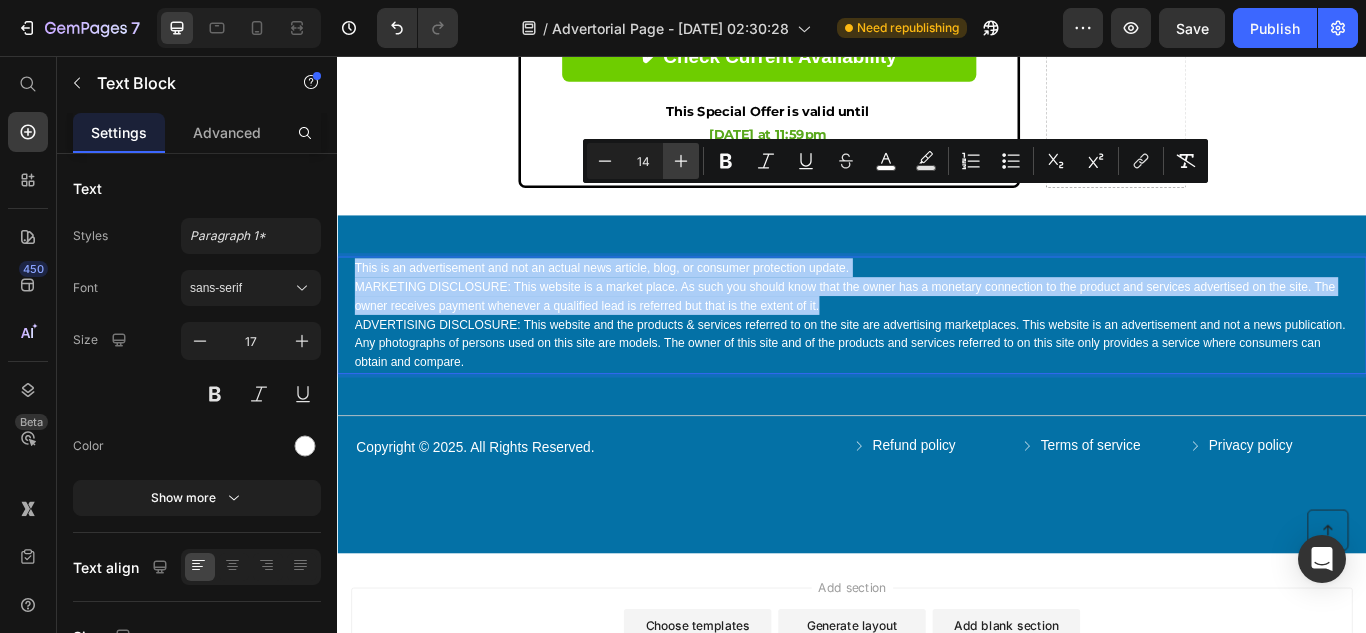 click 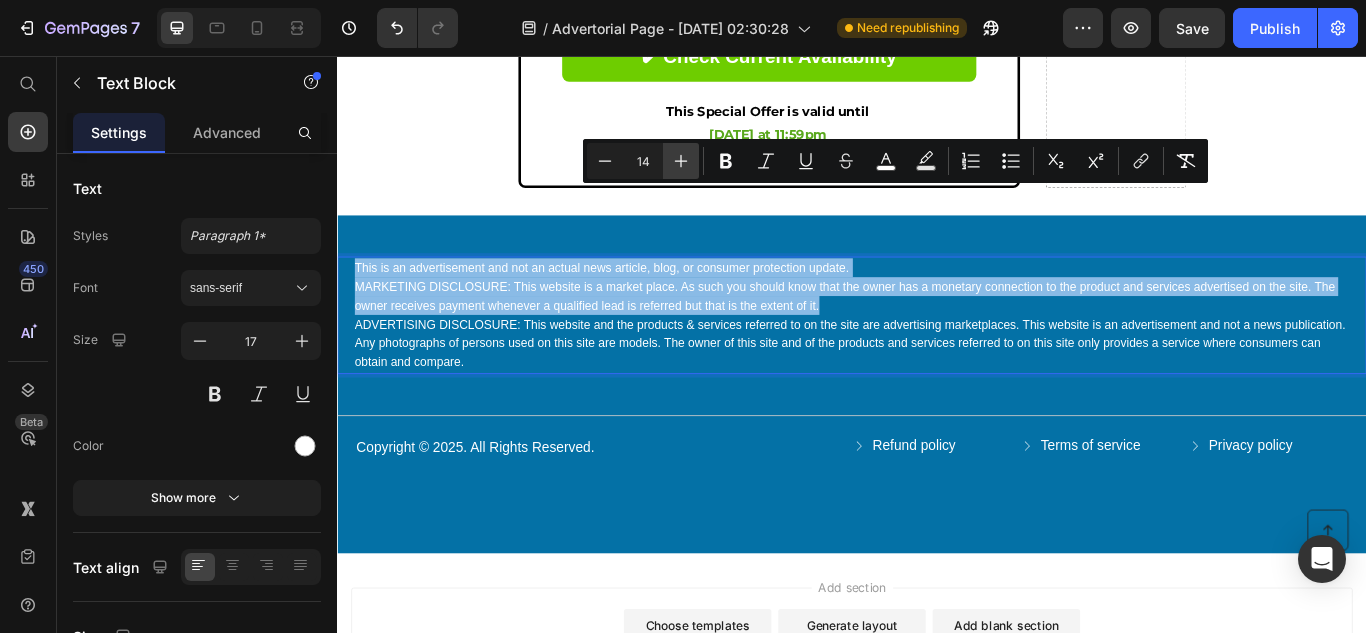 type on "15" 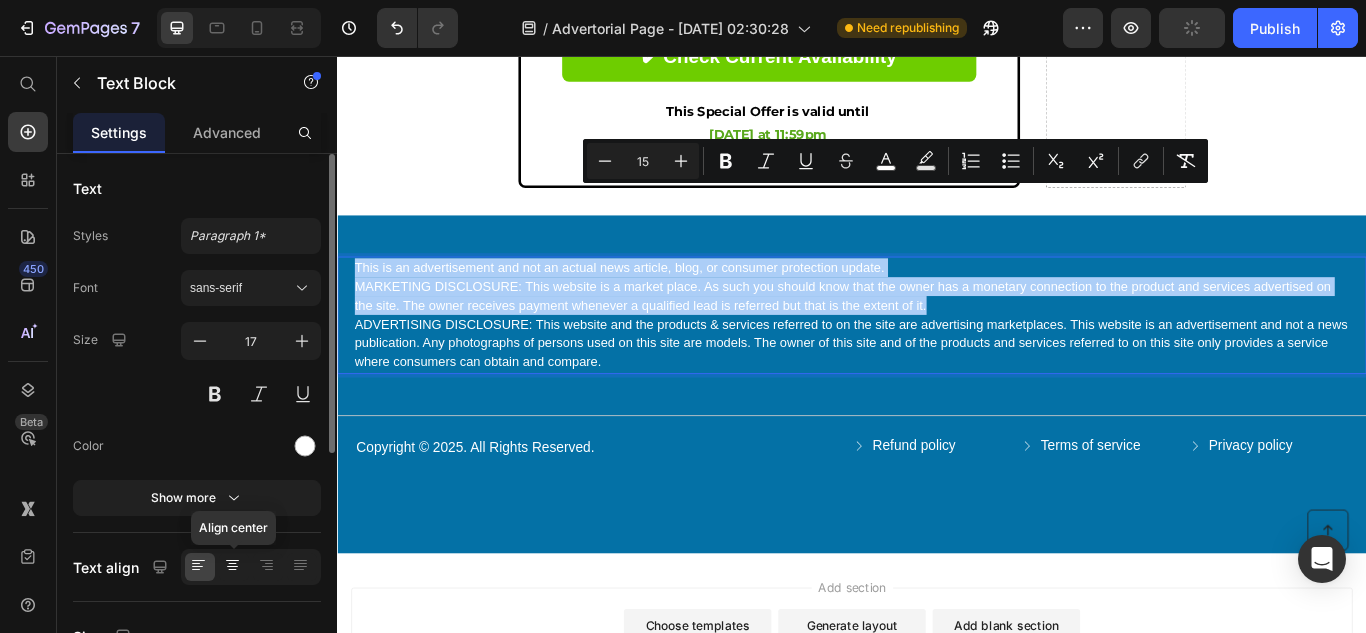 click 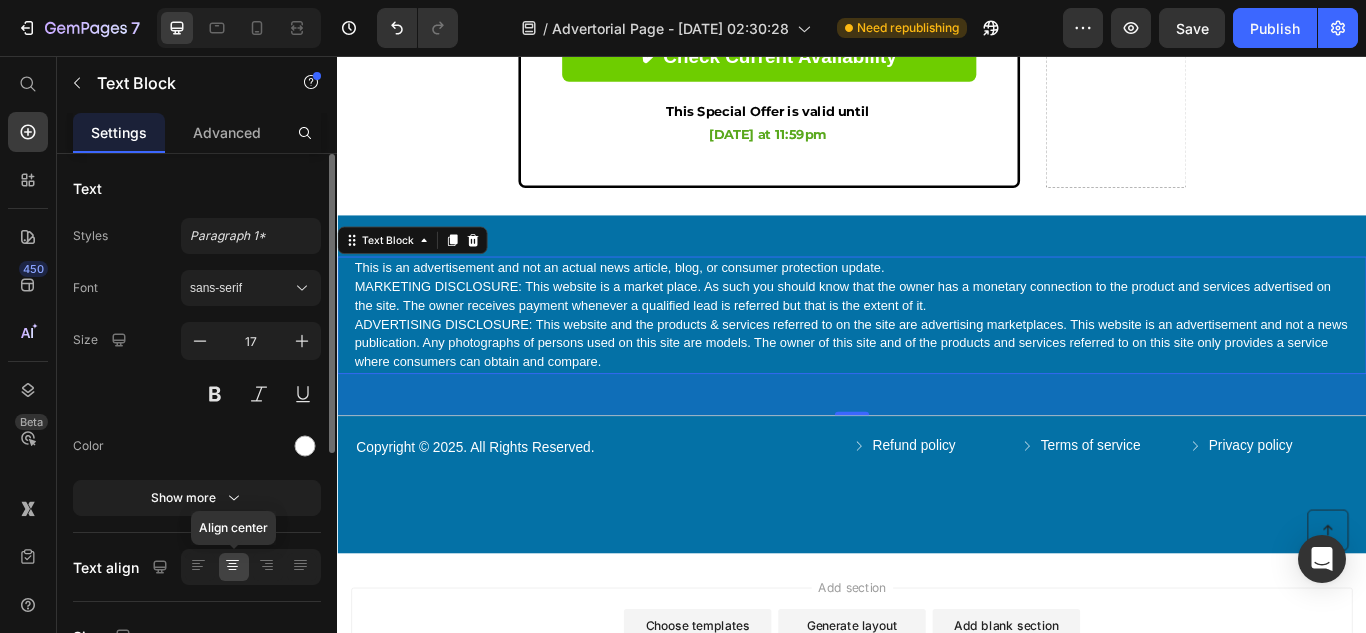 click 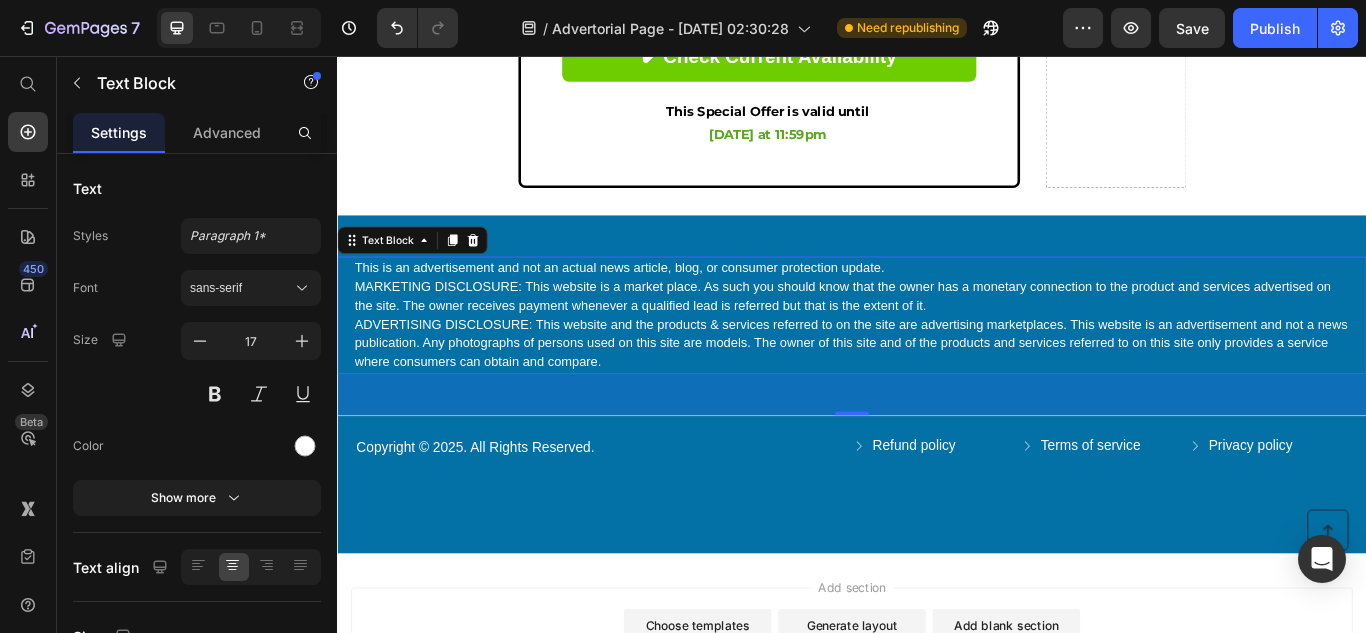 click on "ADVERTISING DISCLOSURE: This website and the products & services referred to on the site are advertising marketplaces. This website is an advertisement and not a news publication. Any photographs of persons used on this site are models. The owner of this site and of the products and services referred to on this site only provides a service where consumers can obtain and compare." at bounding box center [936, 390] 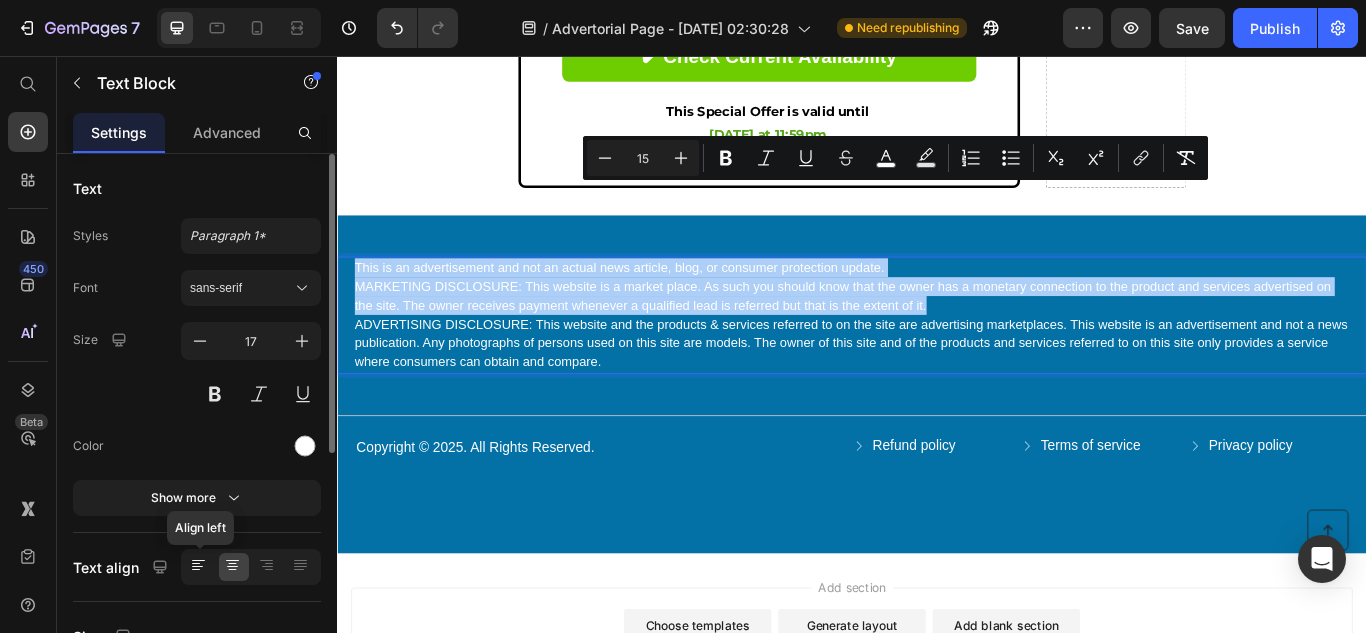 click 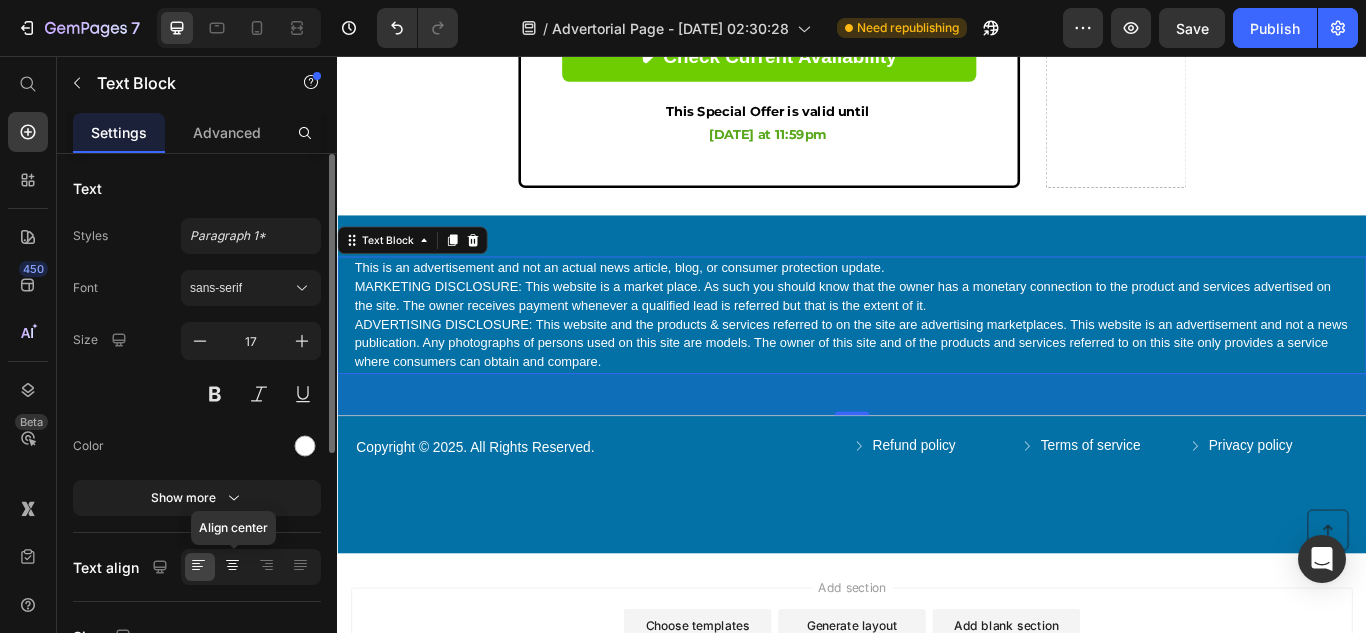 click 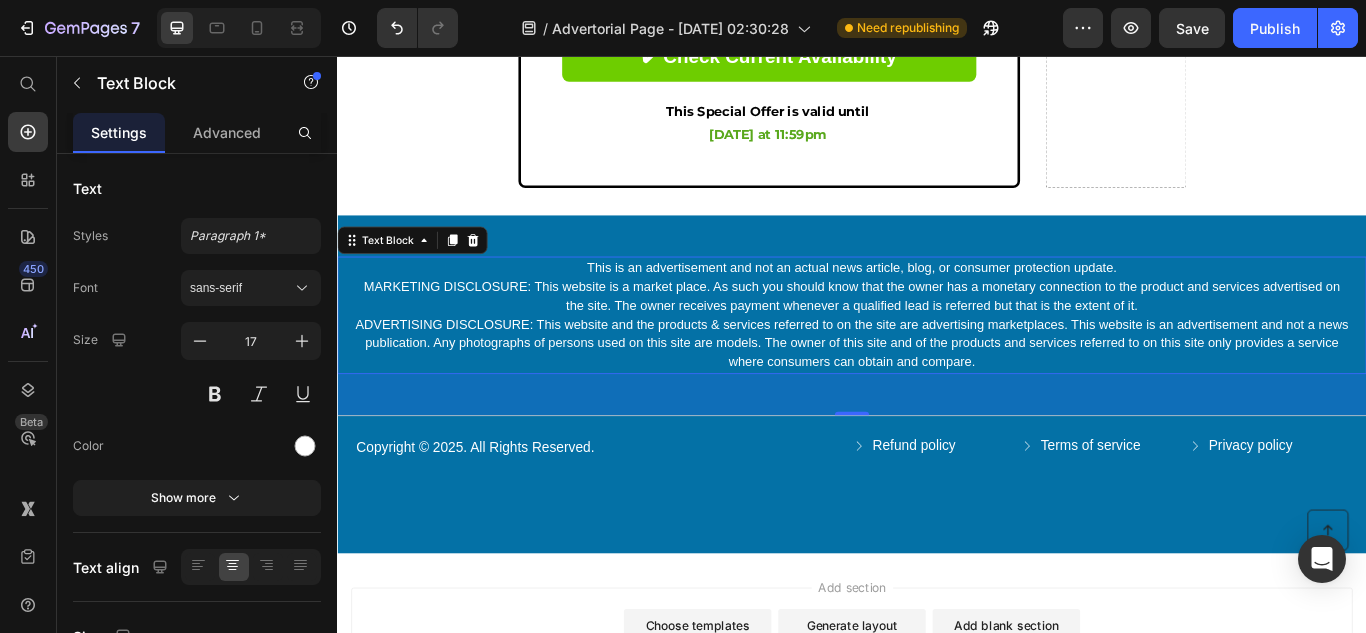 click on "ADVERTISING DISCLOSURE: This website and the products & services referred to on the site are advertising marketplaces. This website is an advertisement and not a news publication. Any photographs of persons used on this site are models. The owner of this site and of the products and services referred to on this site only provides a service where consumers can obtain and compare." at bounding box center [937, 390] 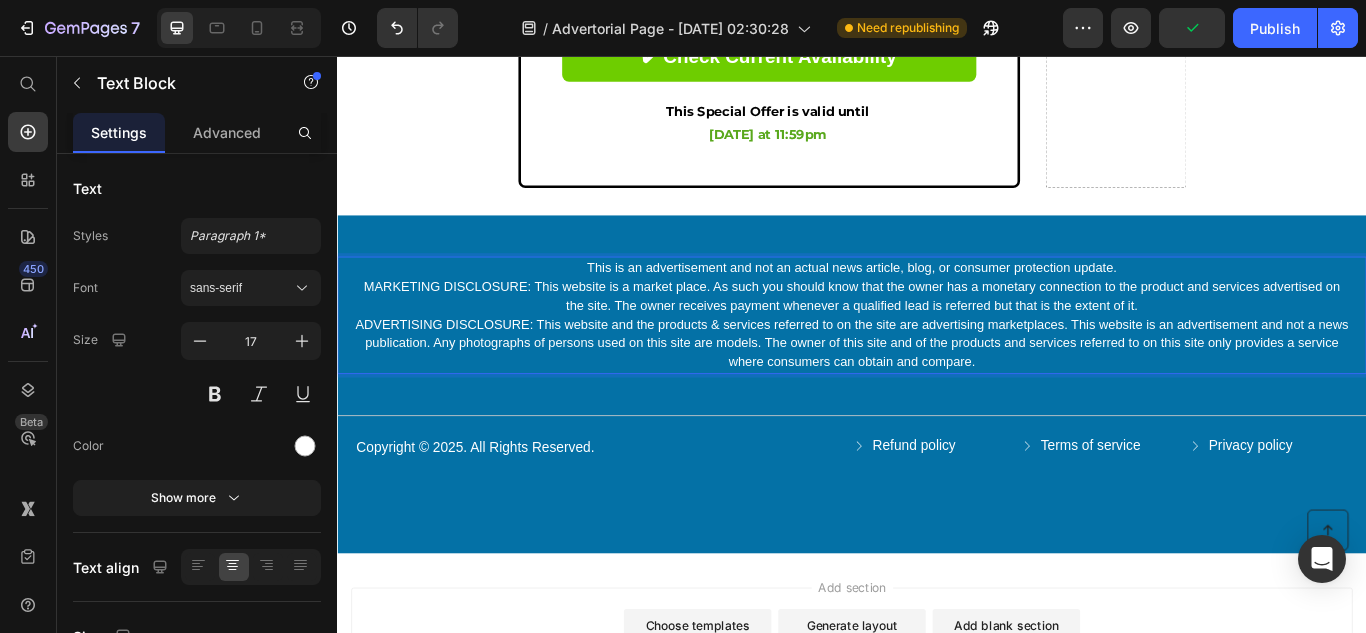 click on "ADVERTISING DISCLOSURE: This website and the products & services referred to on the site are advertising marketplaces. This website is an advertisement and not a news publication. Any photographs of persons used on this site are models. The owner of this site and of the products and services referred to on this site only provides a service where consumers can obtain and compare." at bounding box center [937, 390] 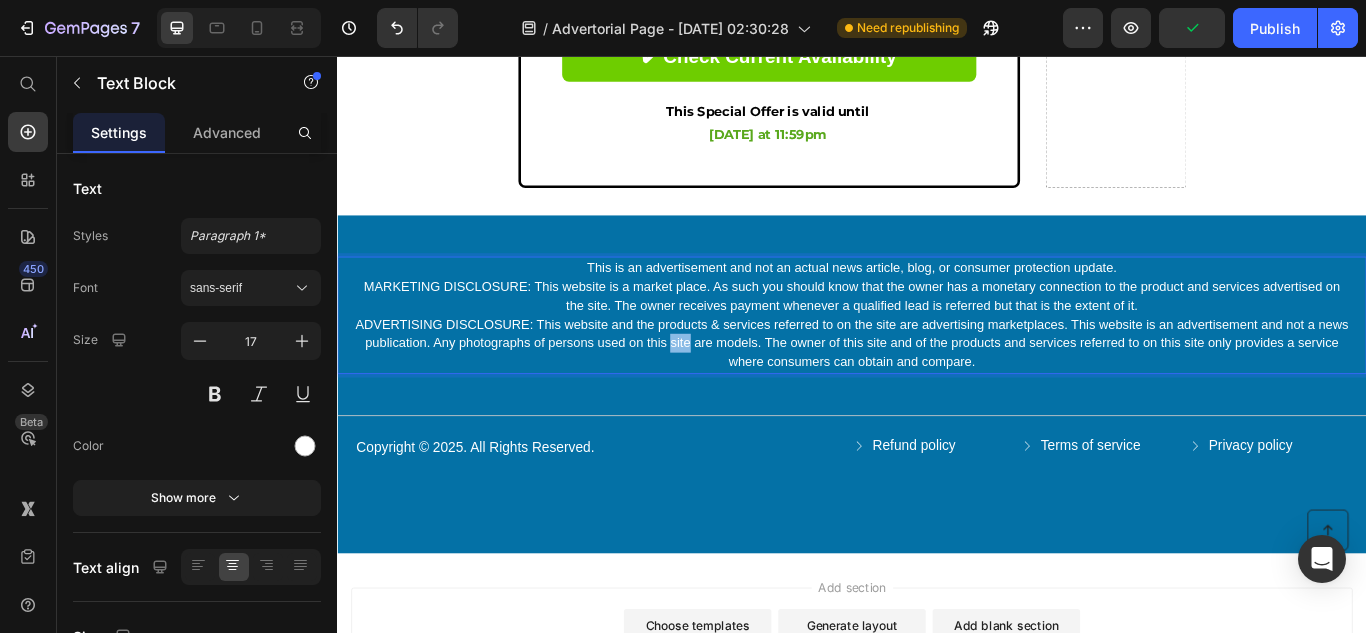 click on "ADVERTISING DISCLOSURE: This website and the products & services referred to on the site are advertising marketplaces. This website is an advertisement and not a news publication. Any photographs of persons used on this site are models. The owner of this site and of the products and services referred to on this site only provides a service where consumers can obtain and compare." at bounding box center (937, 390) 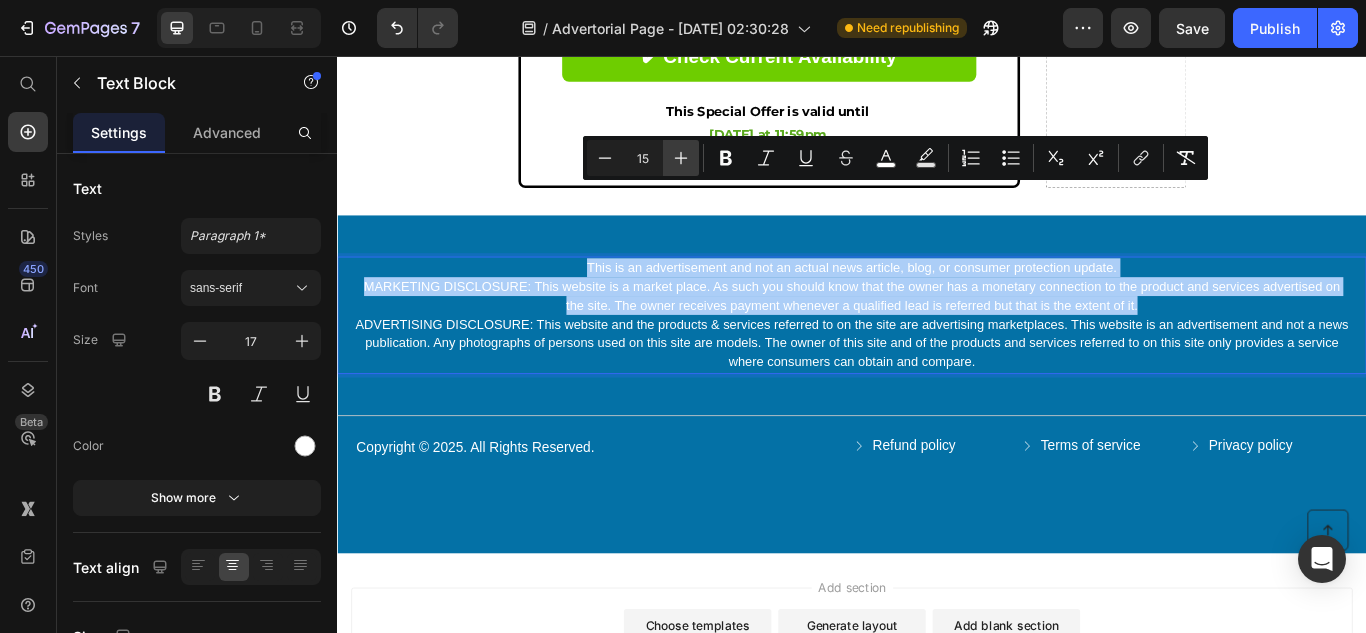 click 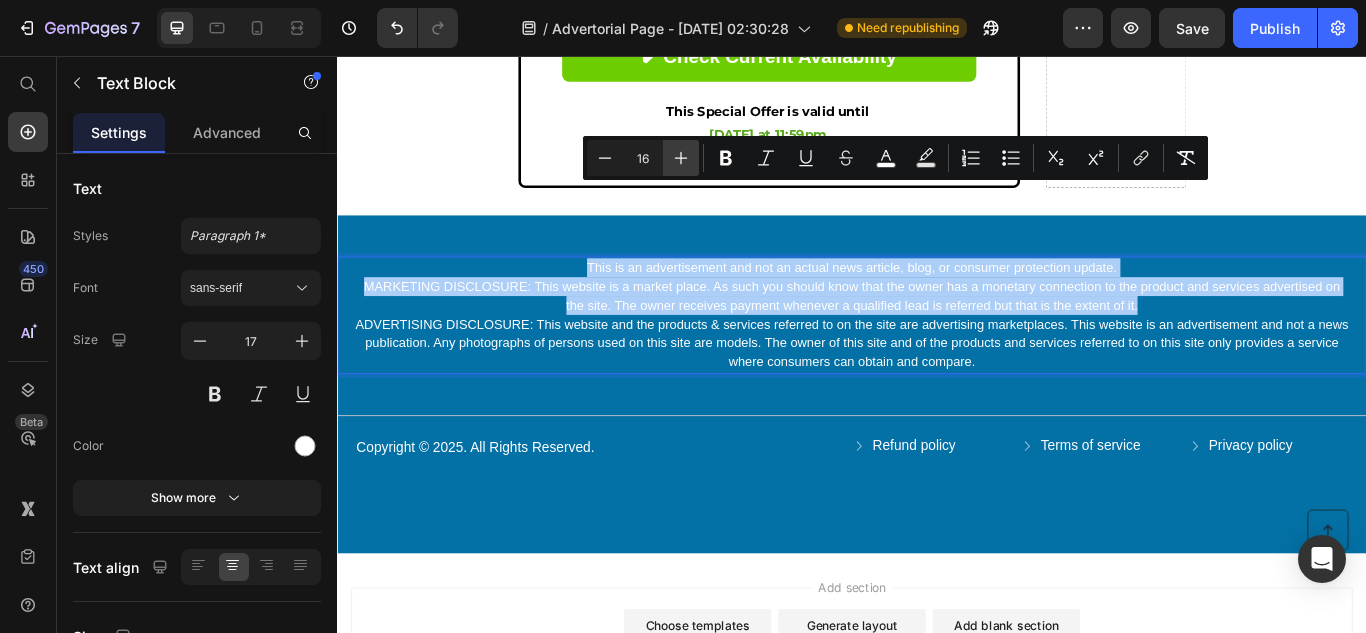 click 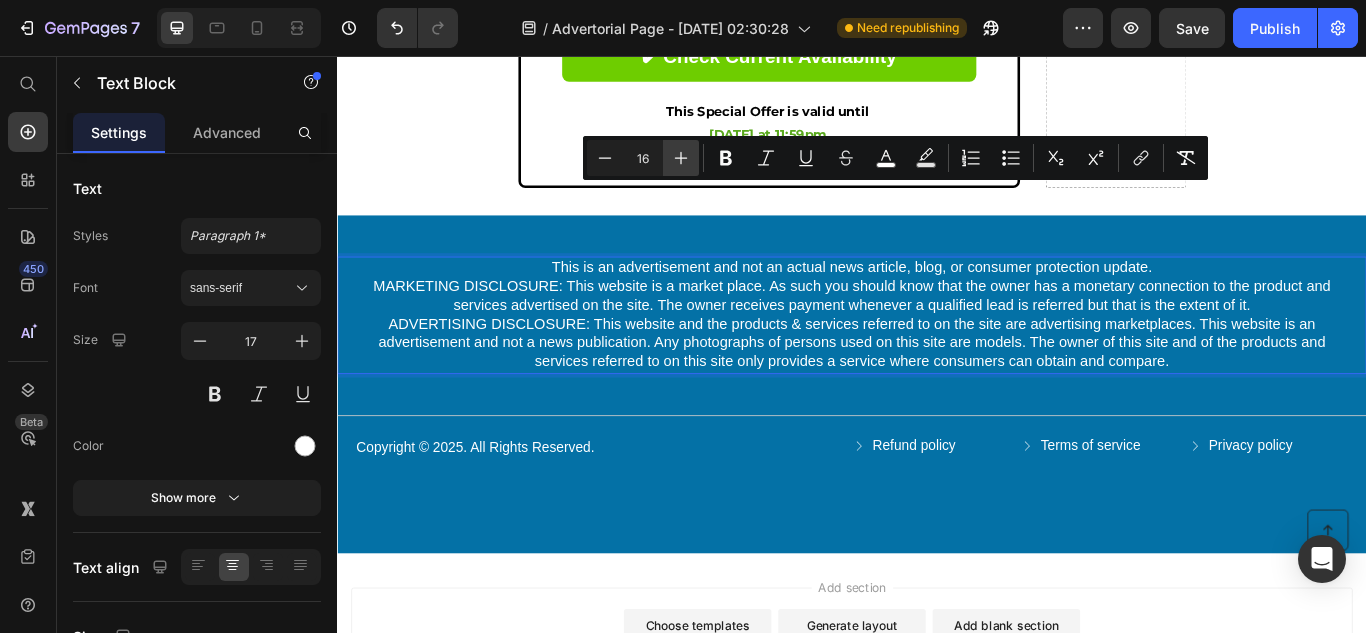type on "17" 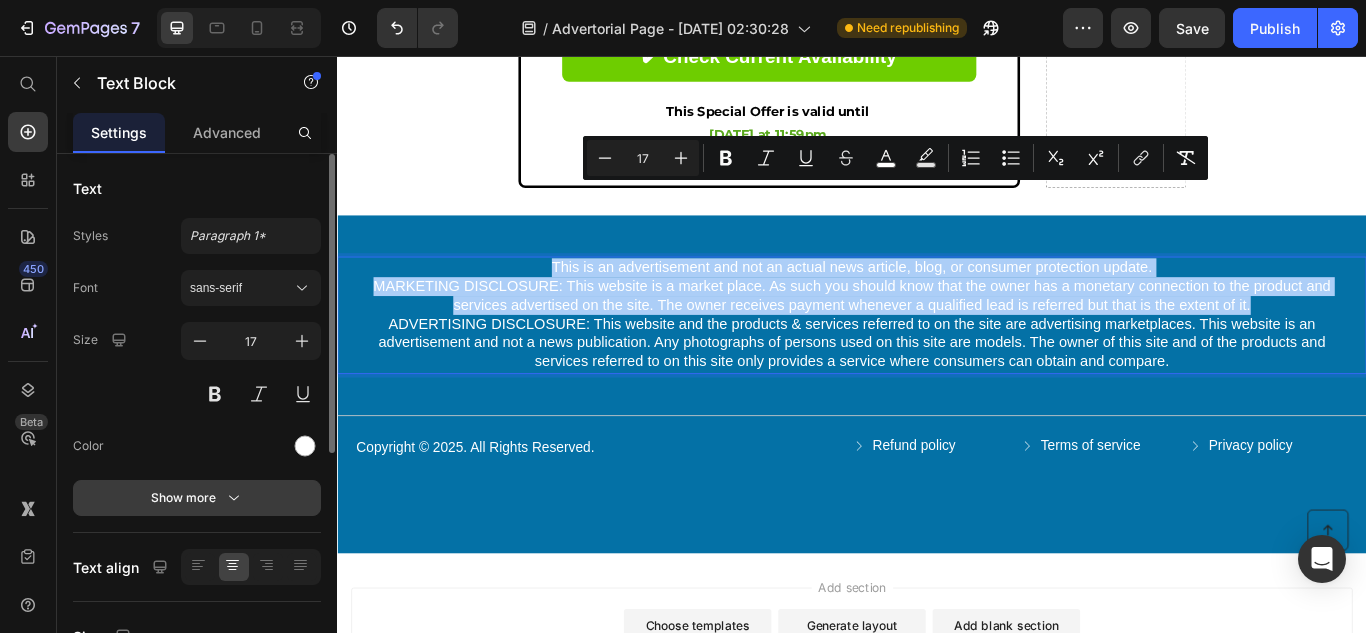 click on "Show more" at bounding box center [197, 498] 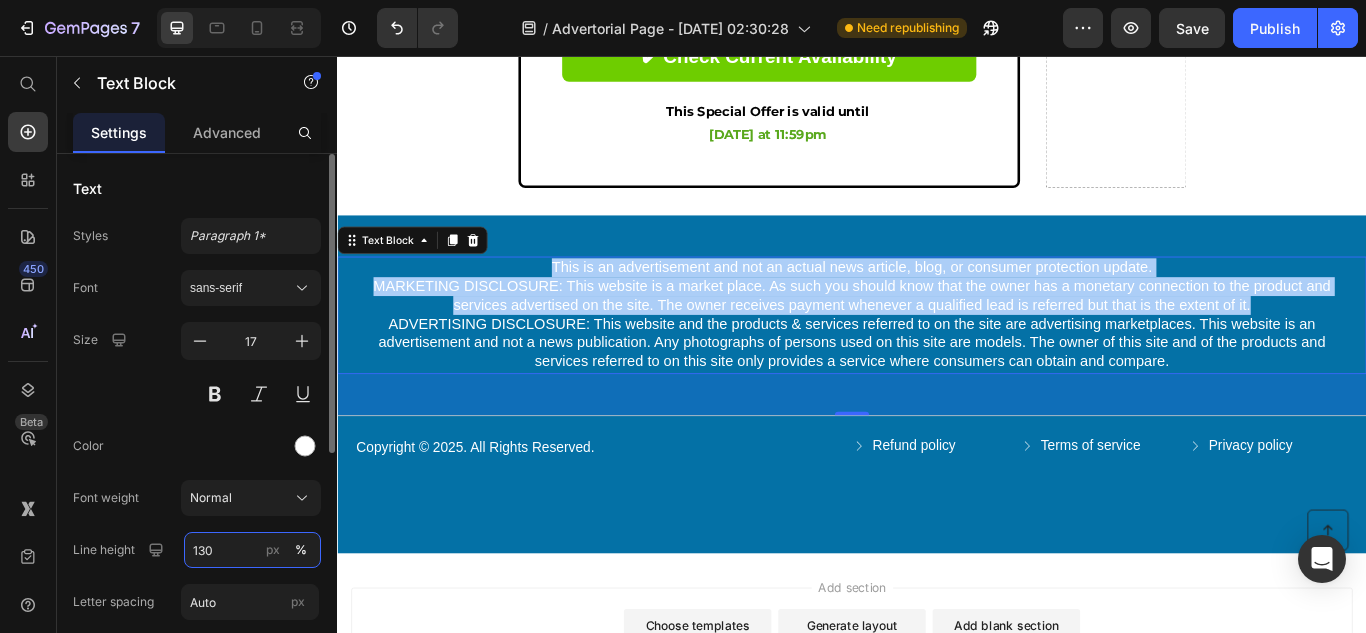 click on "130" at bounding box center [252, 550] 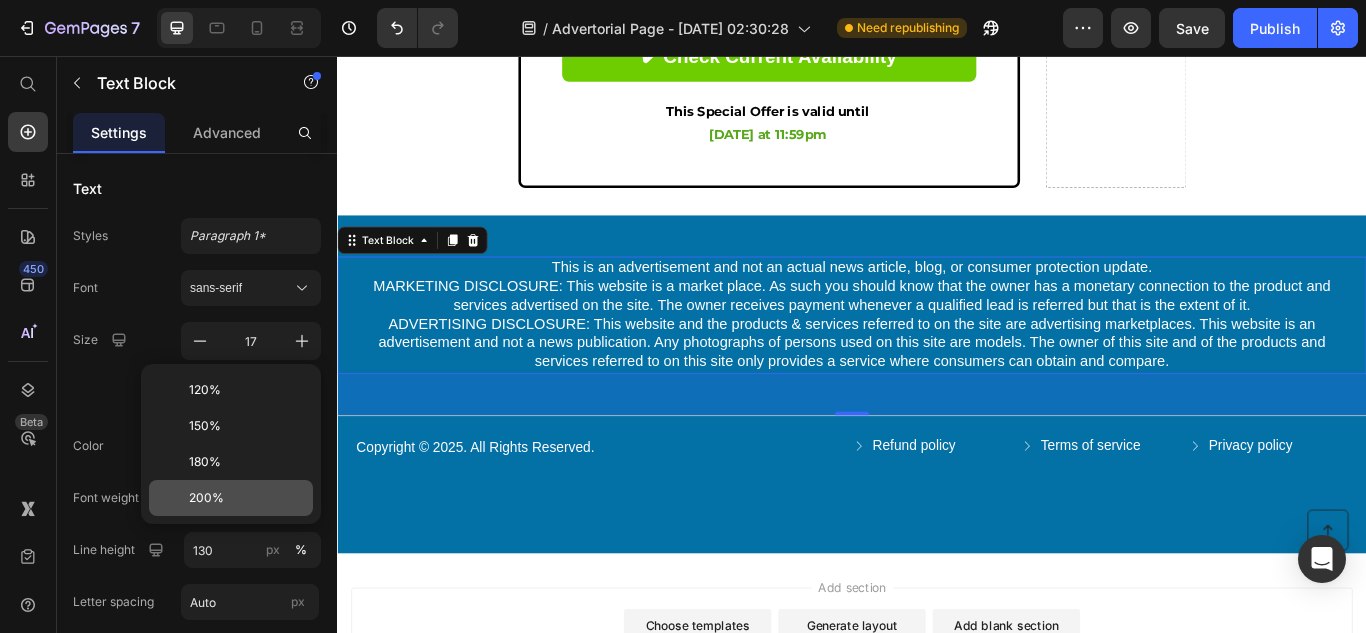click on "200%" 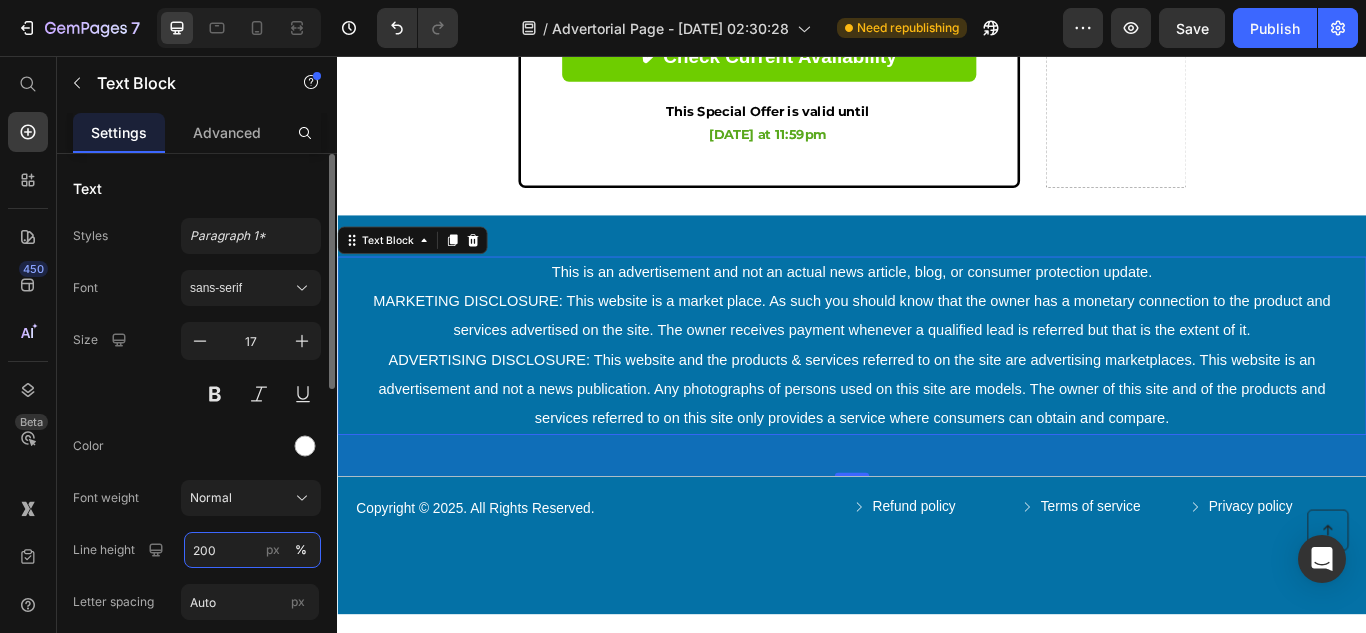click on "200" at bounding box center [252, 550] 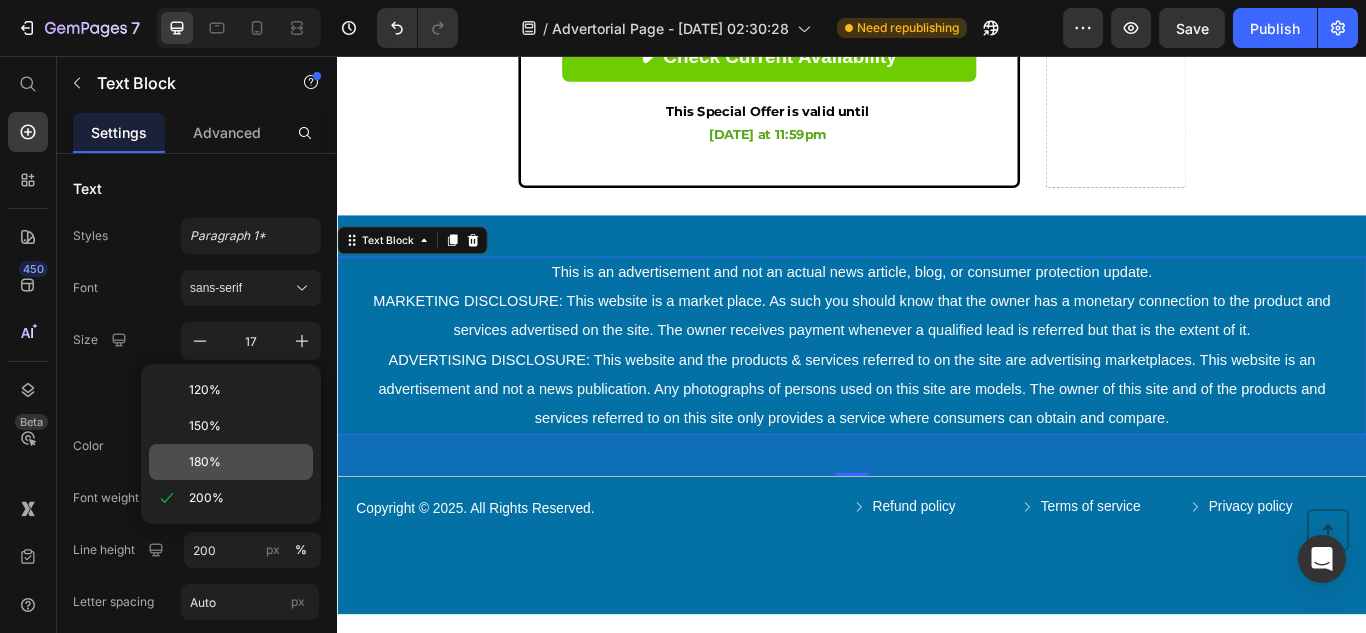 click on "180%" at bounding box center [205, 462] 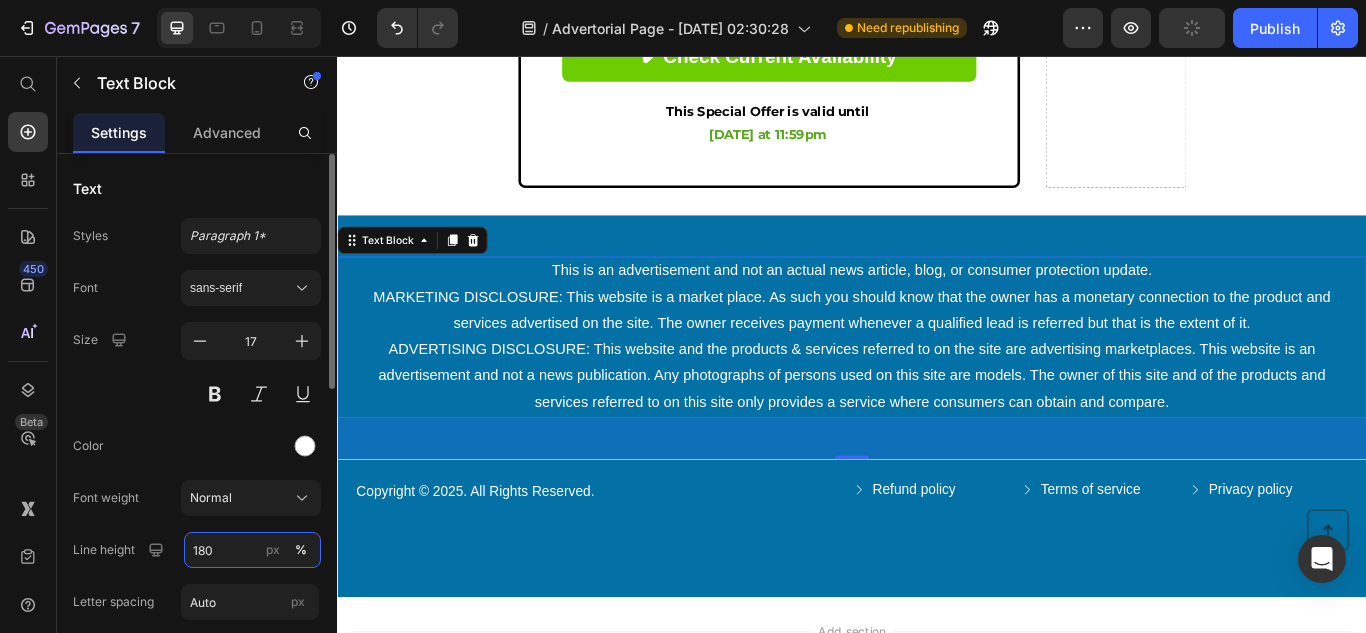 click on "180" at bounding box center [252, 550] 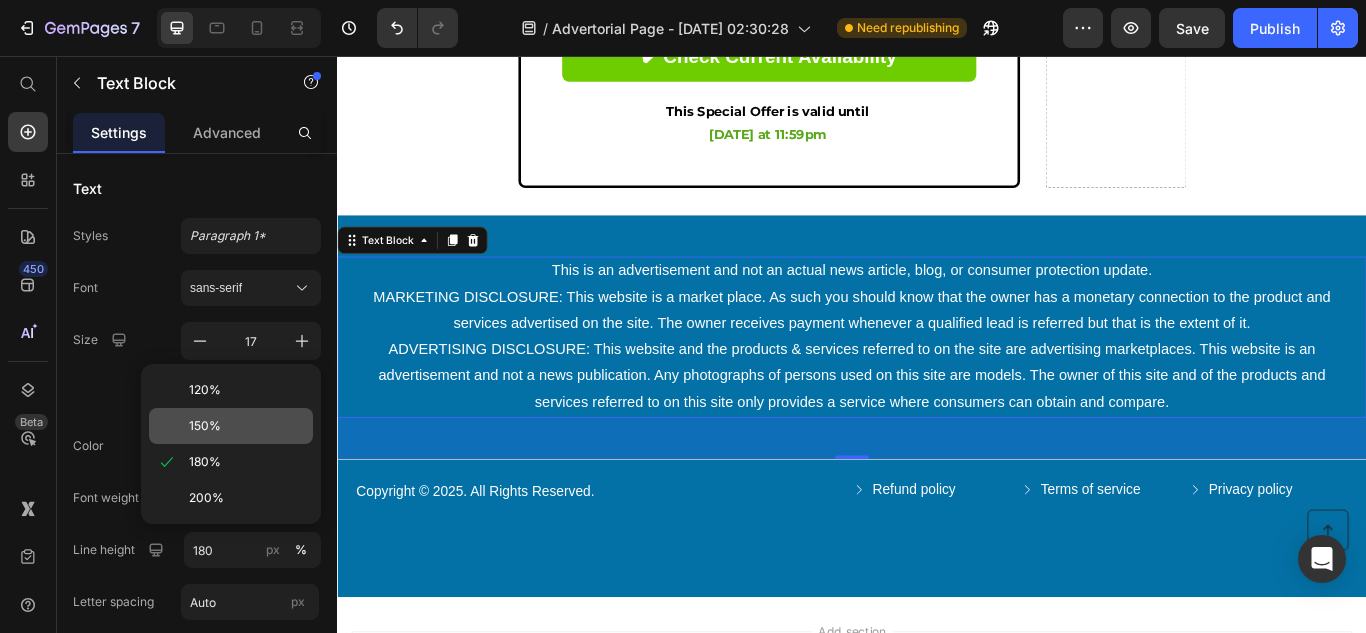 click on "150%" at bounding box center (205, 426) 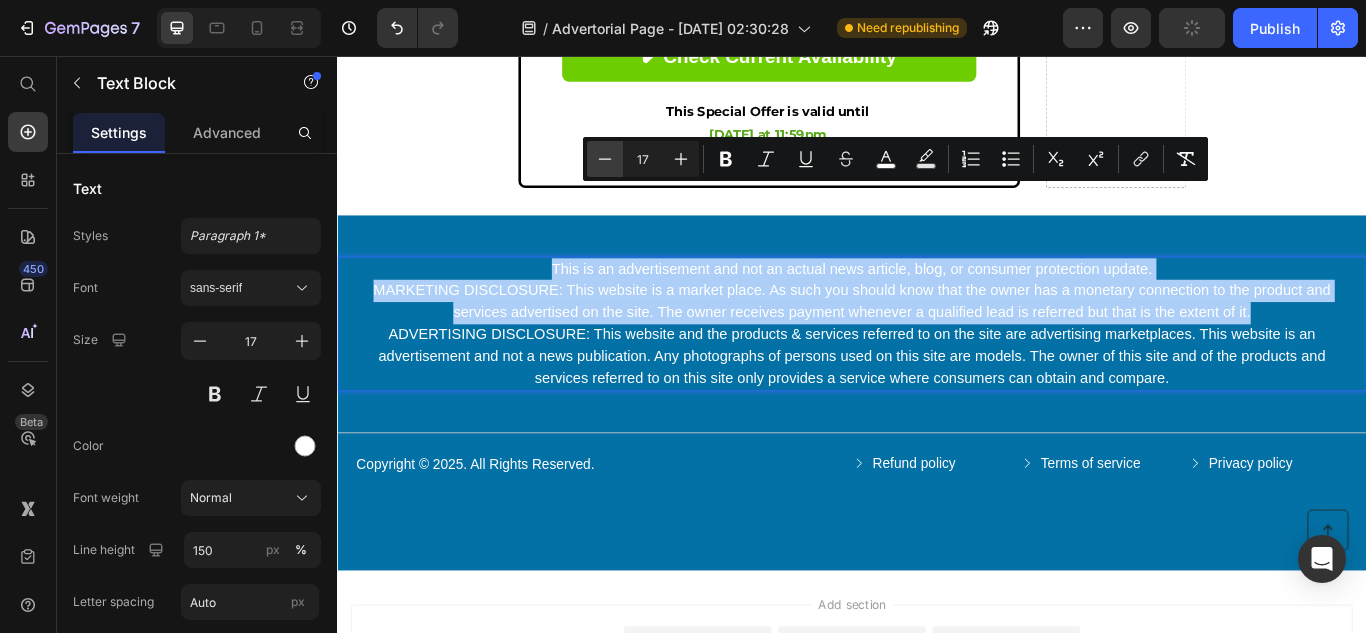 click 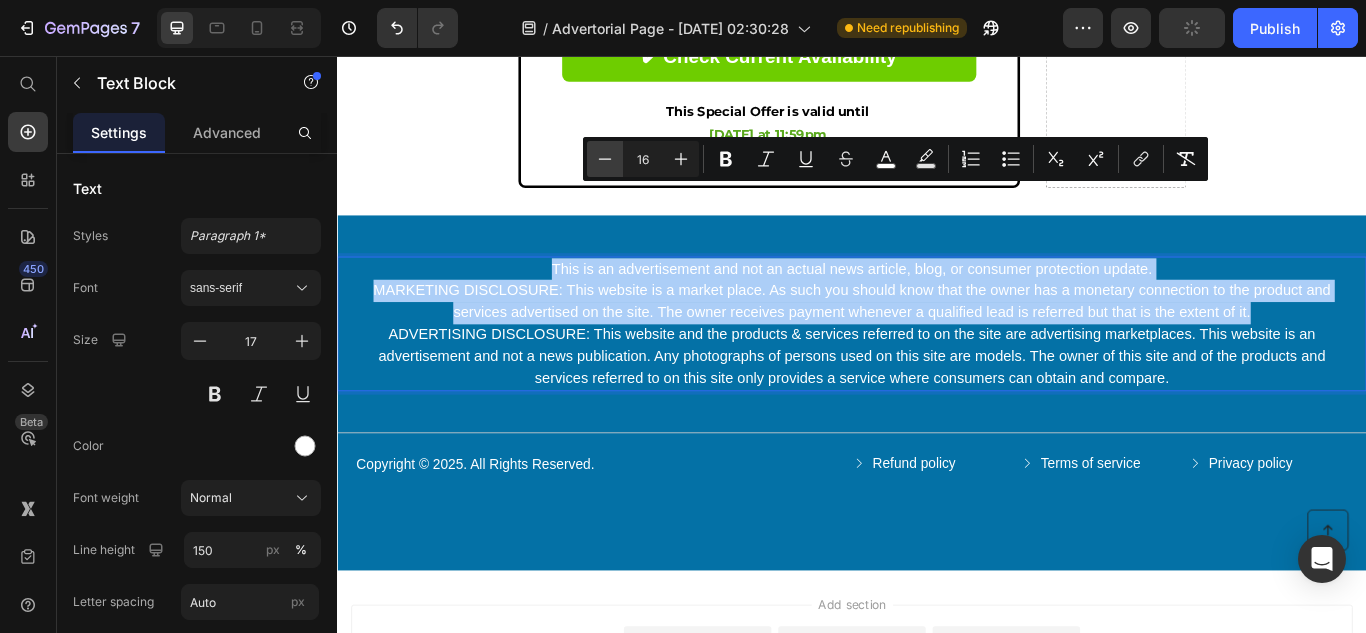 click 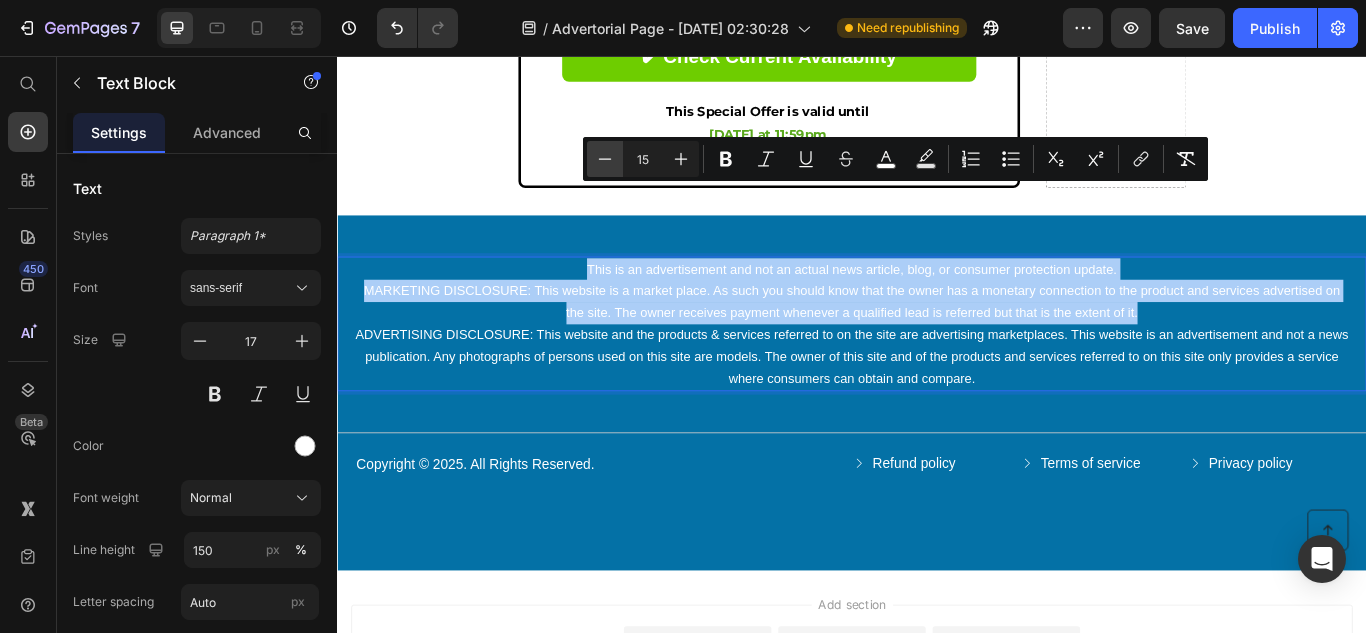 click 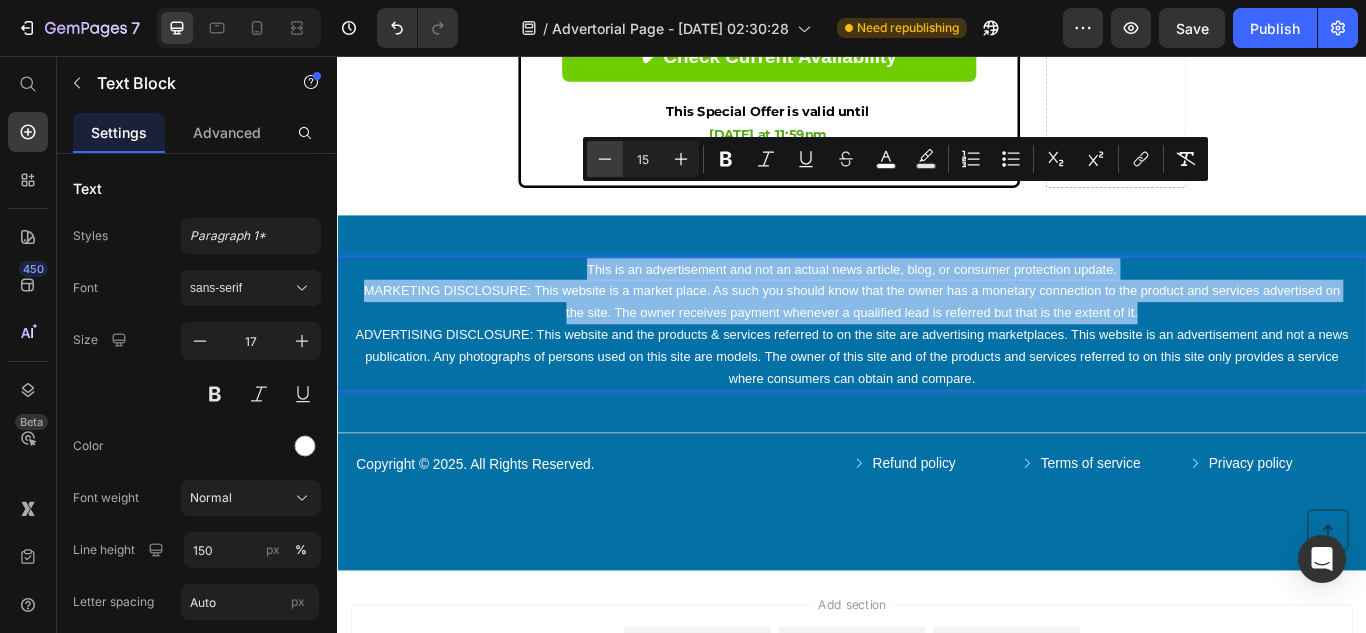 type on "14" 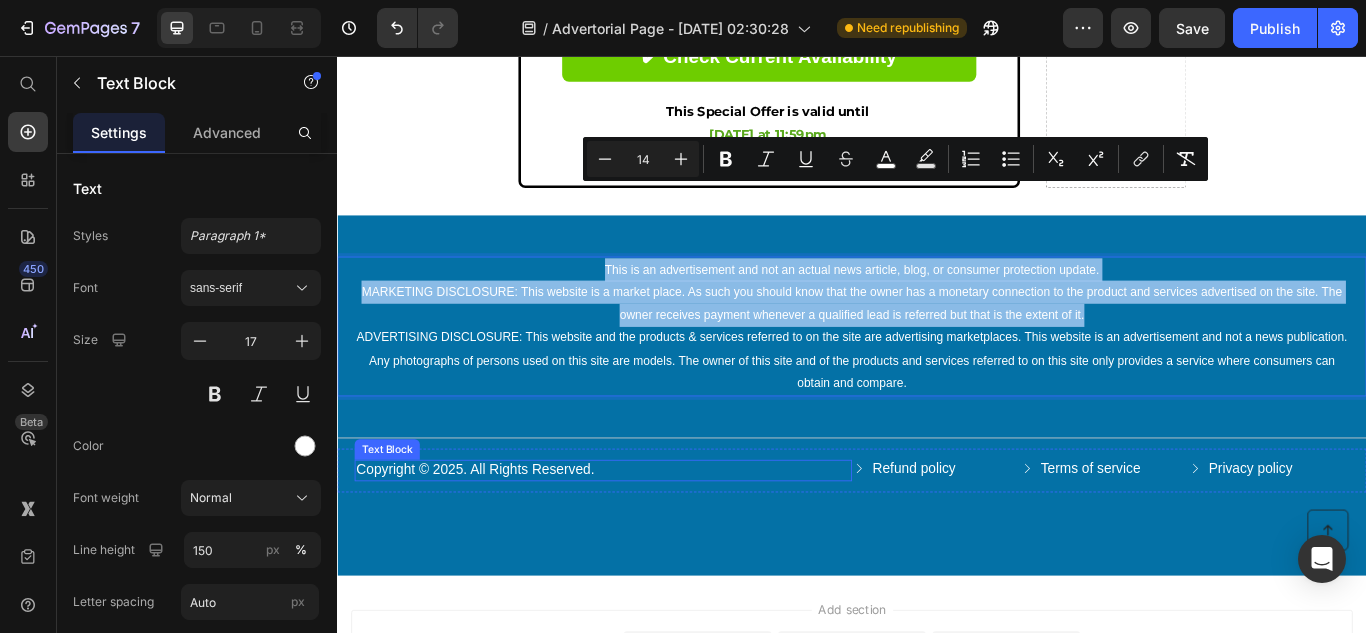click on "Copyright © 2025. All Rights Reserved." at bounding box center [647, 539] 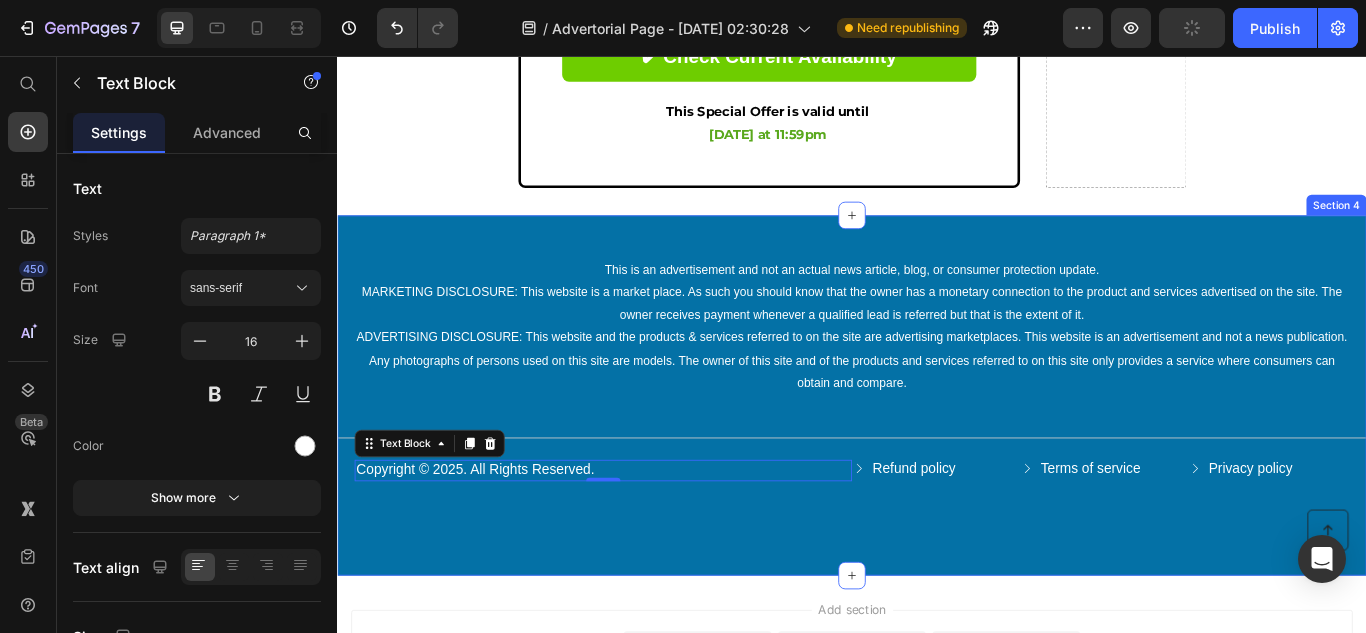 click on "This is an advertisement and not an actual news article, blog, or consumer protection update. MARKETING DISCLOSURE: This website is a market place. As such you should know that the owner has a monetary connection to the product and services advertised on the site. The owner receives payment whenever a qualified lead is referred but that is the extent of it. ADVERTISING DISCLOSURE: This website and the products & services referred to on the site are advertising marketplaces. This website is an advertisement and not a news publication. Any photographs of persons used on this site are models. The owner of this site and of the products and services referred to on this site only provides a service where consumers can obtain and compare. Text Block                Title Line Copyright © 2025. All Rights Reserved. Text Block   0
Refund policy Button
Terms of service Button
Privacy policy Button Row Row Section 4" at bounding box center (937, 452) 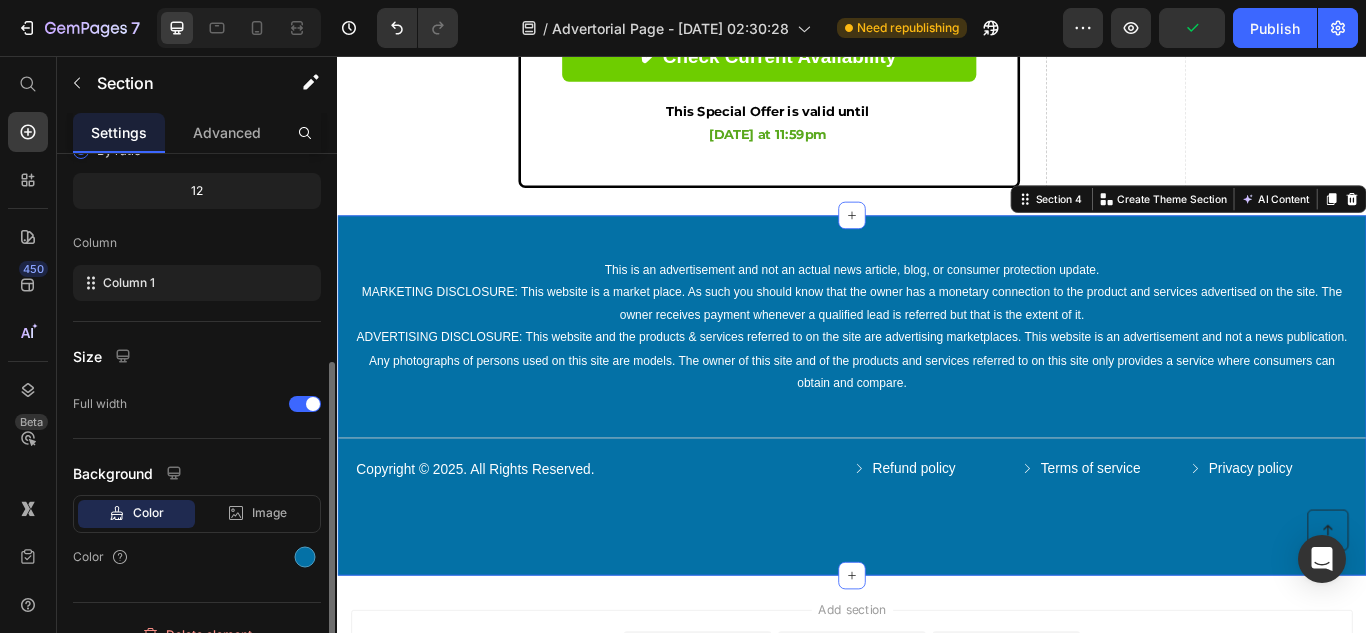 scroll, scrollTop: 272, scrollLeft: 0, axis: vertical 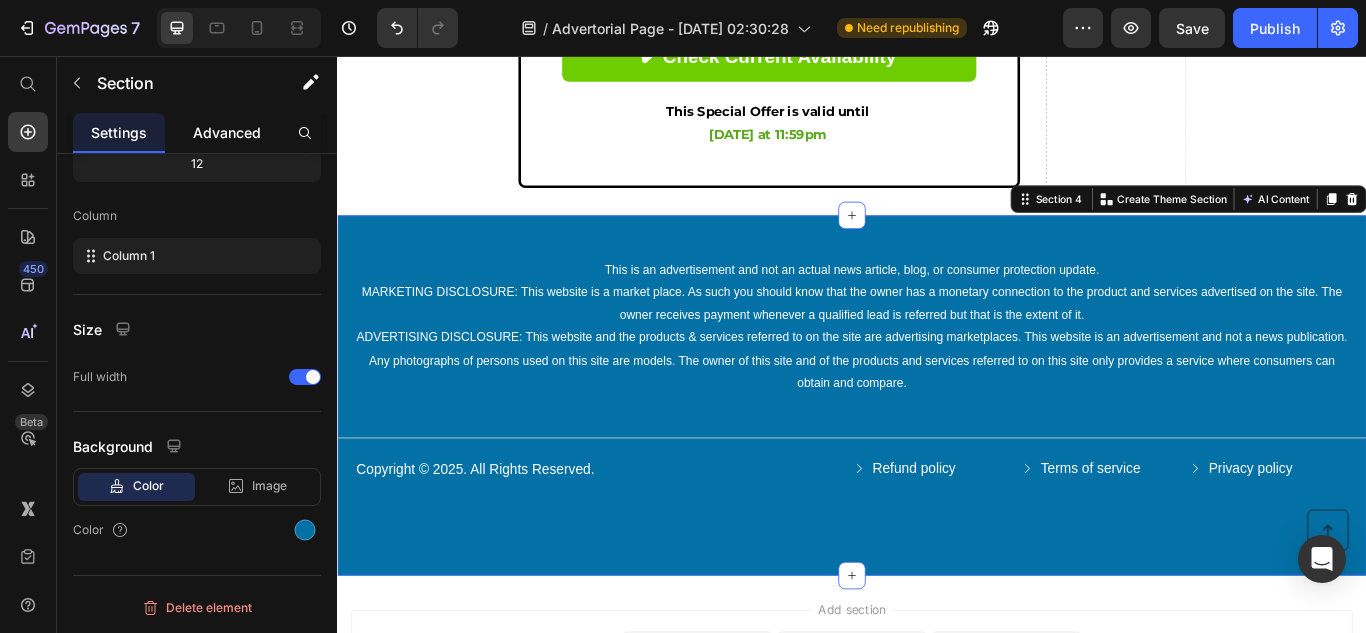 click on "Advanced" at bounding box center [227, 132] 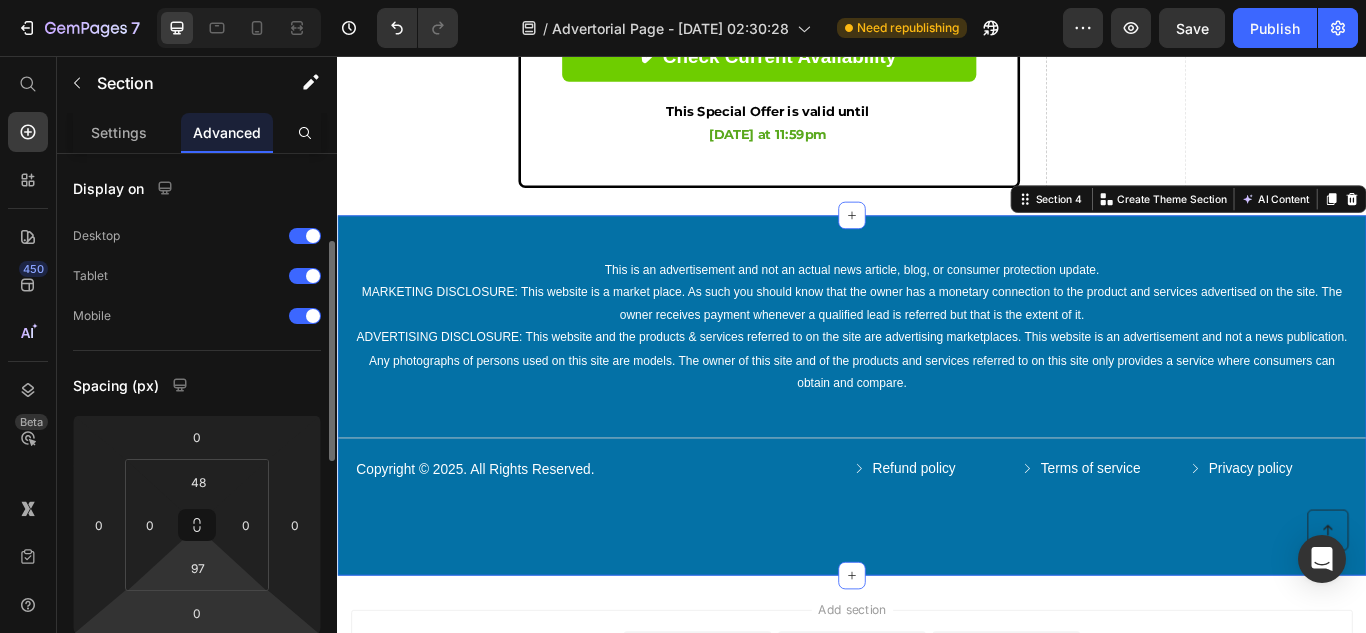 scroll, scrollTop: 64, scrollLeft: 0, axis: vertical 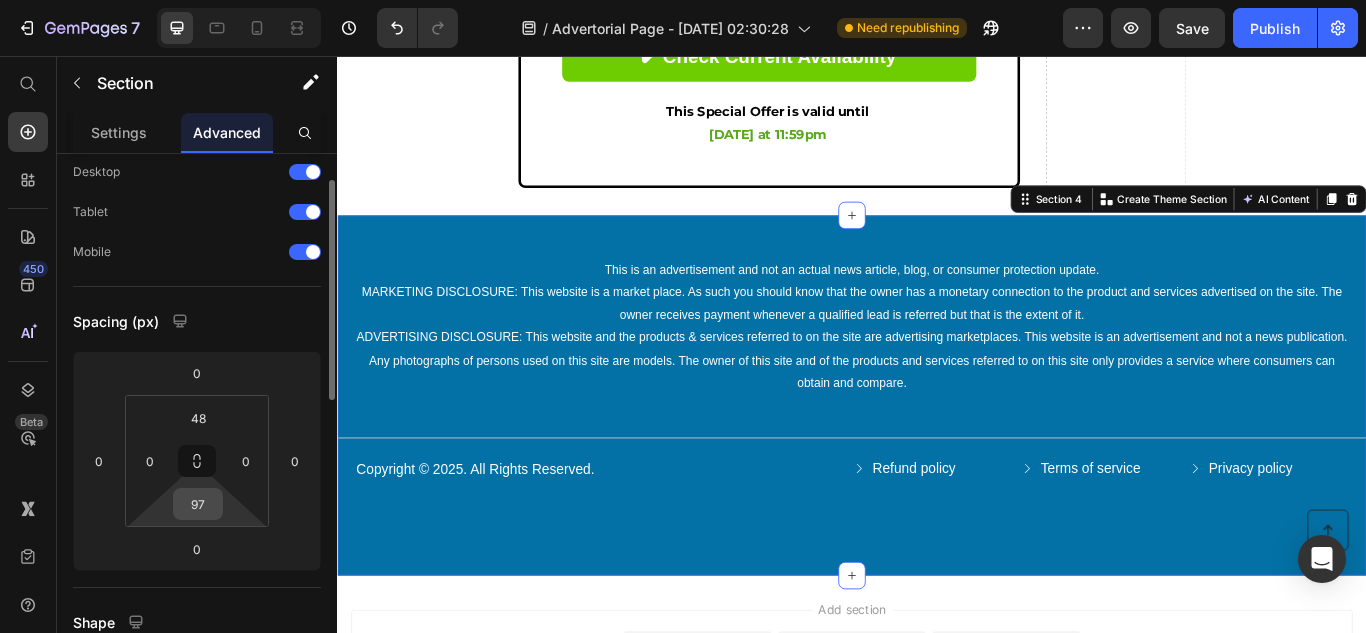 click on "97" at bounding box center (198, 504) 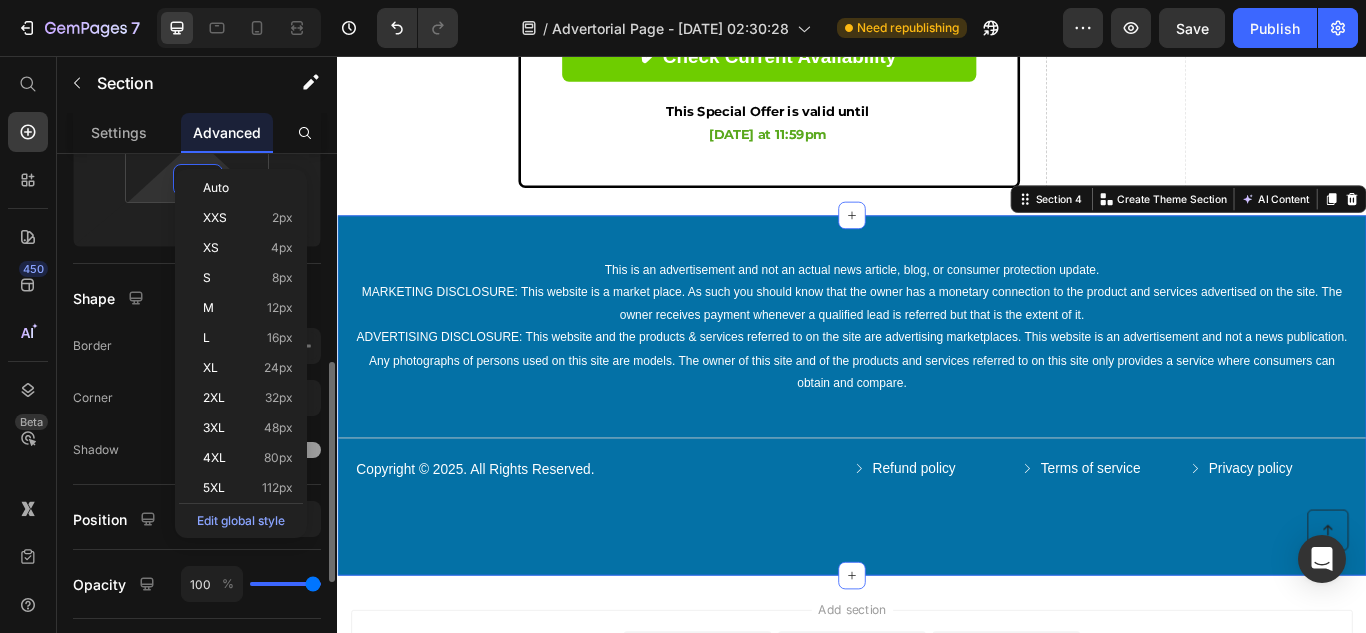 scroll, scrollTop: 425, scrollLeft: 0, axis: vertical 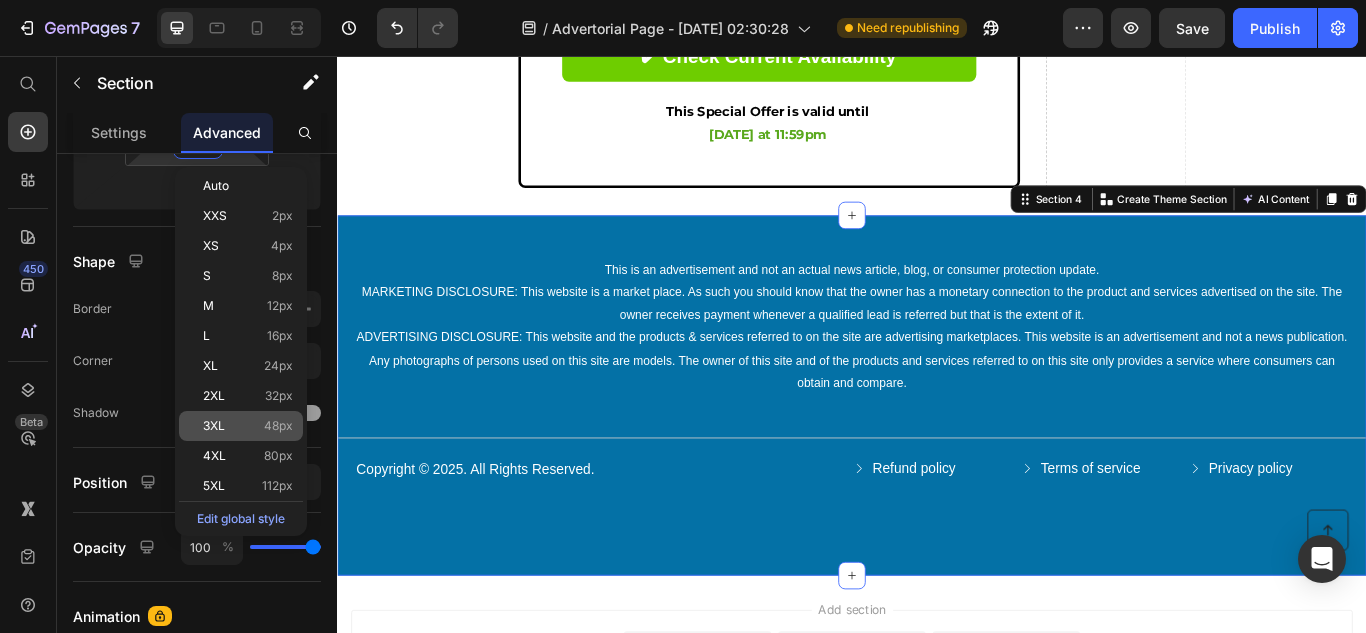 click on "3XL 48px" 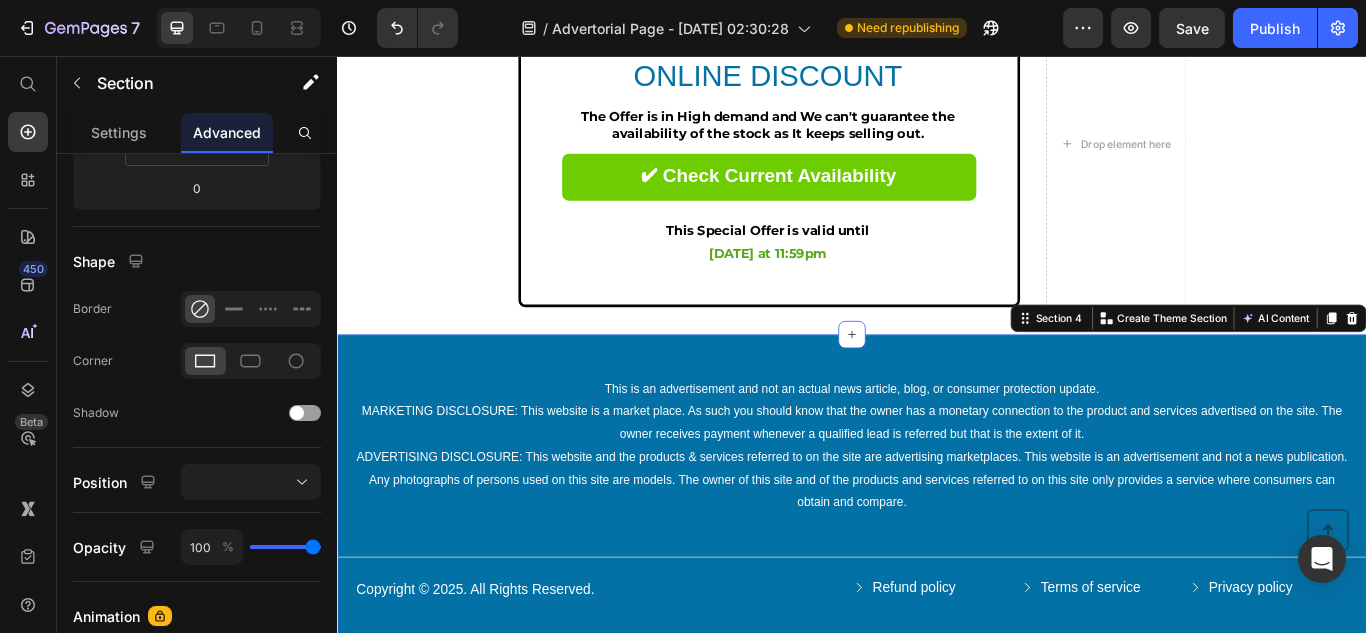 scroll, scrollTop: 4288, scrollLeft: 0, axis: vertical 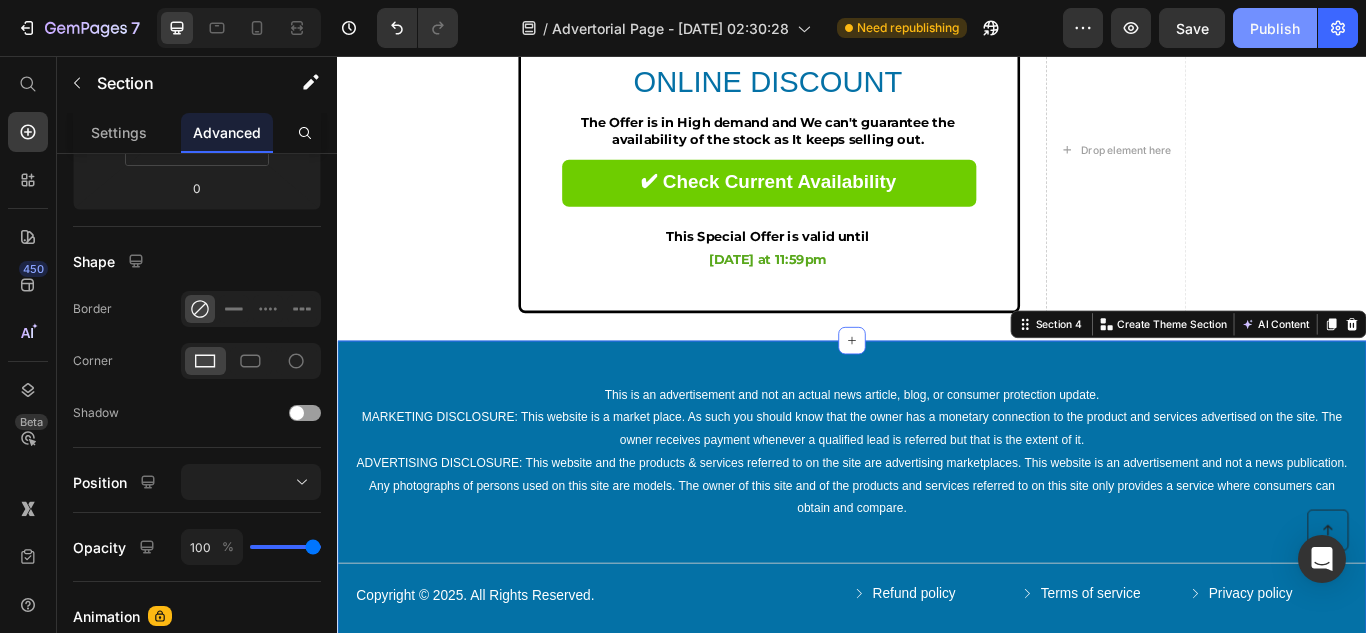 click on "Publish" at bounding box center [1275, 28] 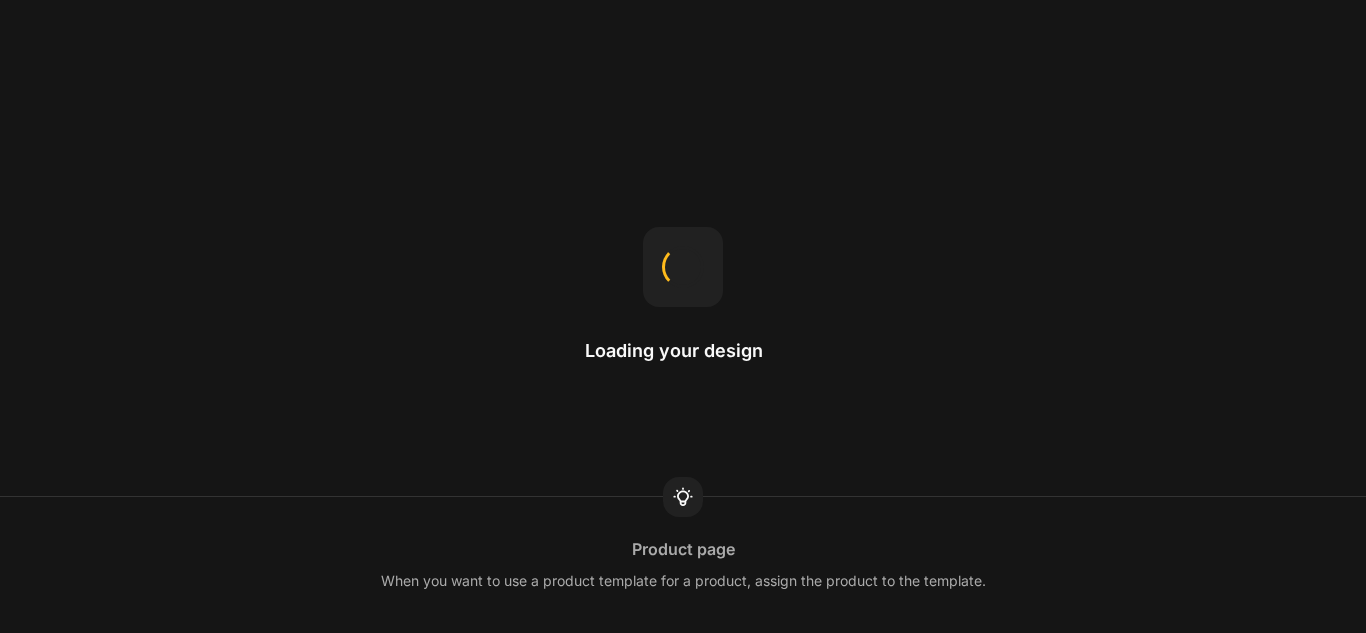 scroll, scrollTop: 0, scrollLeft: 0, axis: both 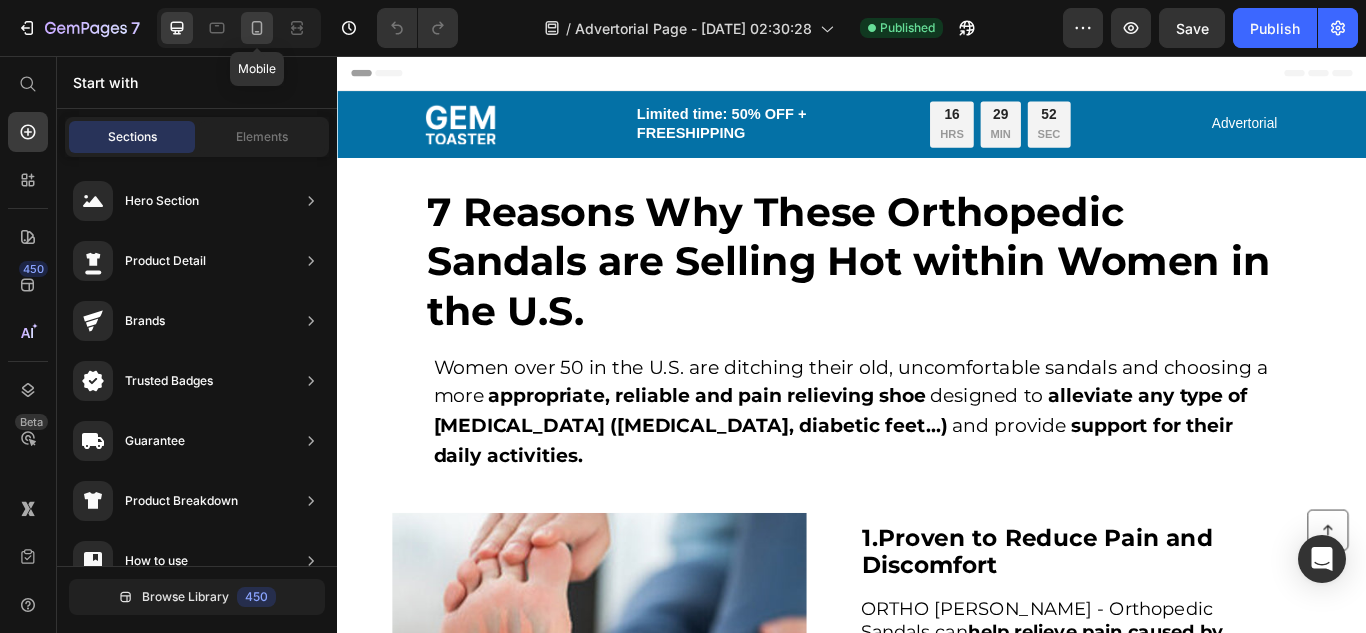 click 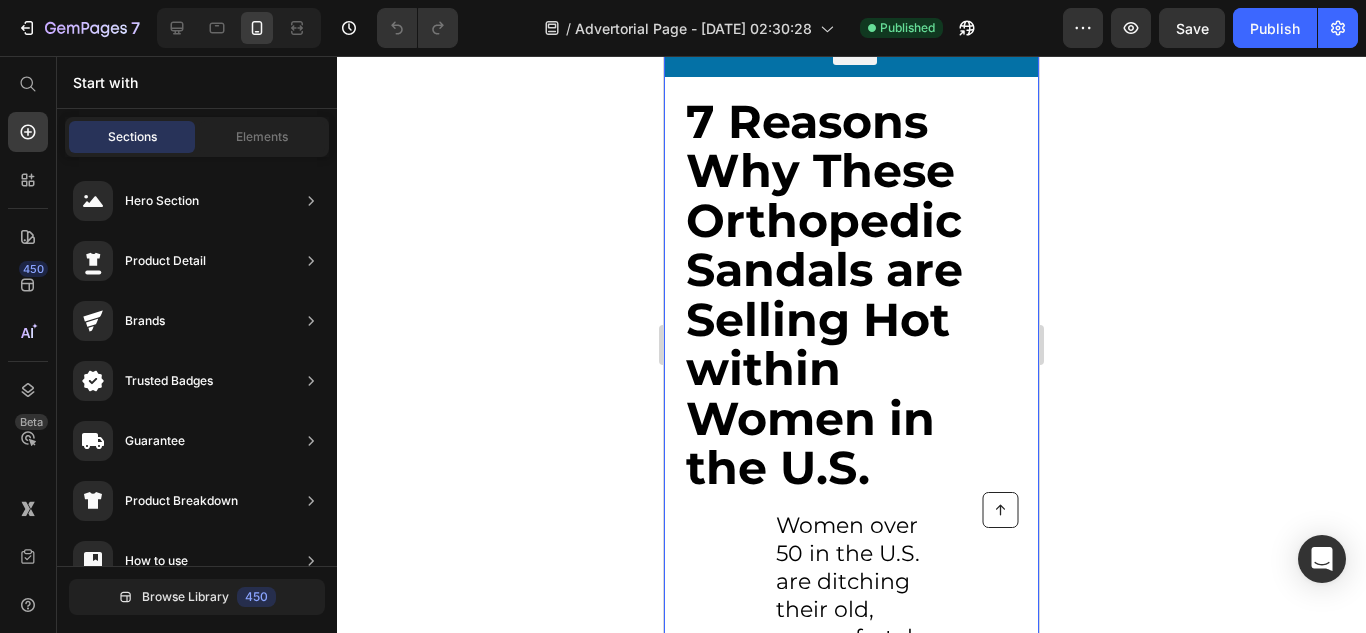 scroll, scrollTop: 154, scrollLeft: 0, axis: vertical 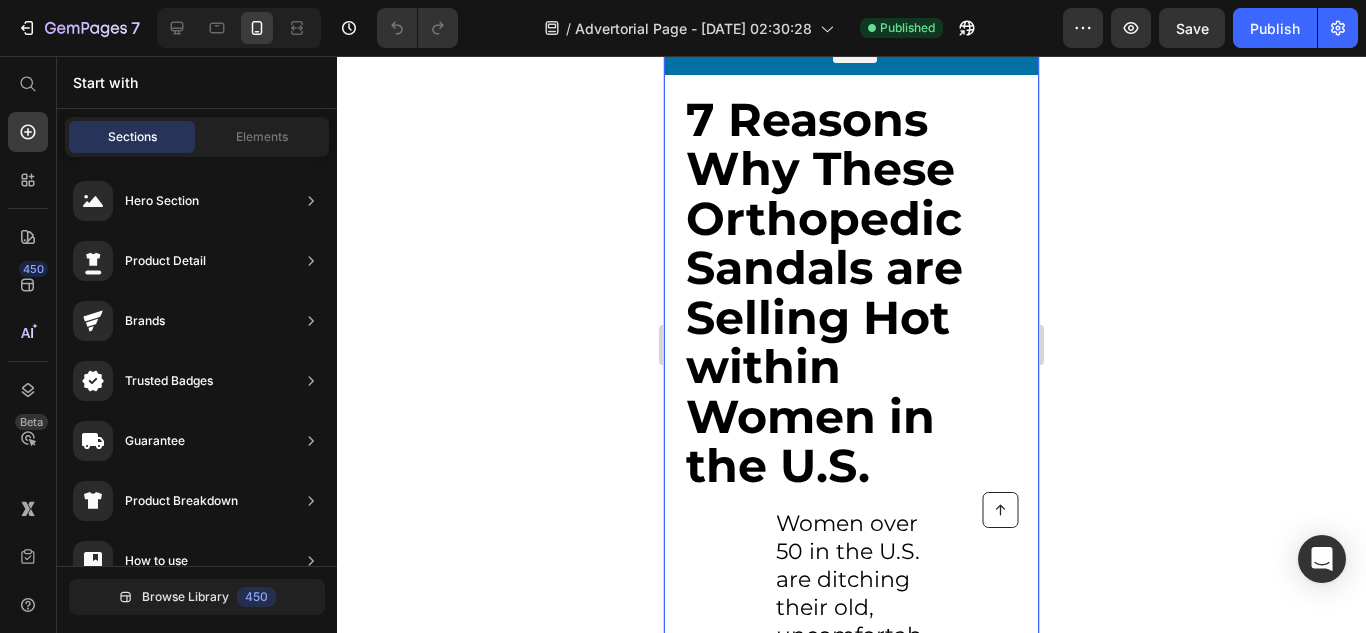 click on "7 Reasons Why These Orthopedic Sandals are Selling Hot within Women in the U.S." at bounding box center (824, 293) 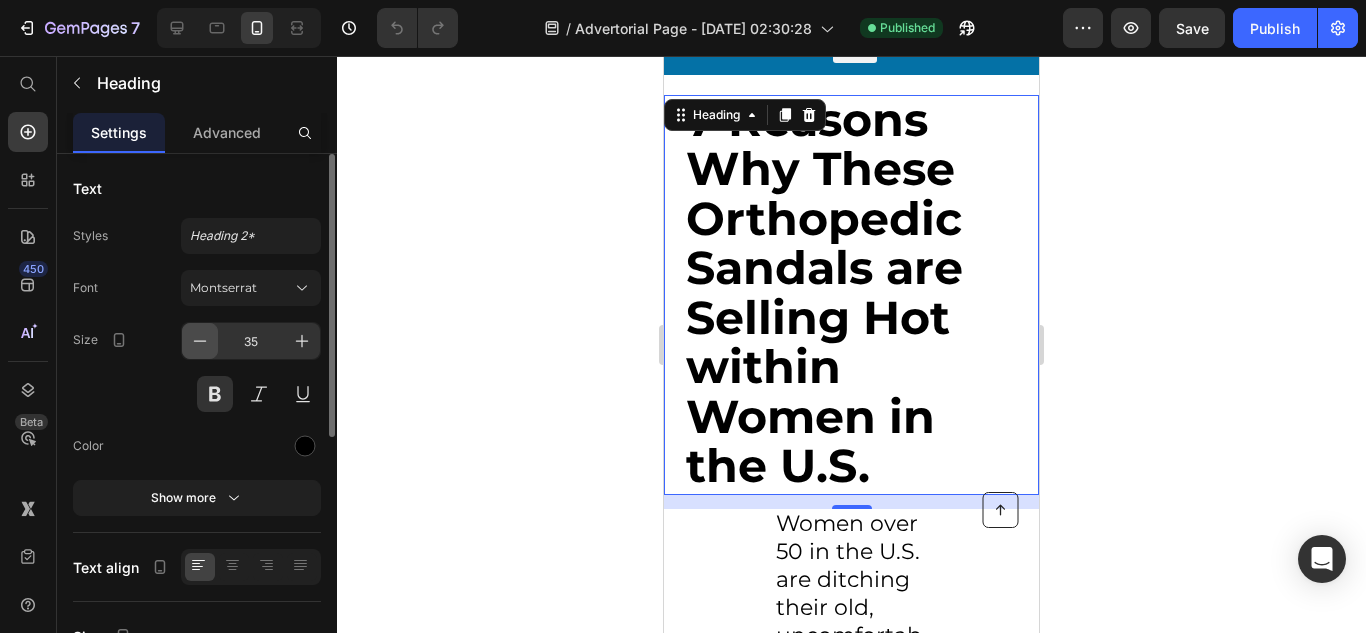 click at bounding box center [200, 341] 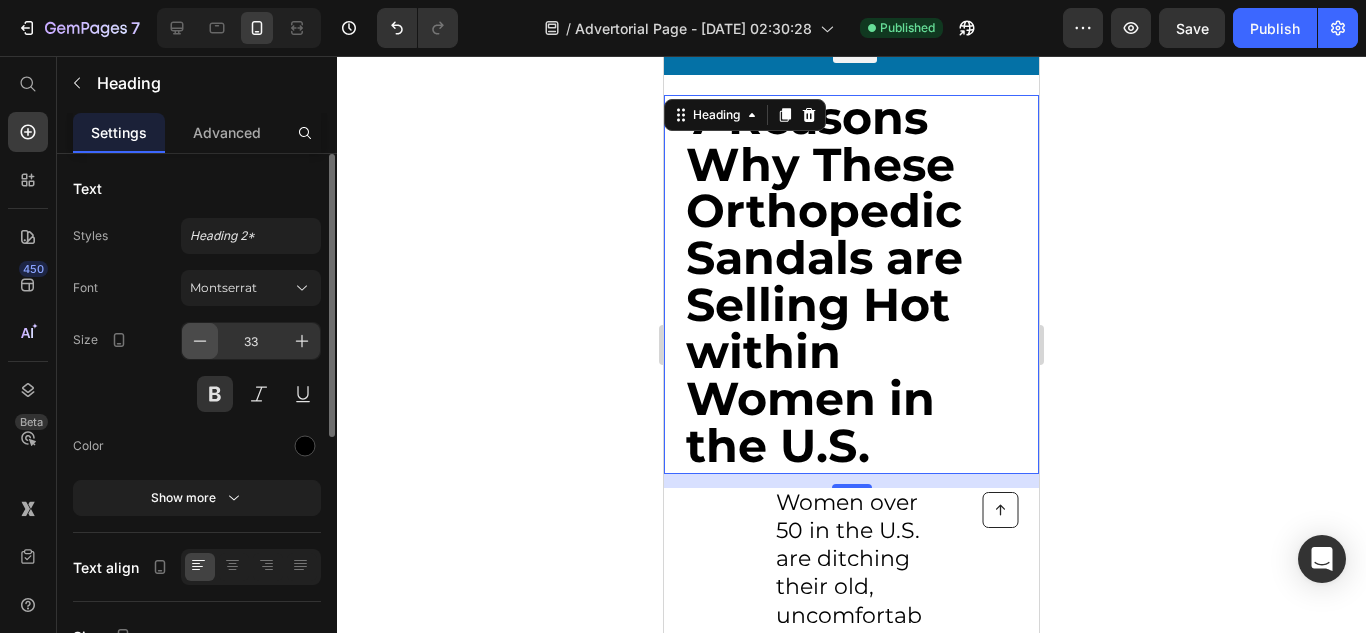 click at bounding box center [200, 341] 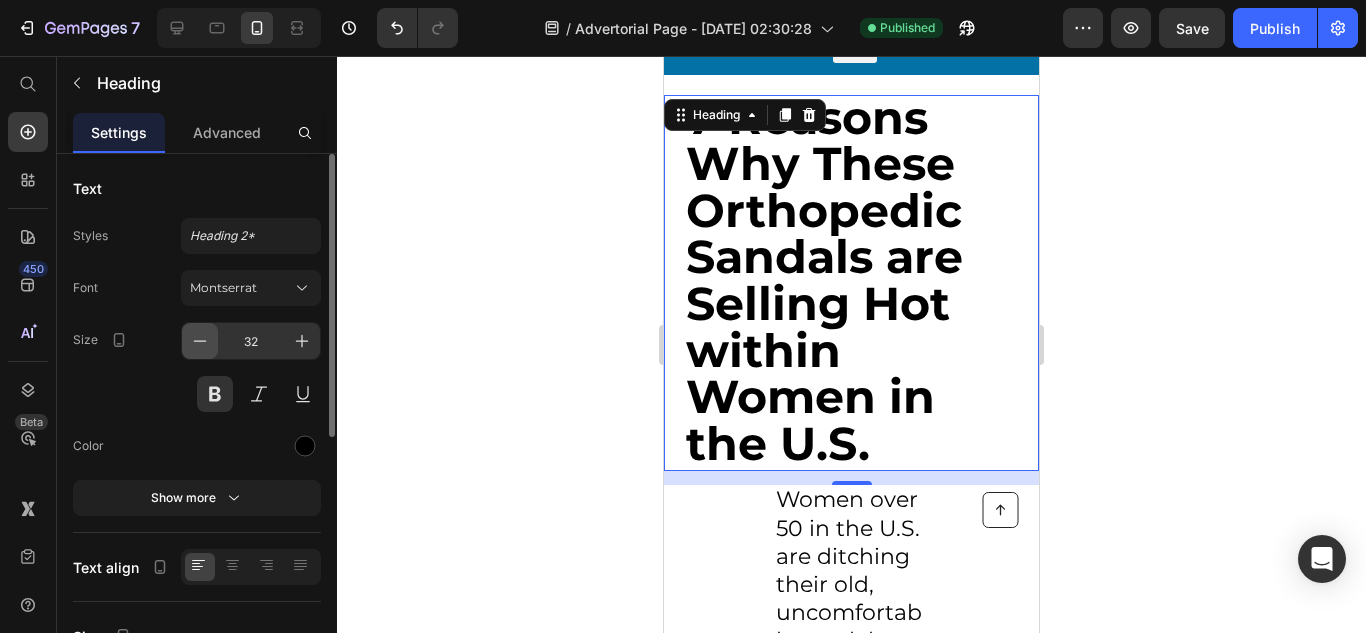 click at bounding box center [200, 341] 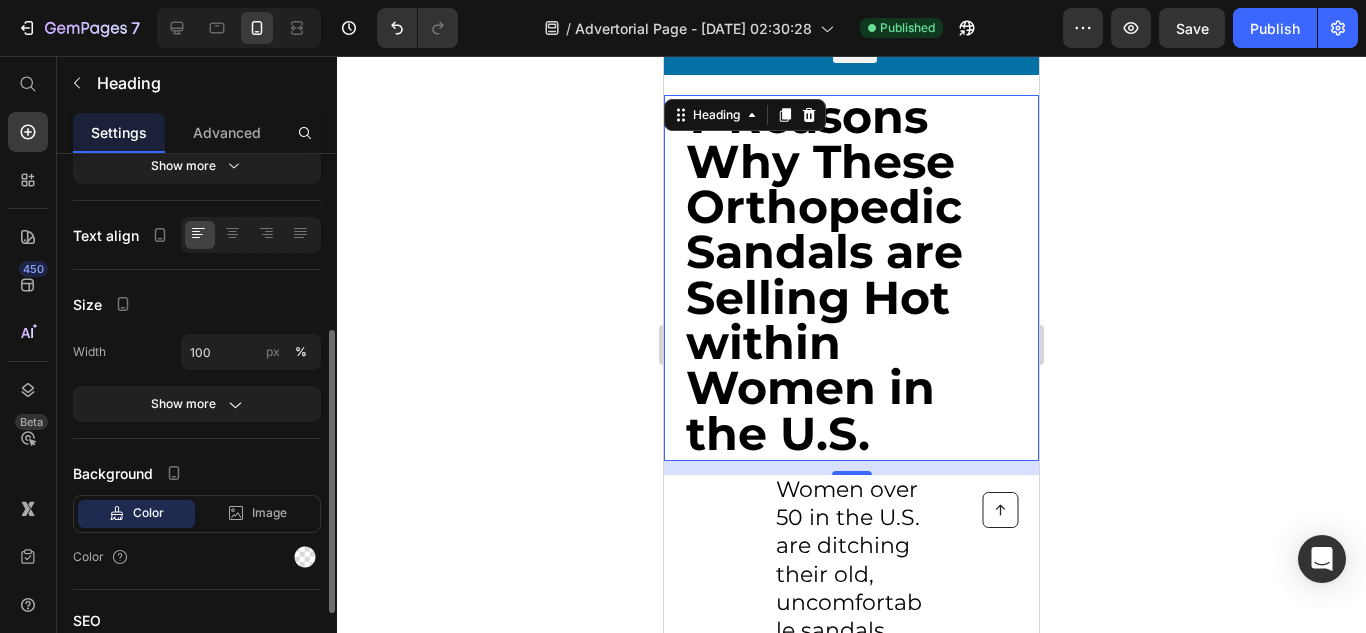 scroll, scrollTop: 333, scrollLeft: 0, axis: vertical 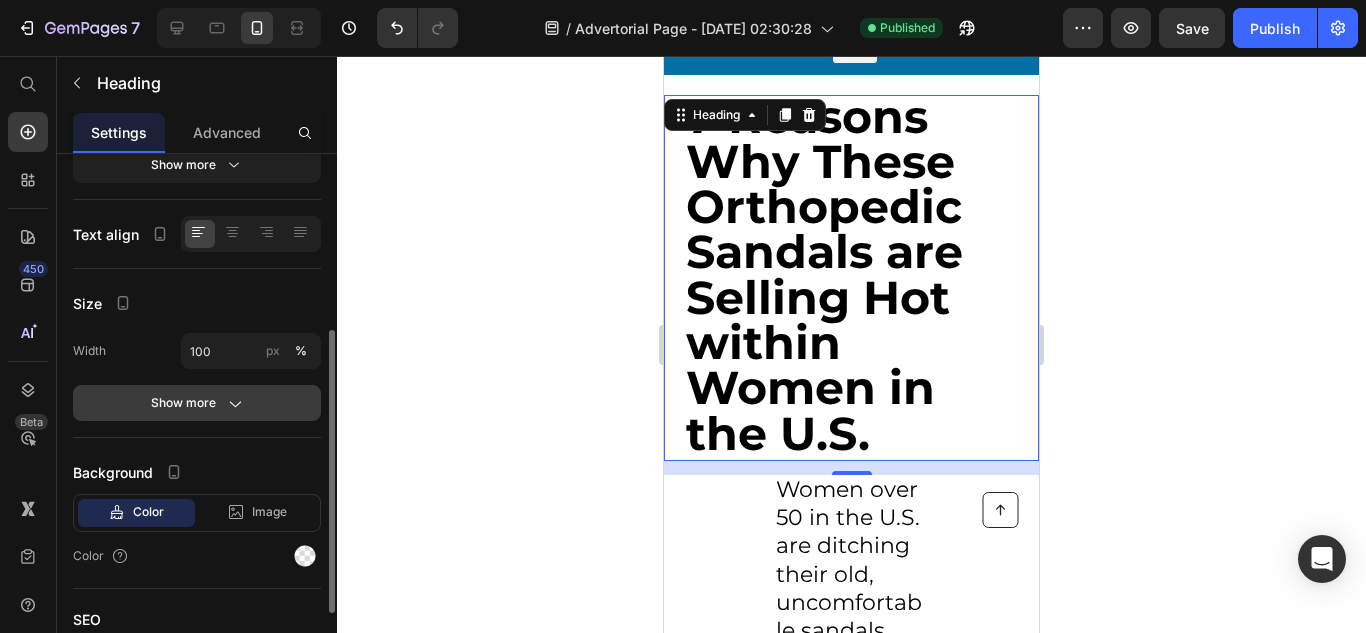 click on "Show more" at bounding box center (197, 403) 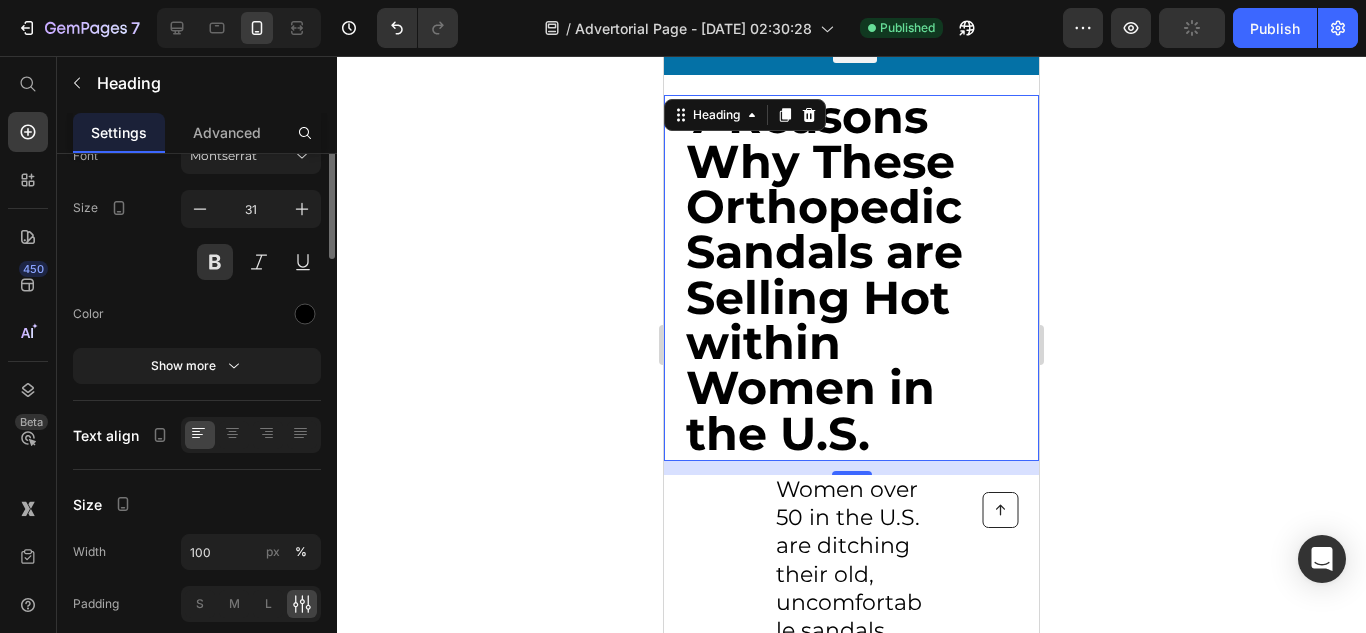 scroll, scrollTop: 0, scrollLeft: 0, axis: both 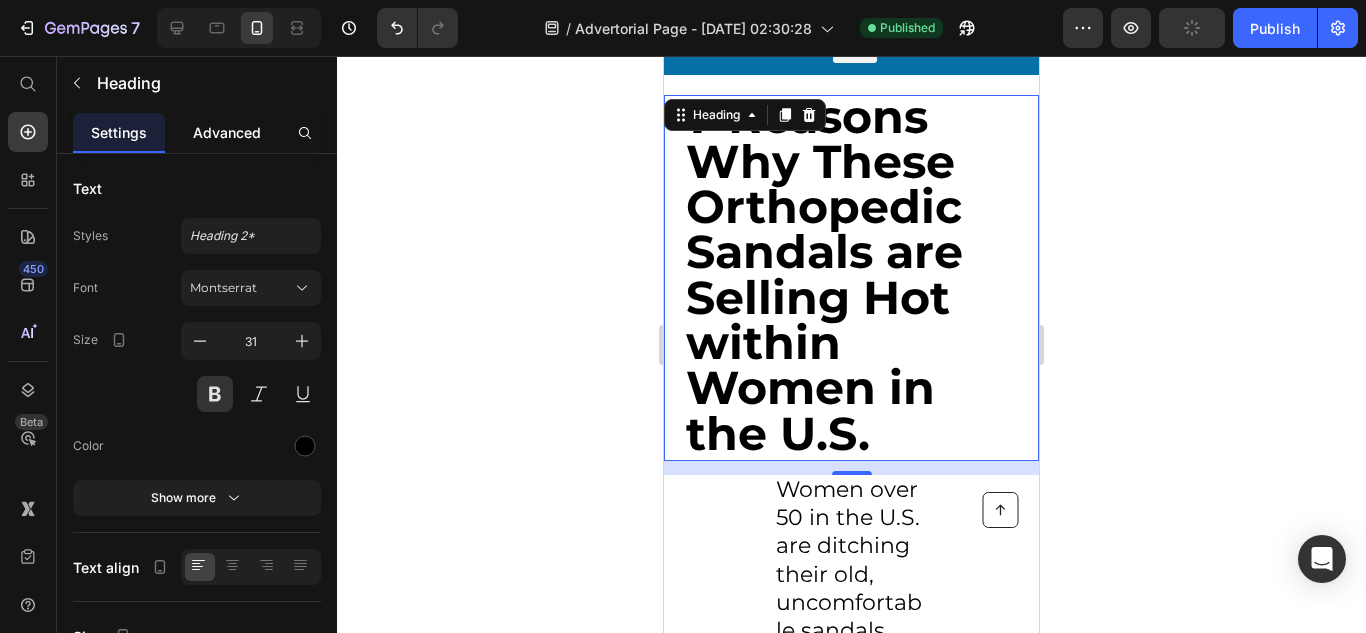 click on "Advanced" at bounding box center (227, 132) 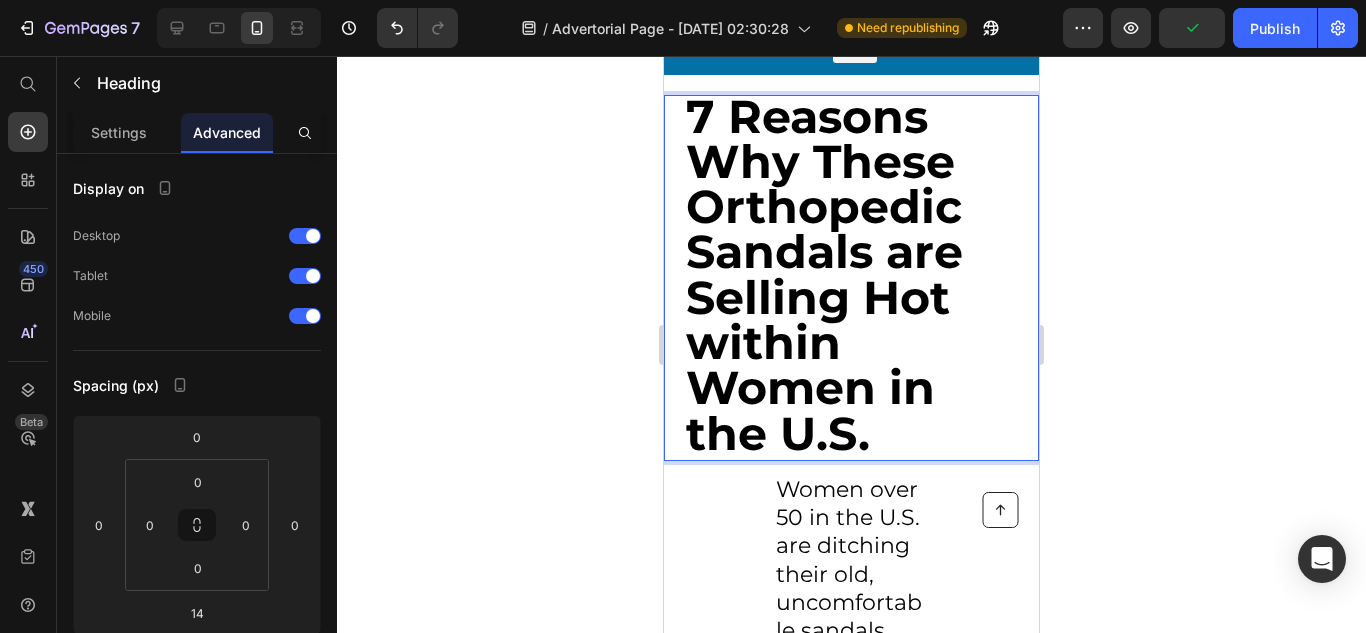 click on "7 Reasons Why These Orthopedic Sandals are Selling Hot within Women in the U.S." at bounding box center [824, 275] 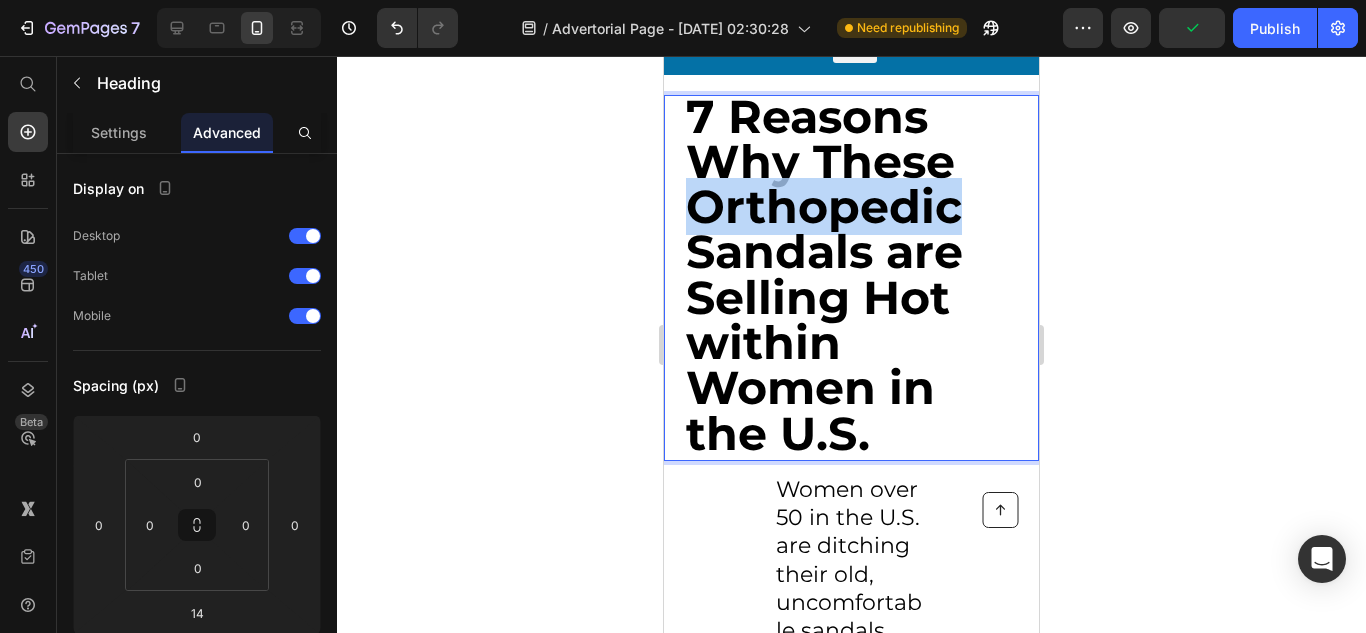 click on "7 Reasons Why These Orthopedic Sandals are Selling Hot within Women in the U.S." at bounding box center (824, 275) 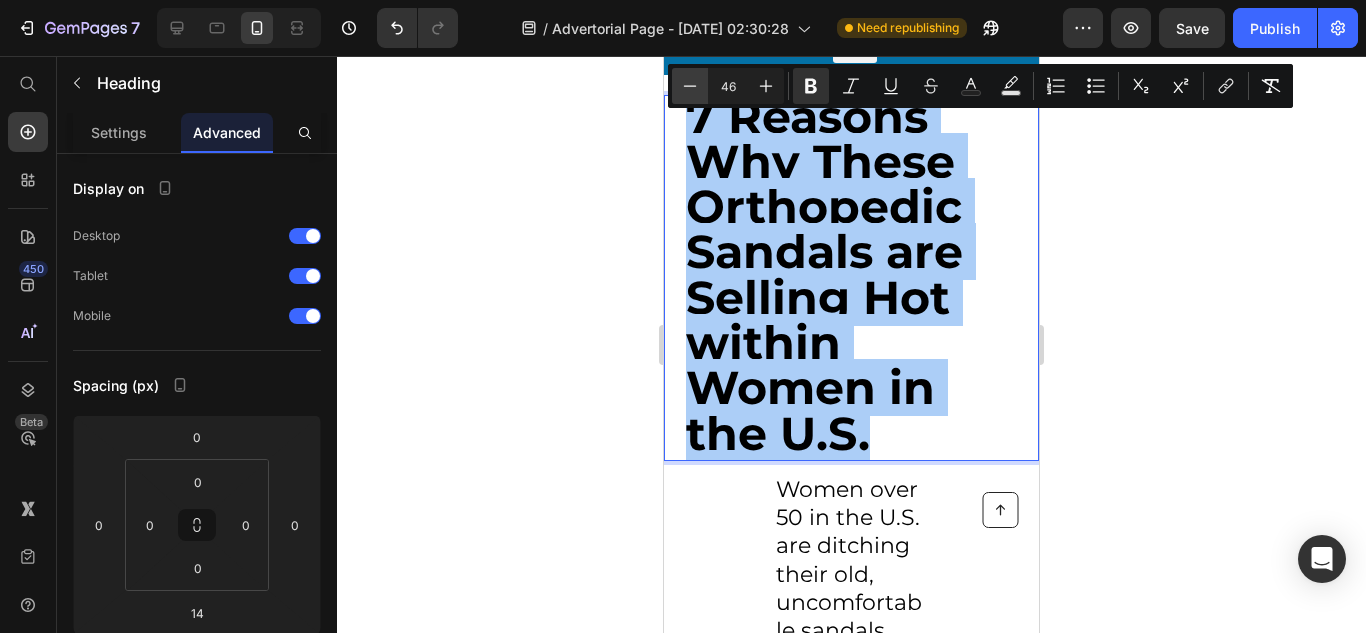 click 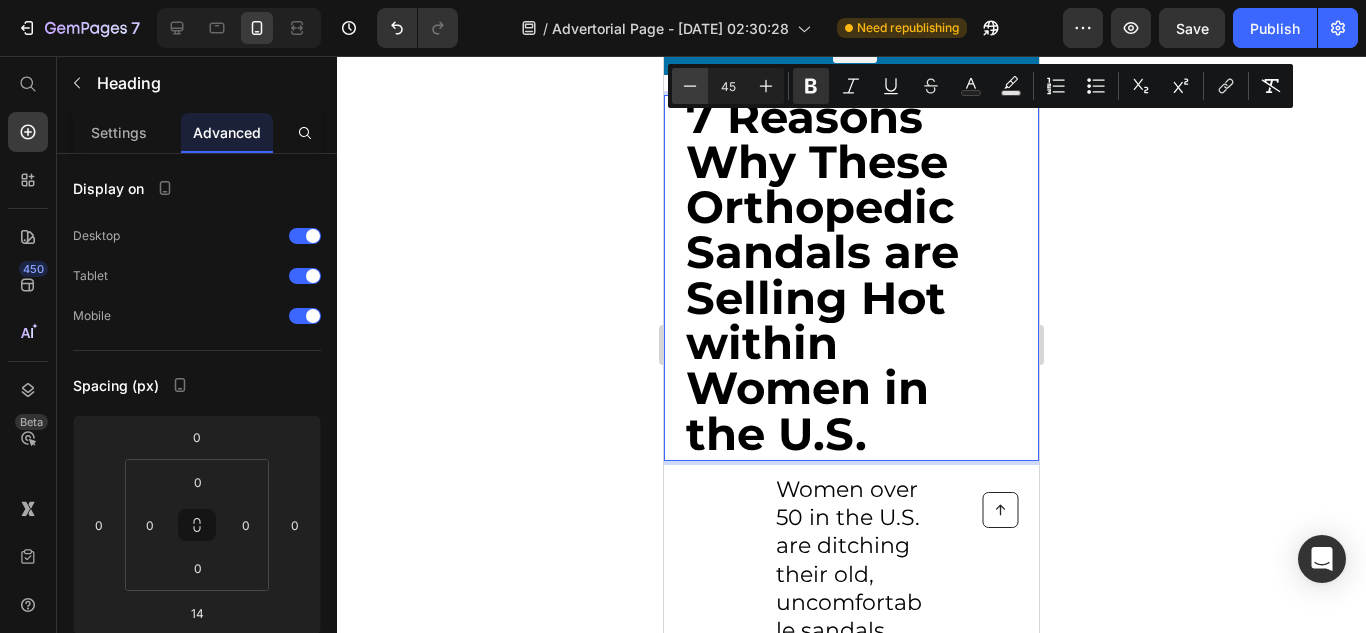 click 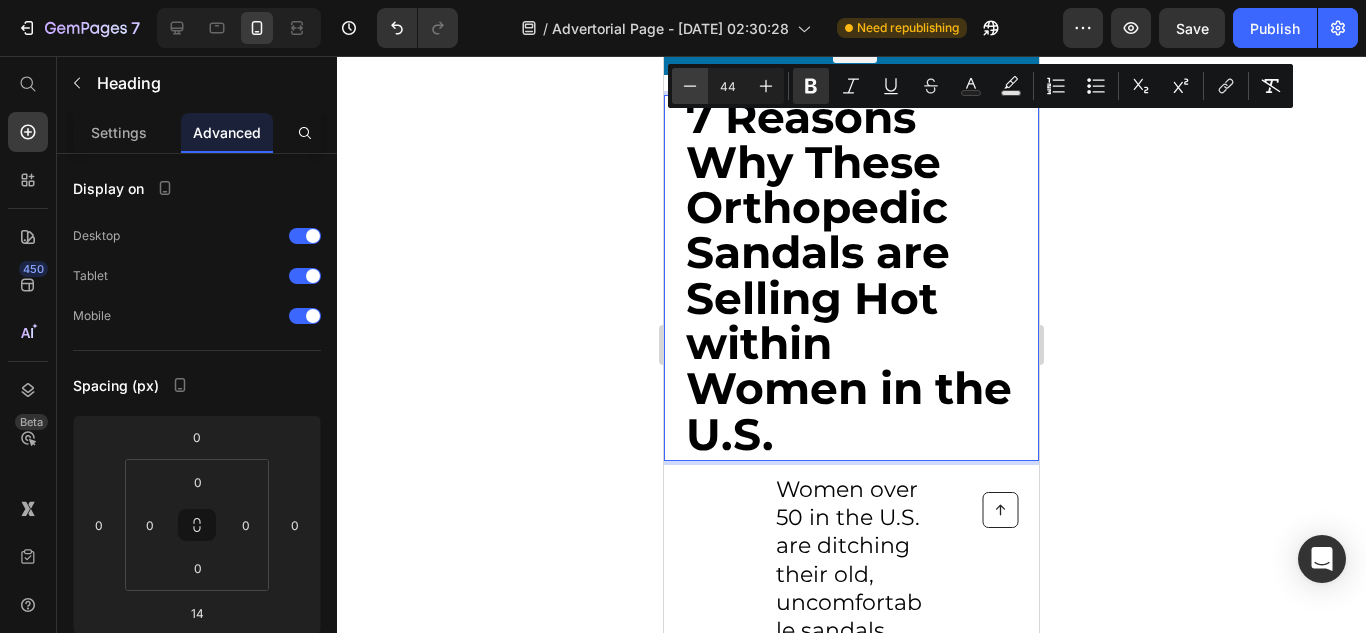 click 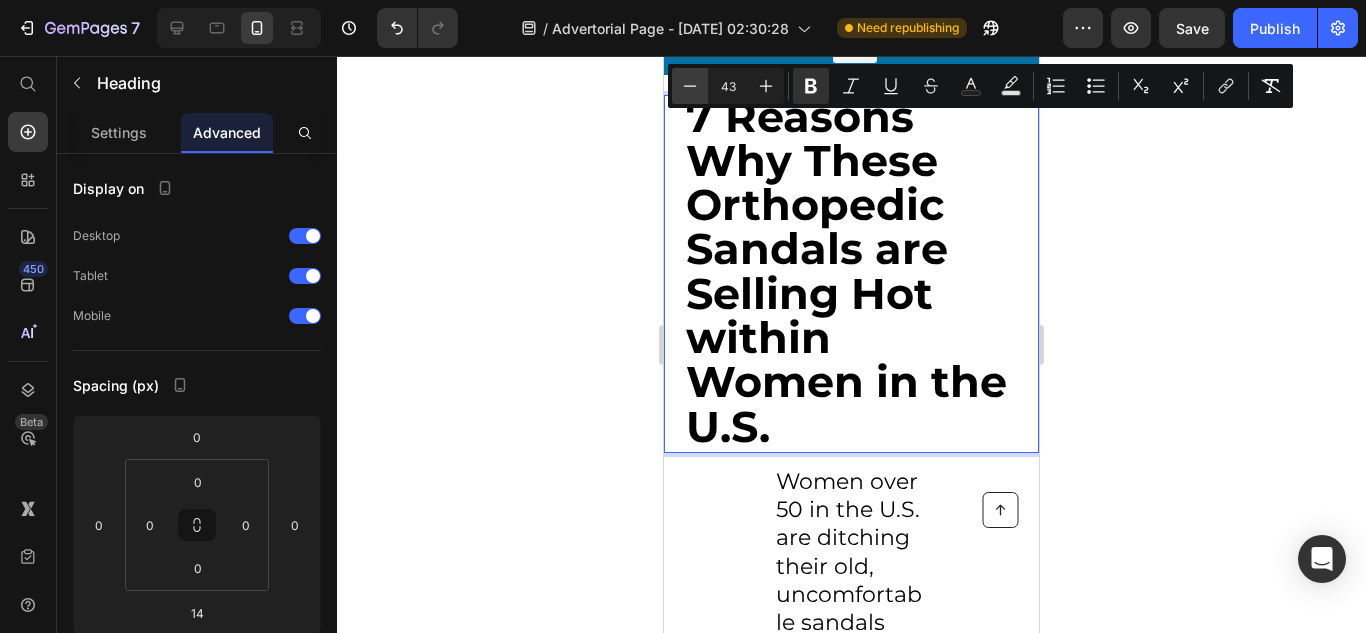 click 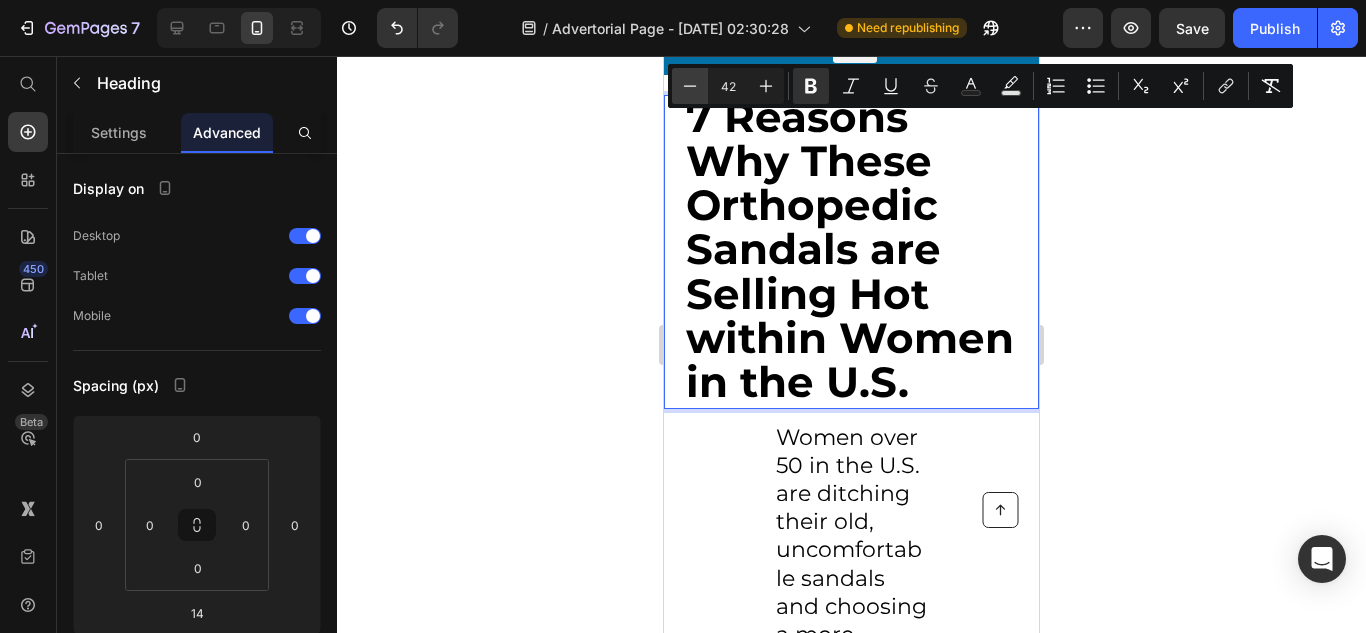 click 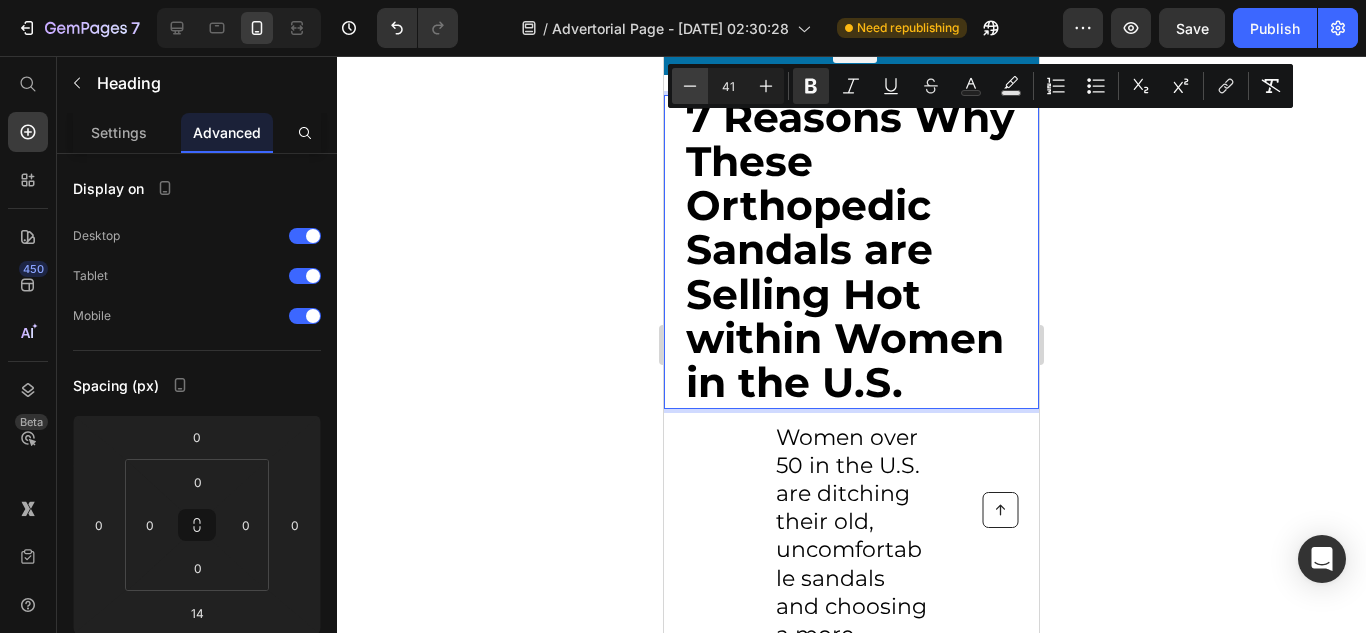 click 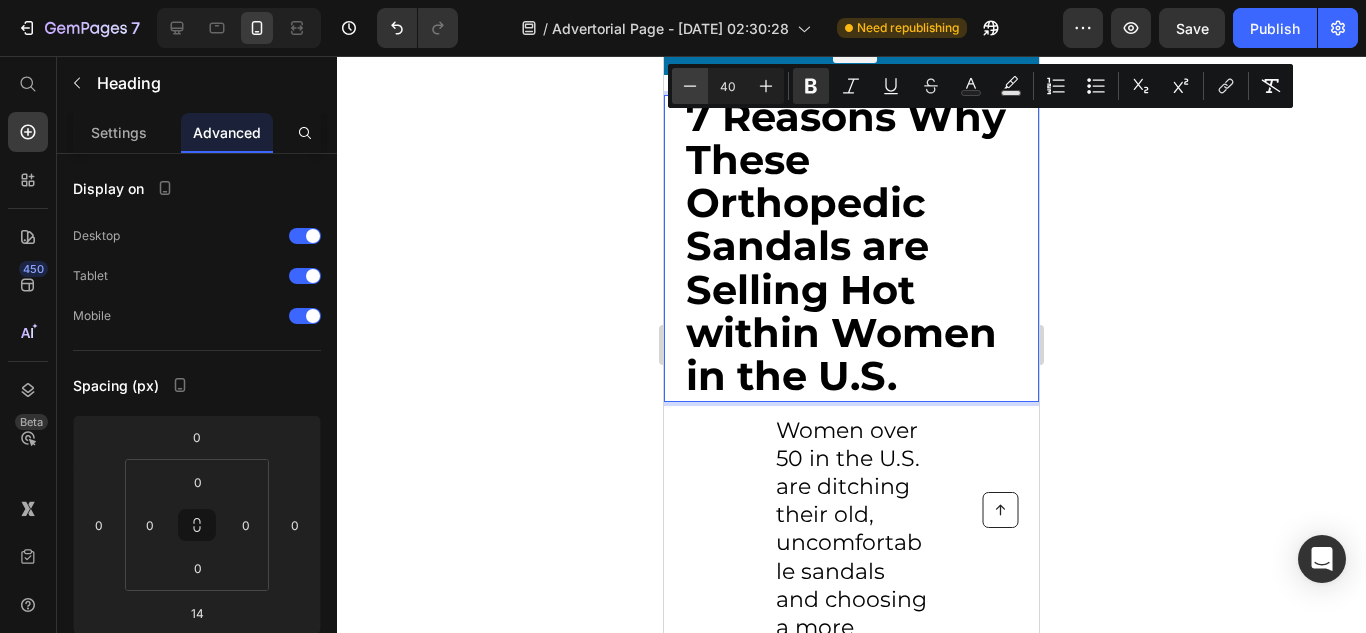 click 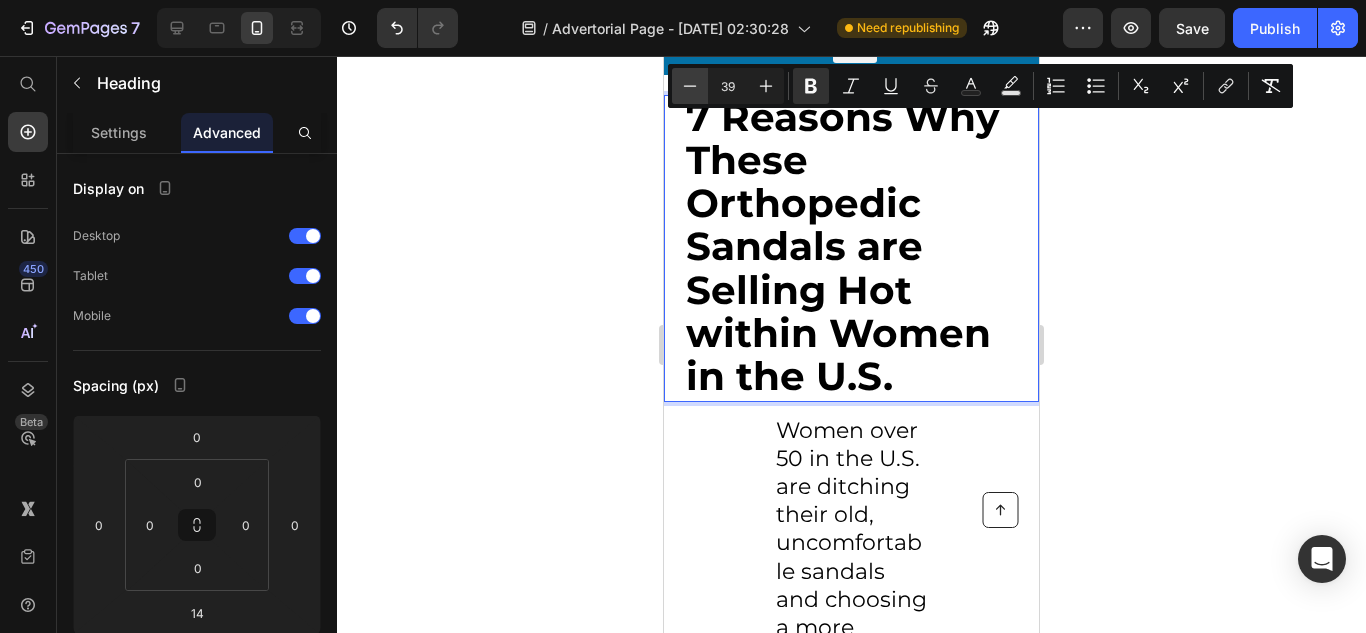 click 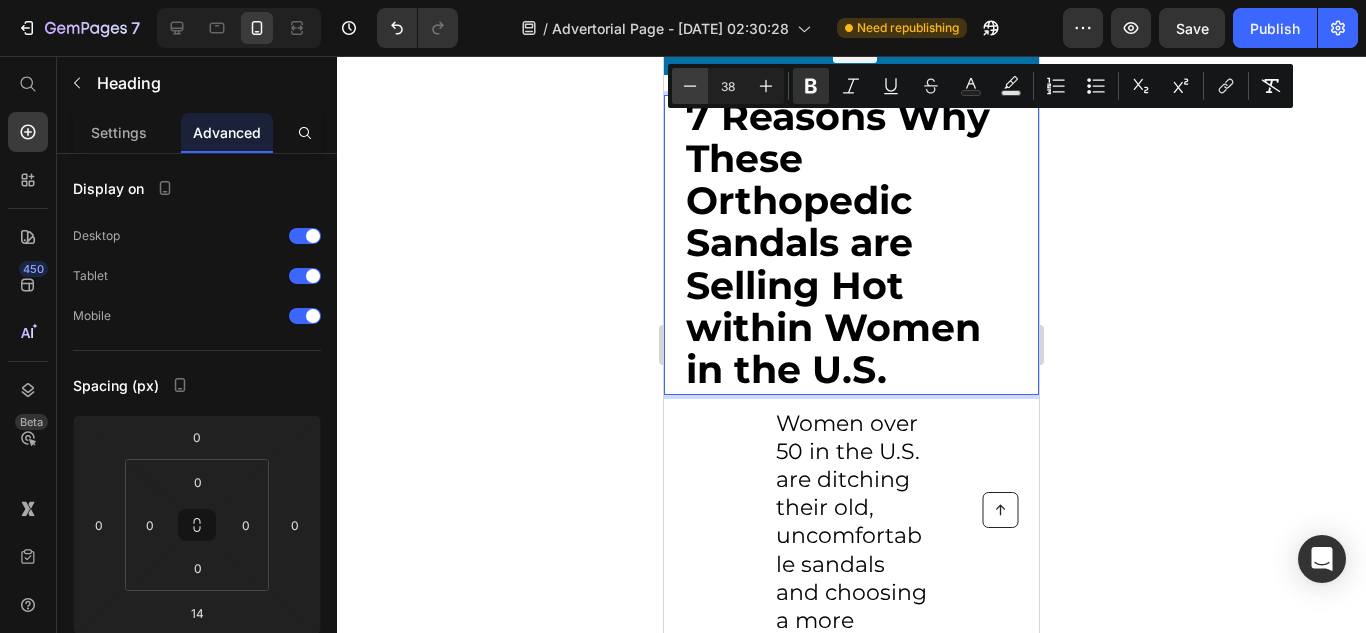 click 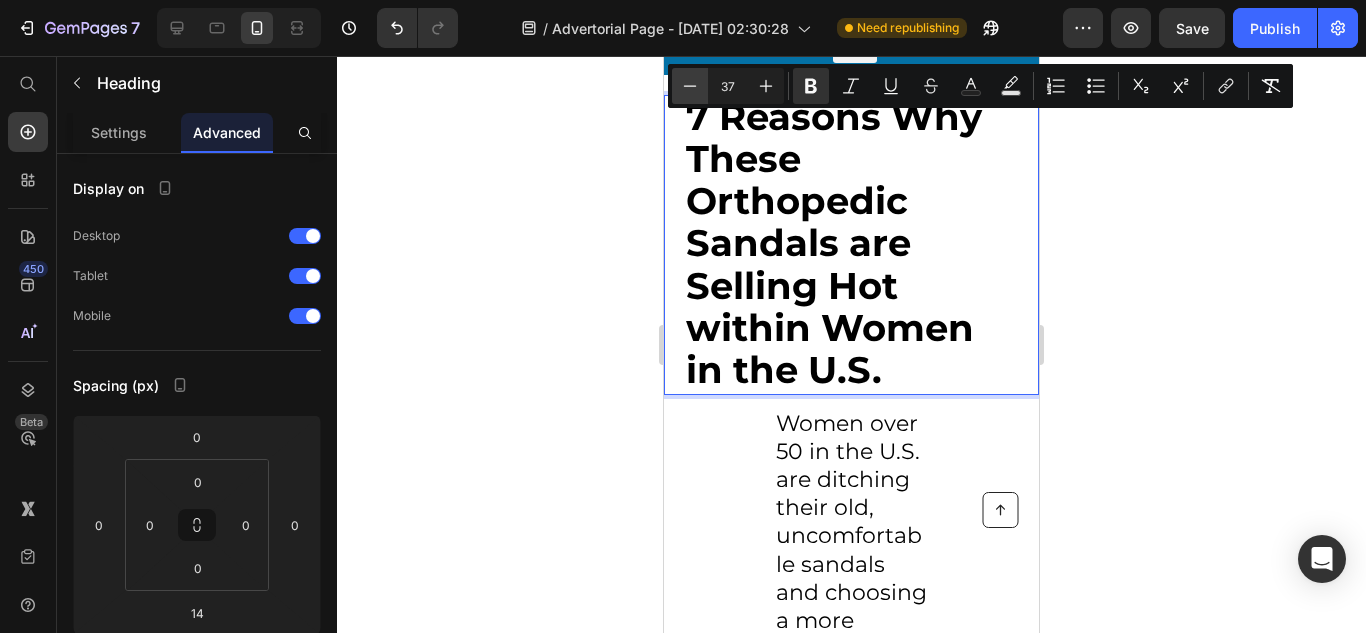 click 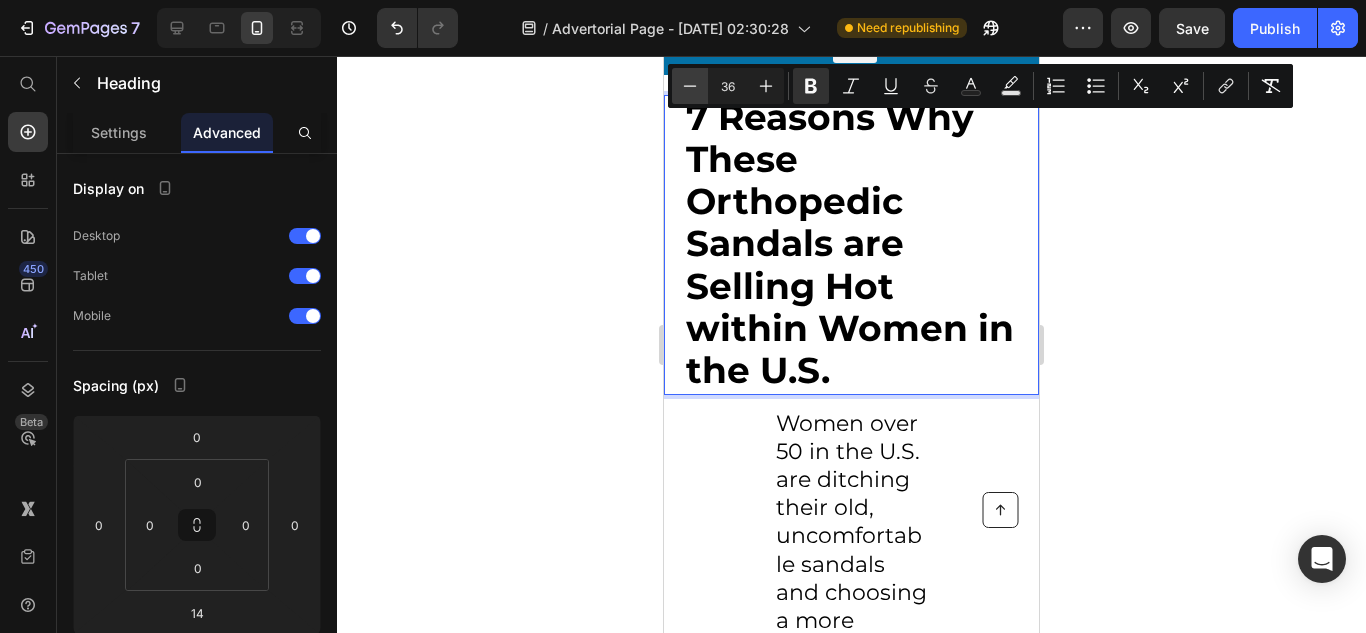 click 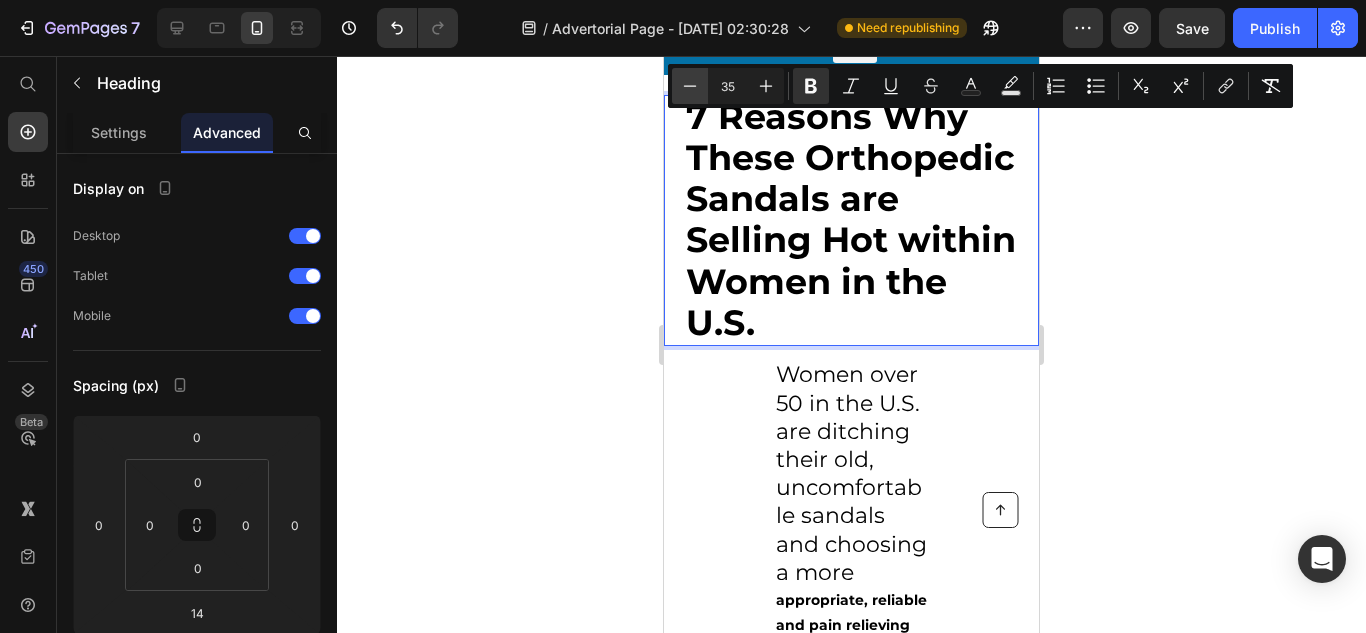 click 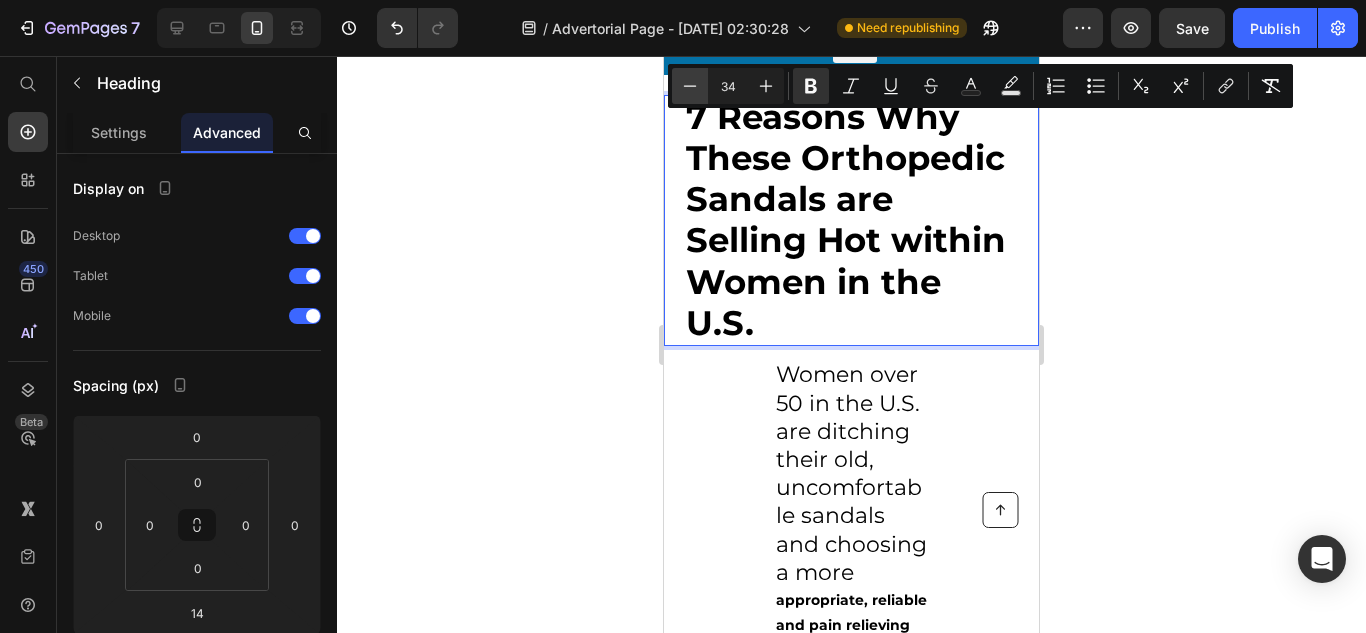 click 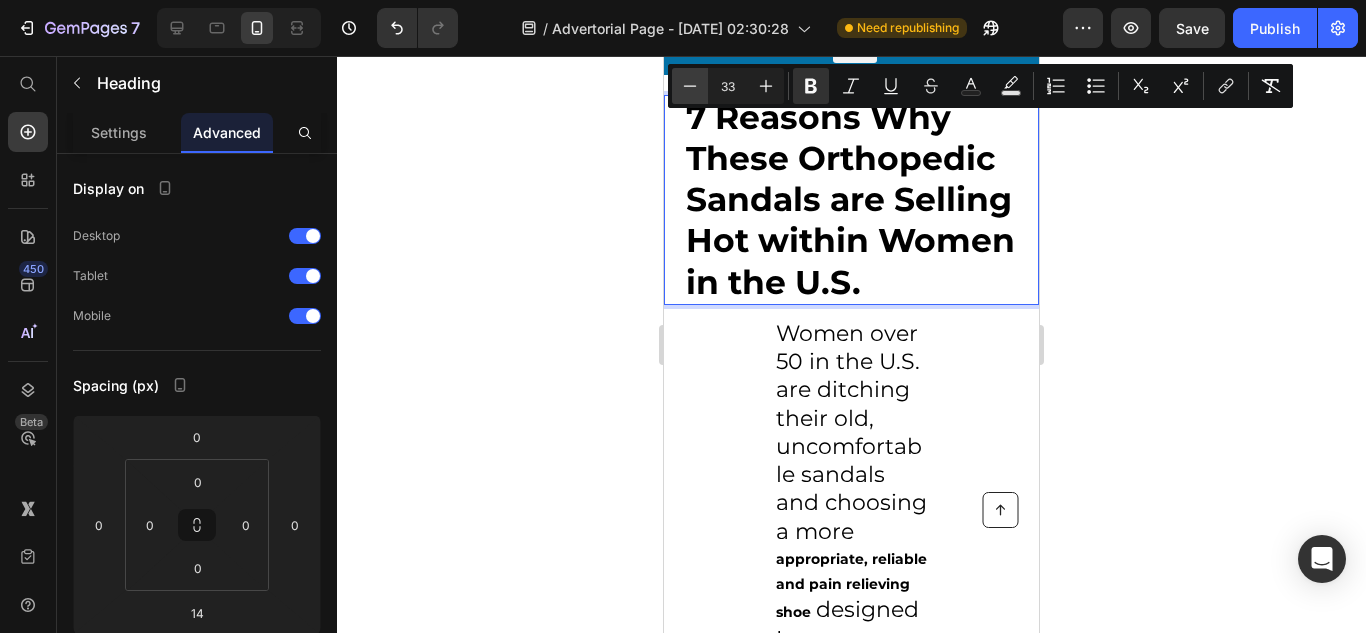 click 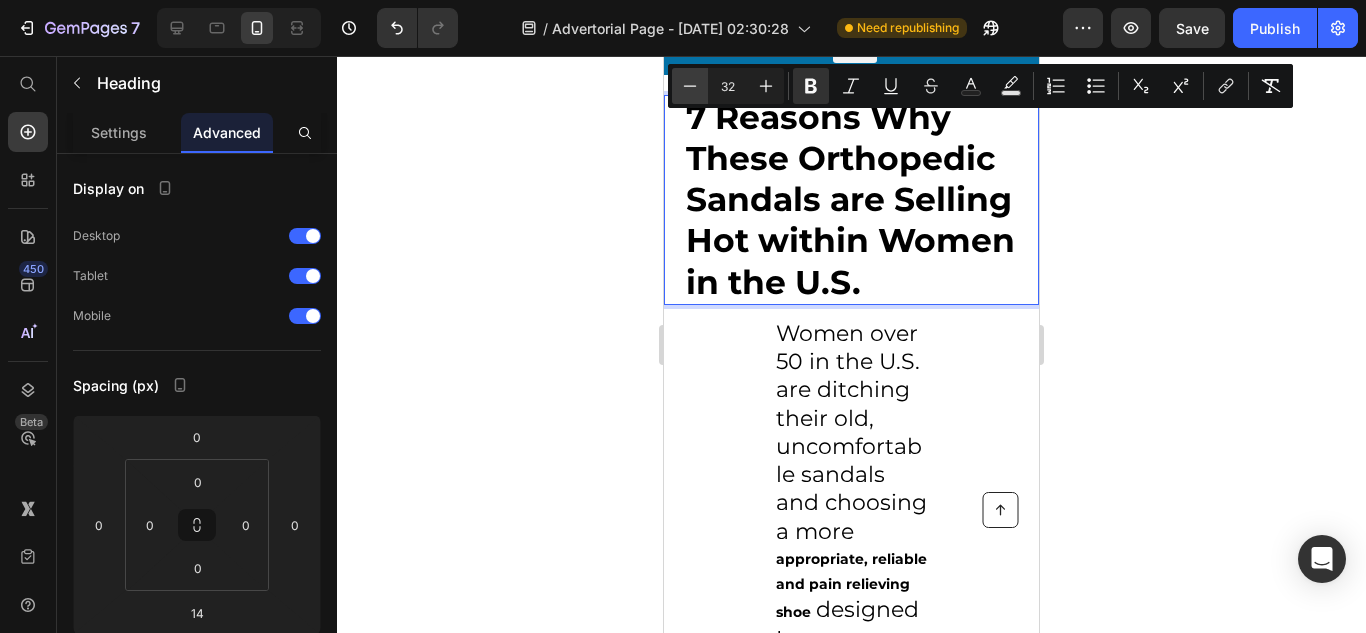 click 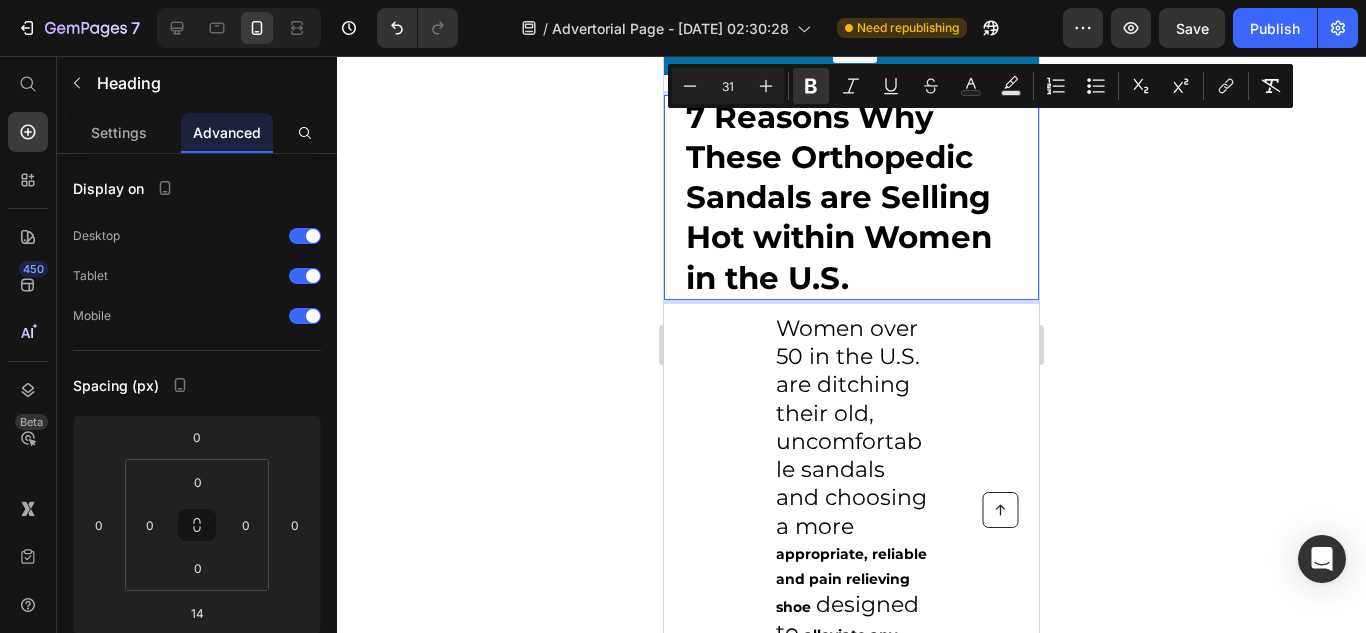 scroll, scrollTop: 0, scrollLeft: 0, axis: both 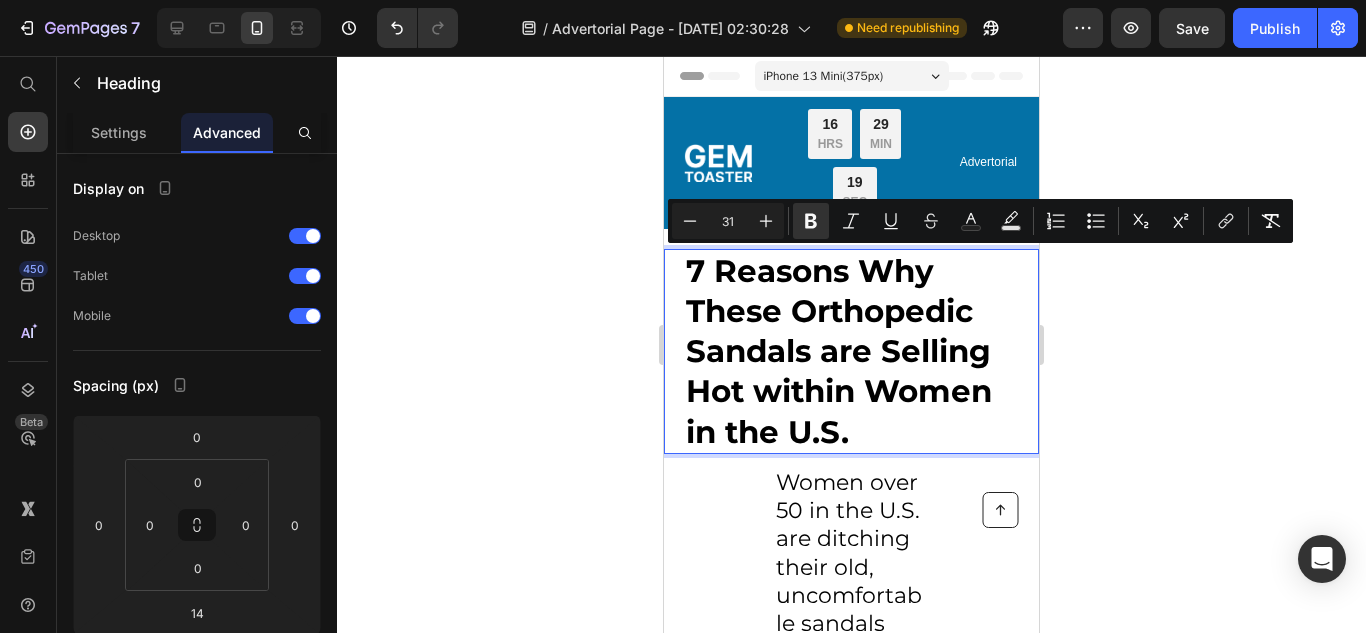 click on "7 Reasons Why These Orthopedic Sandals are Selling Hot within Women in the U.S." at bounding box center (851, 351) 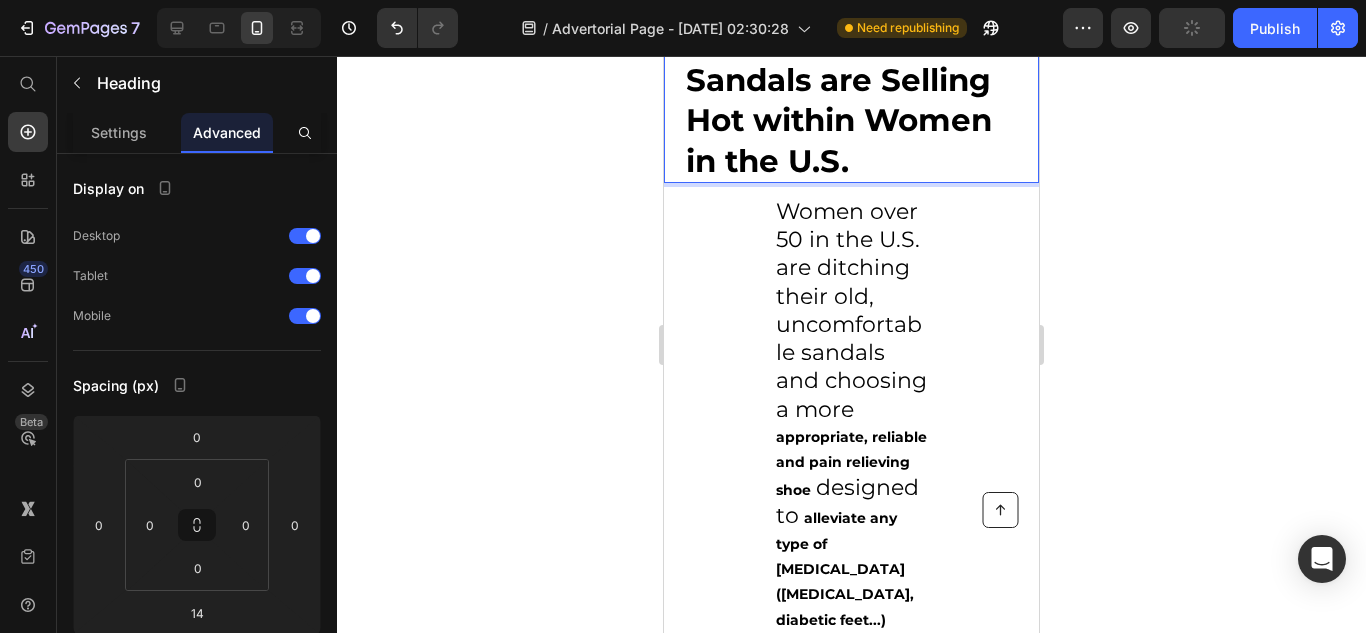 scroll, scrollTop: 229, scrollLeft: 0, axis: vertical 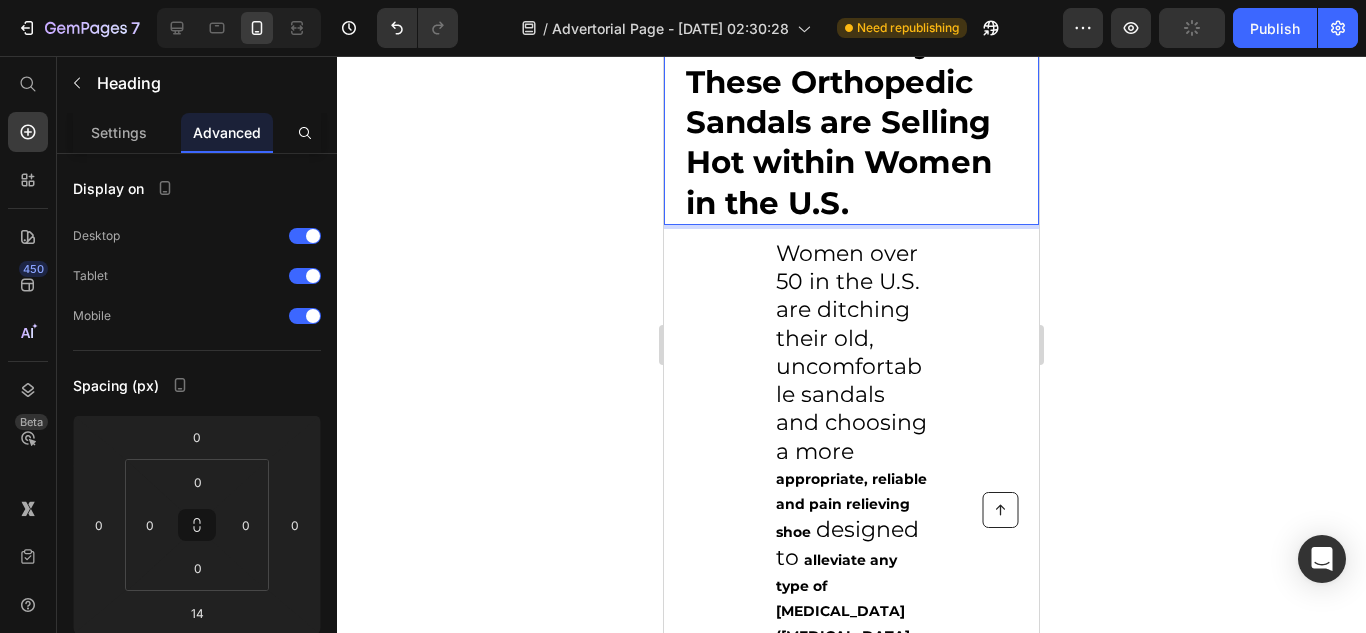 click on "Women over 50 in the U.S. are ditching their old, uncomfortable sandals and choosing a more   appropriate, reliable and pain relieving shoe   designed to   alleviate any type of feet pain (plantar fasciitis, diabetic feet...)   and provide   support for their daily activities." at bounding box center [851, 497] 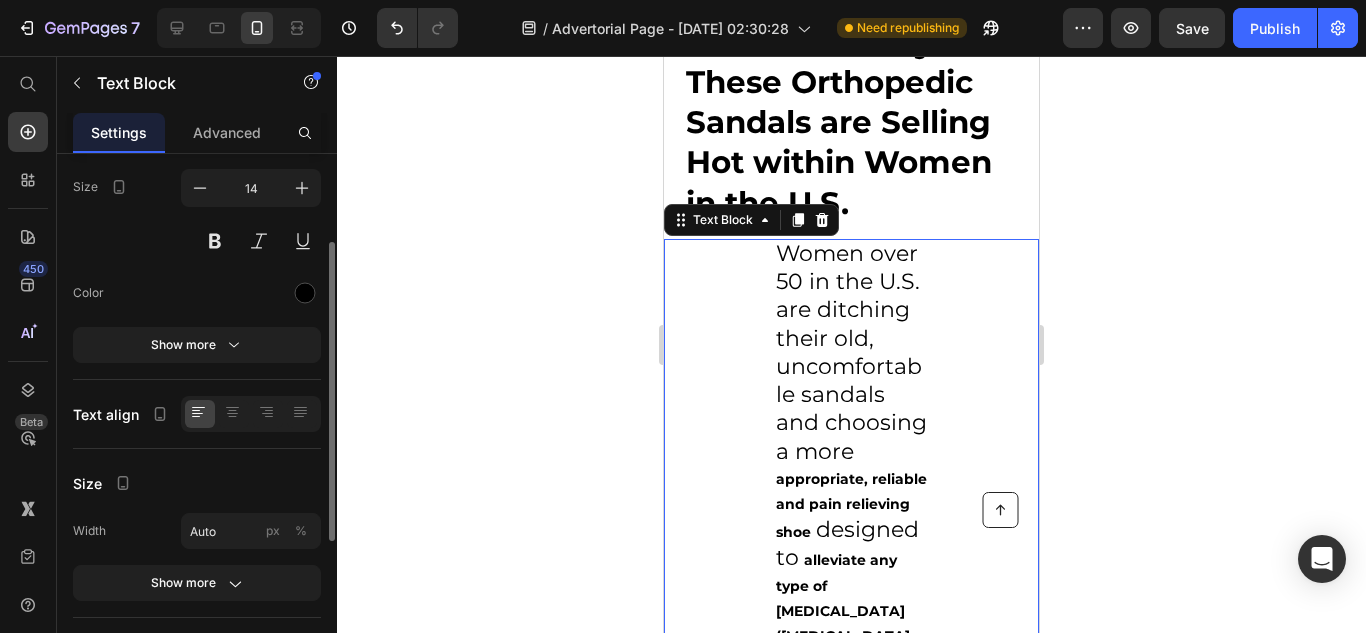scroll, scrollTop: 159, scrollLeft: 0, axis: vertical 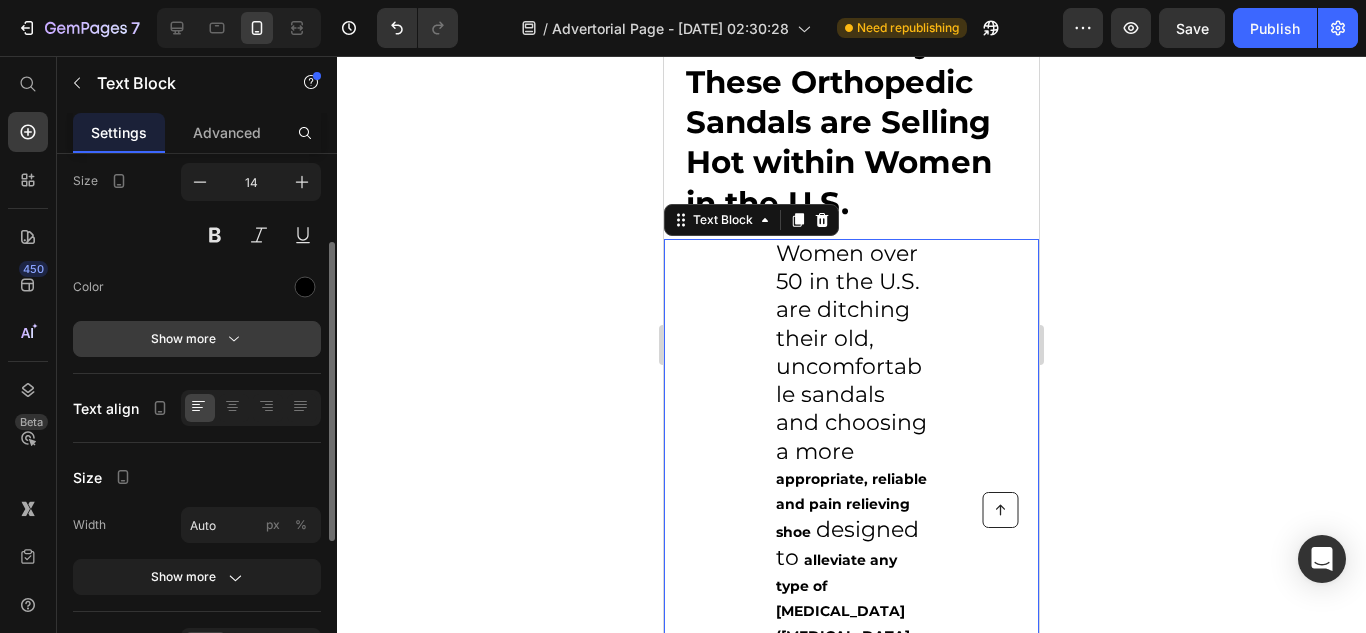 click on "Show more" at bounding box center [197, 339] 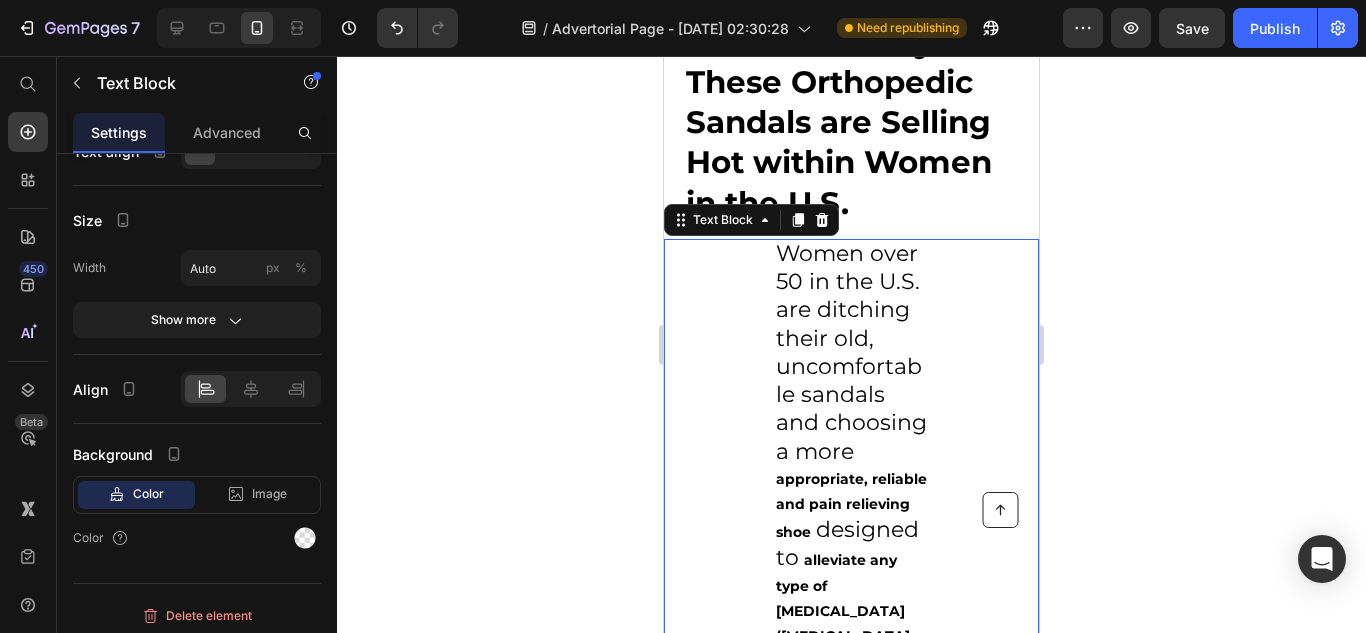 scroll, scrollTop: 0, scrollLeft: 0, axis: both 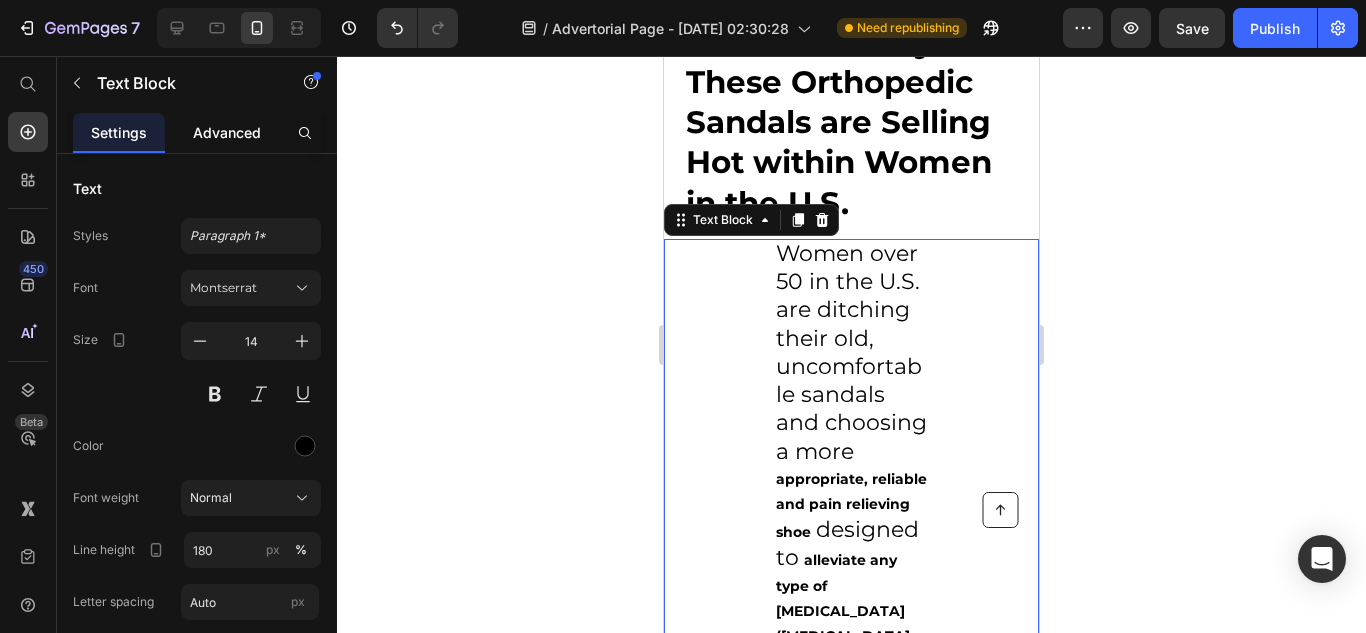 click on "Advanced" at bounding box center (227, 132) 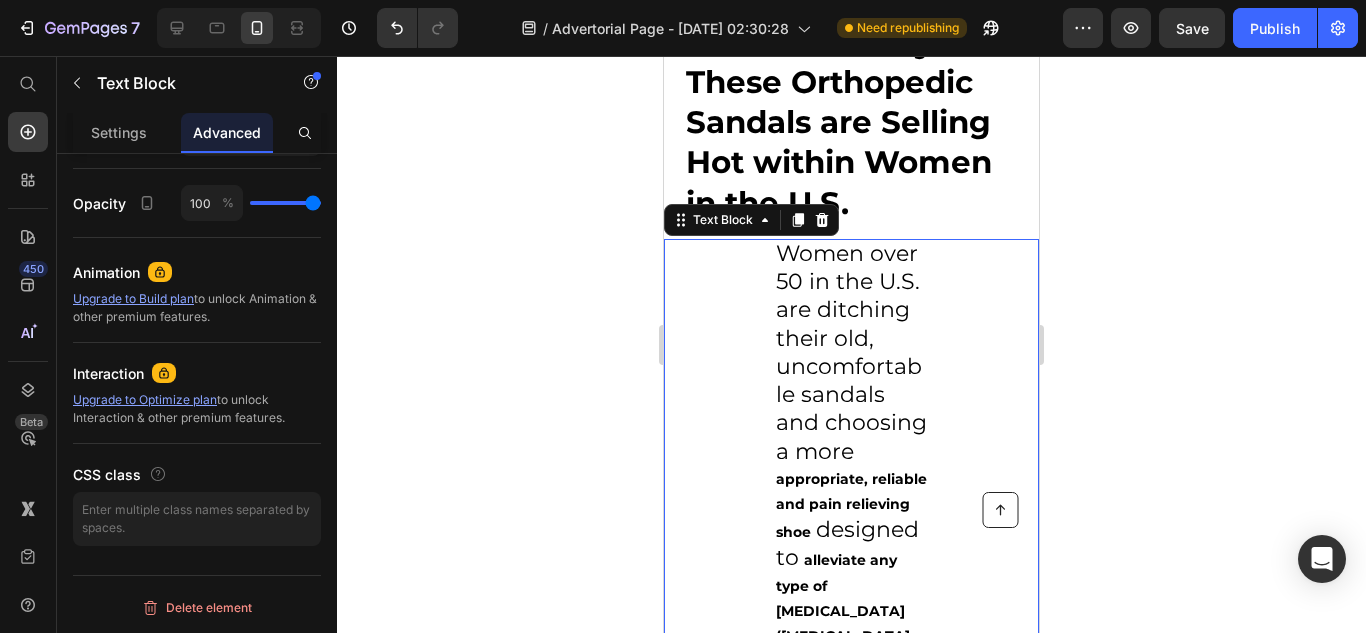 scroll, scrollTop: 89, scrollLeft: 0, axis: vertical 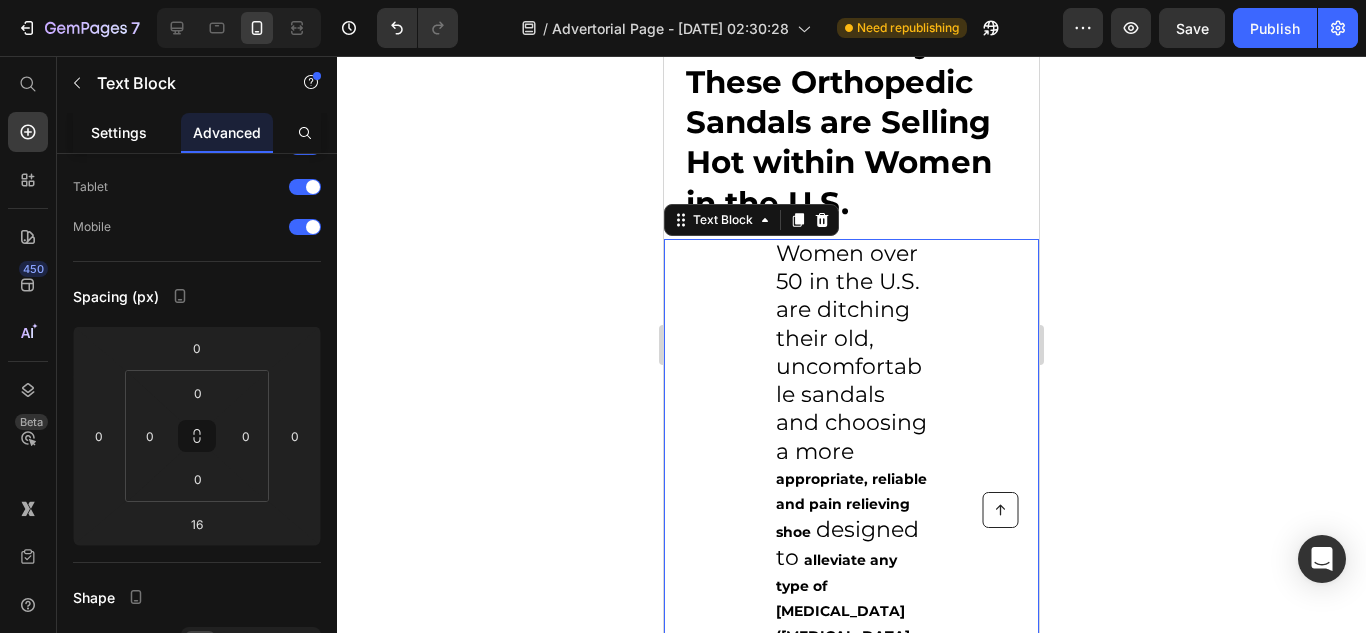 click on "Settings" at bounding box center (119, 132) 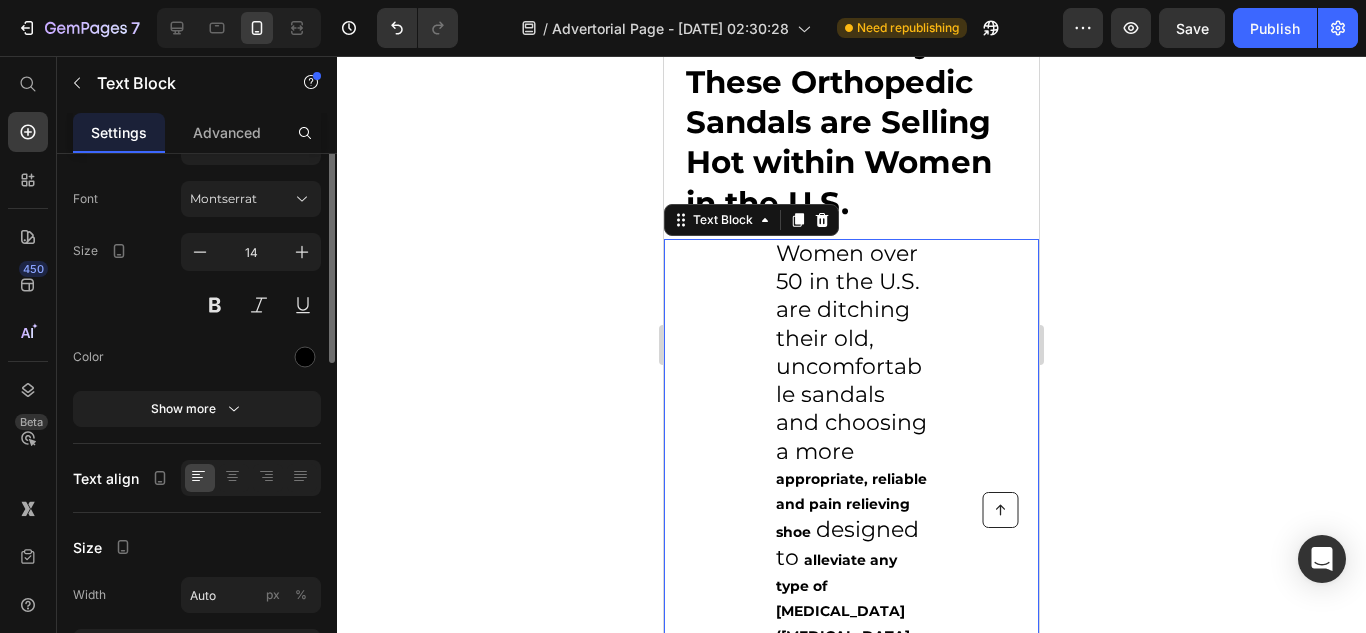 scroll, scrollTop: 0, scrollLeft: 0, axis: both 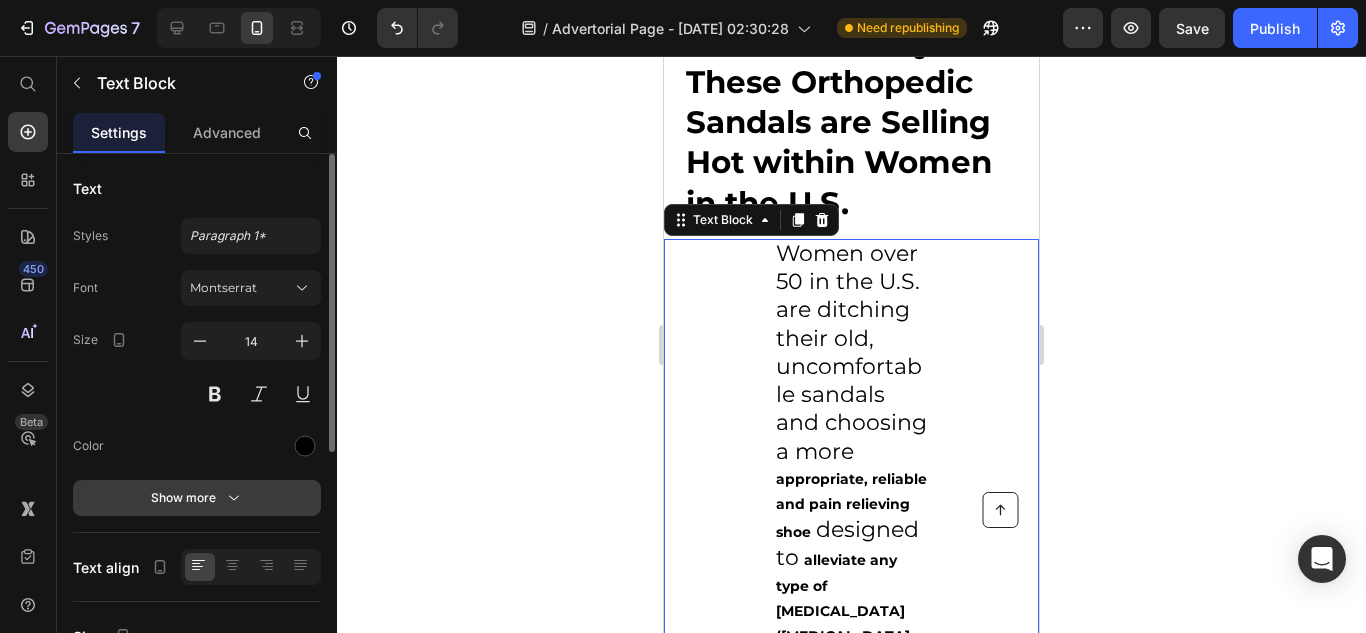 click on "Show more" at bounding box center [197, 498] 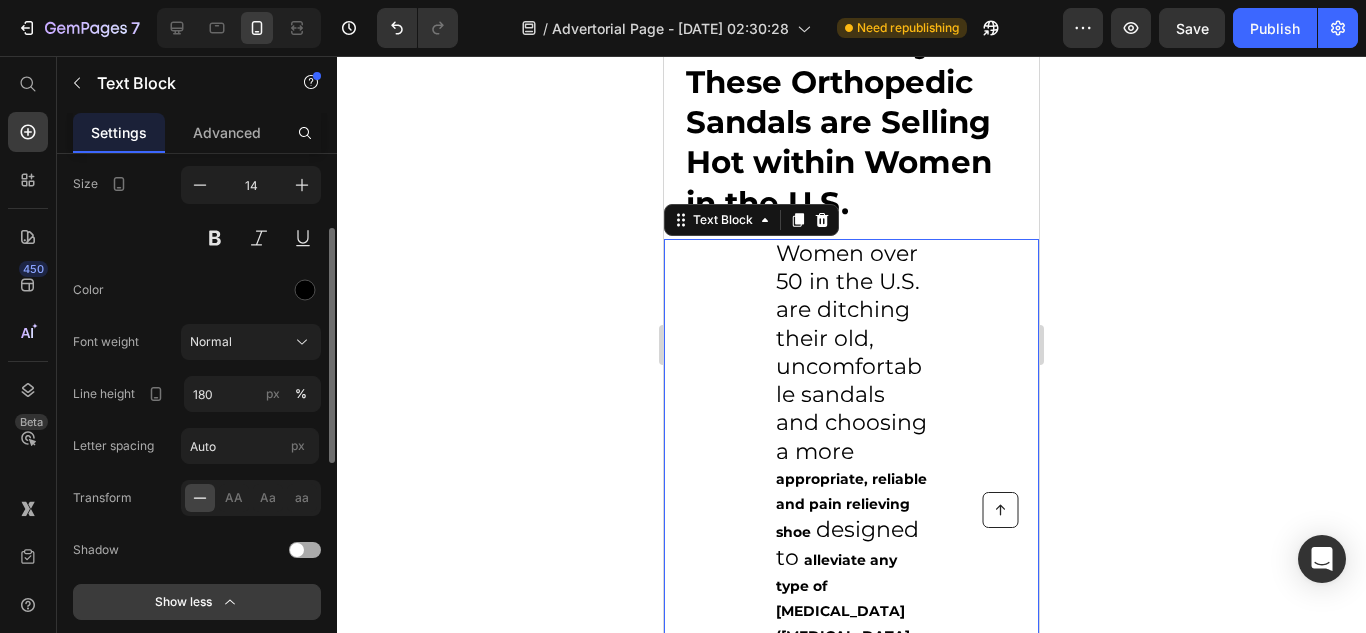 scroll, scrollTop: 161, scrollLeft: 0, axis: vertical 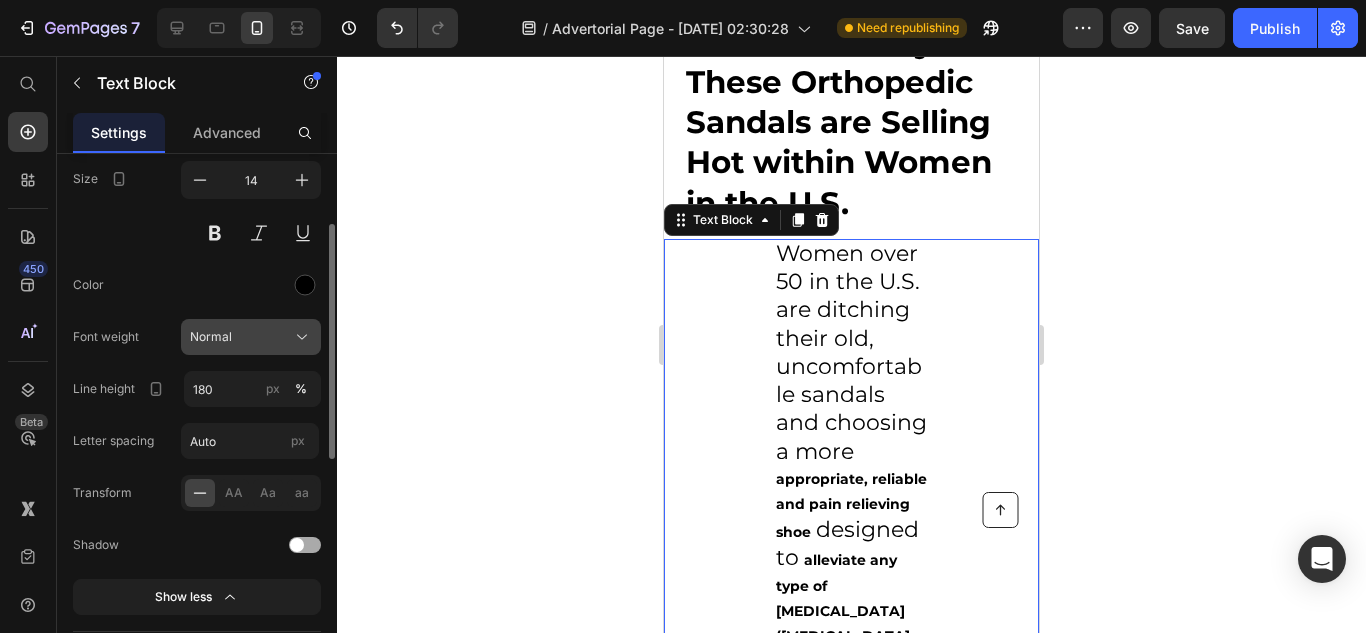 click on "Normal" at bounding box center (211, 337) 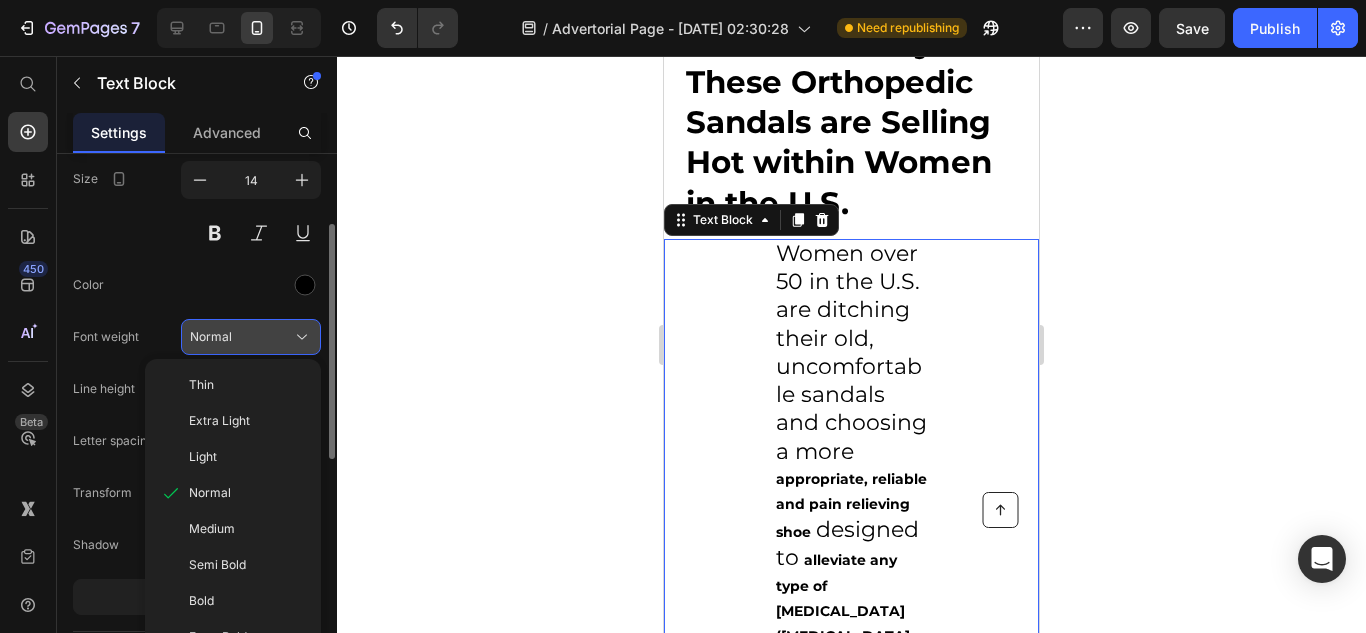 click on "Normal" at bounding box center (211, 337) 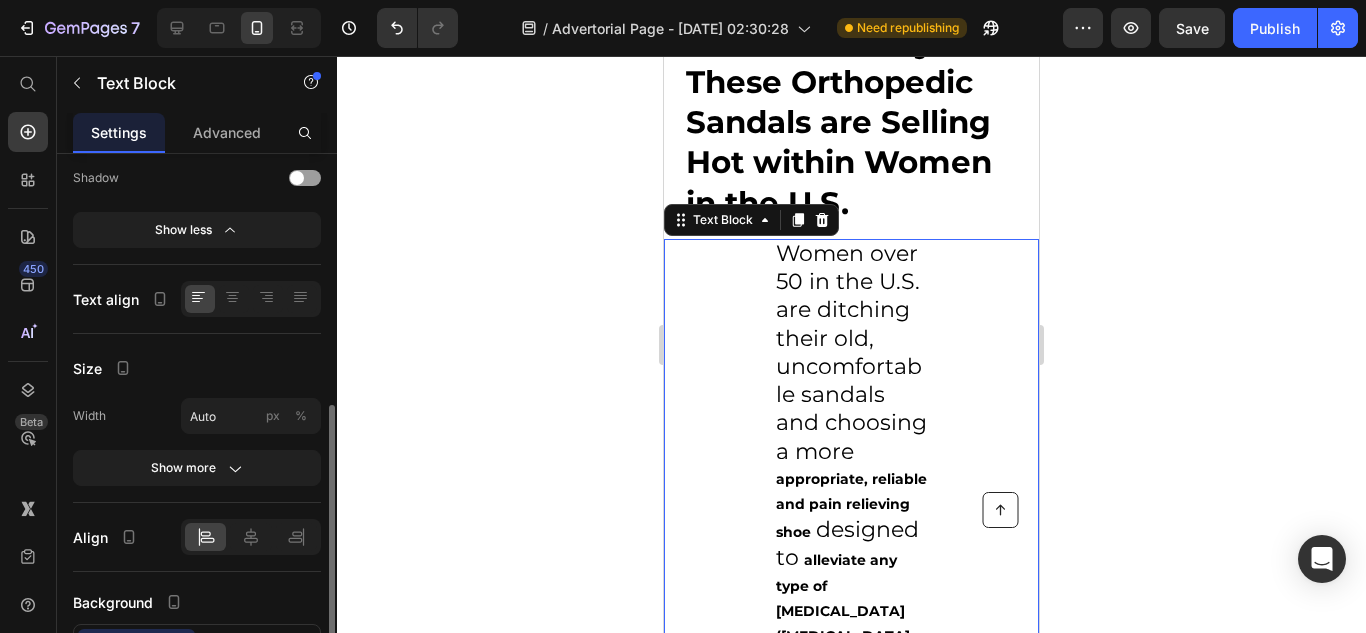 scroll, scrollTop: 555, scrollLeft: 0, axis: vertical 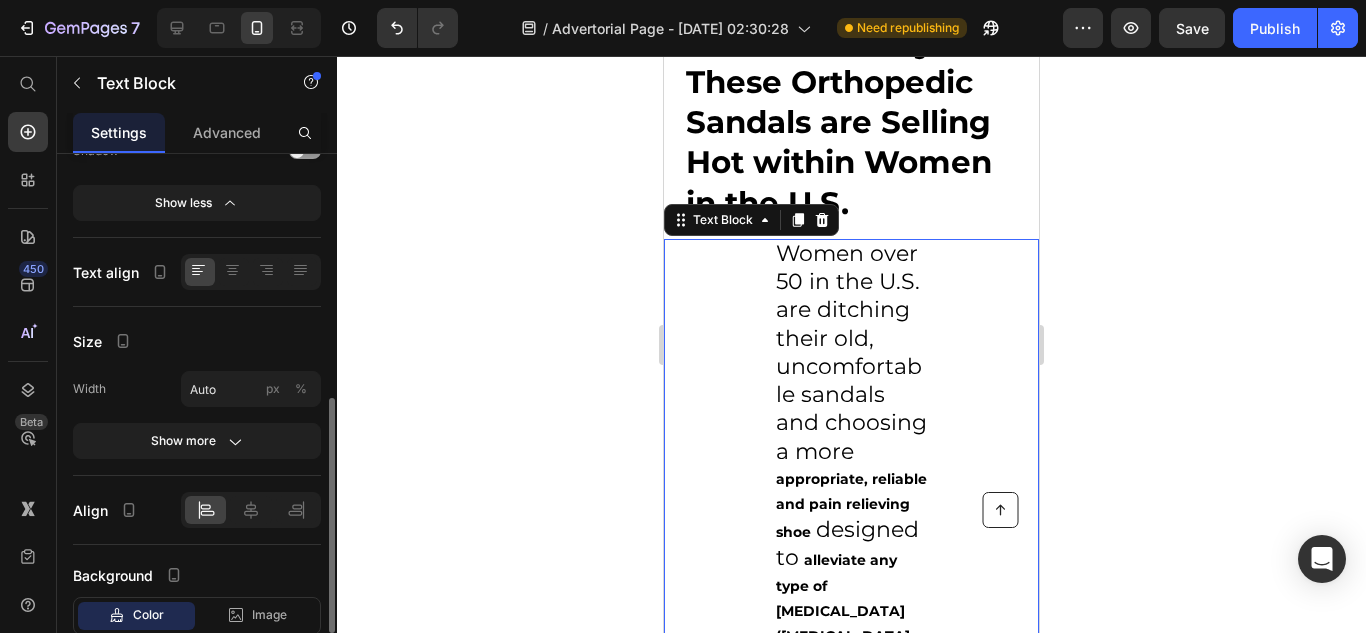 click on "Show more" at bounding box center [197, 441] 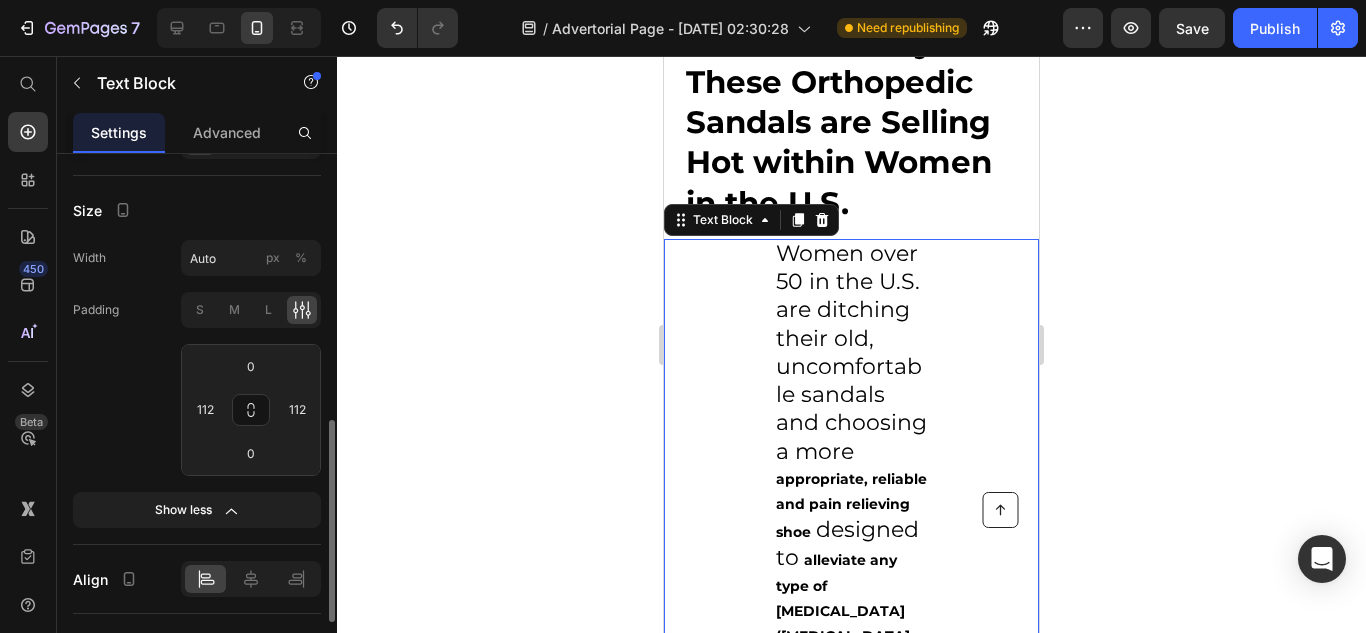 scroll, scrollTop: 691, scrollLeft: 0, axis: vertical 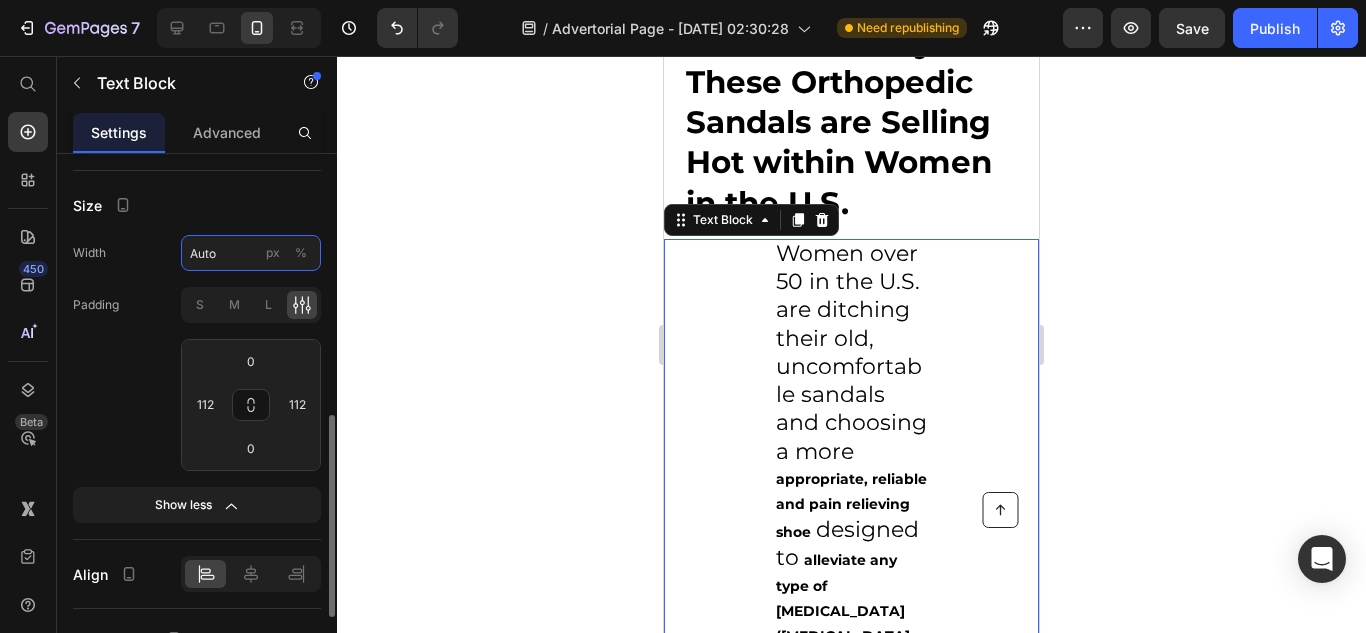 click on "Auto" at bounding box center (251, 253) 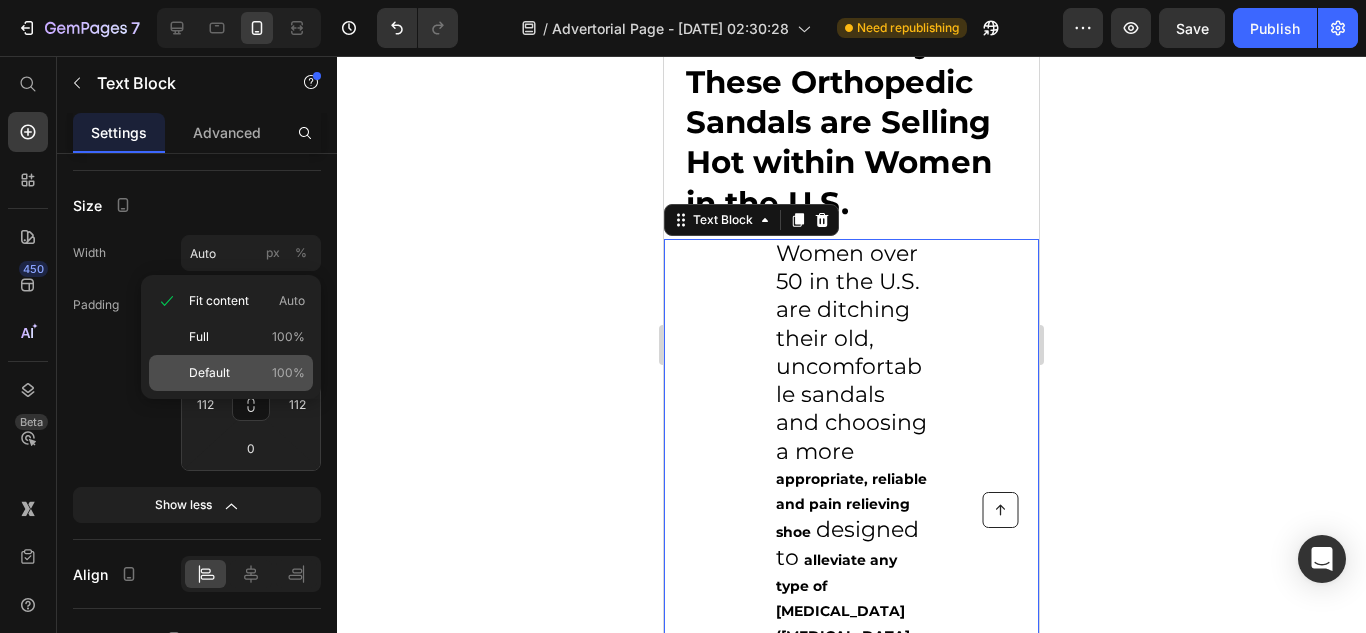 click on "Default" at bounding box center [209, 373] 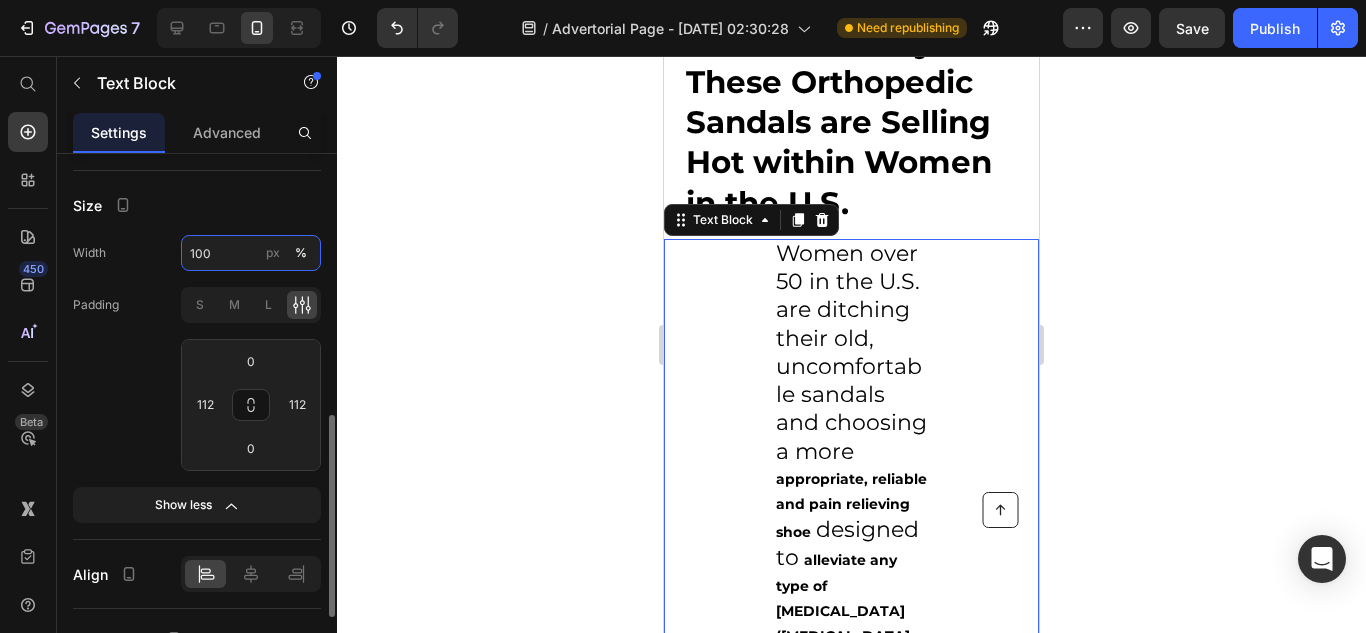 click on "100" at bounding box center (251, 253) 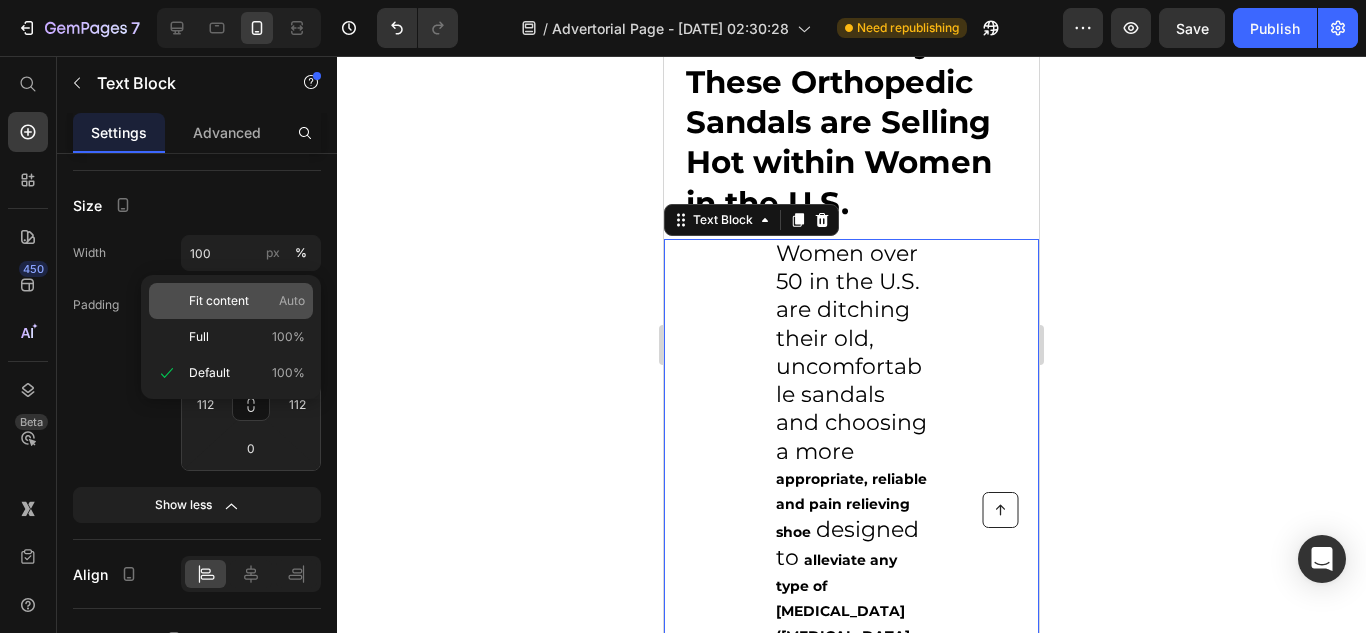 click on "Fit content" at bounding box center (219, 301) 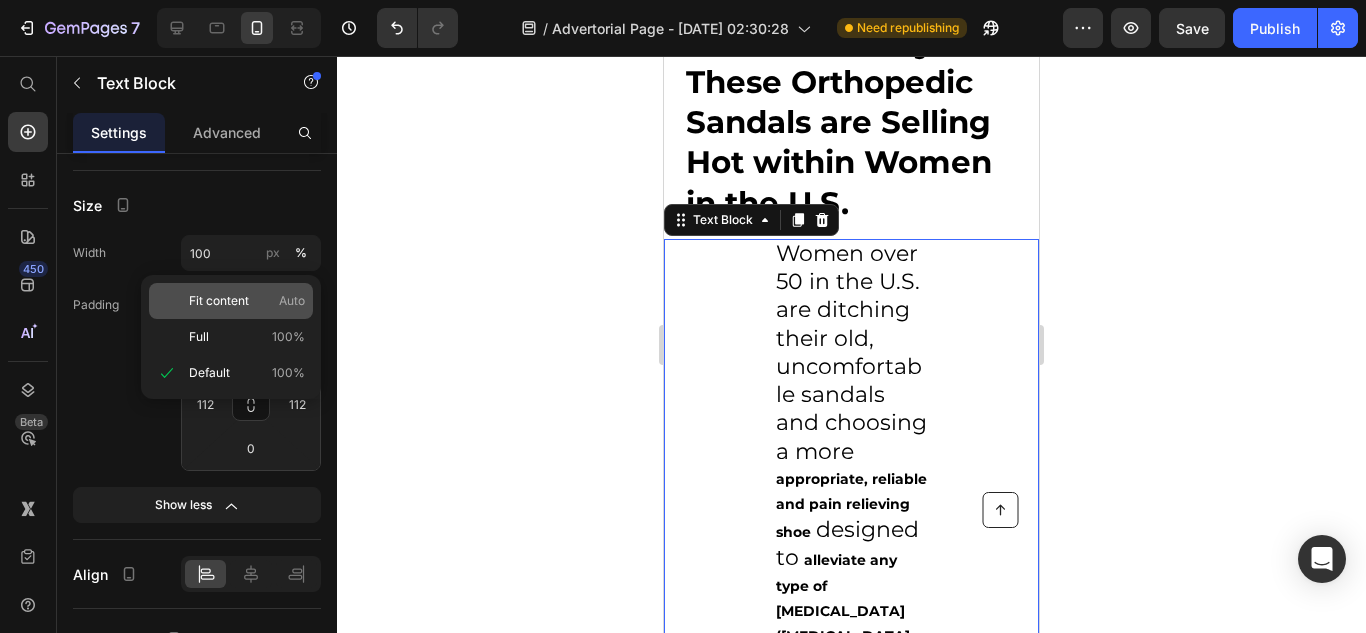 type on "Auto" 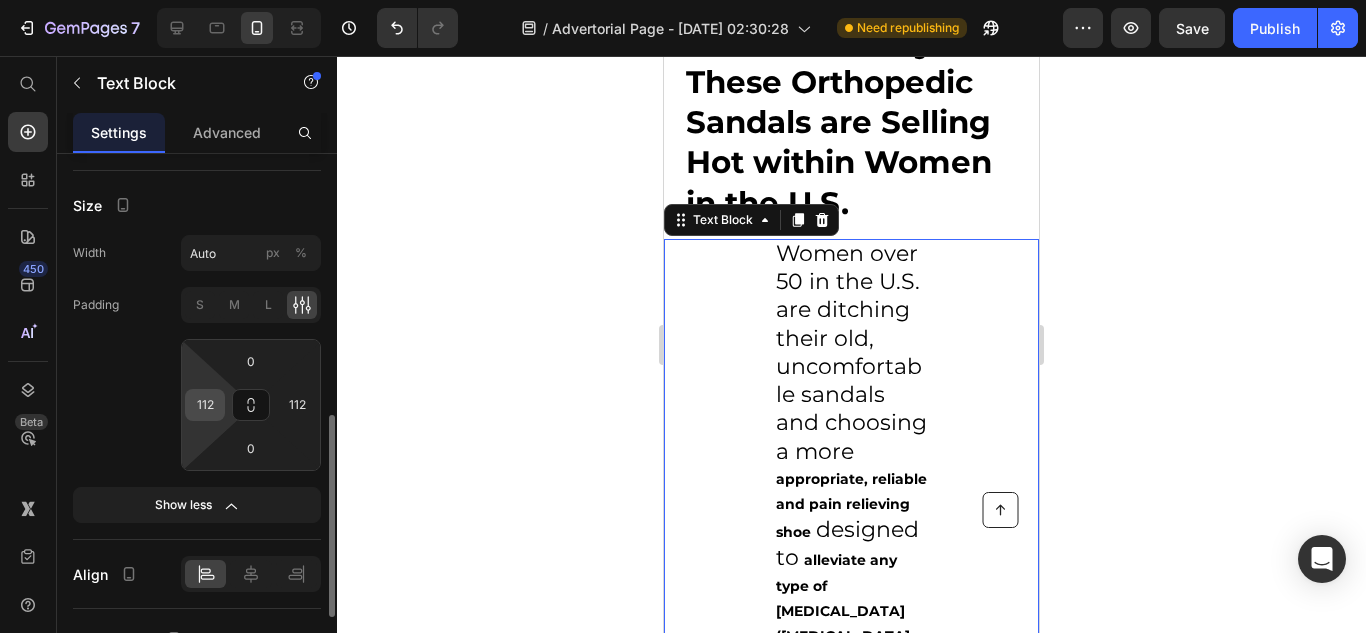 click on "112" at bounding box center [205, 405] 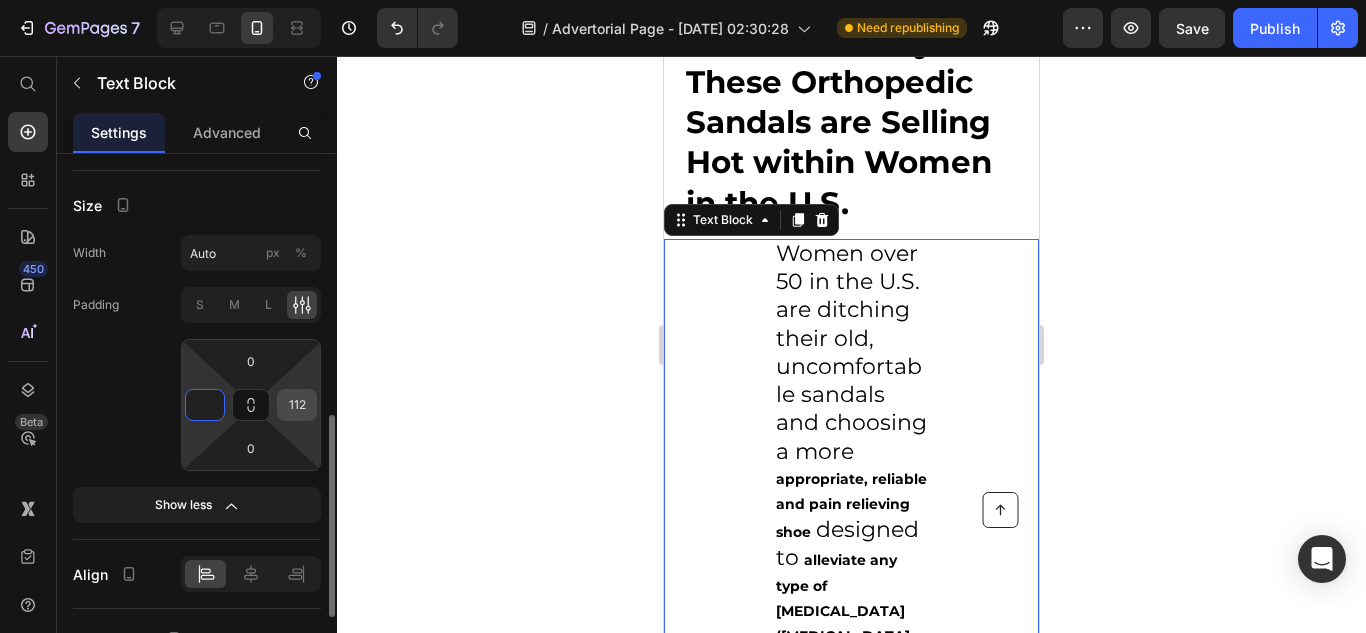 type on "0" 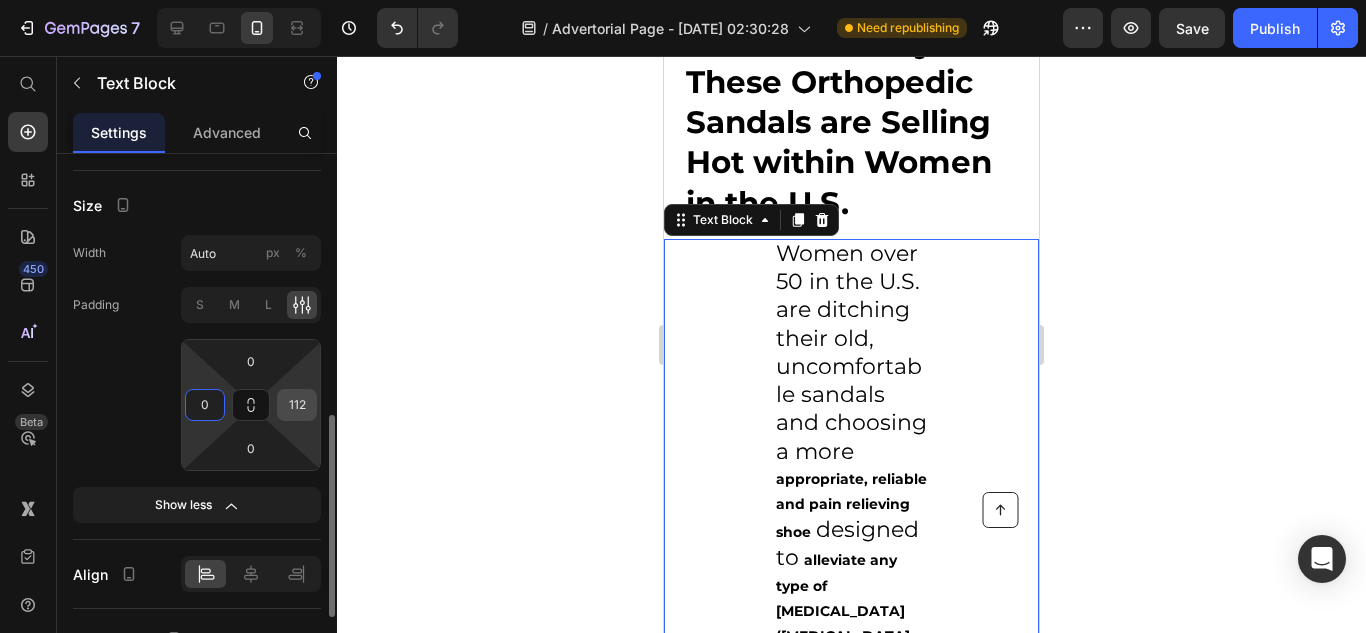 click on "112" at bounding box center [297, 405] 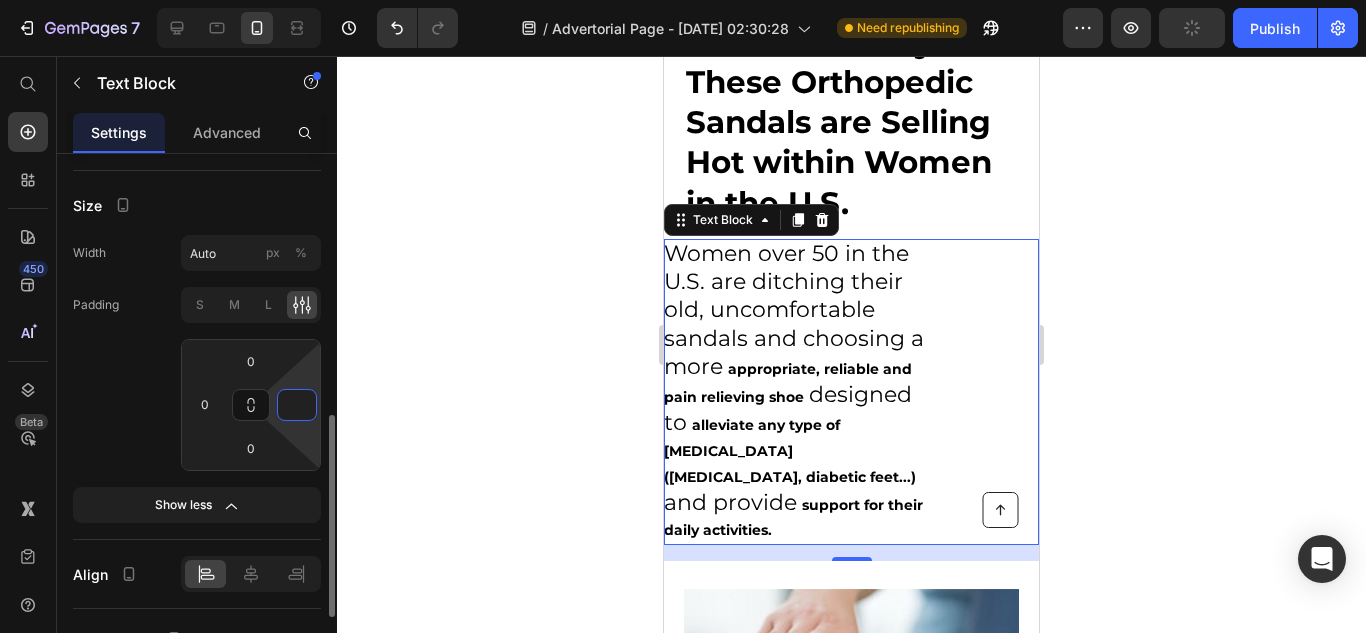 type on "0" 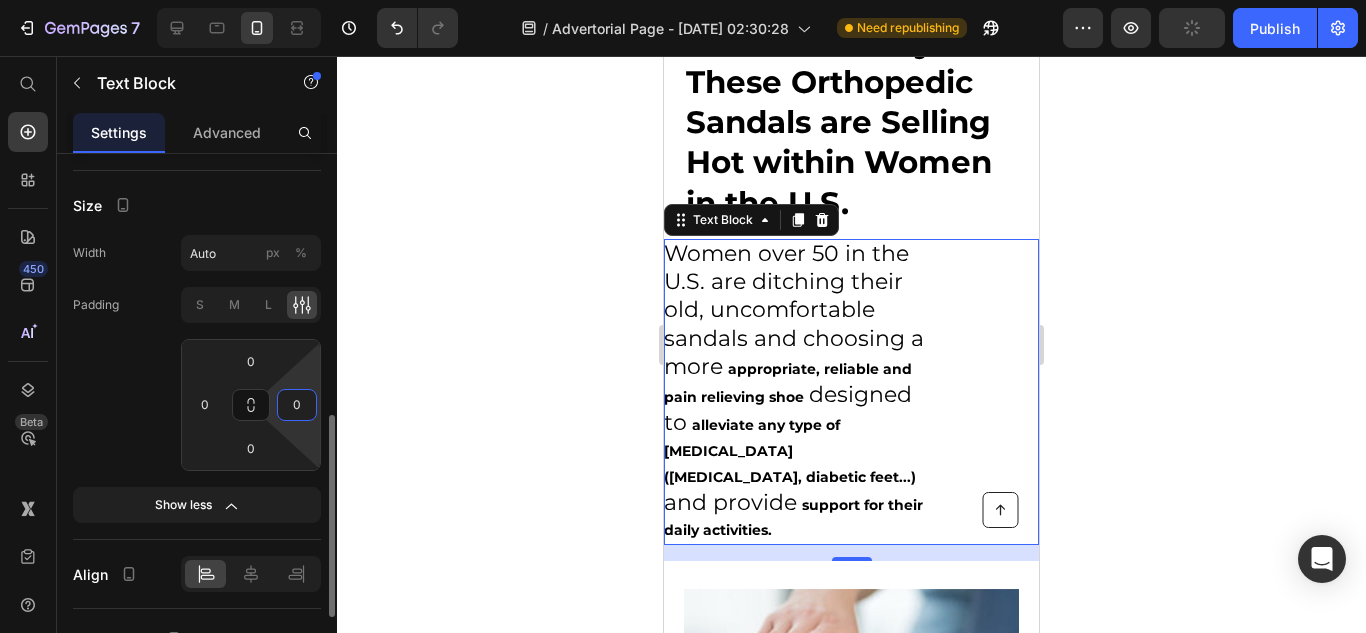 click on "Padding S M L 0 0 0 0" 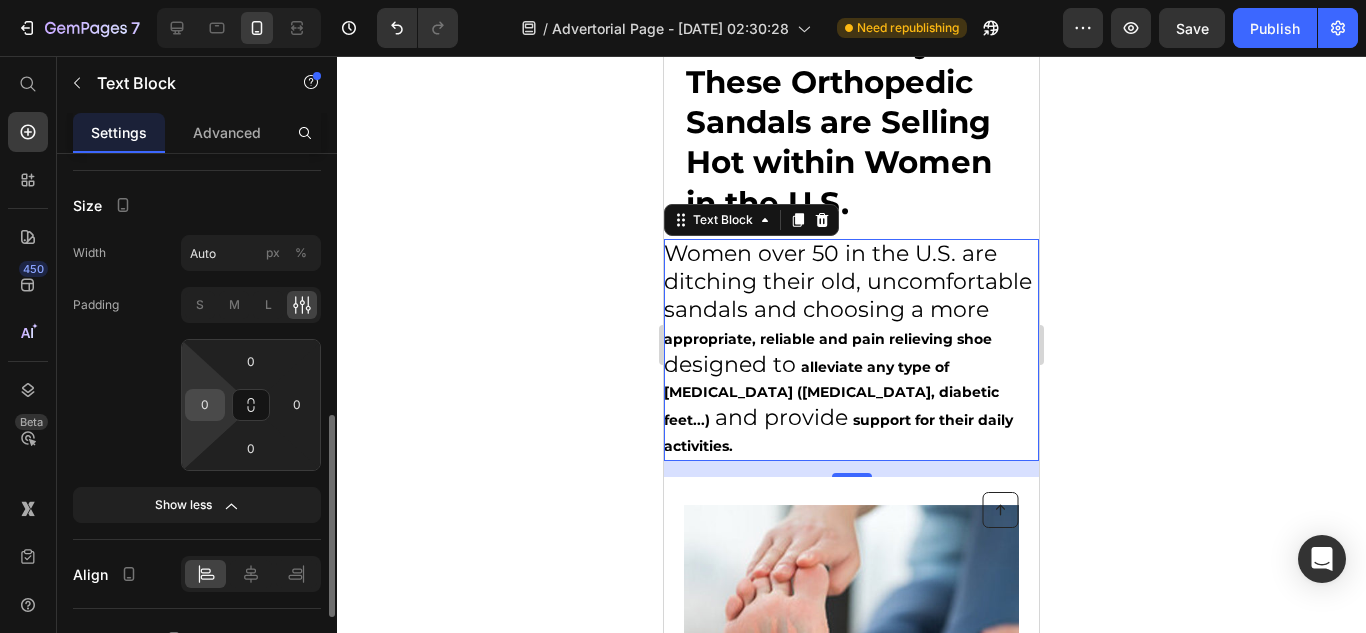 click on "0" at bounding box center (205, 405) 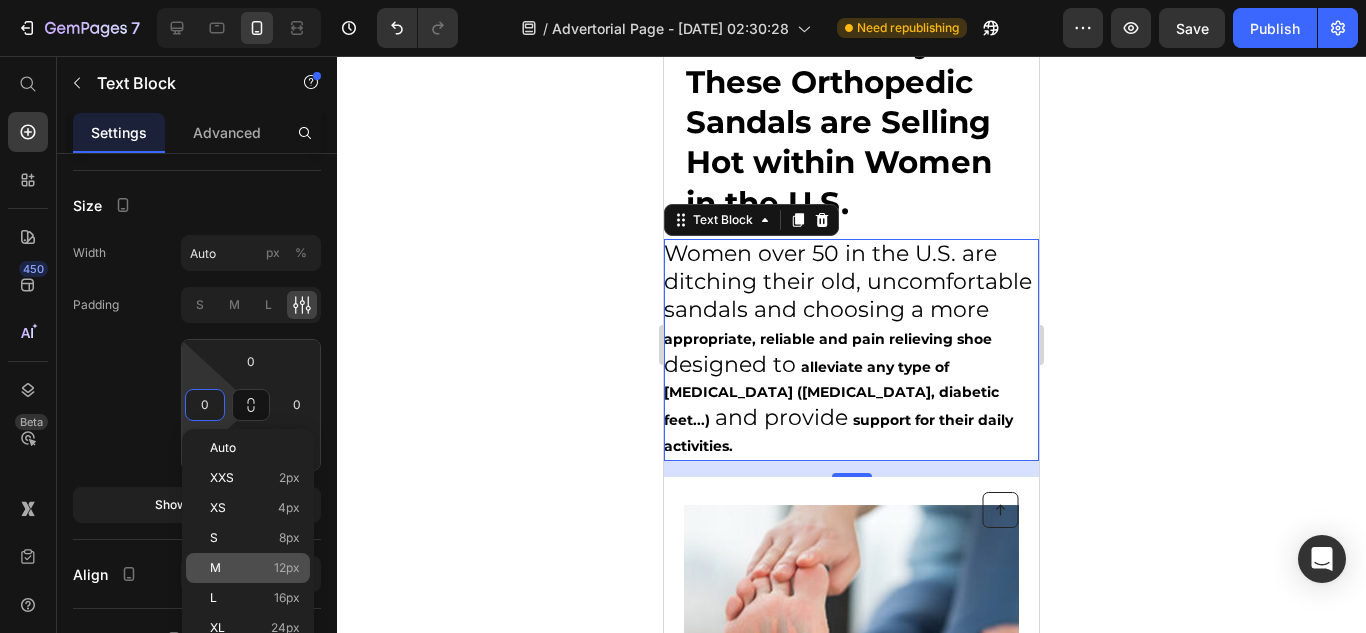 click on "M 12px" 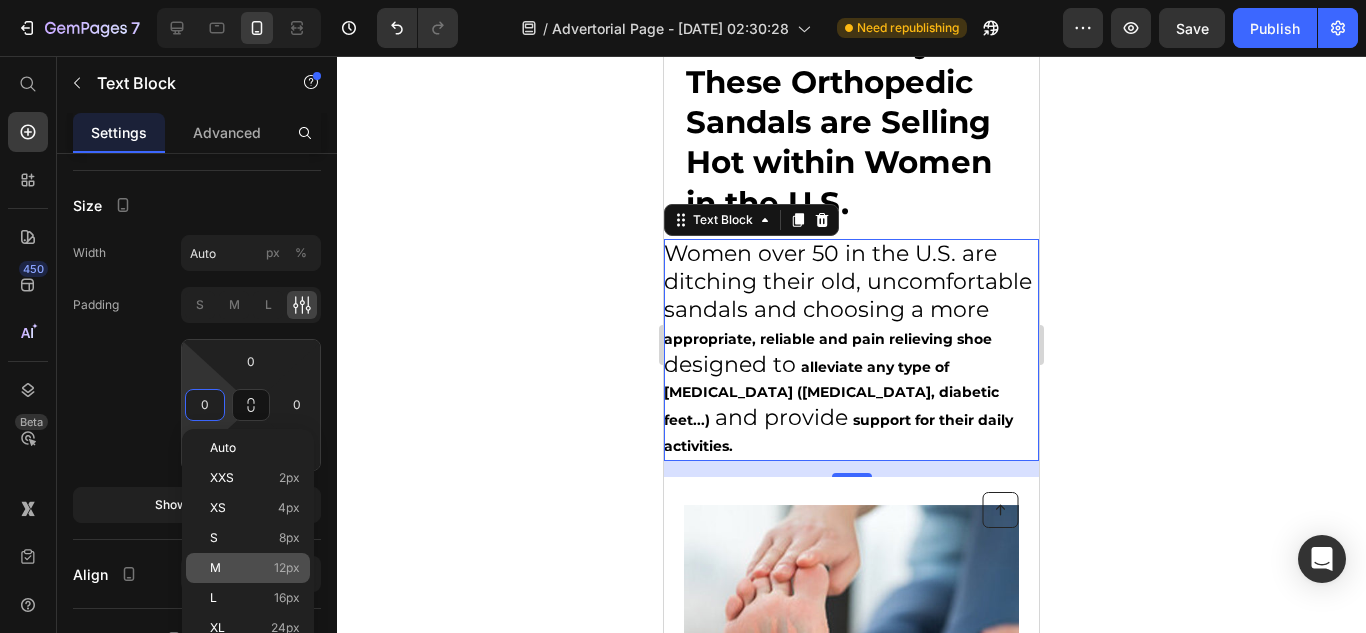 type on "12" 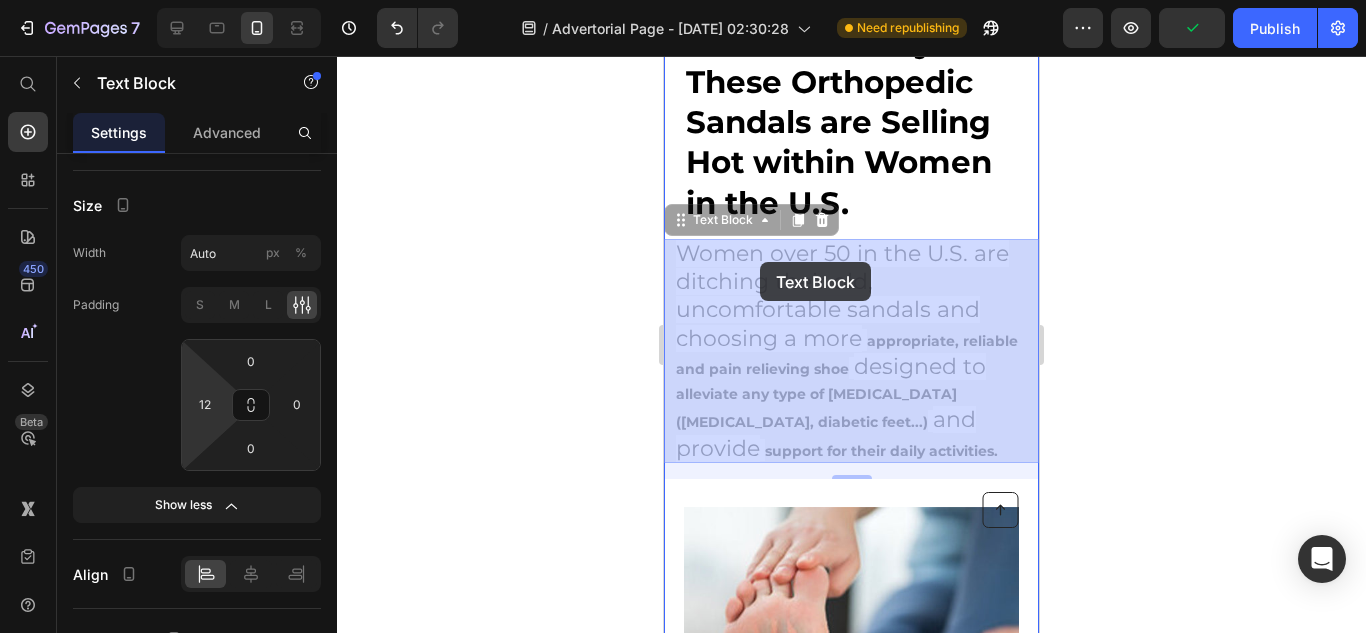 drag, startPoint x: 677, startPoint y: 251, endPoint x: 760, endPoint y: 262, distance: 83.725746 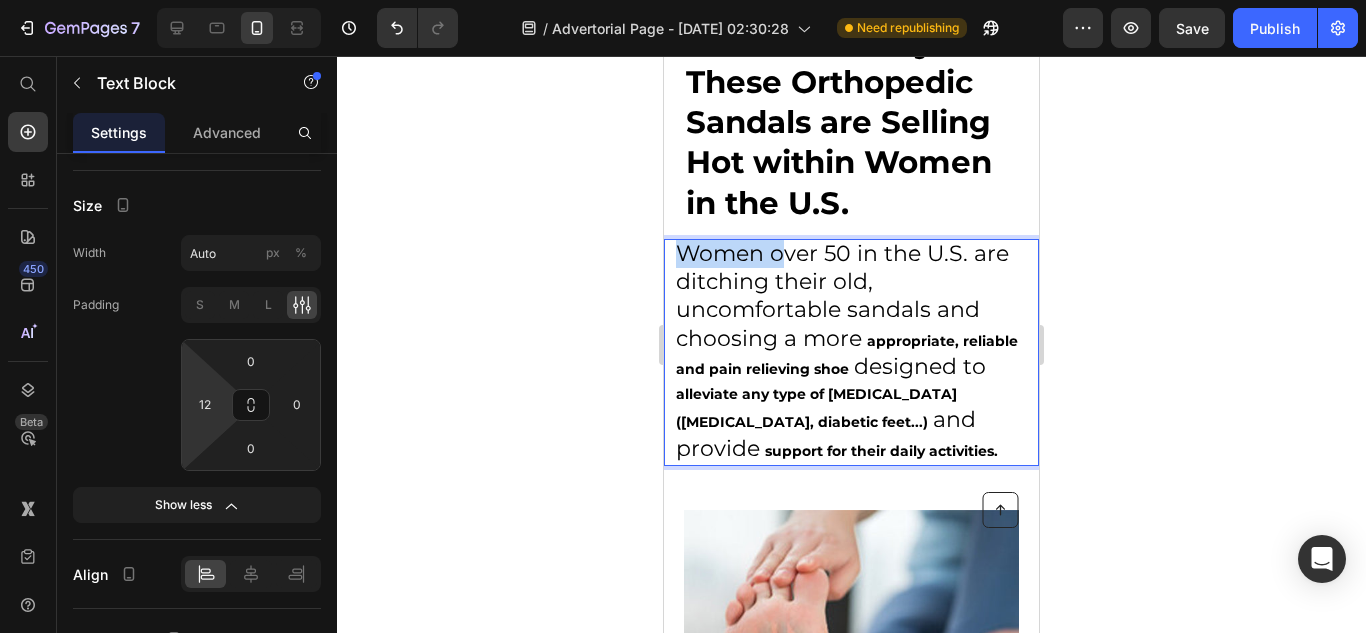 drag, startPoint x: 679, startPoint y: 256, endPoint x: 787, endPoint y: 260, distance: 108.07405 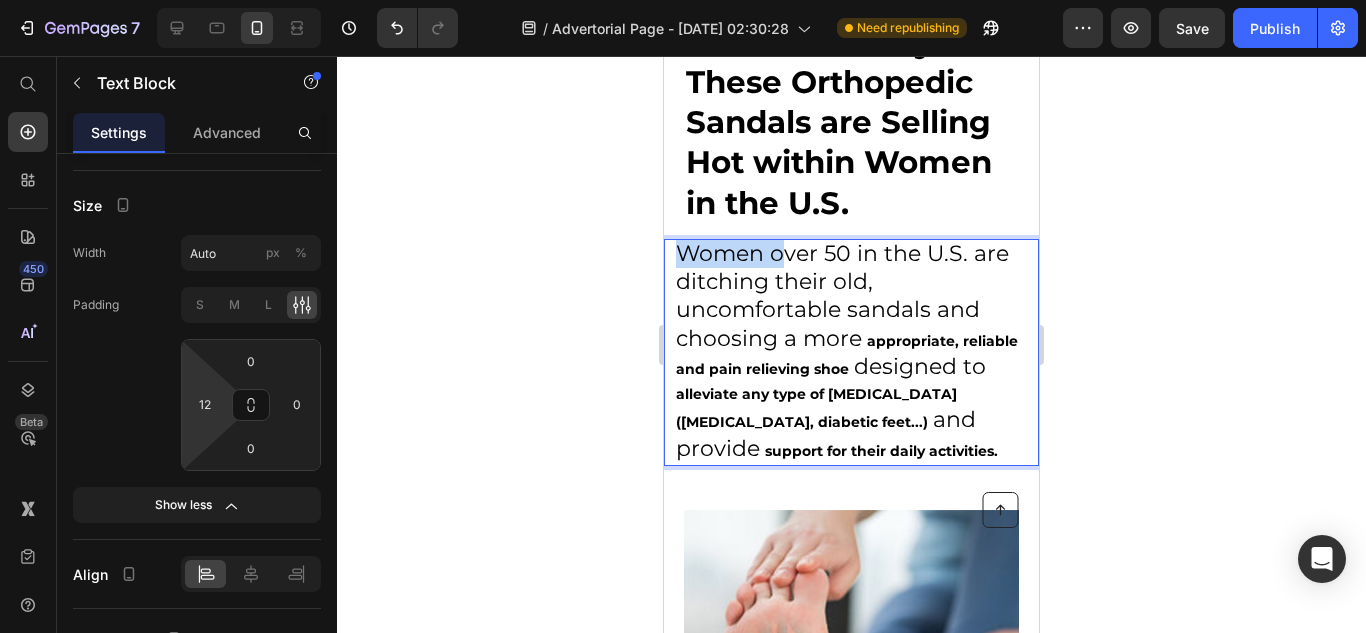 click on "Women over 50 in the U.S. are ditching their old, uncomfortable sandals and choosing a more" at bounding box center (842, 296) 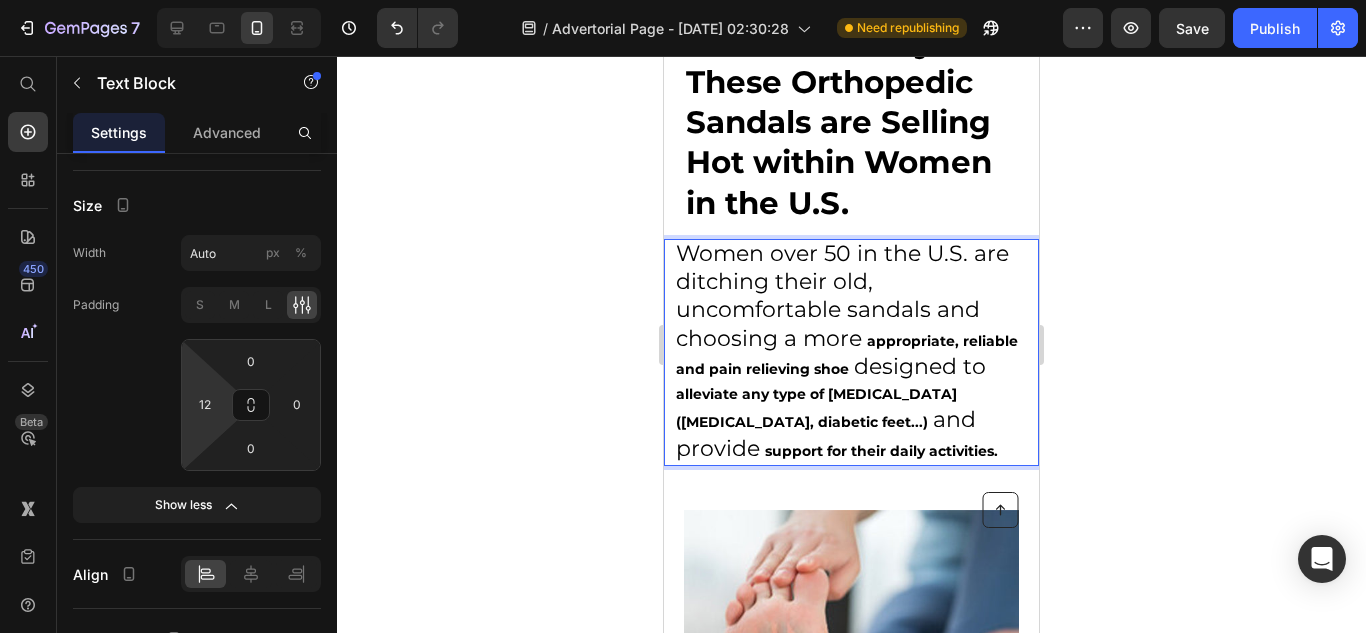click on "appropriate, reliable and pain relieving shoe" at bounding box center [847, 355] 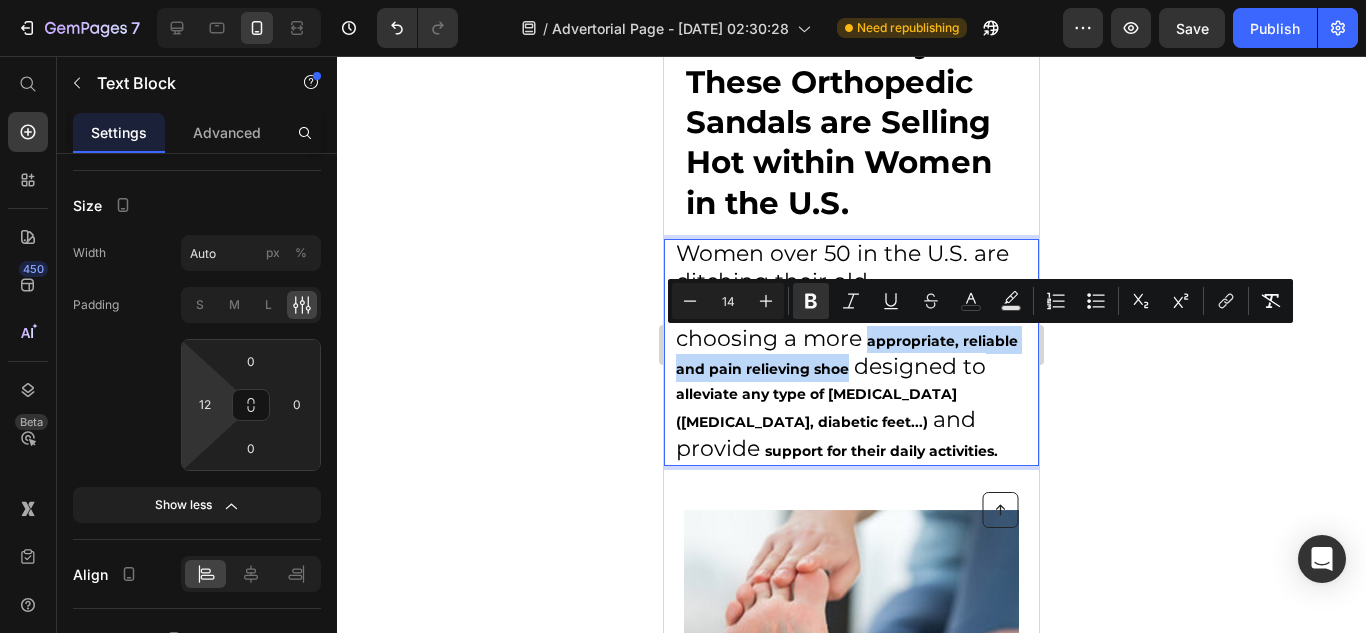 drag, startPoint x: 865, startPoint y: 341, endPoint x: 847, endPoint y: 360, distance: 26.172504 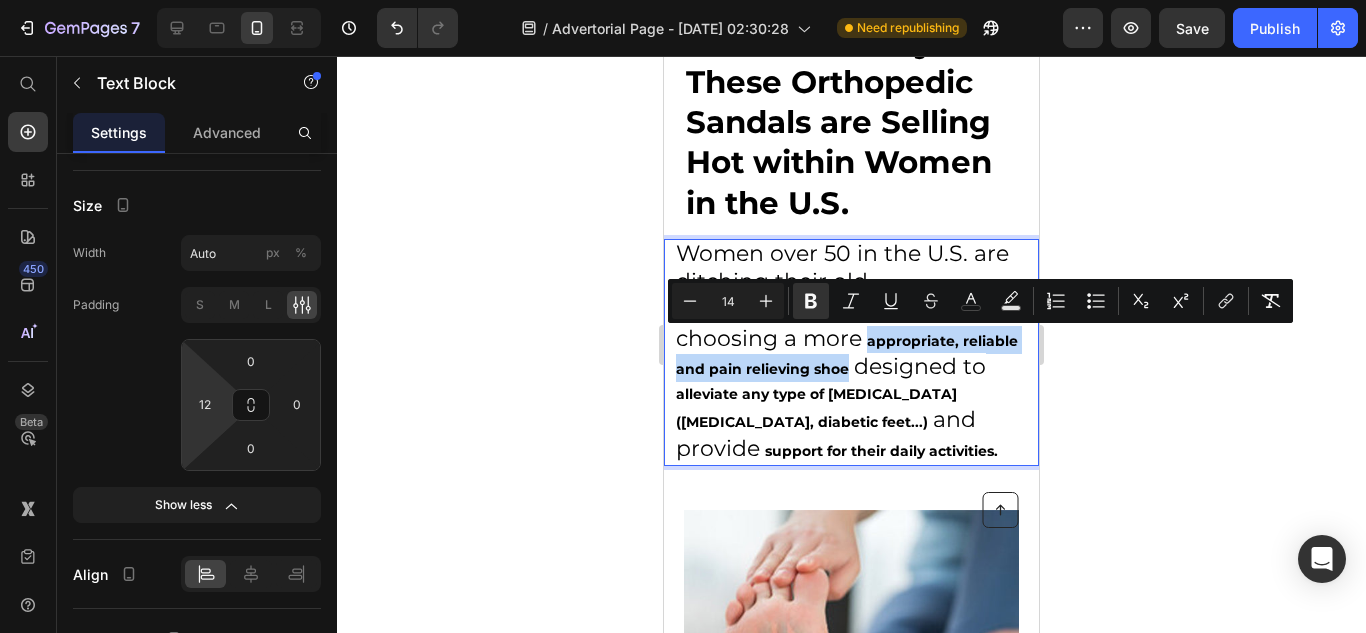 click on "Women over 50 in the U.S. are ditching their old, uncomfortable sandals and choosing a more   appropriate, reliable and pain relieving shoe   designed to   alleviate any type of feet pain (plantar fasciitis, diabetic feet...)   and provide   support for their daily activities." at bounding box center (857, 352) 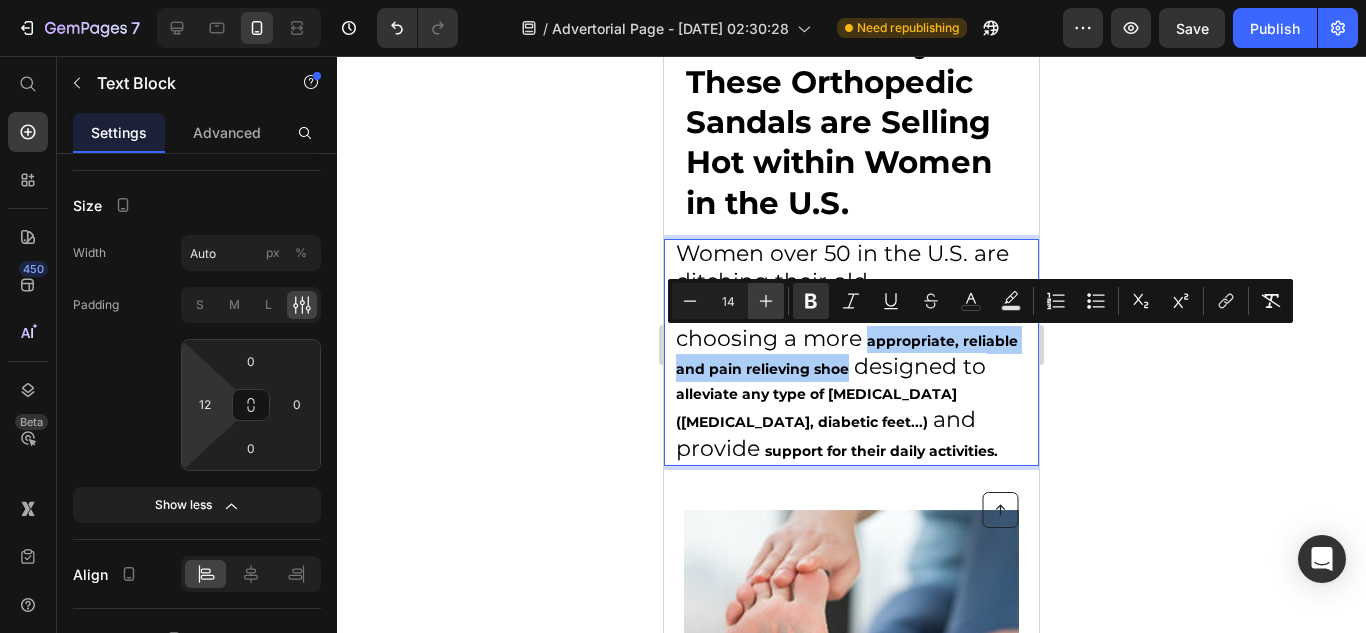 click 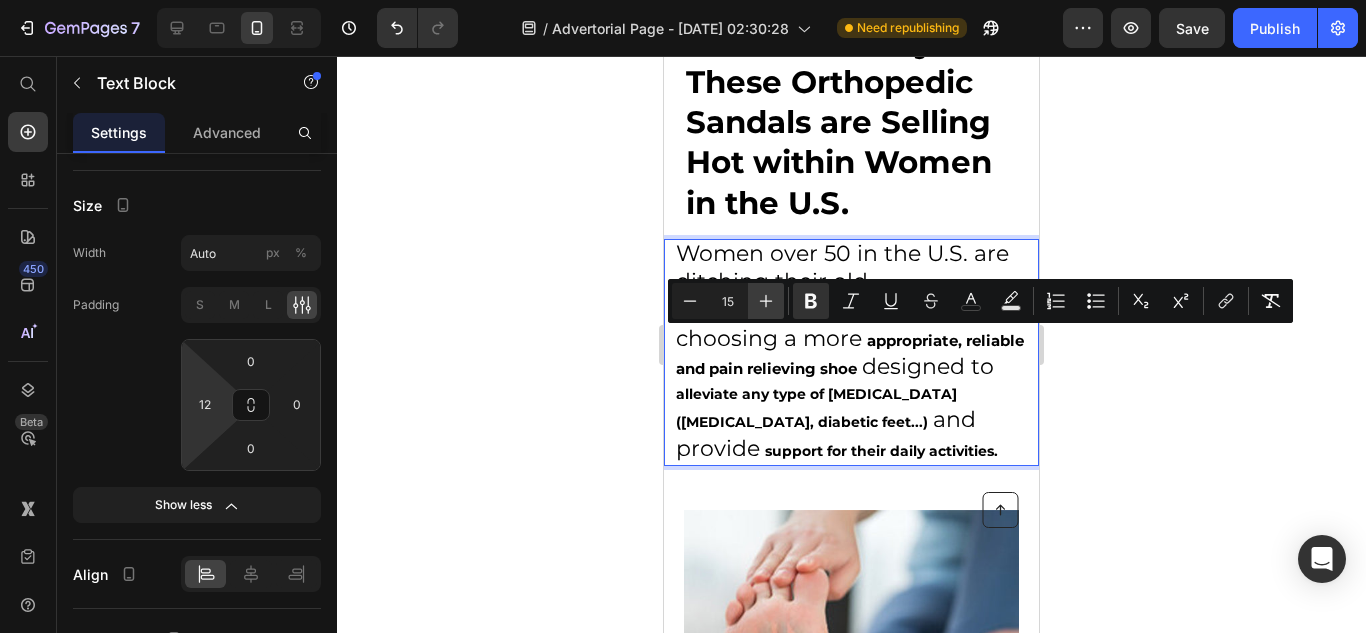 click 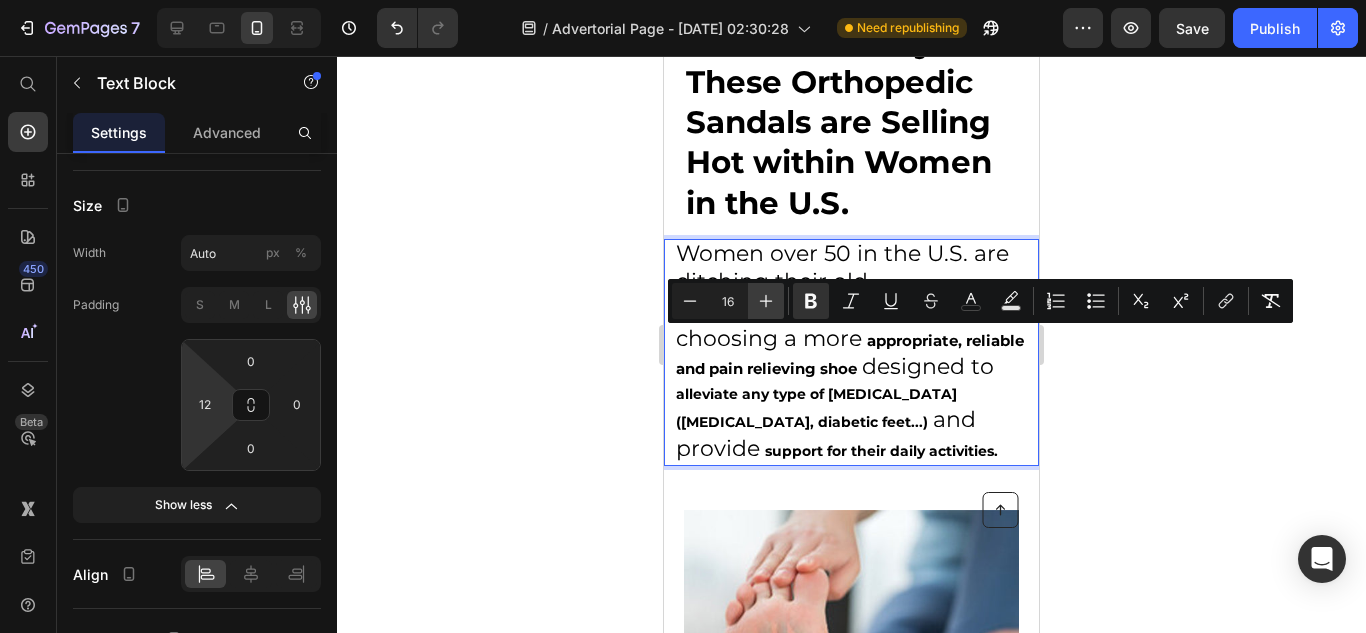 click 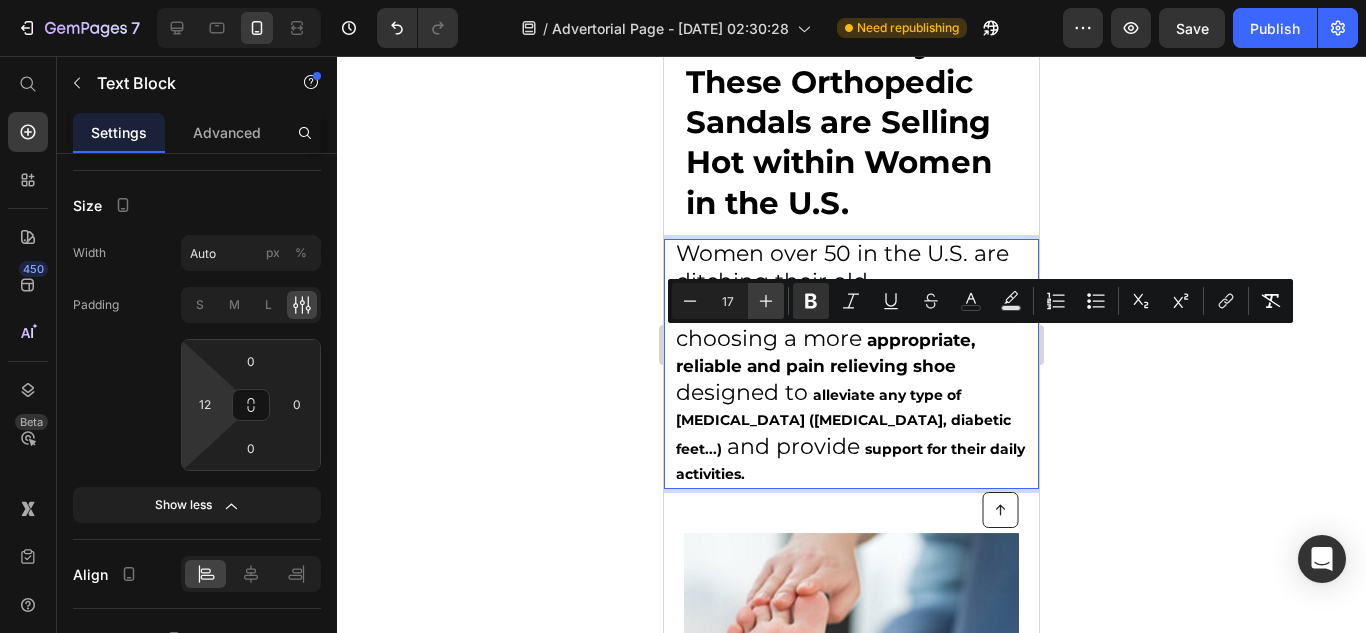 click 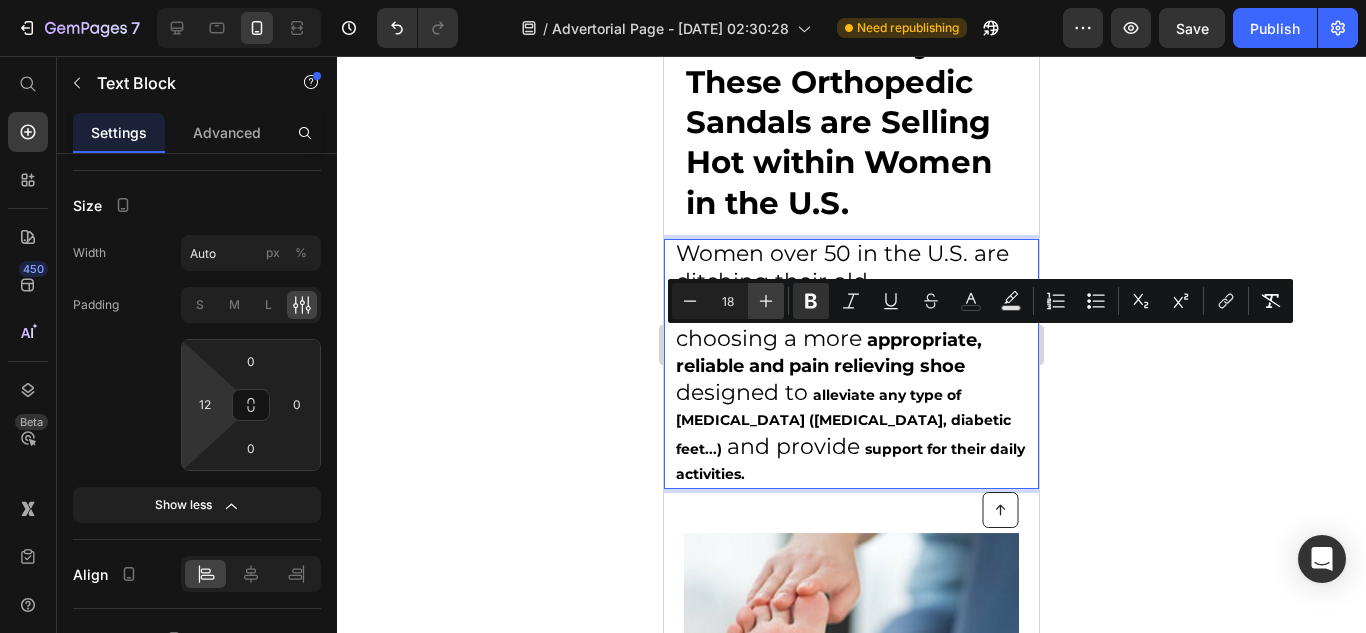 click 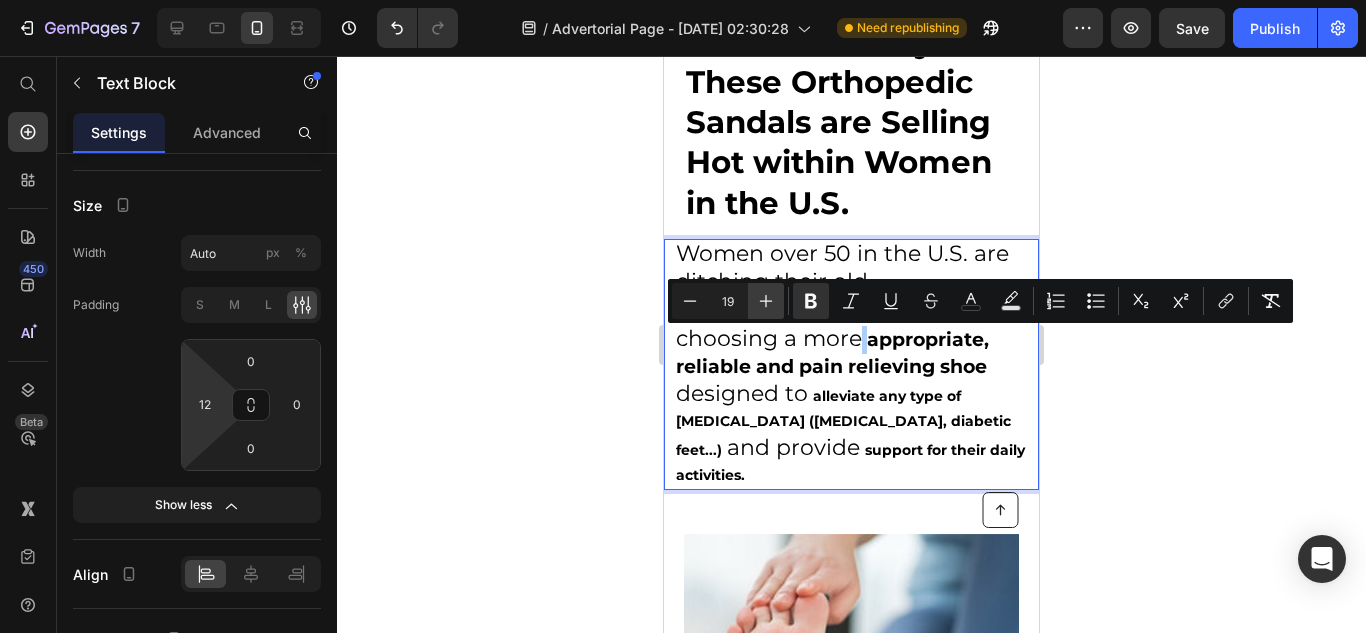 click 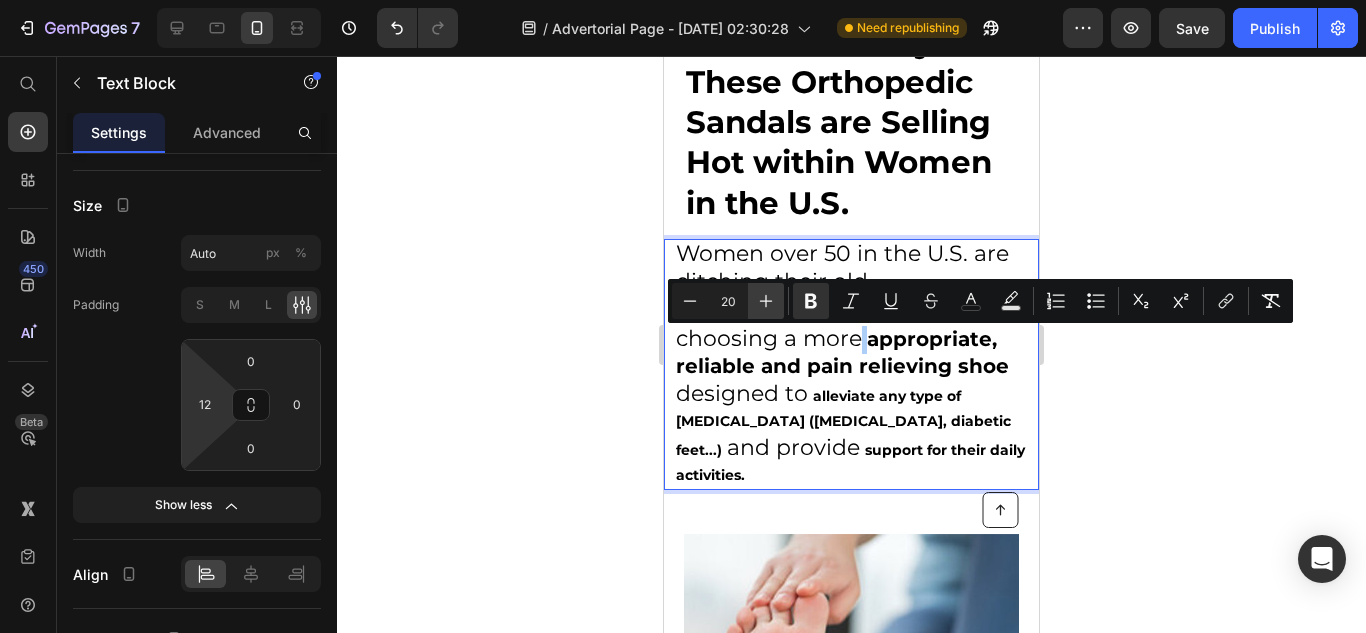 click 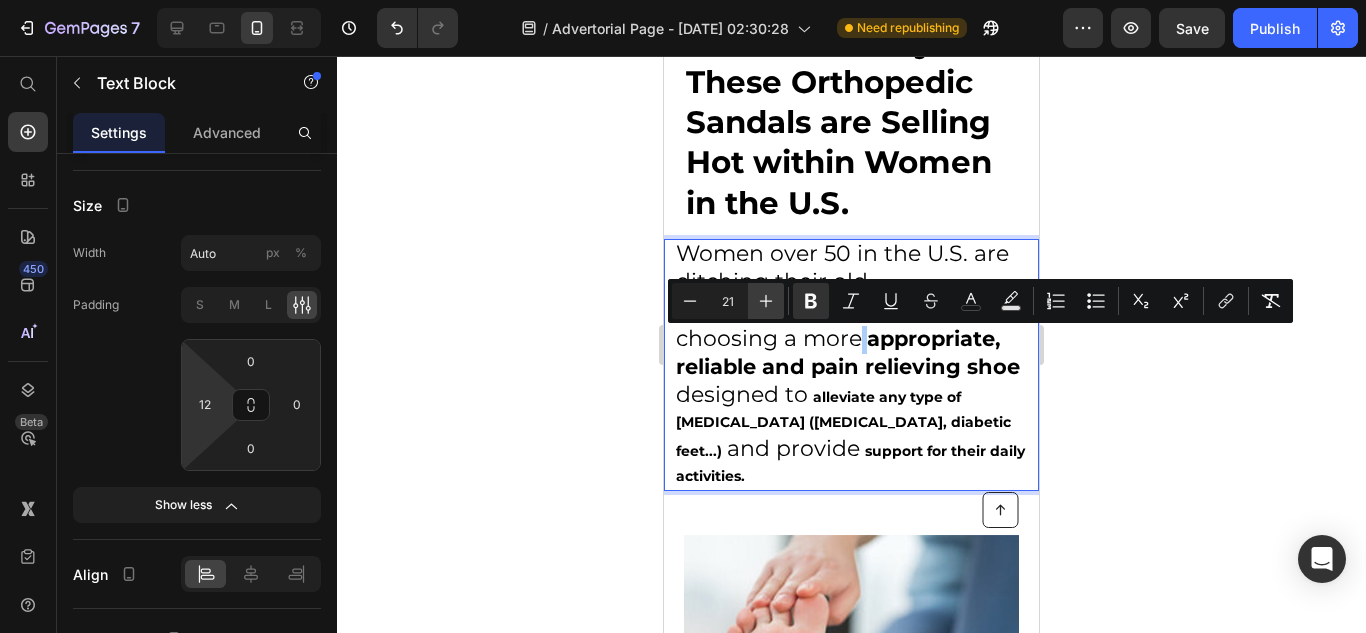click 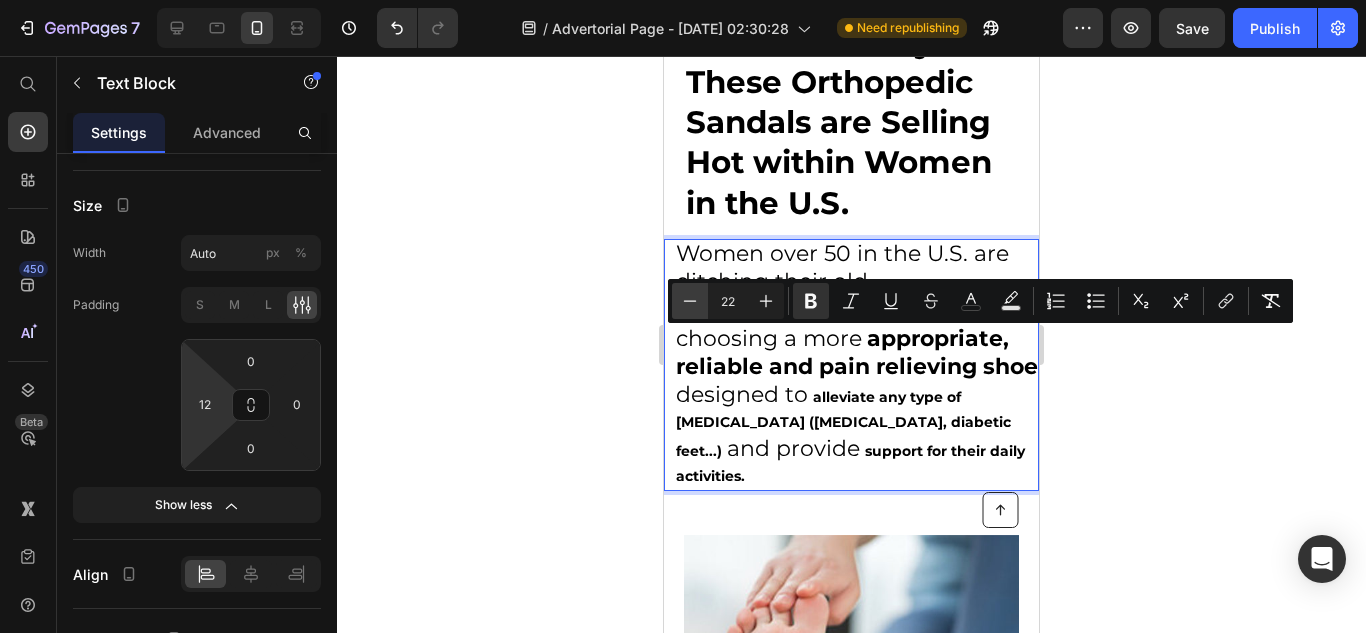 click on "Minus" at bounding box center [690, 301] 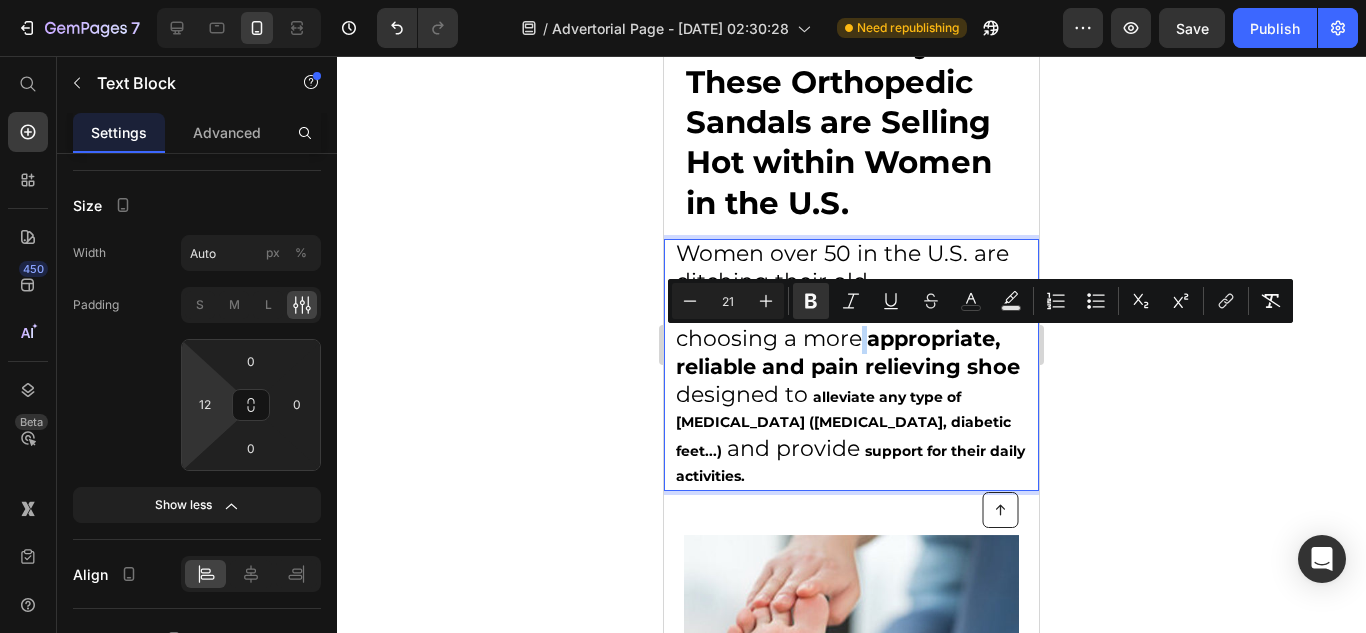 type on "18" 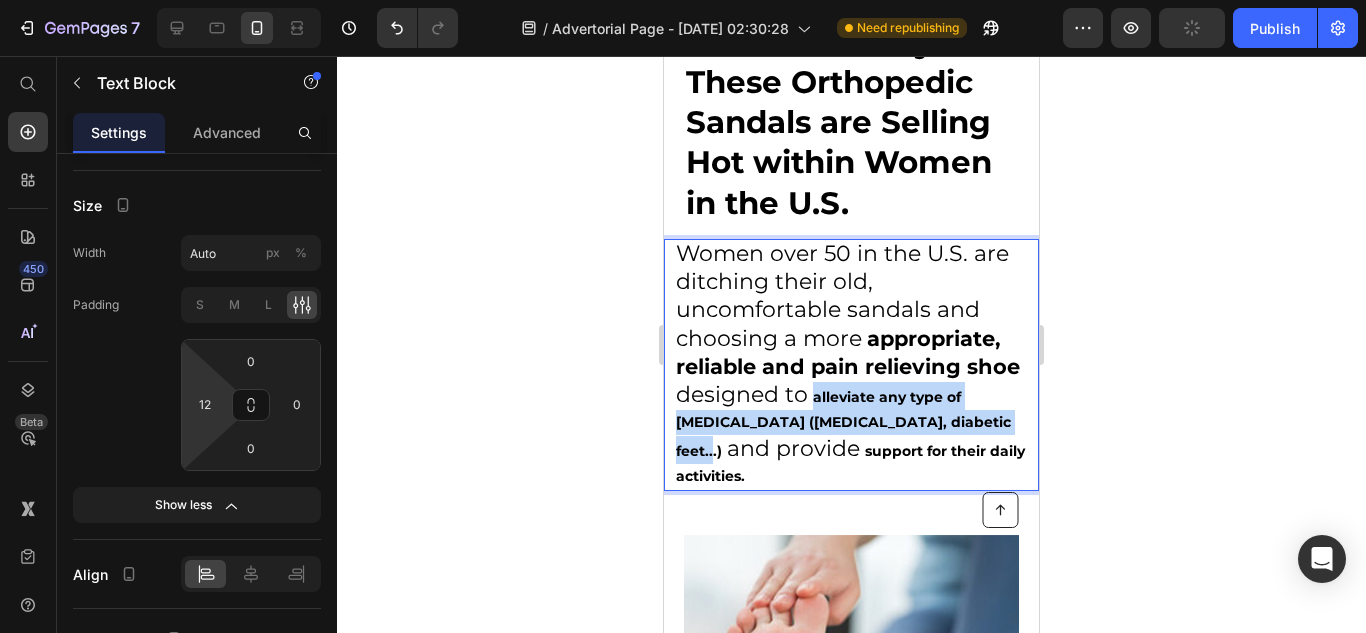 drag, startPoint x: 810, startPoint y: 398, endPoint x: 910, endPoint y: 428, distance: 104.40307 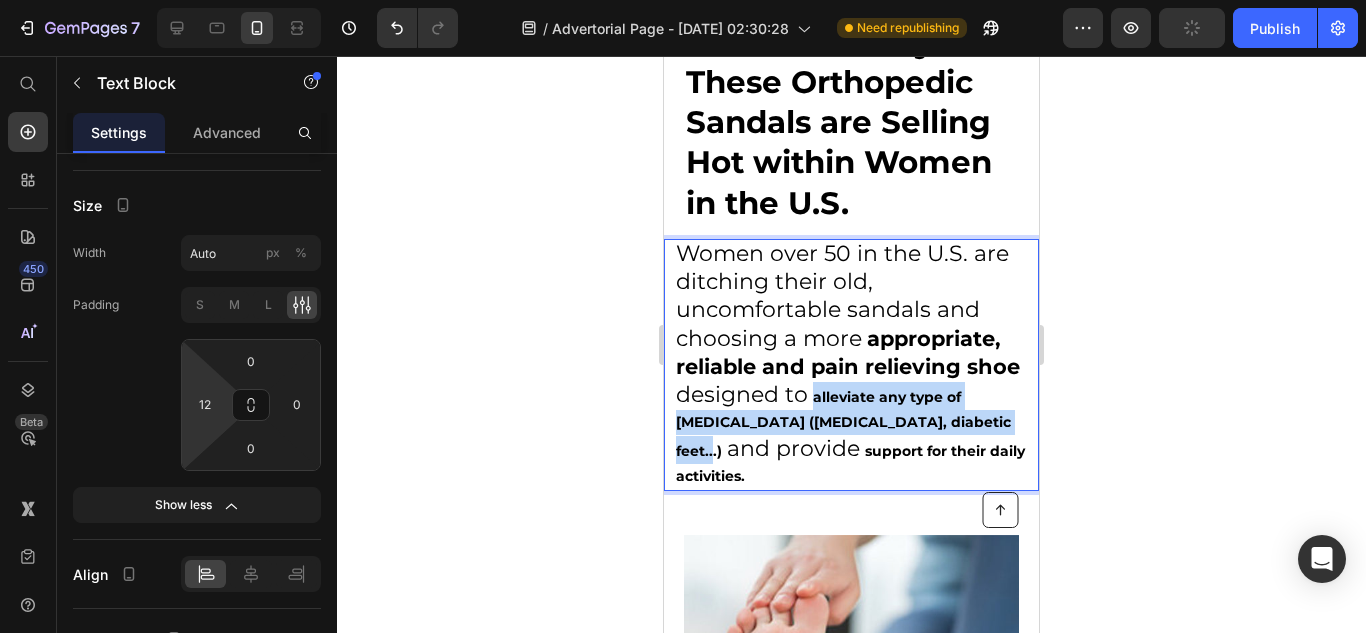 click on "Women over 50 in the U.S. are ditching their old, uncomfortable sandals and choosing a more   appropriate, reliable and pain relieving shoe   designed to   alleviate any type of feet pain (plantar fasciitis, diabetic feet...)   and provide   support for their daily activities." at bounding box center [857, 365] 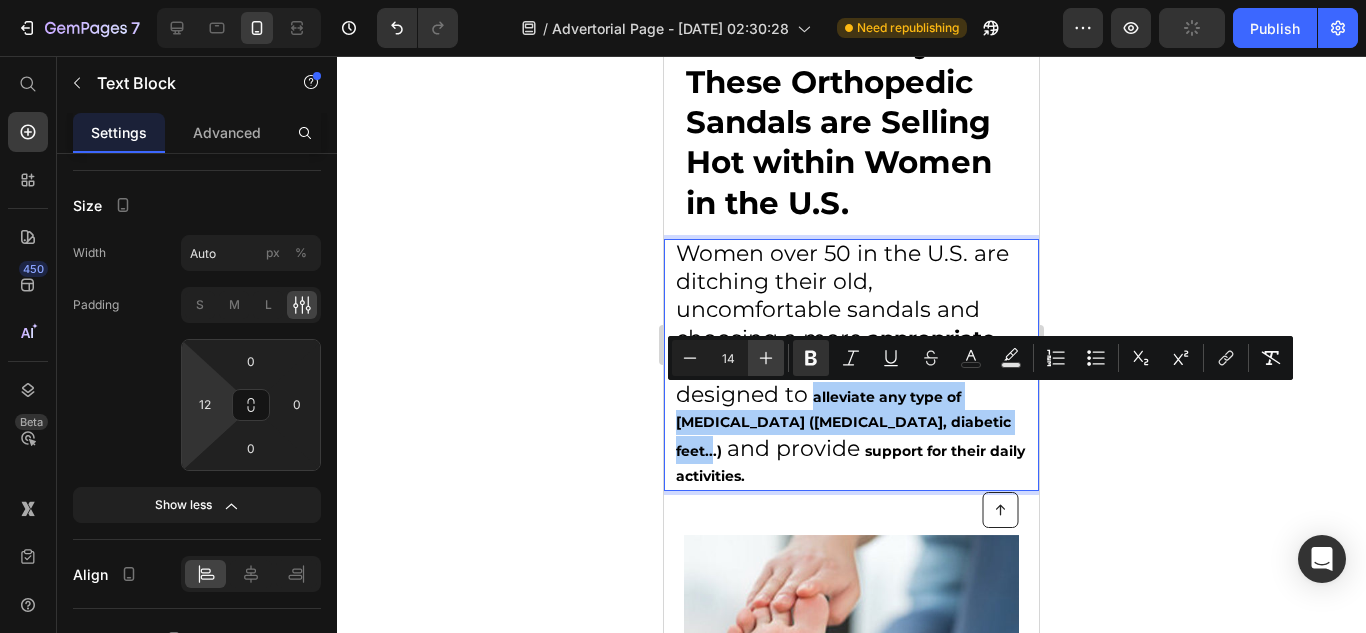click 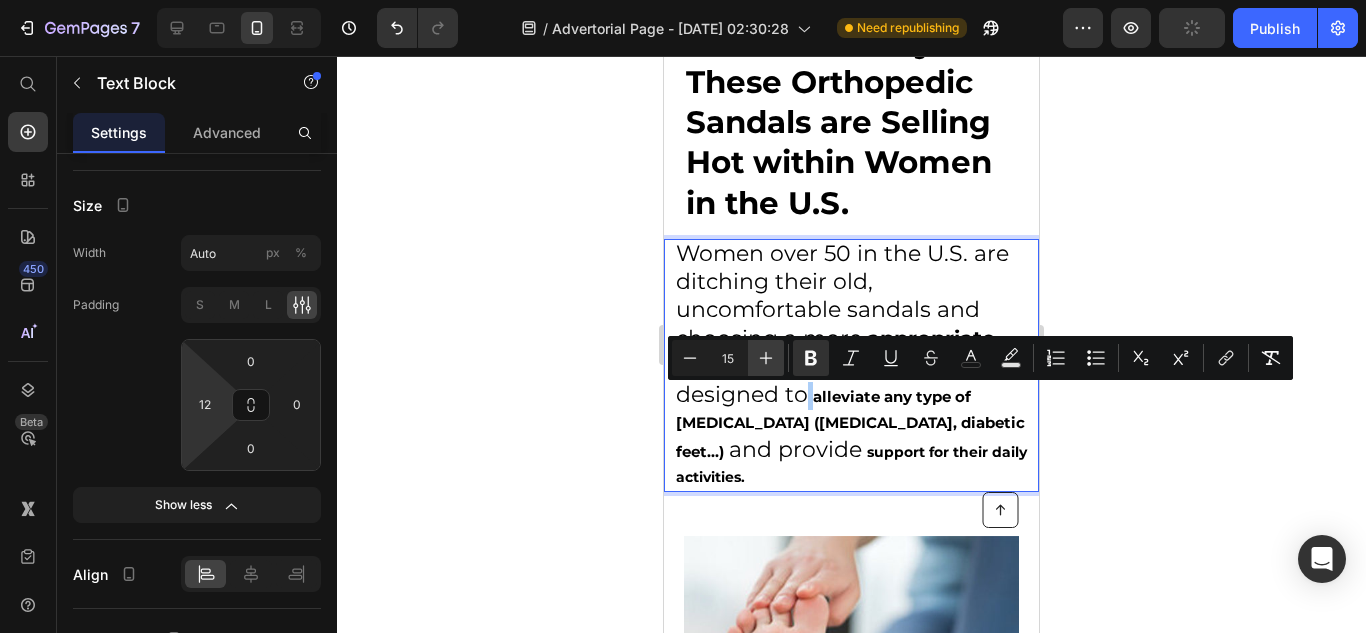 click 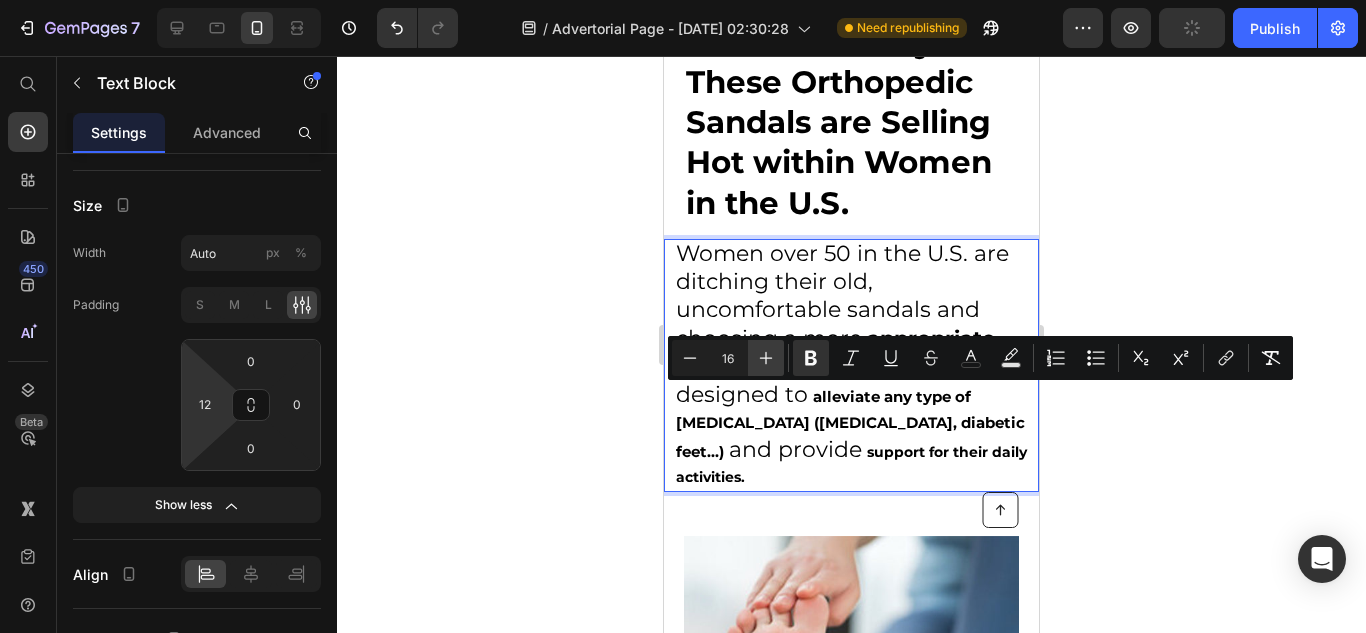 click 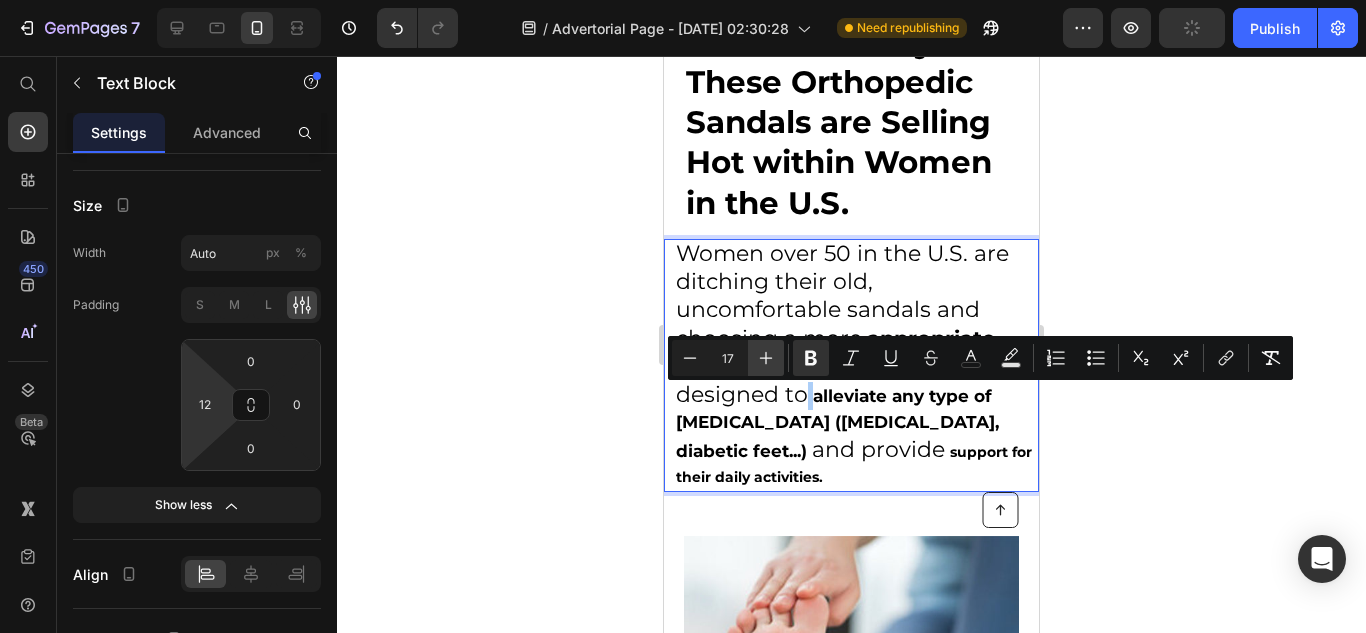 click 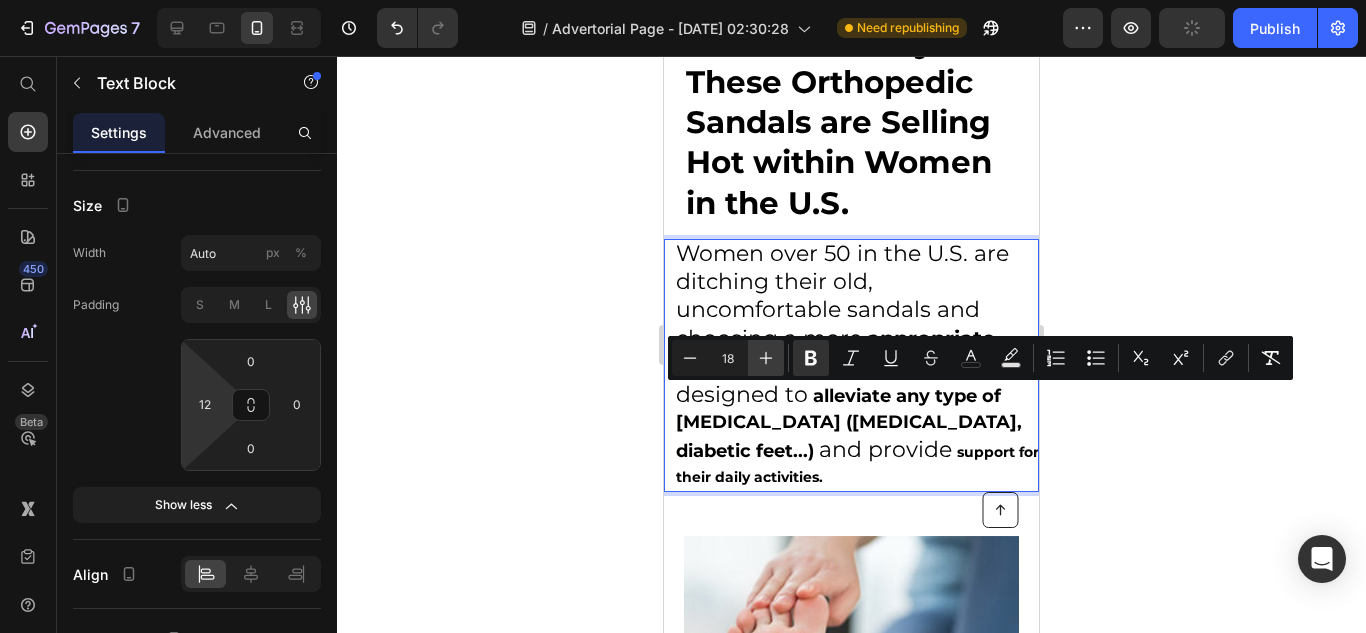 click 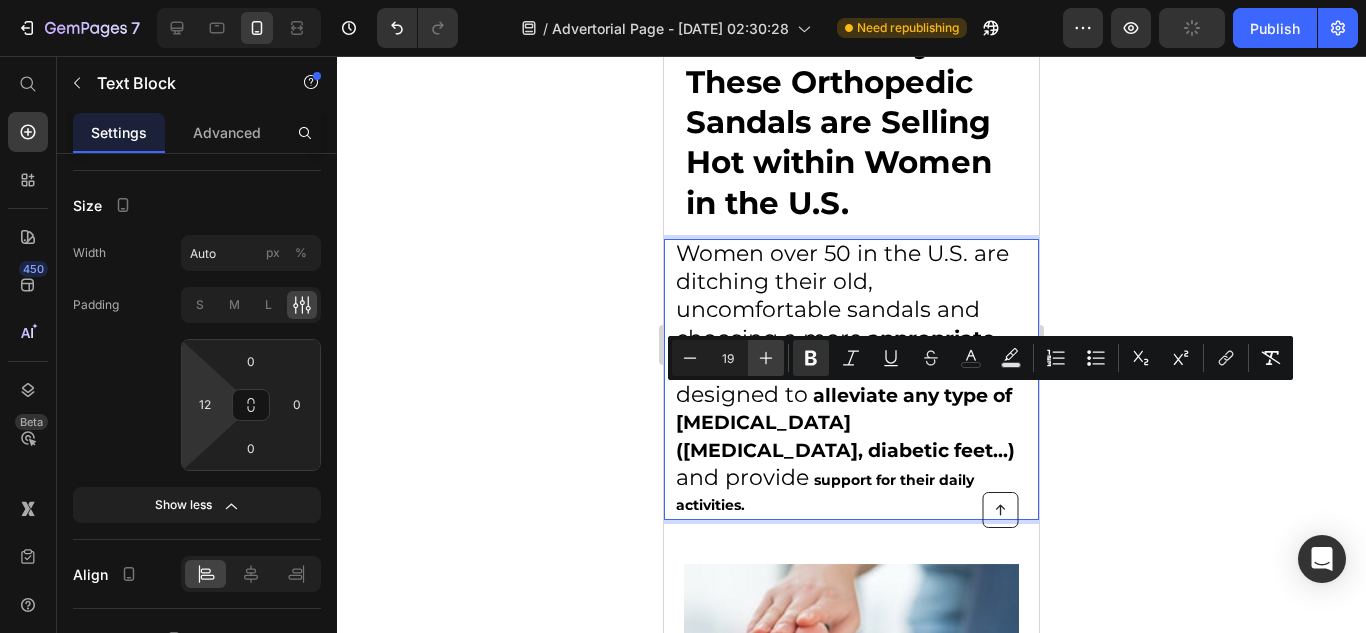 click 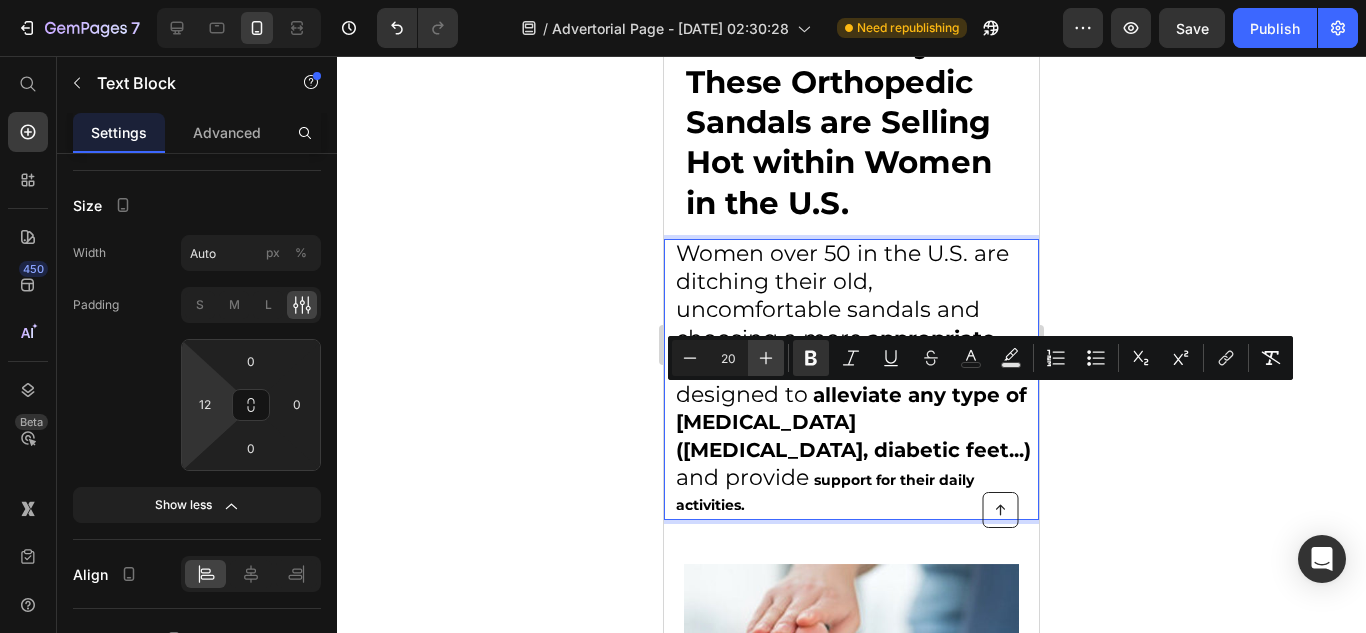 click 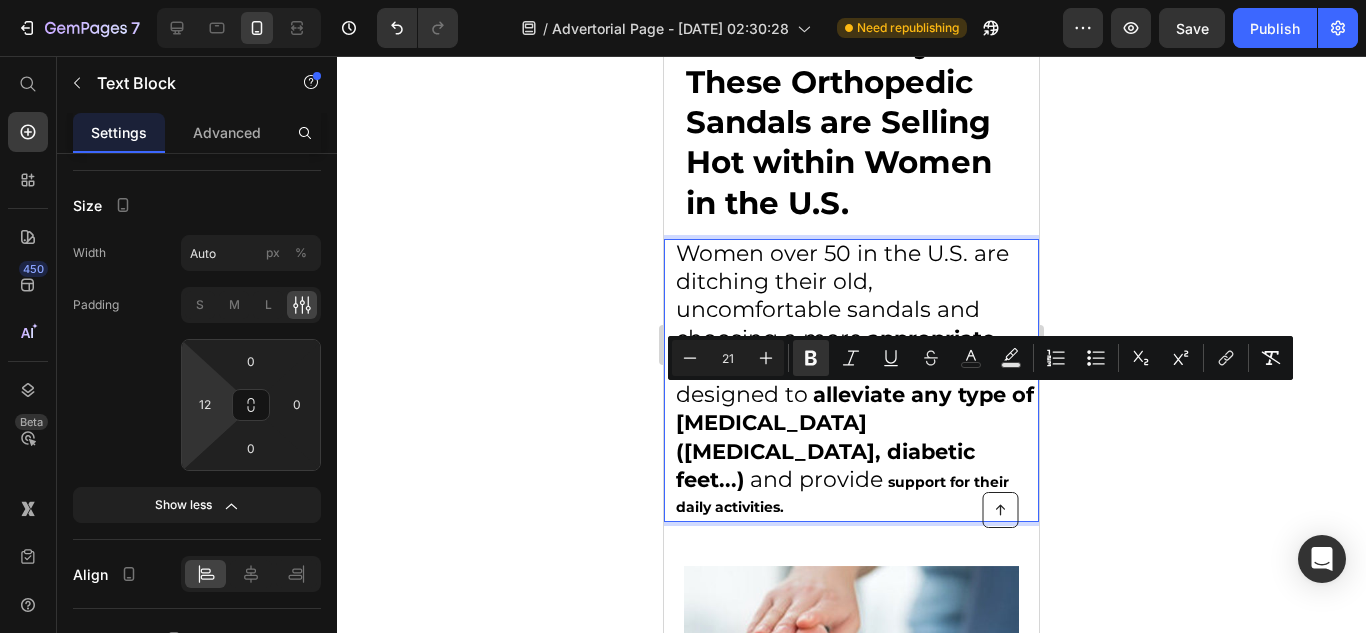 type on "18" 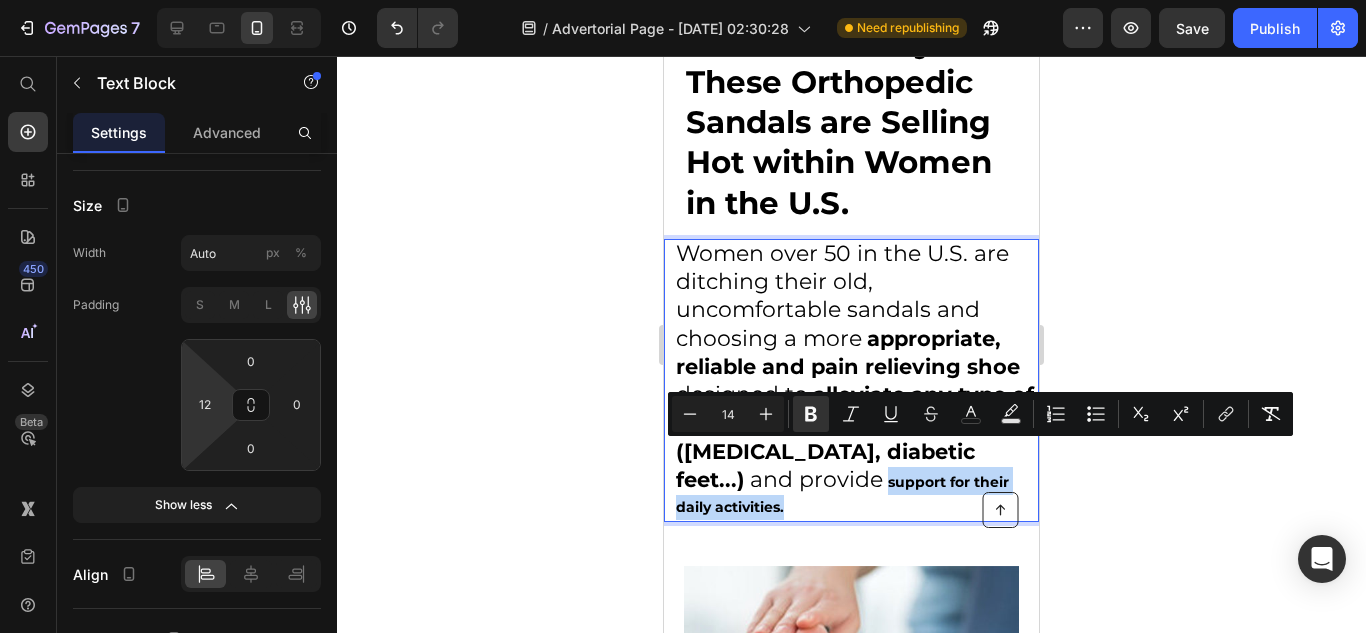 drag, startPoint x: 982, startPoint y: 452, endPoint x: 981, endPoint y: 471, distance: 19.026299 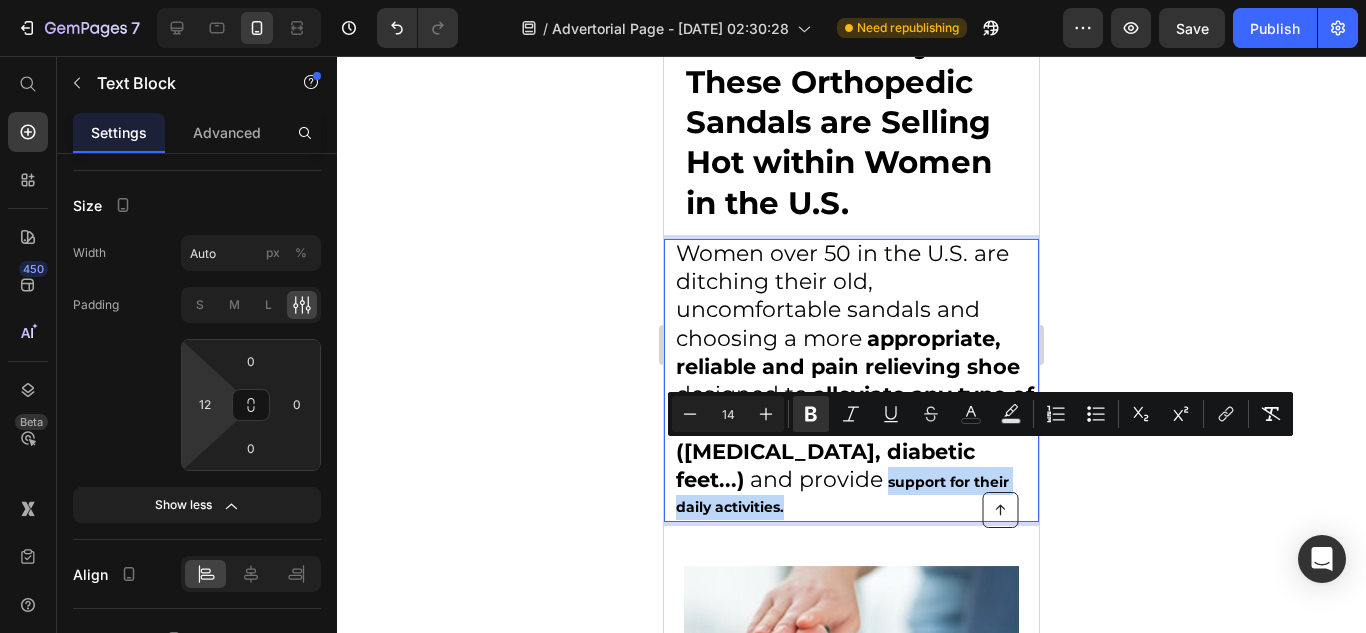 click on "Women over 50 in the U.S. are ditching their old, uncomfortable sandals and choosing a more   appropriate, reliable and pain relieving shoe   designed to   alleviate any type of feet pain (plantar fasciitis, diabetic feet...)   and provide   support for their daily activities." at bounding box center [857, 380] 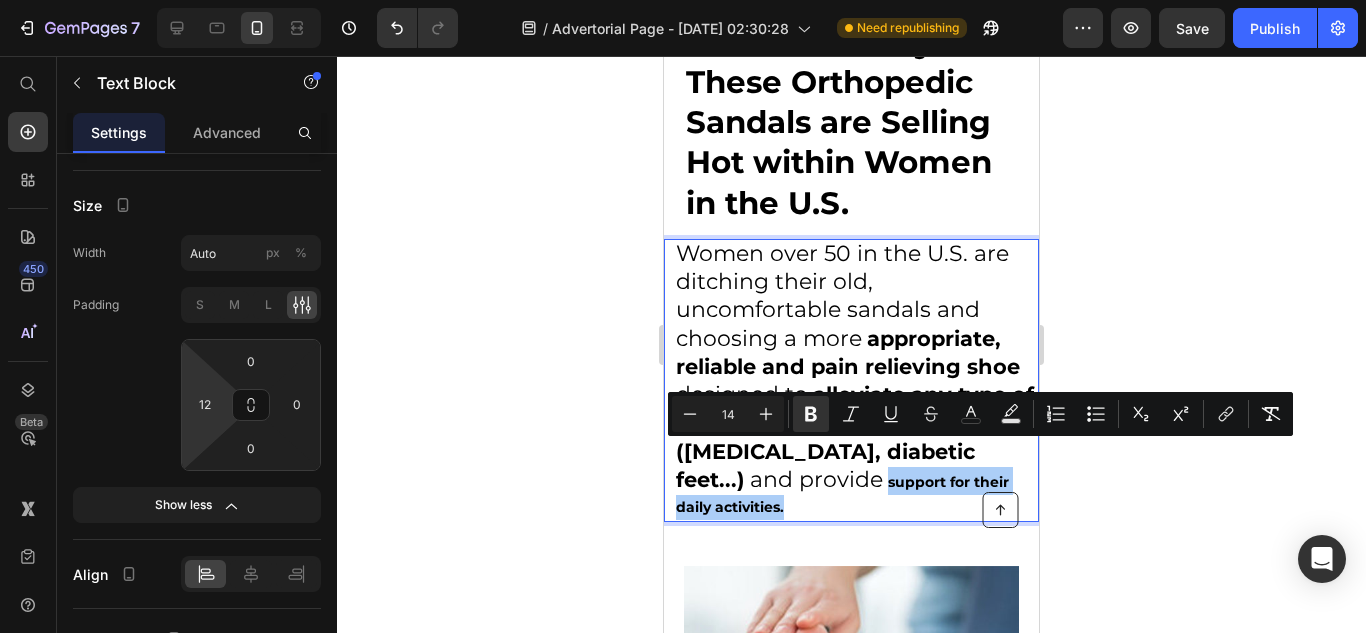click on "14" at bounding box center (728, 414) 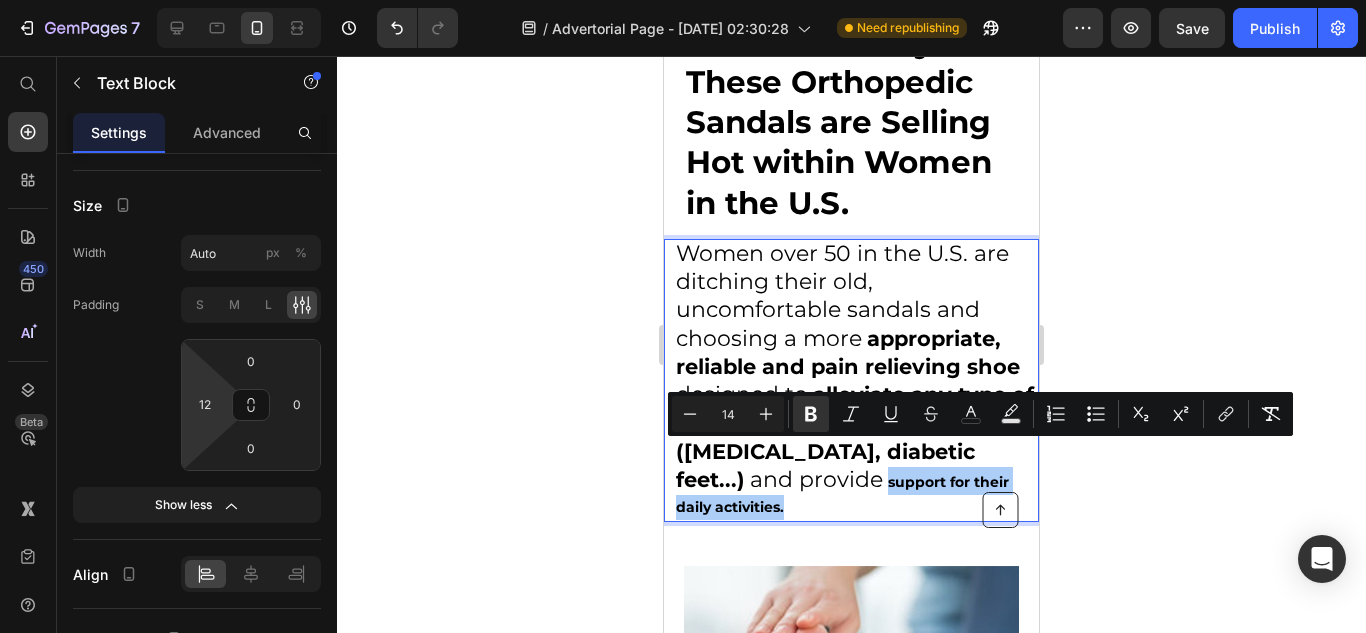click on "14" at bounding box center (728, 414) 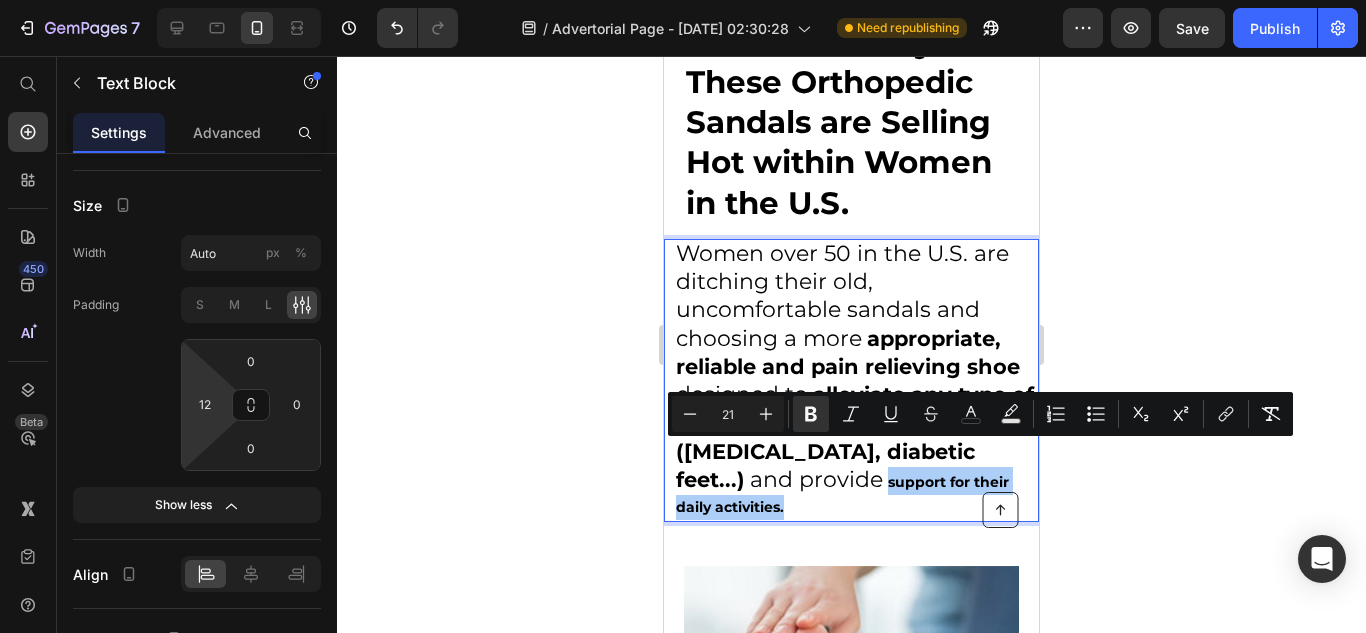 type on "21" 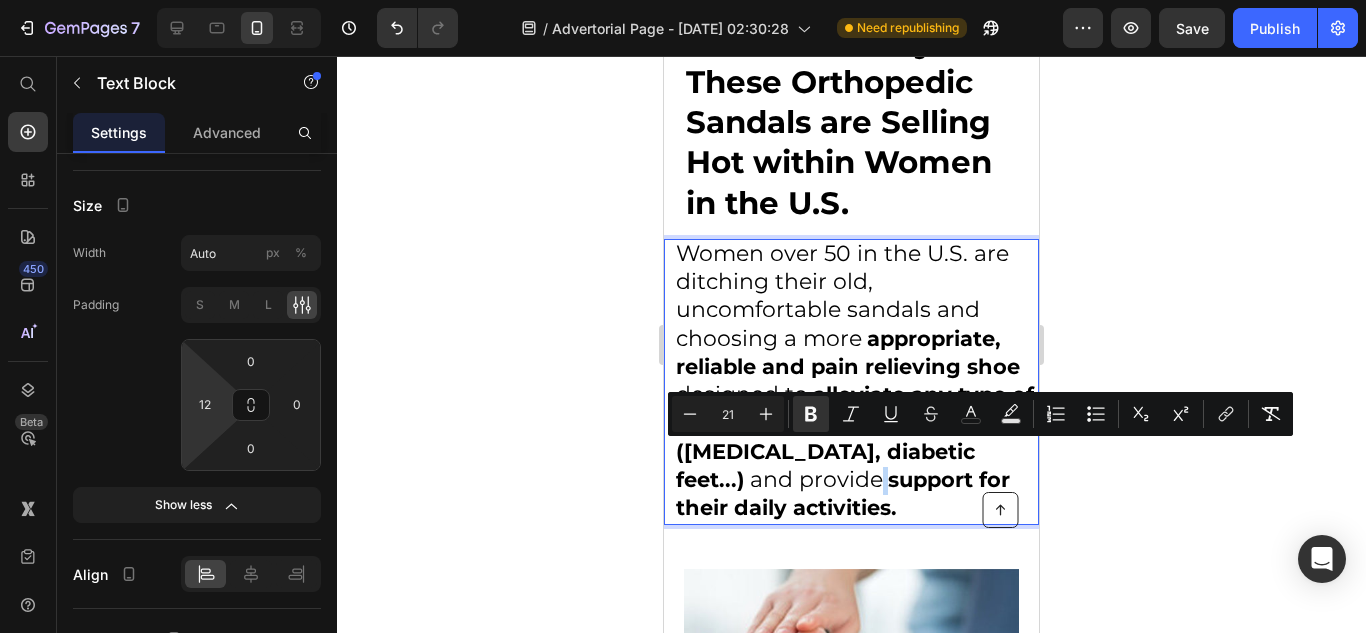 click on "Women over 50 in the U.S. are ditching their old, uncomfortable sandals and choosing a more" at bounding box center (842, 296) 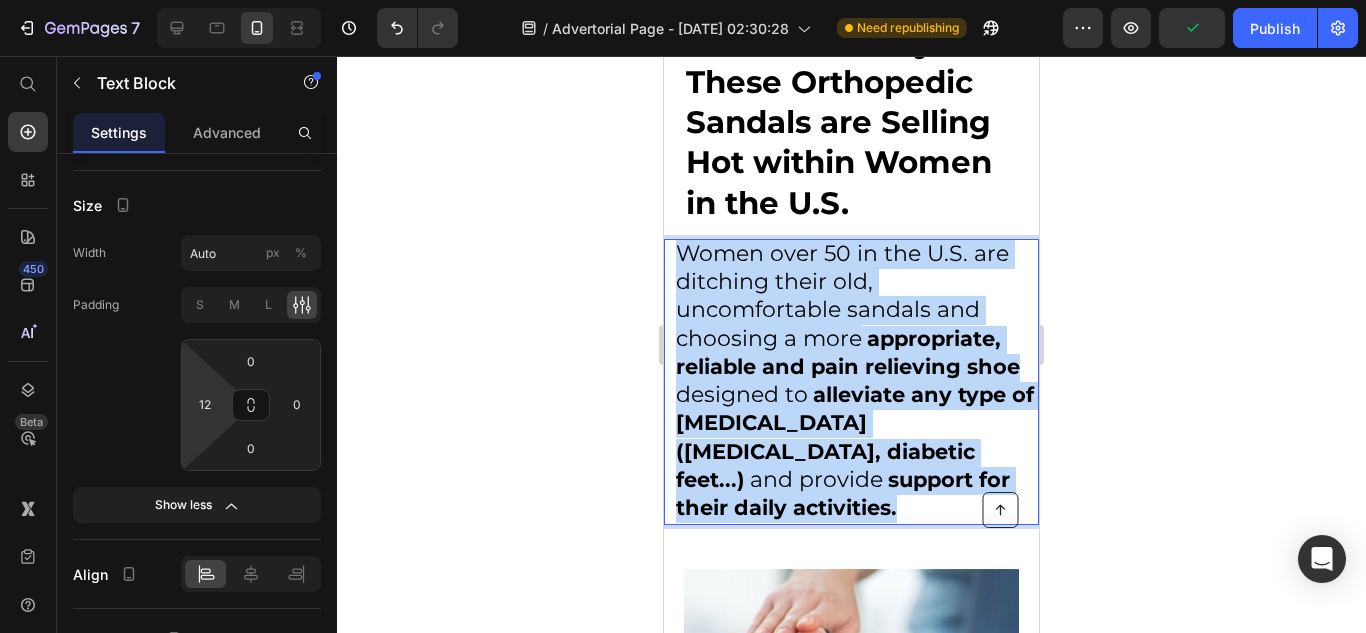 drag, startPoint x: 680, startPoint y: 251, endPoint x: 1034, endPoint y: 480, distance: 421.6124 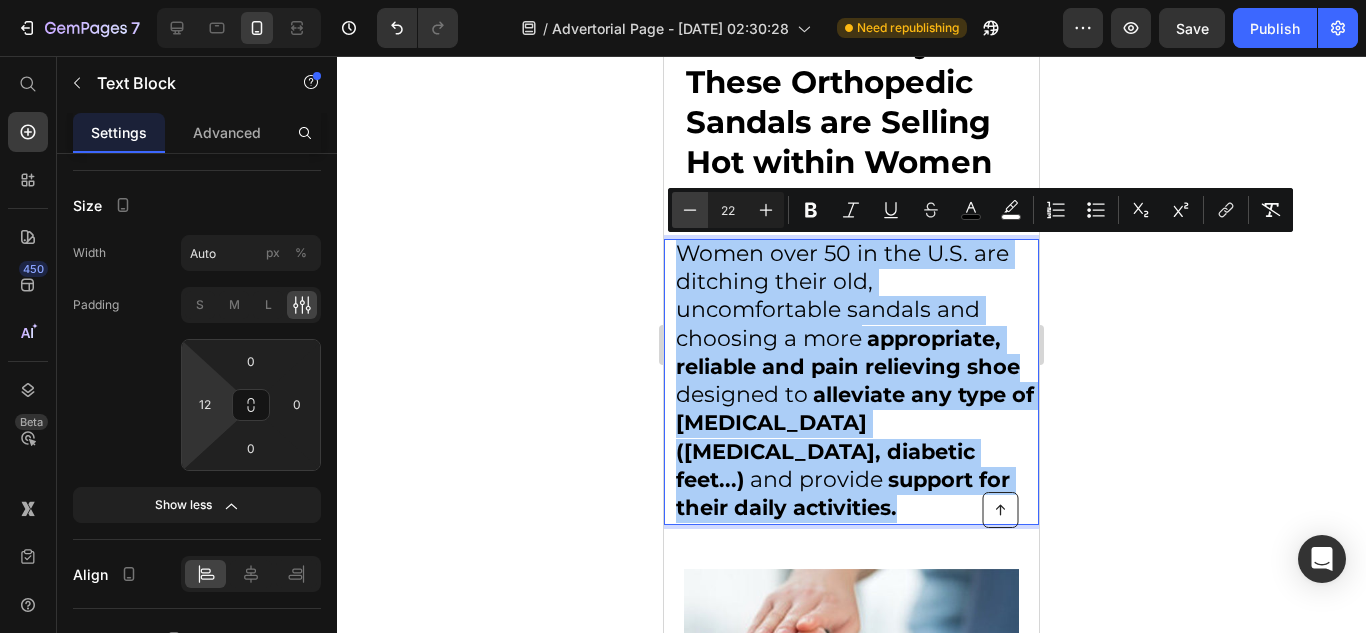 click 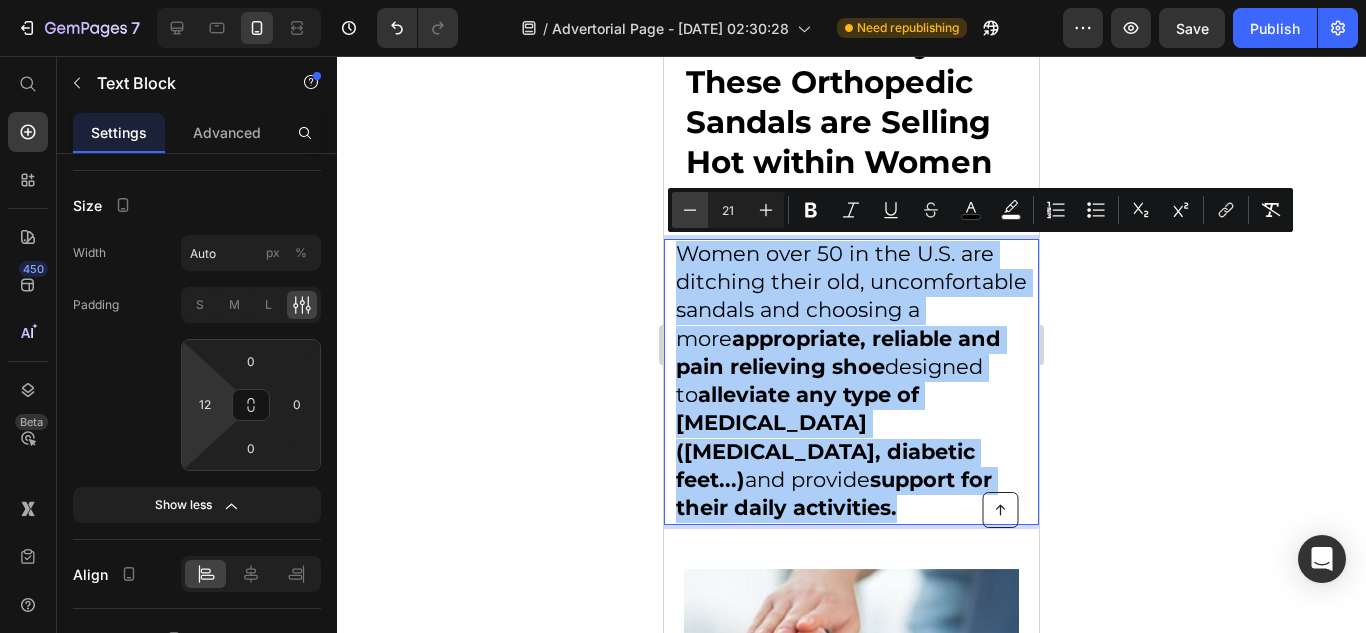 click 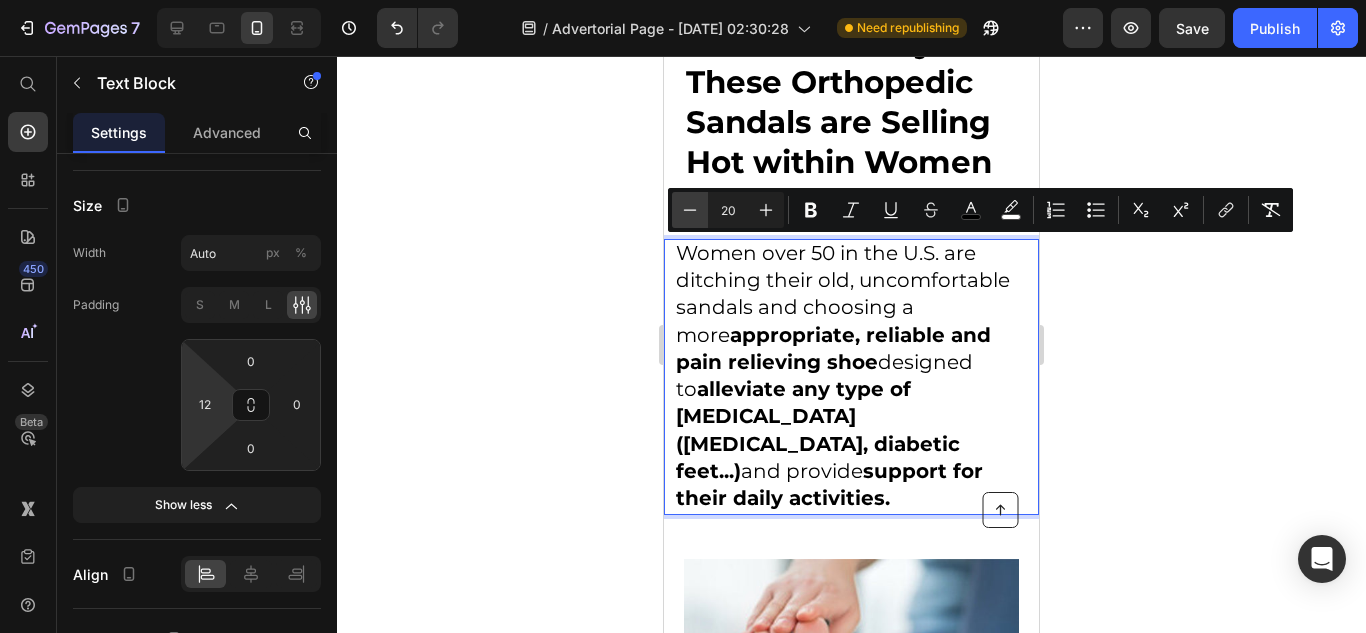 click 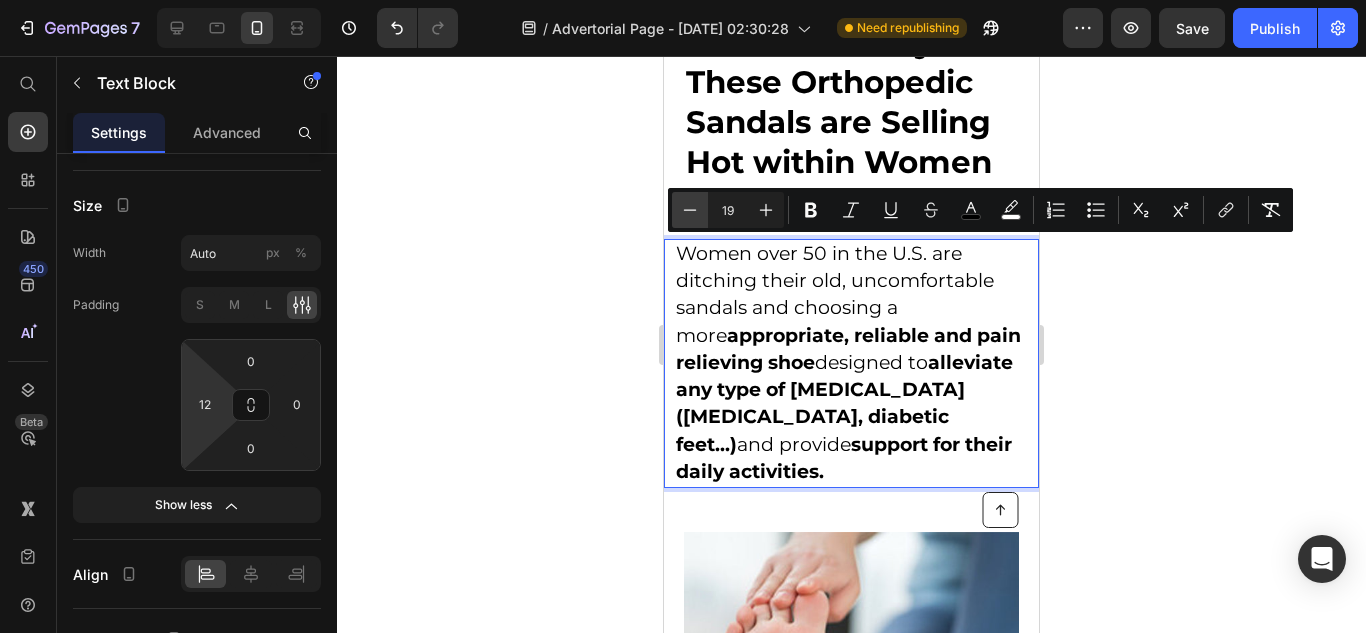click 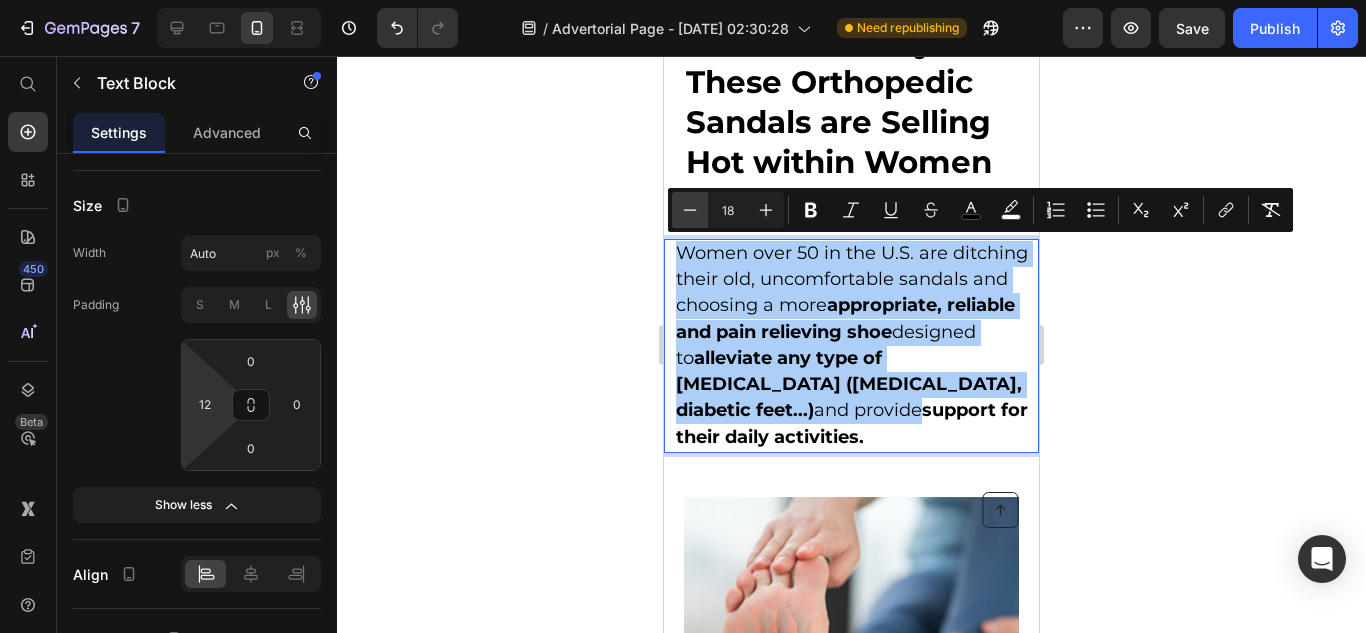 click 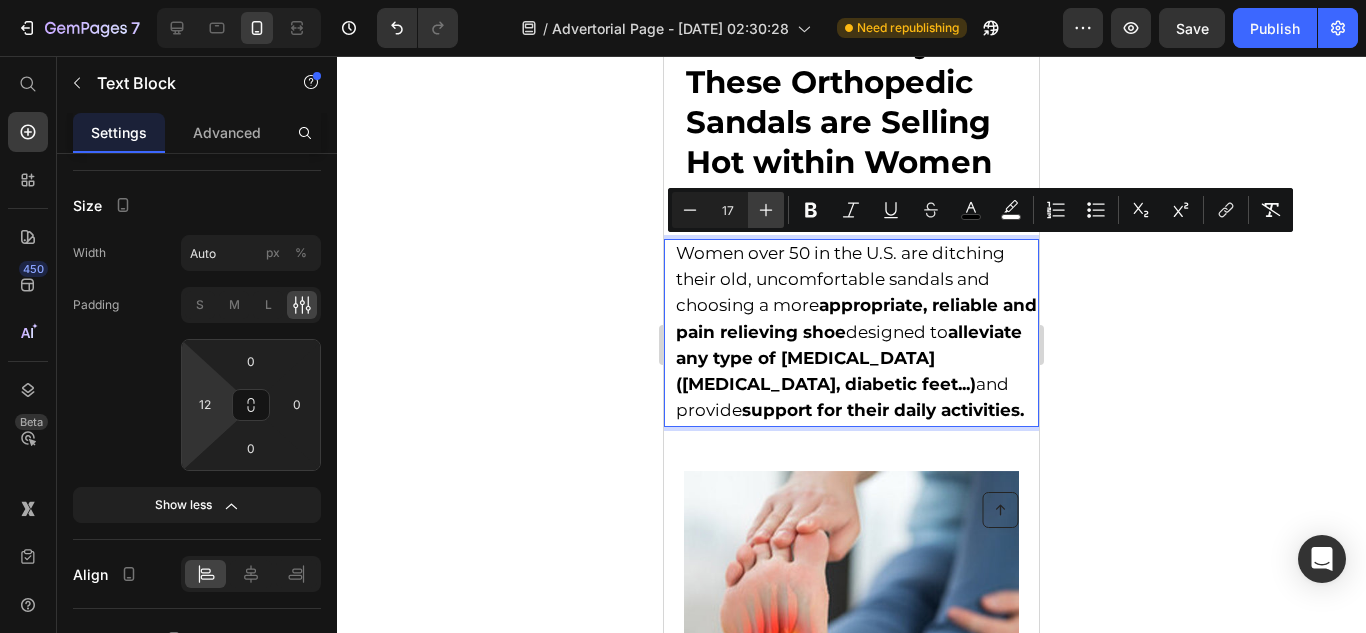 click 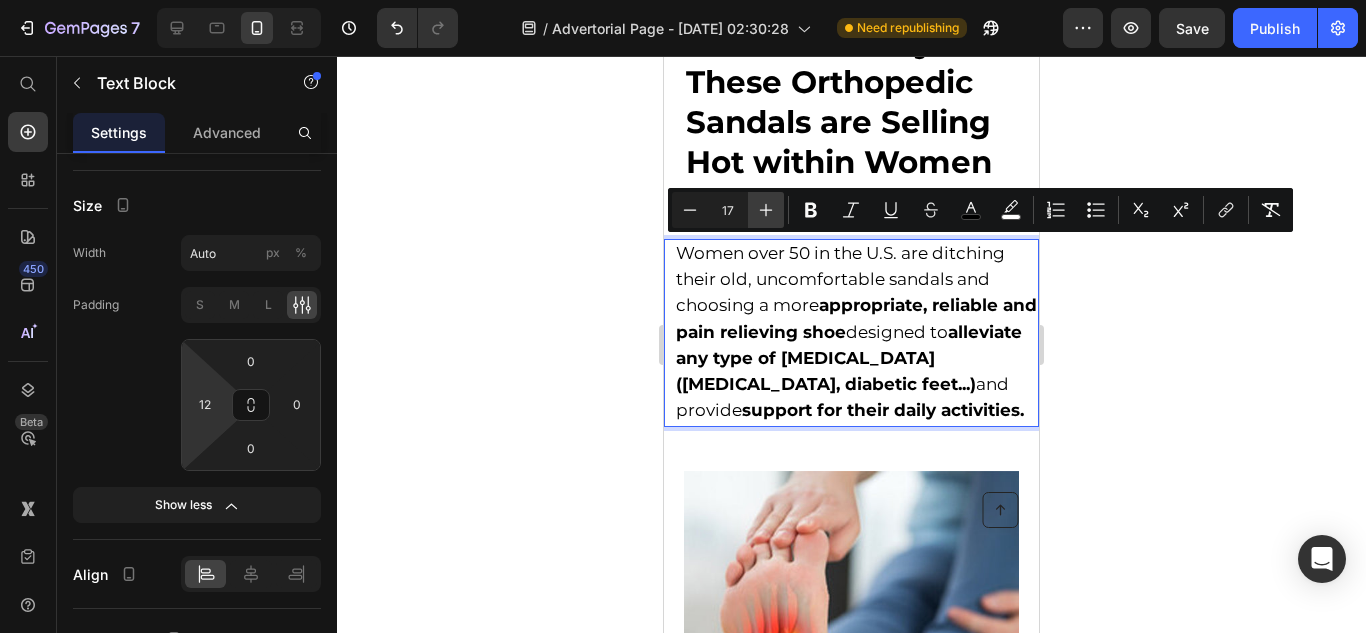 type on "18" 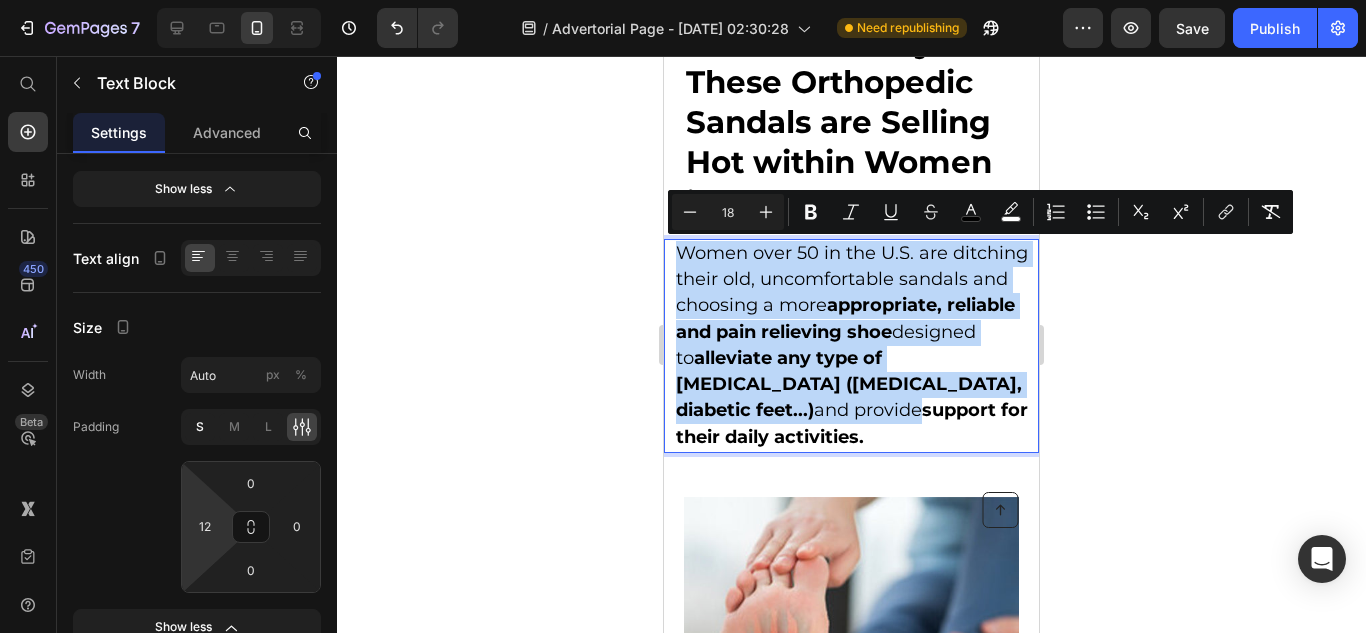 scroll, scrollTop: 150, scrollLeft: 0, axis: vertical 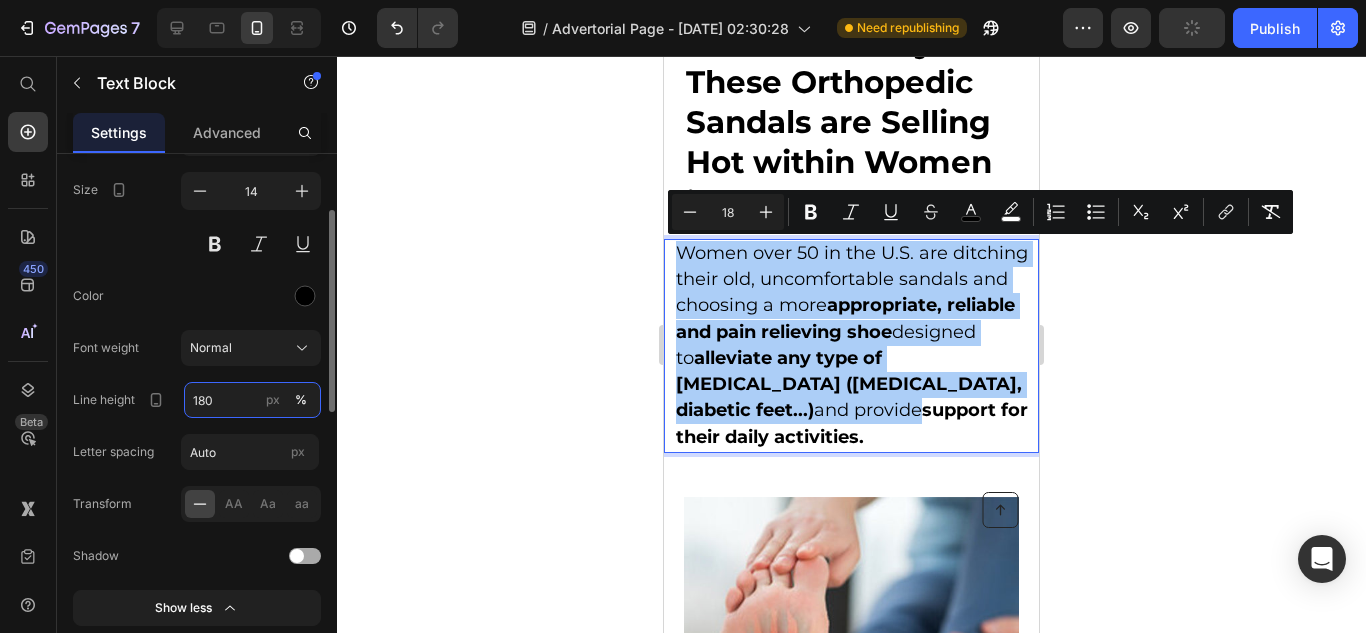 click on "180" at bounding box center (252, 400) 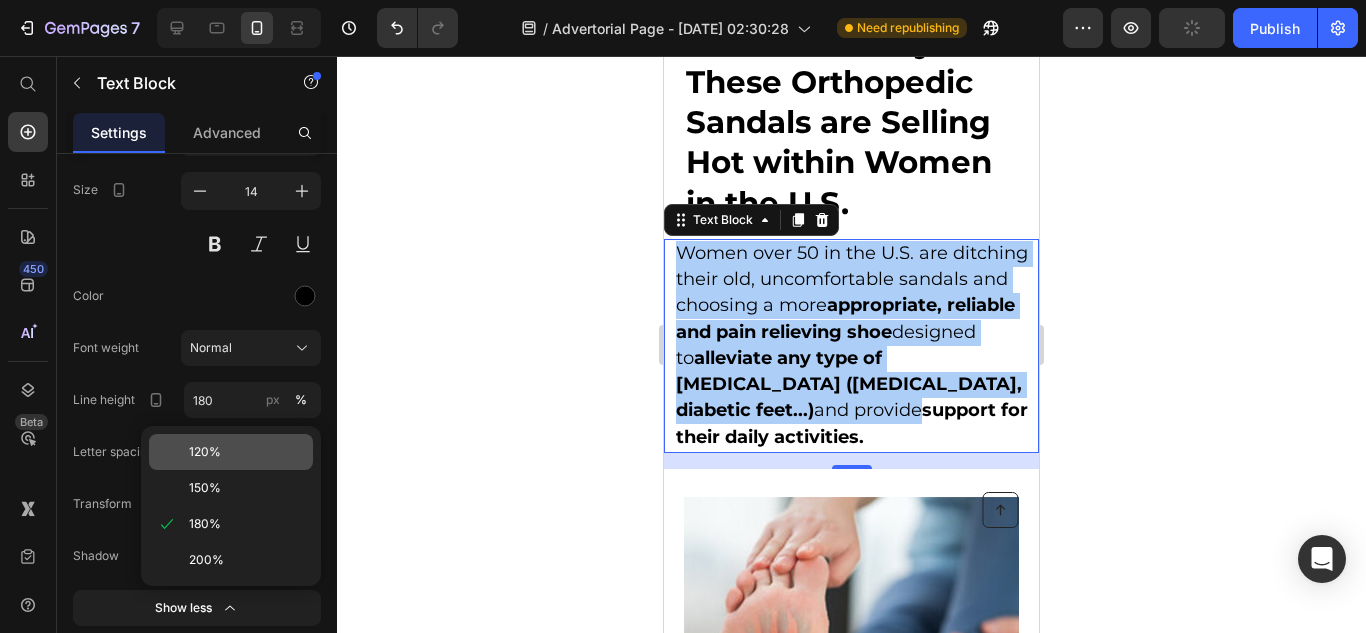 click on "120%" at bounding box center (205, 452) 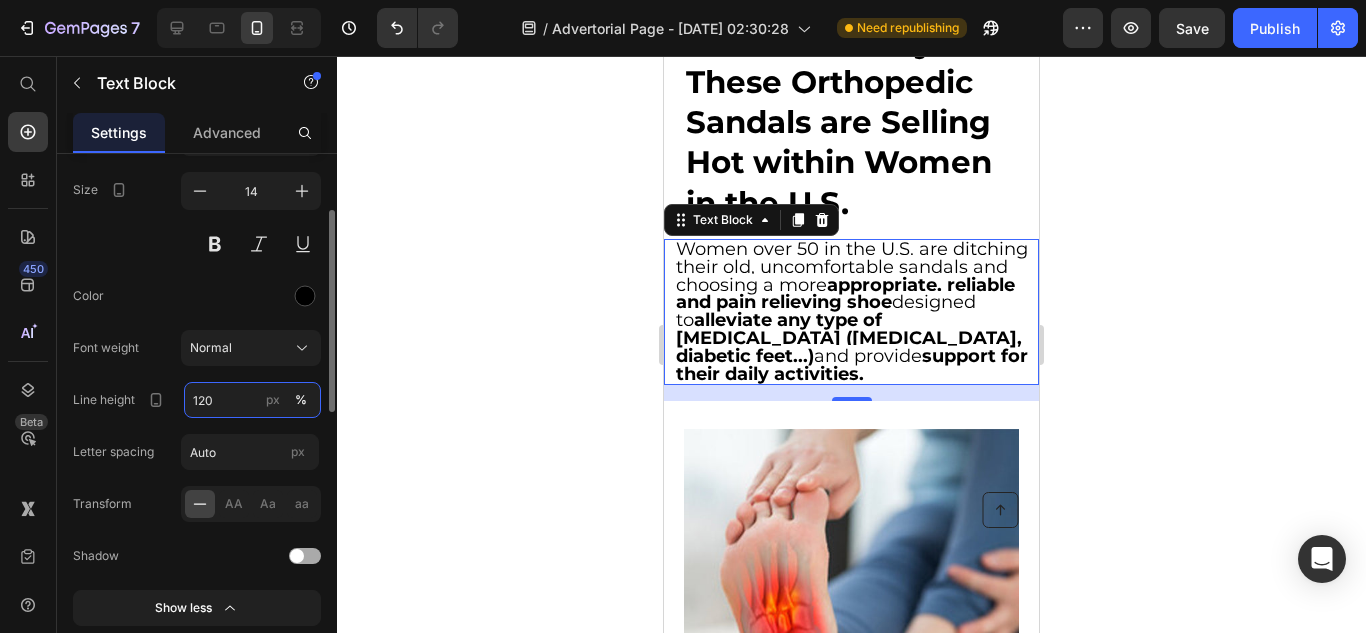click on "120" at bounding box center [252, 400] 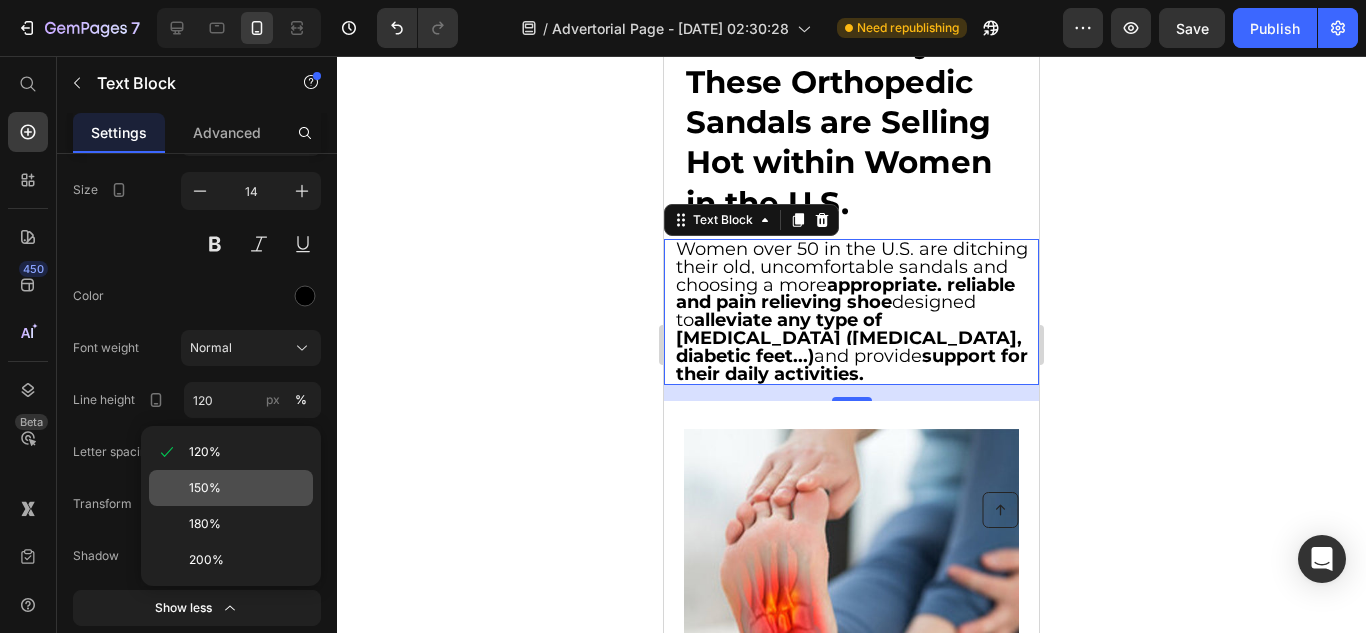 click on "150%" at bounding box center [205, 488] 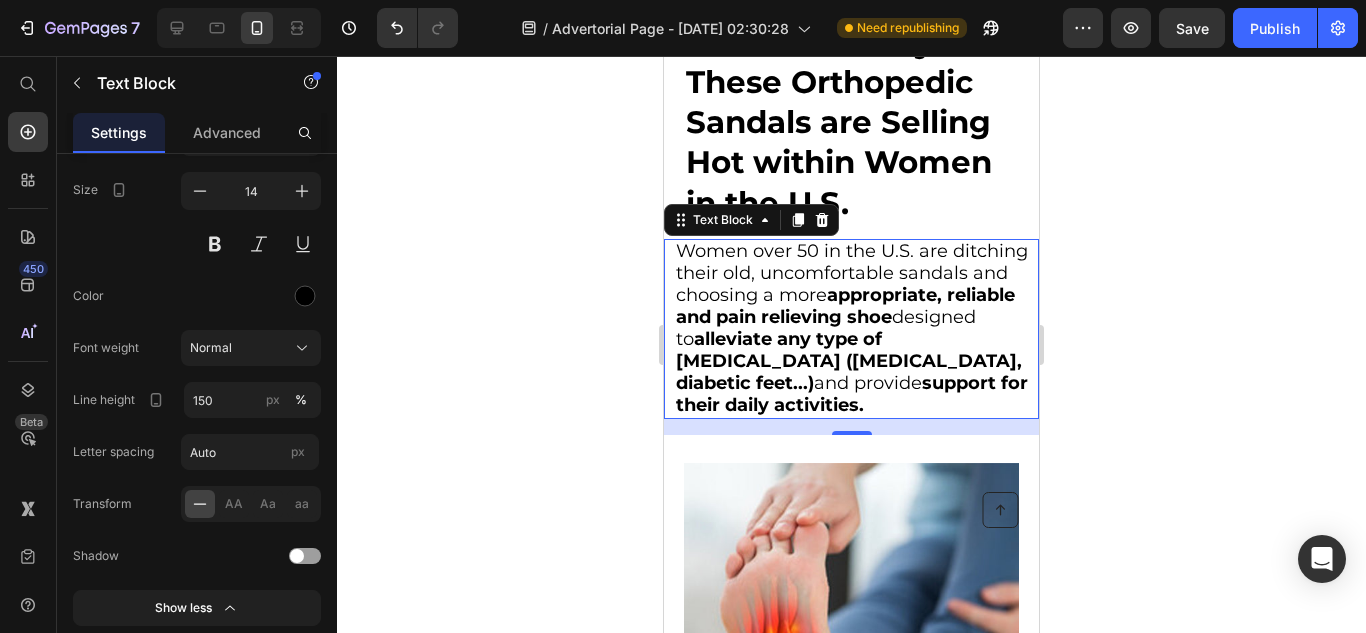click on "Women over 50 in the U.S. are ditching their old, uncomfortable sandals and choosing a more" at bounding box center (852, 273) 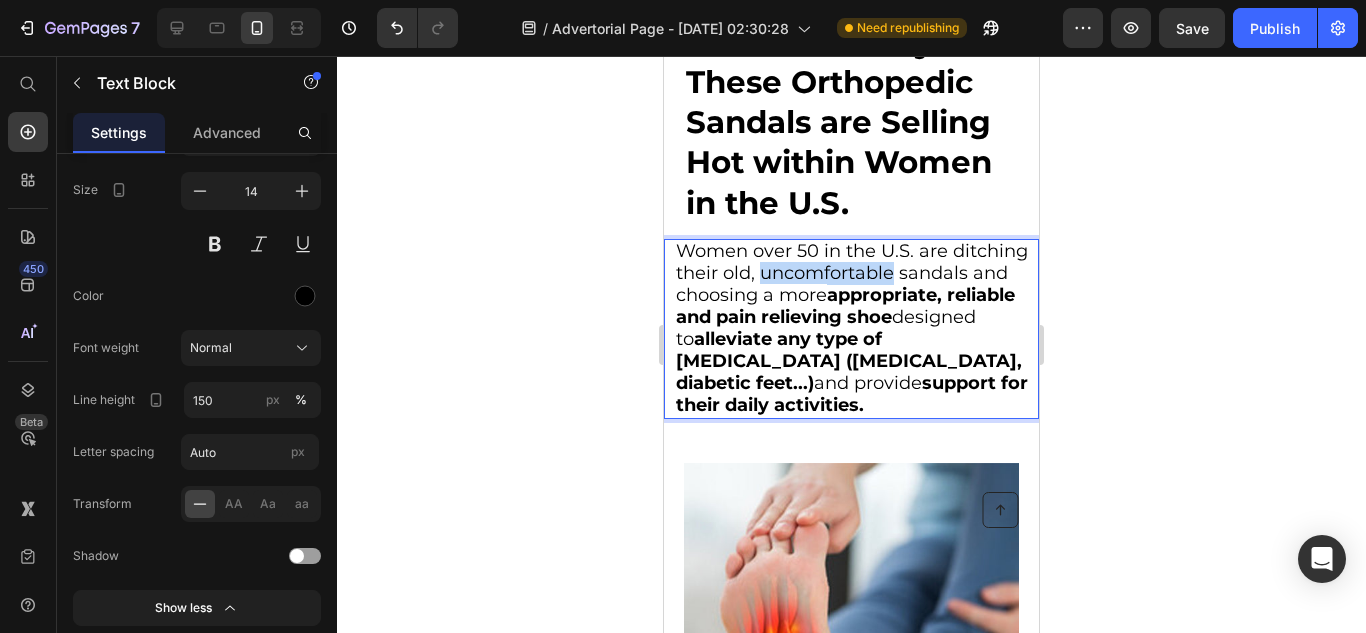 click on "Women over 50 in the U.S. are ditching their old, uncomfortable sandals and choosing a more" at bounding box center [852, 273] 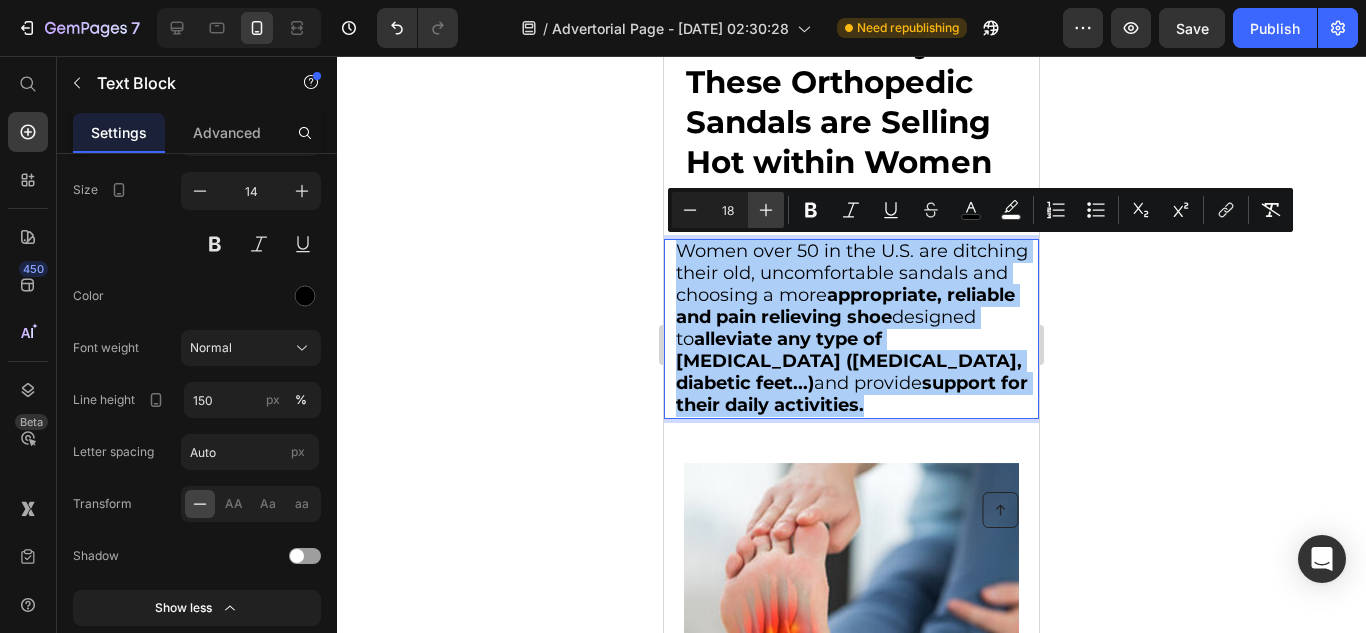 click 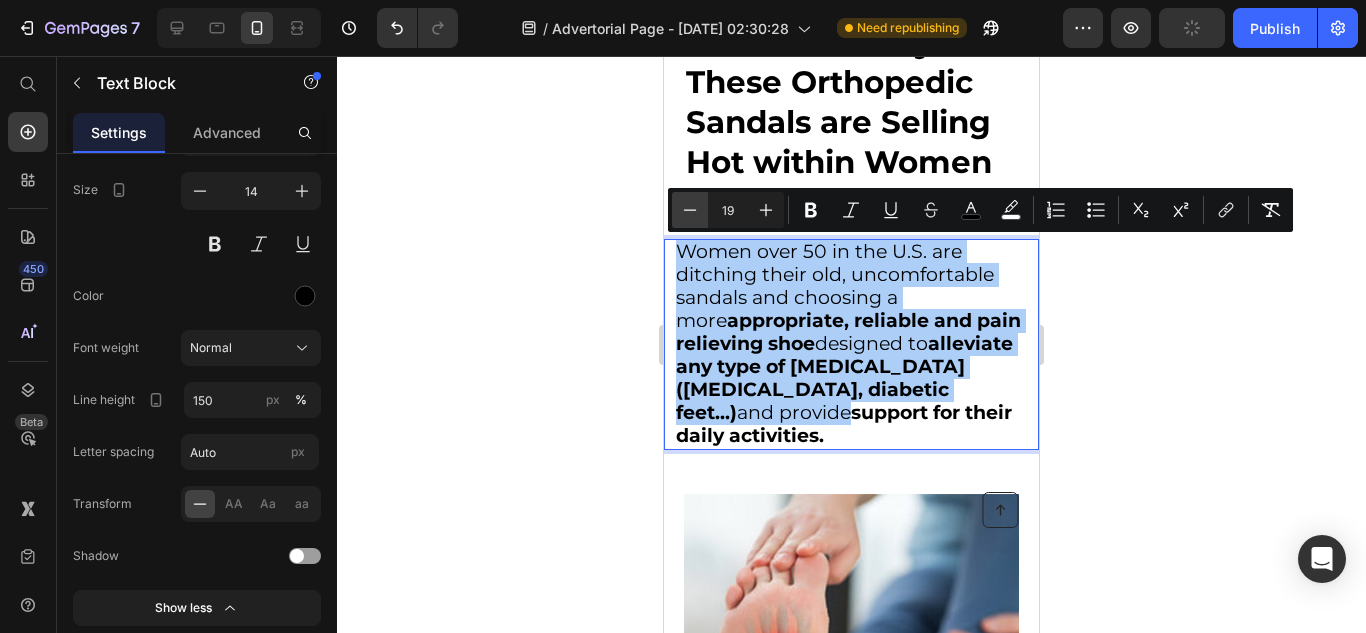 click 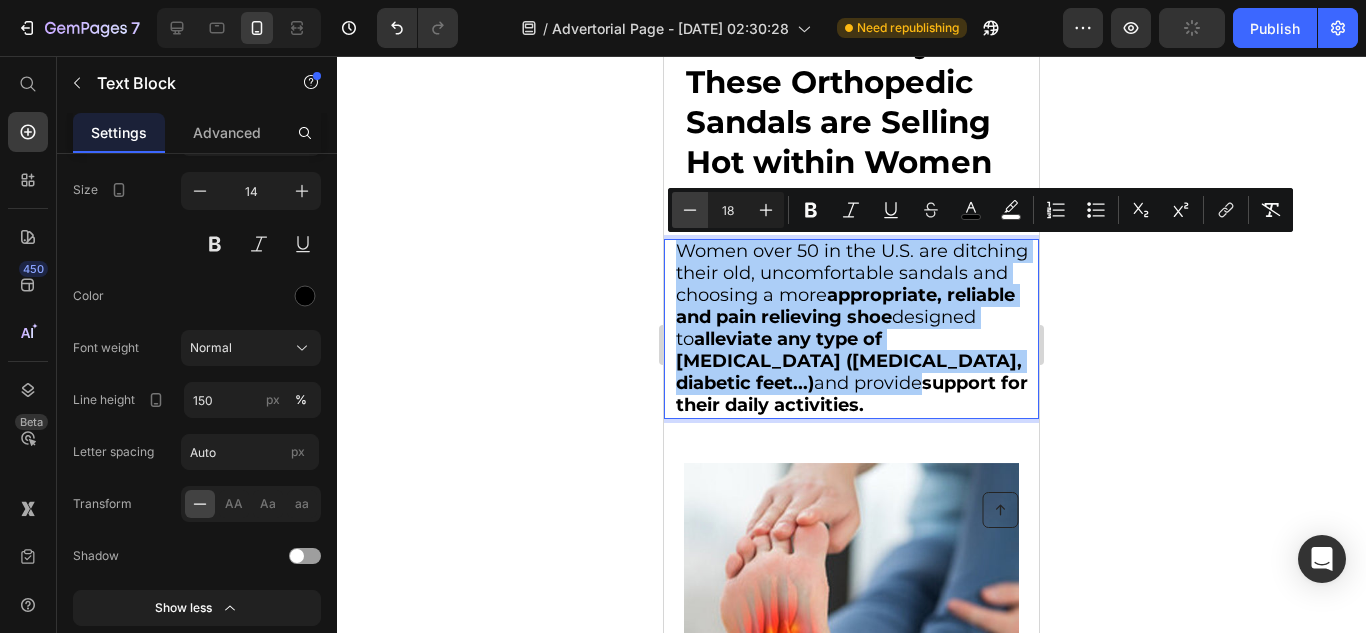 click 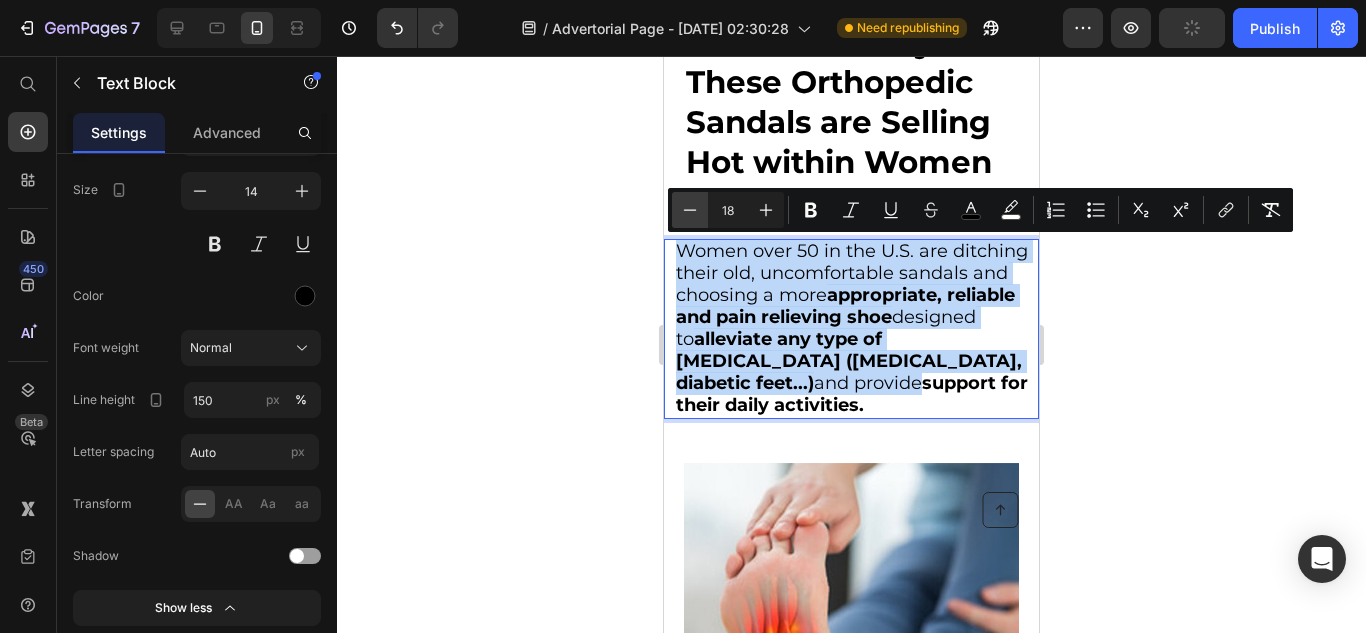 type on "17" 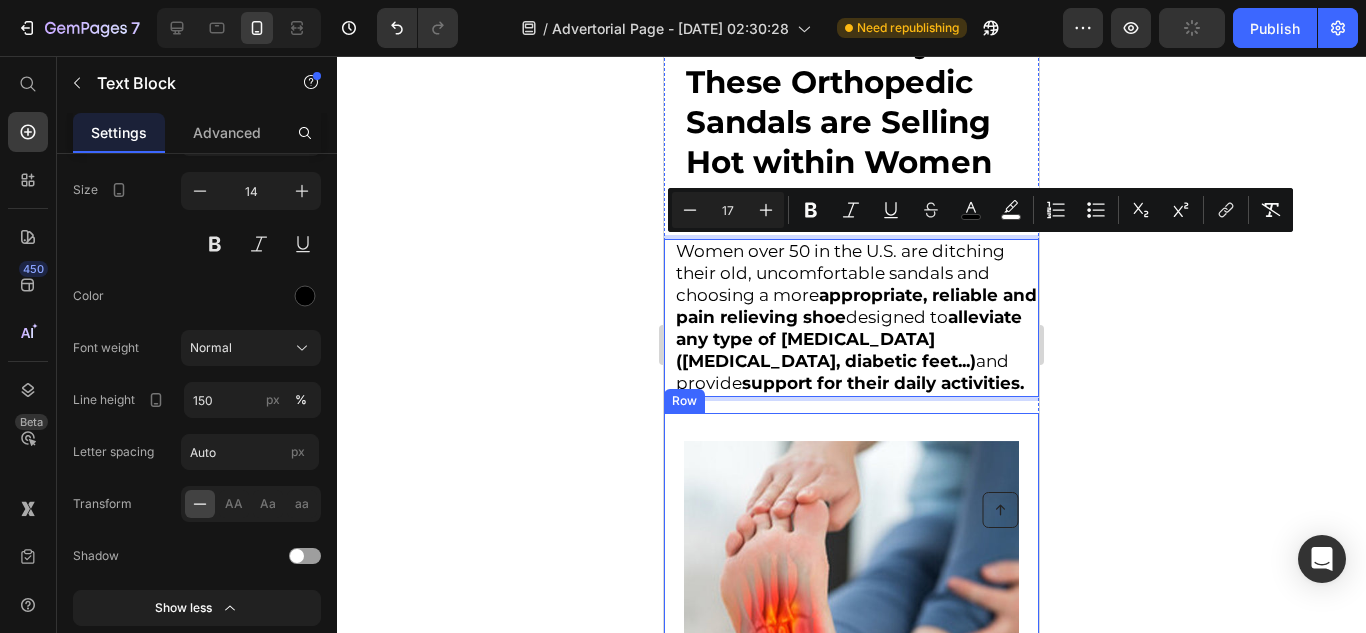 click on "Image 1.  Proven to Reduce Pain and Discomfort Heading ORTHO [PERSON_NAME] - Orthopedic Sandals can  help relieve pain caused by [MEDICAL_DATA] such as [MEDICAL_DATA], [MEDICAL_DATA], diabetic feet, [MEDICAL_DATA] etc .   ﻿The advanced arch support and cushioning system in these sandals work together to  reduce pressure on your feet and joints , providing instant pain relief. Text Block Row" at bounding box center (851, 743) 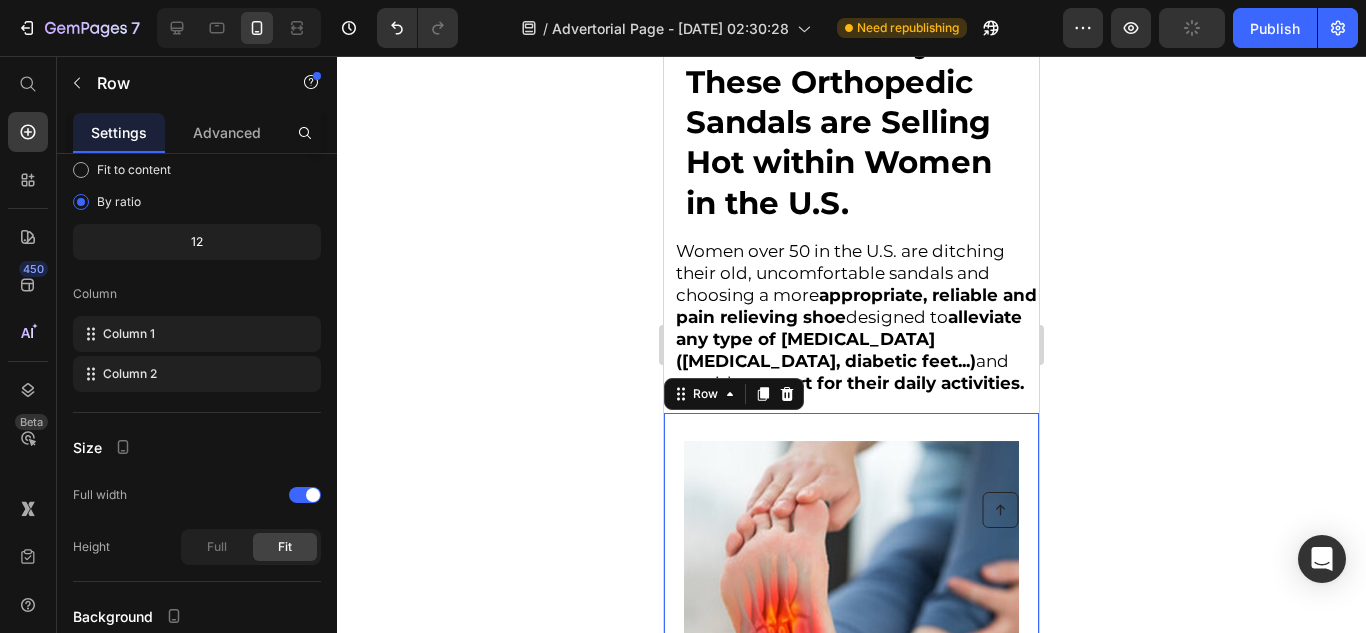 scroll, scrollTop: 0, scrollLeft: 0, axis: both 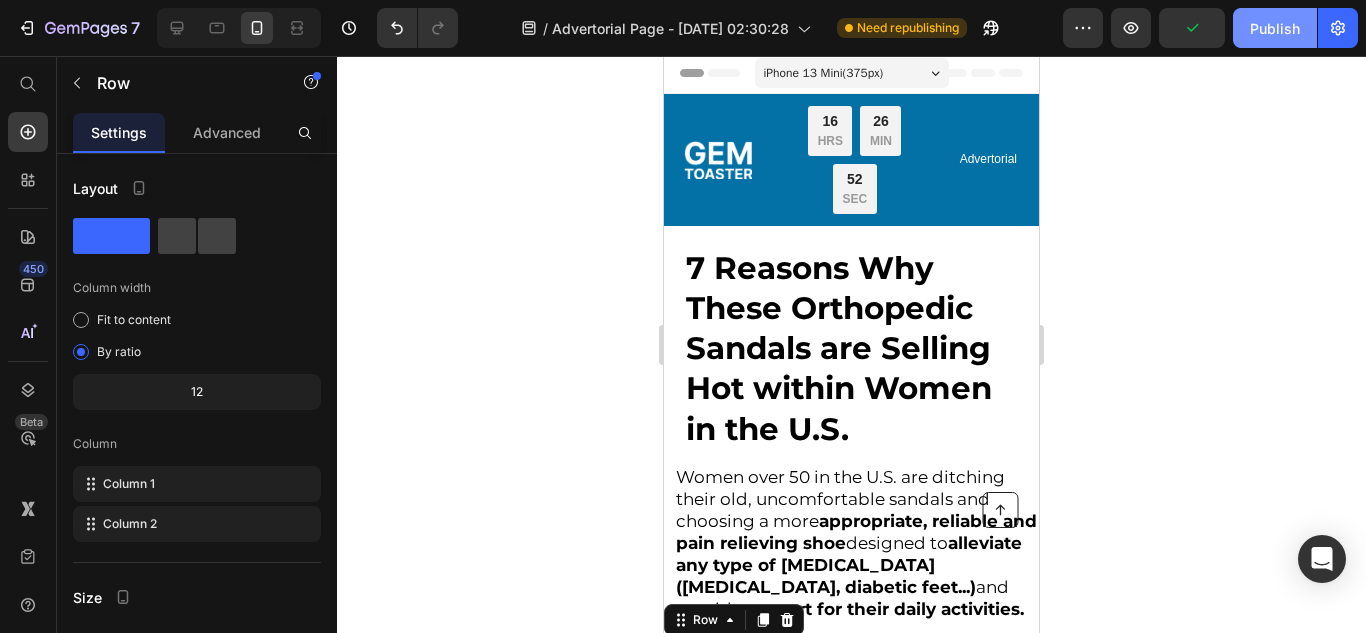 click on "Publish" at bounding box center [1275, 28] 